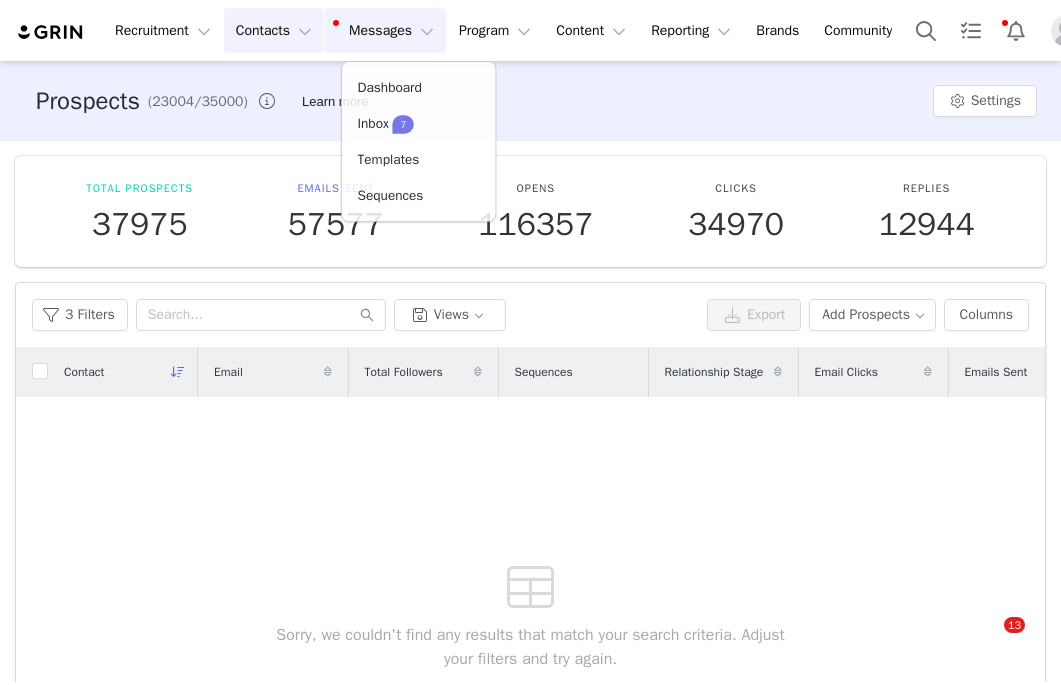 scroll, scrollTop: 0, scrollLeft: 0, axis: both 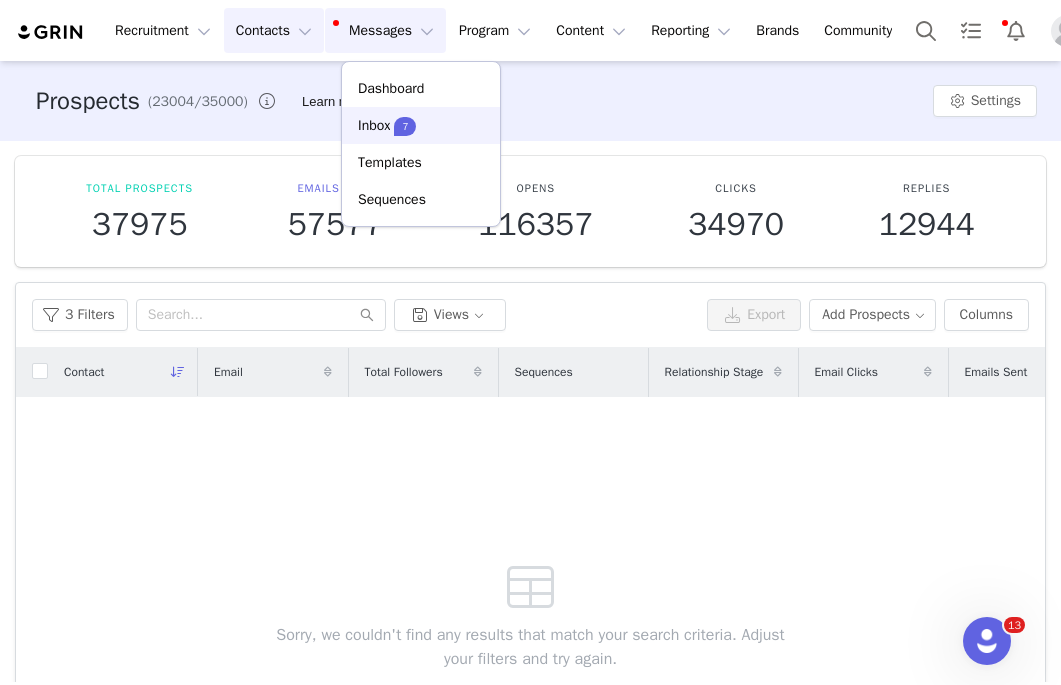 click on "Inbox" at bounding box center [374, 125] 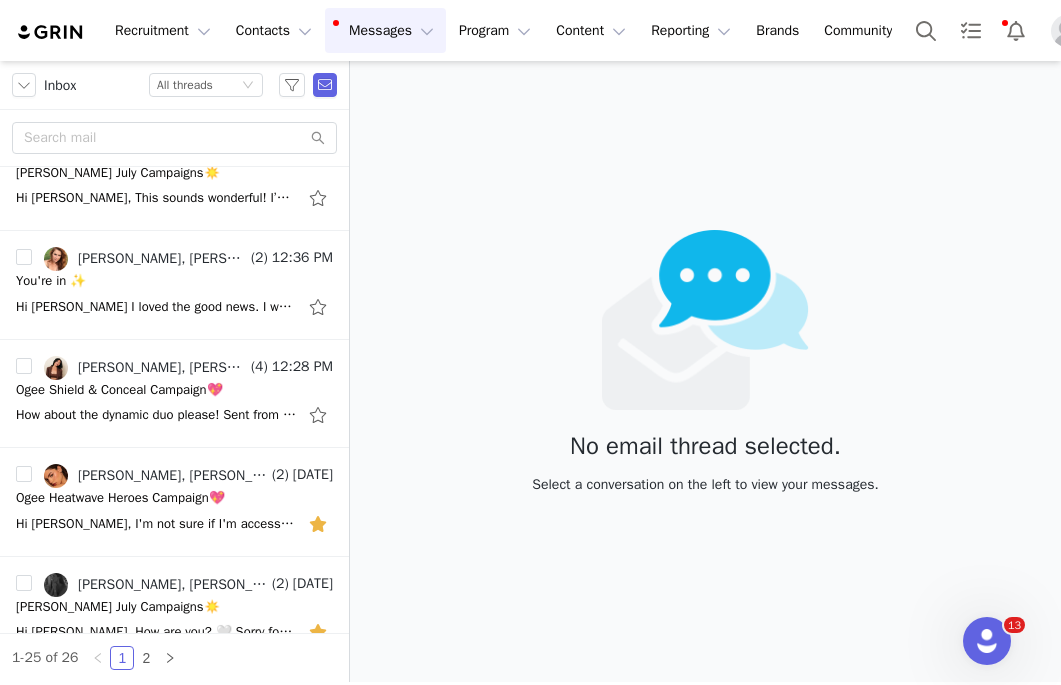 scroll, scrollTop: 808, scrollLeft: 0, axis: vertical 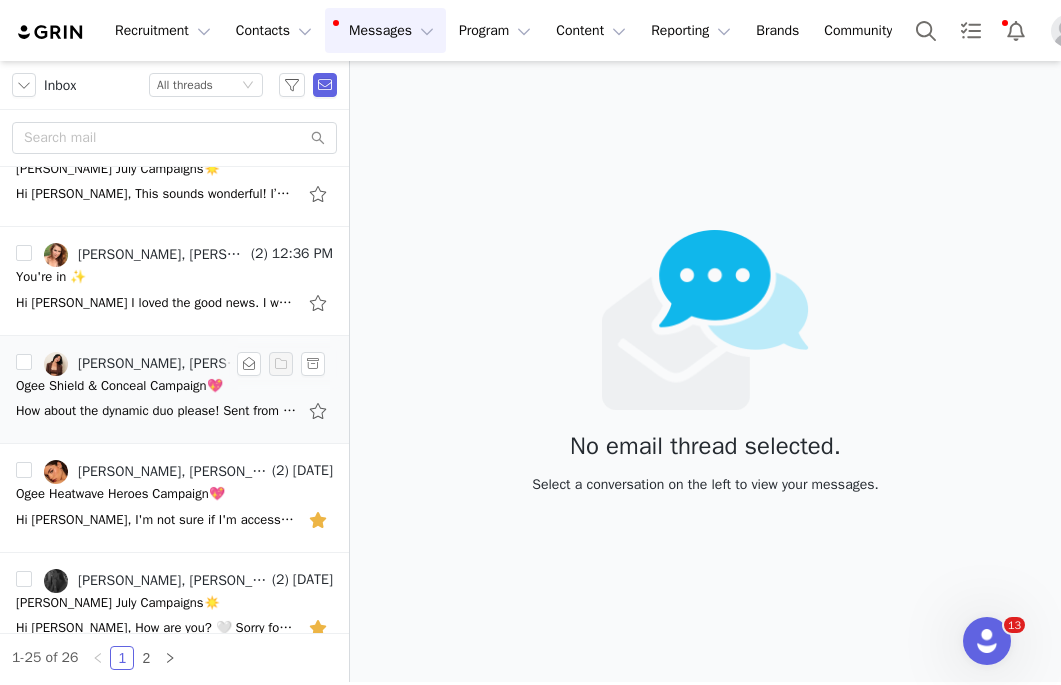 click on "Ogee Shield & Conceal Campaign💖" at bounding box center [119, 386] 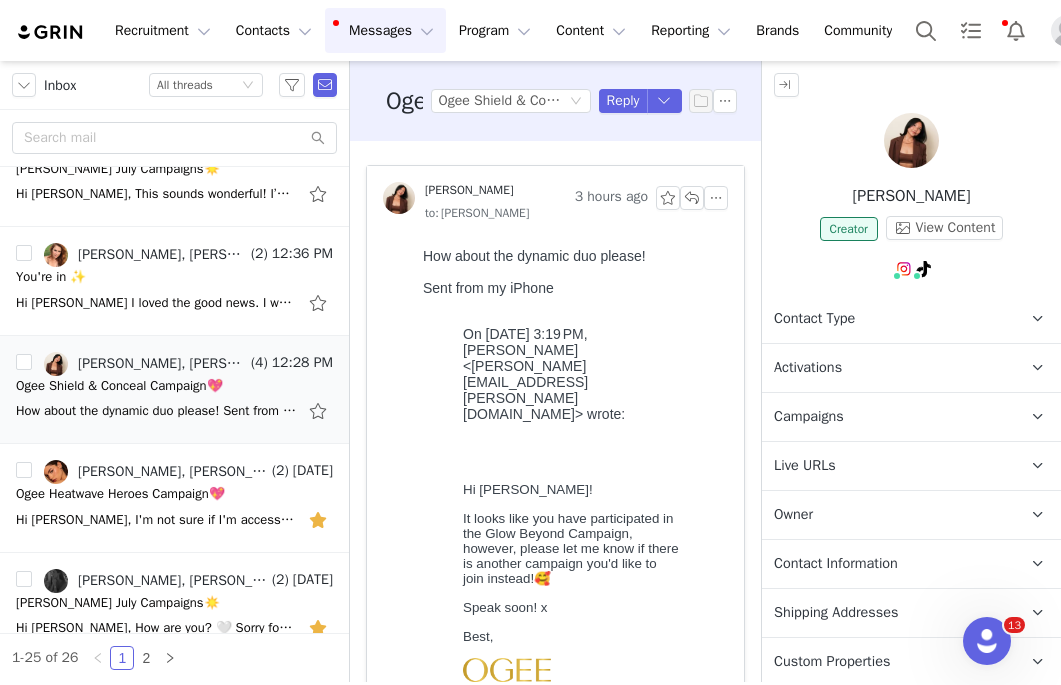 scroll, scrollTop: 0, scrollLeft: 0, axis: both 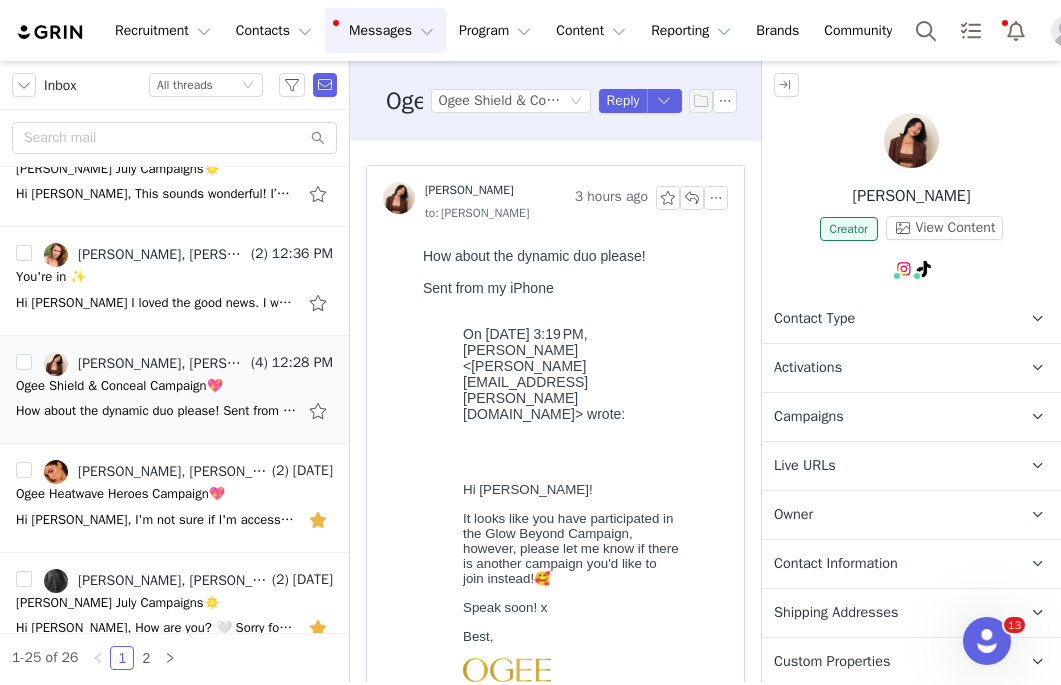 click on "Shipping Addresses" at bounding box center [887, 613] 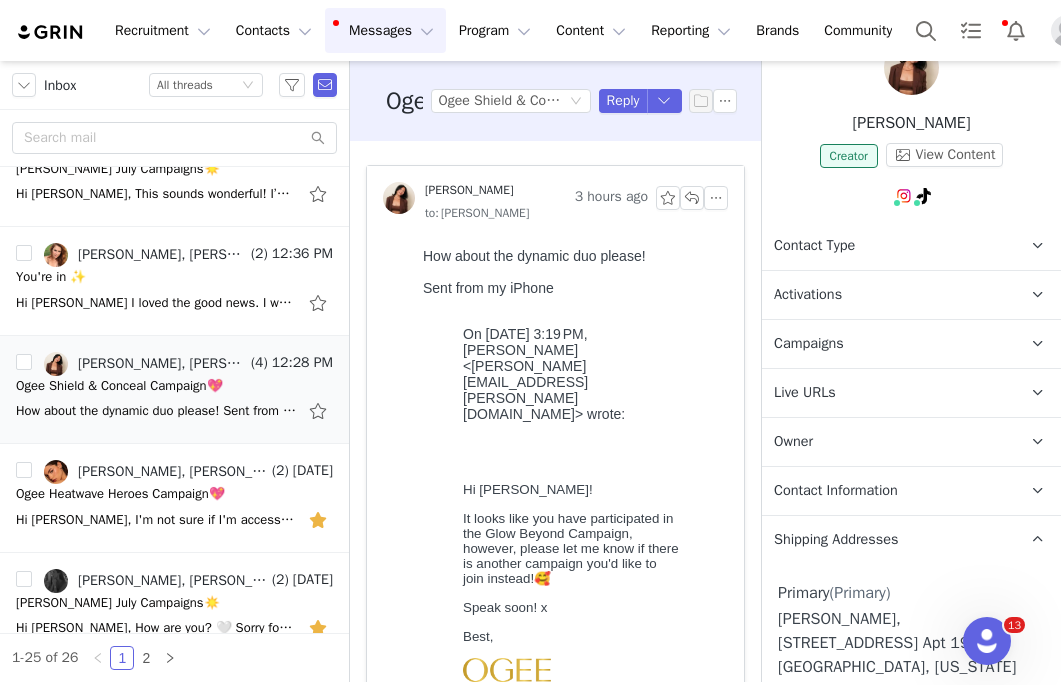scroll, scrollTop: 0, scrollLeft: 0, axis: both 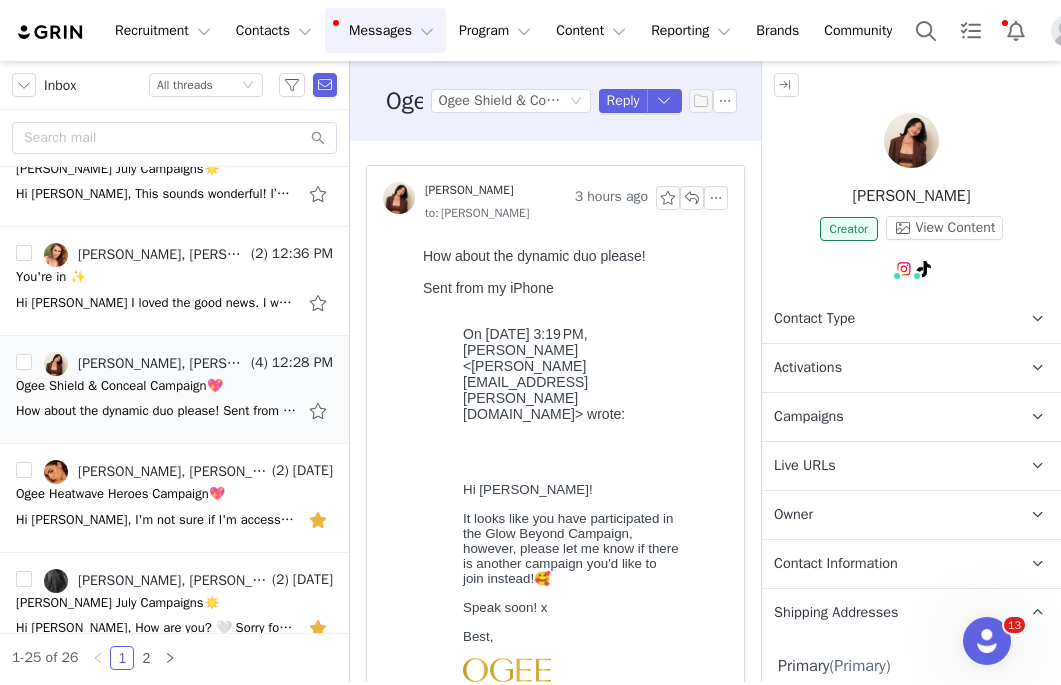 click at bounding box center [911, 140] 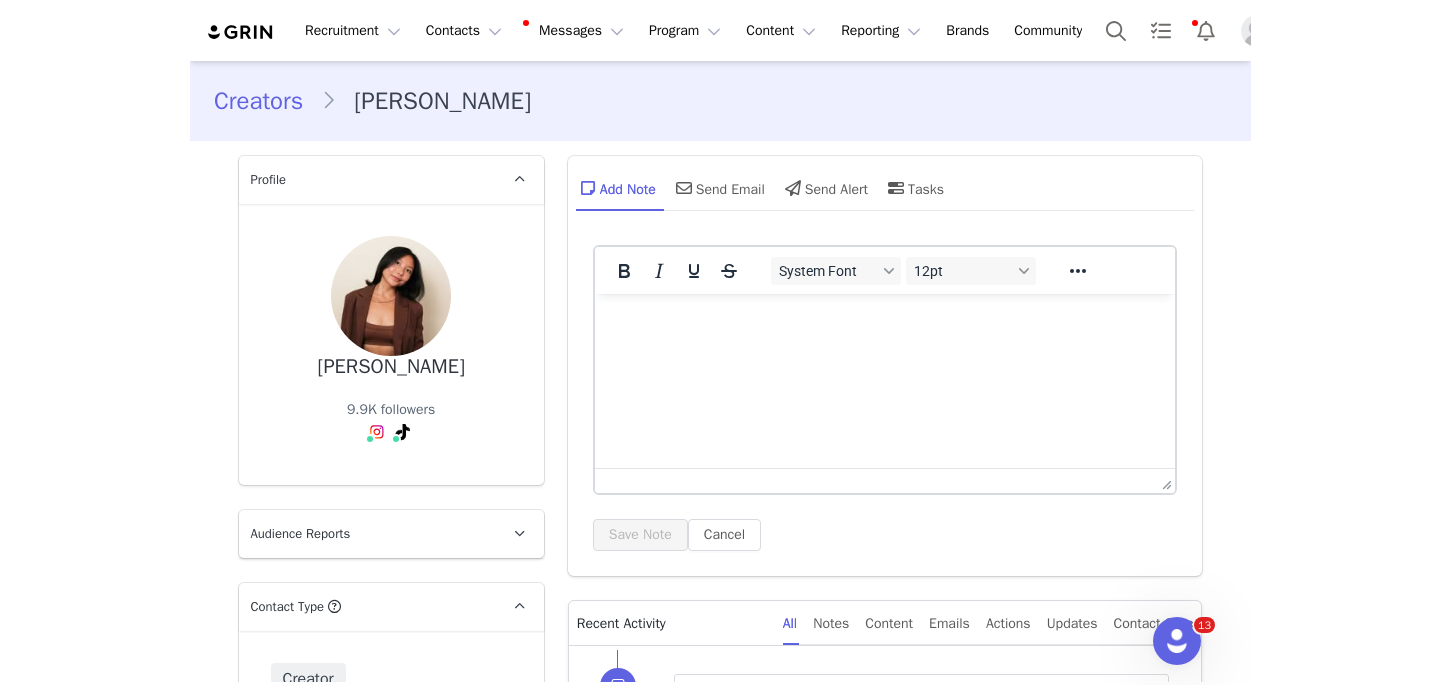 scroll, scrollTop: 0, scrollLeft: 0, axis: both 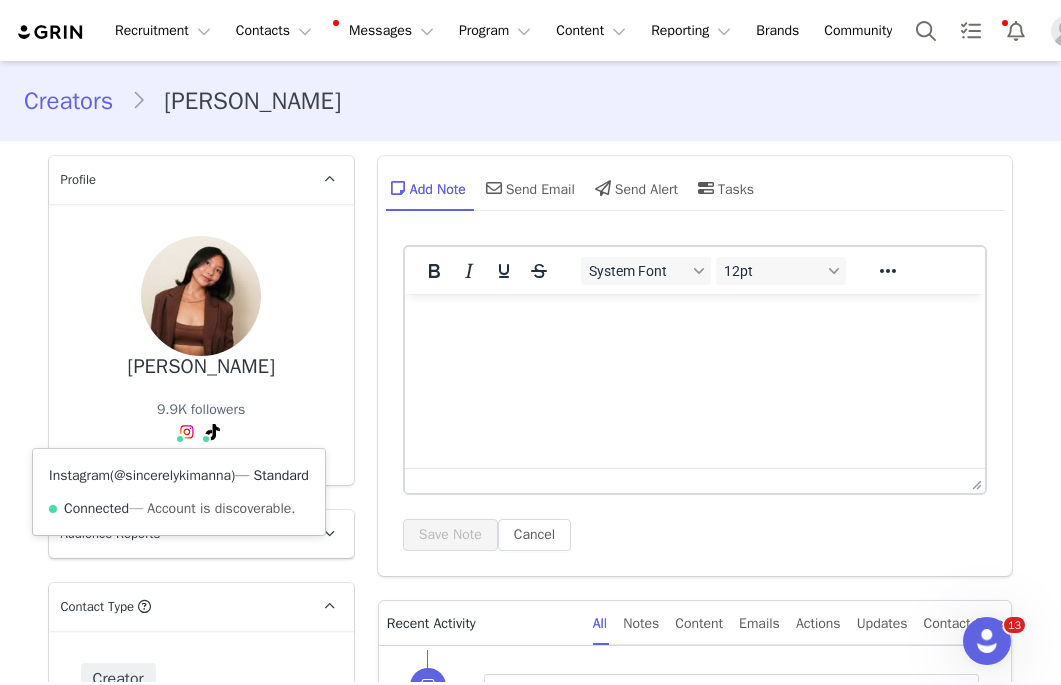 click on "@sincerelykimanna" at bounding box center (172, 475) 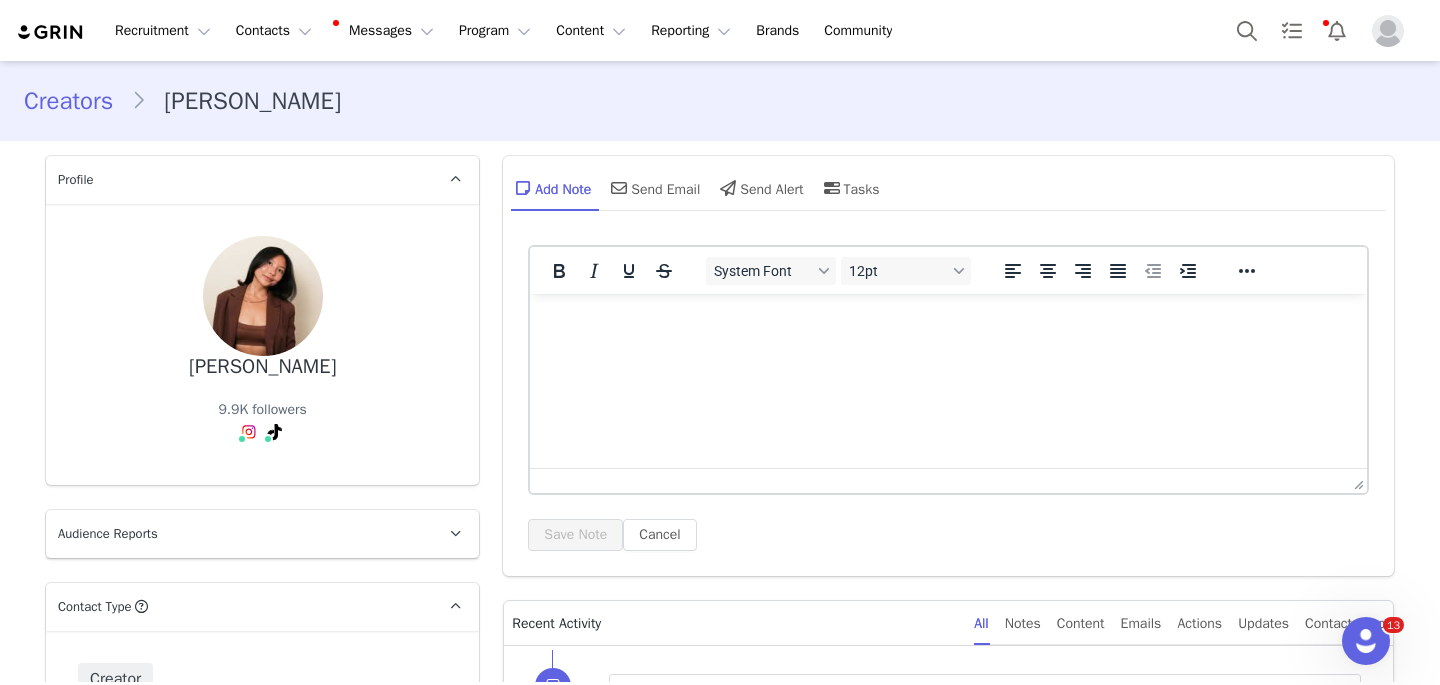 drag, startPoint x: 185, startPoint y: 365, endPoint x: 335, endPoint y: 368, distance: 150.03 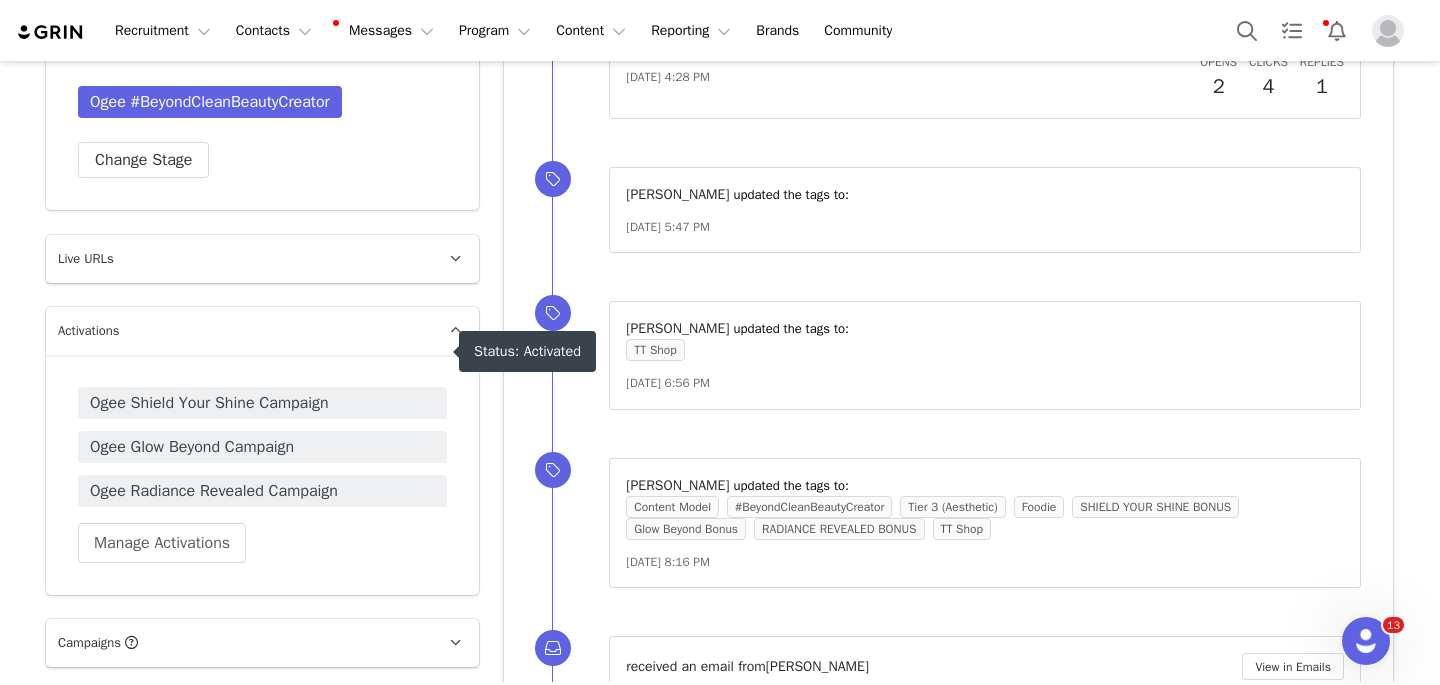 scroll, scrollTop: 1905, scrollLeft: 0, axis: vertical 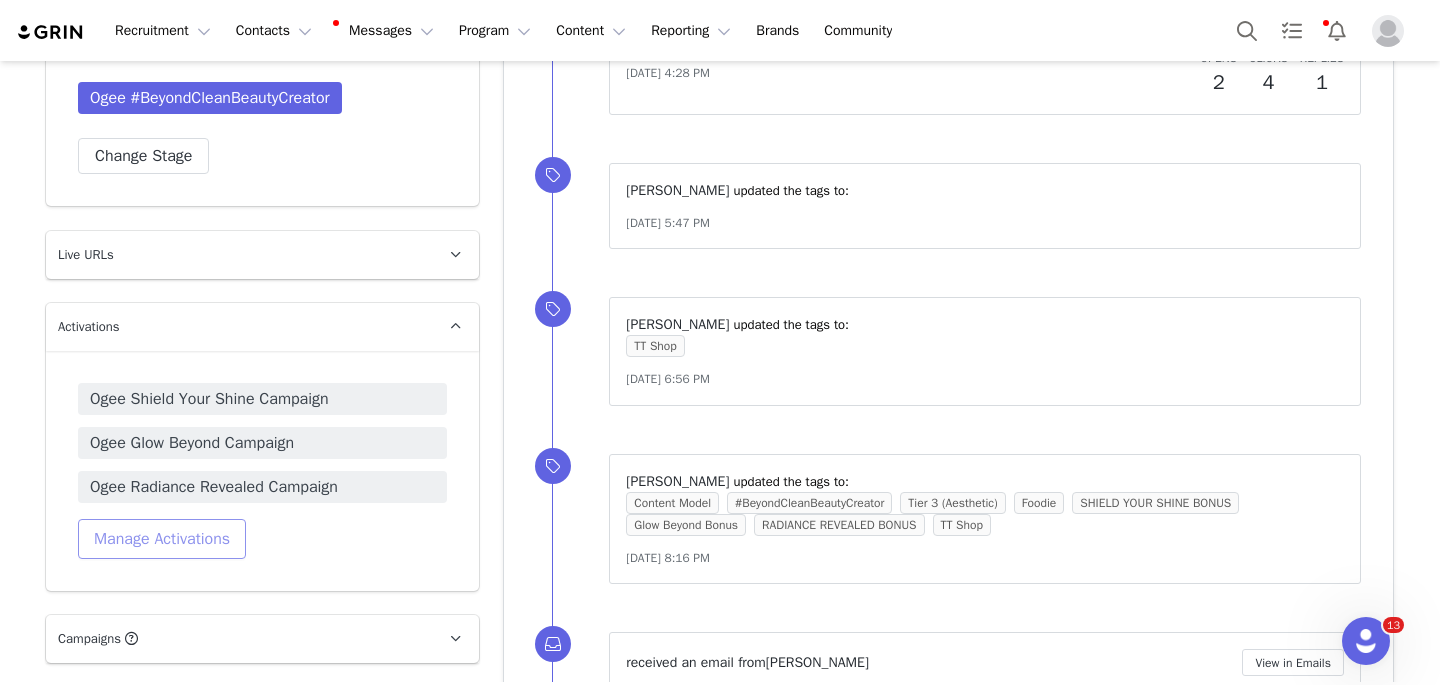 click on "Manage Activations" at bounding box center [162, 539] 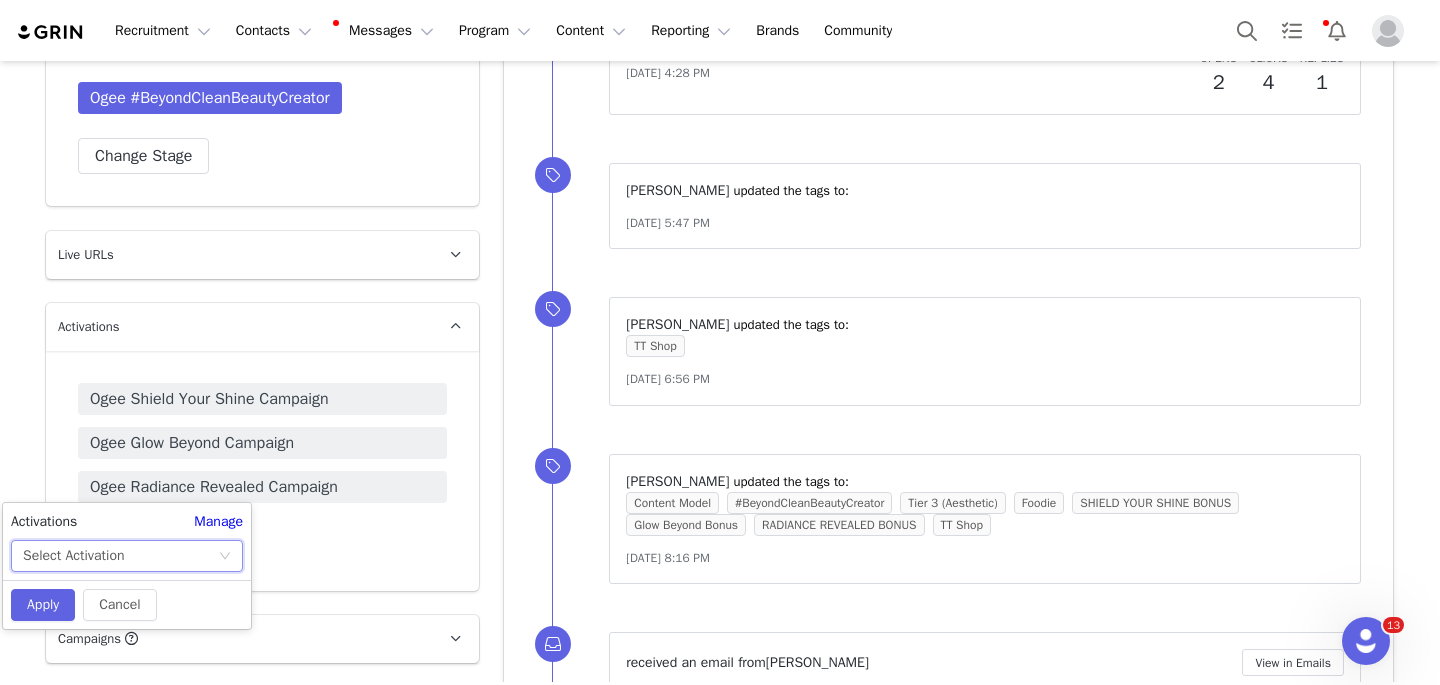 click on "Select Activation" at bounding box center [120, 556] 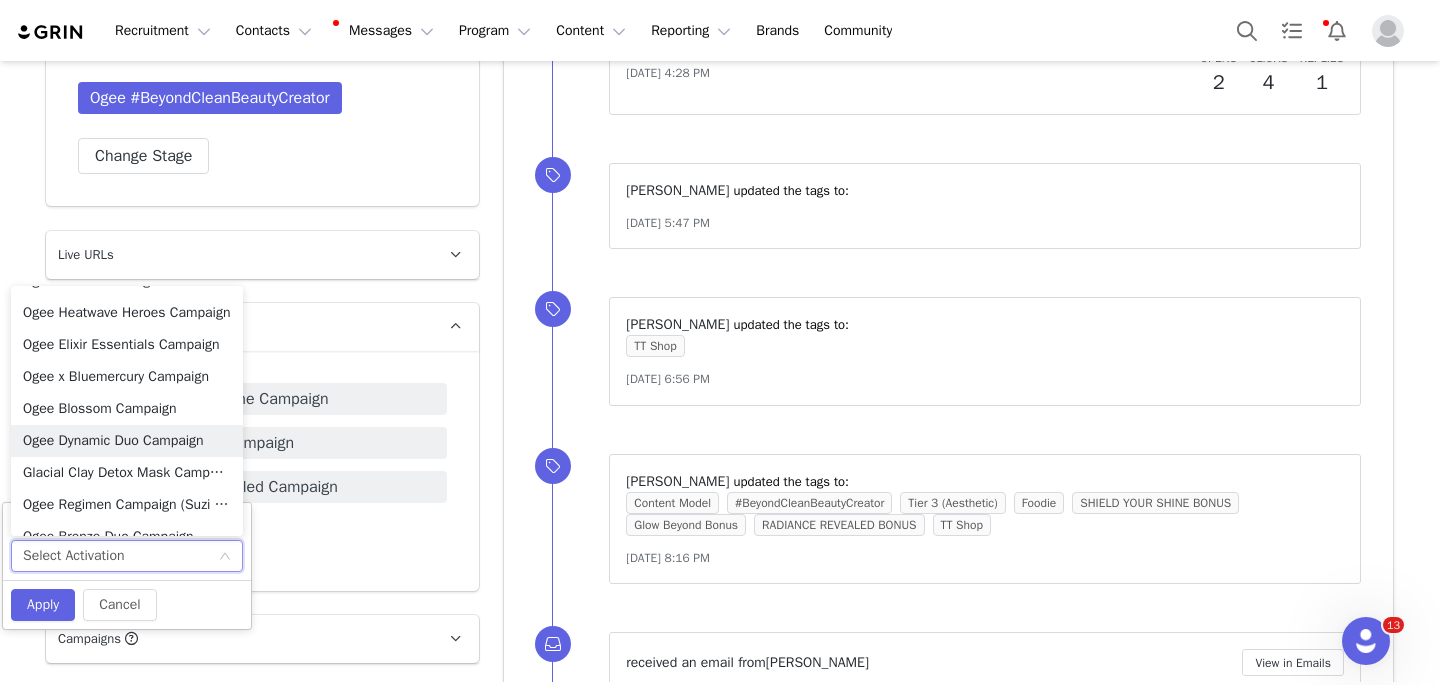 scroll, scrollTop: 1310, scrollLeft: 0, axis: vertical 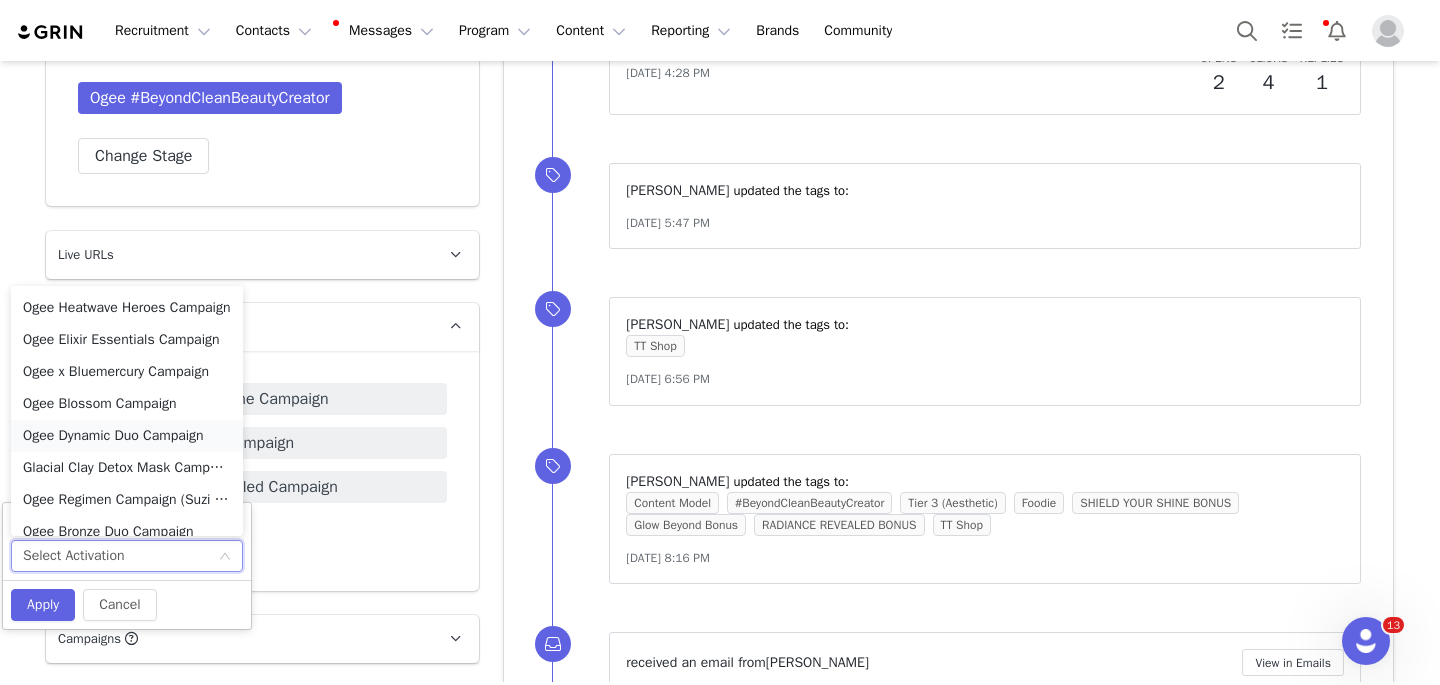 click on "Ogee Dynamic Duo Campaign" at bounding box center [127, 436] 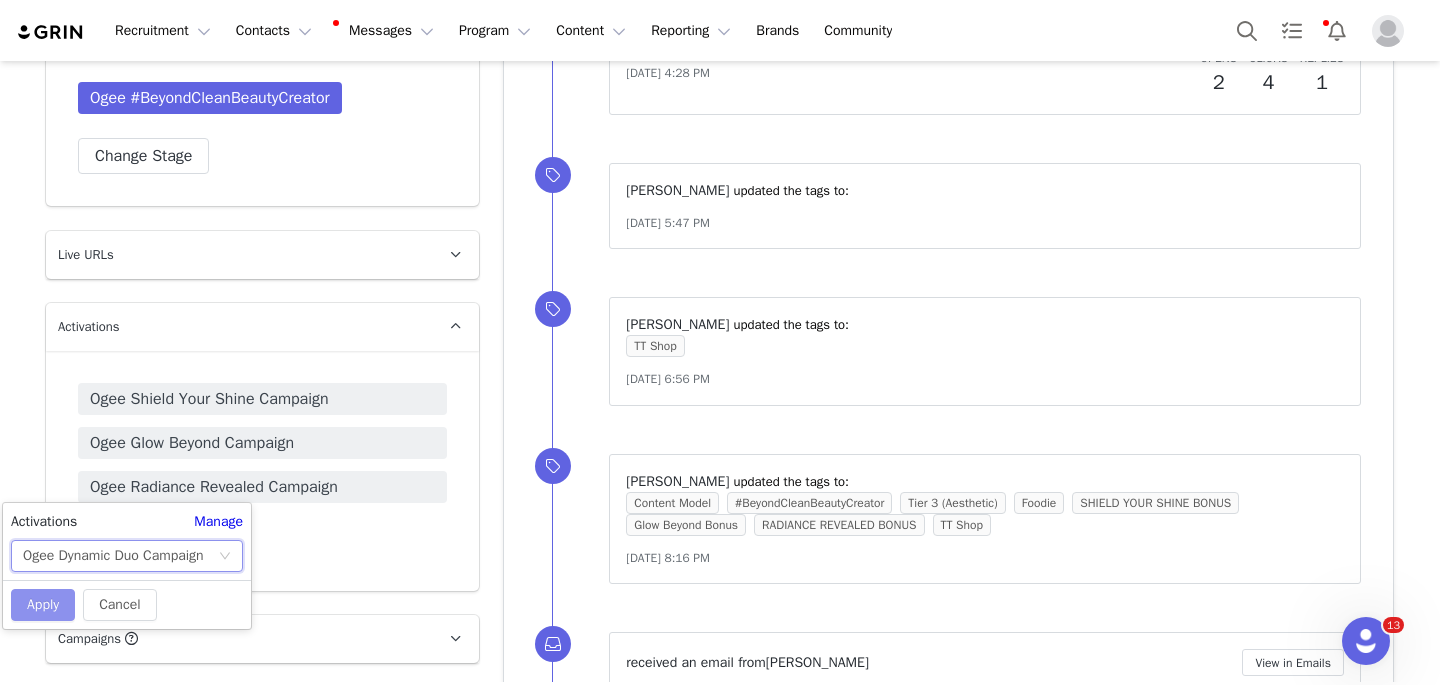 click on "Apply" at bounding box center (43, 605) 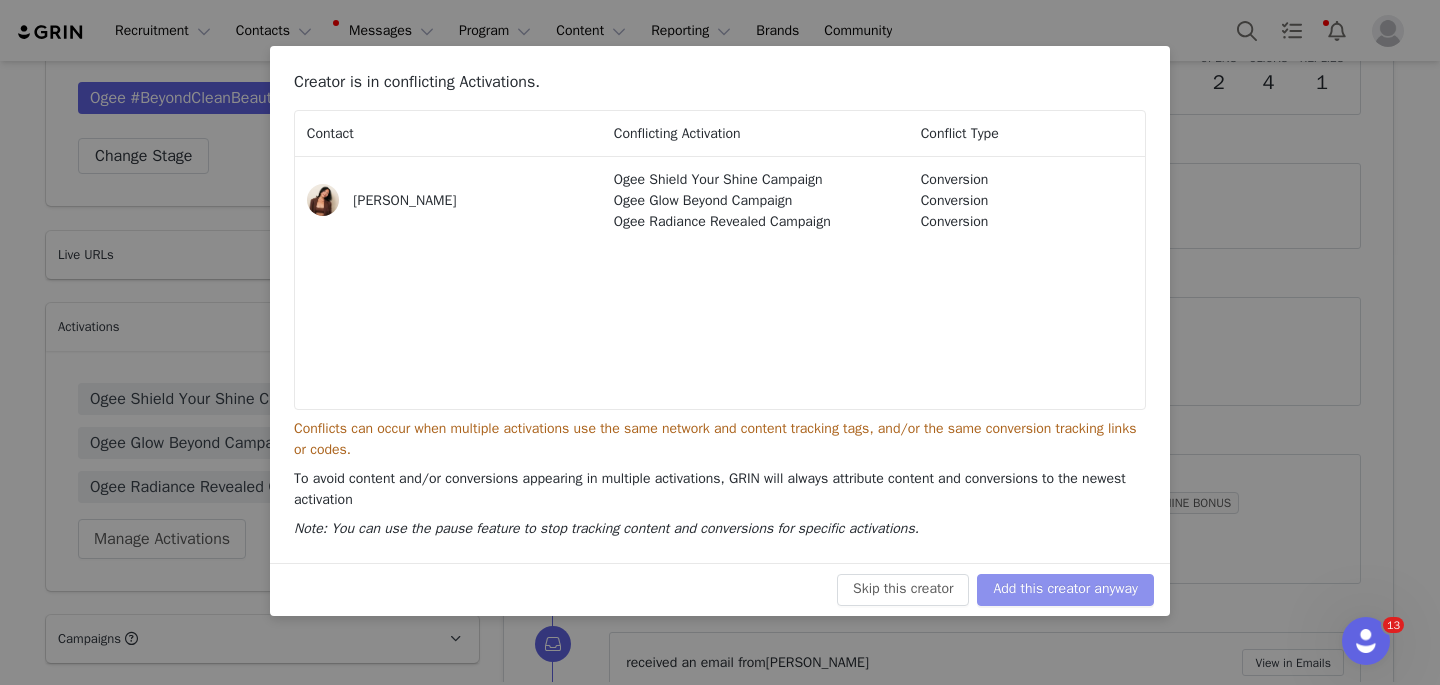 click on "Add this creator anyway" at bounding box center [1065, 590] 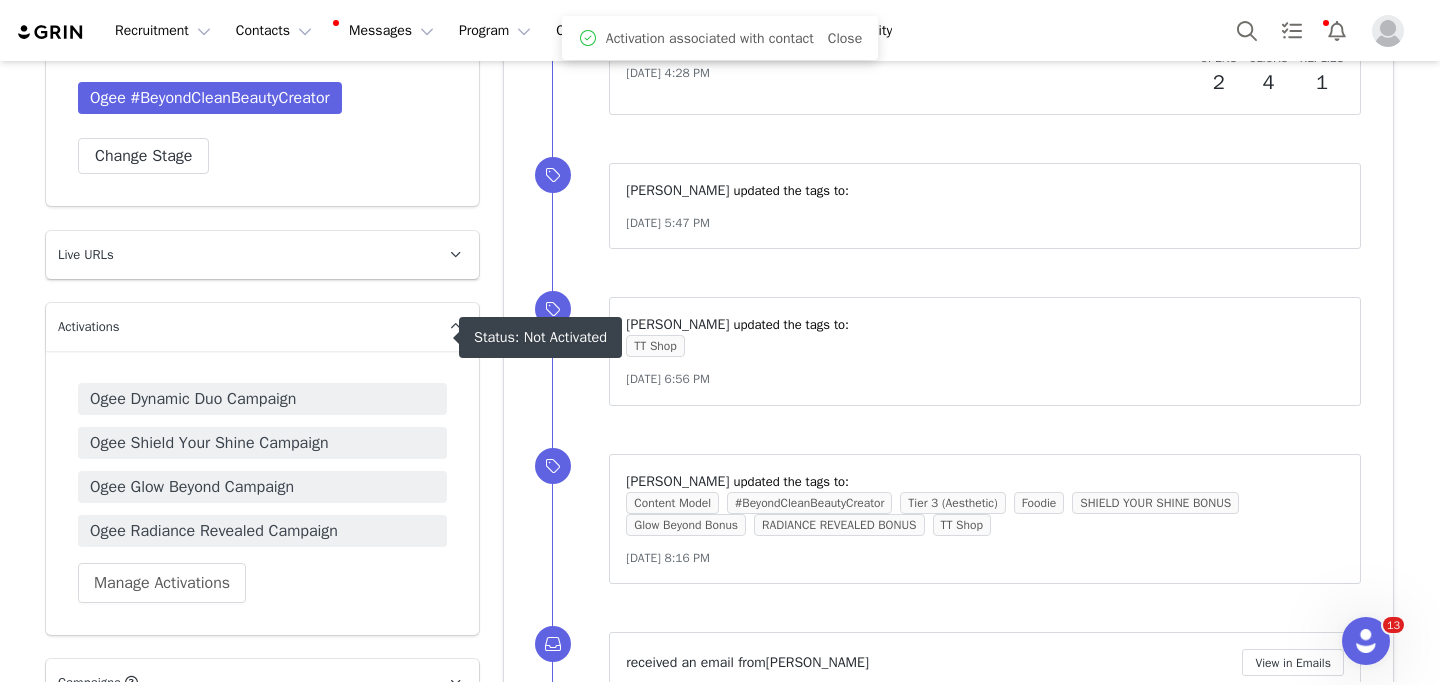 click on "Ogee Dynamic Duo Campaign" at bounding box center (262, 399) 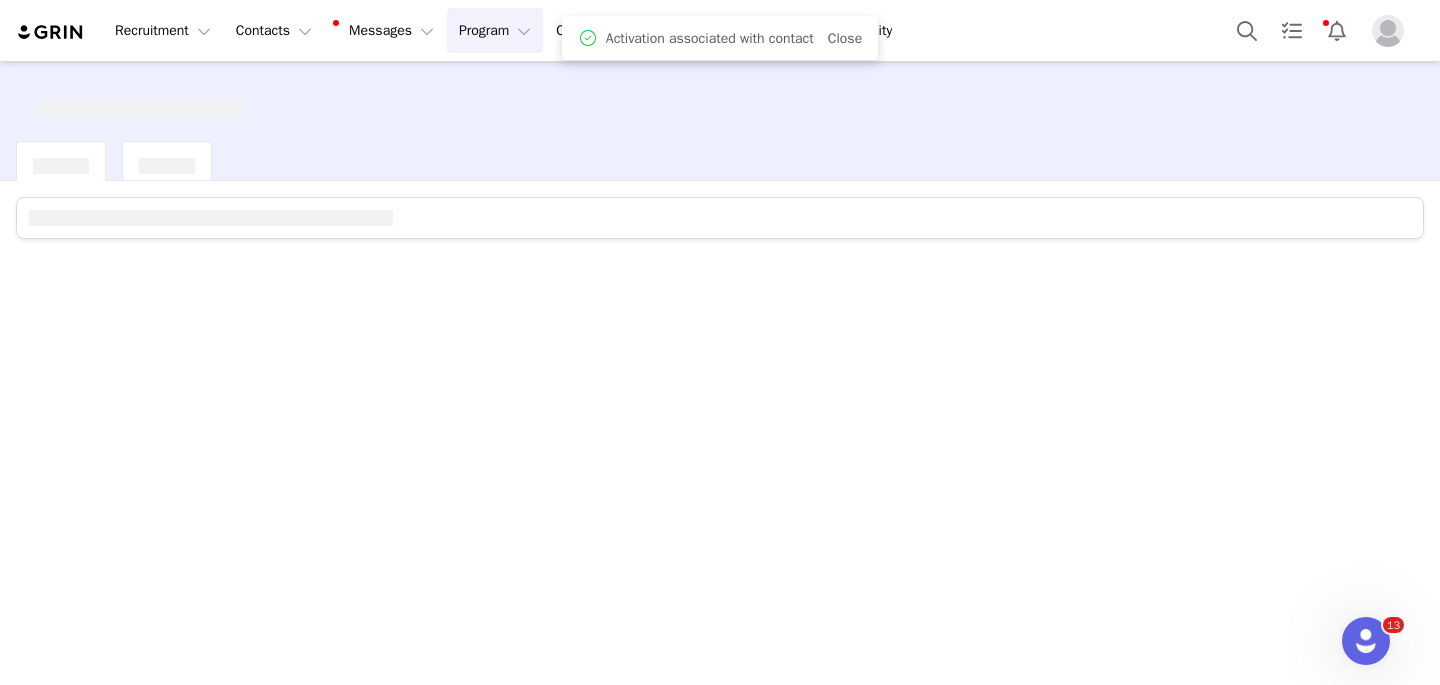 scroll, scrollTop: 0, scrollLeft: 0, axis: both 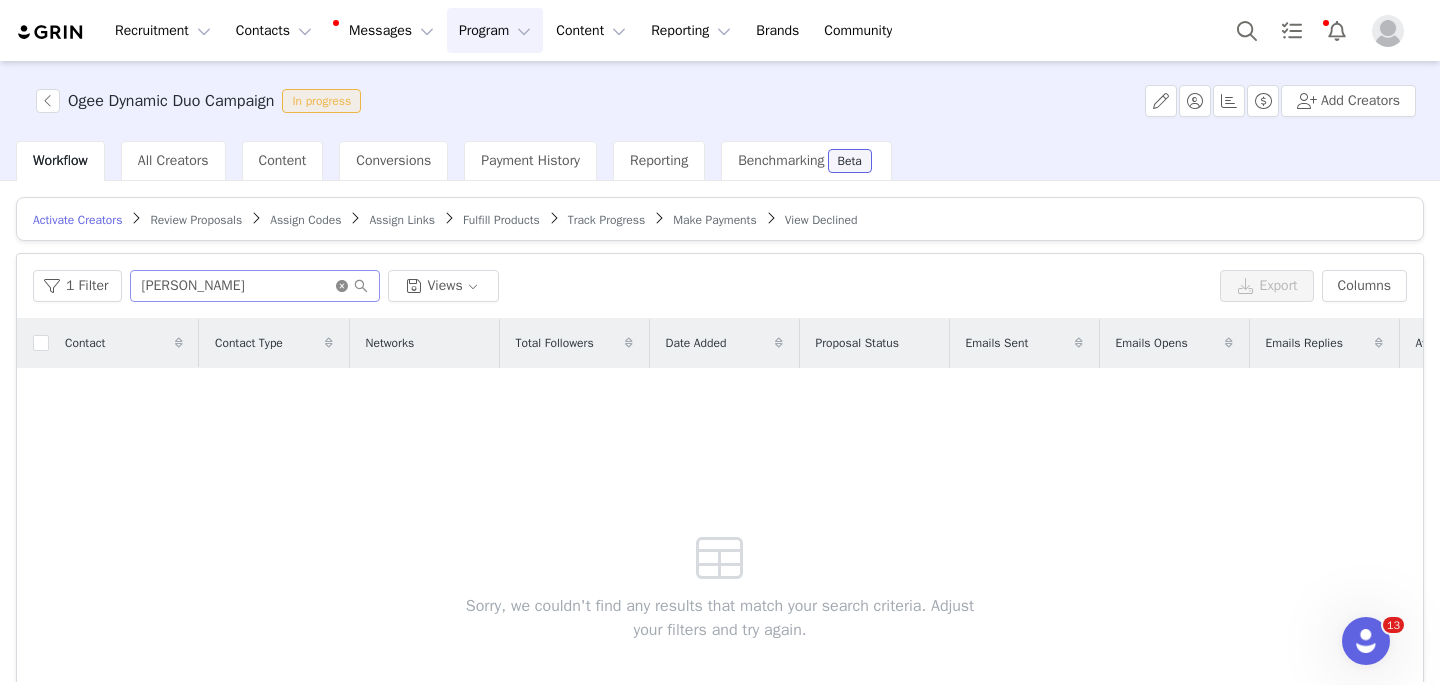 click 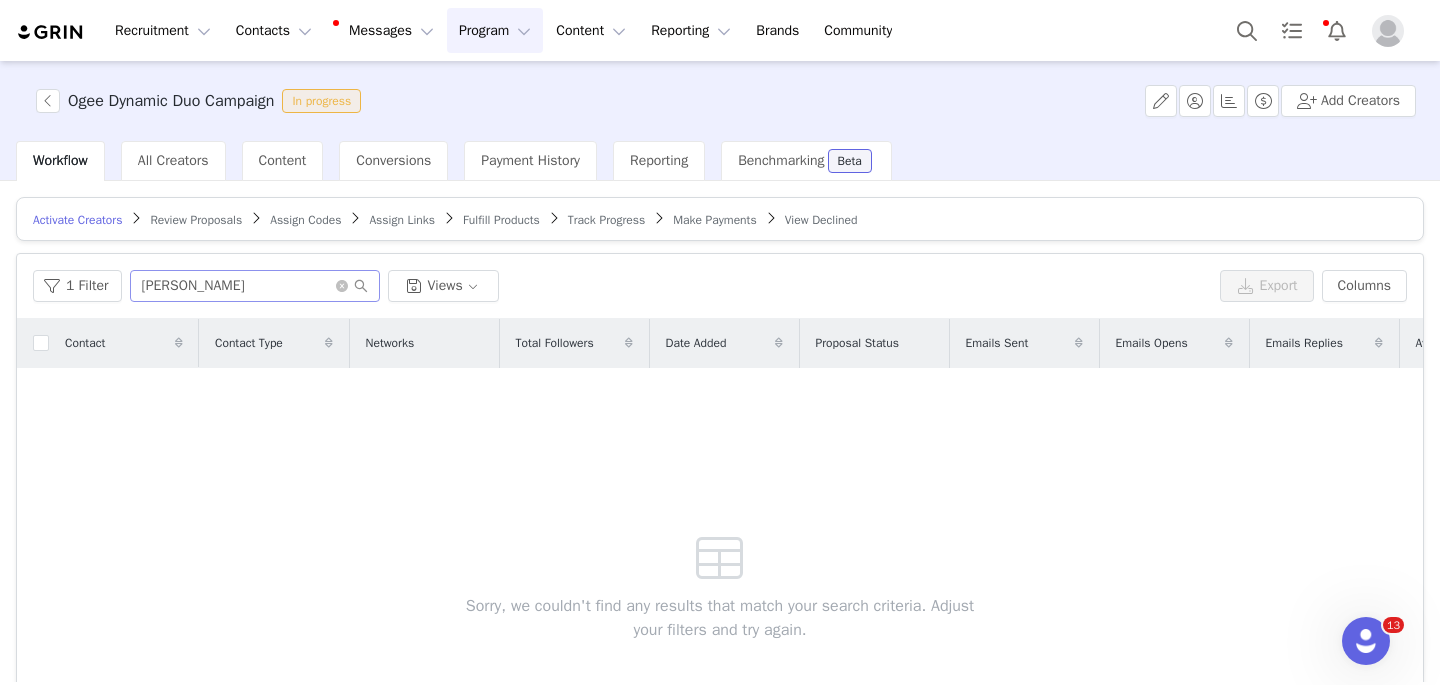 type 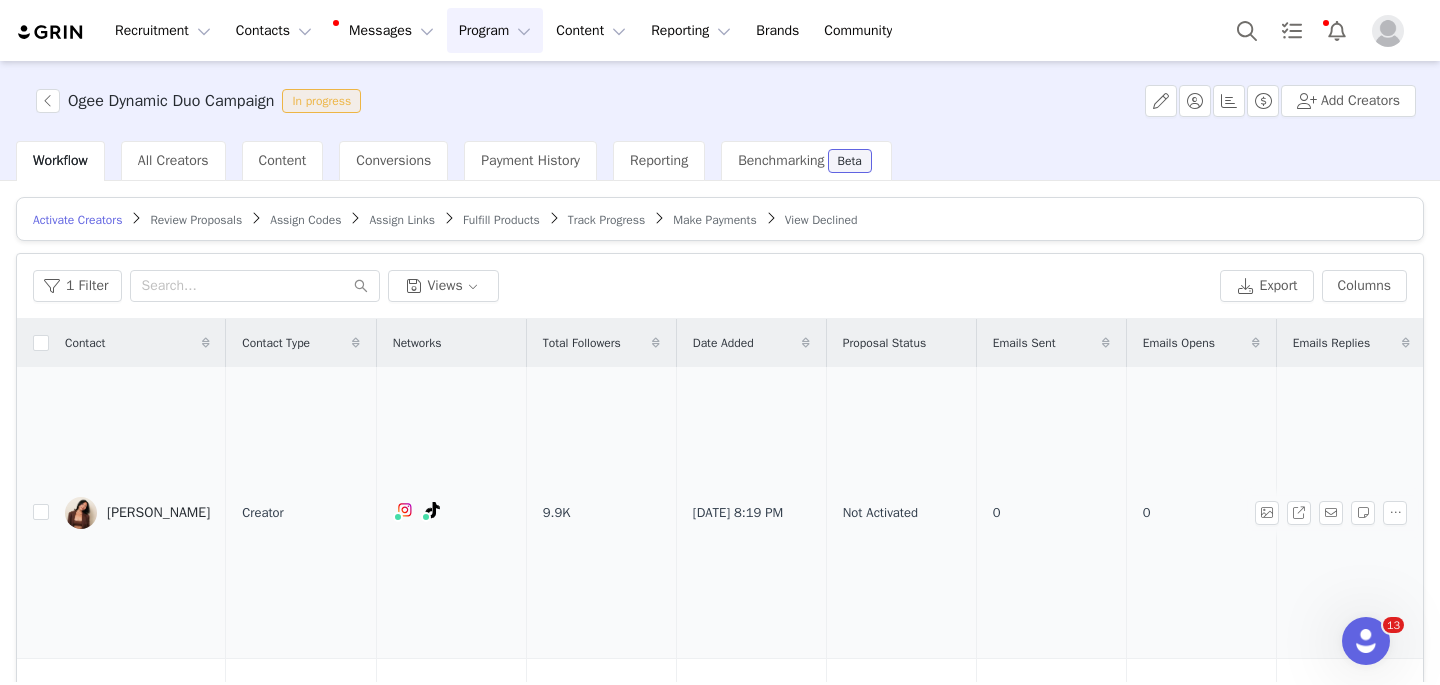 click on "Kimanna Nguyen" at bounding box center (158, 513) 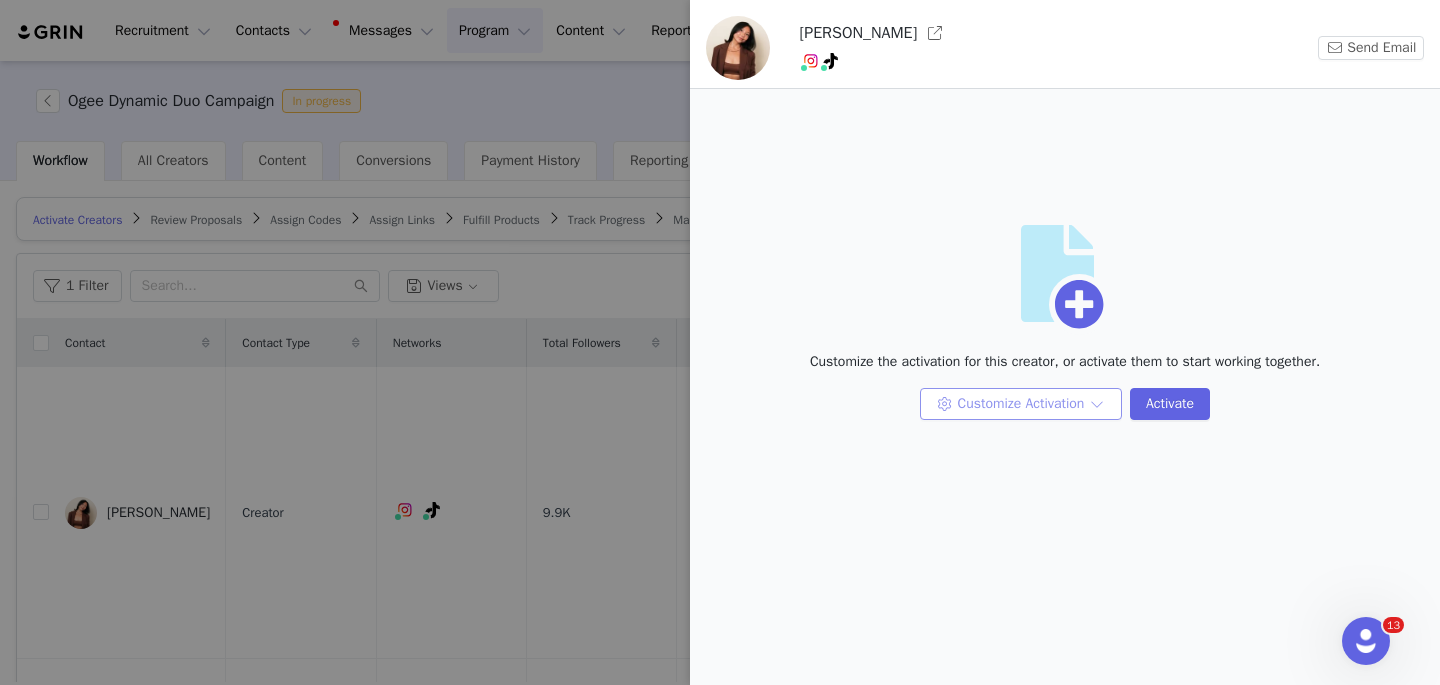 click on "Customize Activation" at bounding box center [1021, 404] 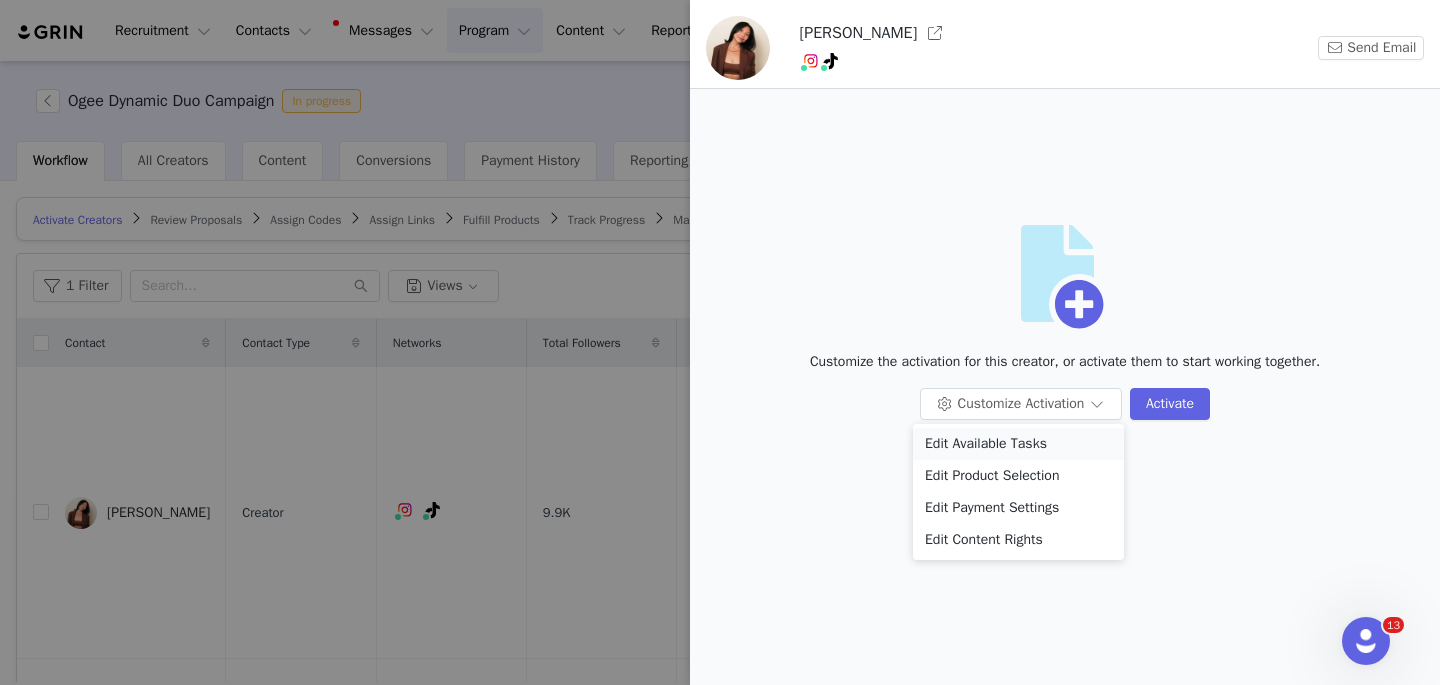click on "Edit Available Tasks" at bounding box center [1018, 444] 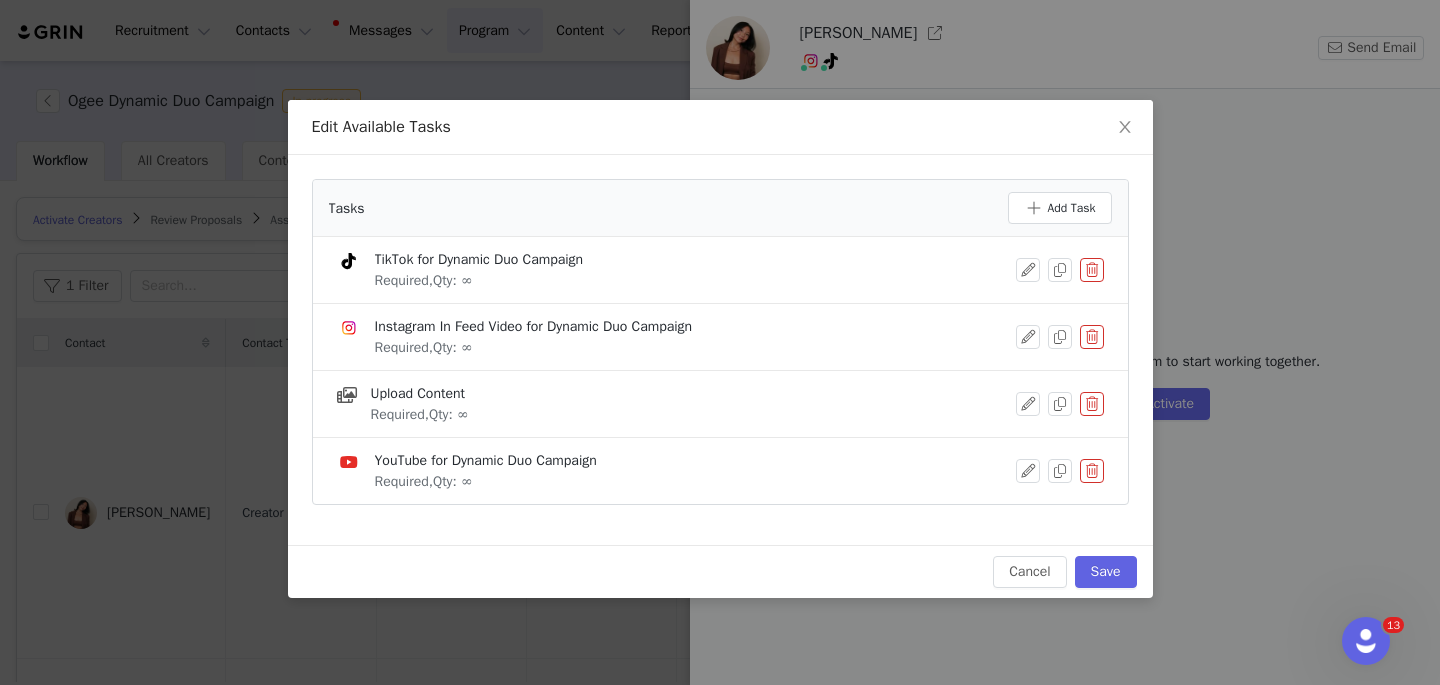 click at bounding box center (1092, 270) 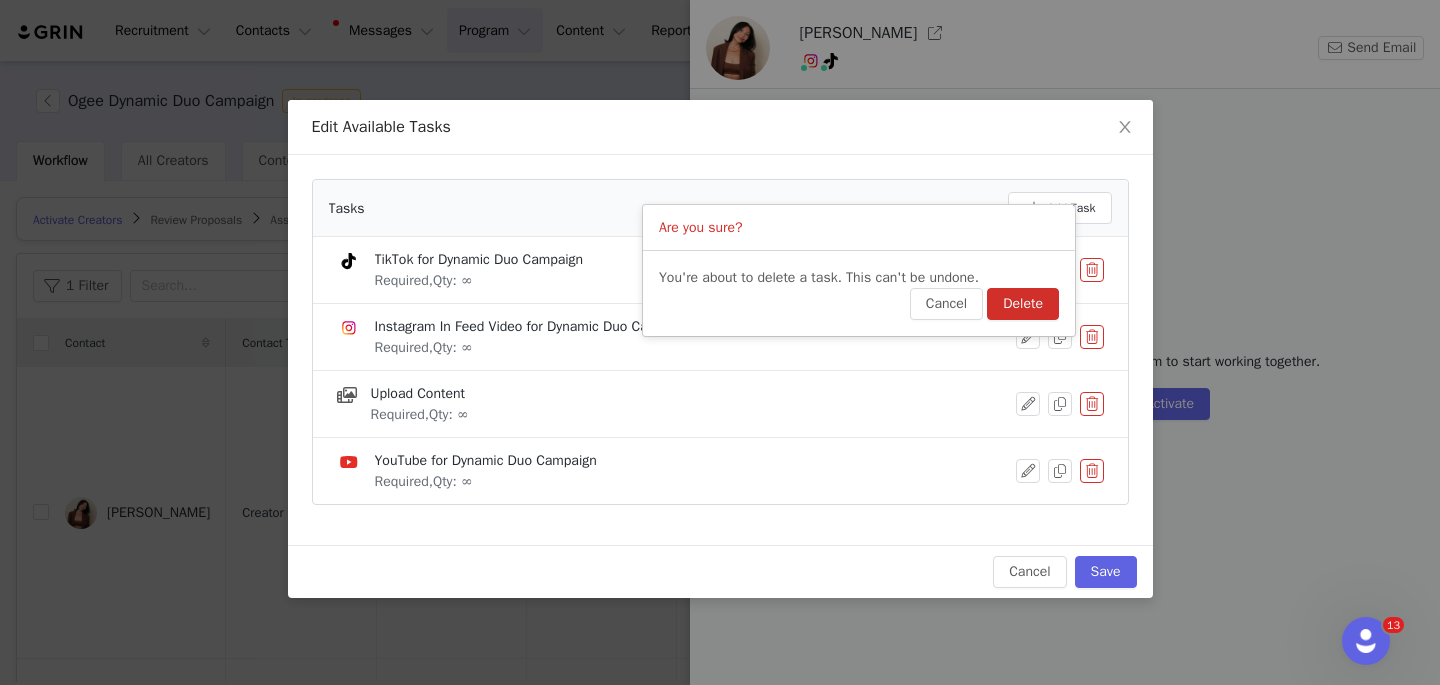 click on "Delete" at bounding box center (1023, 304) 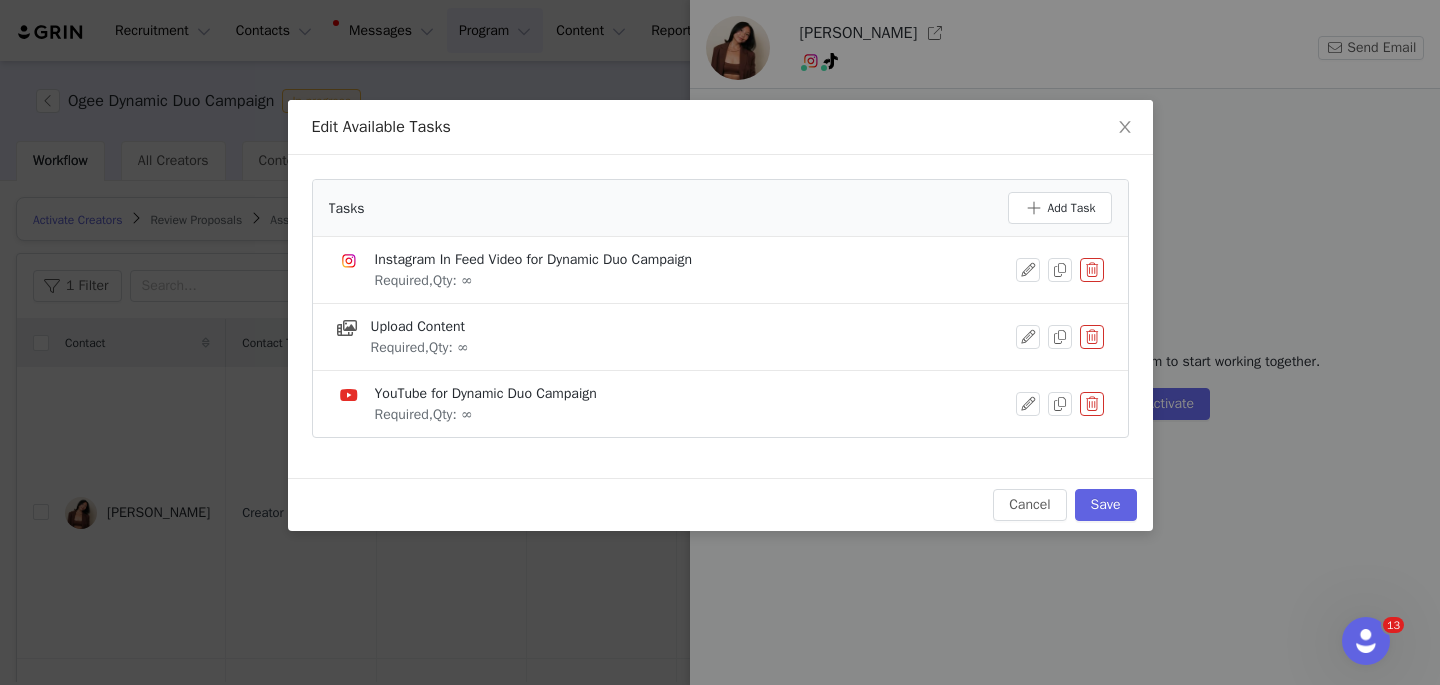click at bounding box center (1092, 404) 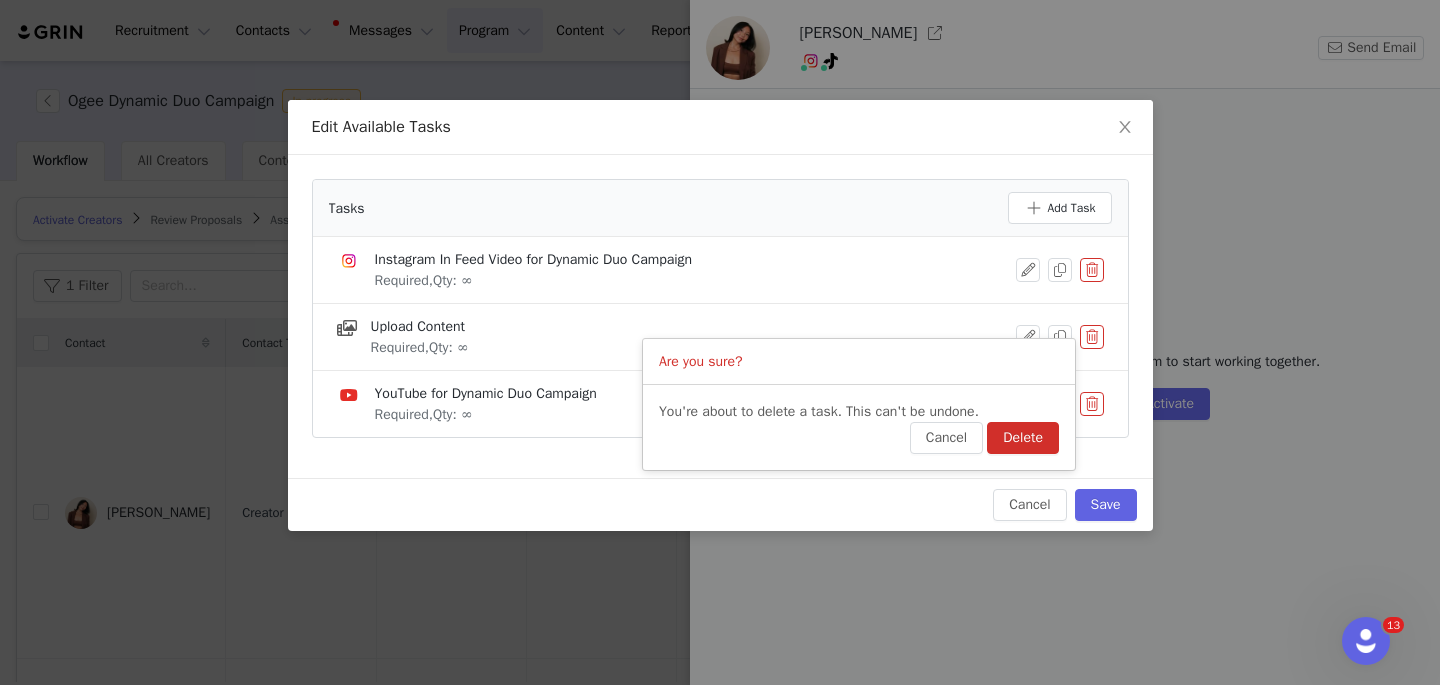 click on "Delete" at bounding box center [1023, 438] 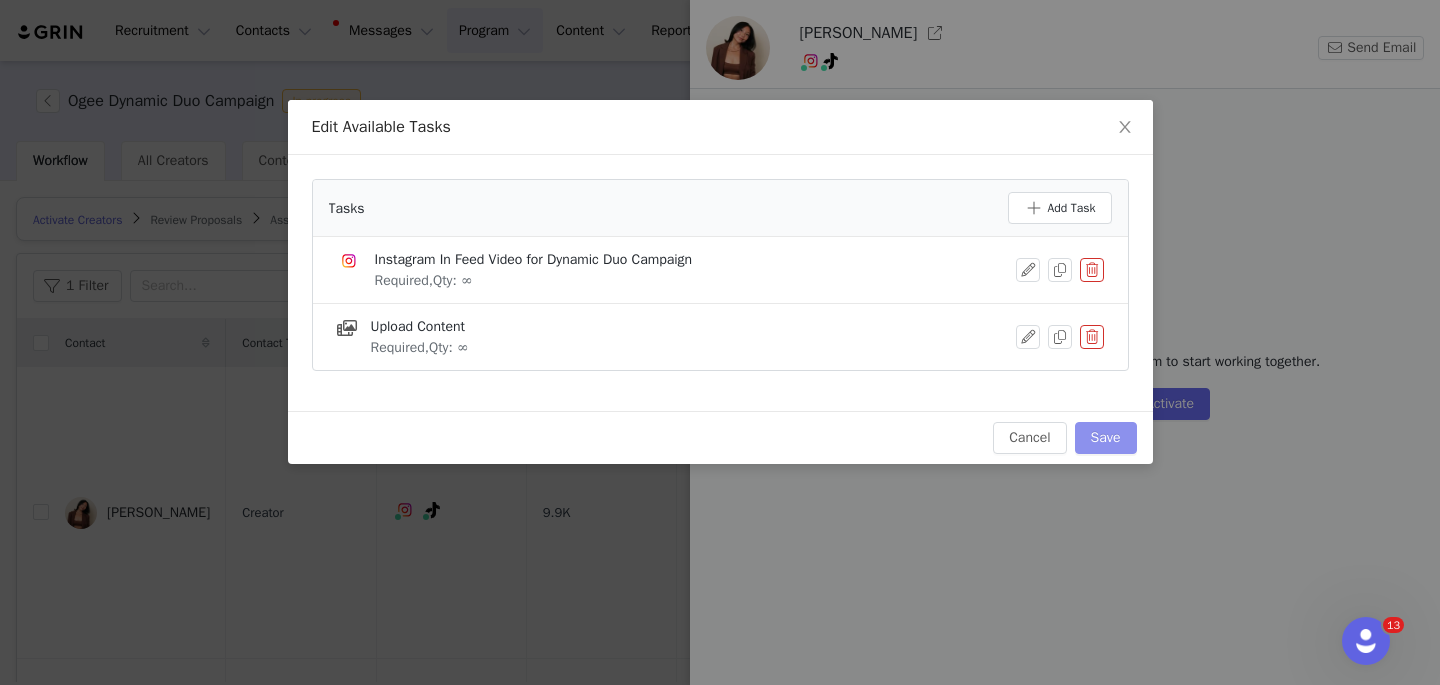 click on "Save" at bounding box center (1106, 438) 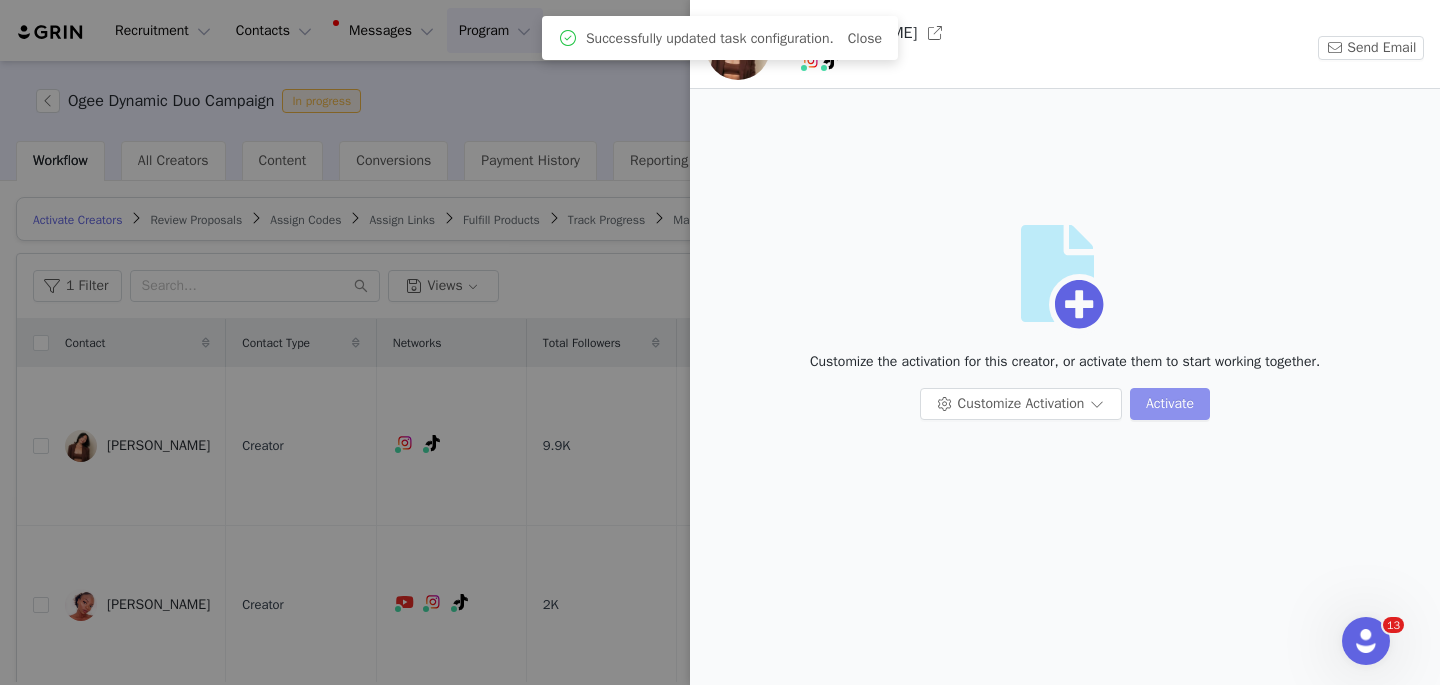 click on "Activate" at bounding box center (1170, 404) 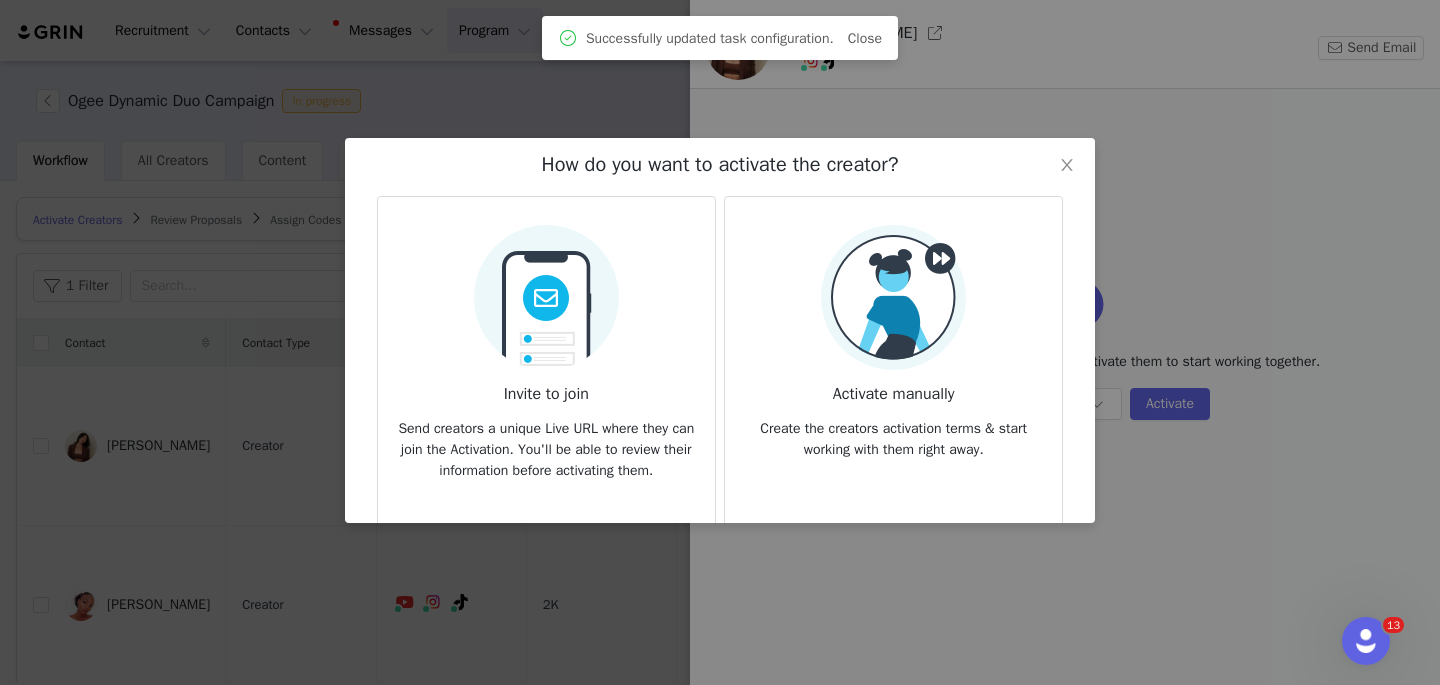 click on "Invite to join Send creators a unique Live URL where they can join the Activation. You'll be able to review their information before activating them.  Learn about Live URL" at bounding box center [546, 390] 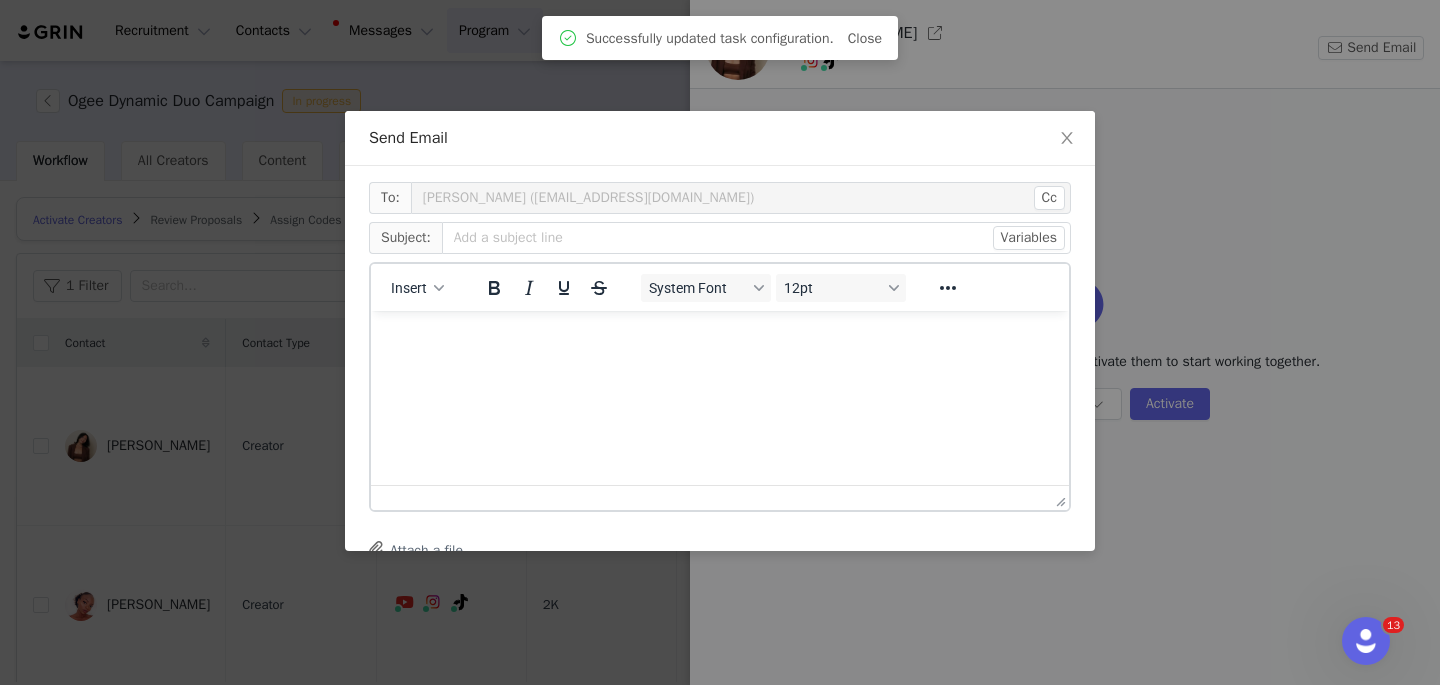 scroll, scrollTop: 0, scrollLeft: 0, axis: both 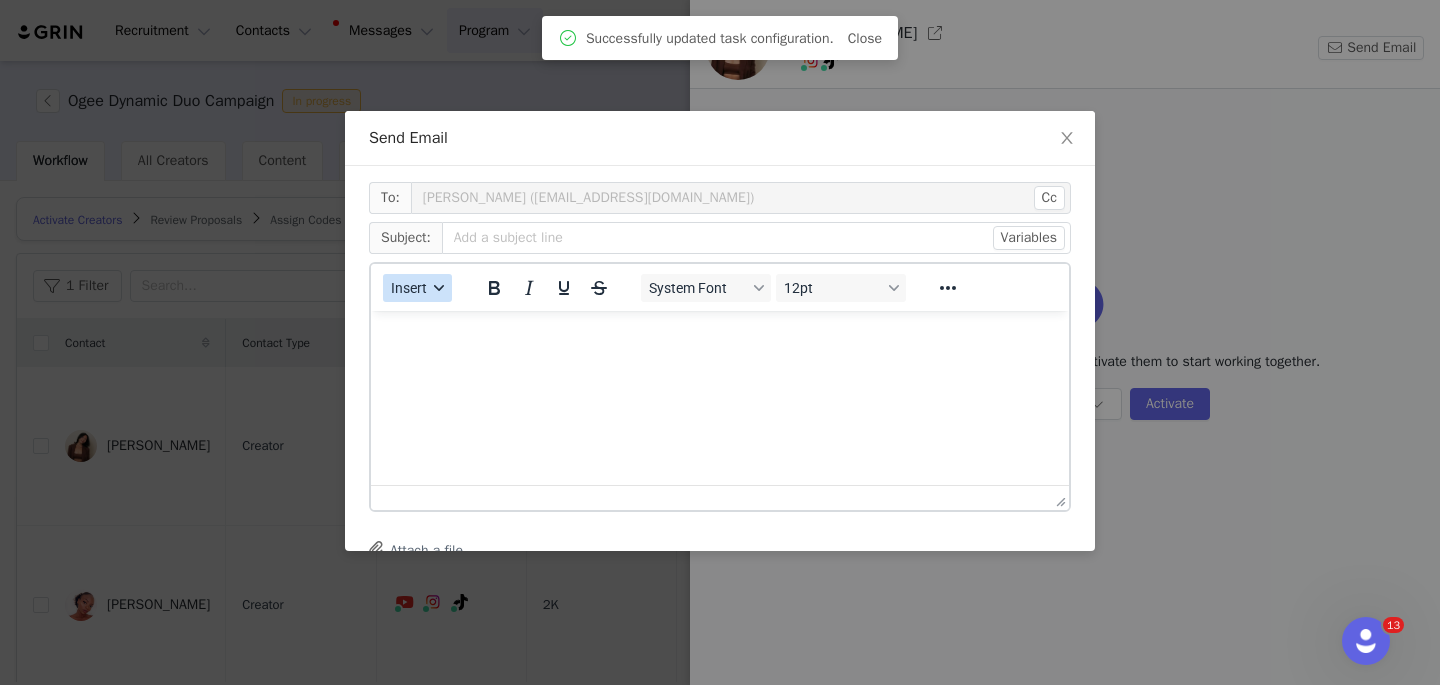 click on "Insert" at bounding box center (417, 288) 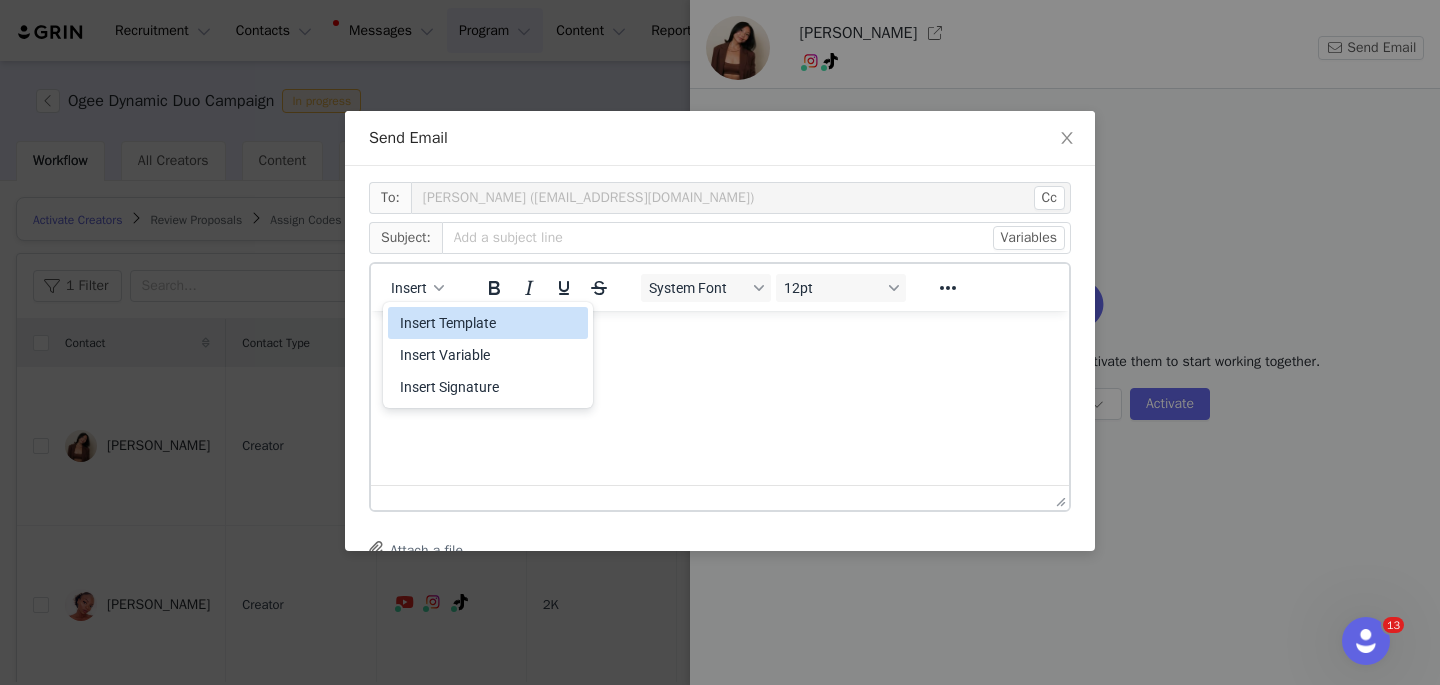 click on "Insert Template" at bounding box center (490, 323) 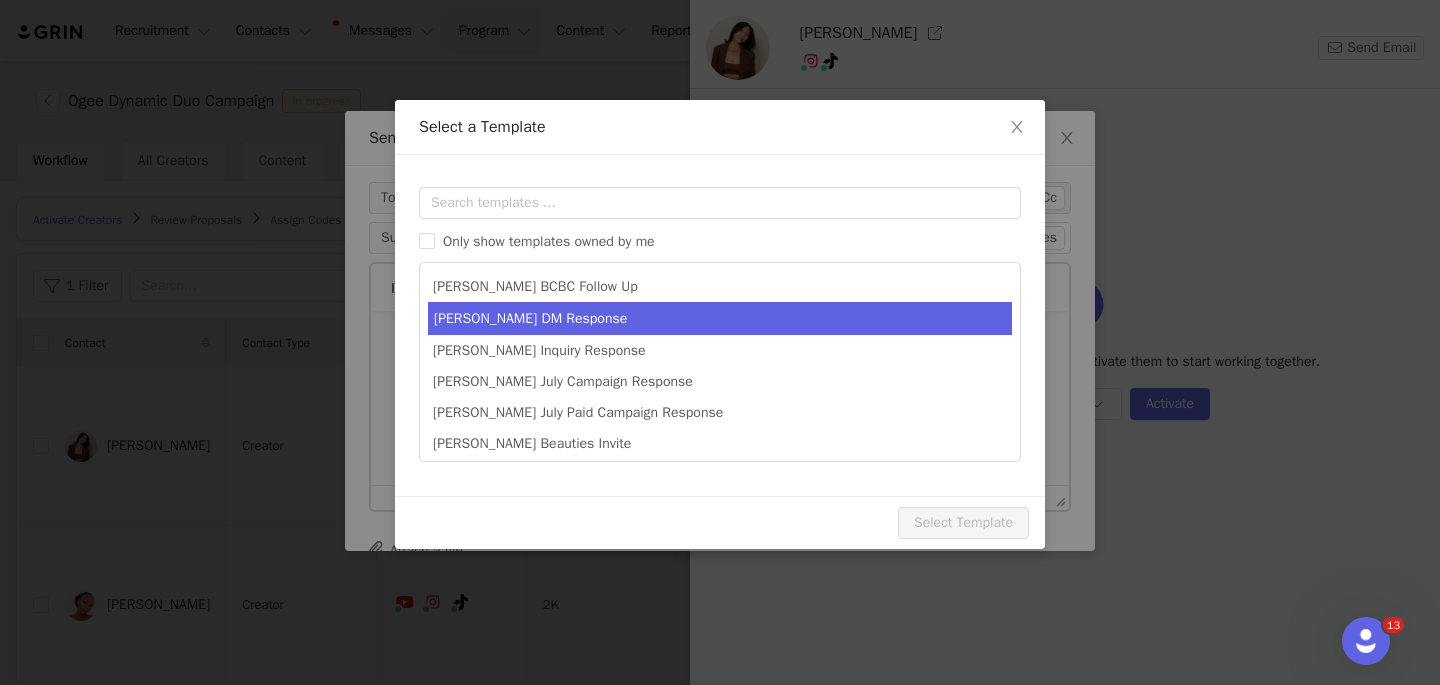 scroll, scrollTop: 0, scrollLeft: 0, axis: both 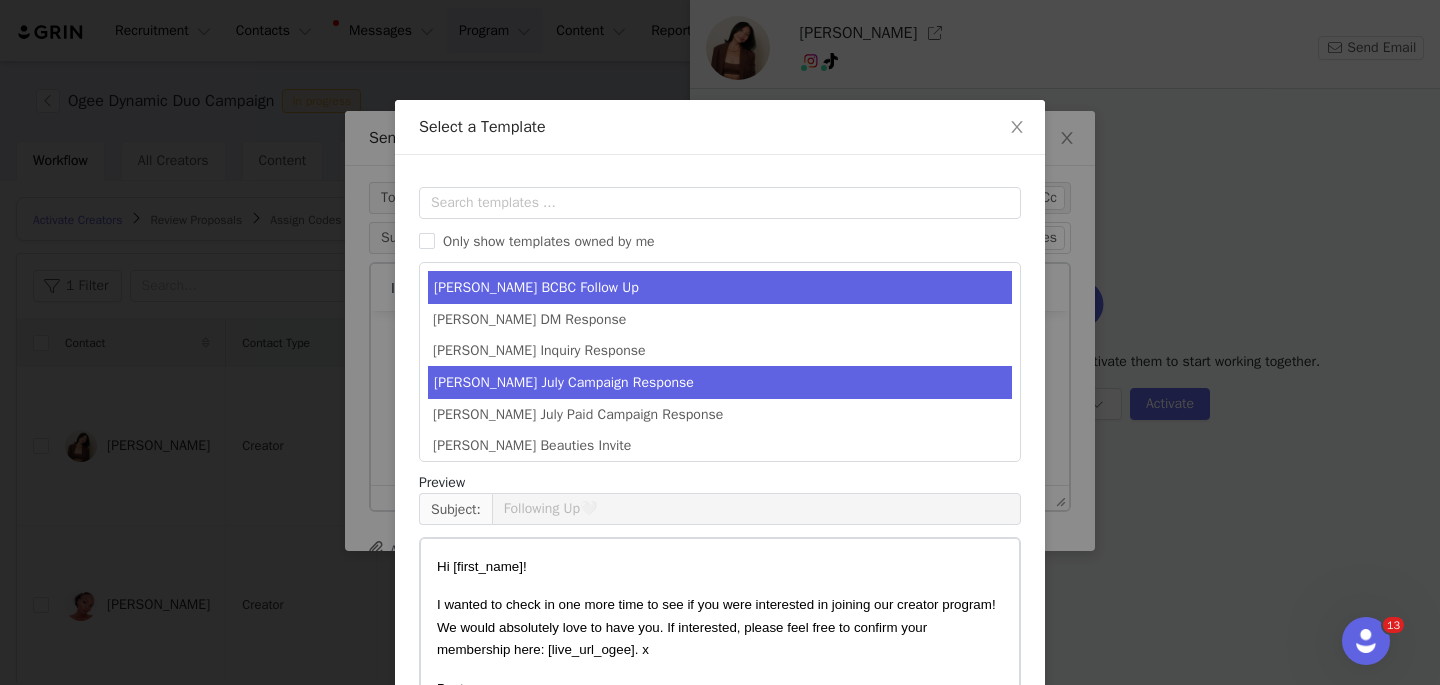 click on "Amanda July Campaign Response" at bounding box center (720, 382) 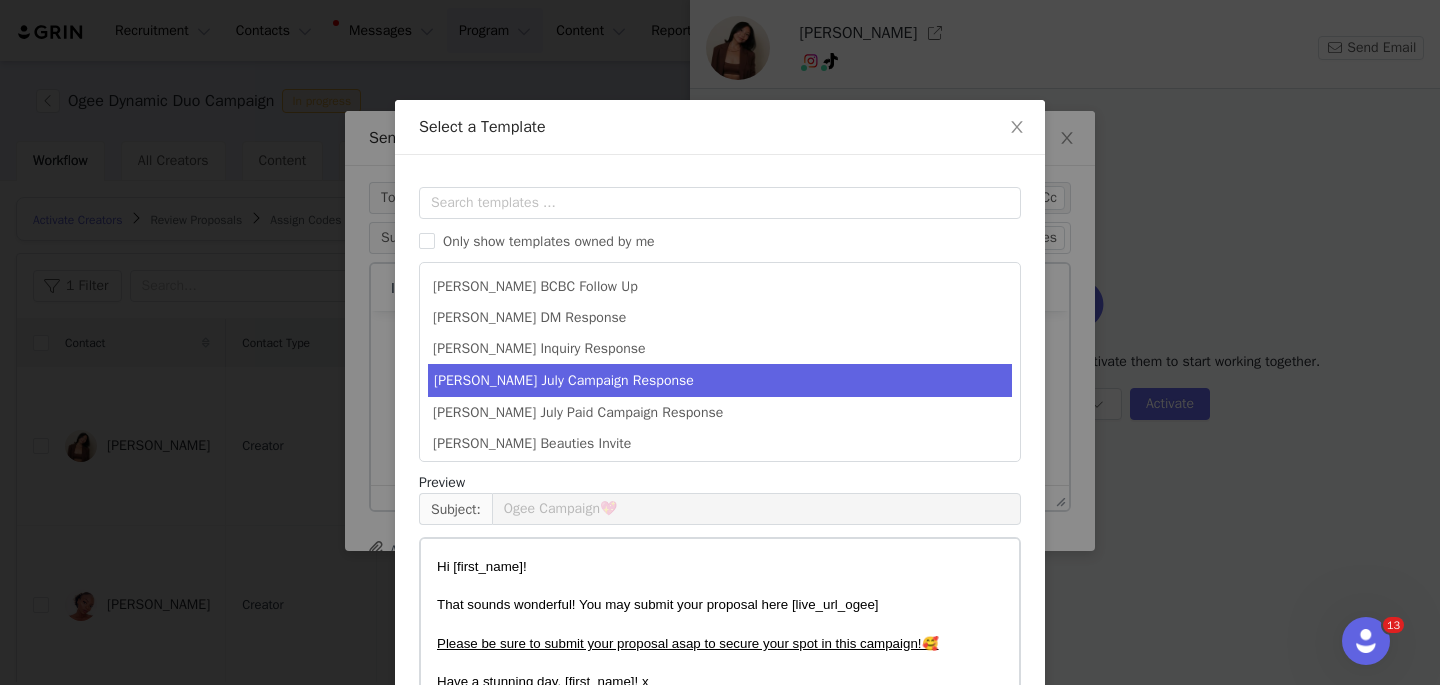 scroll, scrollTop: 152, scrollLeft: 0, axis: vertical 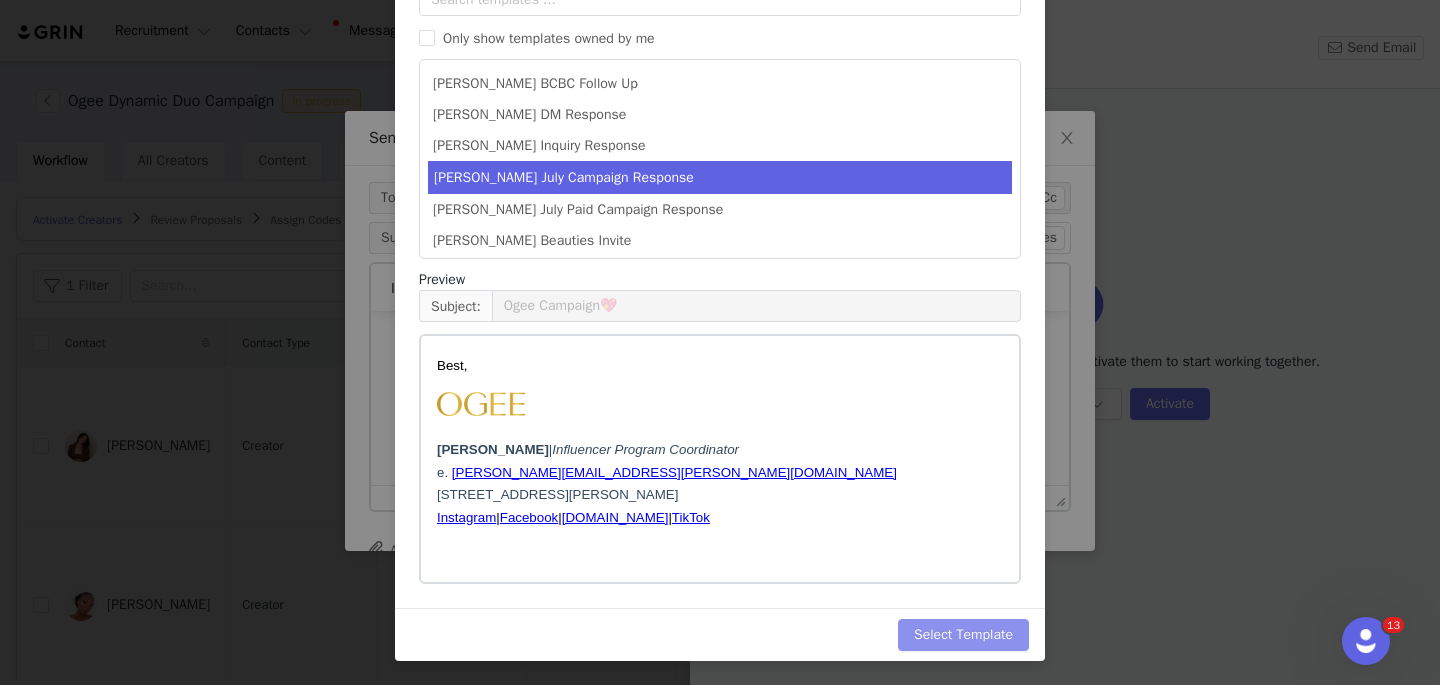 click on "Select Template" at bounding box center [963, 635] 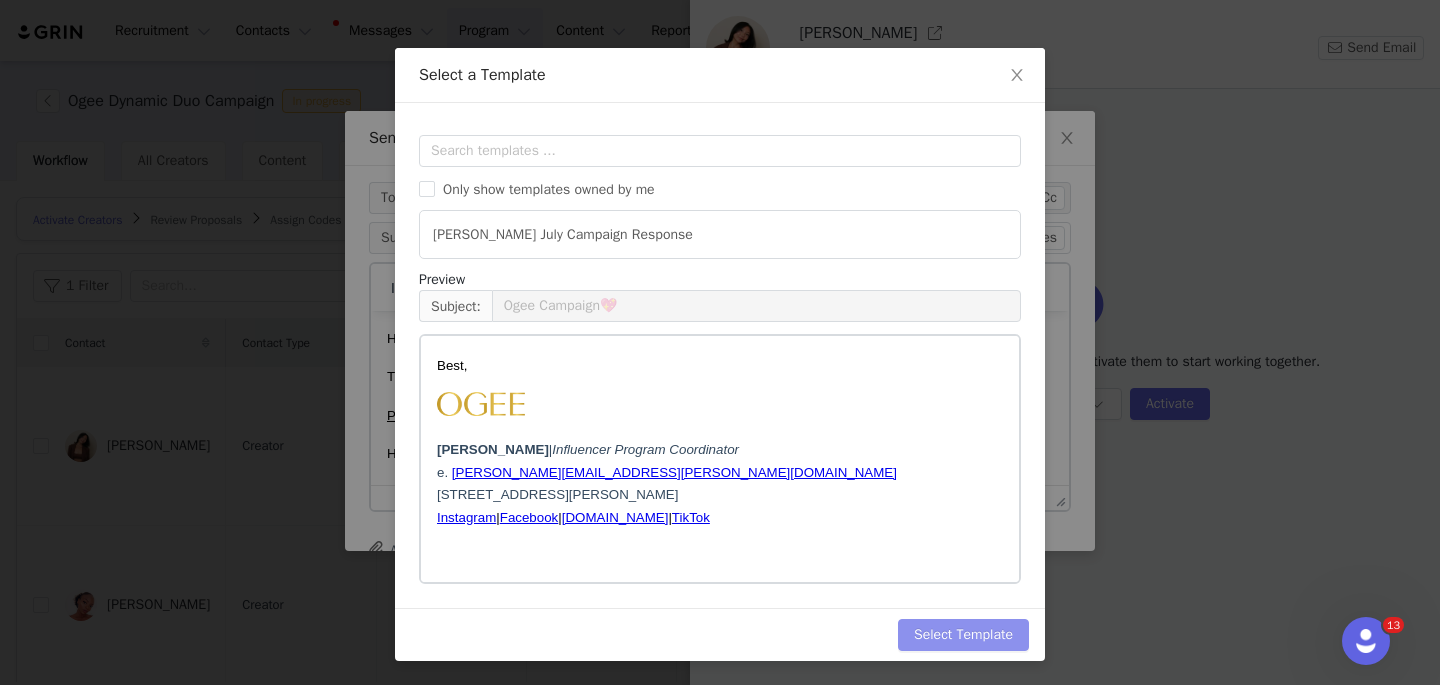 scroll, scrollTop: 0, scrollLeft: 0, axis: both 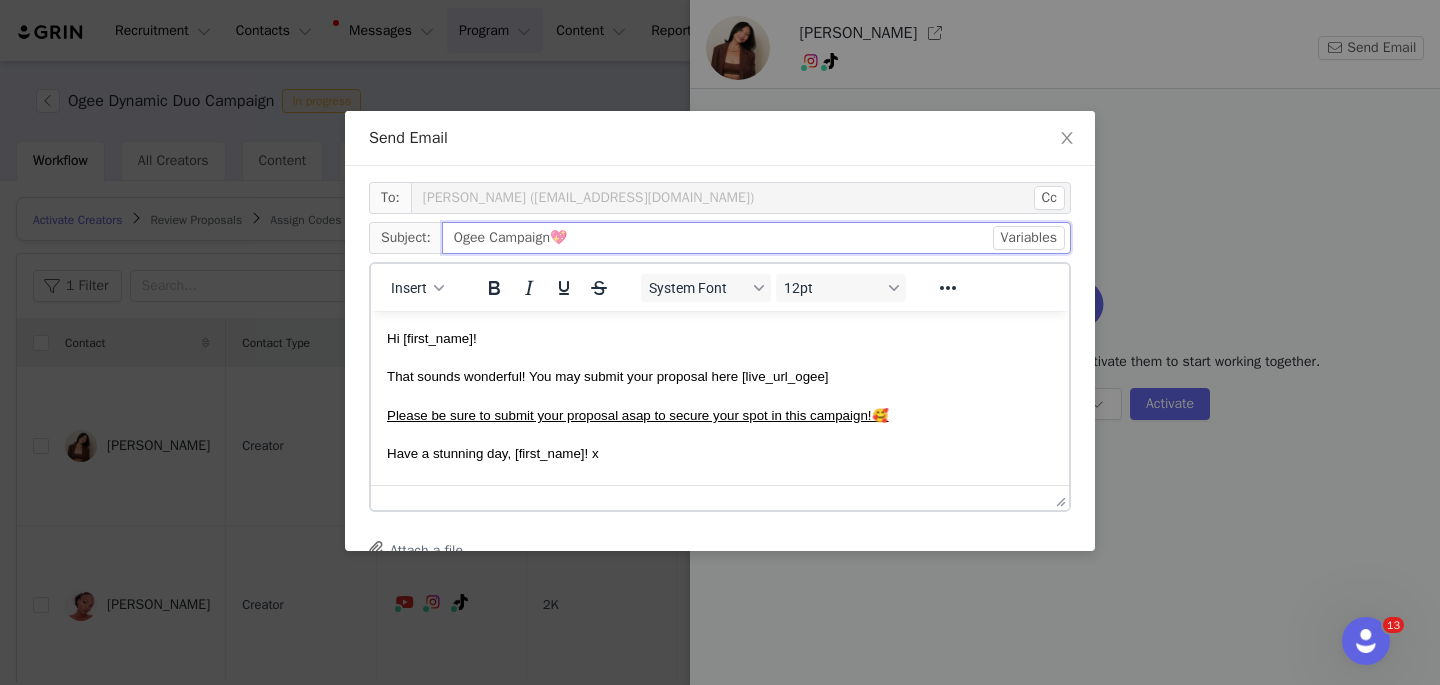 click on "Ogee Campaign💖" at bounding box center (756, 238) 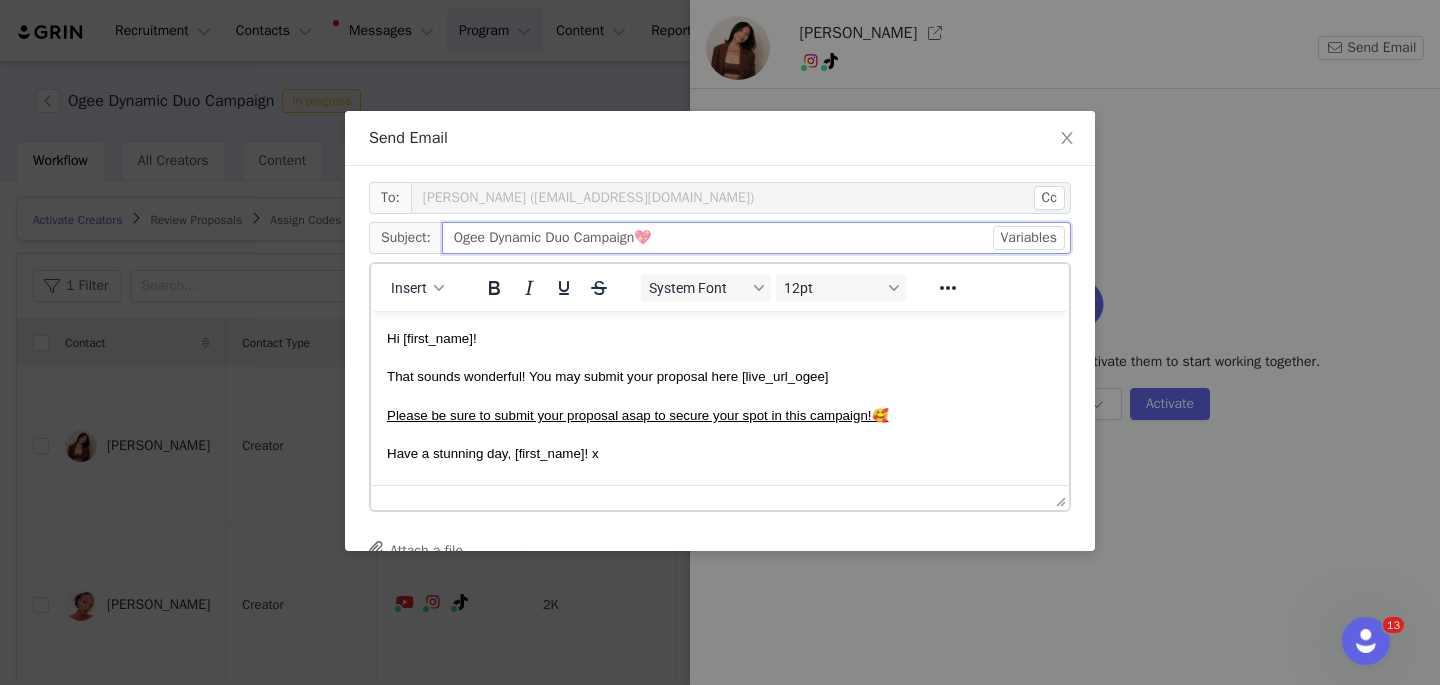 type on "Ogee Dynamic Duo Campaign💖" 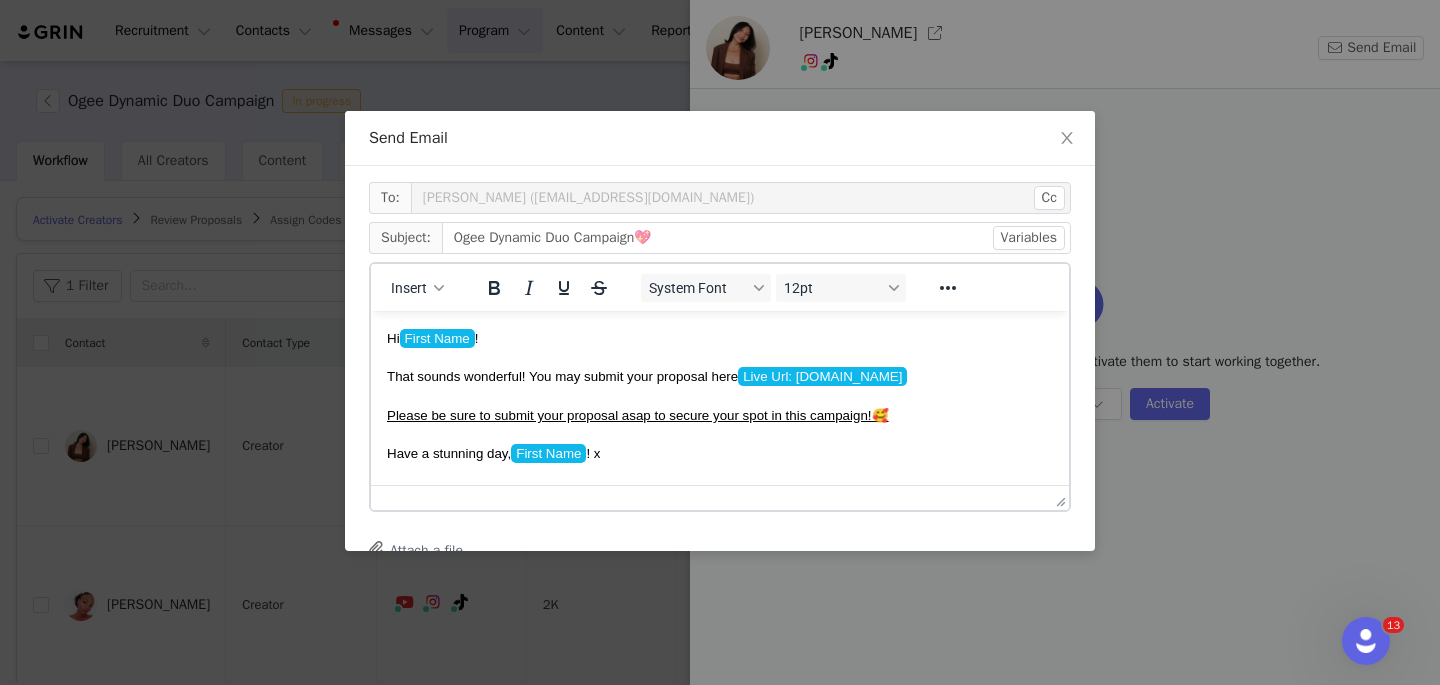 click on "Hi  First Name !" at bounding box center [720, 337] 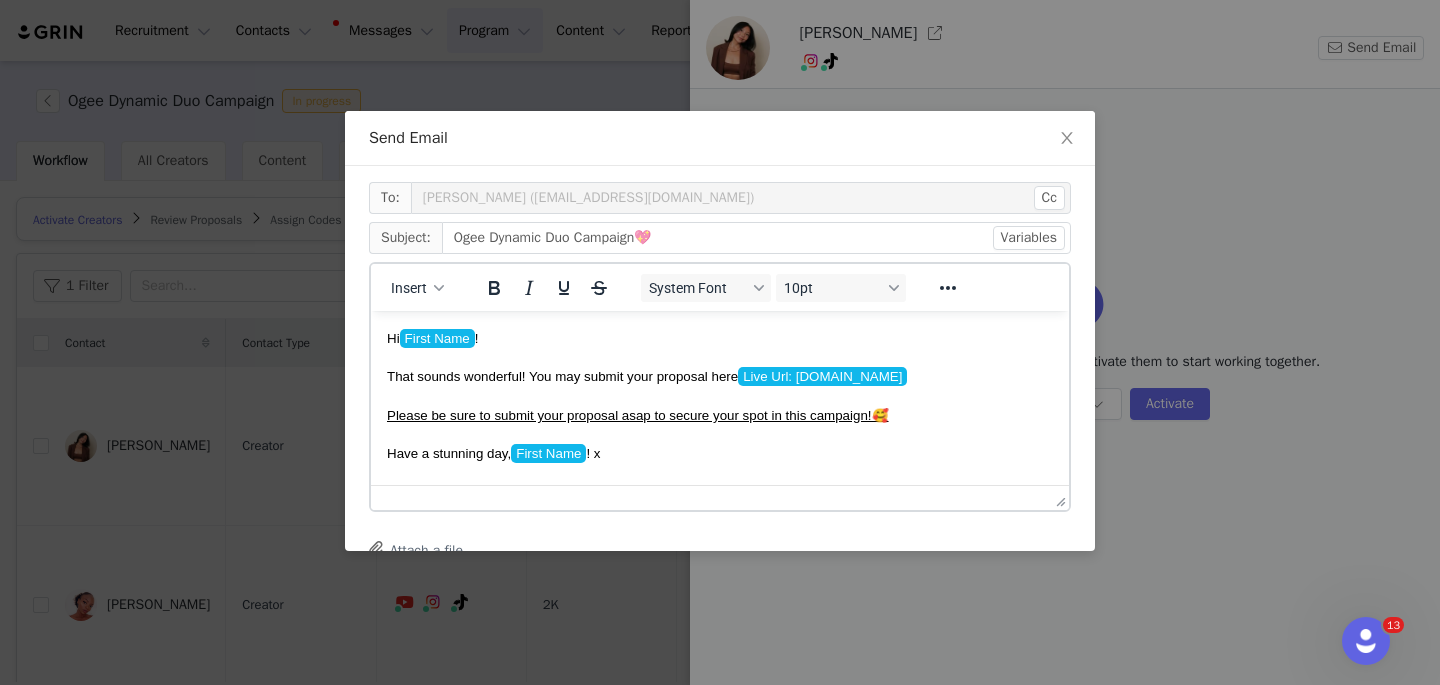 click on "Hi  First Name ! That sounds wonderful! You may submit your proposal here  Live Url: ogee.grin.live   Please be sure to submit your proposal asap to secure your spot in this campaign!🥰 Have a stunning day,  First Name ﻿ ! x Best, Amanda Weyer  |  Influencer Program Coordinator  e.   amanda.weyer@ogee.com One Lawson Lane Suite 130 | Burlington, VT 05401 Instagram  |  Facebook   |  Ogee.com  |  TikTok" at bounding box center [720, 509] 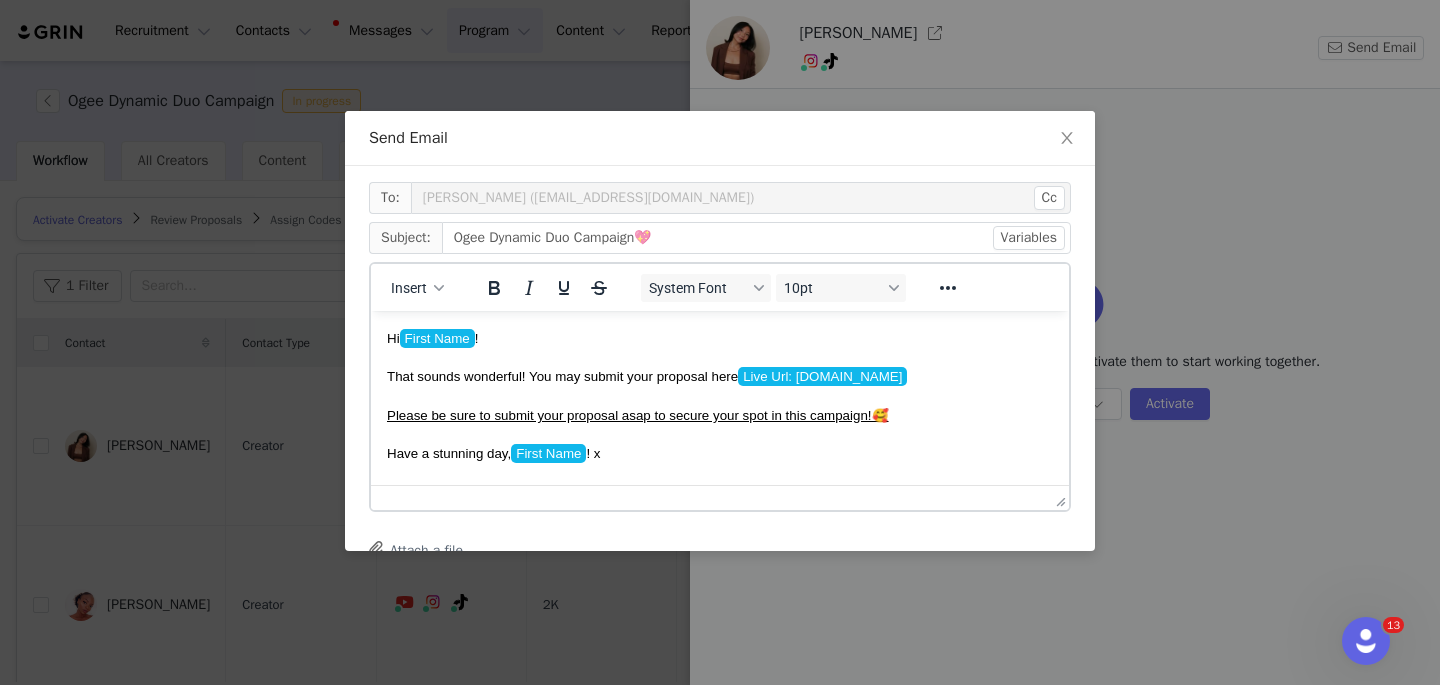 scroll, scrollTop: 224, scrollLeft: 0, axis: vertical 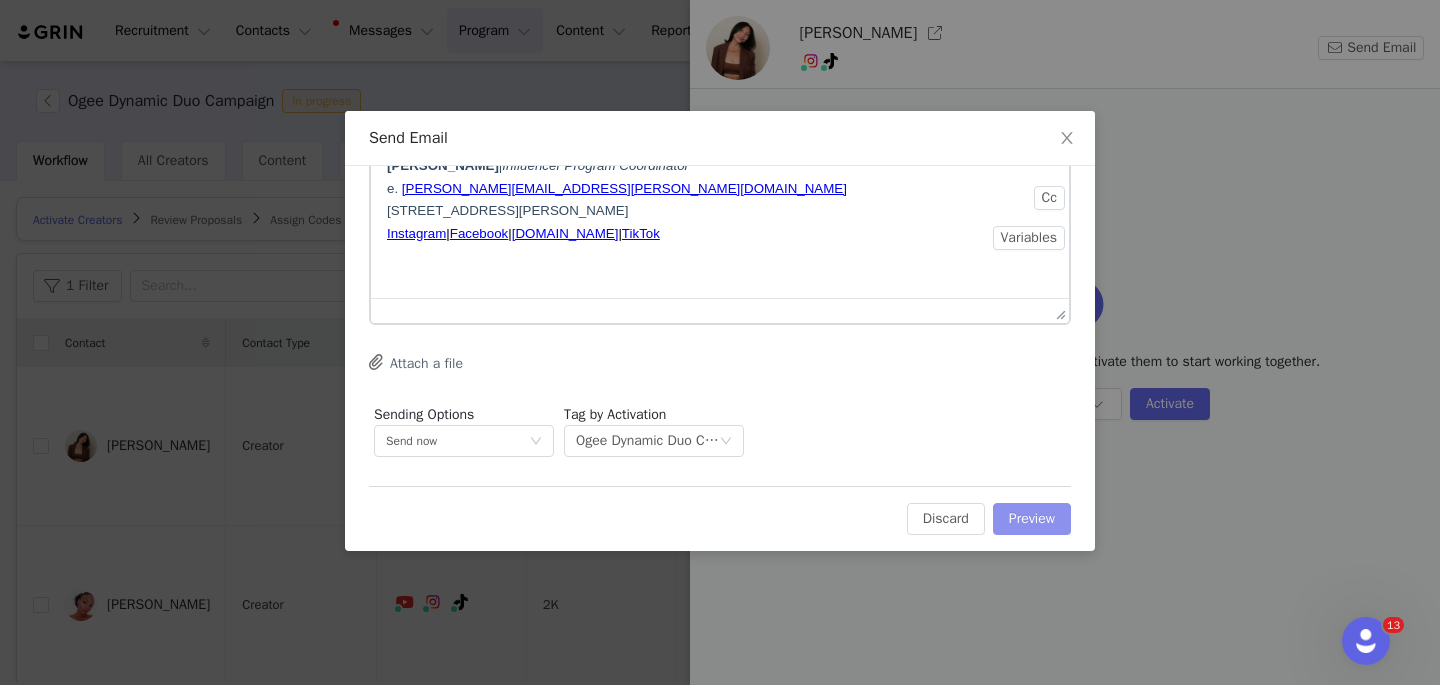click on "Preview" at bounding box center [1032, 519] 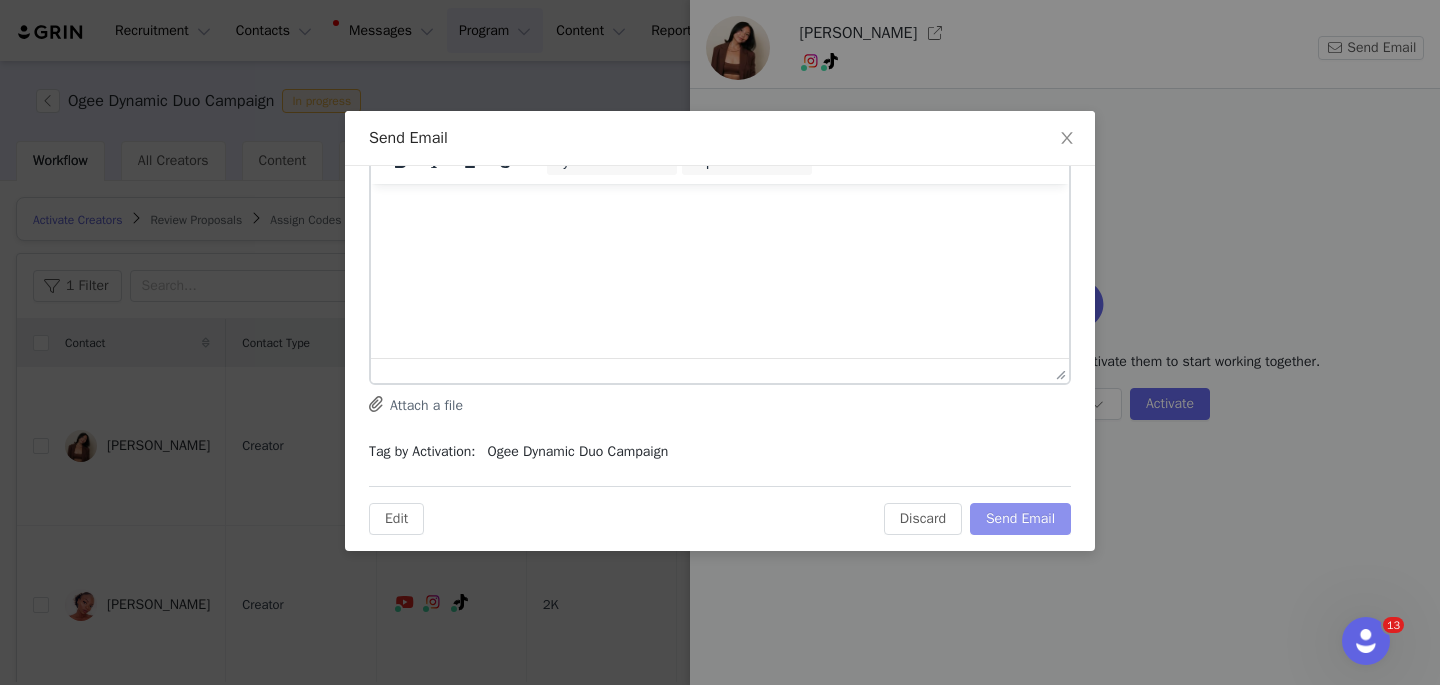scroll, scrollTop: 0, scrollLeft: 0, axis: both 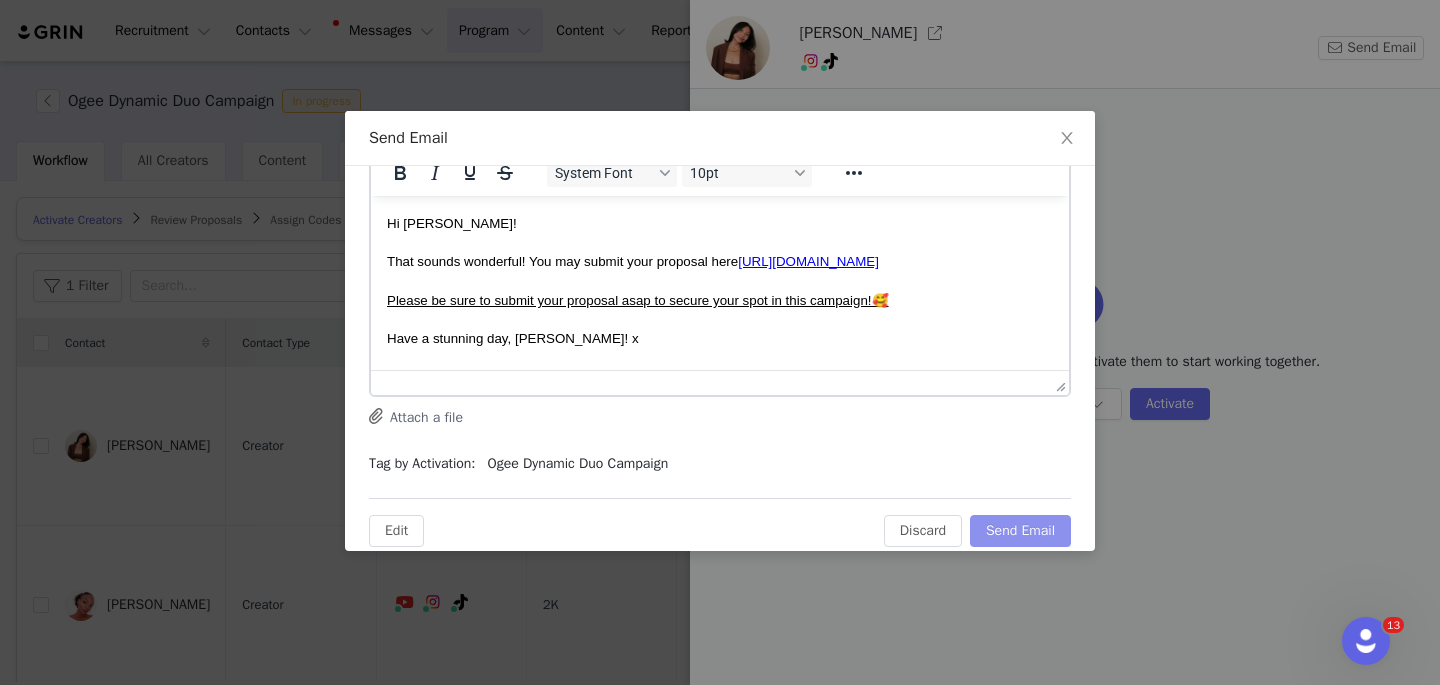 click on "Send Email" at bounding box center [1020, 531] 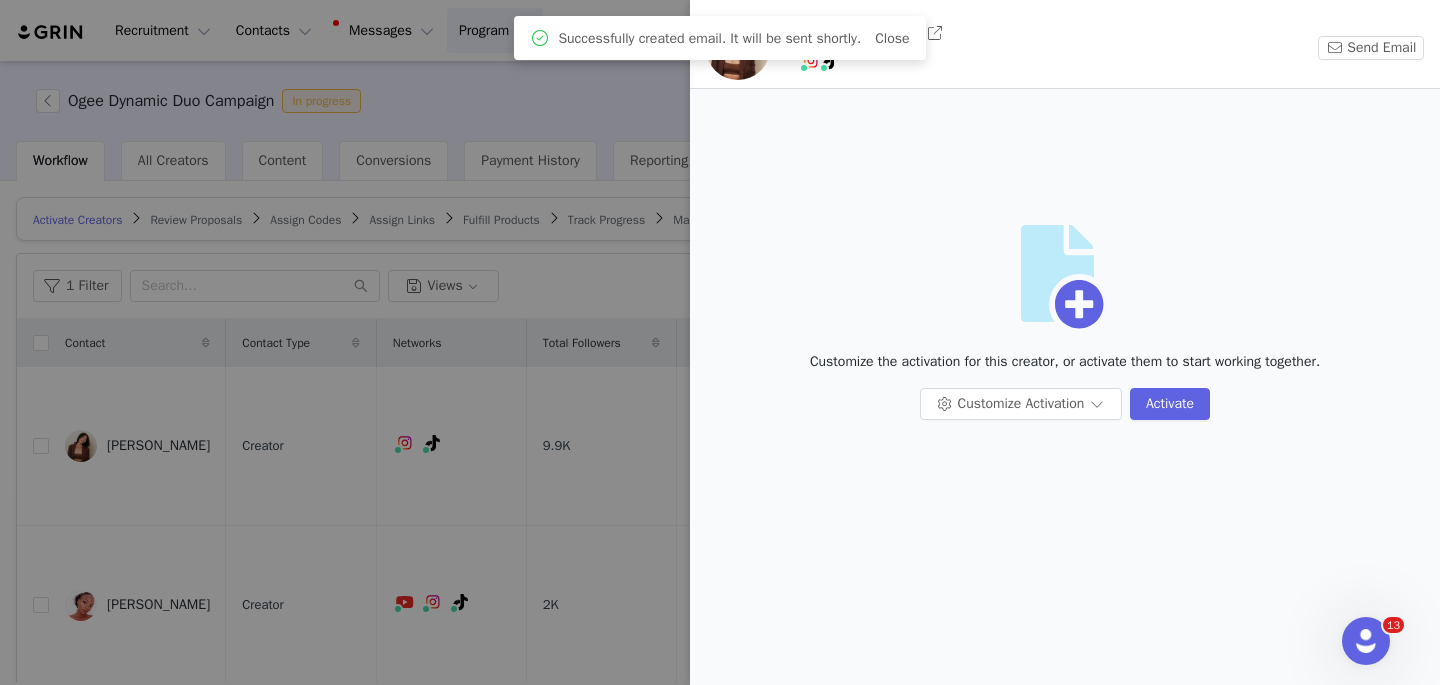 click at bounding box center (720, 342) 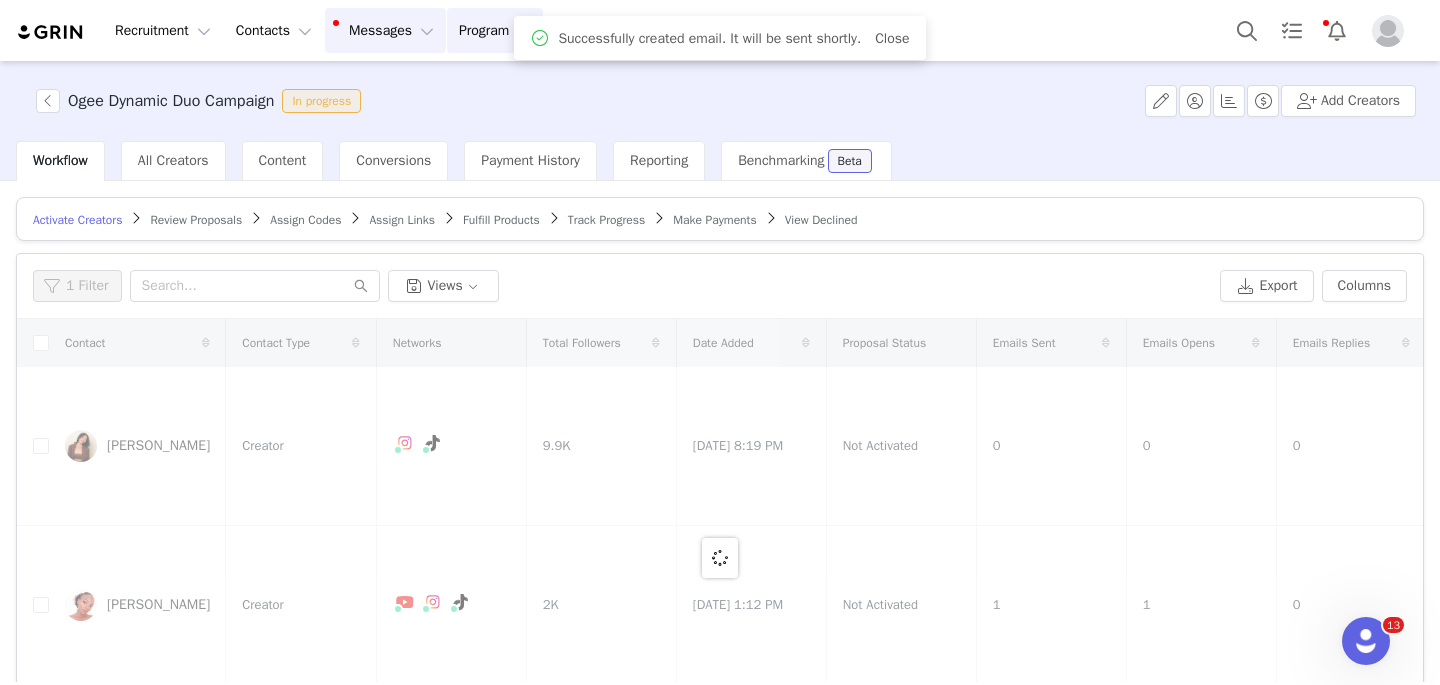 click on "Messages Messages" at bounding box center [385, 30] 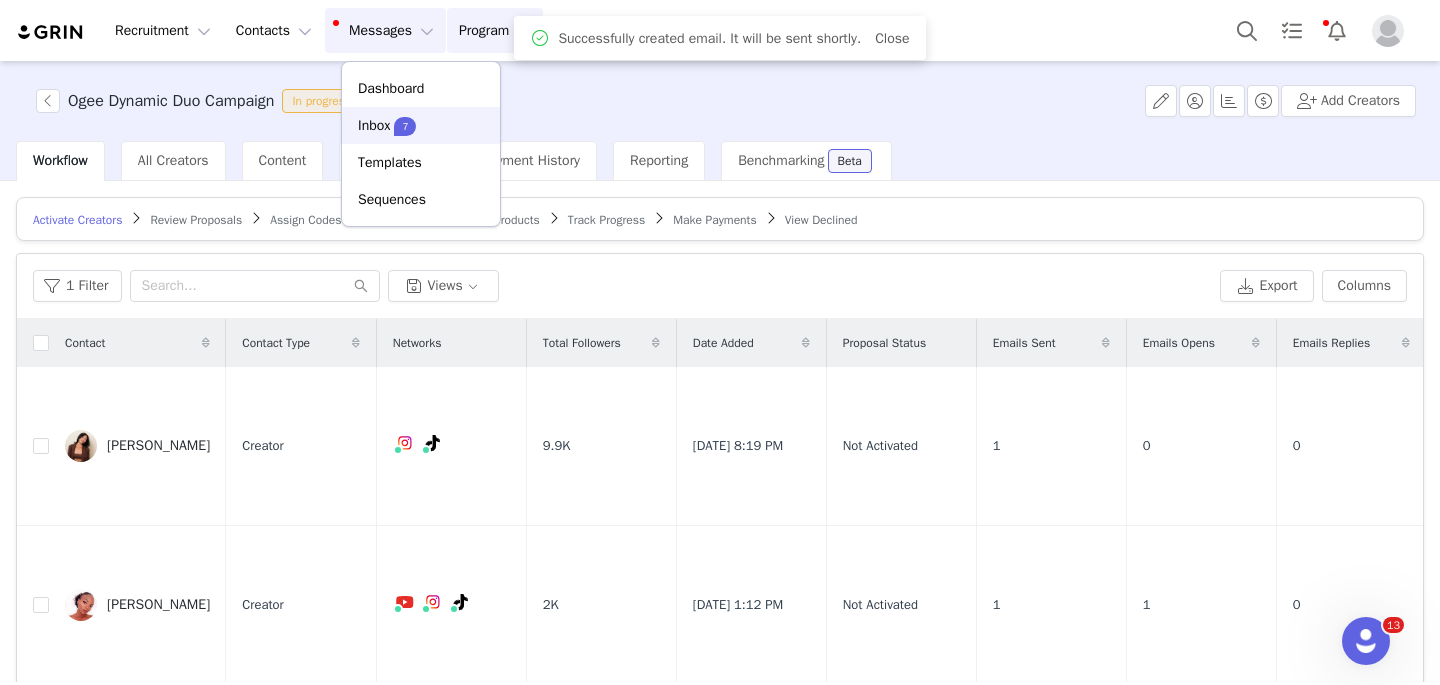click on "Inbox" at bounding box center [374, 125] 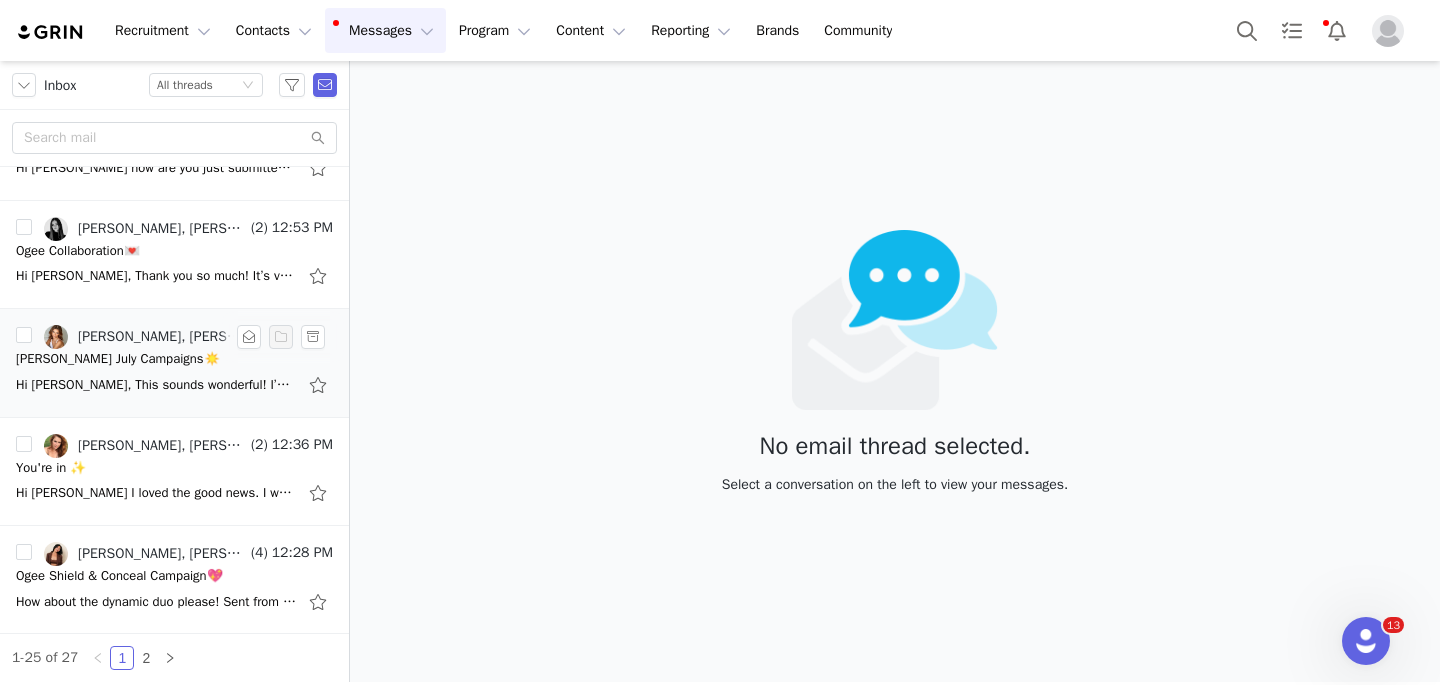scroll, scrollTop: 727, scrollLeft: 0, axis: vertical 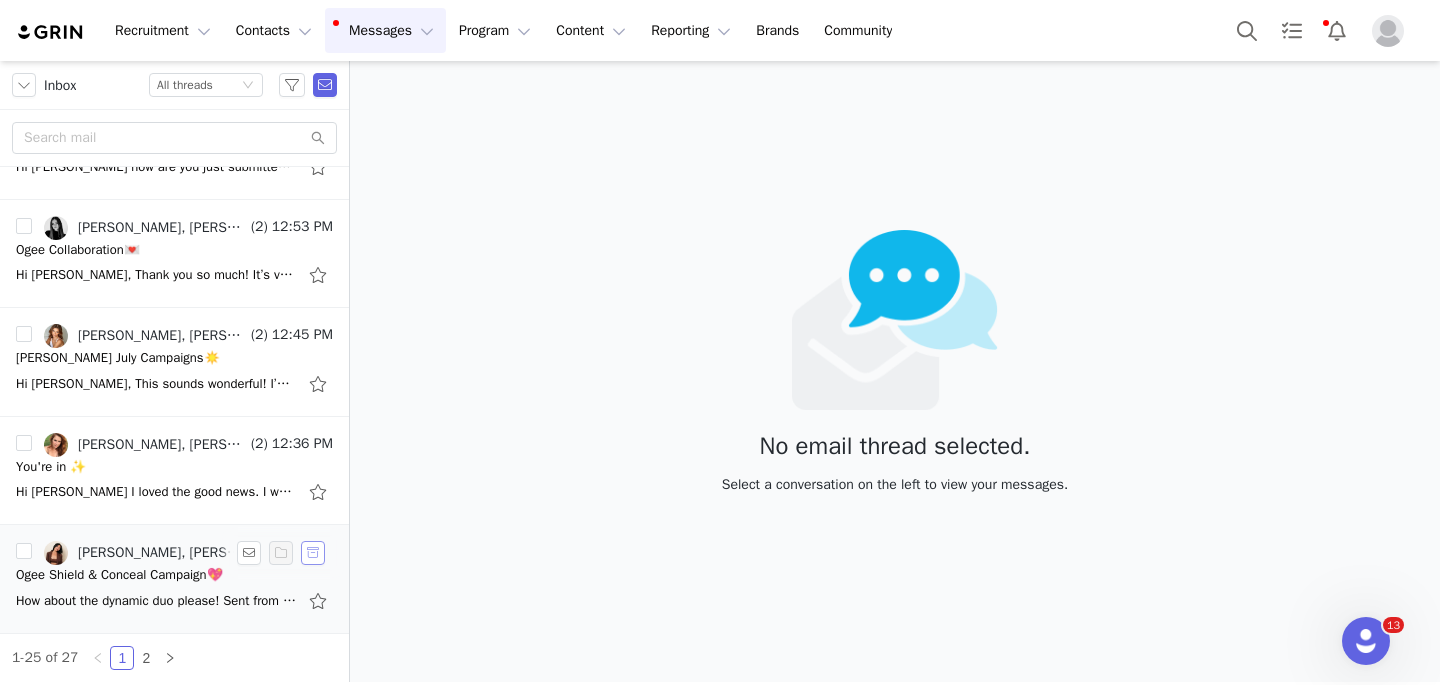 click at bounding box center (313, 553) 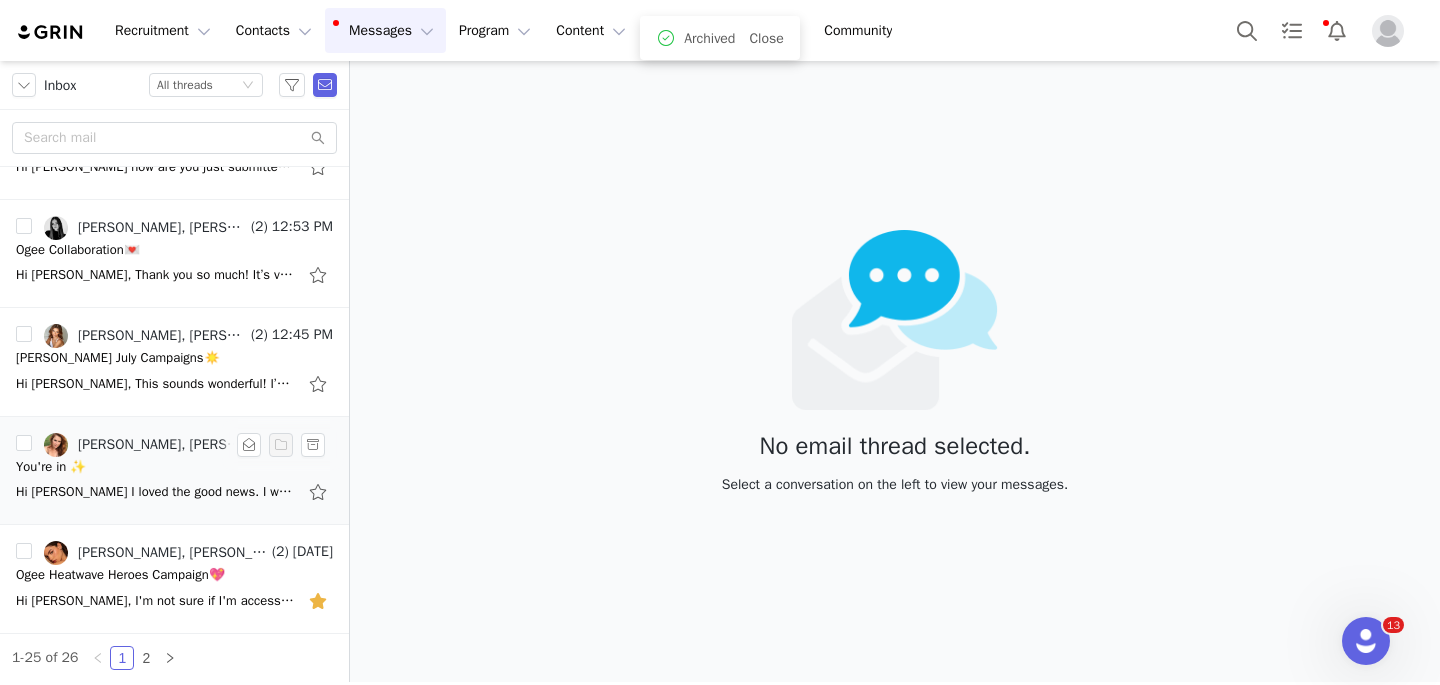 click on "You're in ✨" at bounding box center [174, 467] 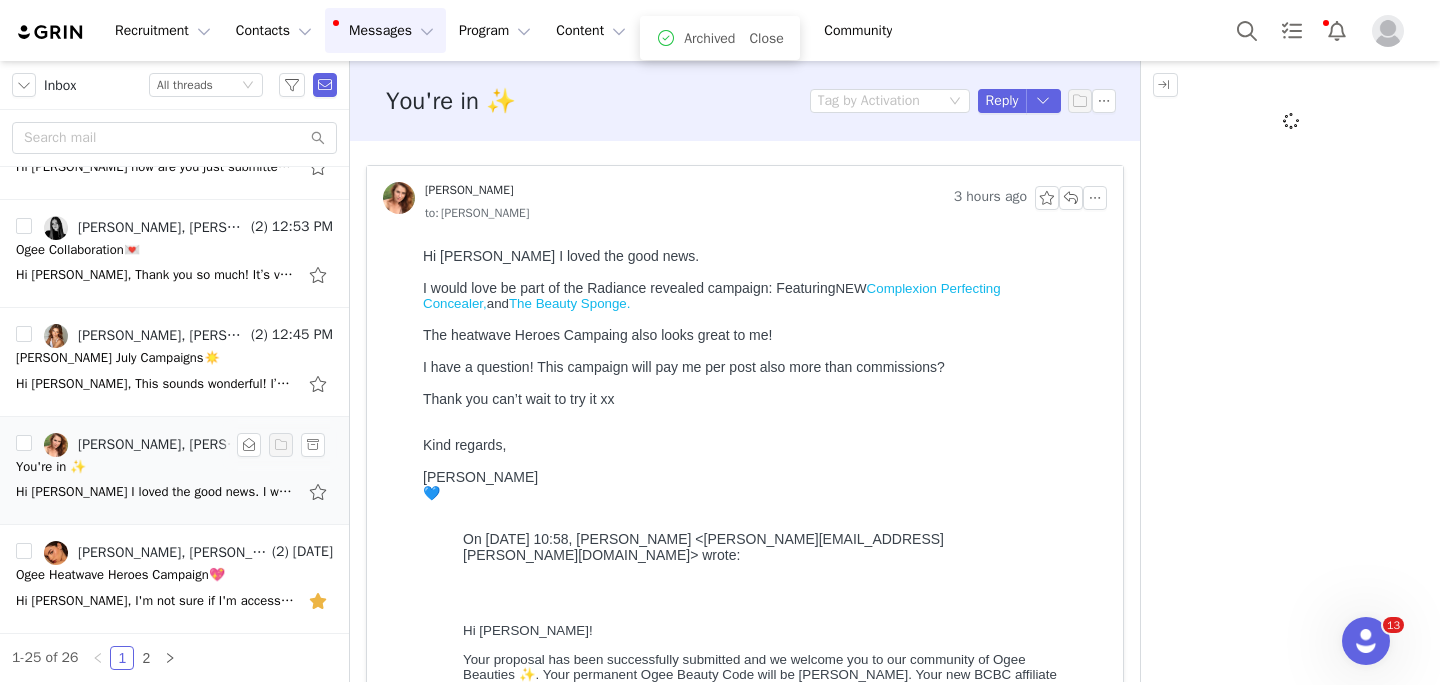 scroll, scrollTop: 0, scrollLeft: 0, axis: both 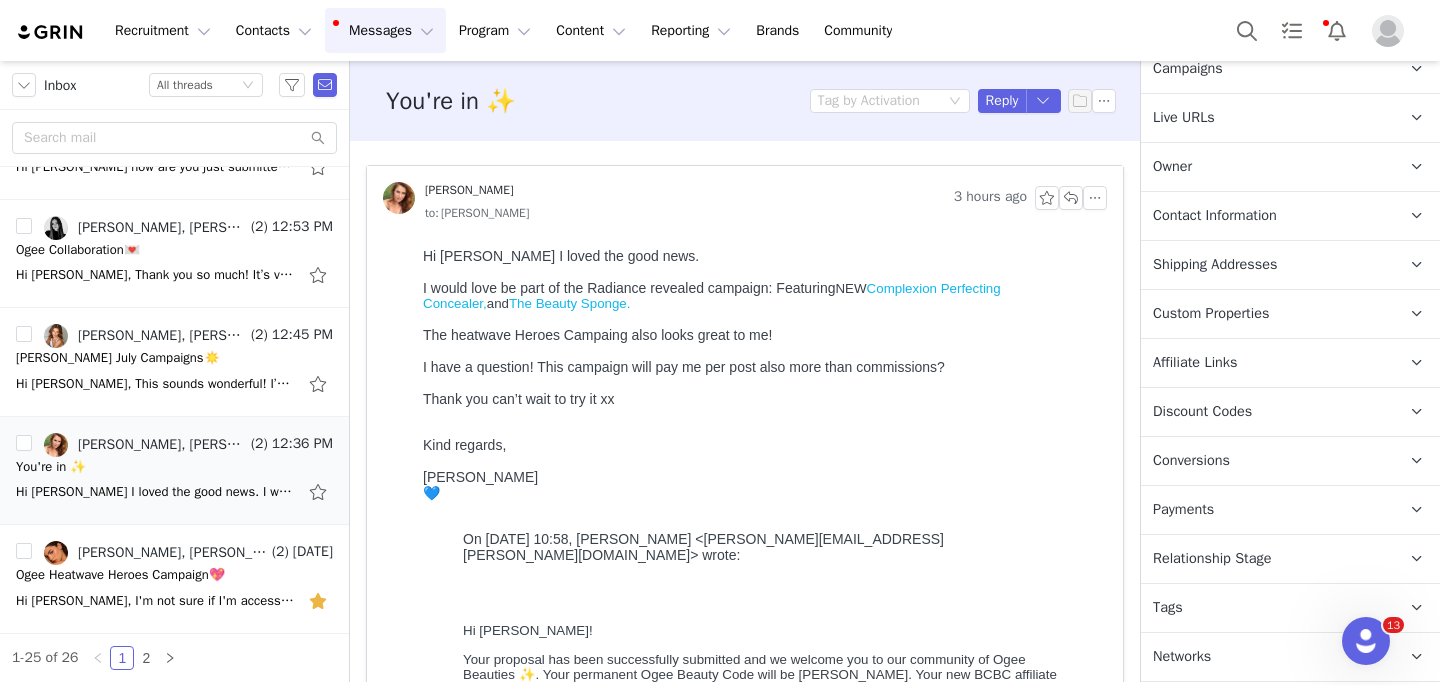 click on "Tags  Keep track of your contacts by assigning them tags. You can then filter your contacts by tag." at bounding box center [1266, 608] 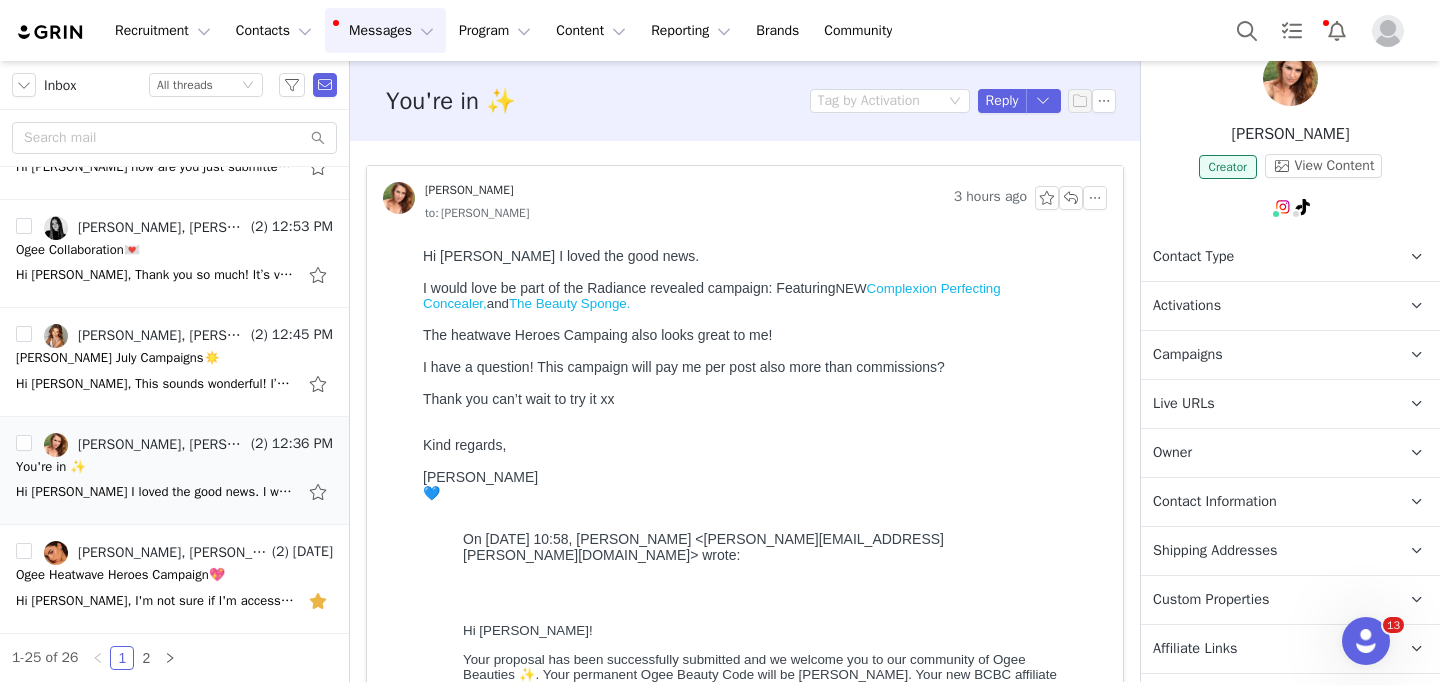 scroll, scrollTop: 0, scrollLeft: 0, axis: both 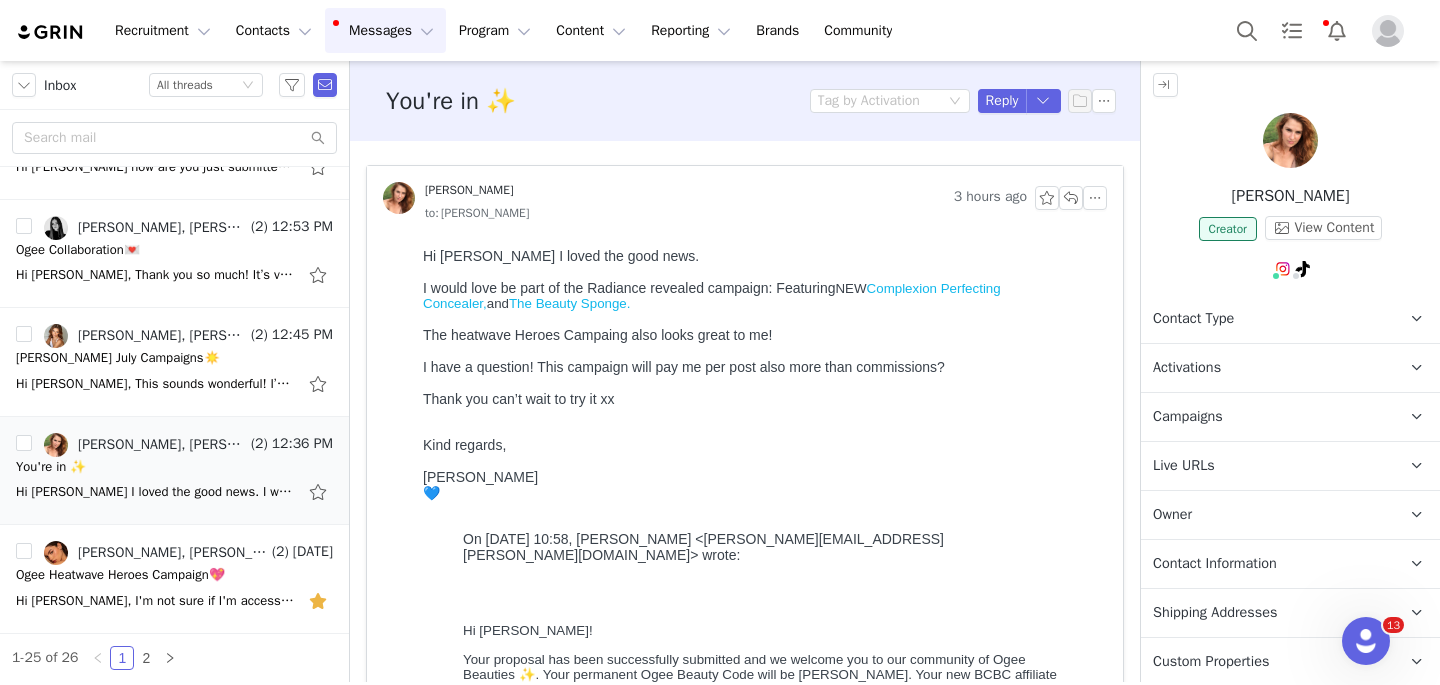 click at bounding box center [1290, 140] 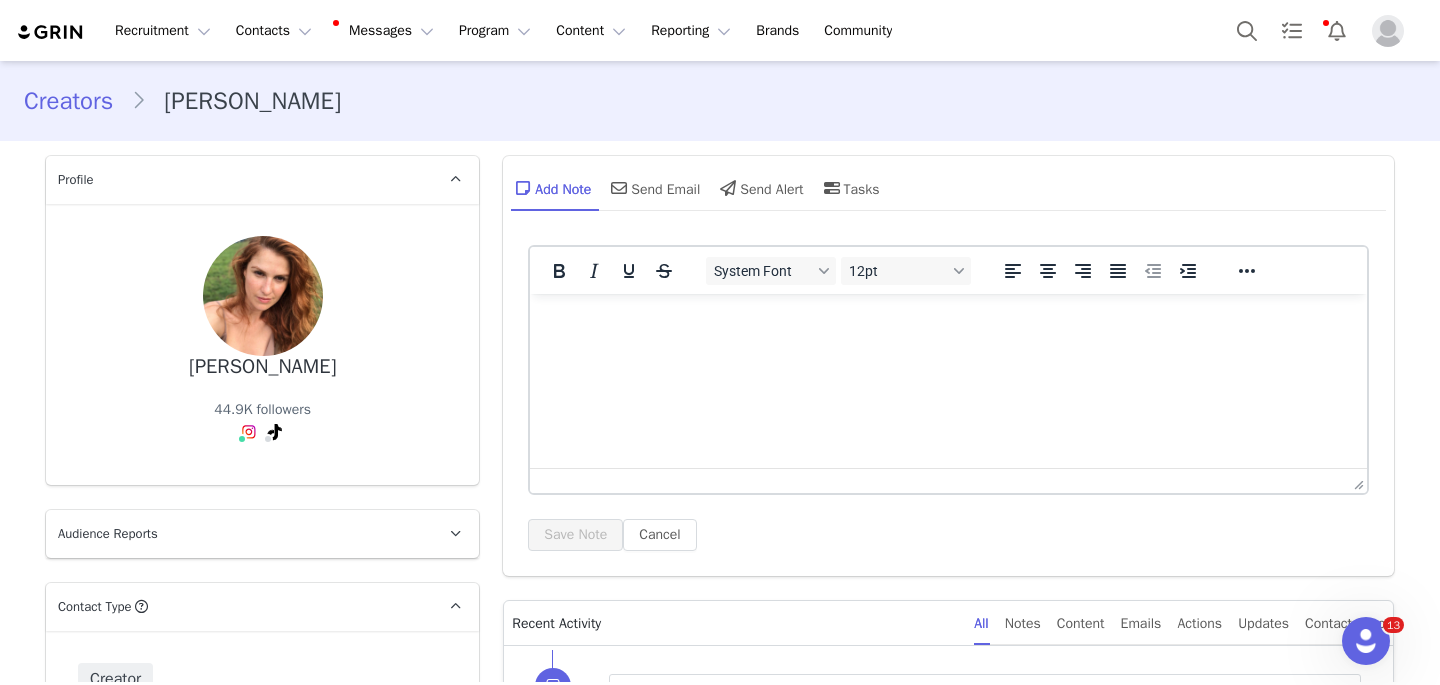 scroll, scrollTop: 0, scrollLeft: 0, axis: both 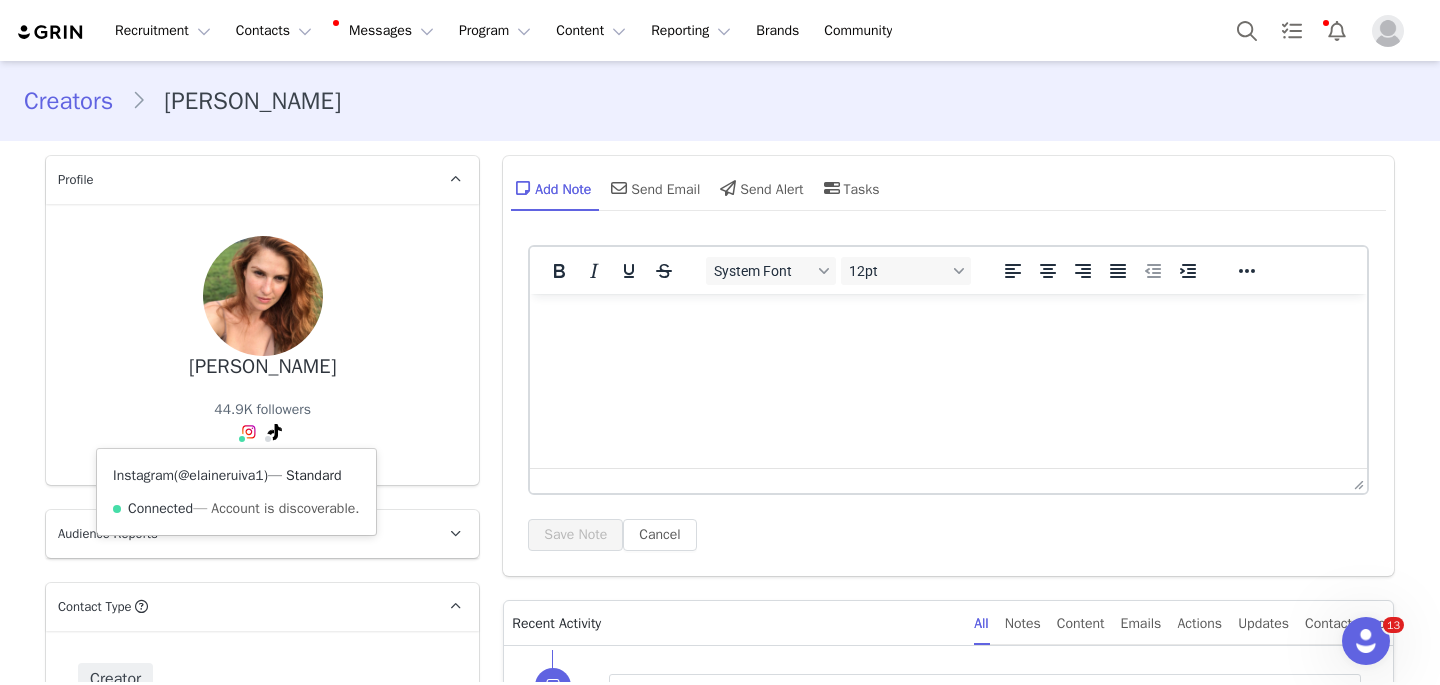 click on "@elaineruiva1" at bounding box center [221, 475] 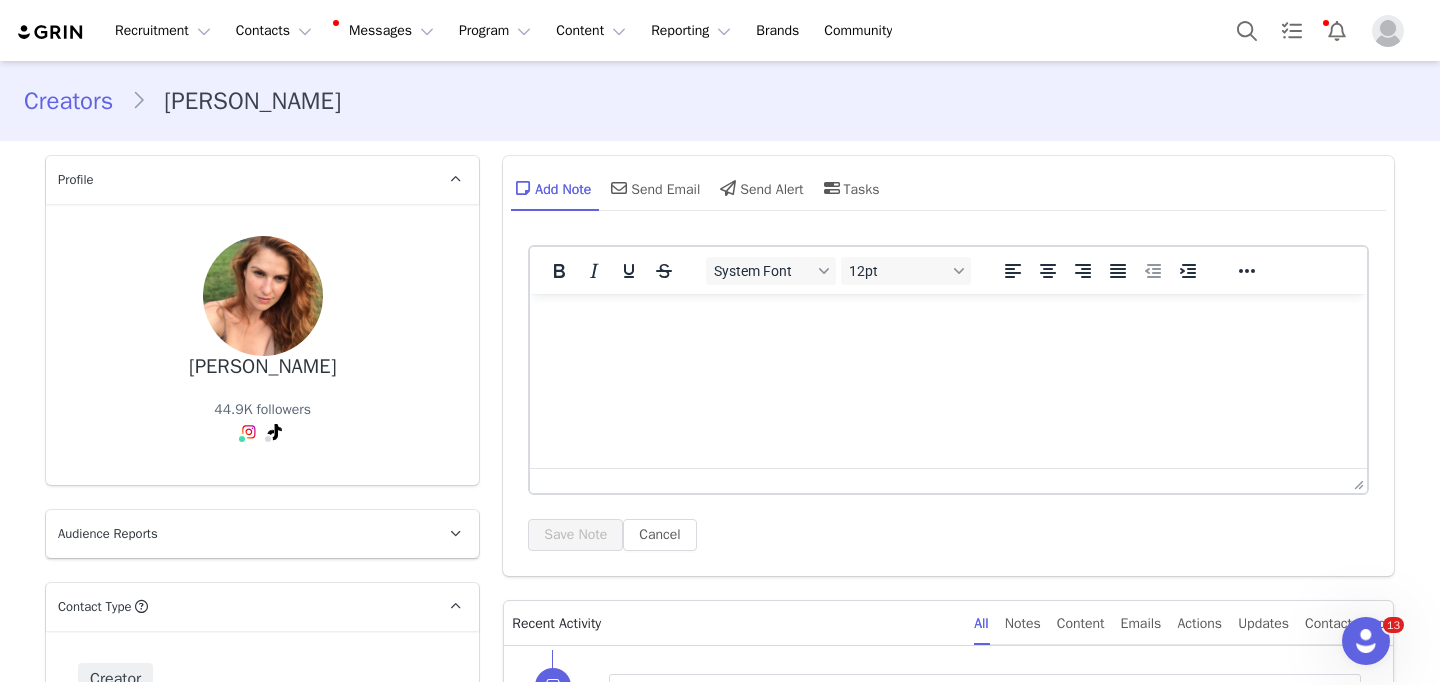 drag, startPoint x: 185, startPoint y: 366, endPoint x: 341, endPoint y: 366, distance: 156 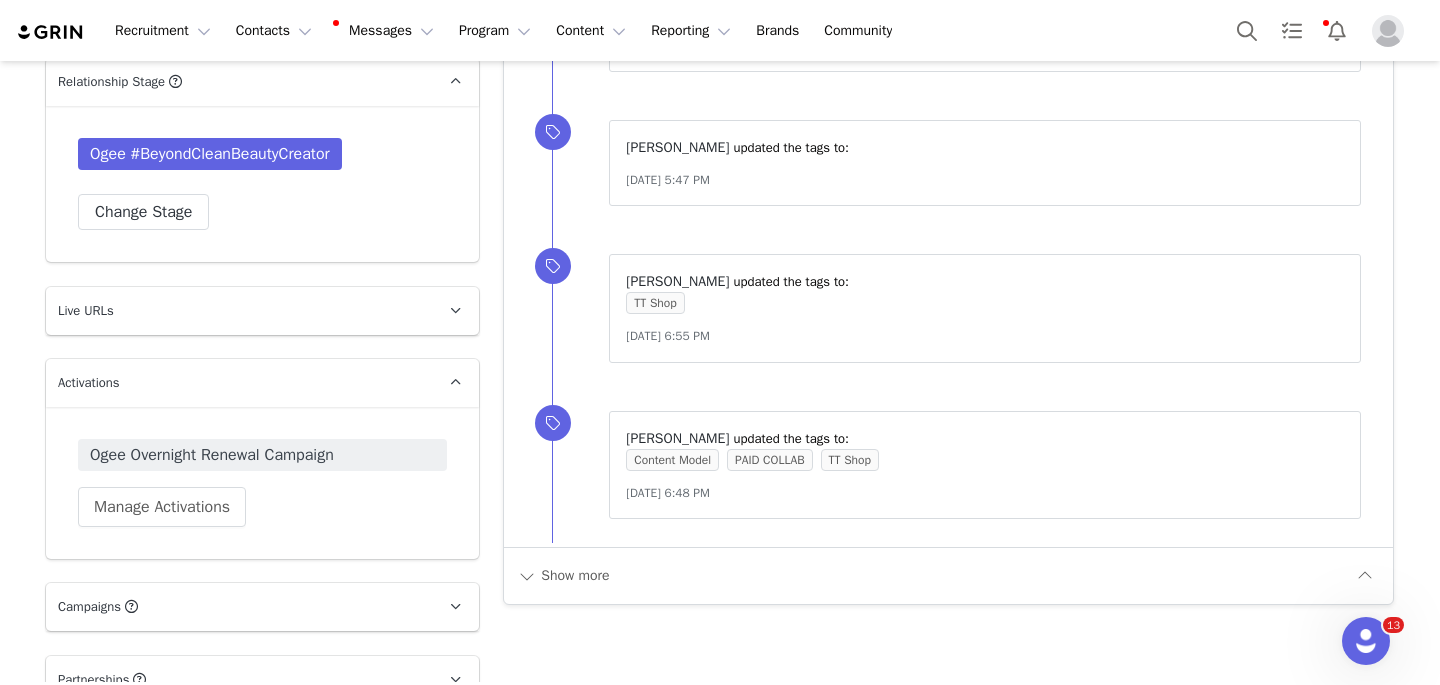 scroll, scrollTop: 1890, scrollLeft: 0, axis: vertical 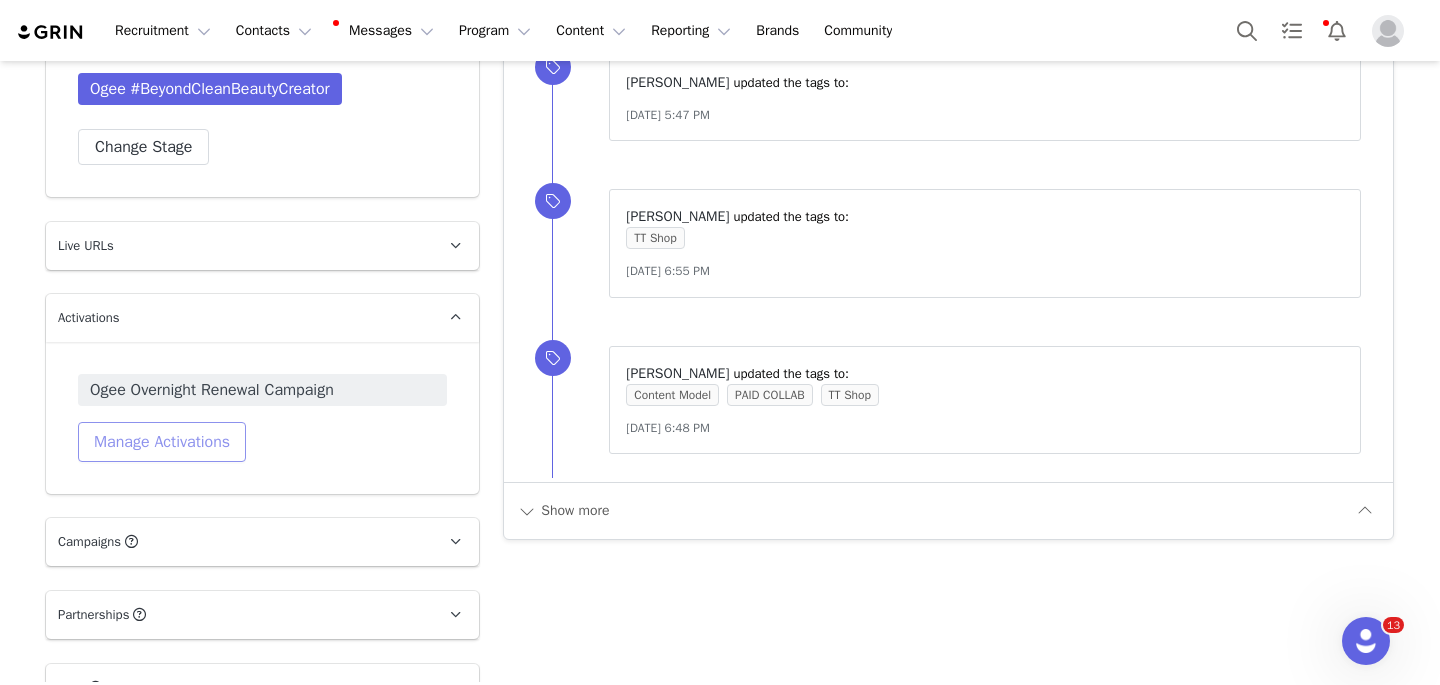 click on "Manage Activations" at bounding box center [162, 442] 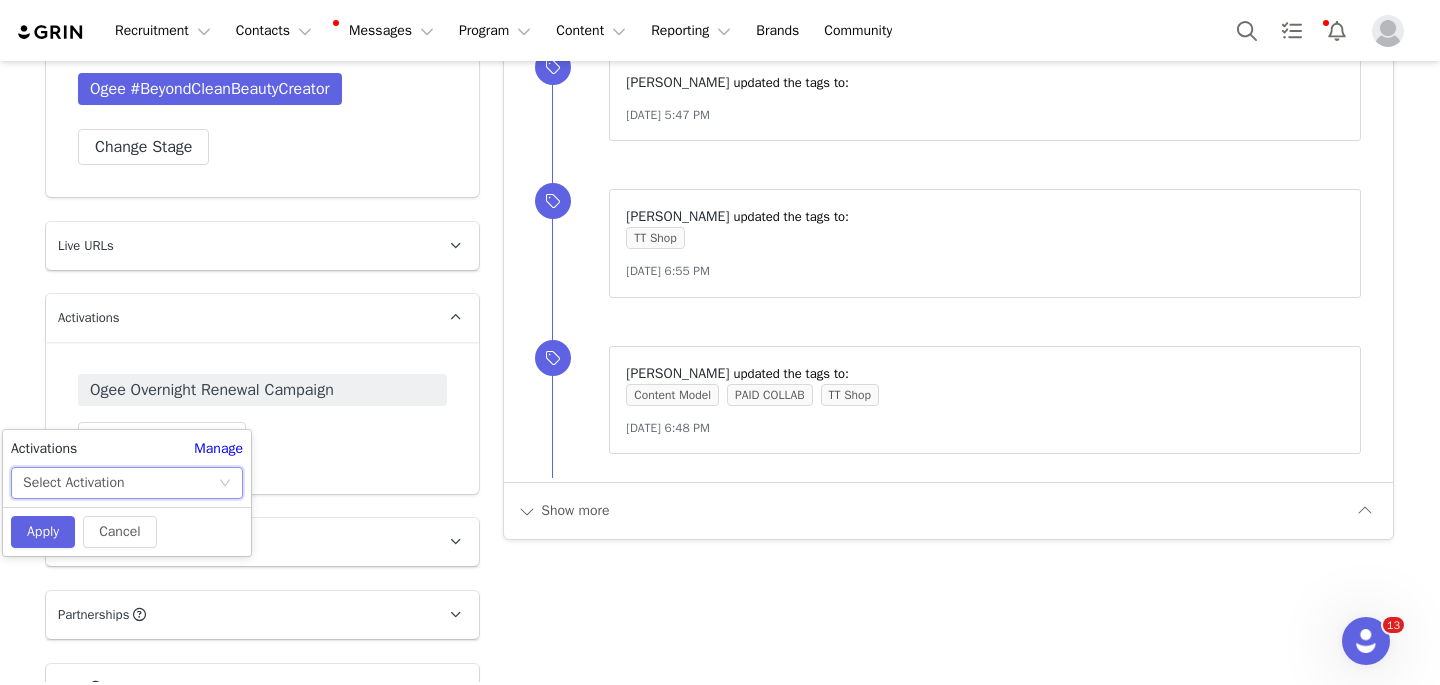 click on "Select Activation" at bounding box center (120, 483) 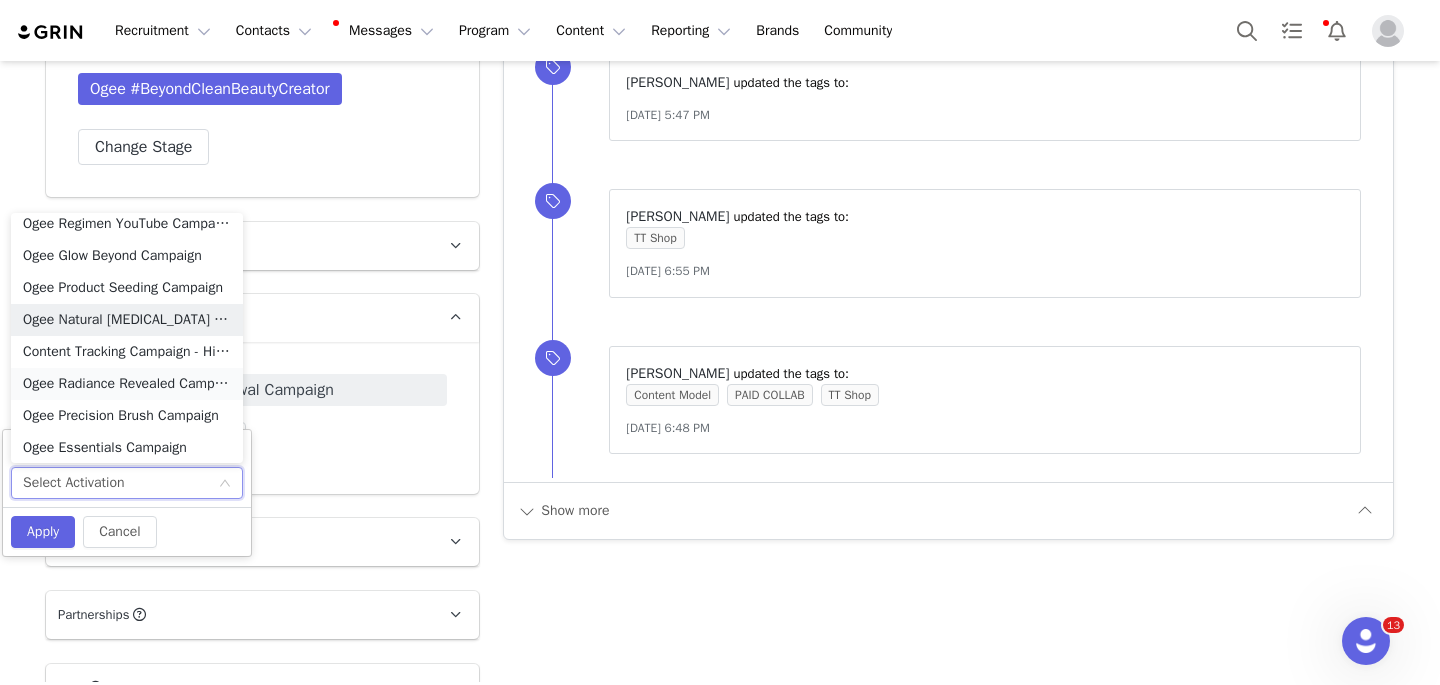 scroll, scrollTop: 878, scrollLeft: 0, axis: vertical 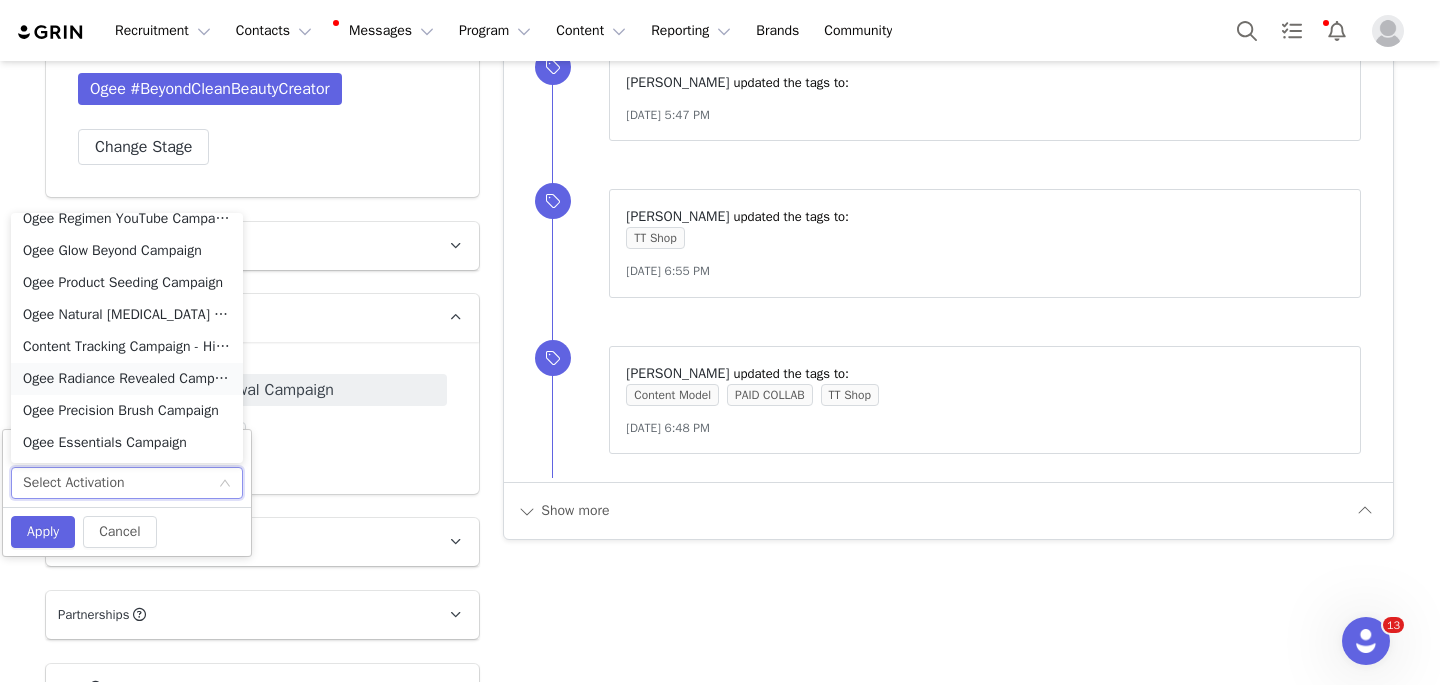 click on "Ogee Radiance Revealed Campaign" at bounding box center [127, 379] 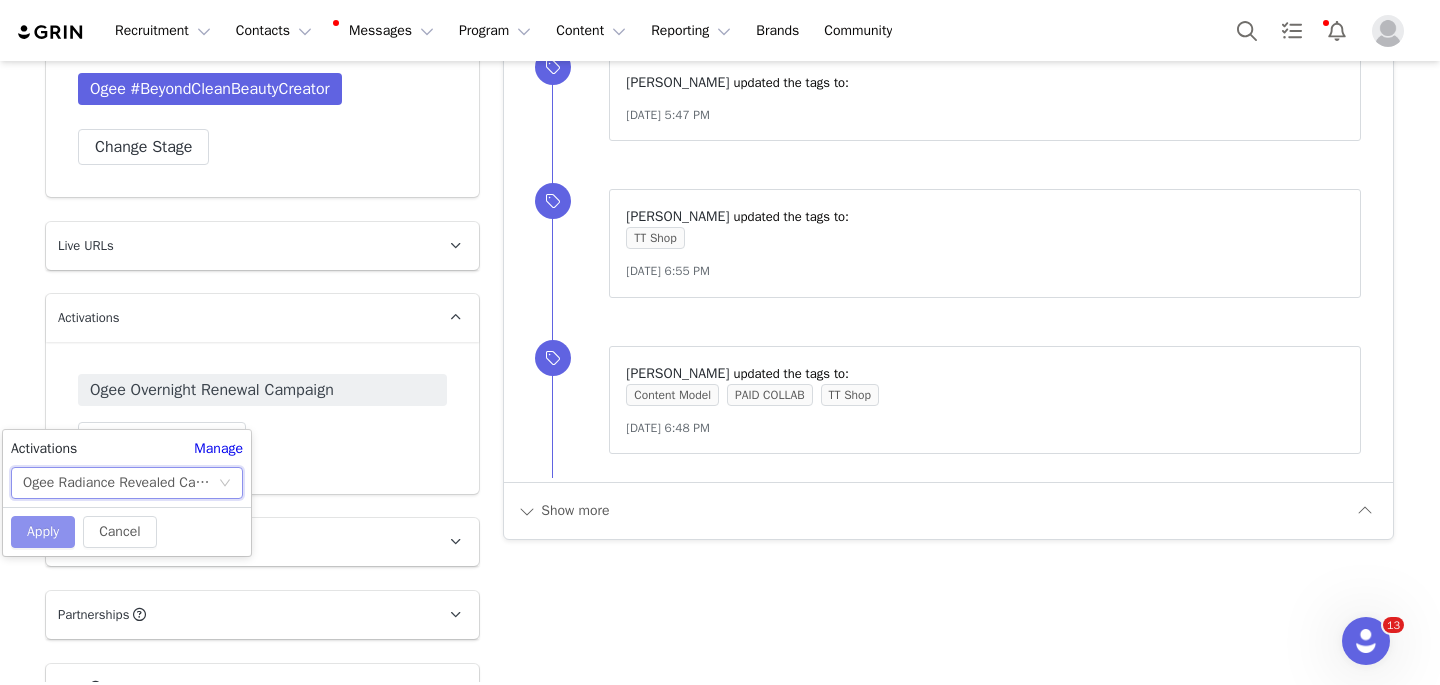 click on "Apply" at bounding box center [43, 532] 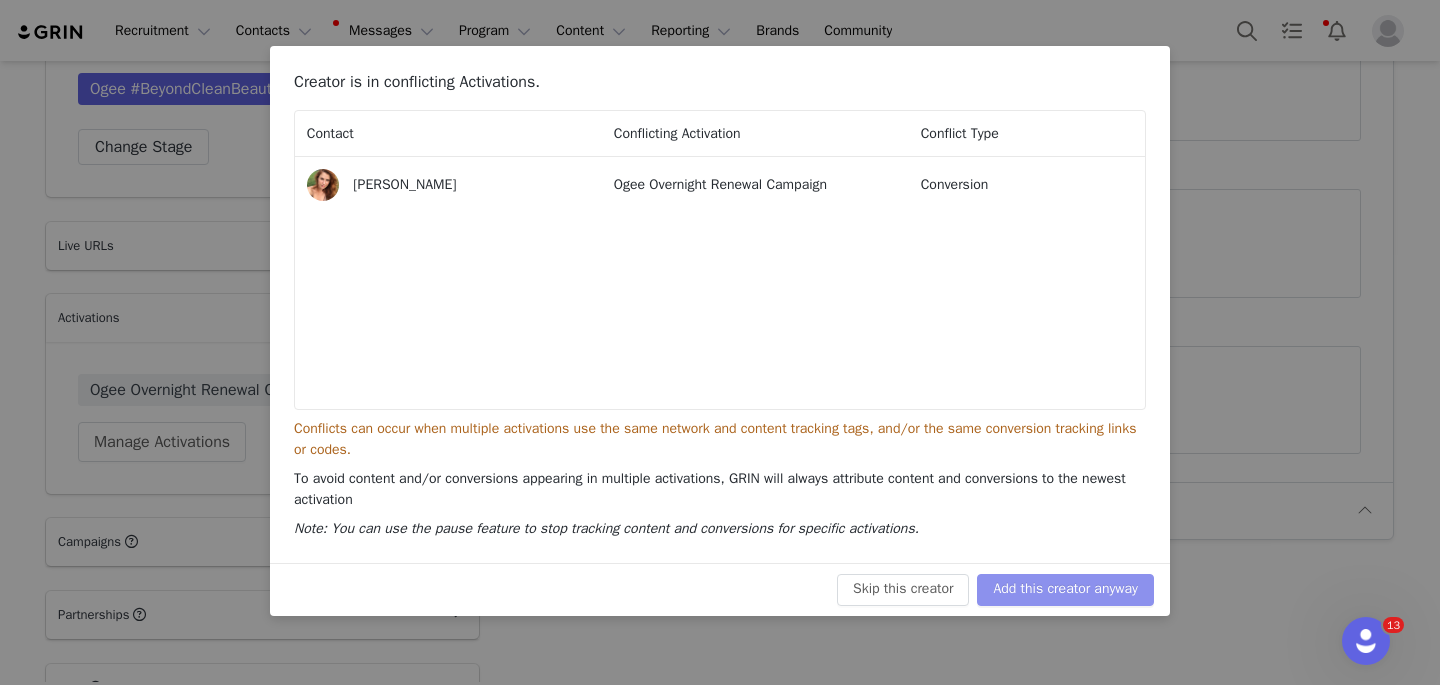 click on "Add this creator anyway" at bounding box center (1065, 590) 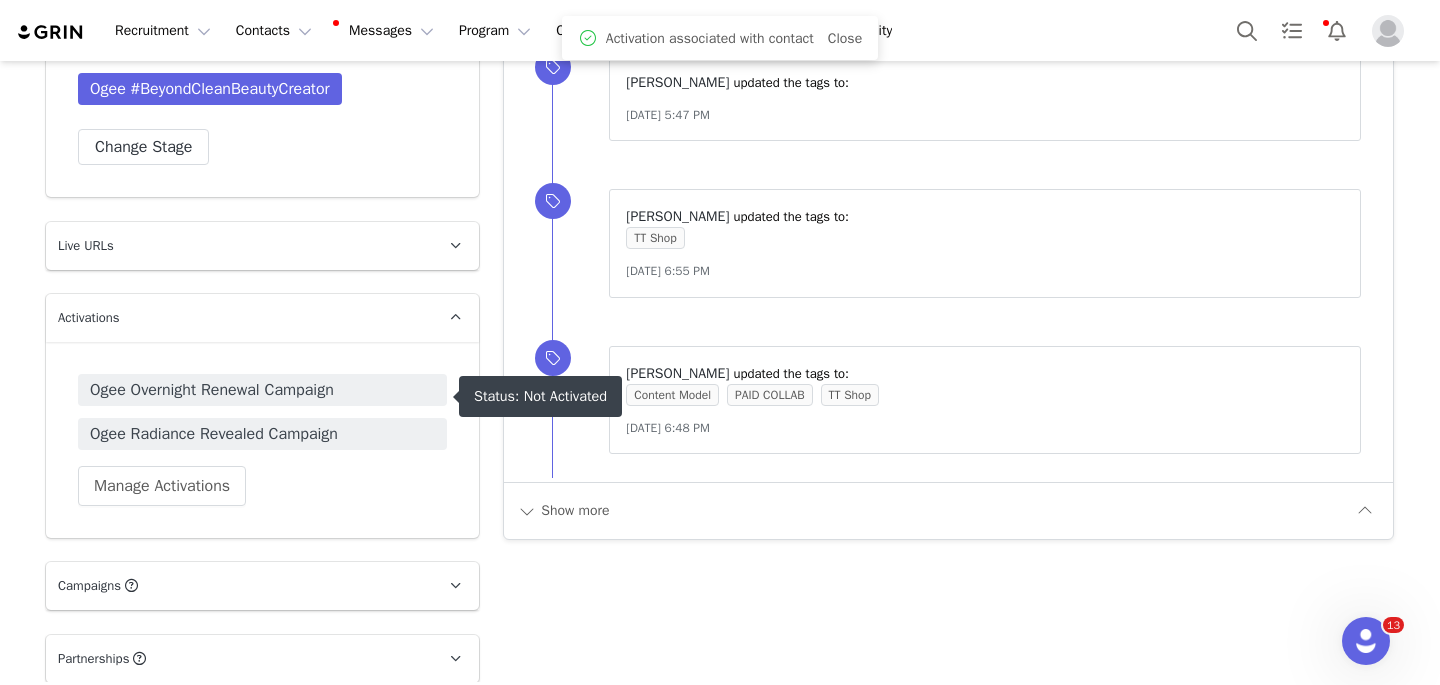 click on "Ogee Radiance Revealed Campaign" at bounding box center (262, 434) 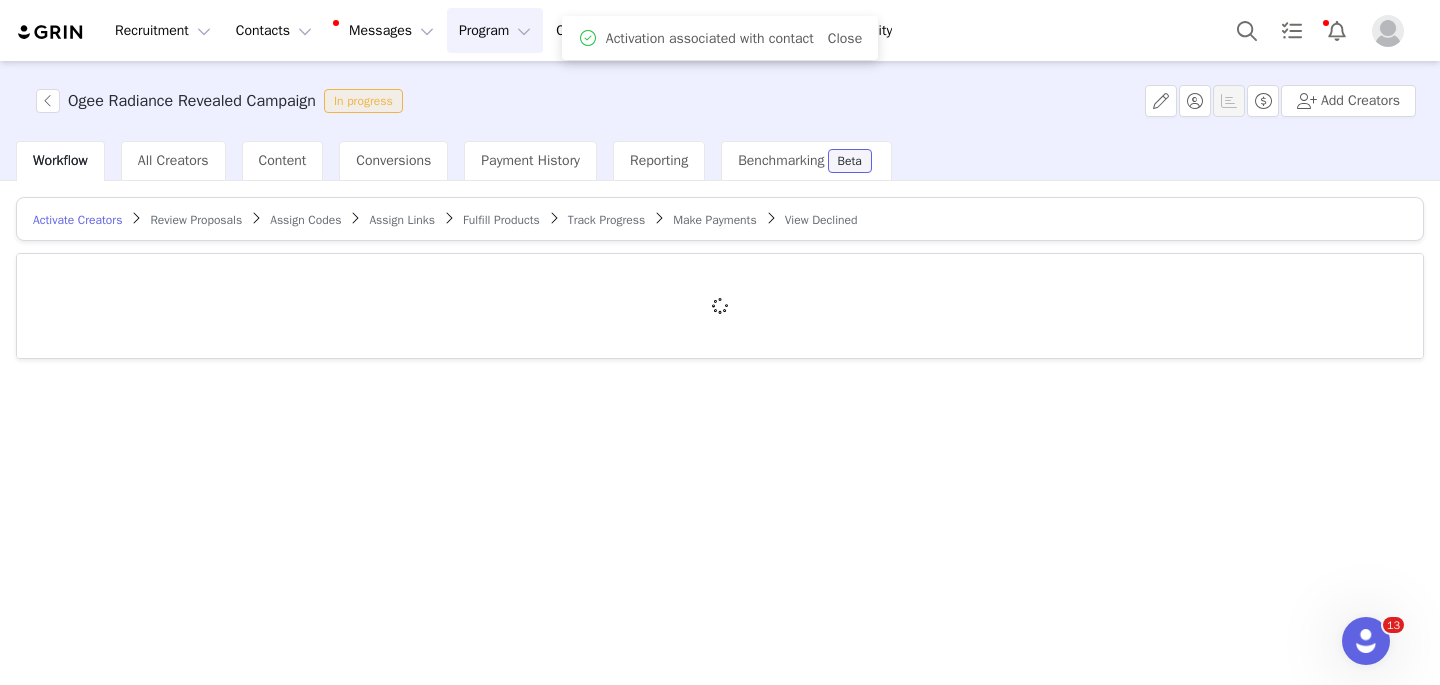 scroll, scrollTop: 0, scrollLeft: 0, axis: both 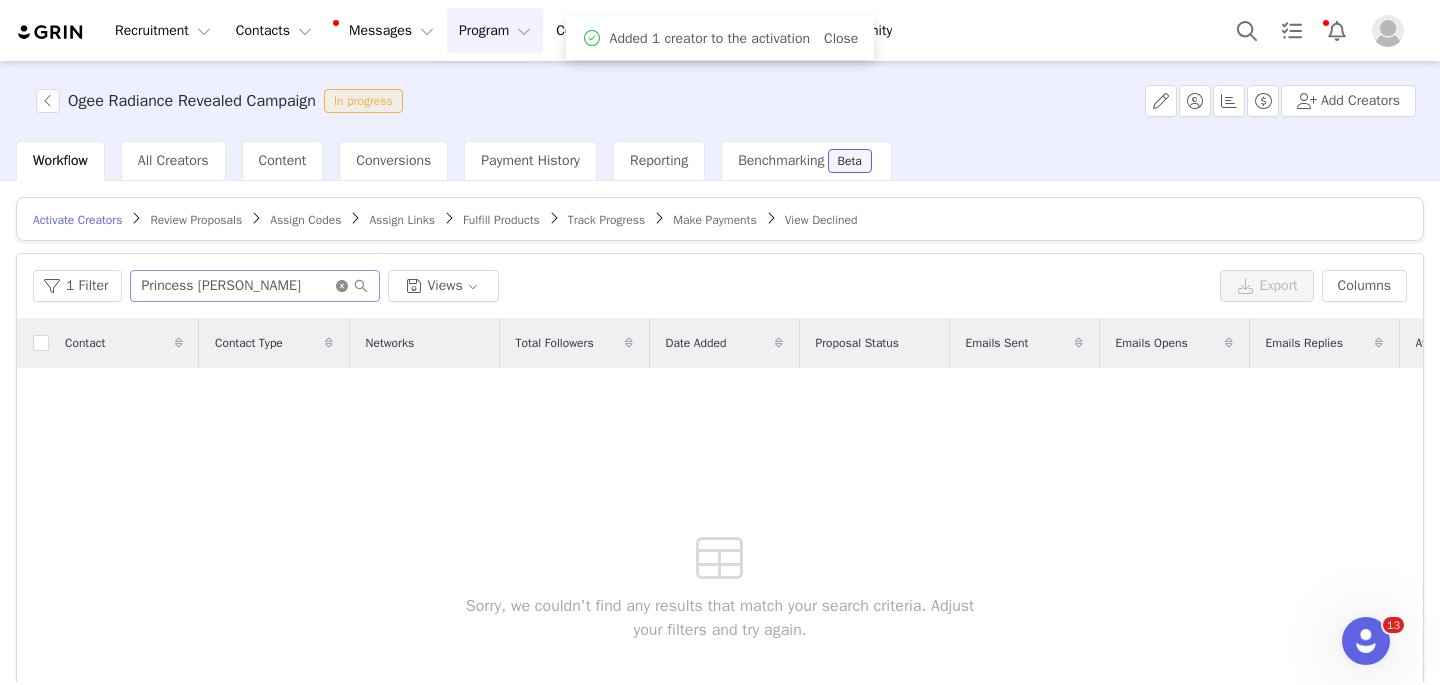 click 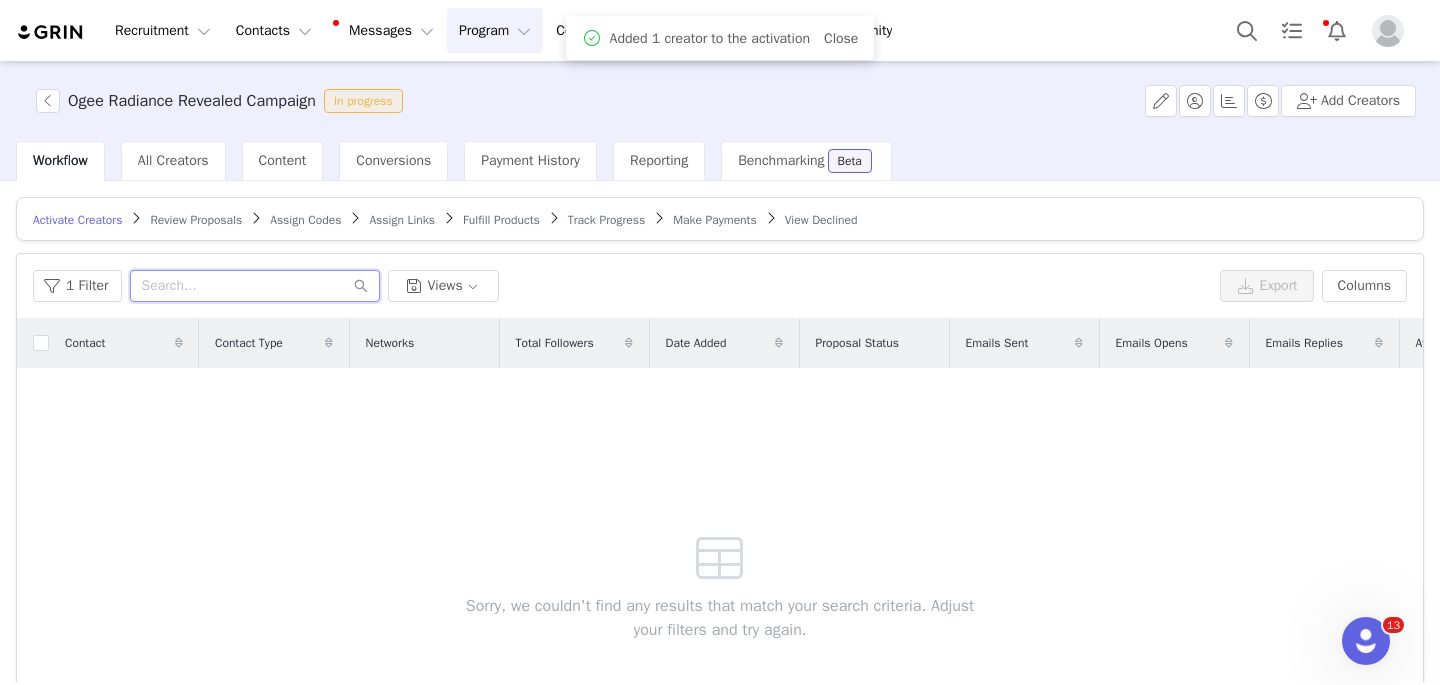 click at bounding box center [255, 286] 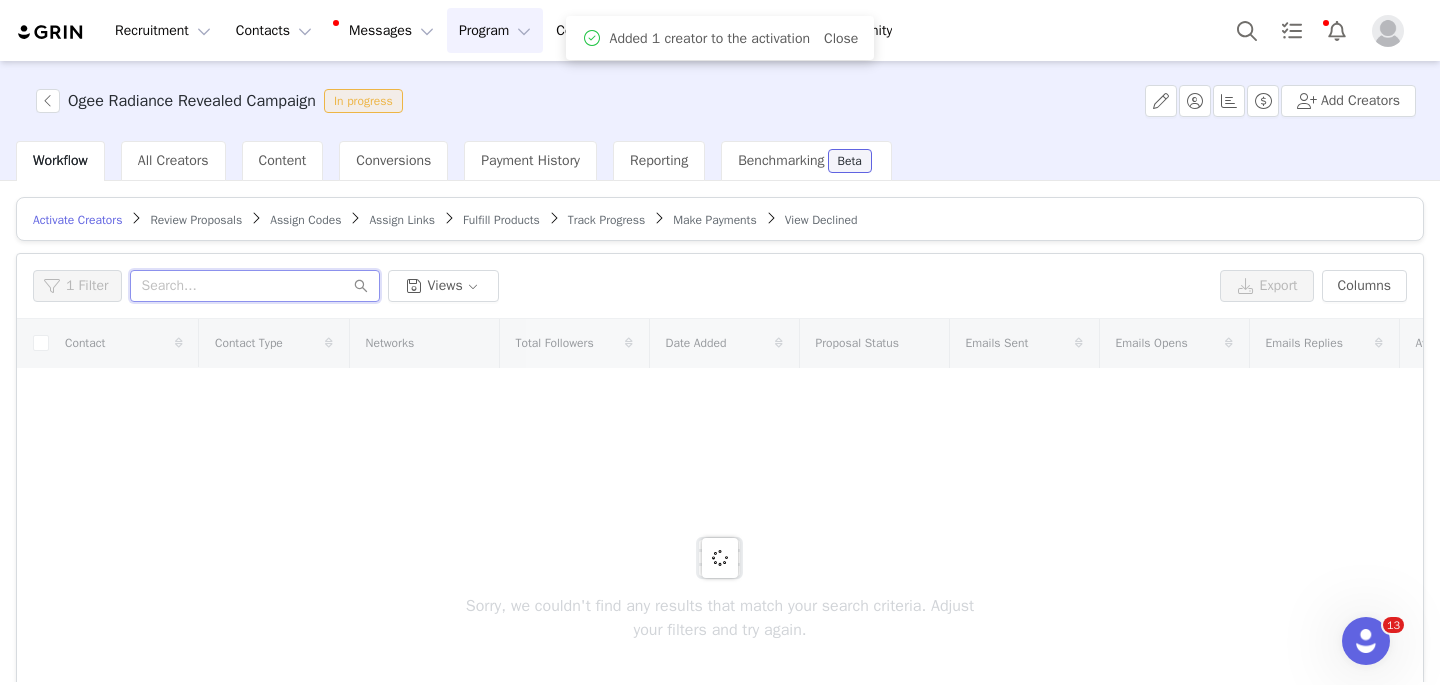 paste on "Elaine Neves Silva" 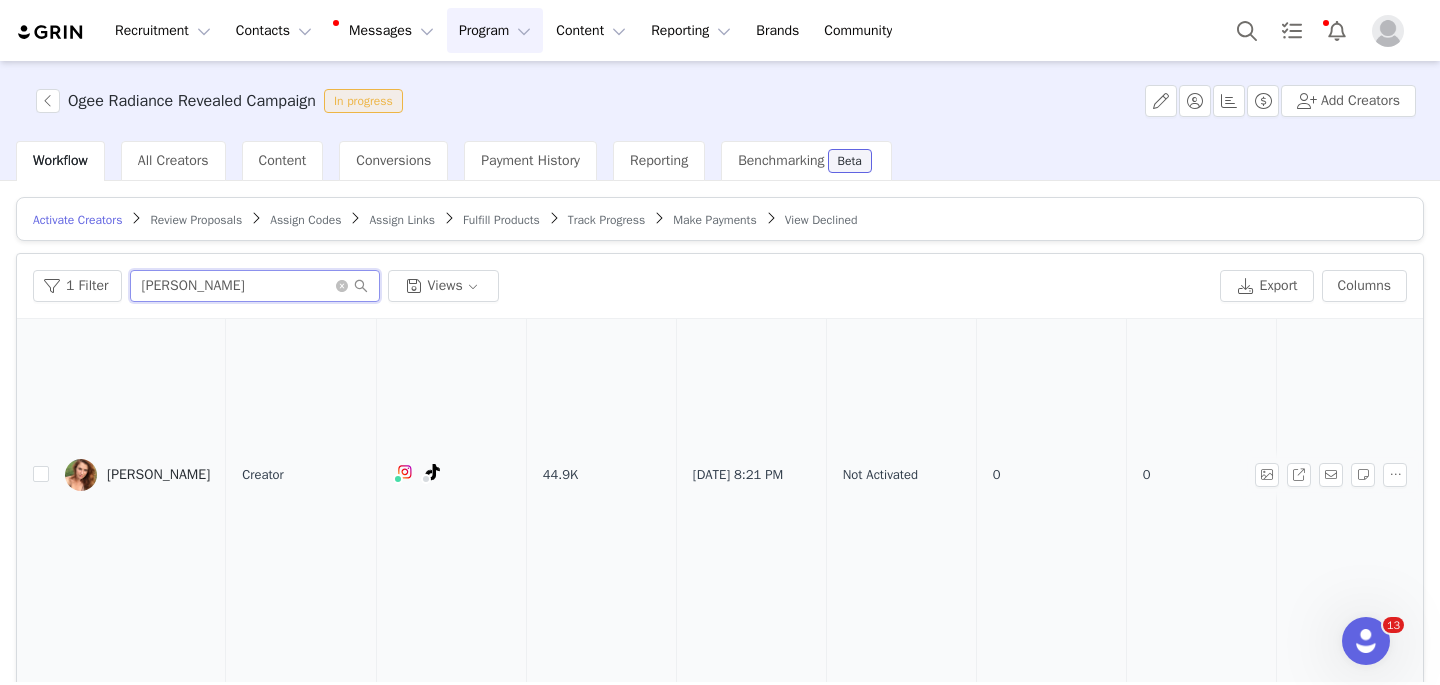 scroll, scrollTop: 625, scrollLeft: 0, axis: vertical 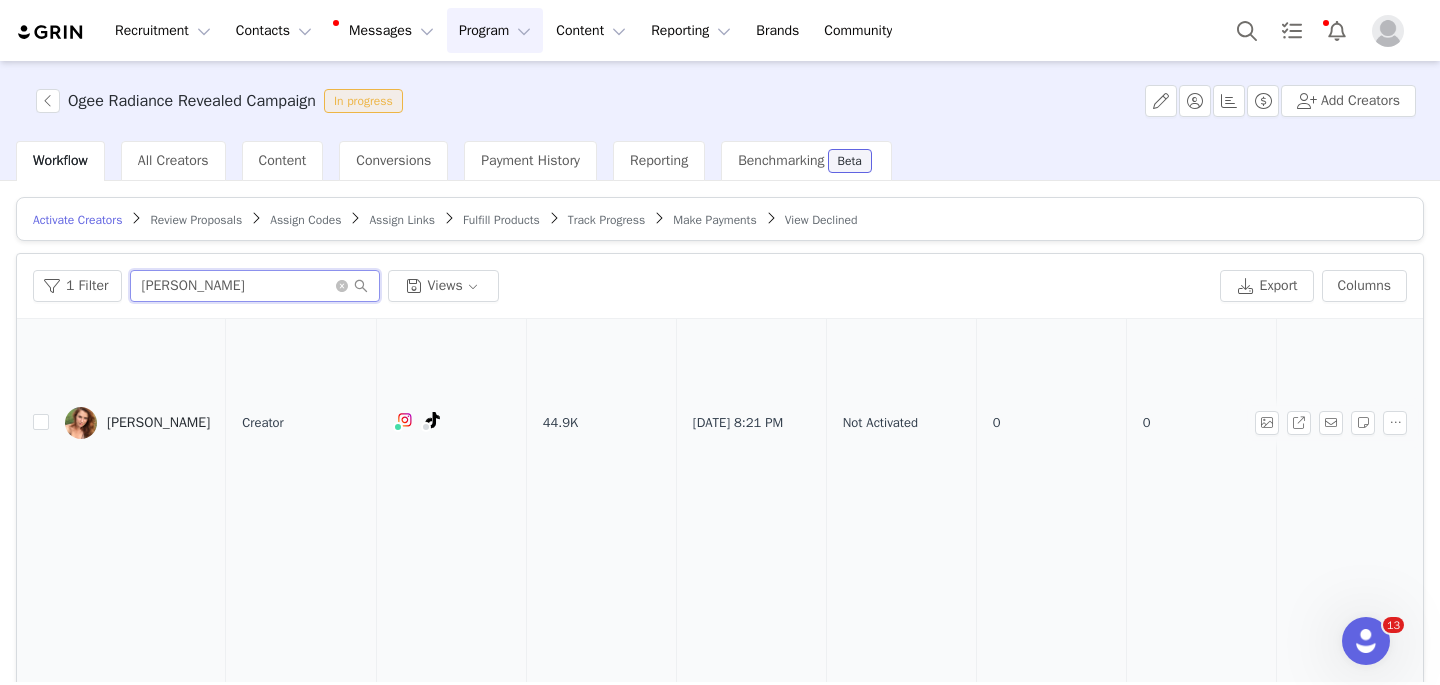 type on "Elaine Neves Silva" 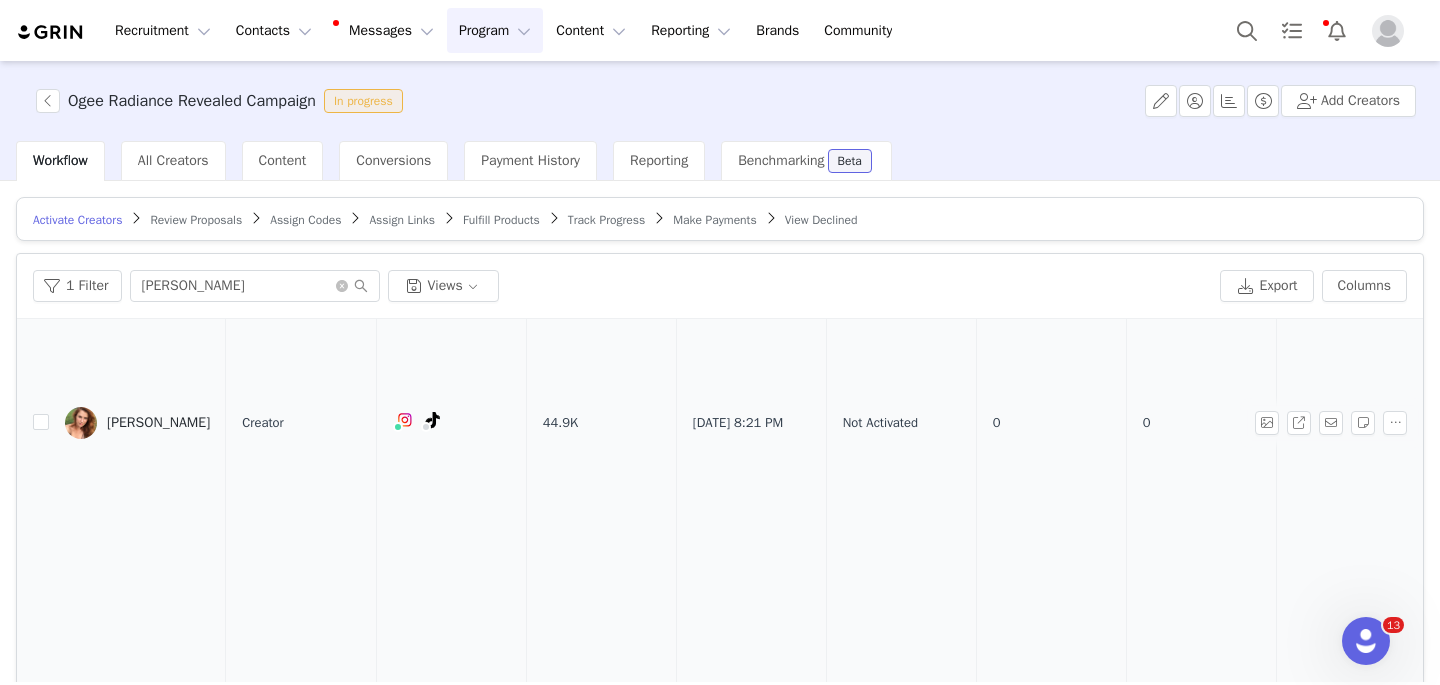 click on "Elaine Neves Silva" at bounding box center [158, 423] 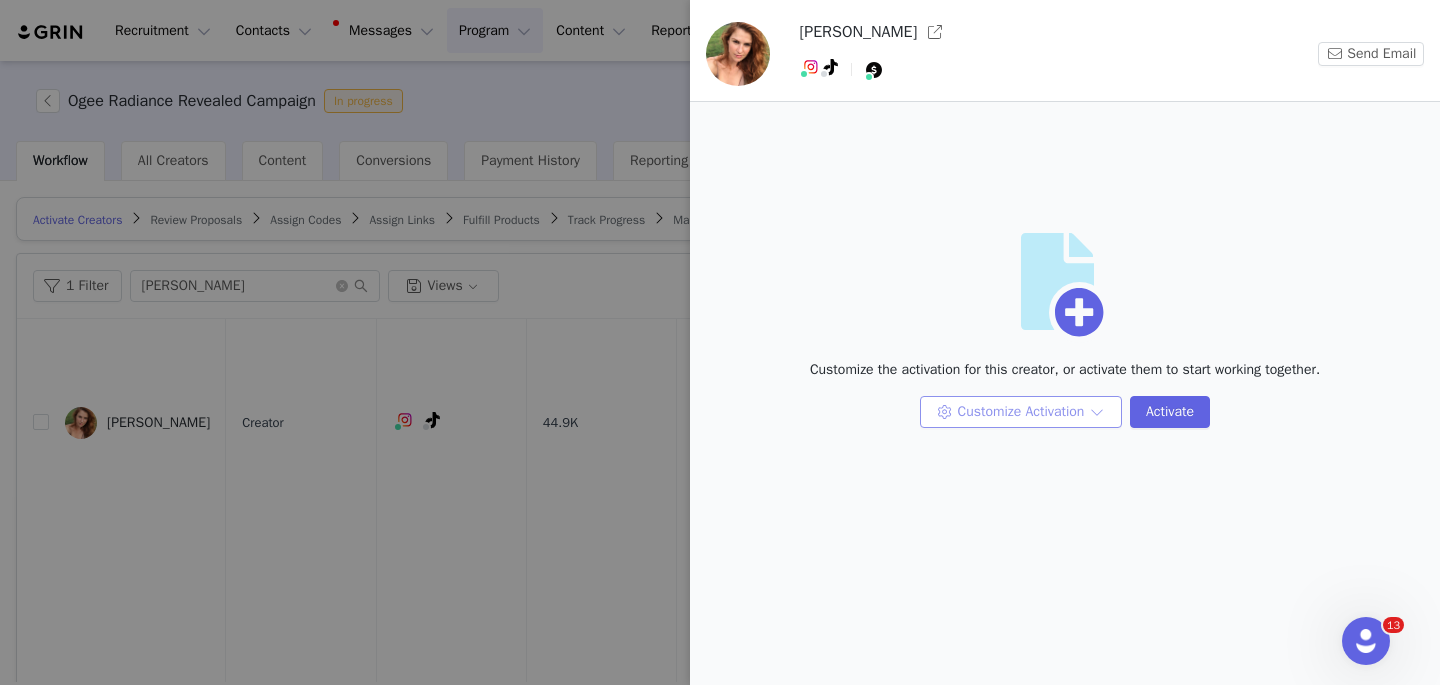 click on "Customize Activation" at bounding box center (1021, 412) 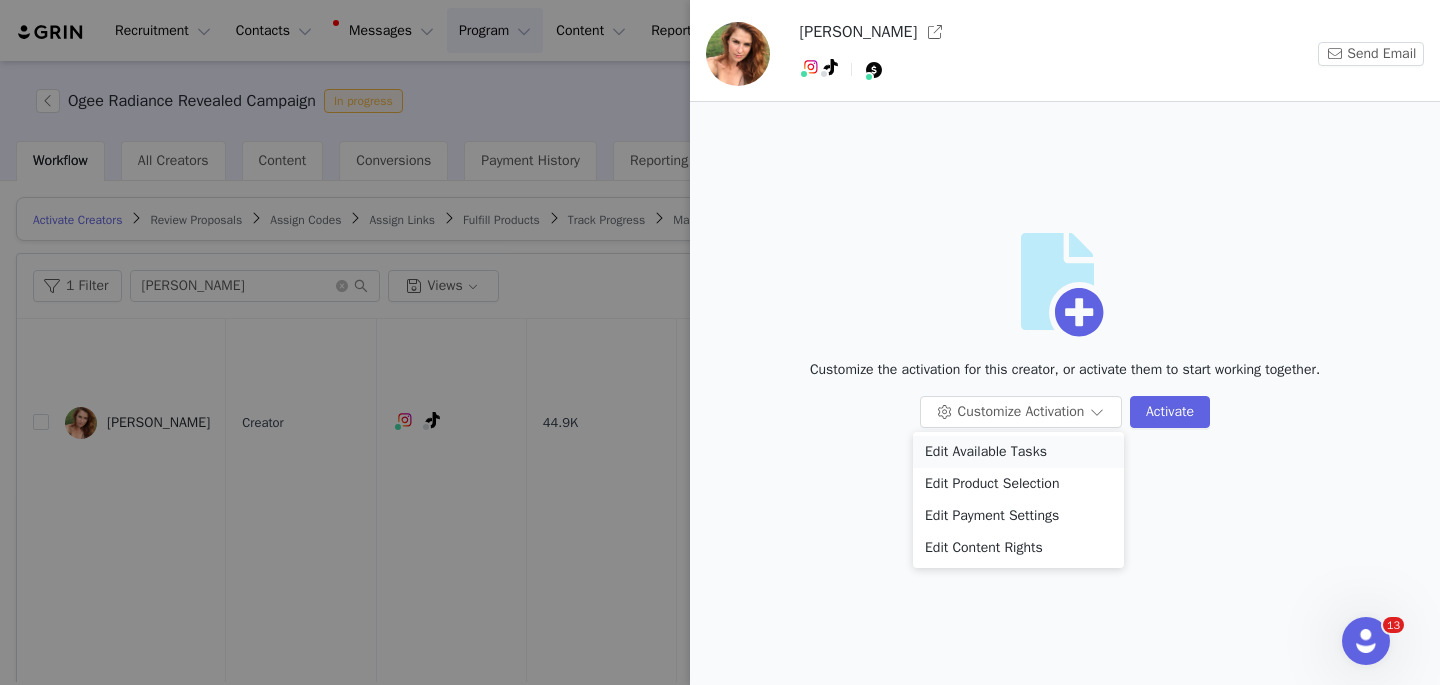 click on "Edit Available Tasks" at bounding box center [1018, 452] 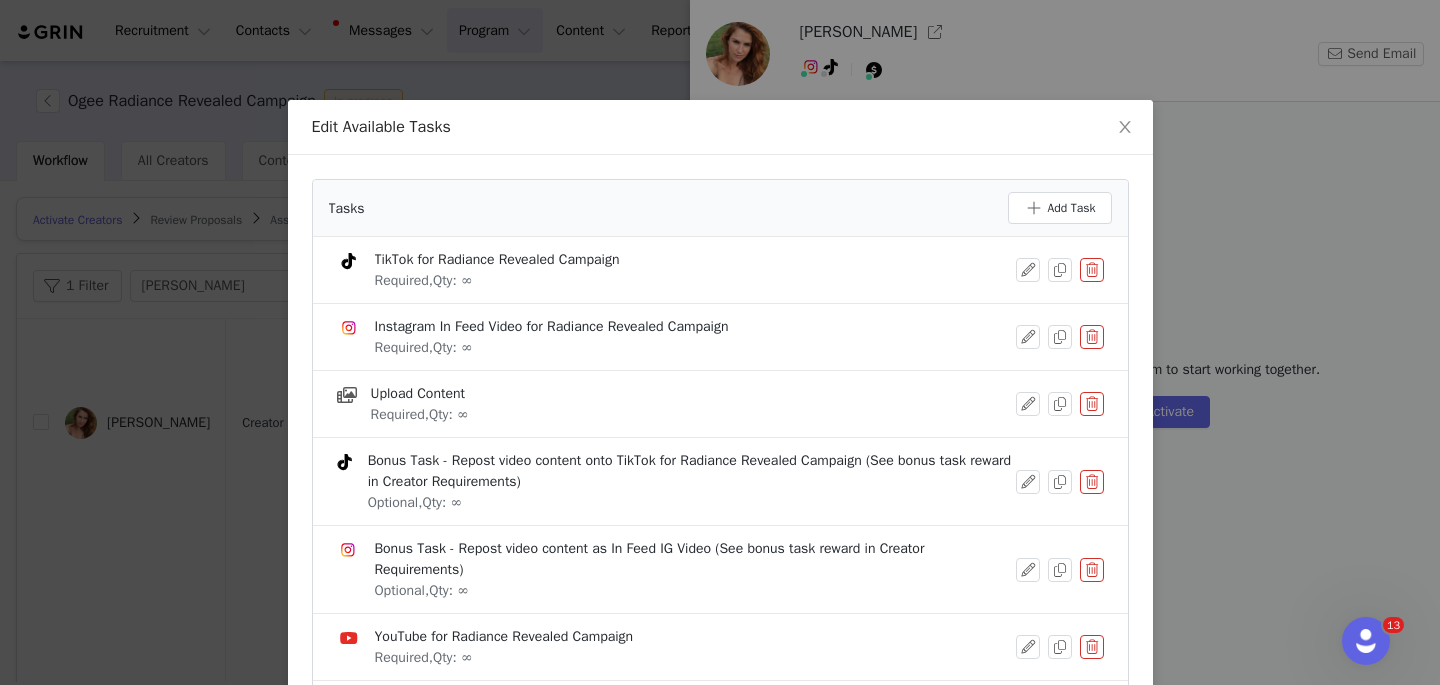 click at bounding box center (1092, 270) 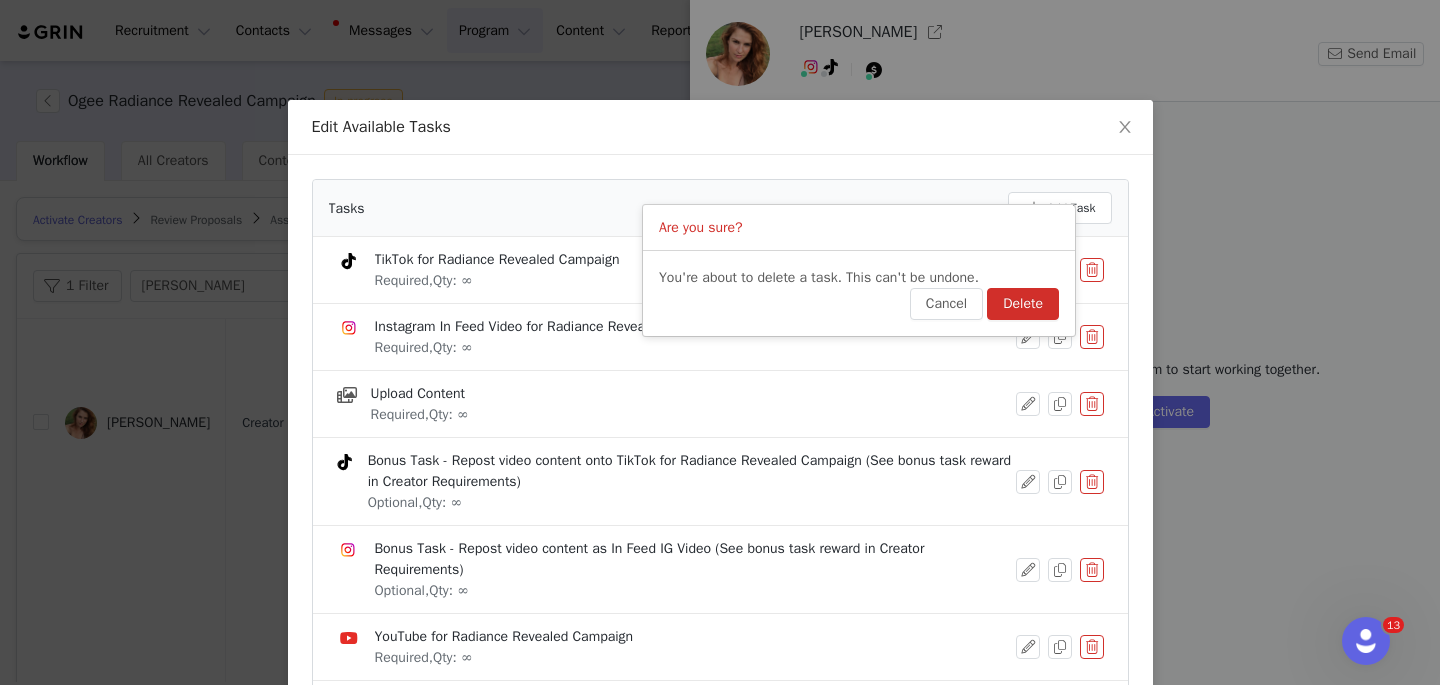 click on "Delete" at bounding box center [1023, 304] 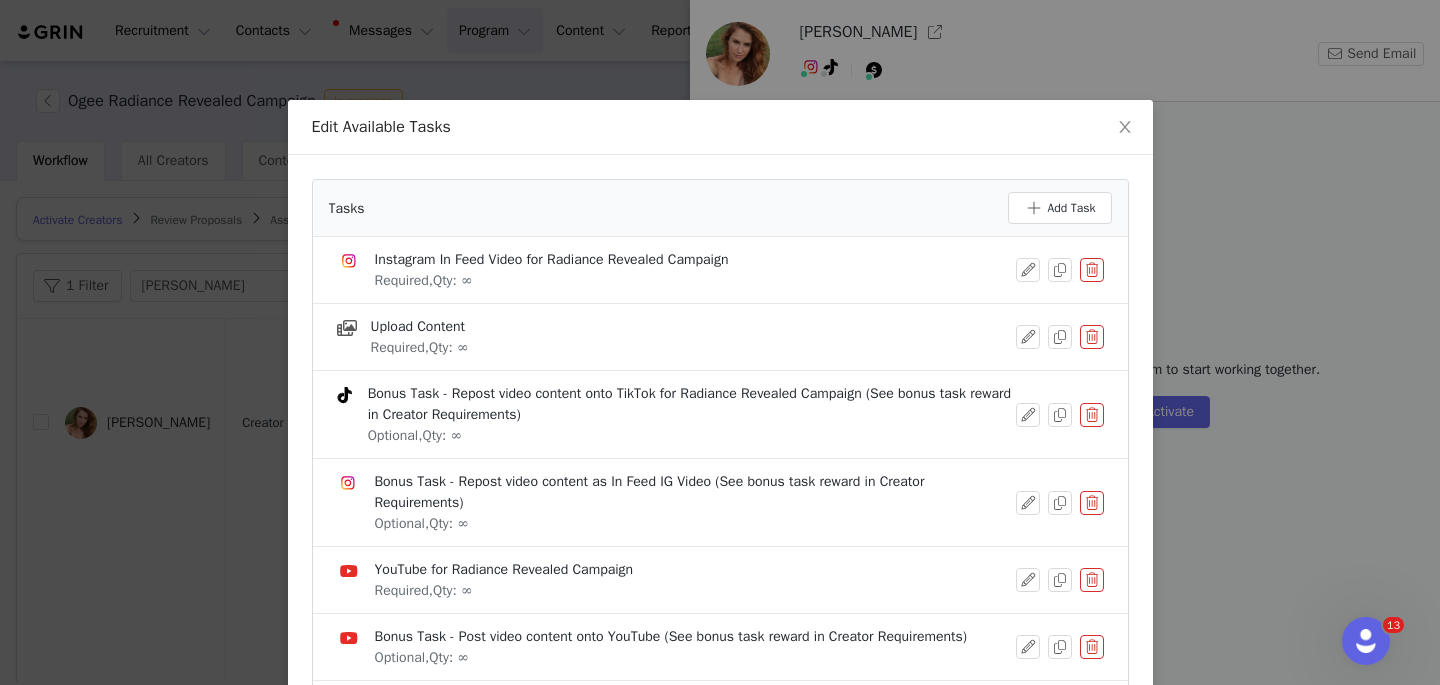 click at bounding box center (1092, 580) 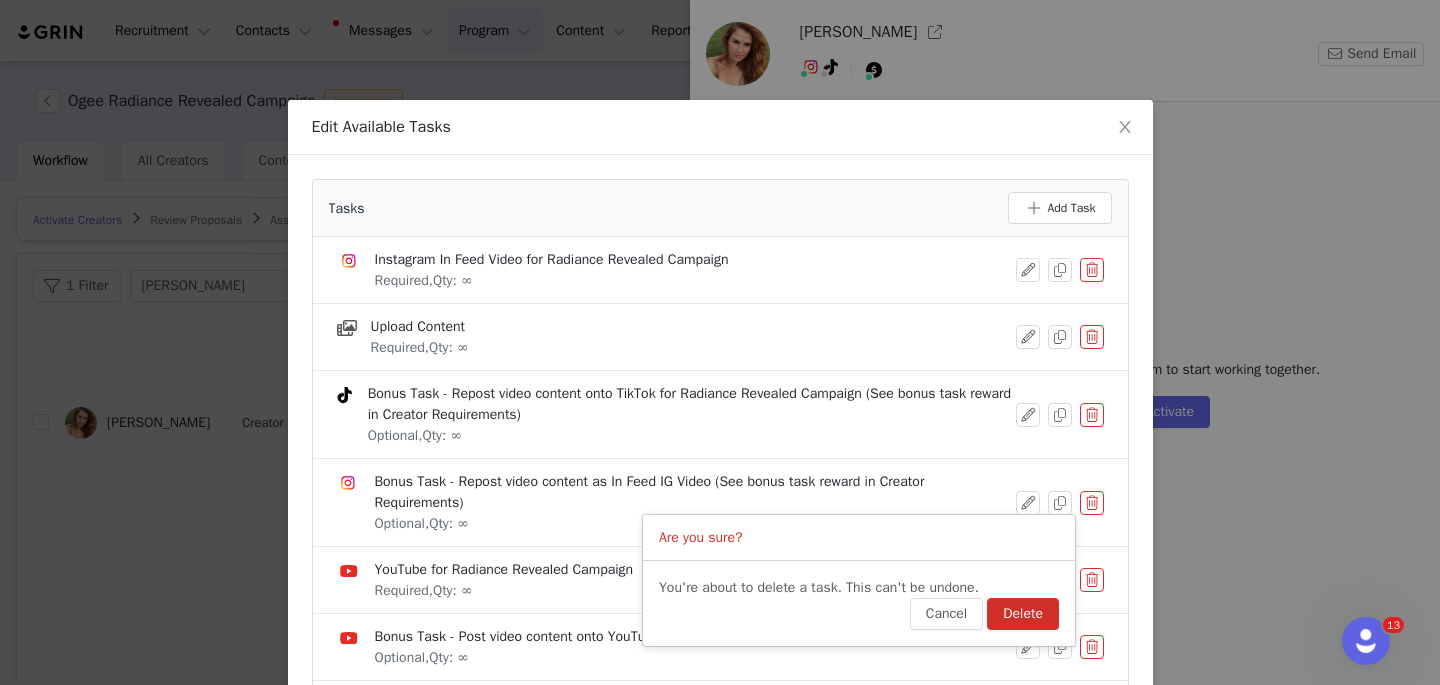 click on "Delete" at bounding box center [1023, 614] 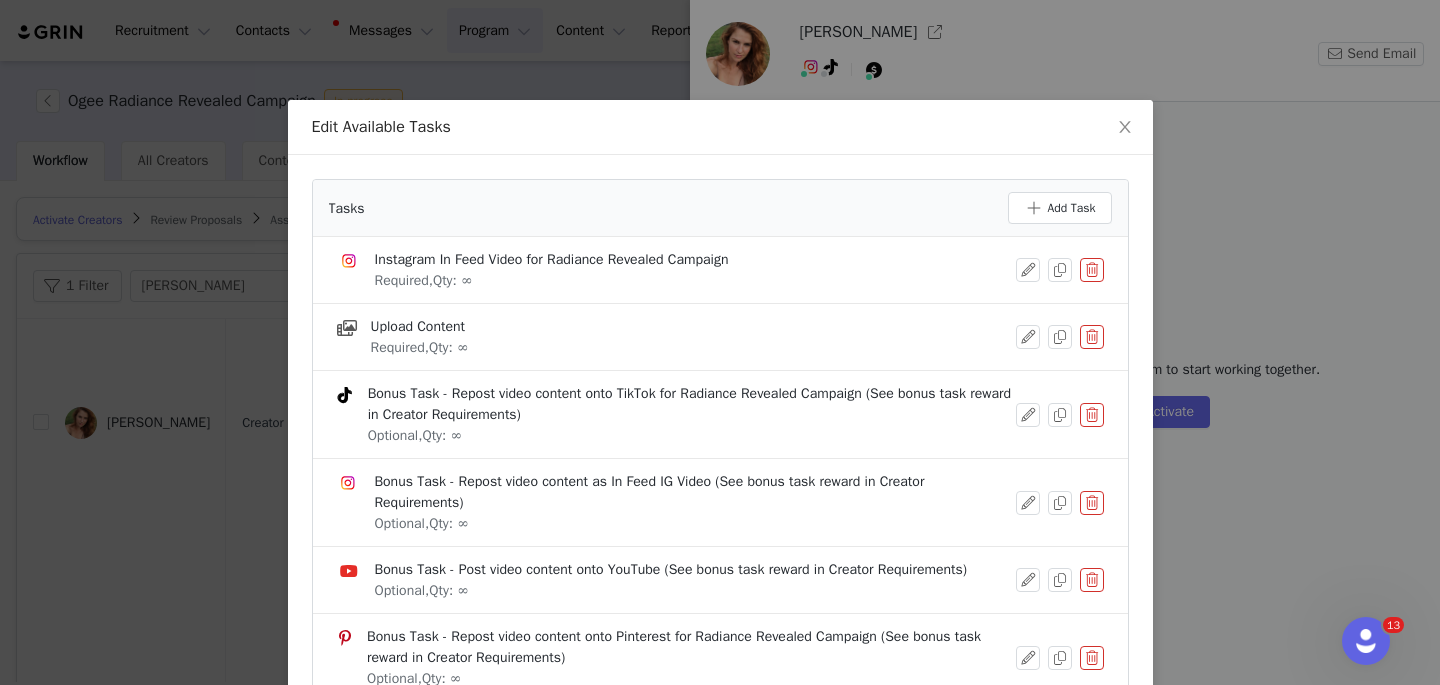 click at bounding box center (1092, 580) 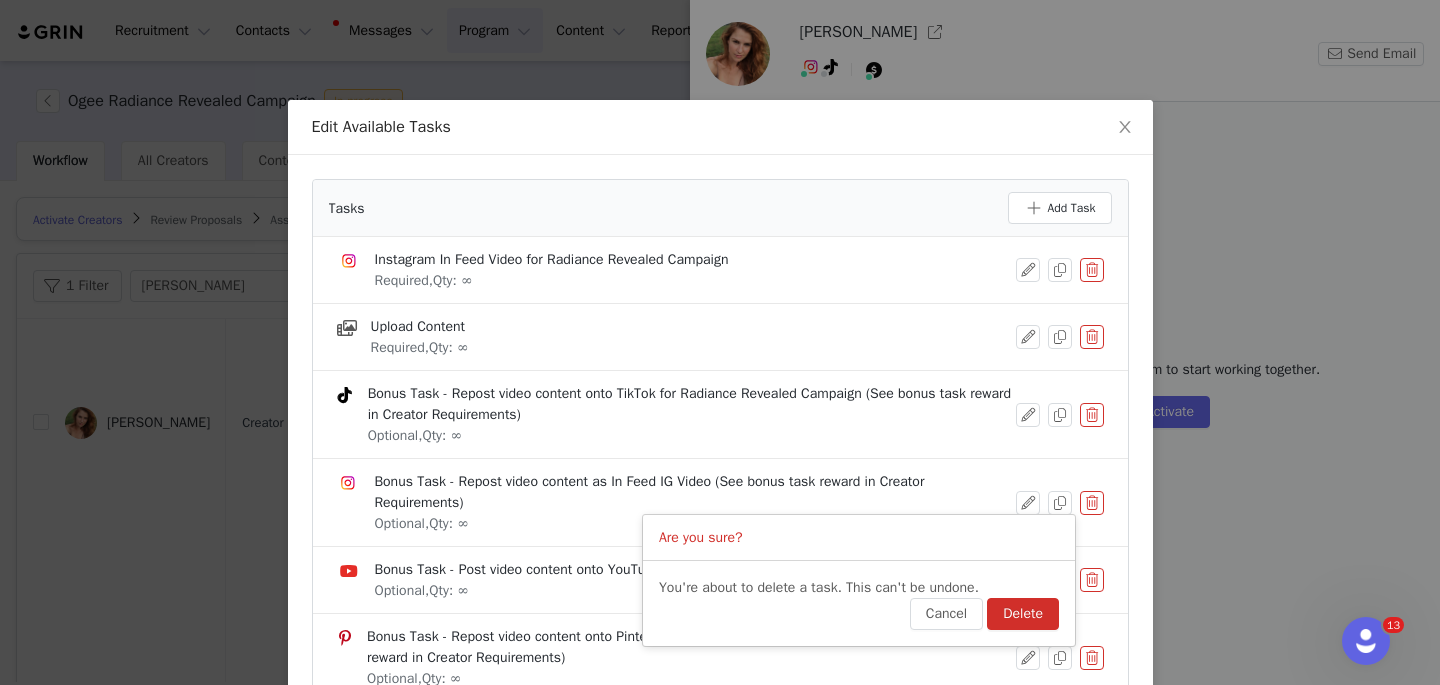 click on "Delete" at bounding box center (1023, 614) 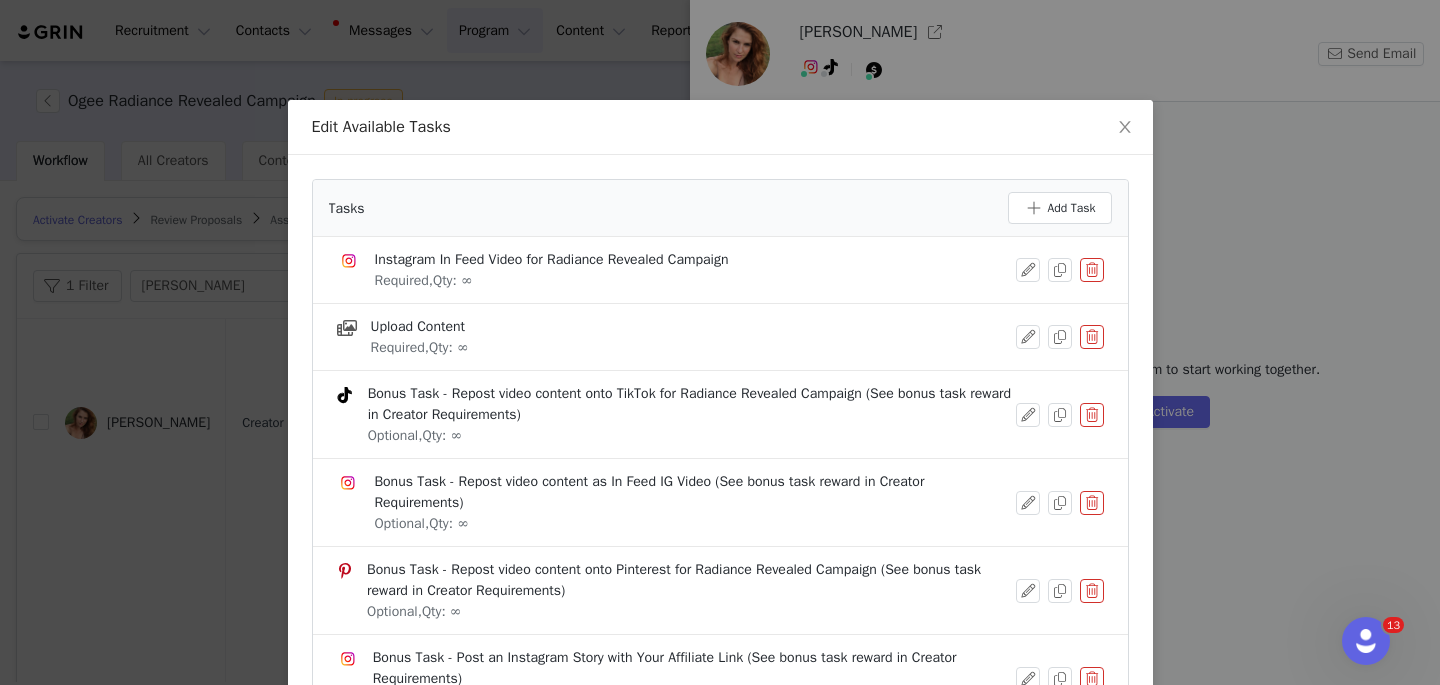 click at bounding box center [1092, 591] 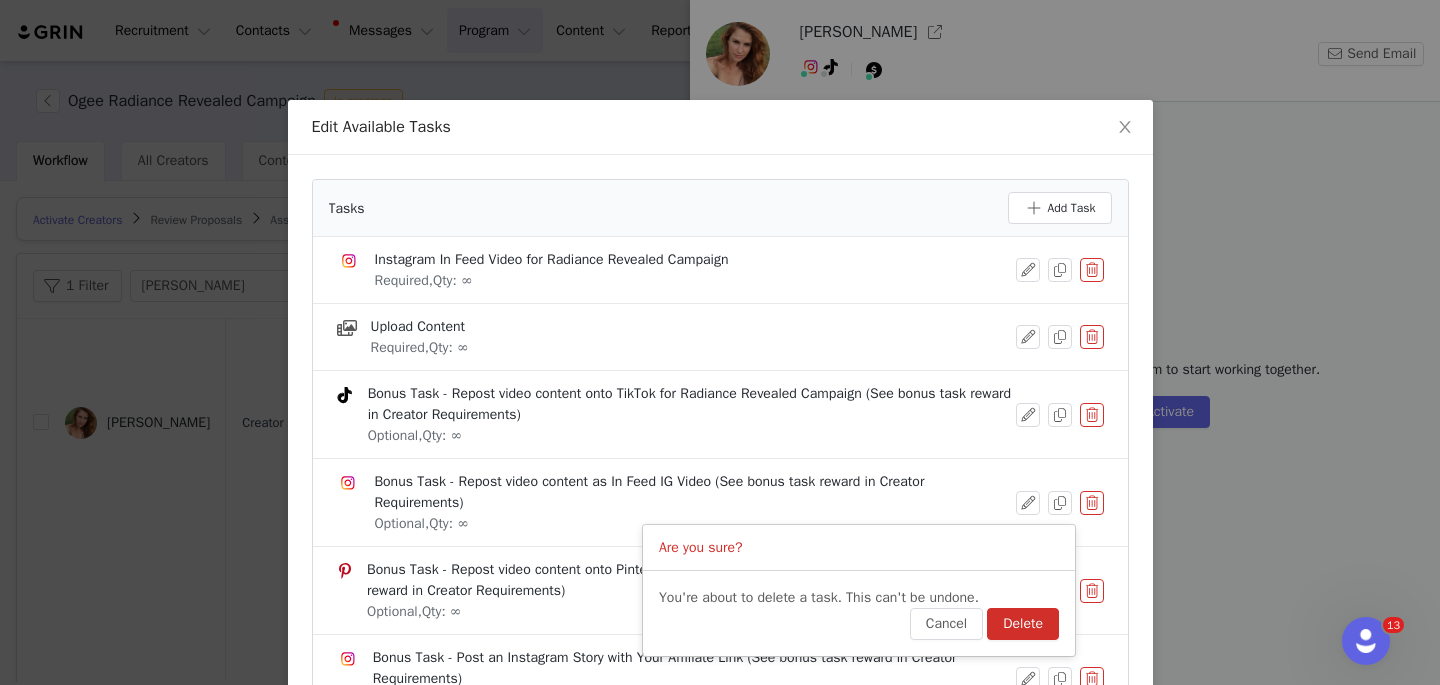 click on "Delete" at bounding box center (1023, 624) 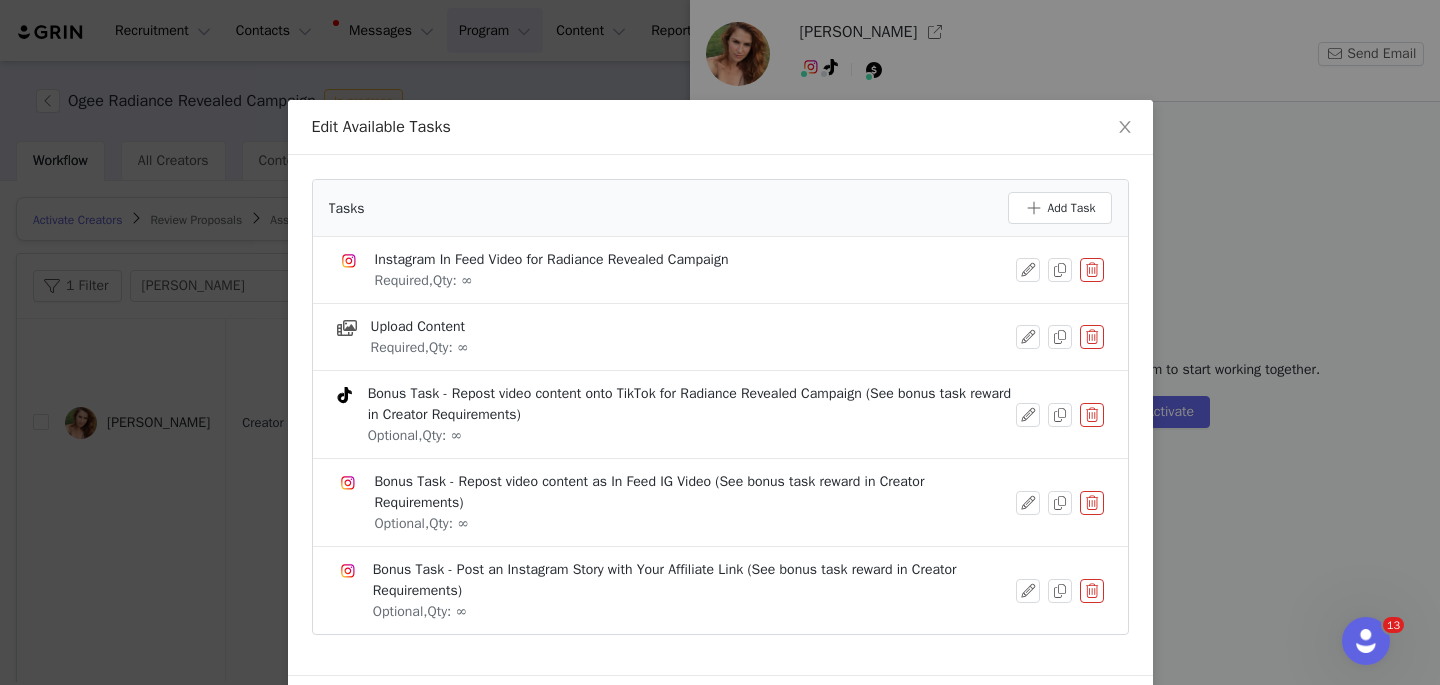 click at bounding box center [1092, 591] 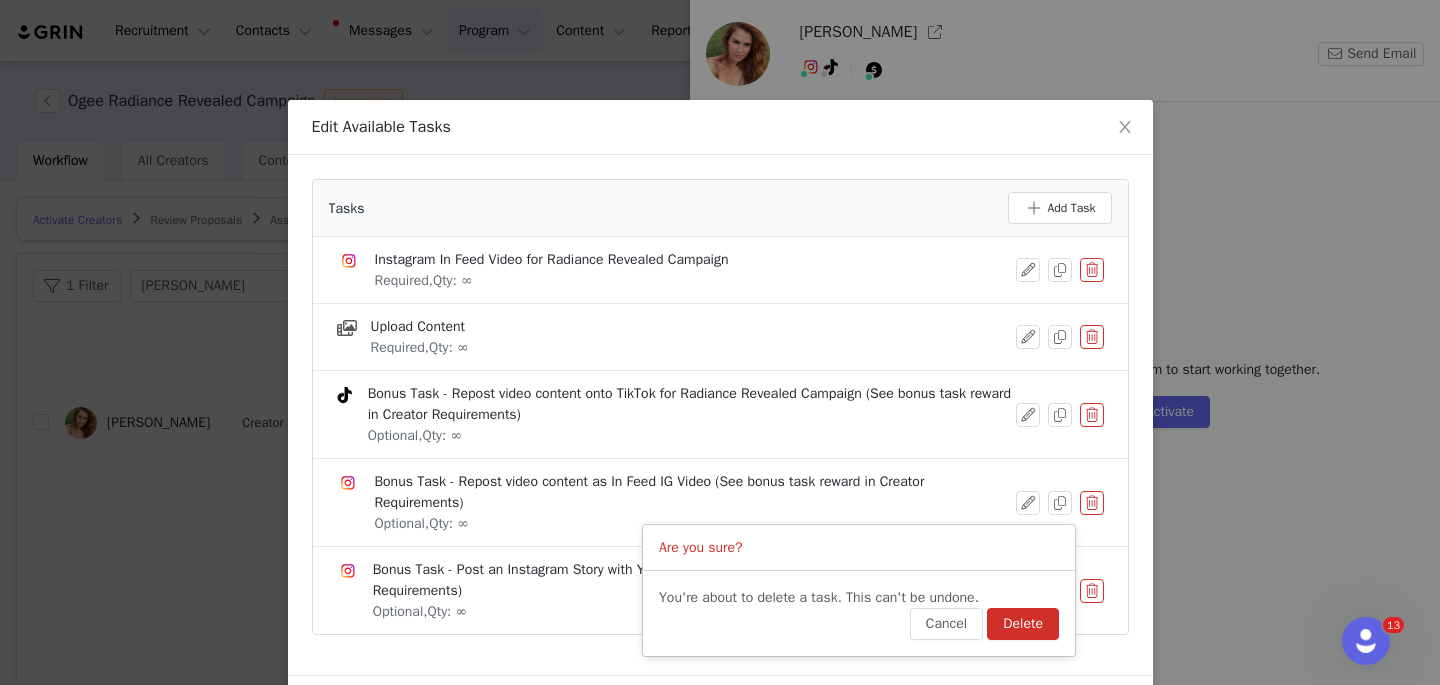 click on "Delete" at bounding box center (1023, 624) 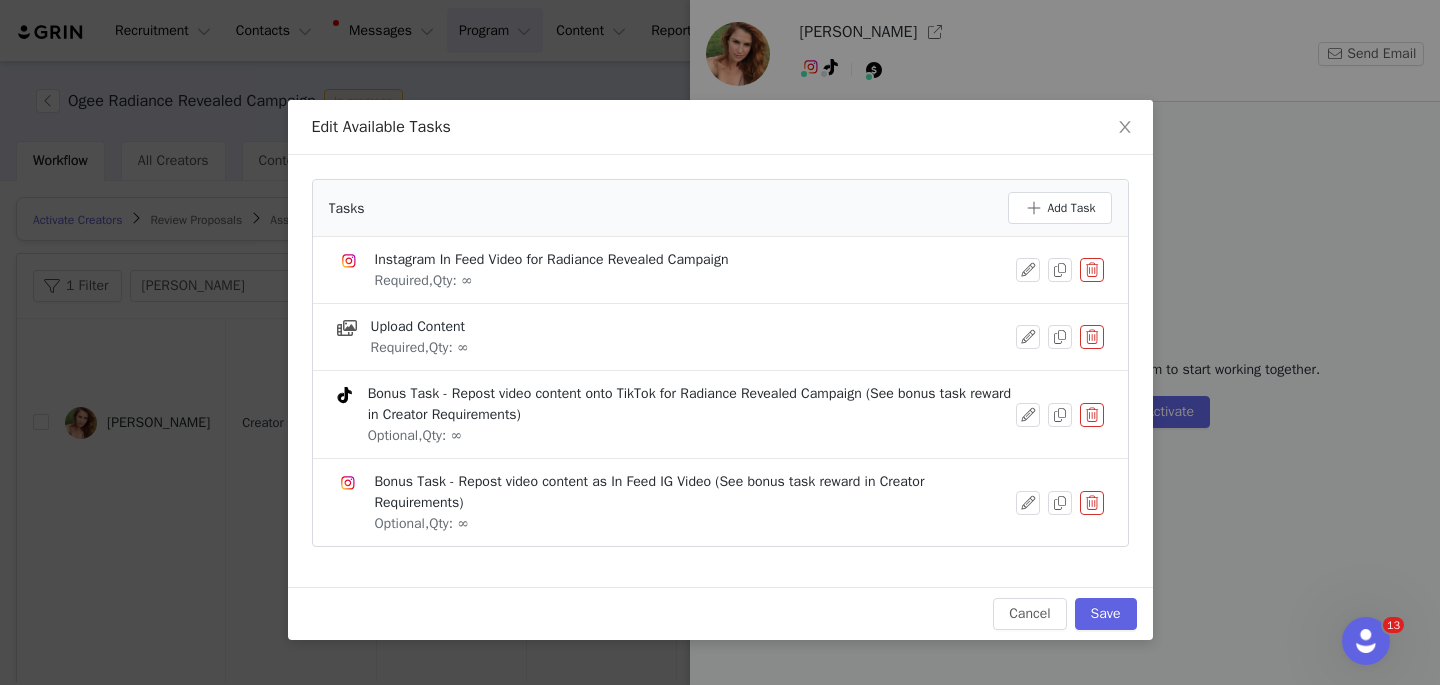 click at bounding box center (1092, 503) 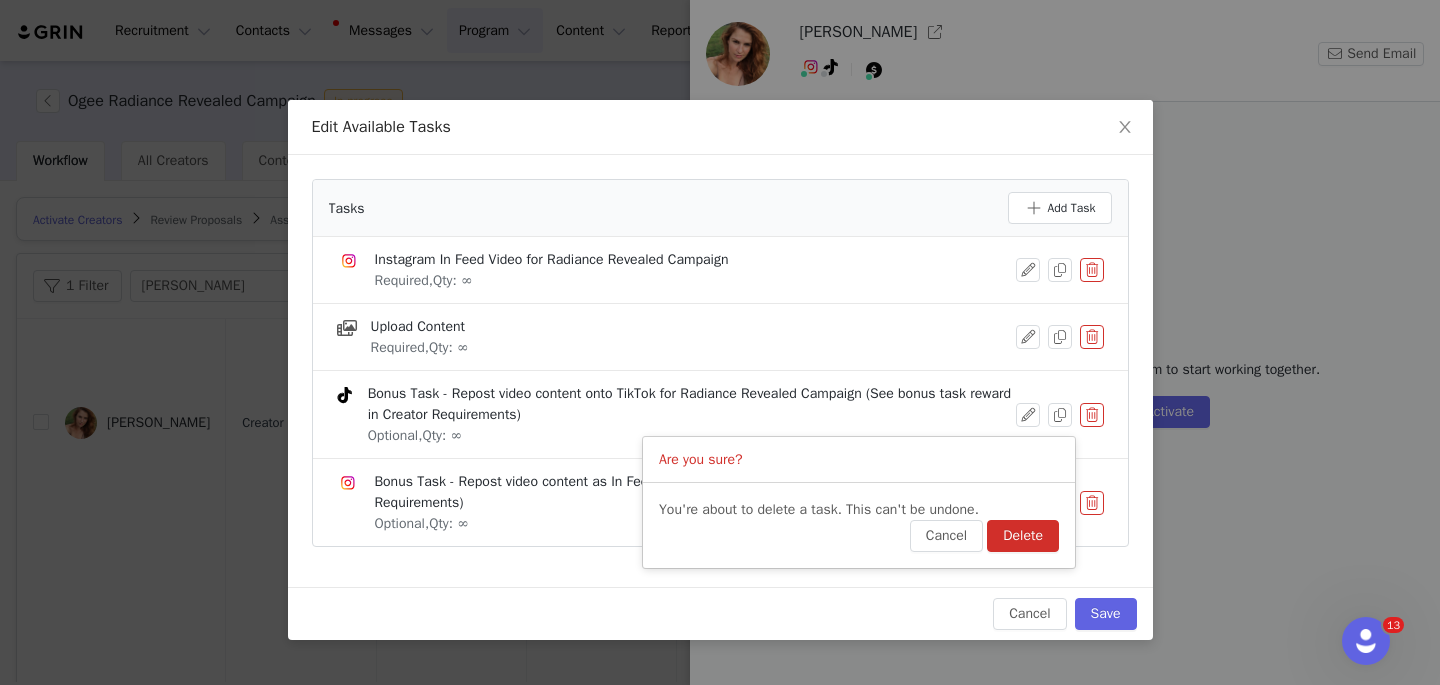 click on "Delete" at bounding box center (1023, 536) 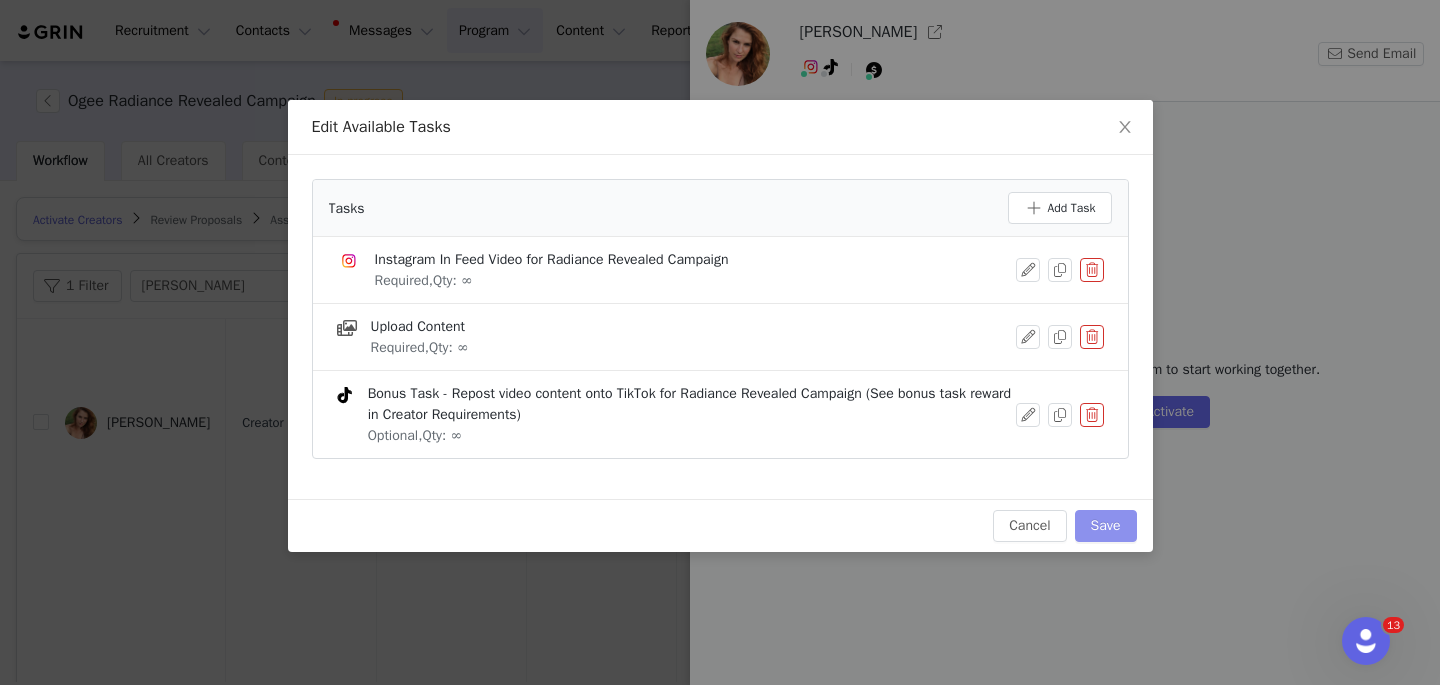 click on "Save" at bounding box center [1106, 526] 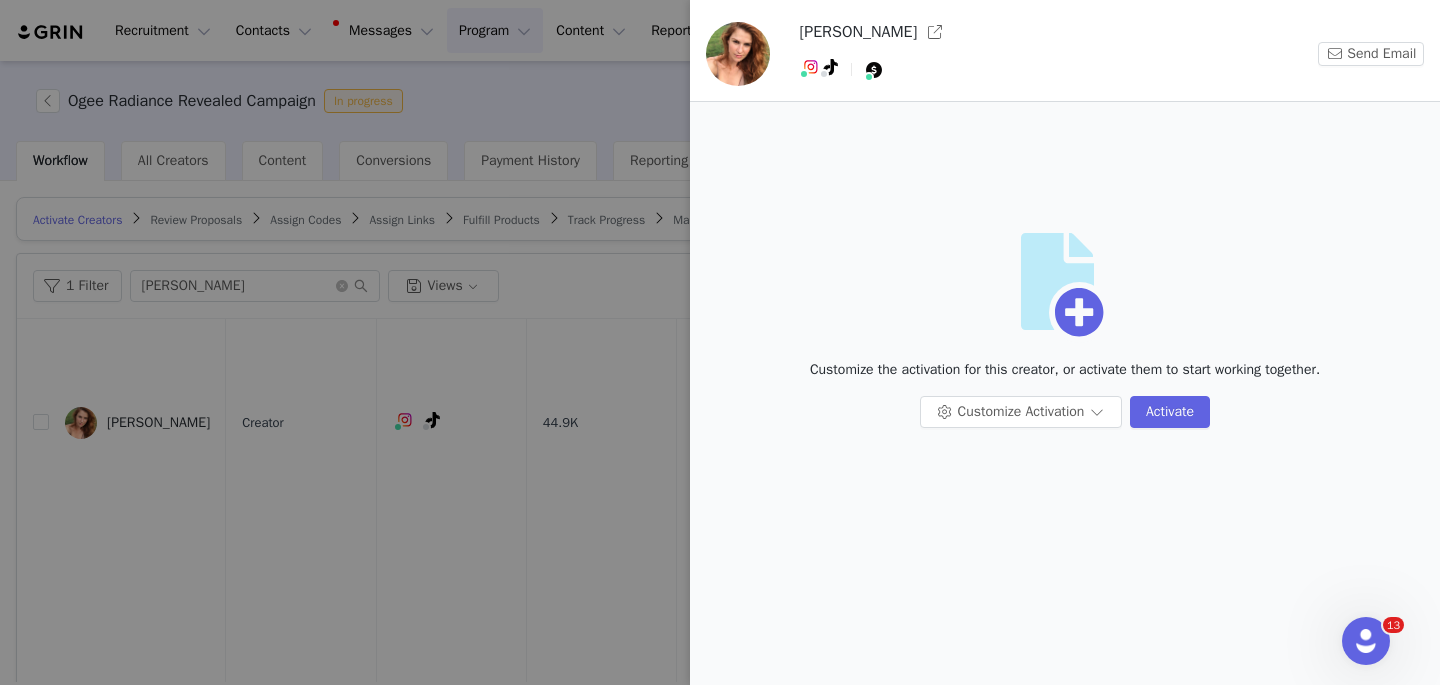 scroll, scrollTop: 0, scrollLeft: 0, axis: both 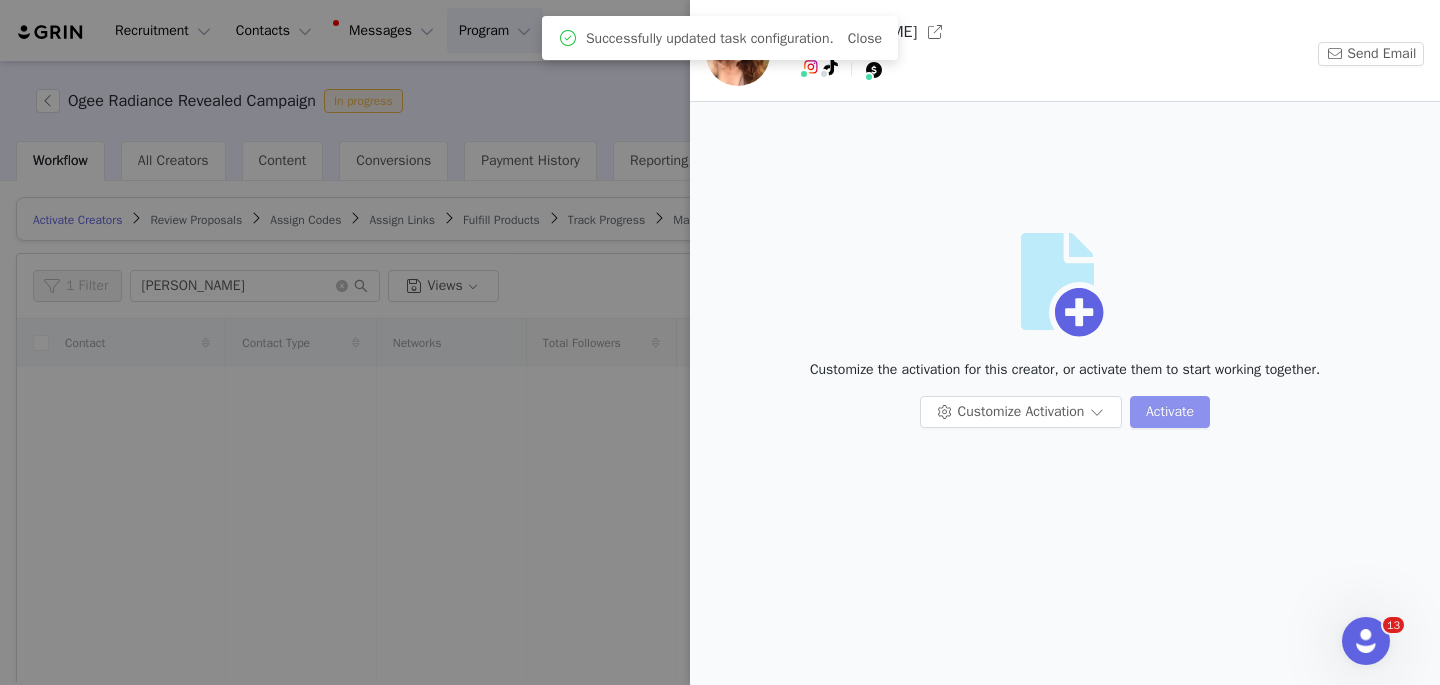 click on "Activate" at bounding box center [1170, 412] 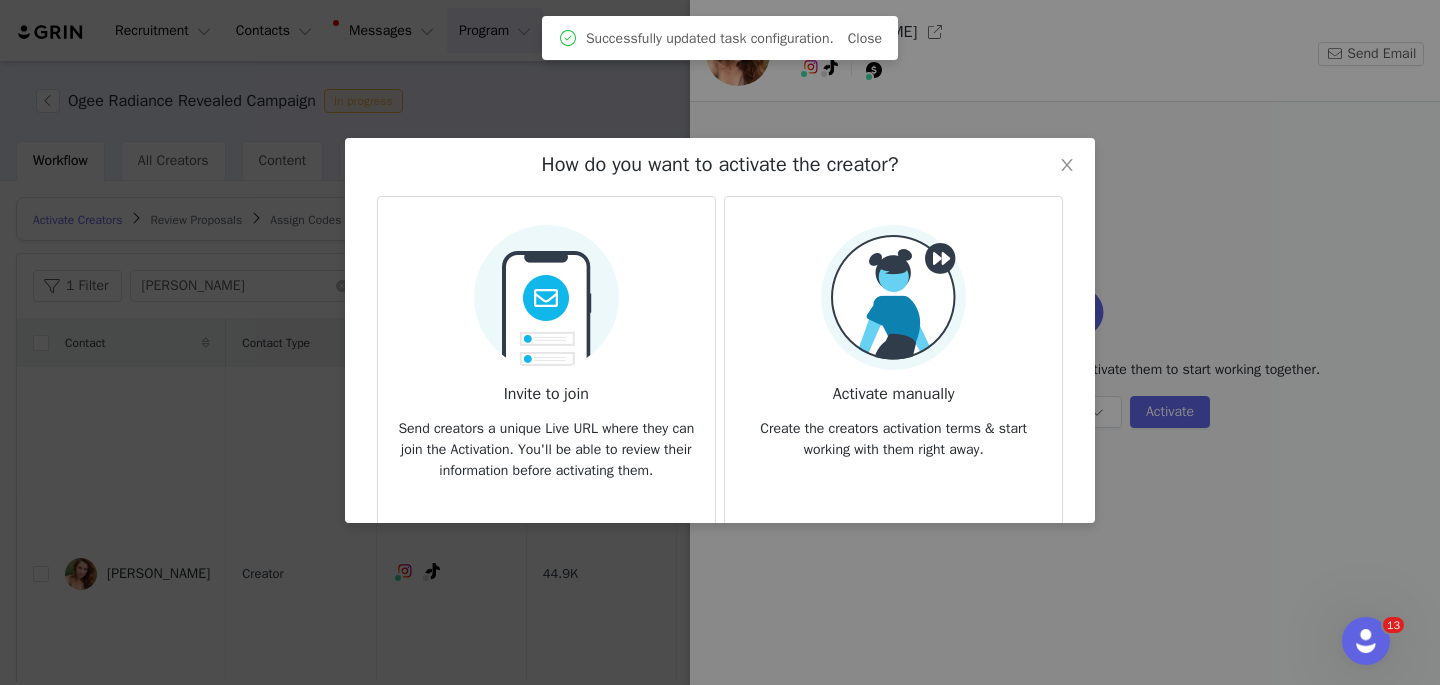 click on "Invite to join" at bounding box center [546, 388] 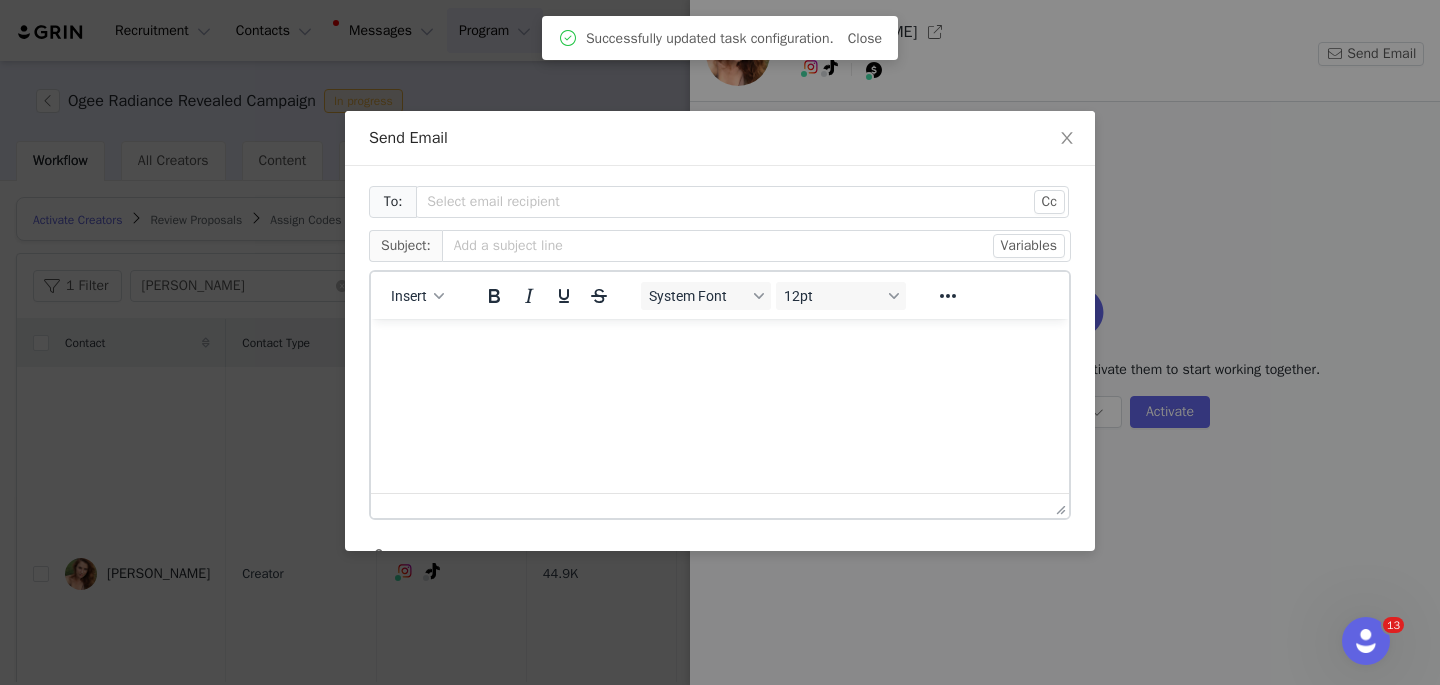 scroll, scrollTop: 0, scrollLeft: 0, axis: both 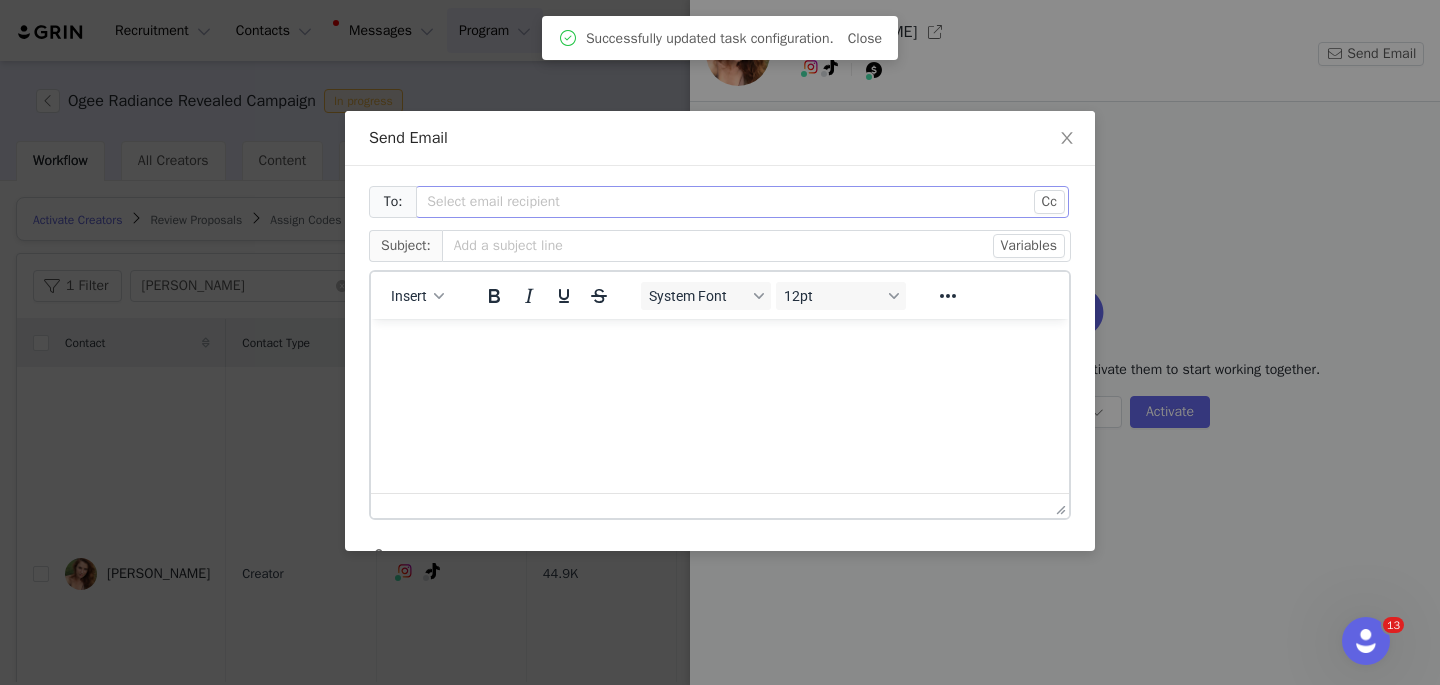 click on "Select email recipient" at bounding box center (731, 202) 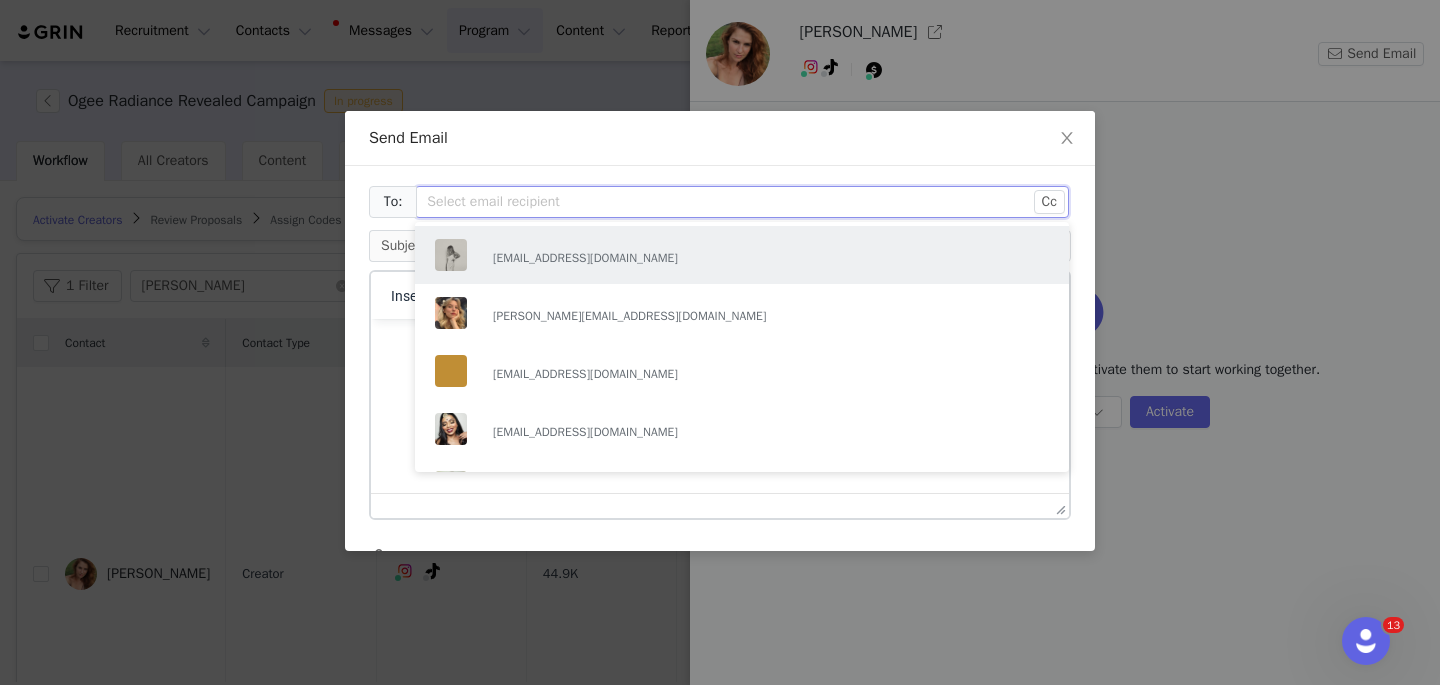 click at bounding box center (735, 202) 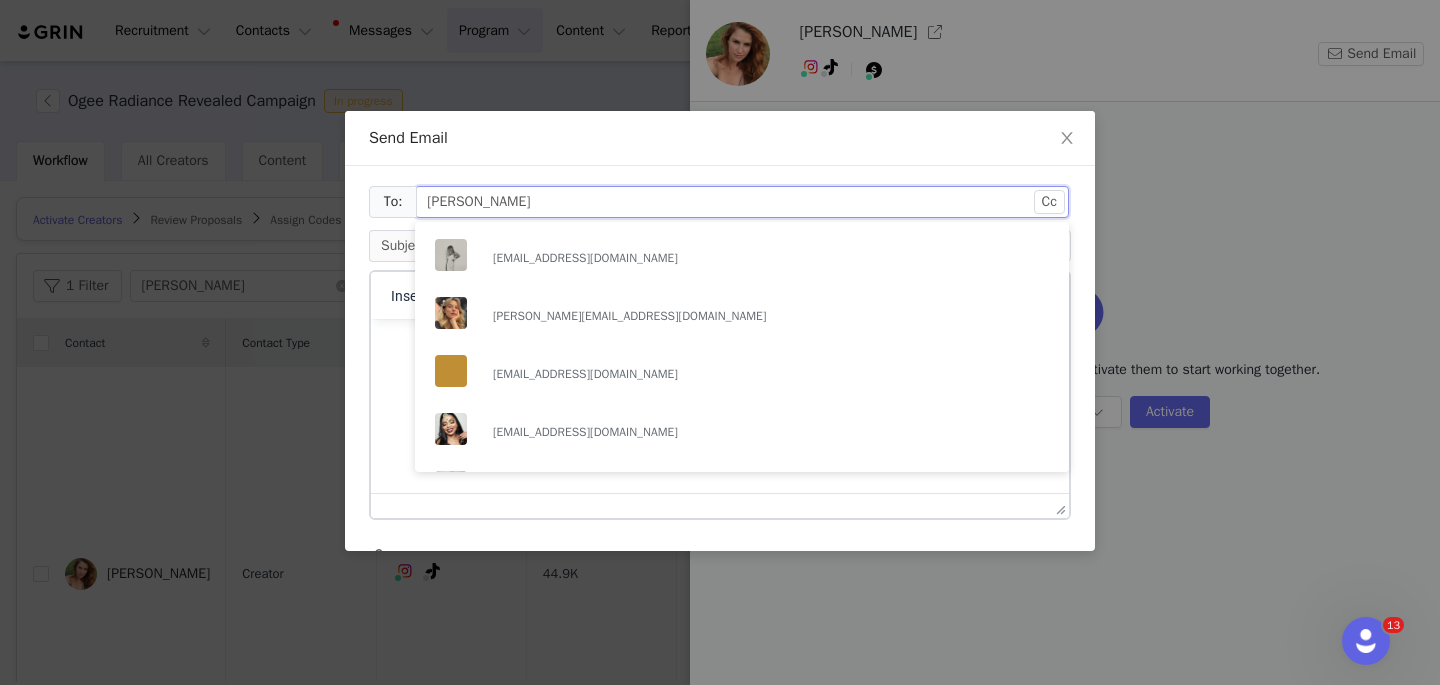 click on "Elaine Neves Silva" at bounding box center (735, 202) 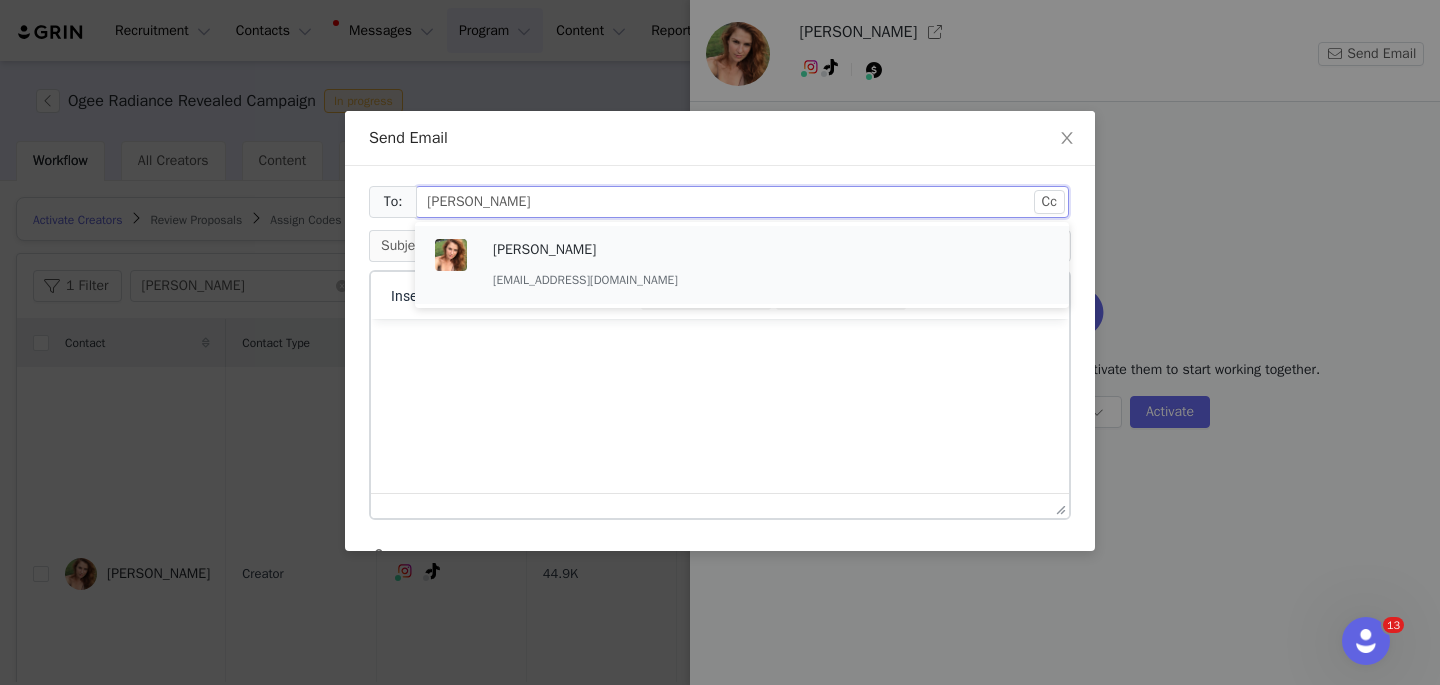 click on "Elaine Neves Silva elaineruiva1@gmail.com" at bounding box center (603, 265) 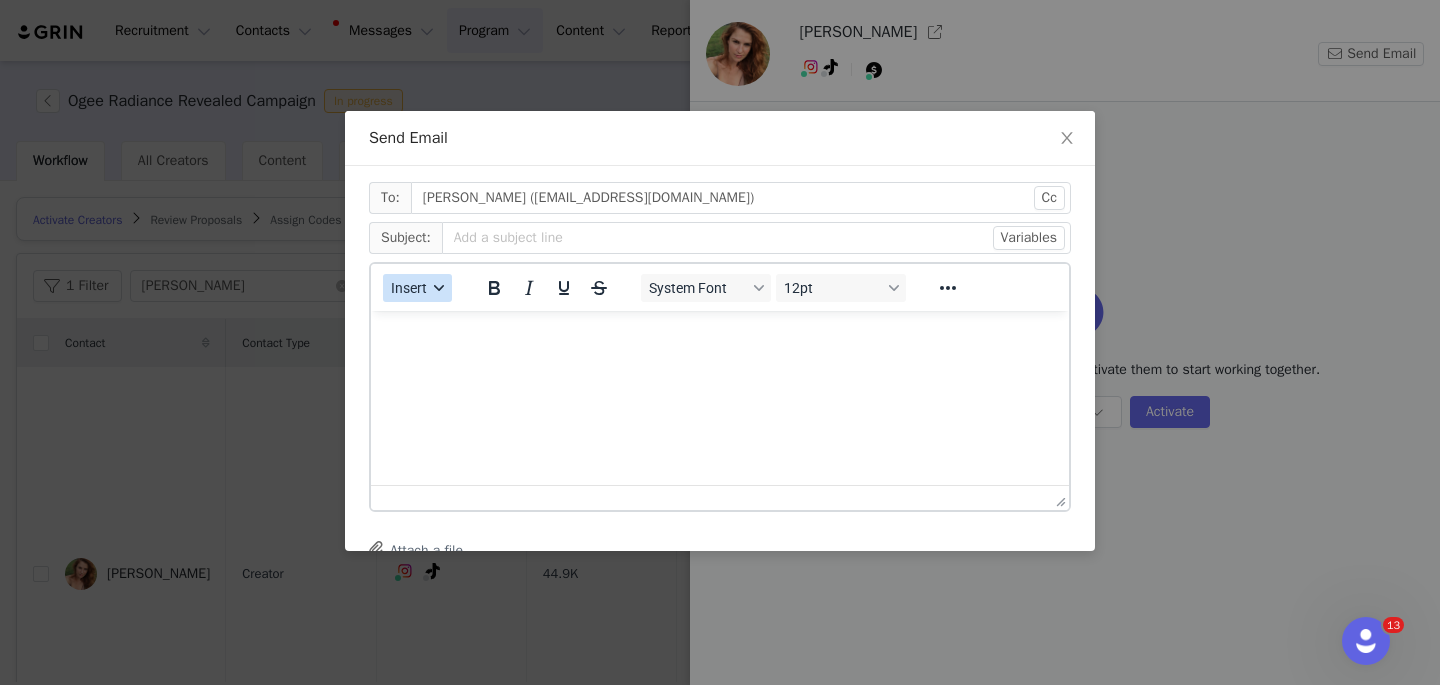 click on "Insert" at bounding box center [417, 288] 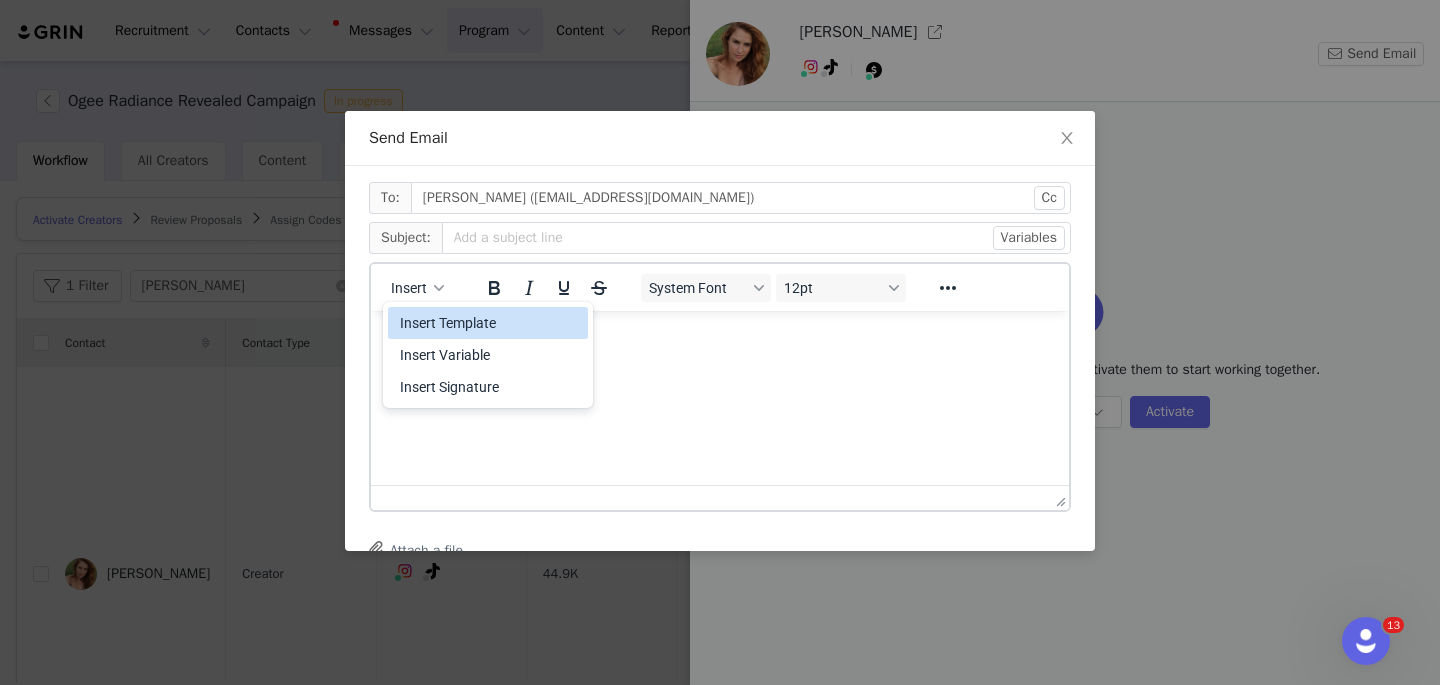 click on "Insert Template" at bounding box center (490, 323) 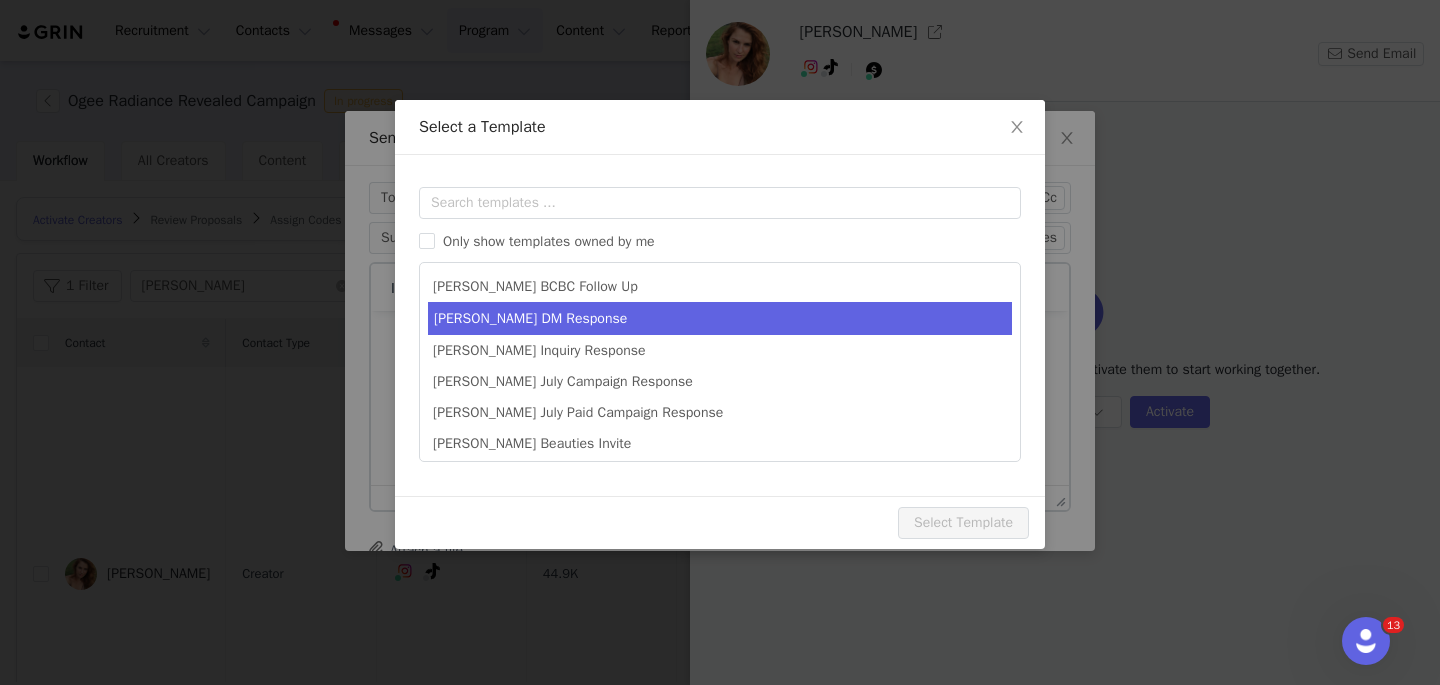 scroll, scrollTop: 0, scrollLeft: 0, axis: both 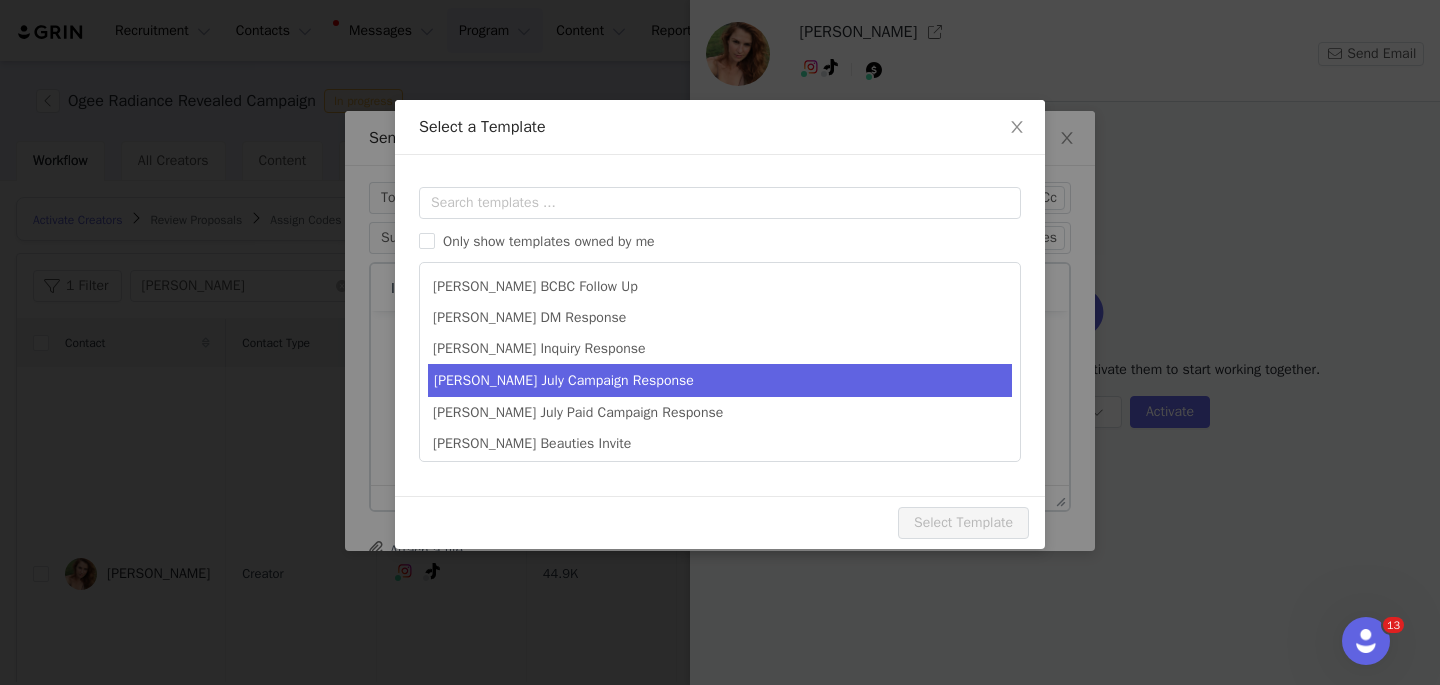 click on "[PERSON_NAME] July Campaign Response" at bounding box center (720, 380) 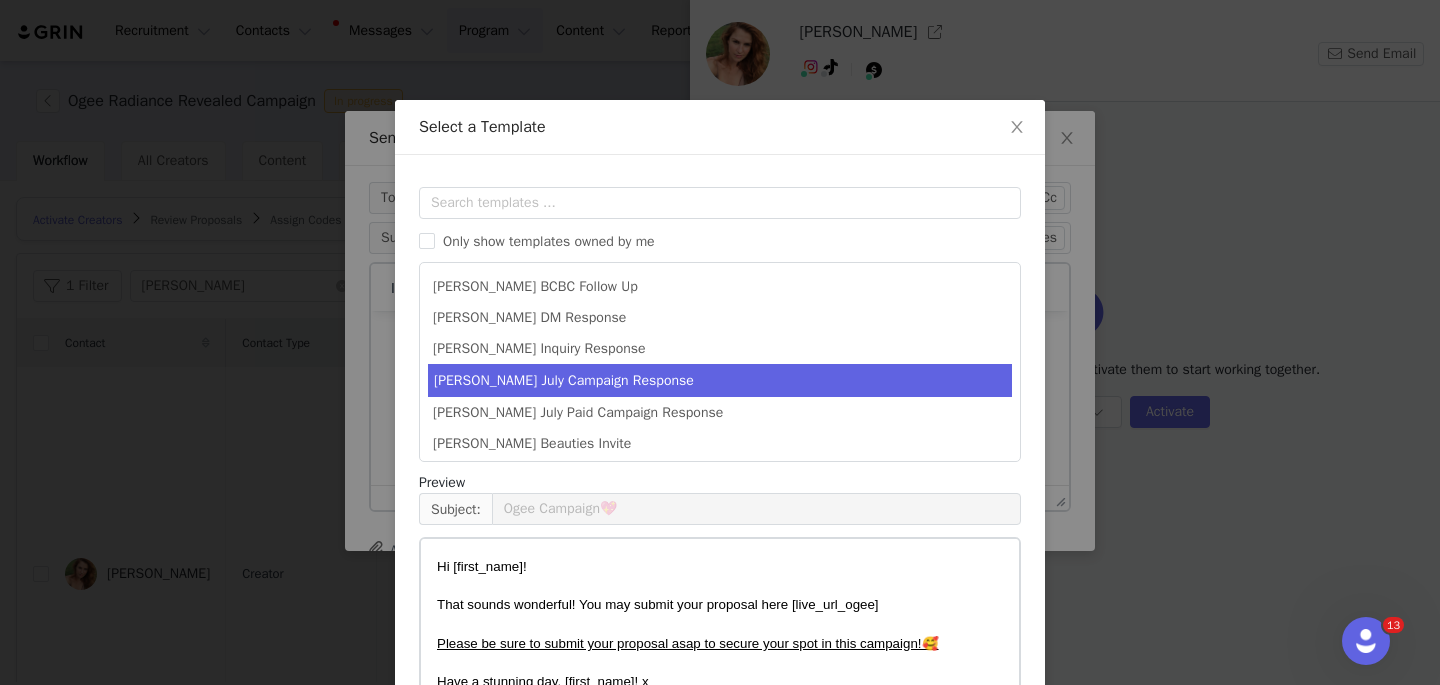 scroll, scrollTop: 152, scrollLeft: 0, axis: vertical 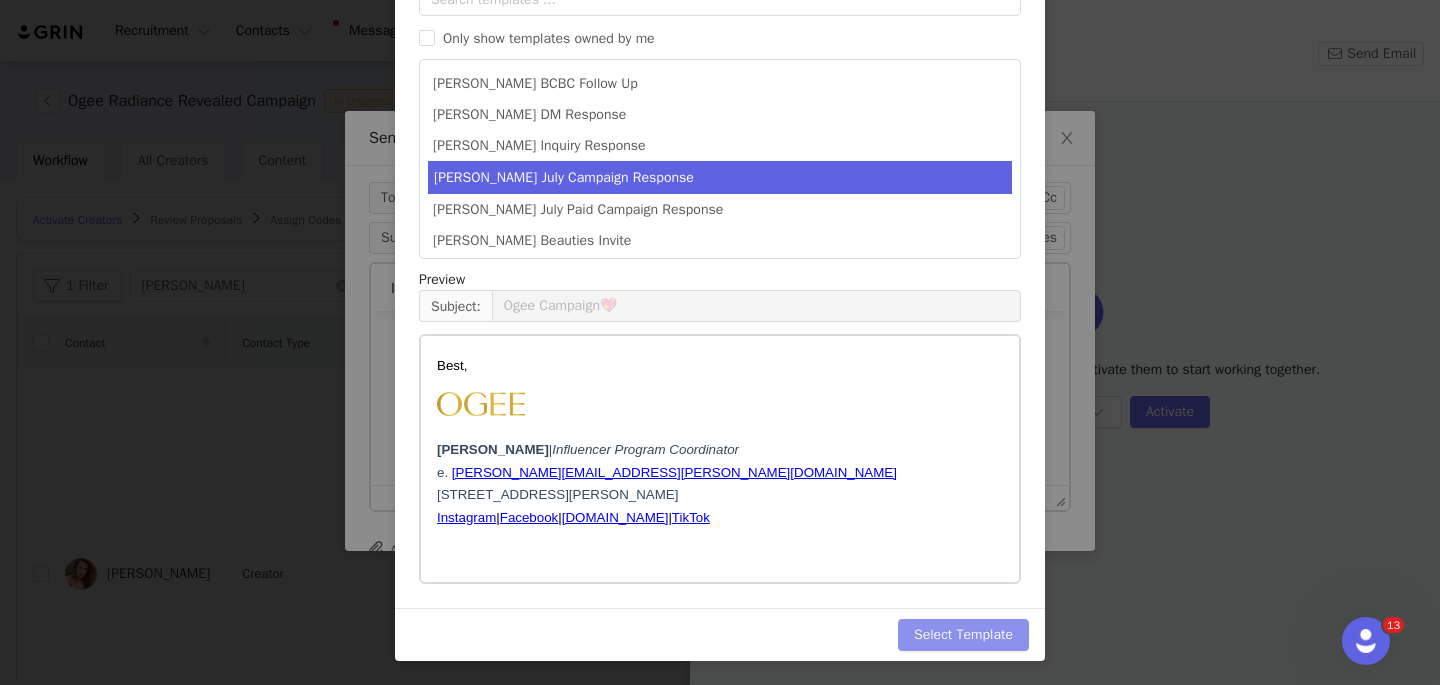 click on "Select Template" at bounding box center (963, 635) 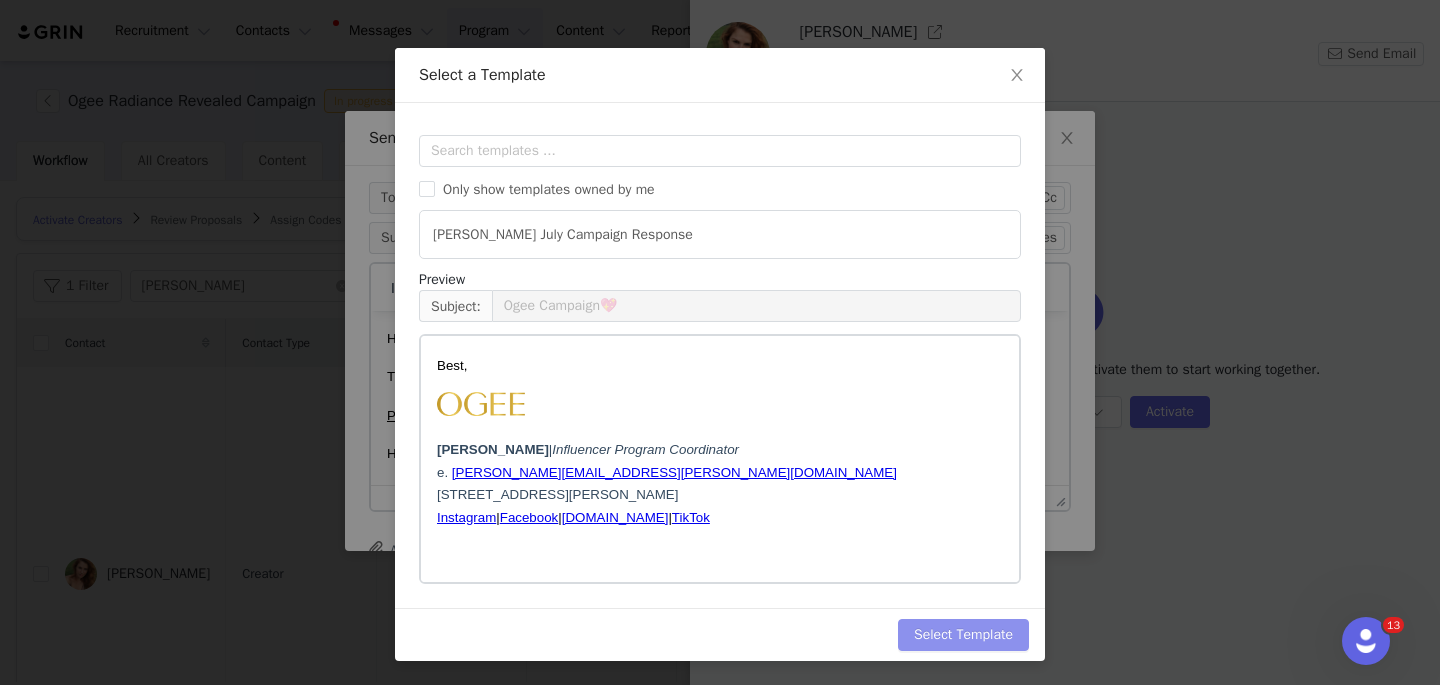 scroll, scrollTop: 0, scrollLeft: 0, axis: both 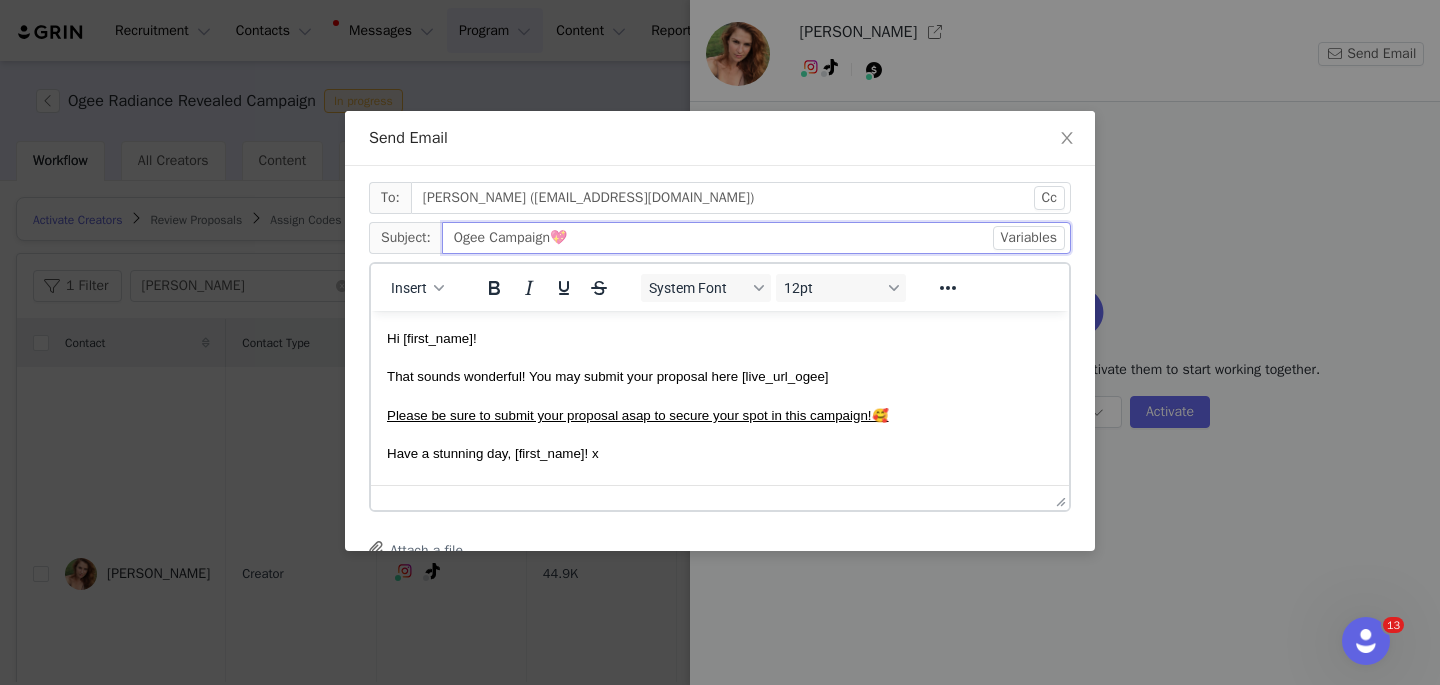 click on "Ogee Campaign💖" at bounding box center [756, 238] 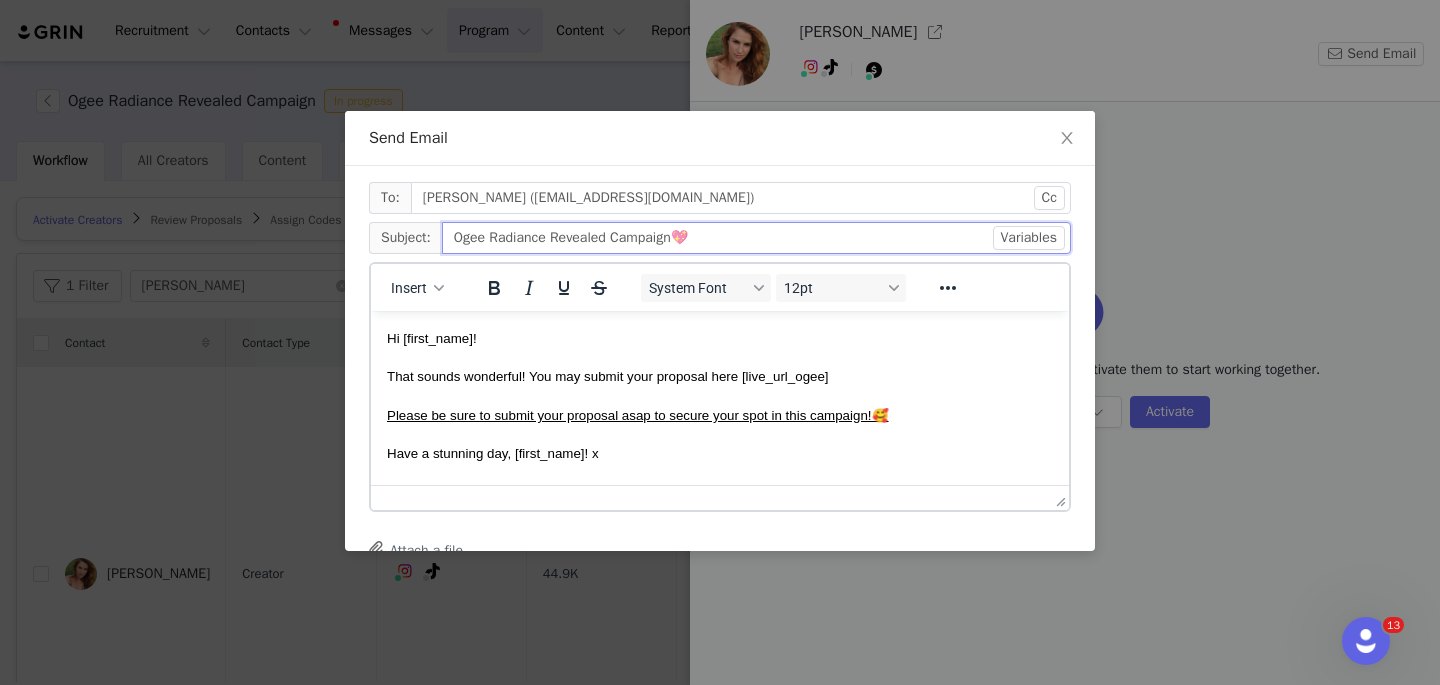 type on "Ogee Radiance Revealed Campaign💖" 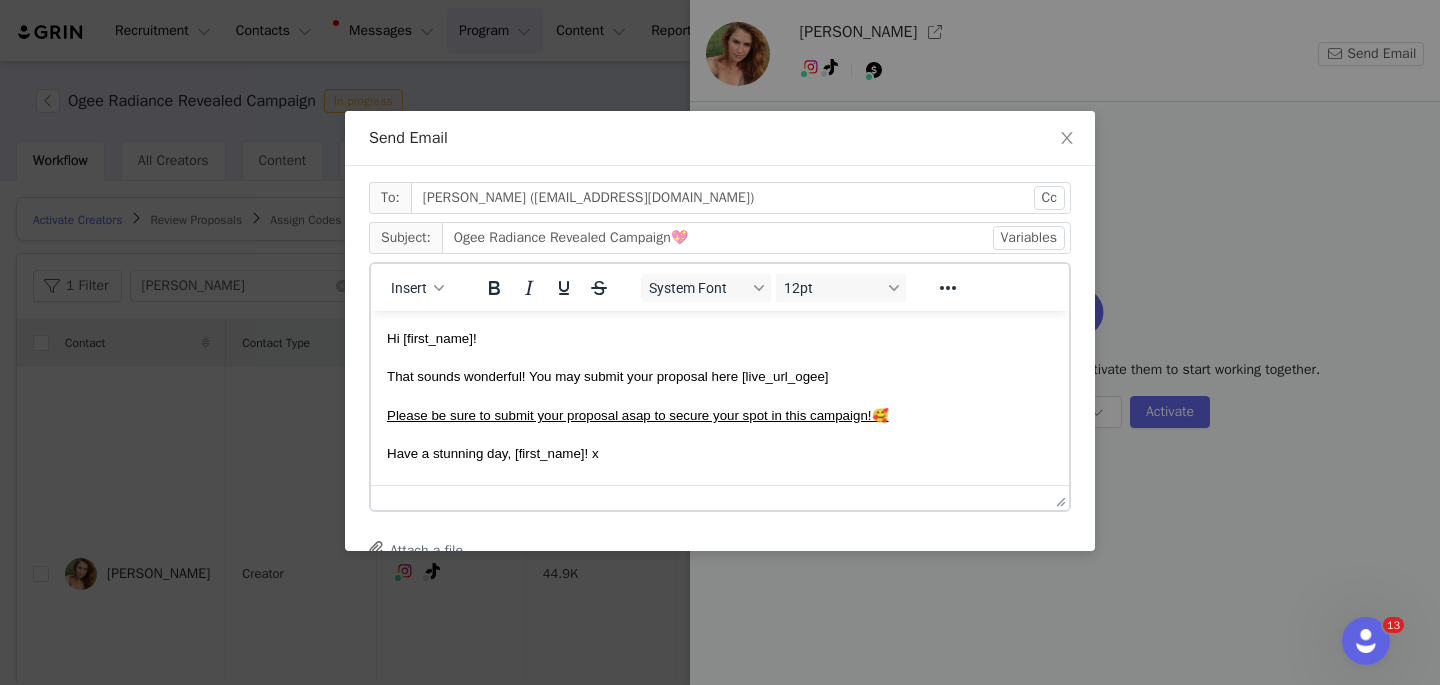 click on "Hi [first_name]!" at bounding box center (720, 337) 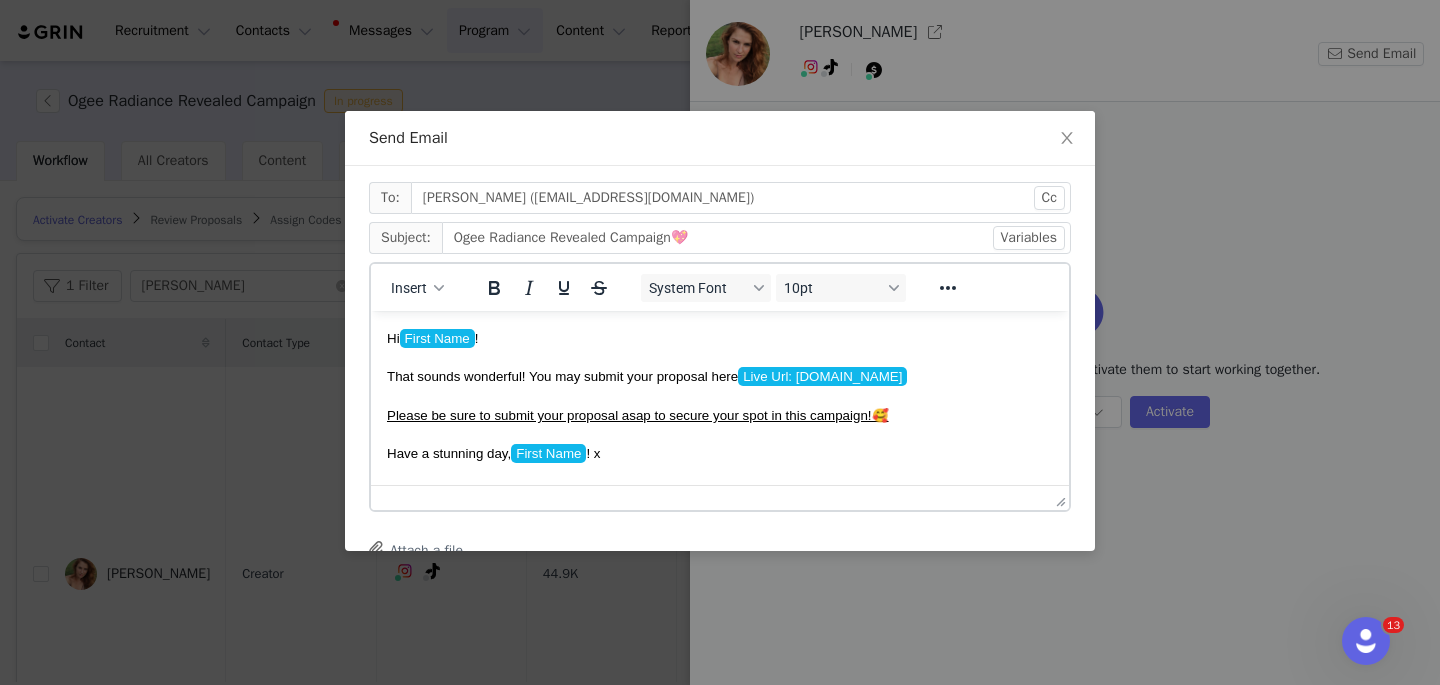 click on "Hi  First Name !" at bounding box center (720, 337) 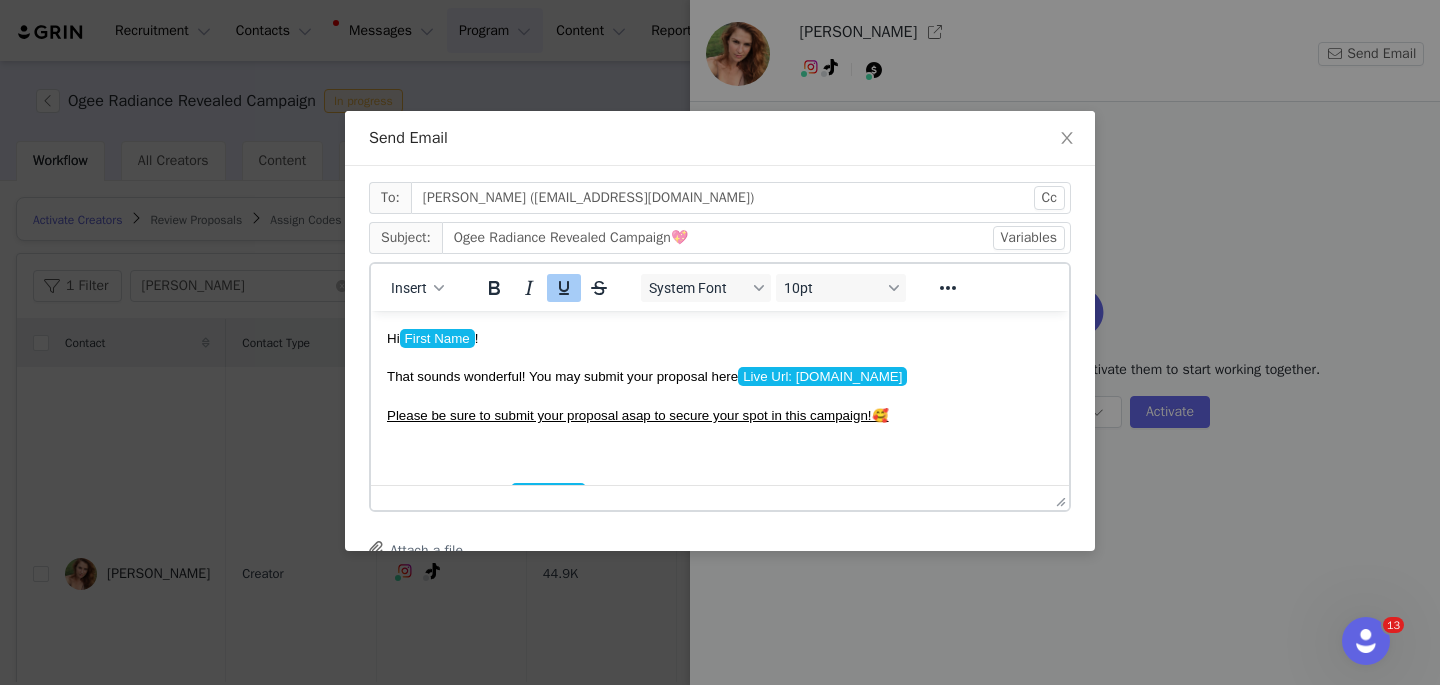 type 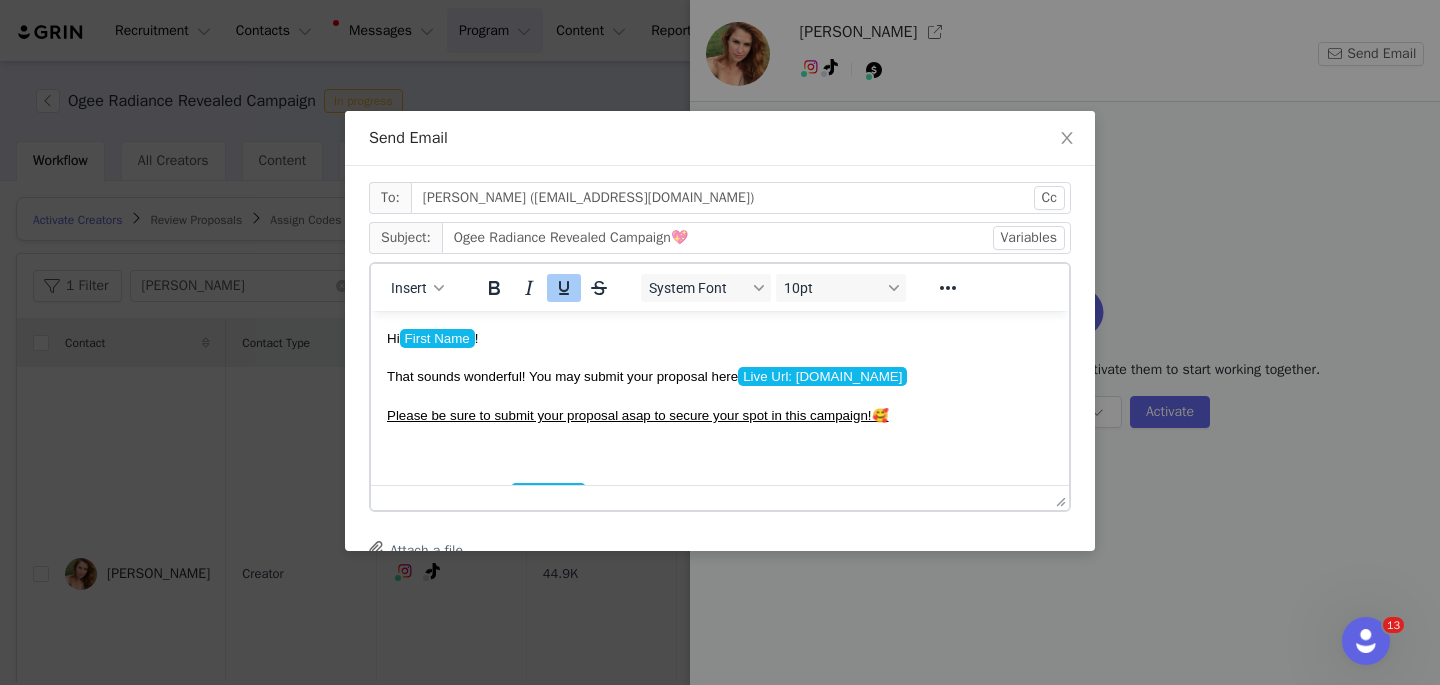 click 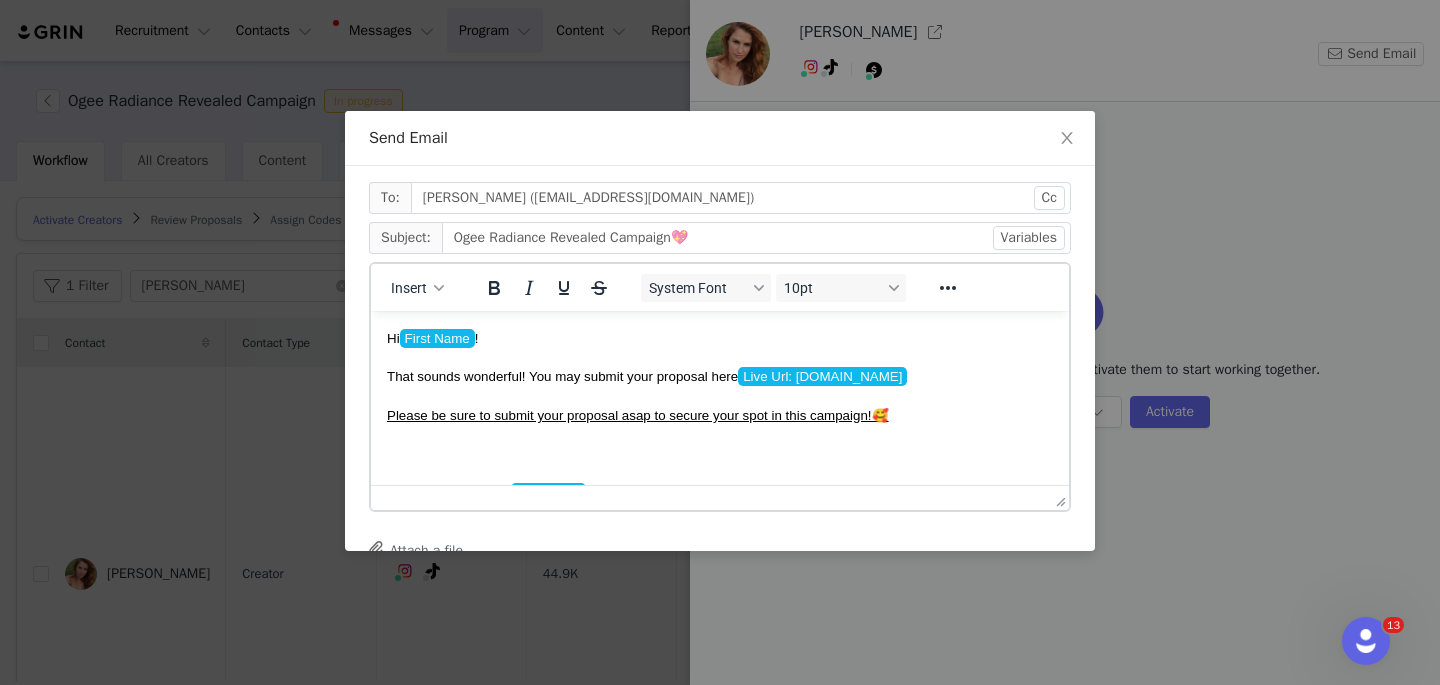 click on "﻿" at bounding box center [720, 452] 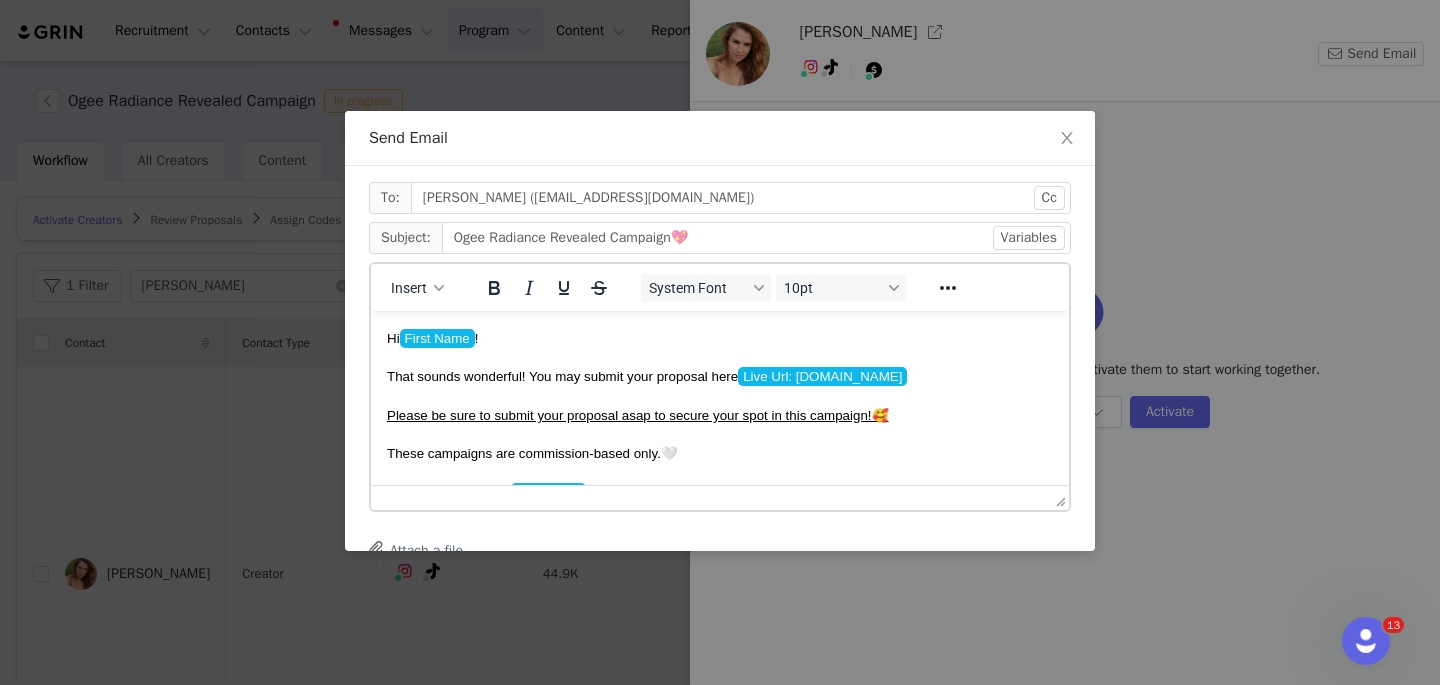 click on "Have a stunning day,  First Name ! x" at bounding box center (720, 491) 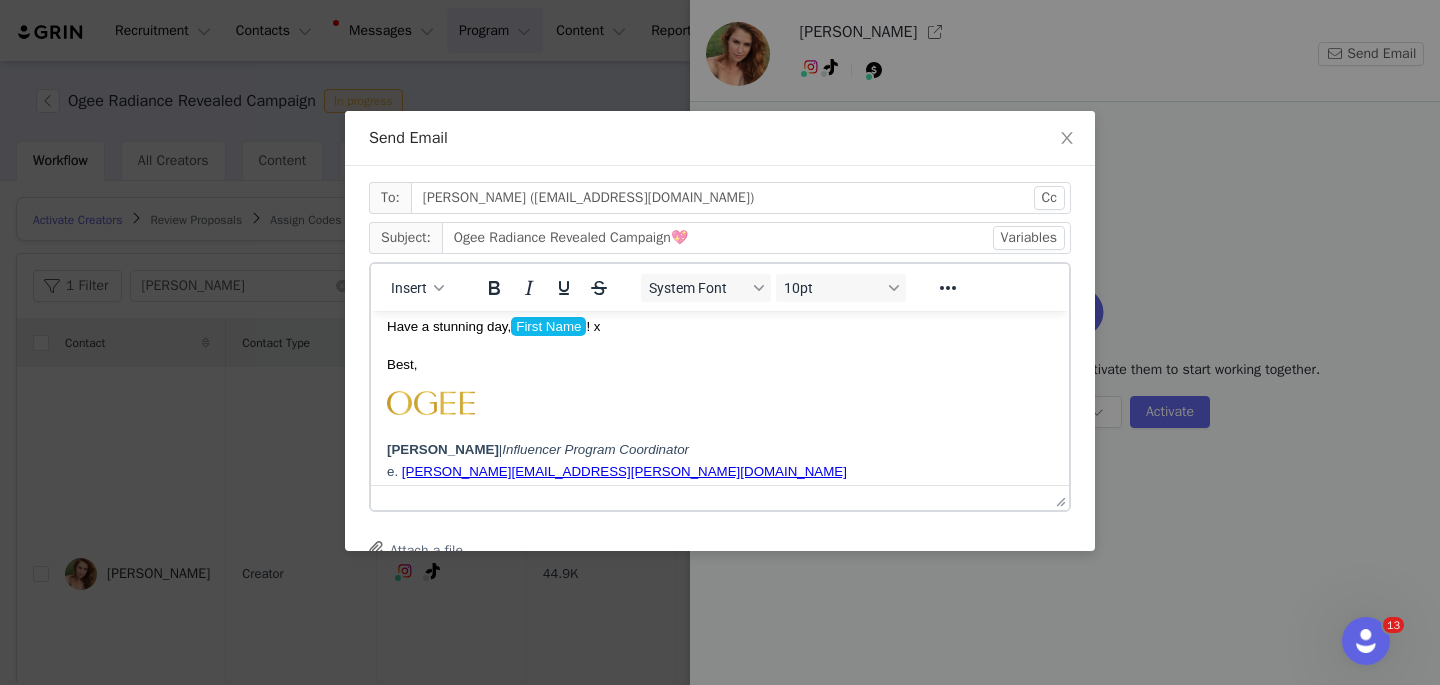 scroll, scrollTop: 263, scrollLeft: 0, axis: vertical 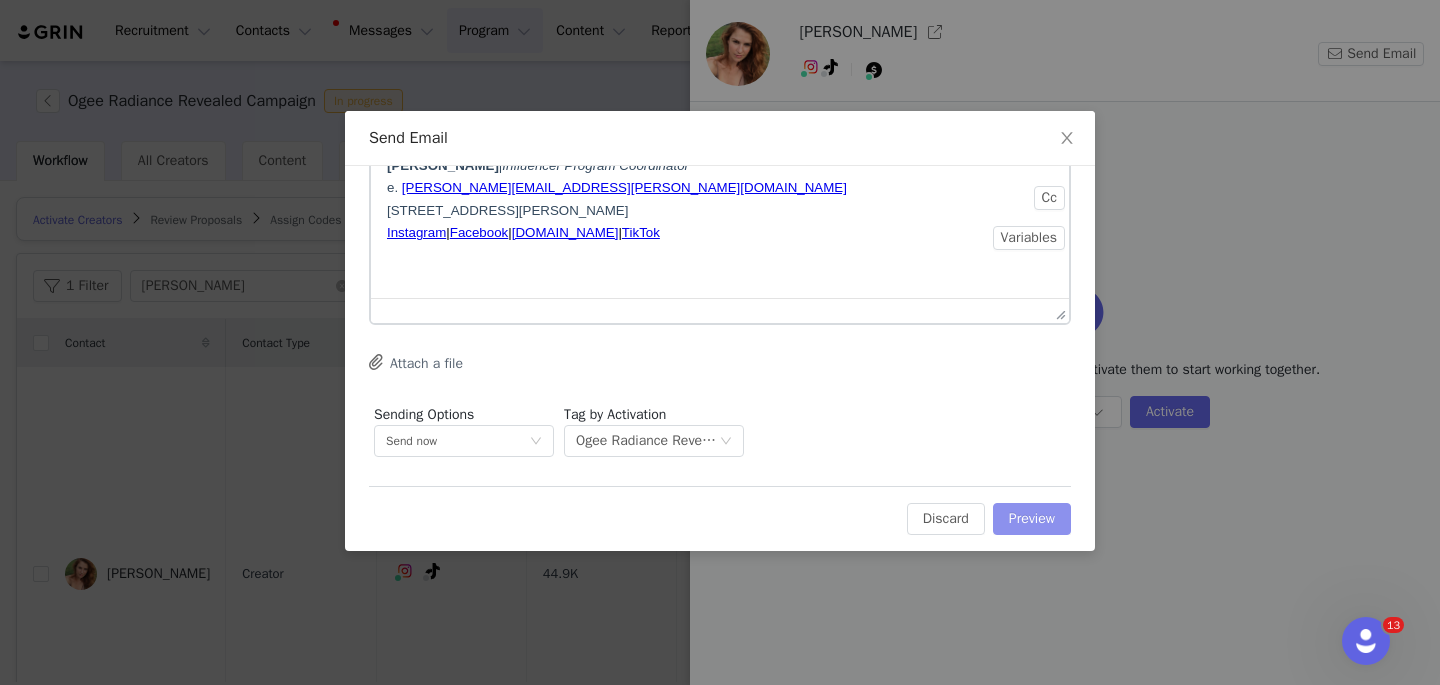 click on "Preview" at bounding box center [1032, 519] 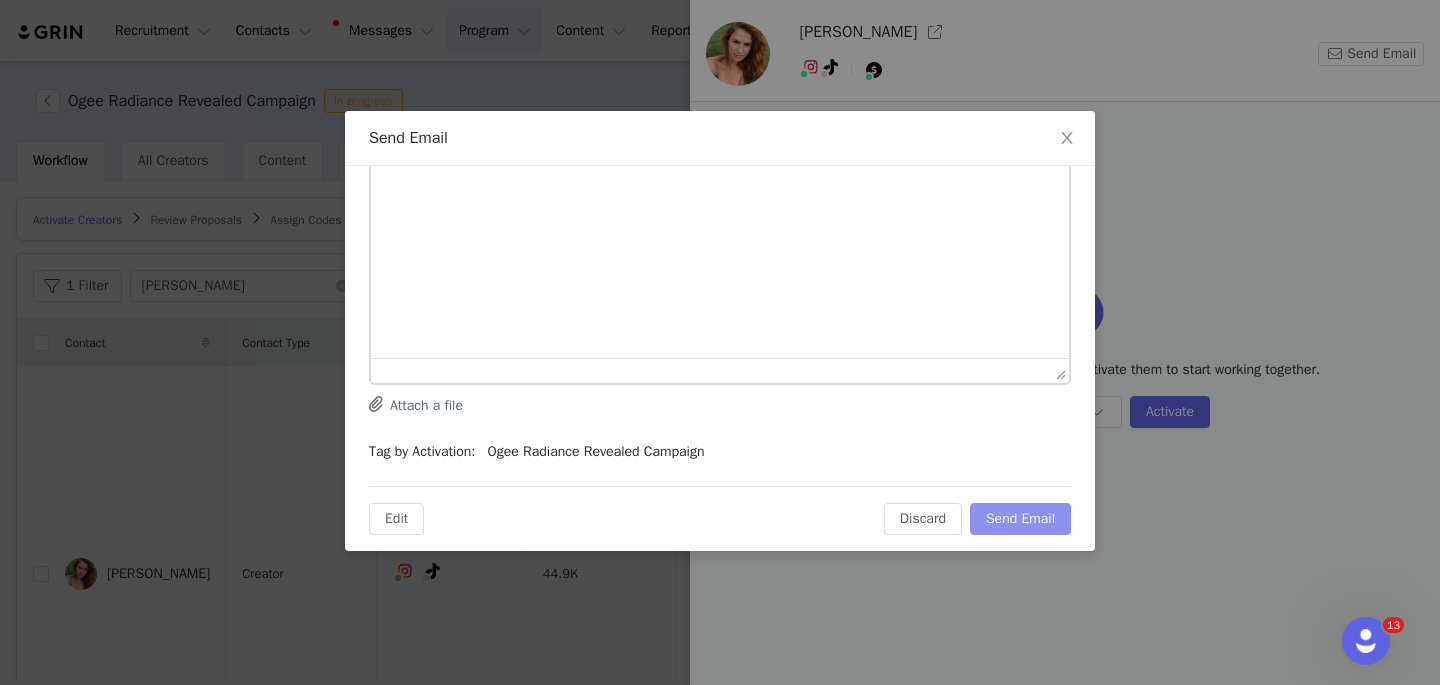 scroll, scrollTop: 0, scrollLeft: 0, axis: both 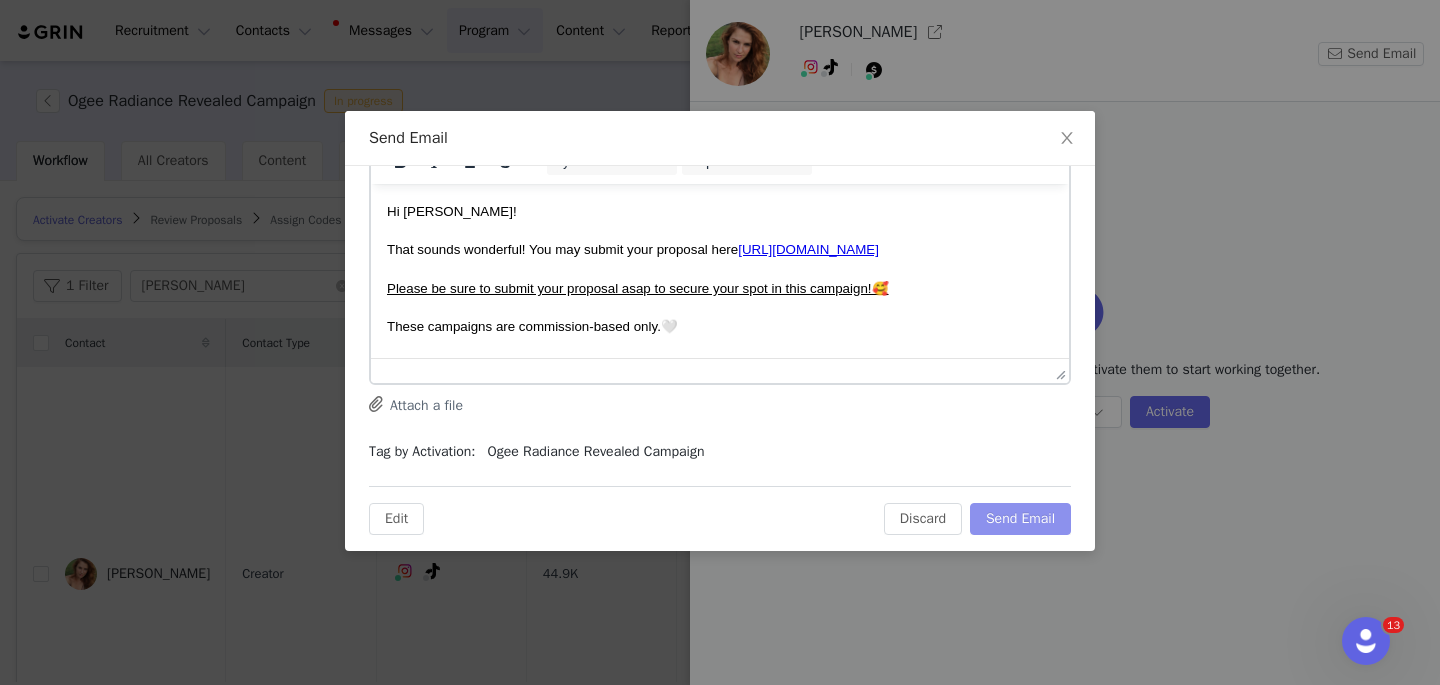 click on "Send Email" at bounding box center (1020, 519) 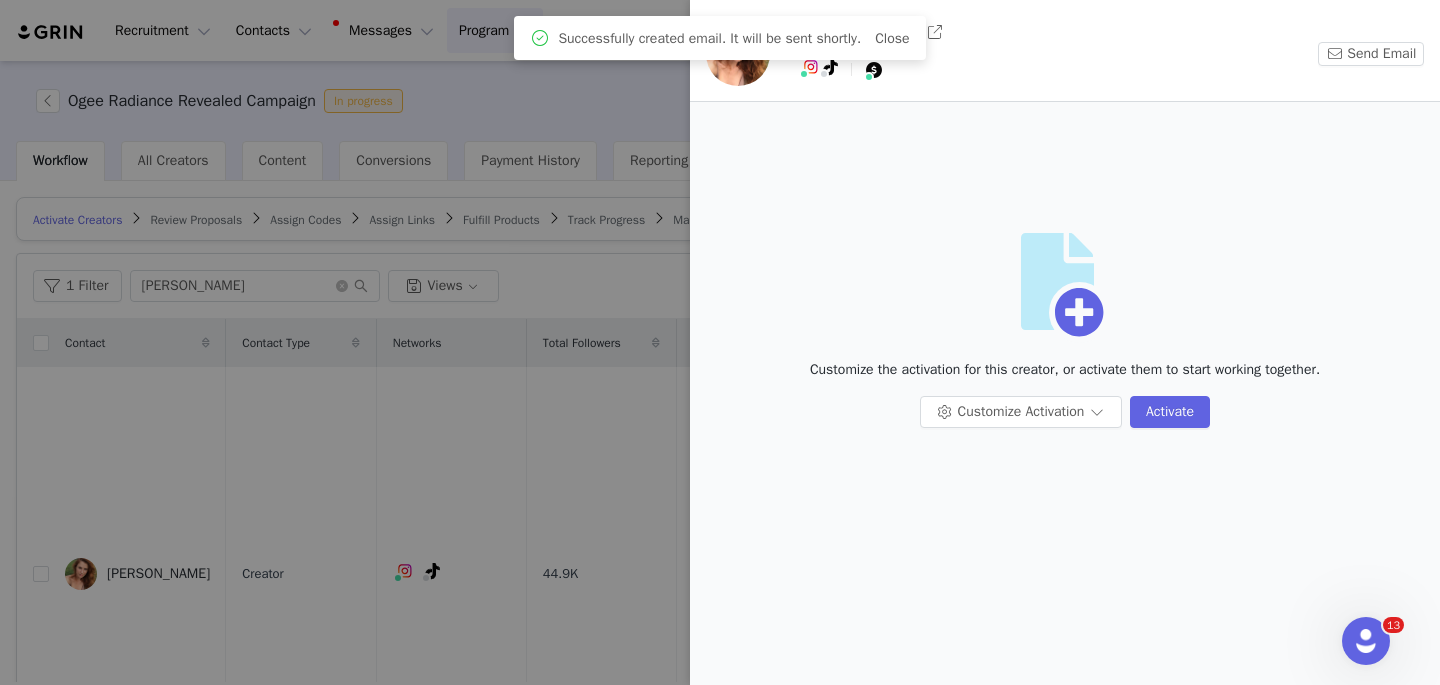 click at bounding box center (720, 342) 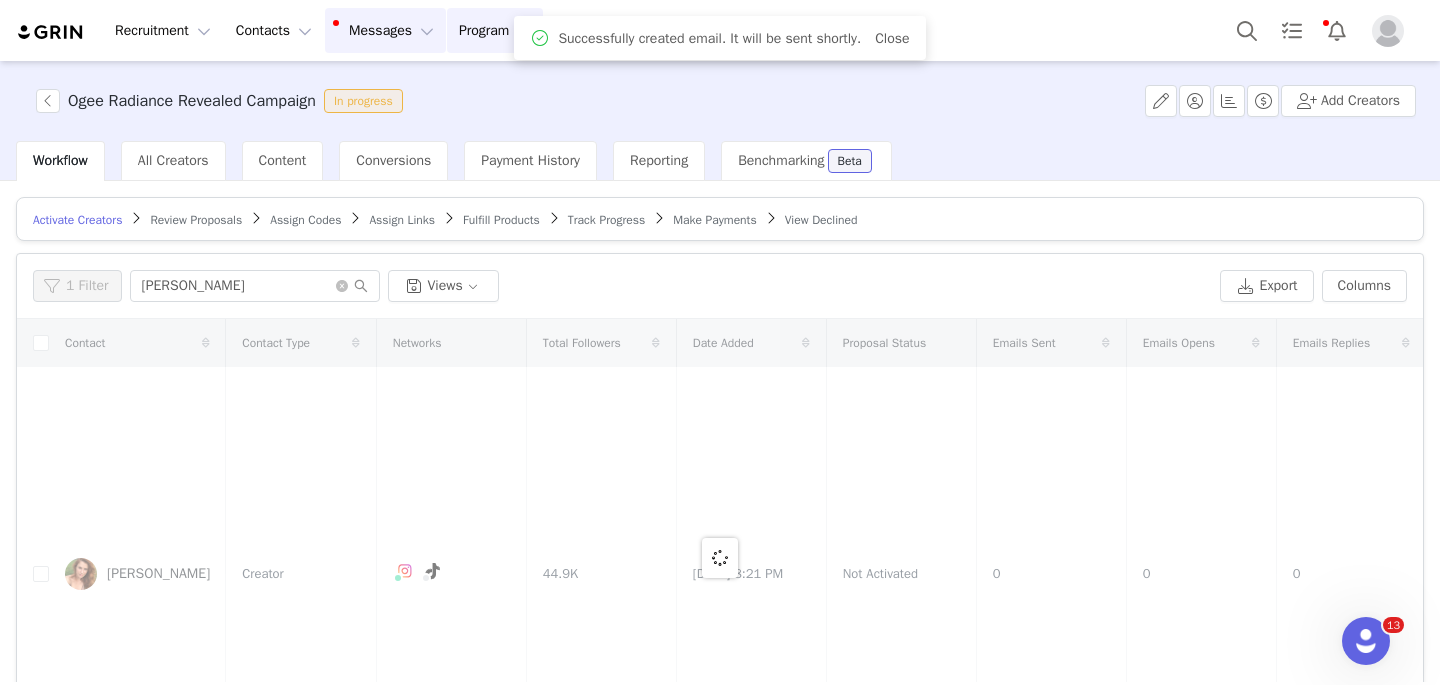 click on "Messages Messages" at bounding box center [385, 30] 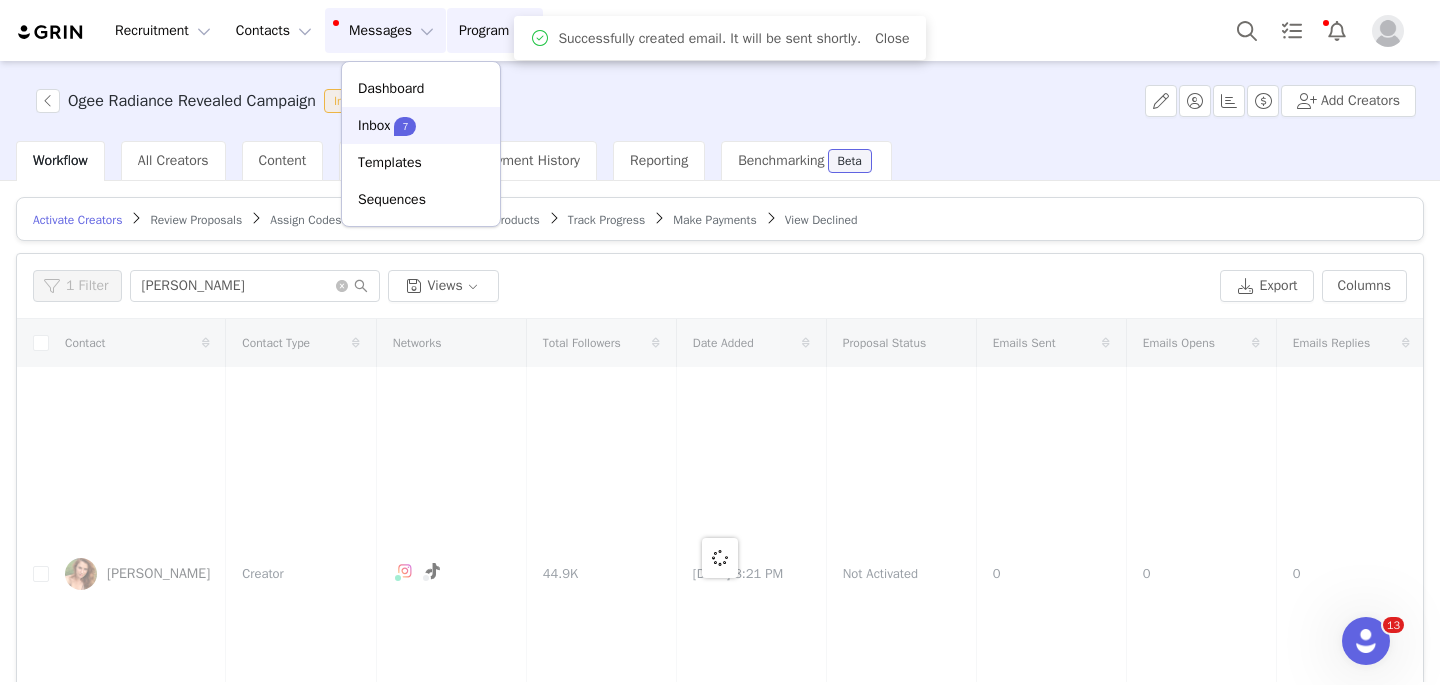 click on "Inbox" at bounding box center [374, 125] 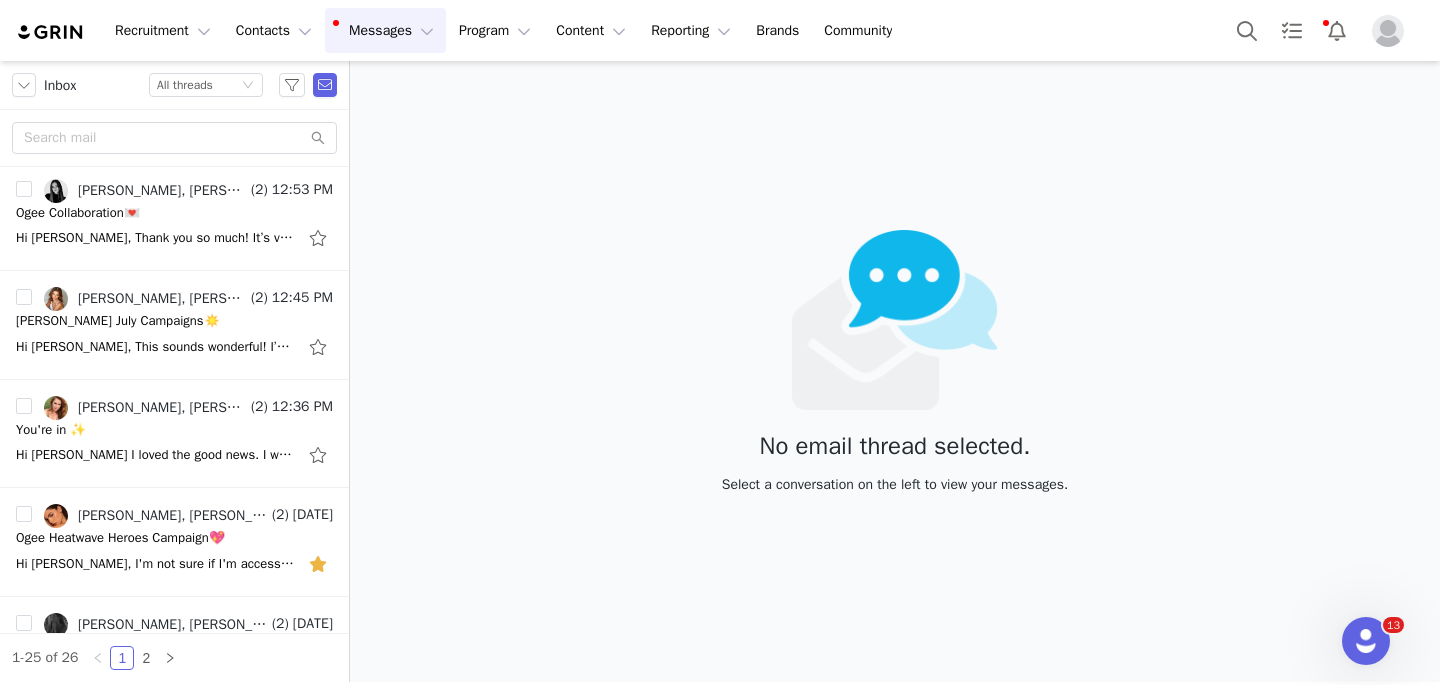 scroll, scrollTop: 811, scrollLeft: 0, axis: vertical 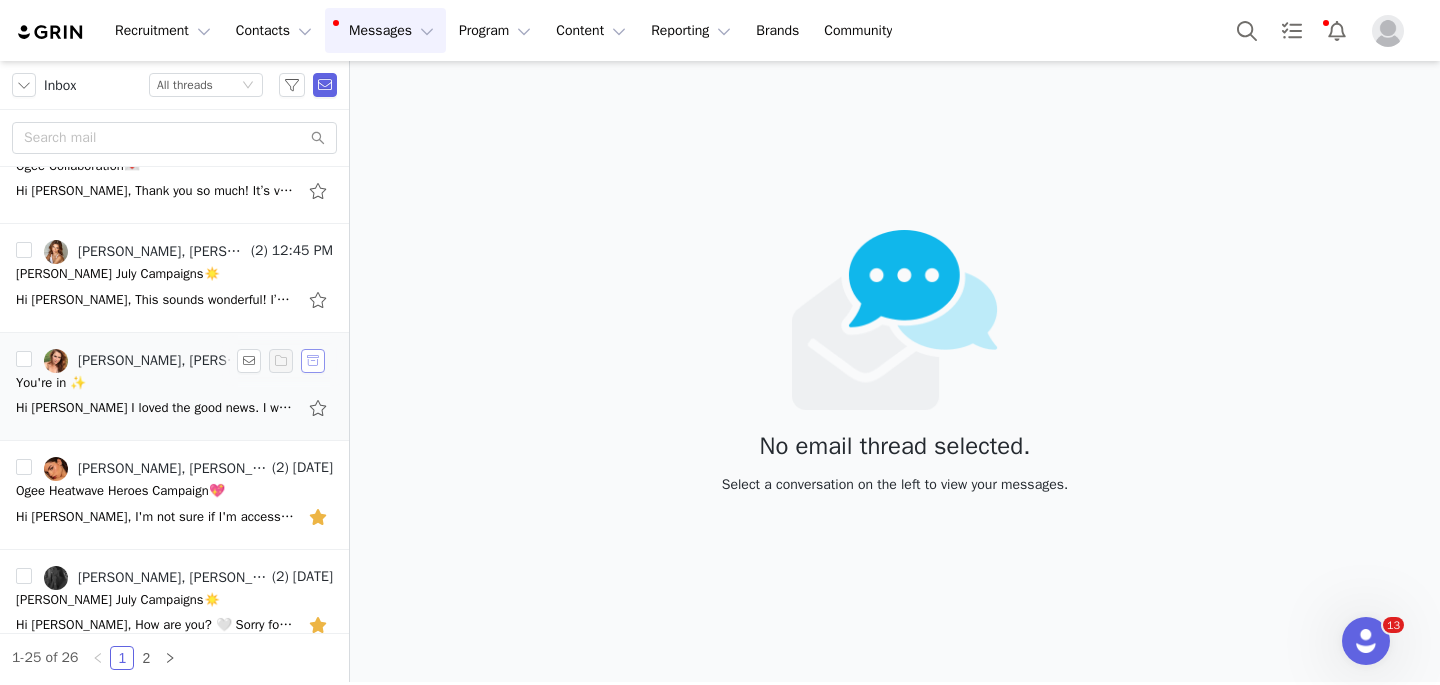 click at bounding box center [313, 361] 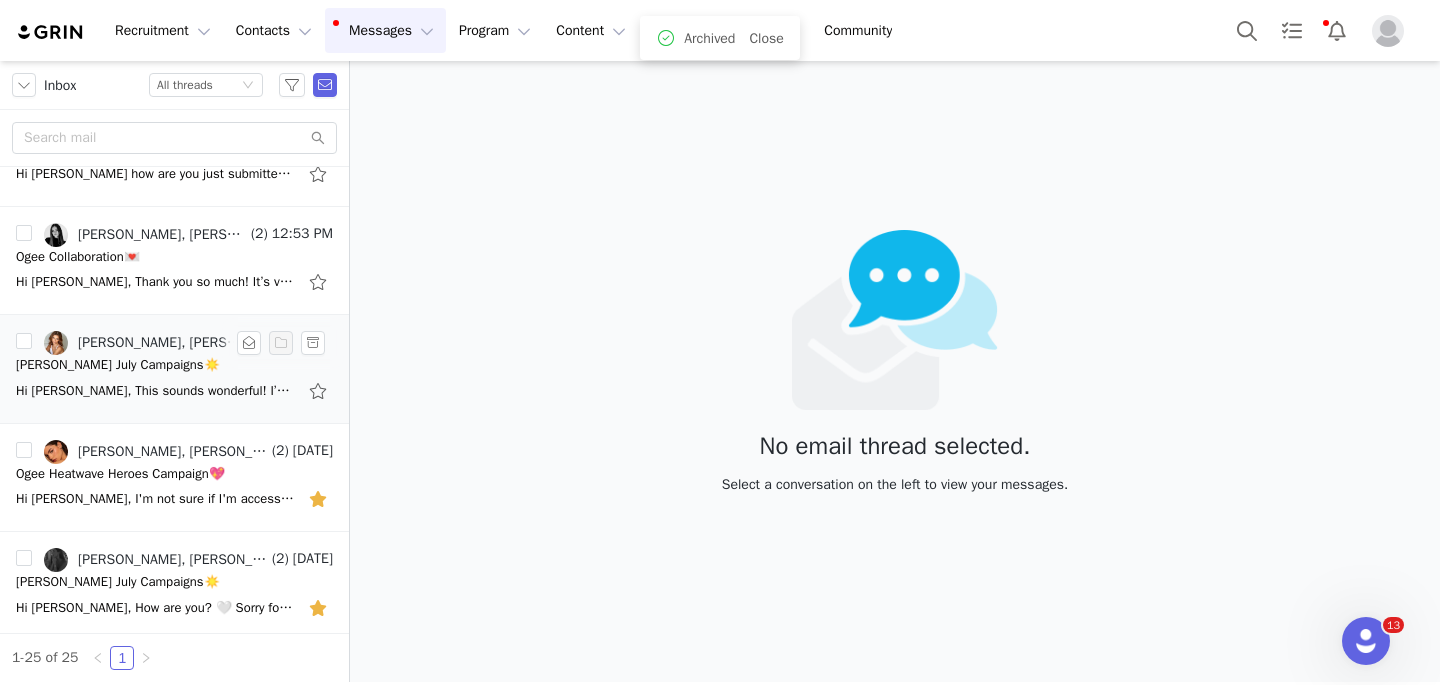 scroll, scrollTop: 713, scrollLeft: 0, axis: vertical 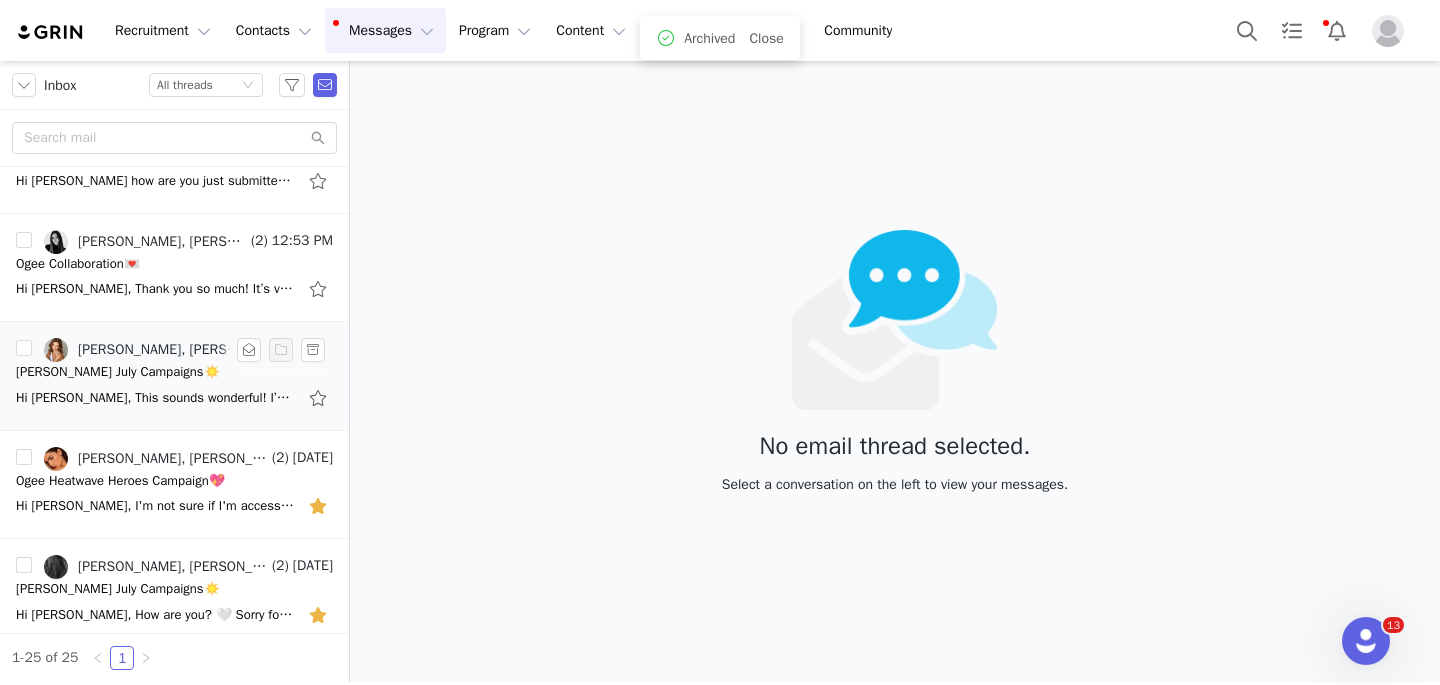 click on "Hi Amanda,
This sounds wonderful! I’m actually traveling for the next 1.5 months, leaving later today, so sadly I will have to miss this one but I would love to be involved on the next!
All my best,
Rowena
On Mon, Jul 7, 2025 at 12:01 PM Ama" at bounding box center (174, 398) 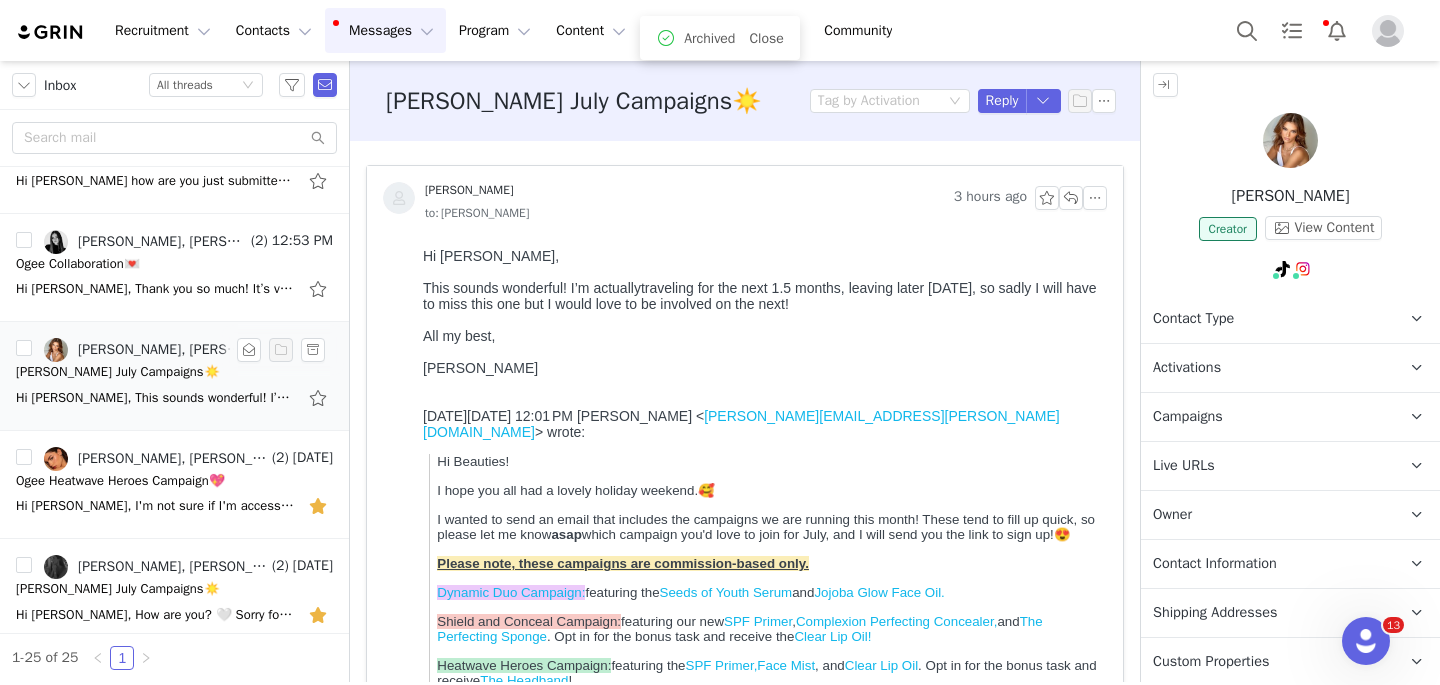scroll, scrollTop: 0, scrollLeft: 0, axis: both 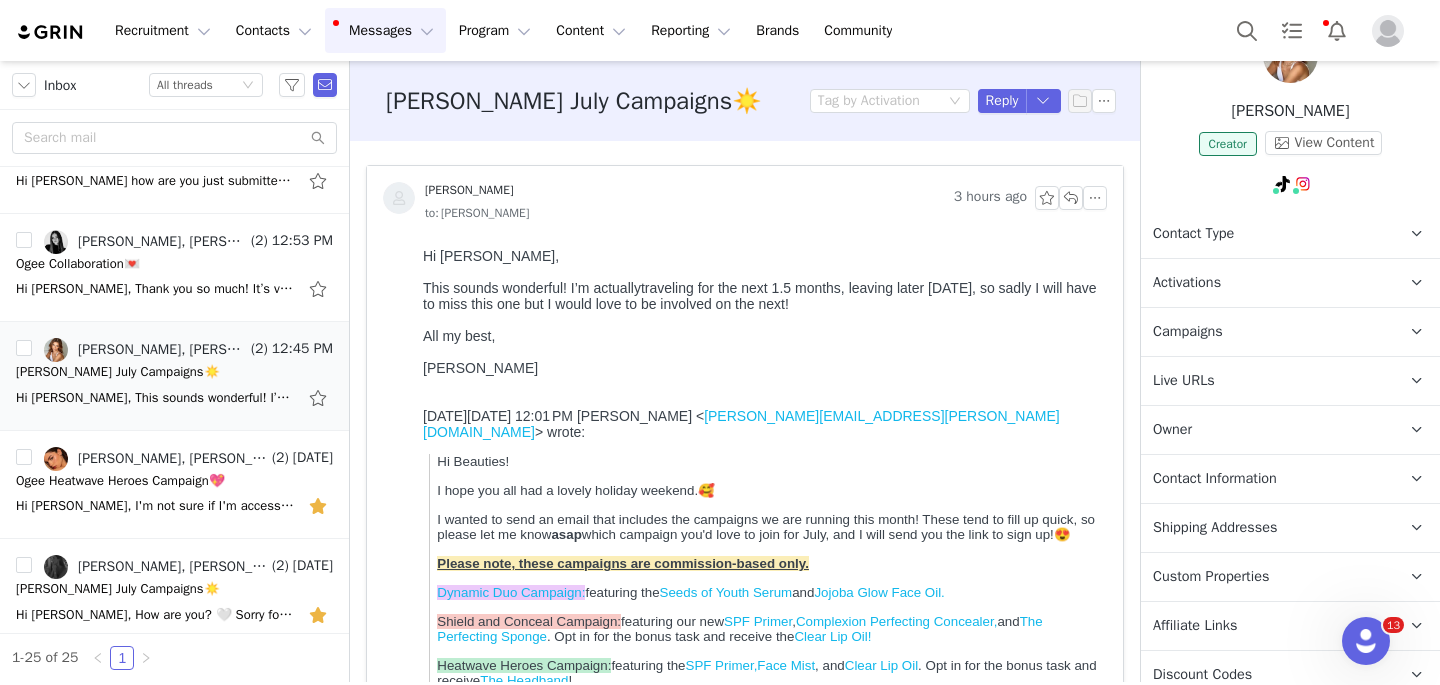 click on "Shipping Addresses" at bounding box center (1215, 528) 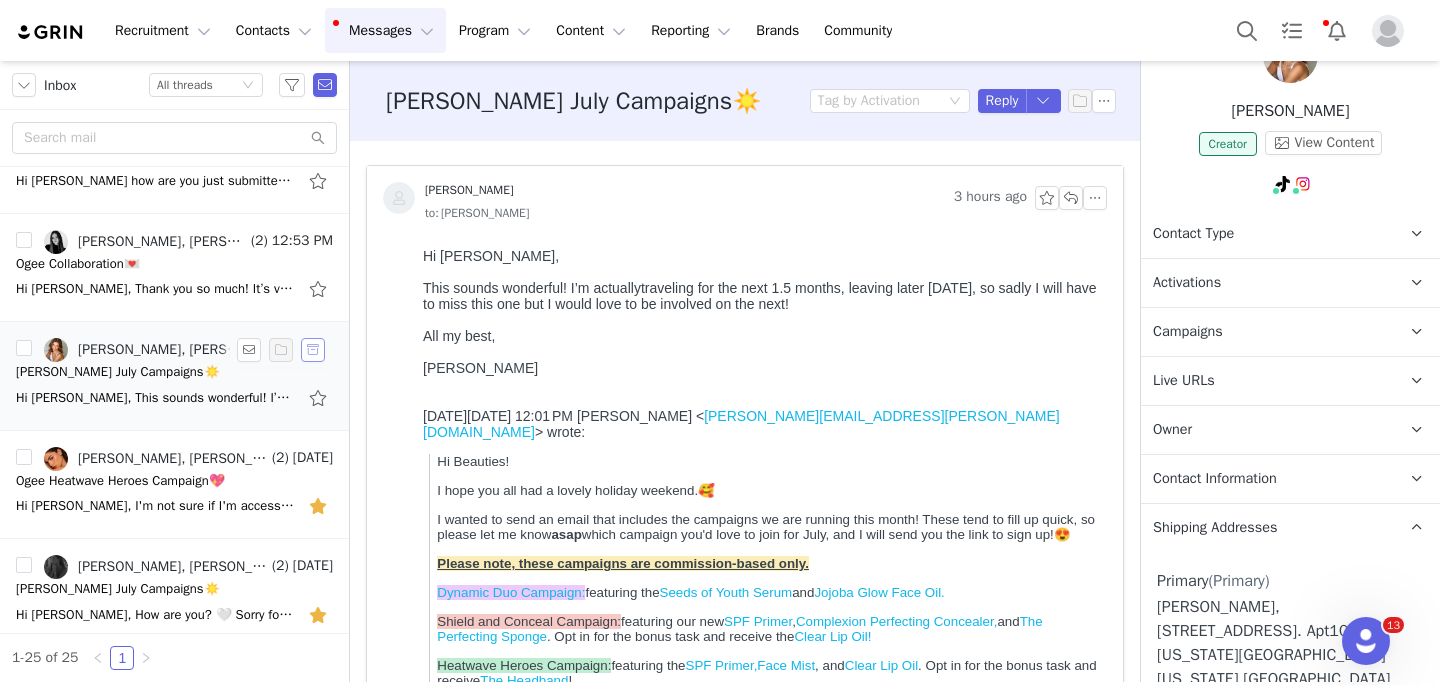click at bounding box center [313, 350] 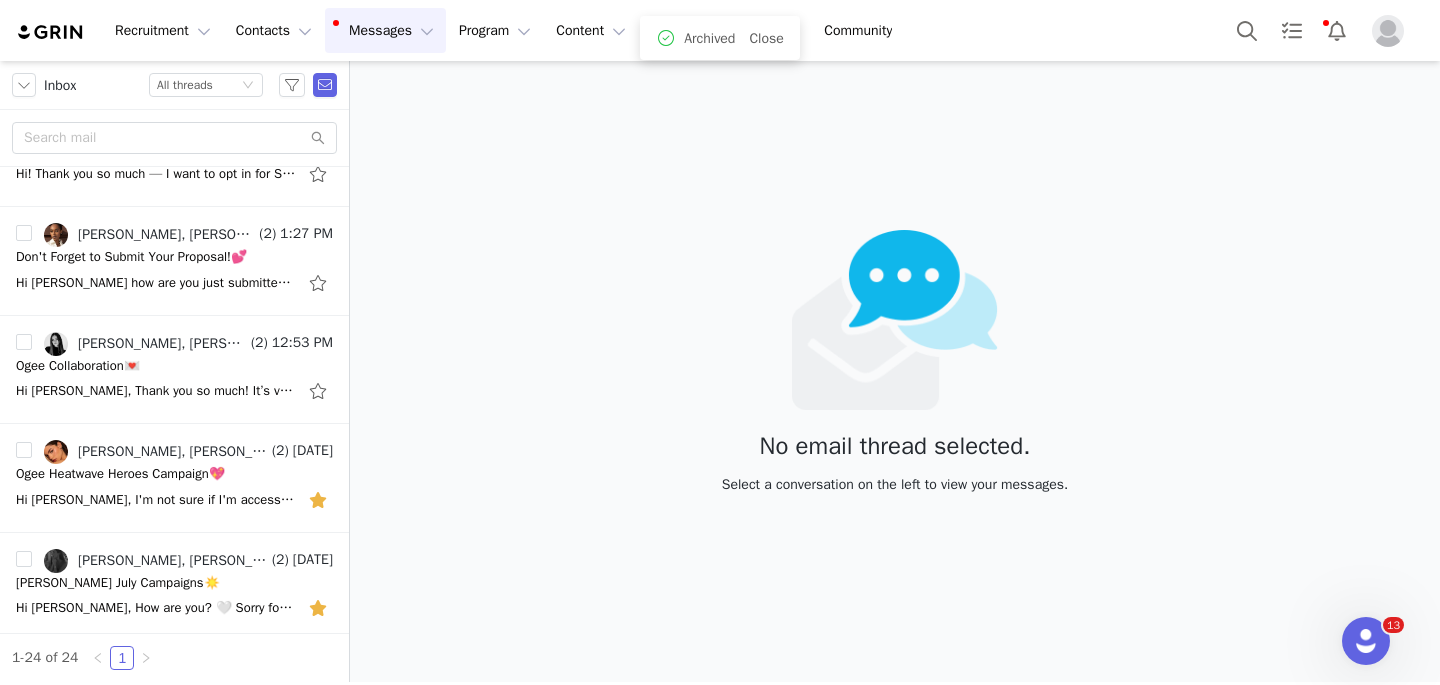 scroll, scrollTop: 508, scrollLeft: 0, axis: vertical 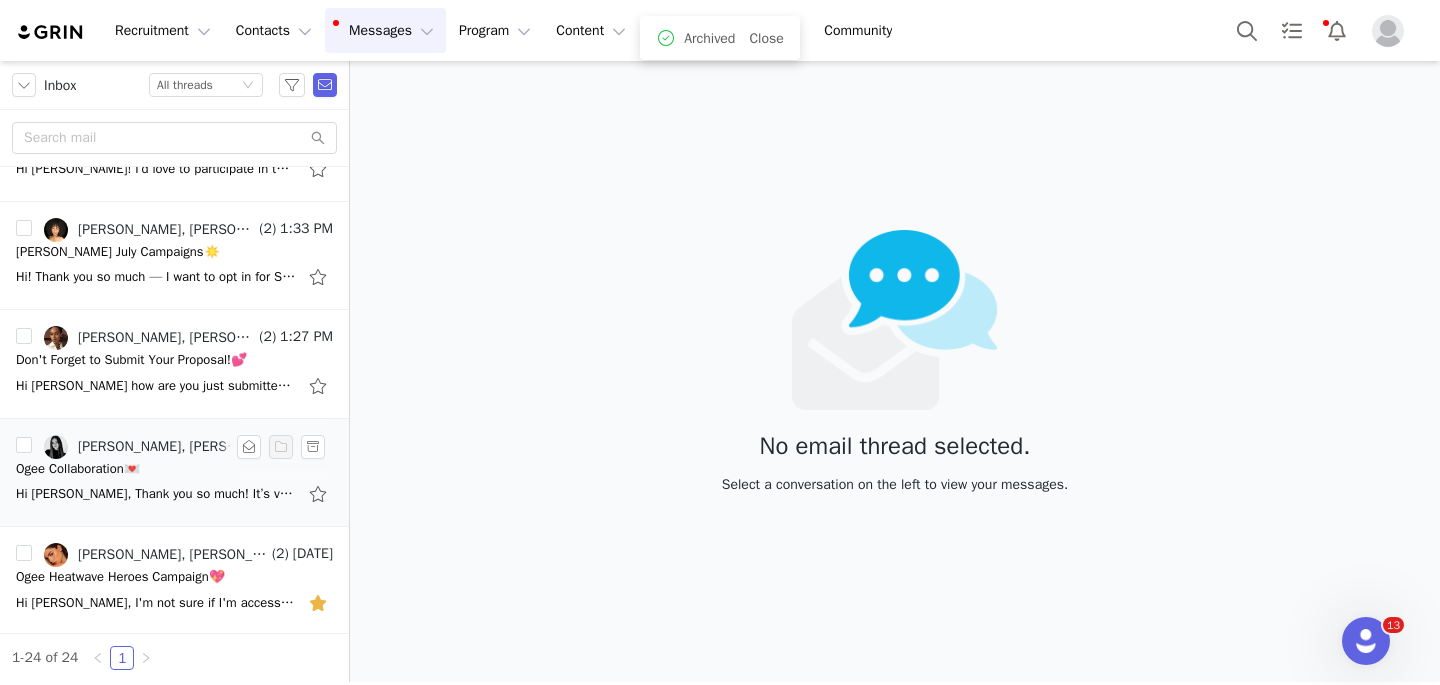 click on "Ogee Collaboration💌" at bounding box center [78, 469] 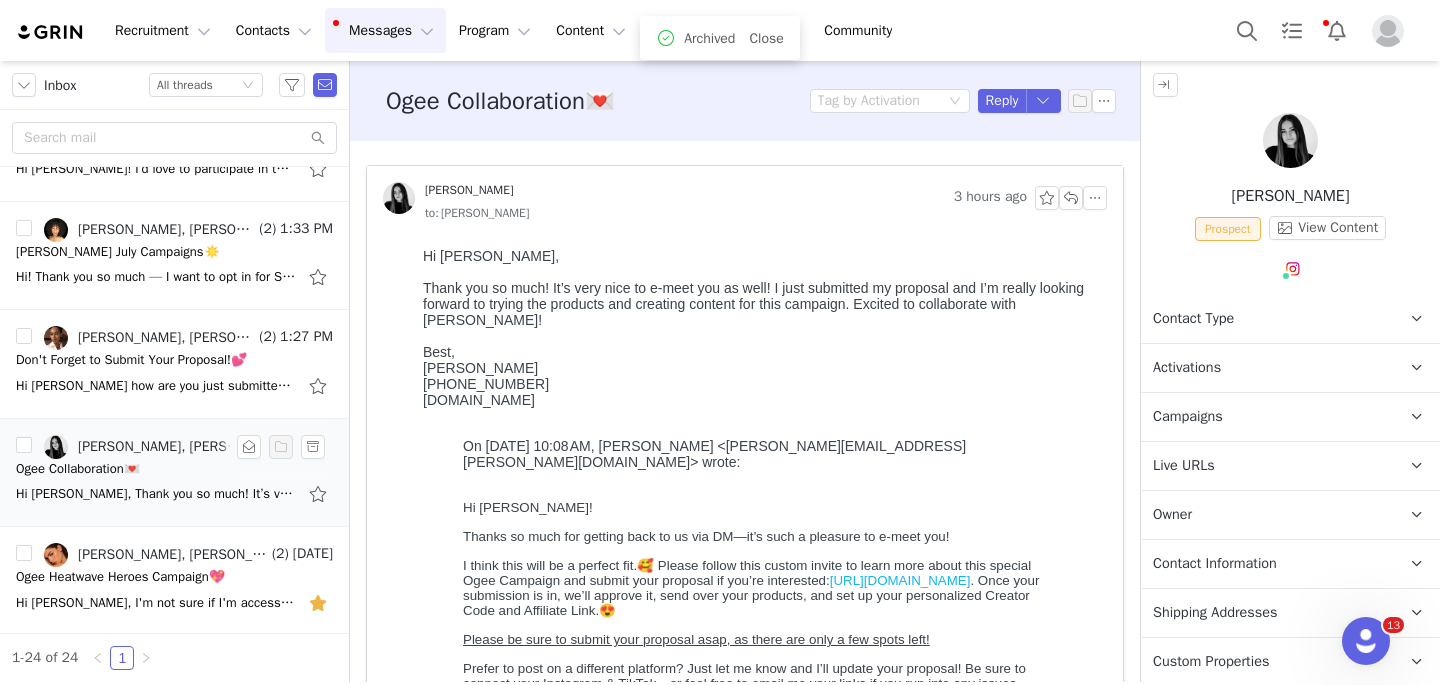 scroll, scrollTop: 0, scrollLeft: 0, axis: both 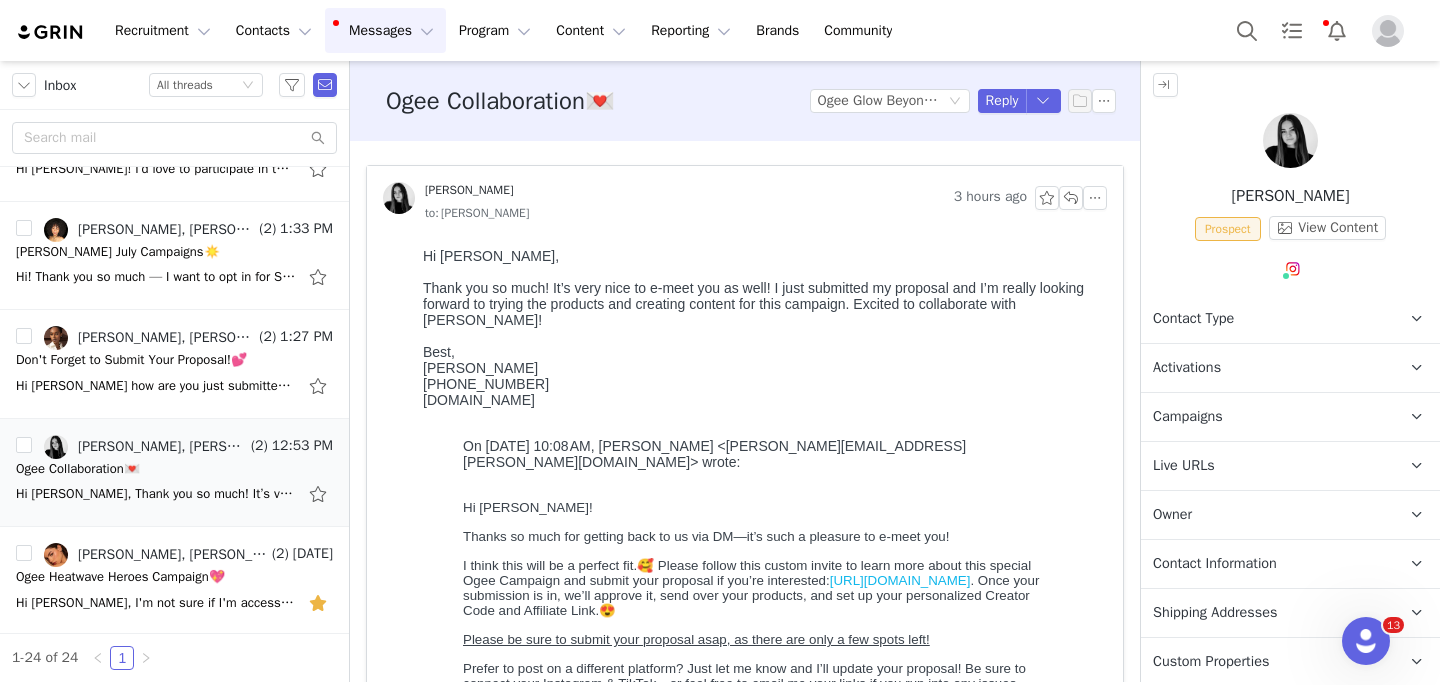 click on "Activations" at bounding box center (1187, 368) 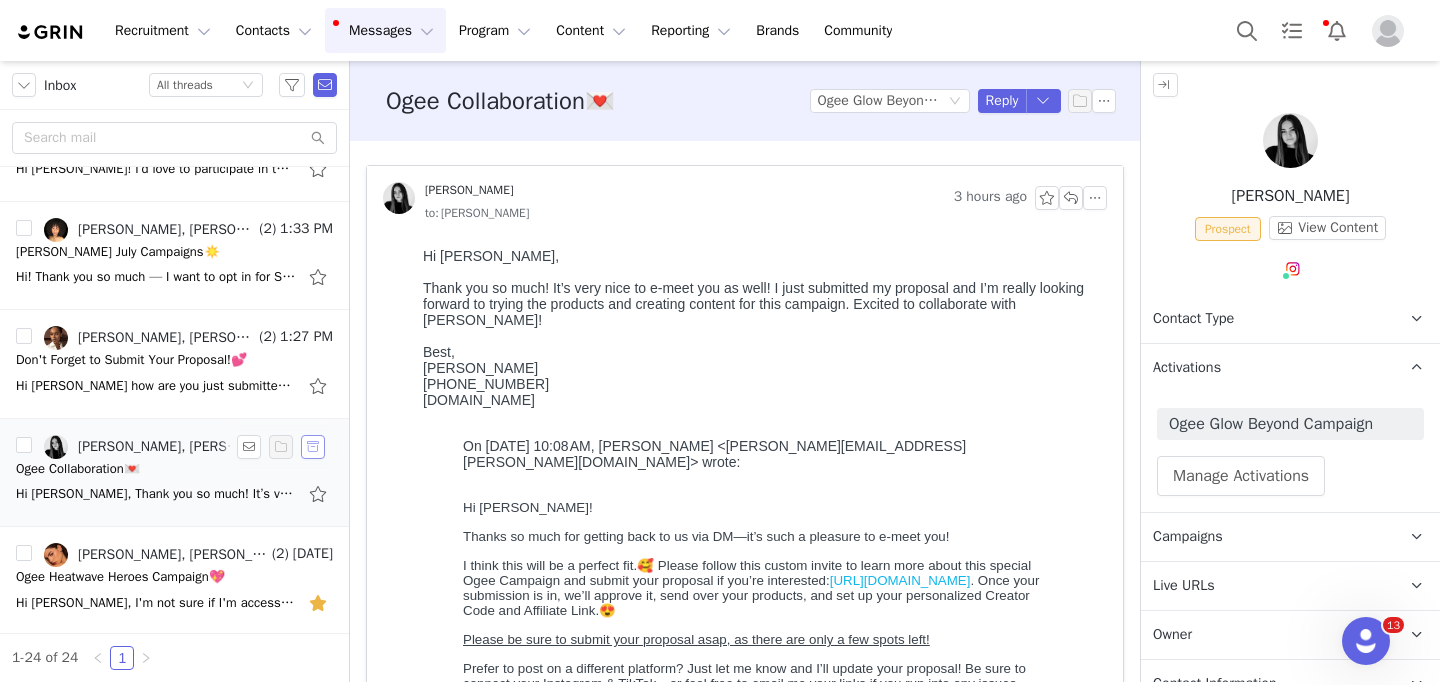 click at bounding box center (313, 447) 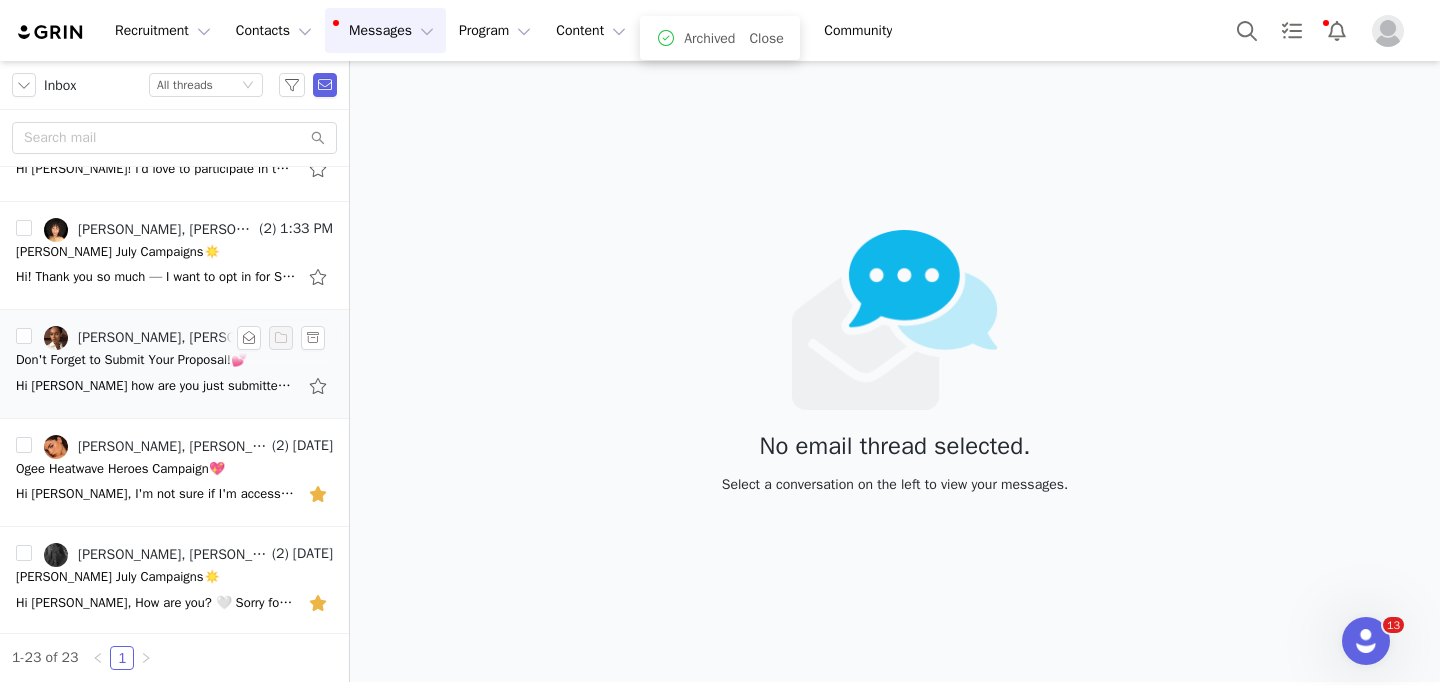click on "Don't Forget to Submit Your Proposal!💕" at bounding box center (131, 360) 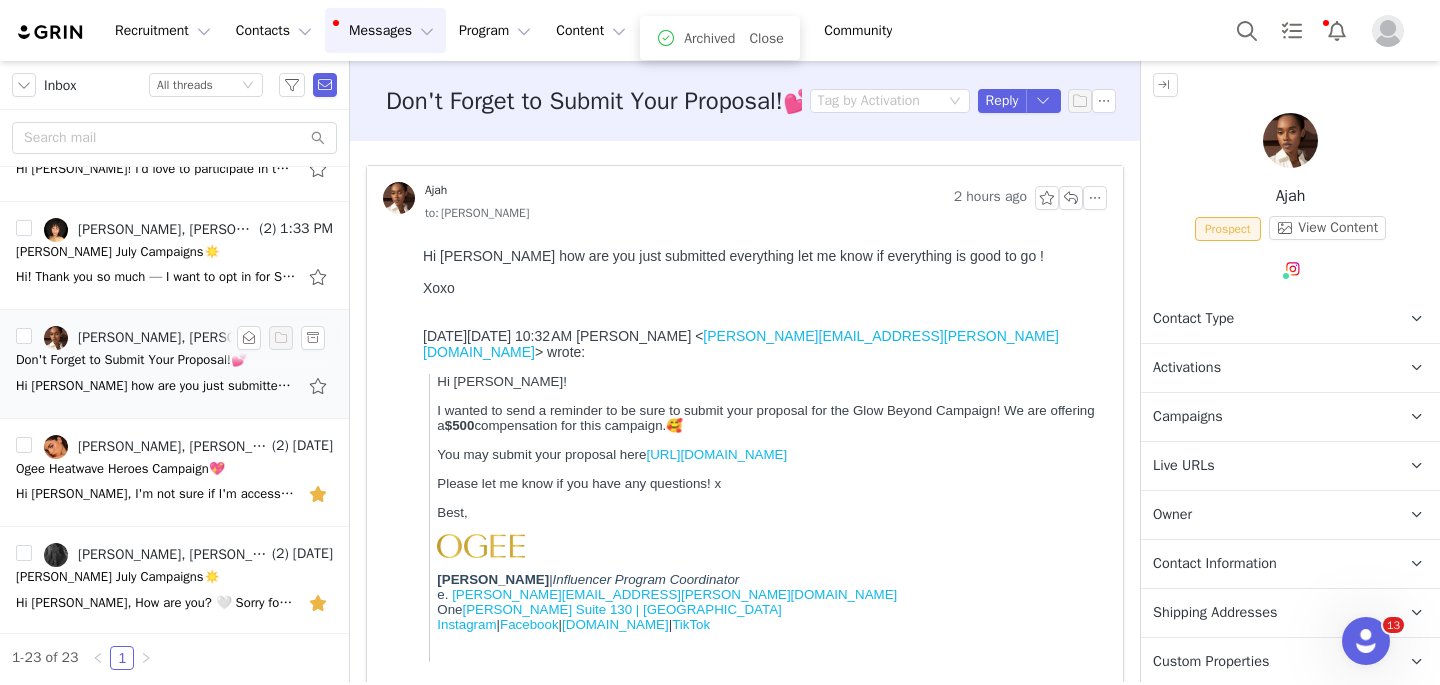 scroll, scrollTop: 0, scrollLeft: 0, axis: both 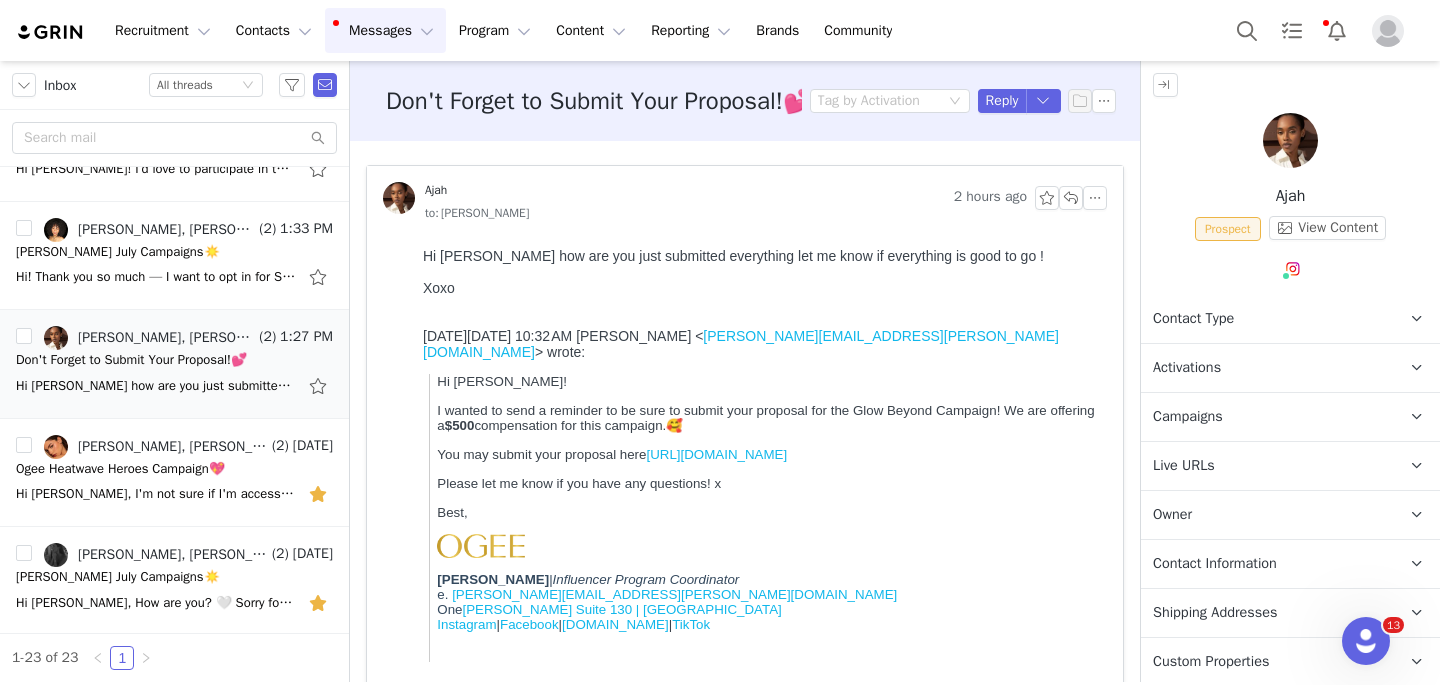 click on "Activations" at bounding box center [1187, 368] 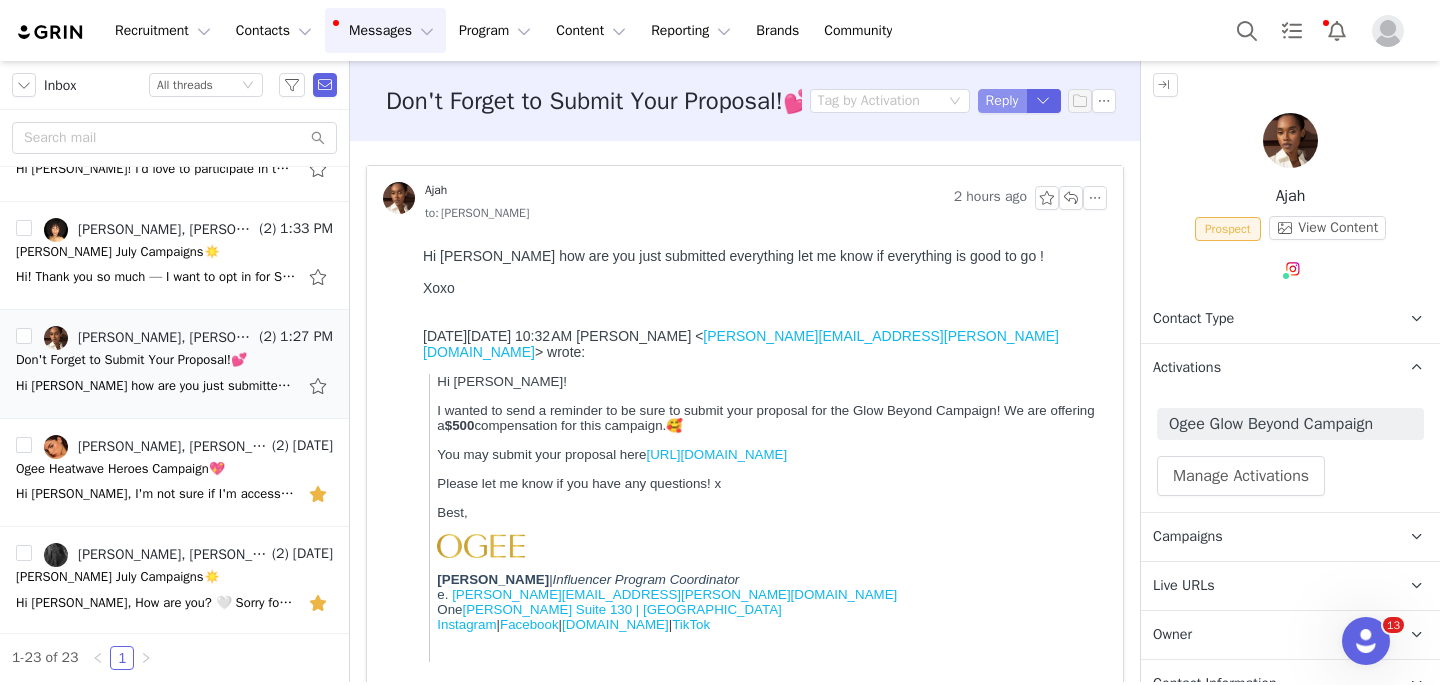 click on "Reply" at bounding box center (1002, 101) 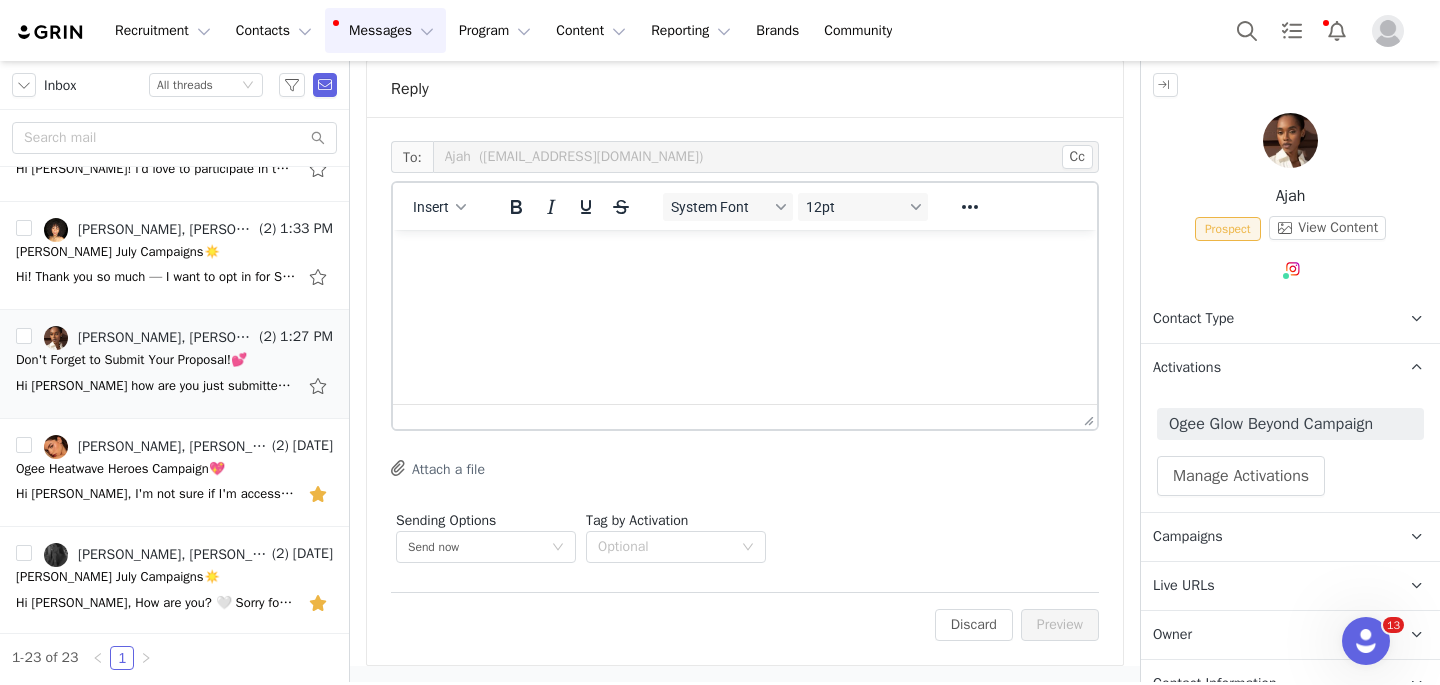 scroll, scrollTop: 796, scrollLeft: 0, axis: vertical 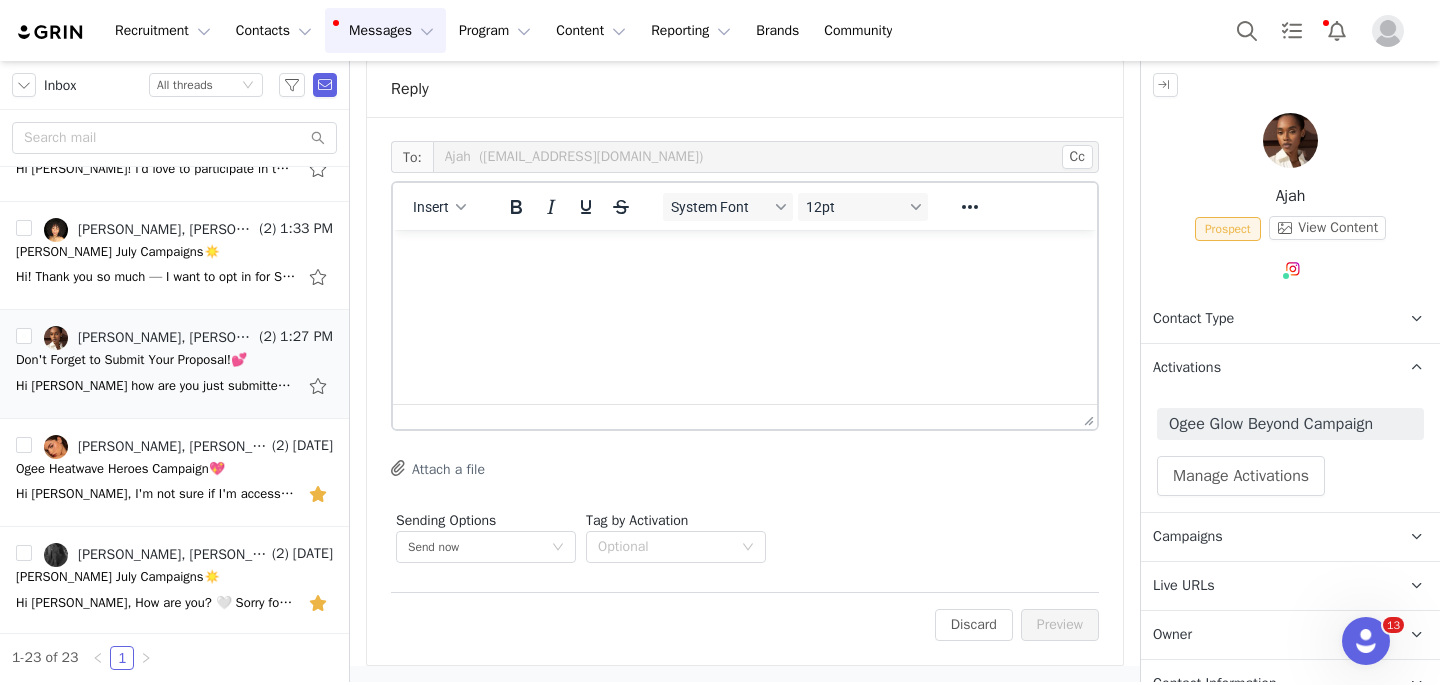 click at bounding box center (745, 257) 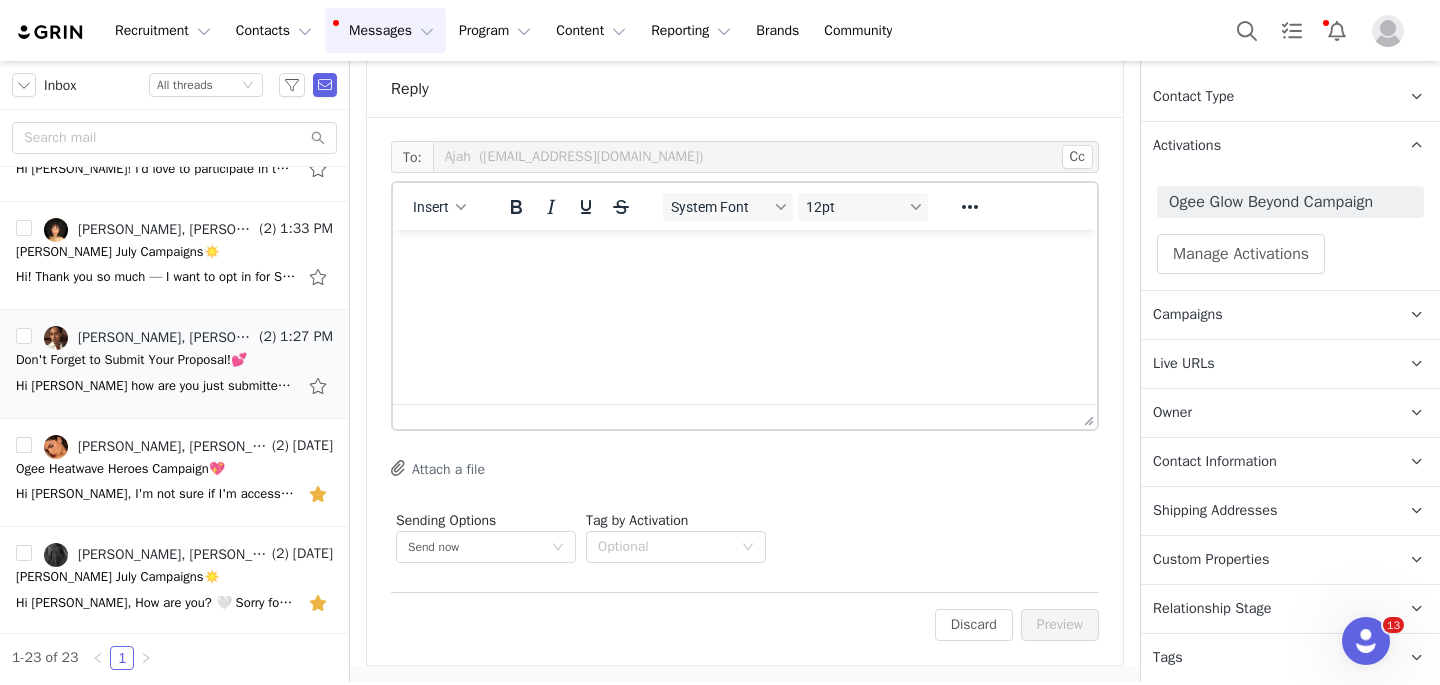 scroll, scrollTop: 272, scrollLeft: 0, axis: vertical 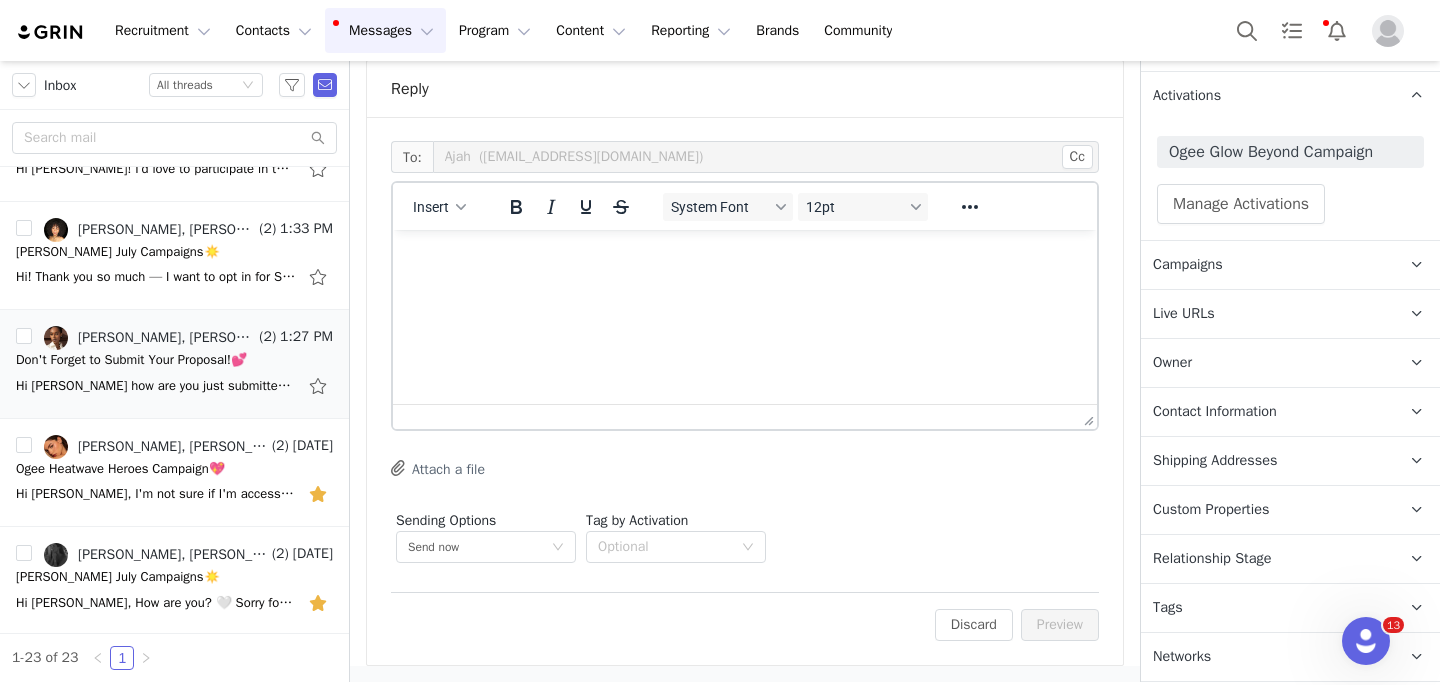 click on "Shipping Addresses" at bounding box center [1215, 461] 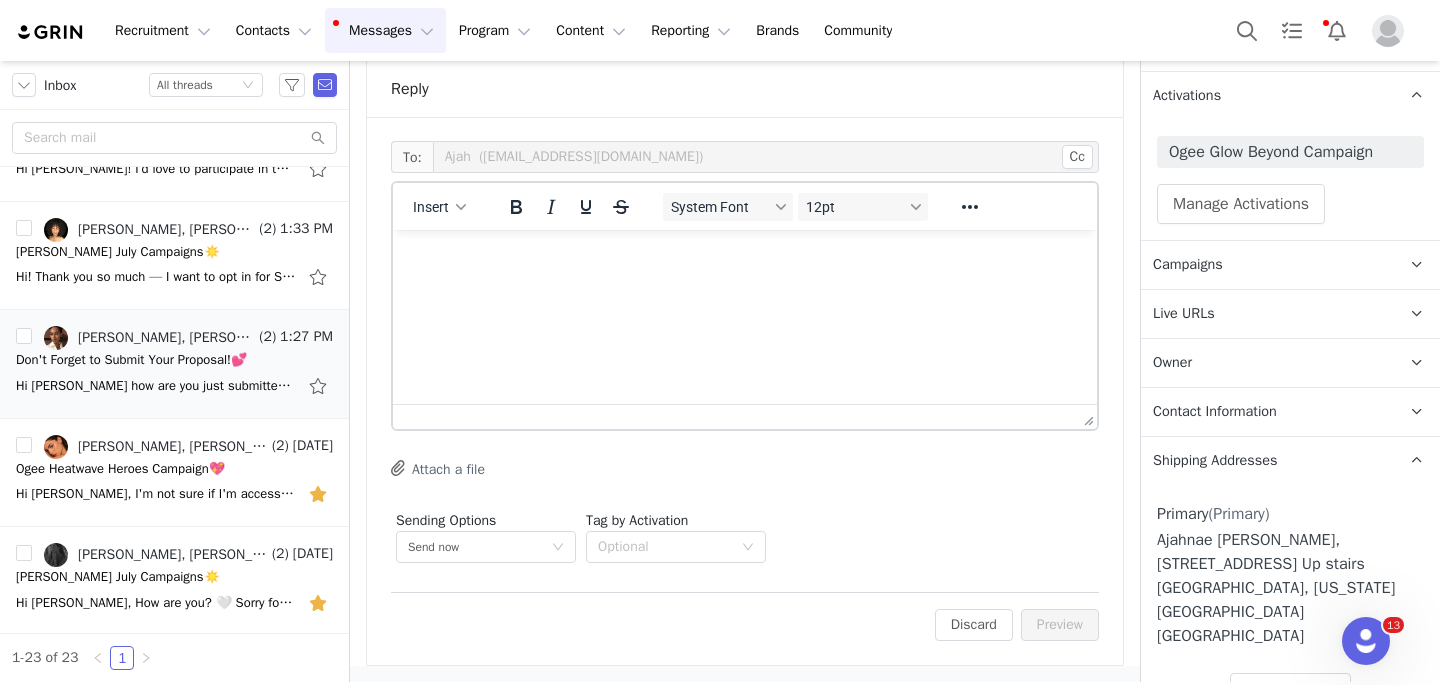 click at bounding box center [745, 257] 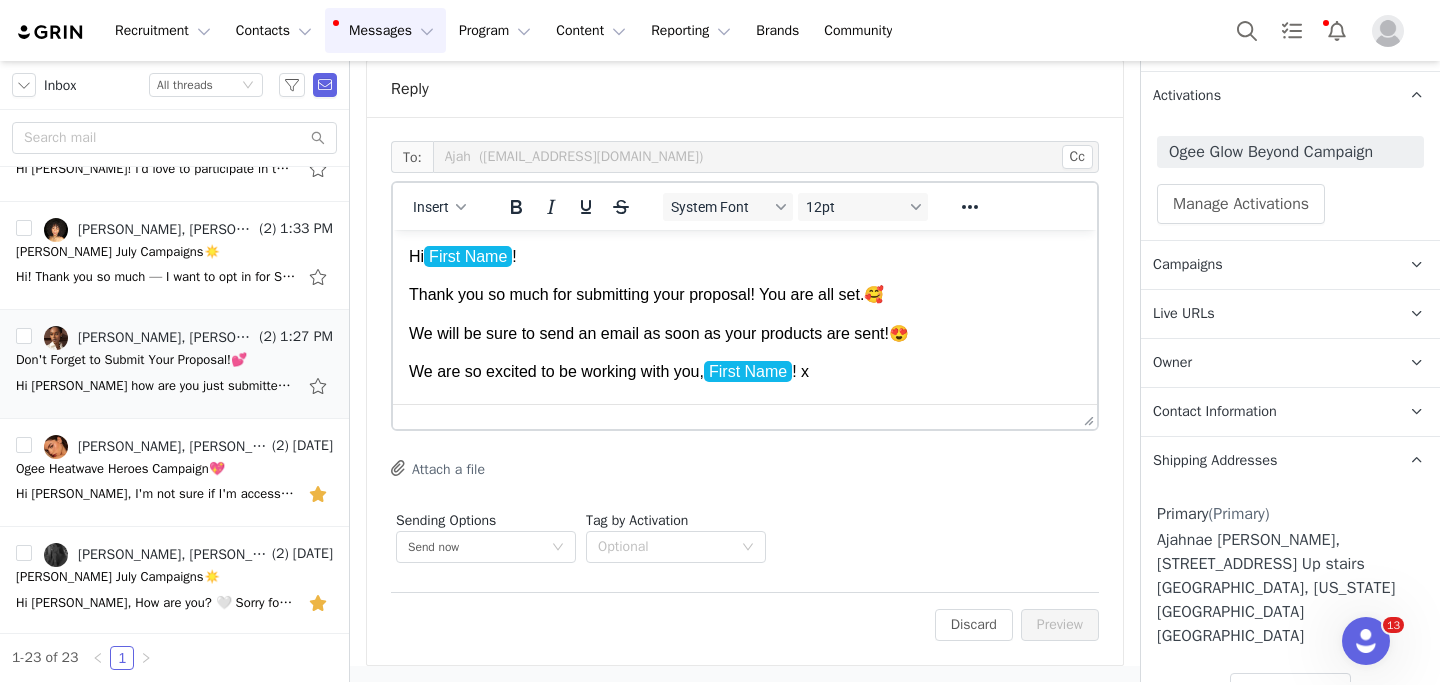 scroll, scrollTop: 16, scrollLeft: 0, axis: vertical 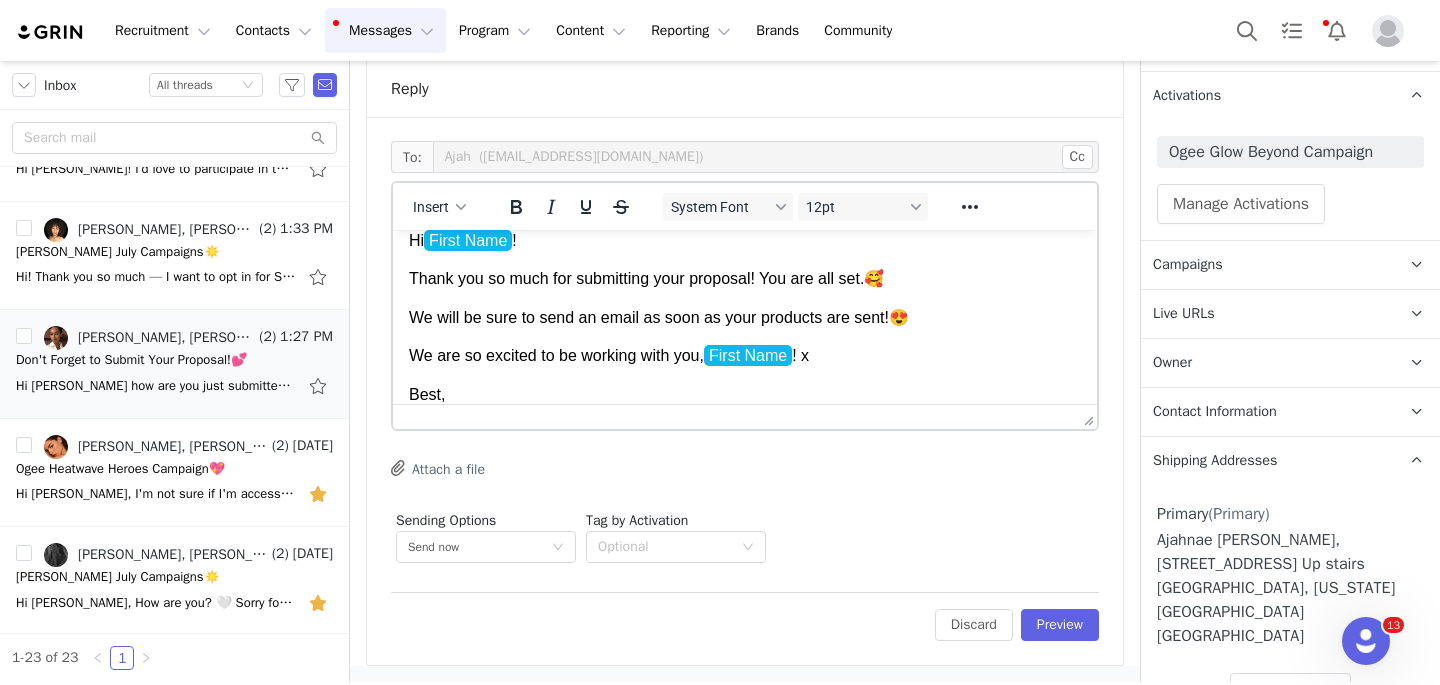 click on "Best," at bounding box center (745, 395) 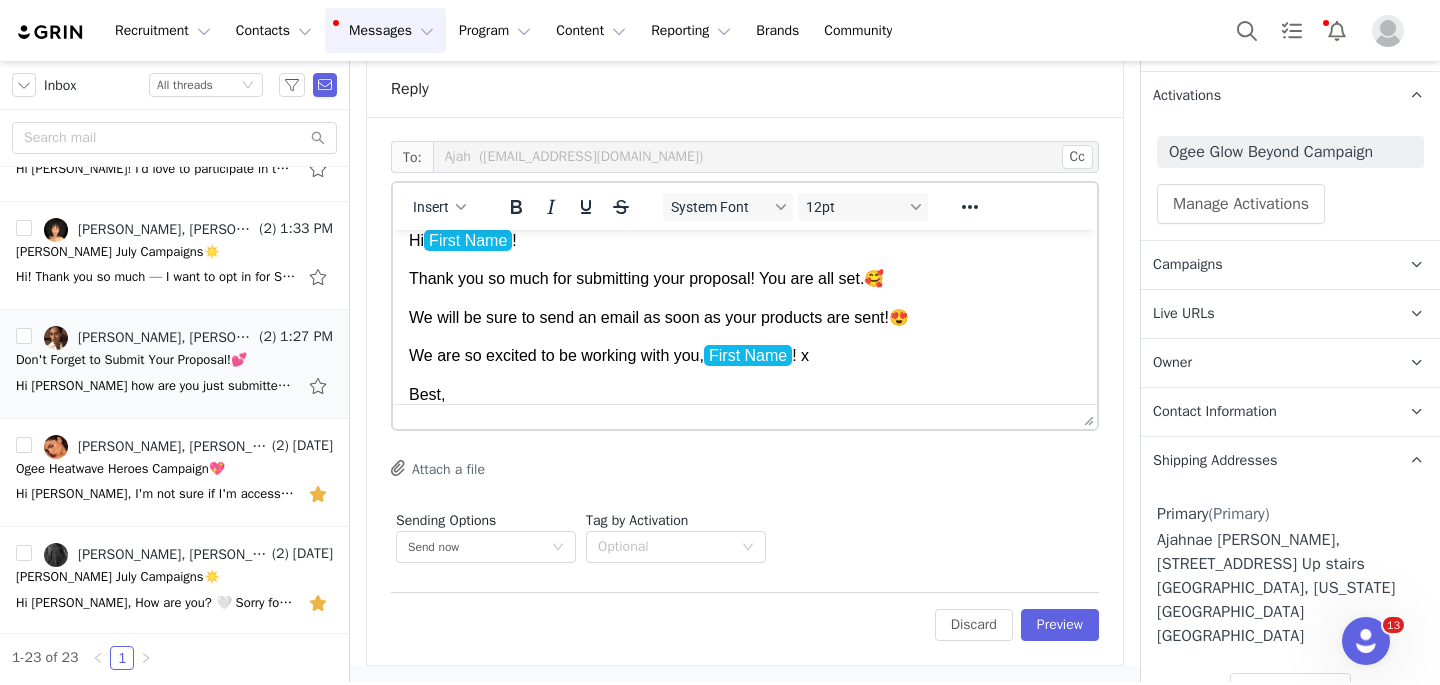 scroll, scrollTop: 56, scrollLeft: 0, axis: vertical 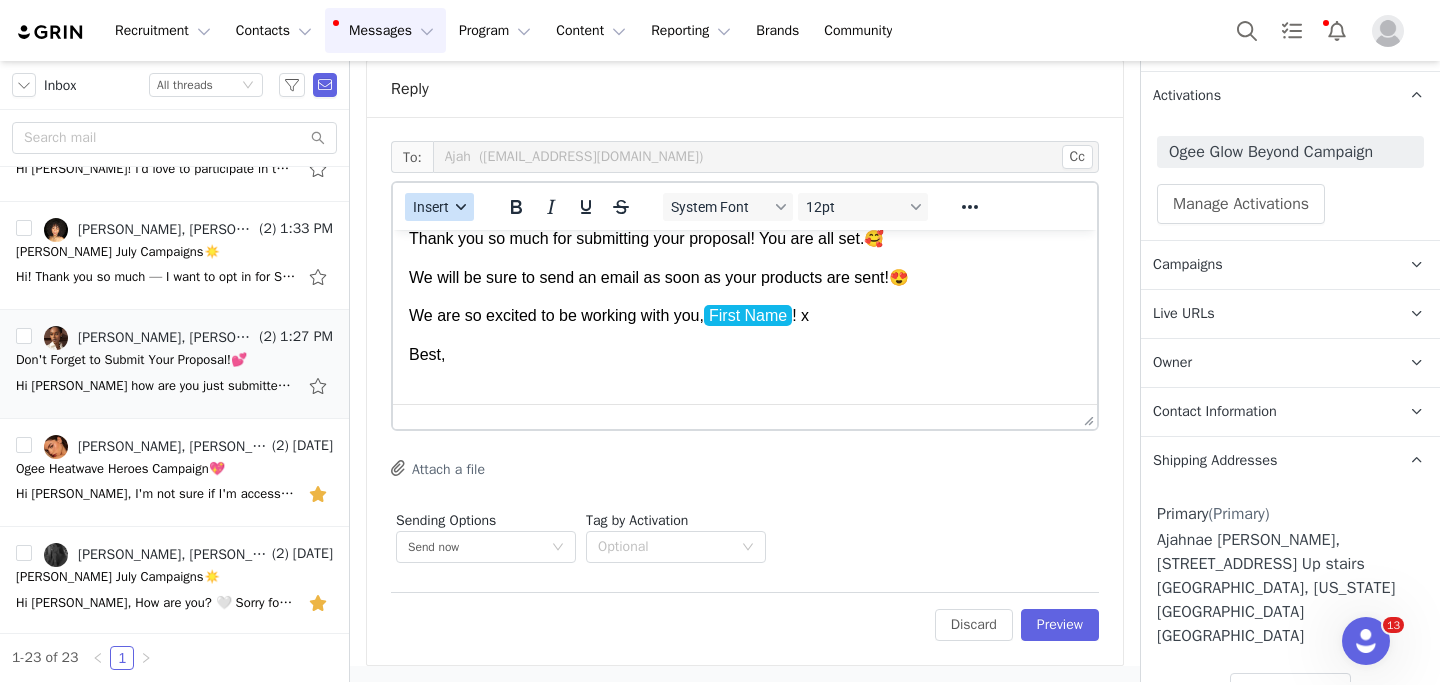 click on "Insert" at bounding box center (439, 207) 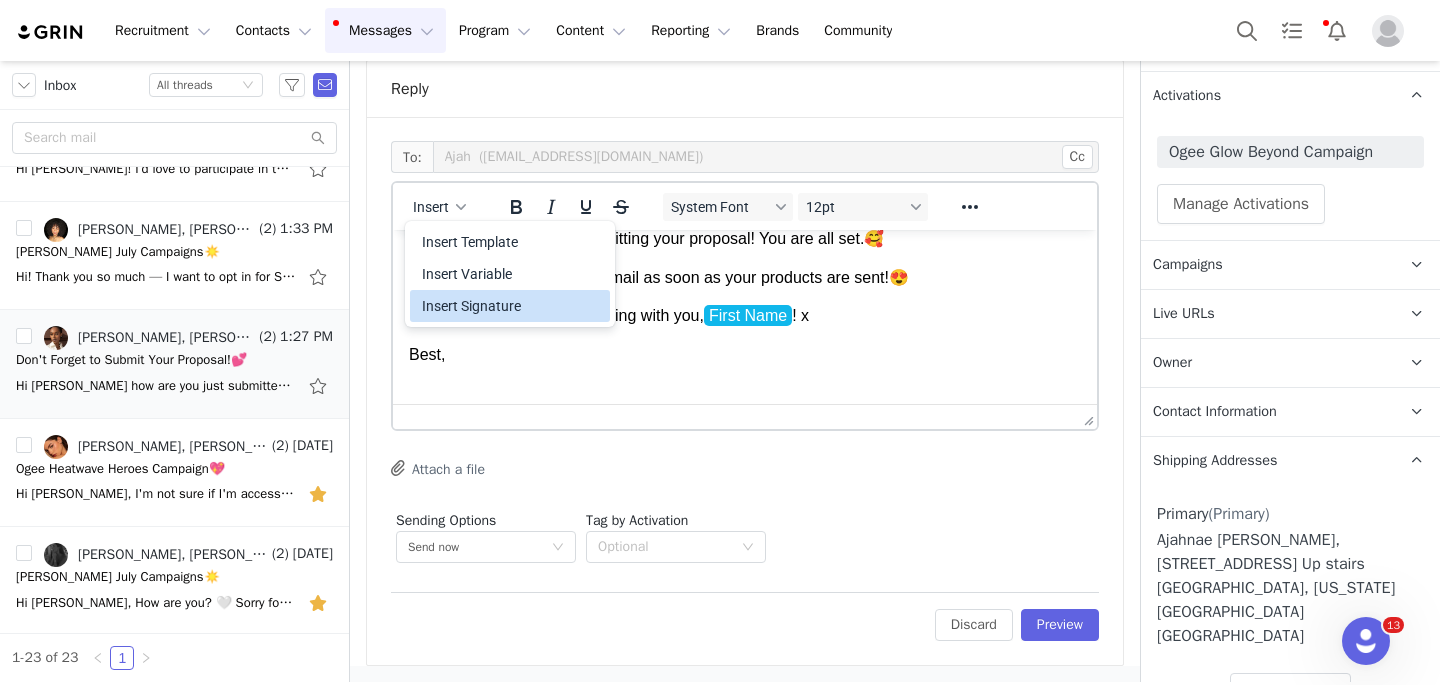 click on "Insert Signature" at bounding box center [512, 306] 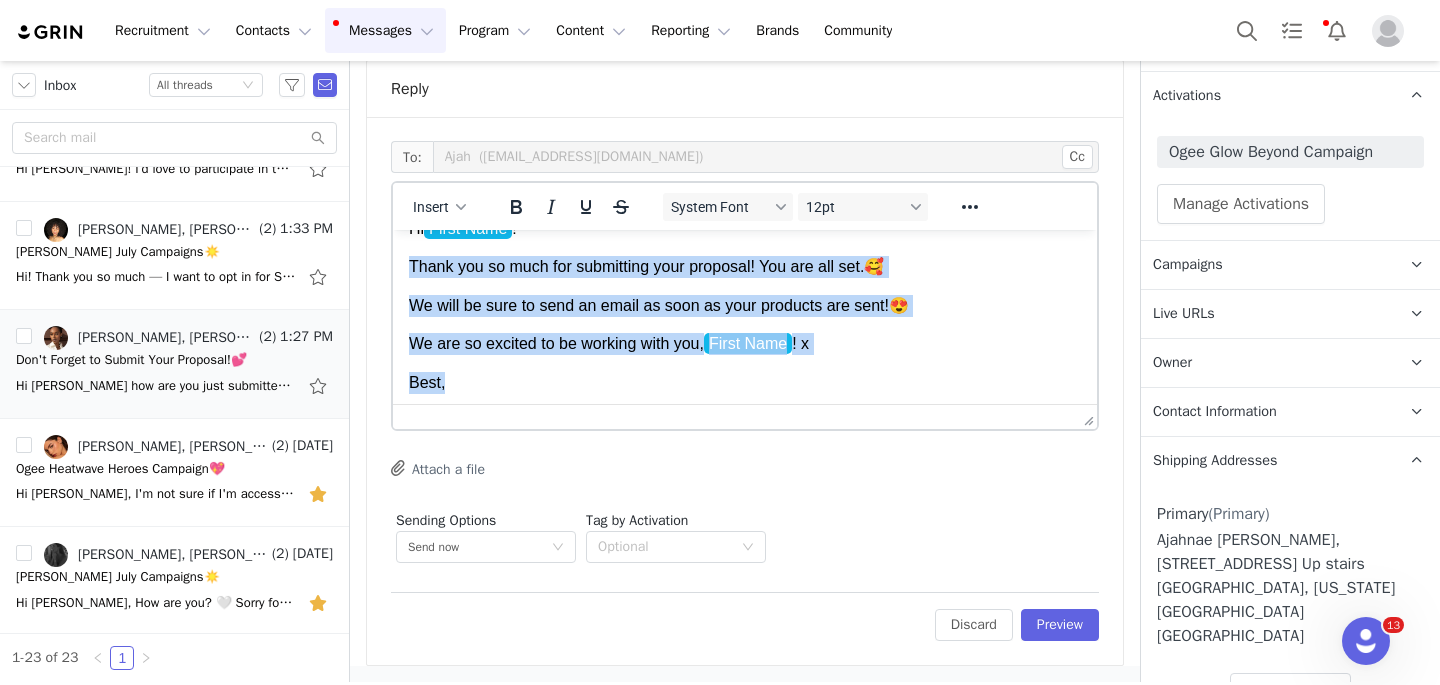 scroll, scrollTop: 0, scrollLeft: 0, axis: both 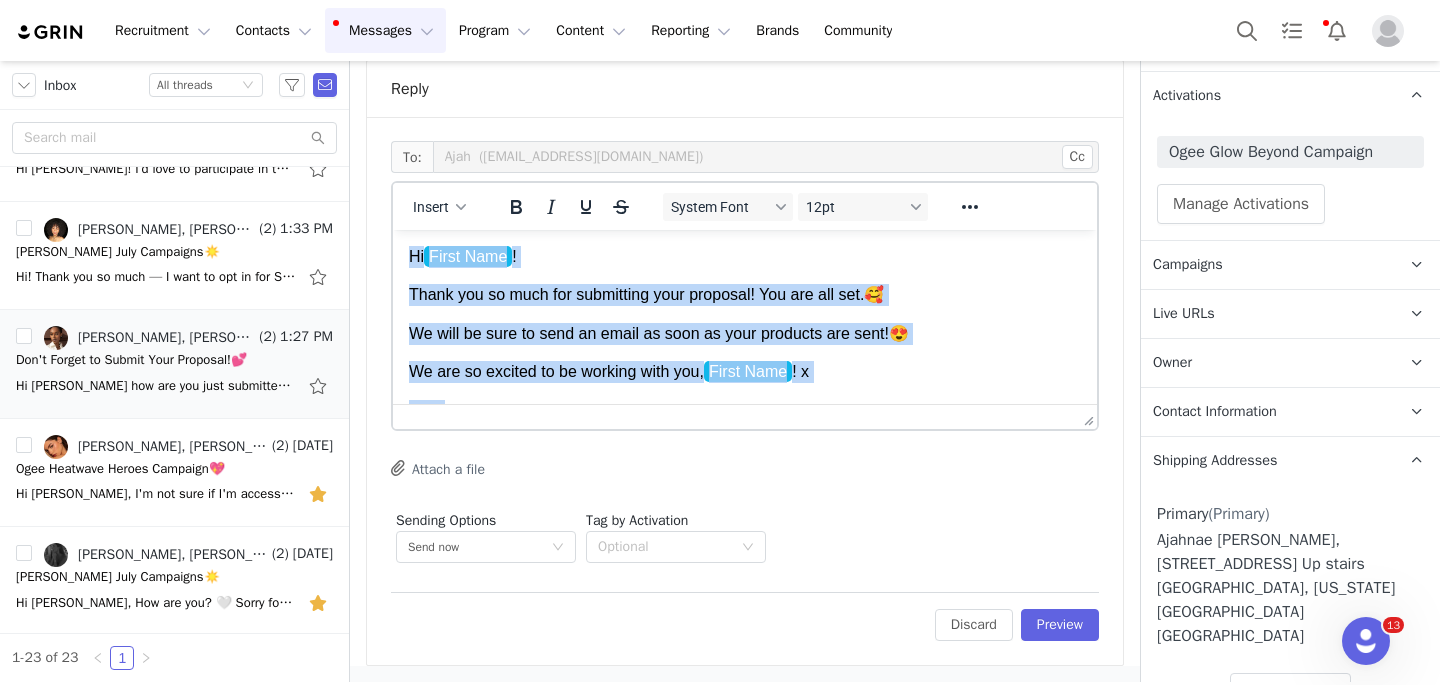 drag, startPoint x: 466, startPoint y: 386, endPoint x: 402, endPoint y: 216, distance: 181.64801 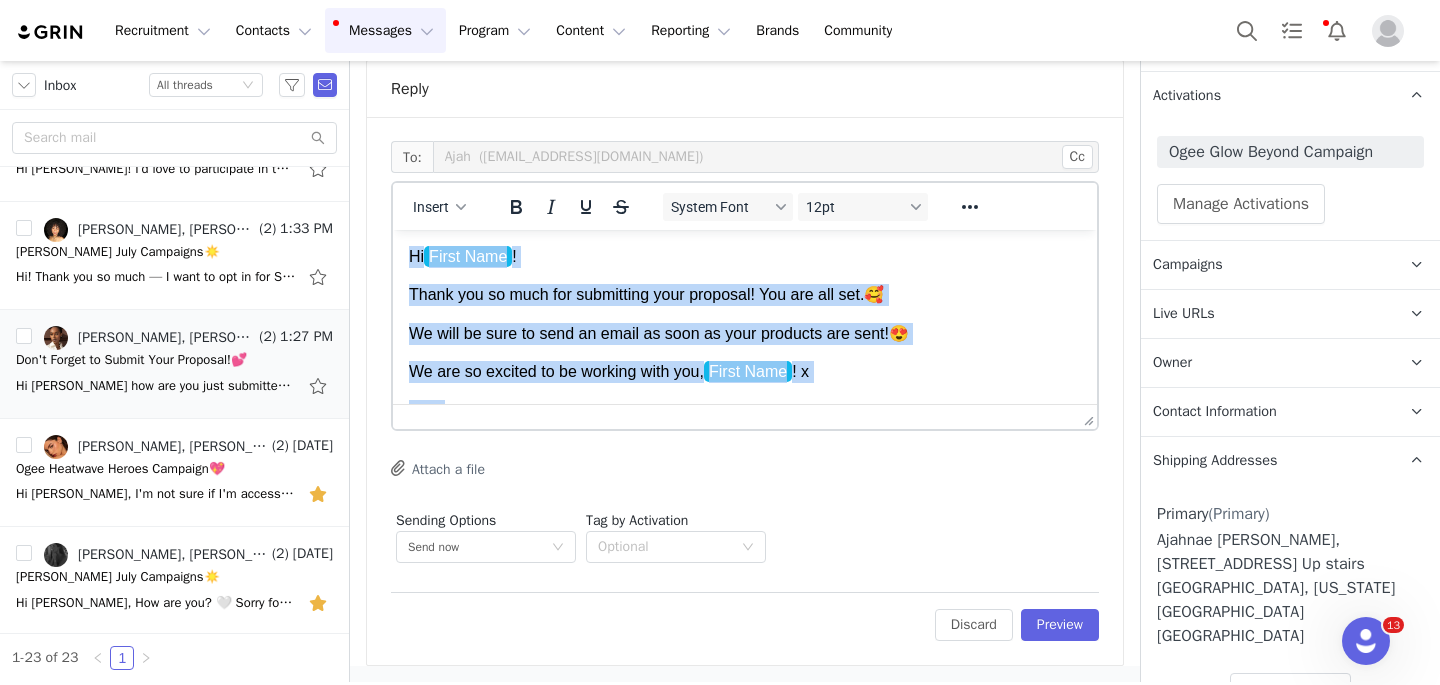 click on "Hi  First Name ! Thank you so much for submitting your proposal! You are all set.🥰 We will be sure to send an email as soon as your products are sent!😍 We are so excited to be working with you,  First Name ! x Best, Amanda Weyer  |  Influencer Program Coordinator  e.   amanda.weyer@ogee.com One Lawson Lane Suite 130 | Burlington, VT 05401 Instagram  |  Facebook   |  Ogee.com  |  TikTok" at bounding box center (745, 410) 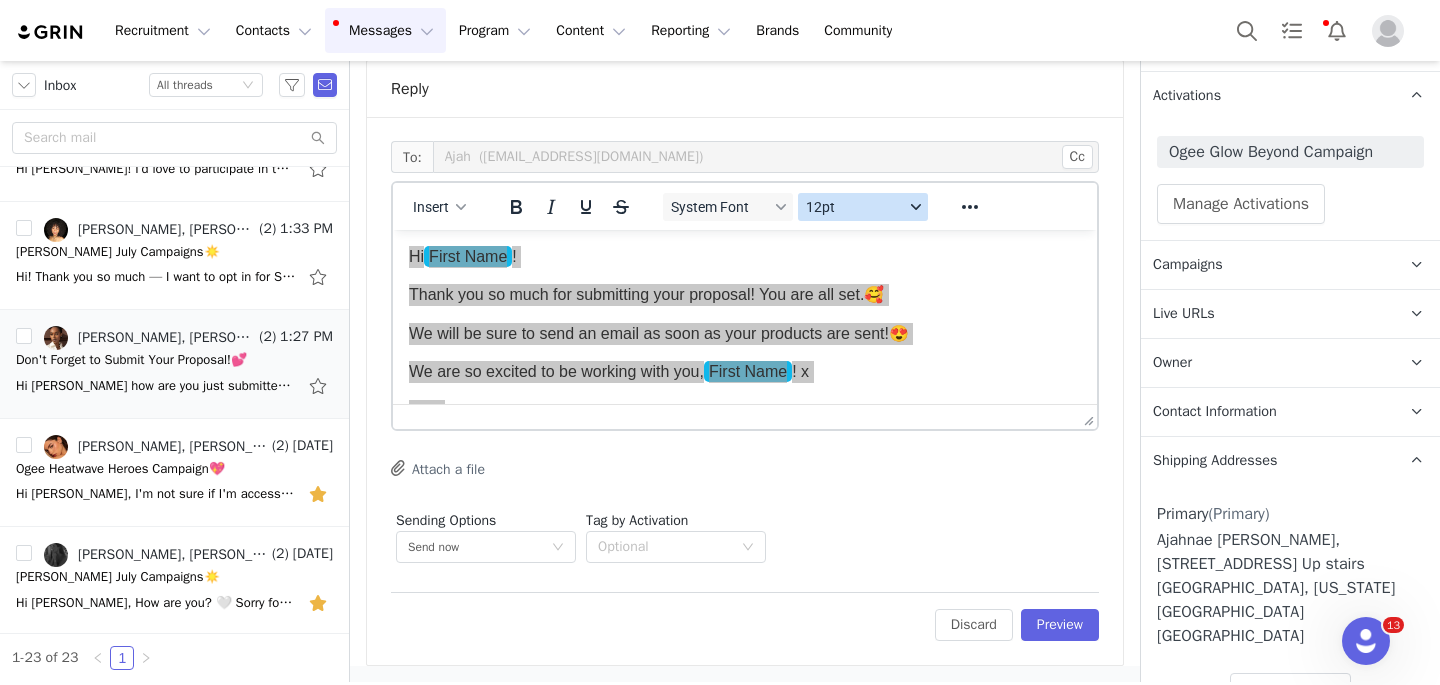 click on "12pt" at bounding box center (855, 207) 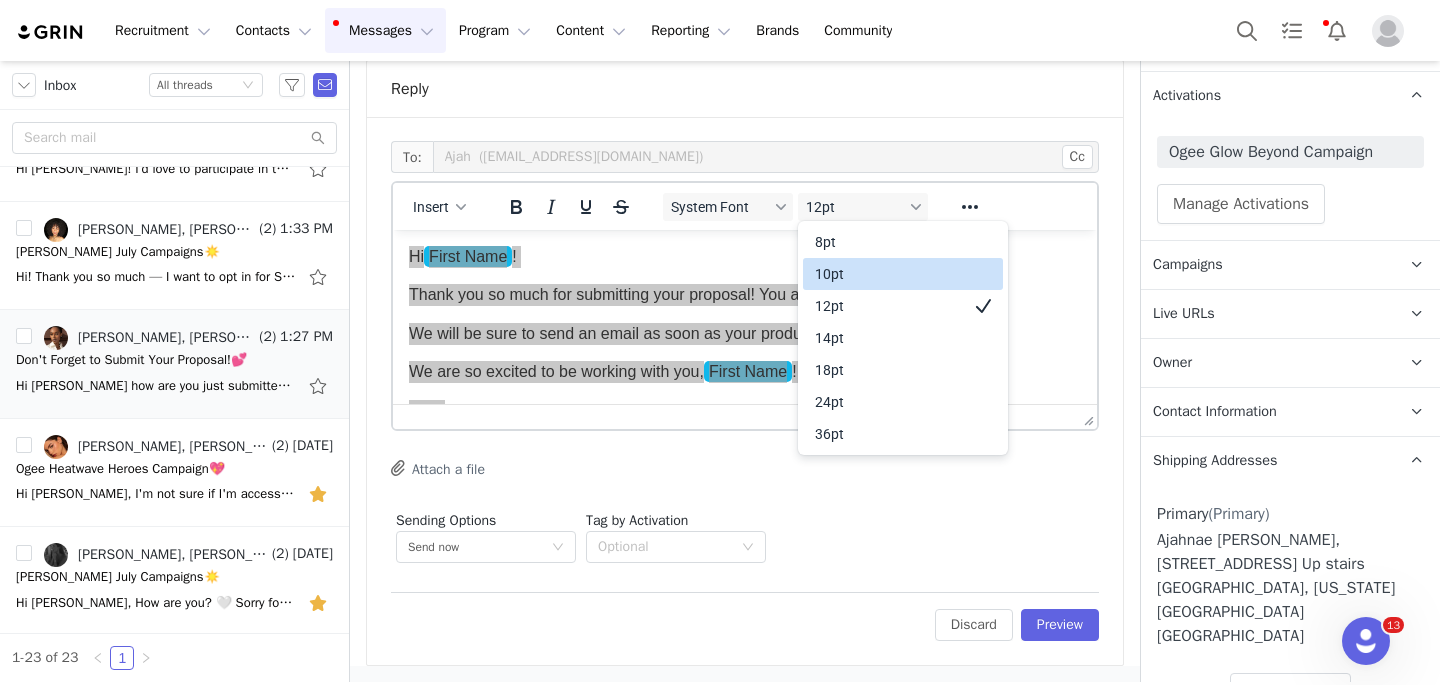 click on "10pt" at bounding box center (889, 274) 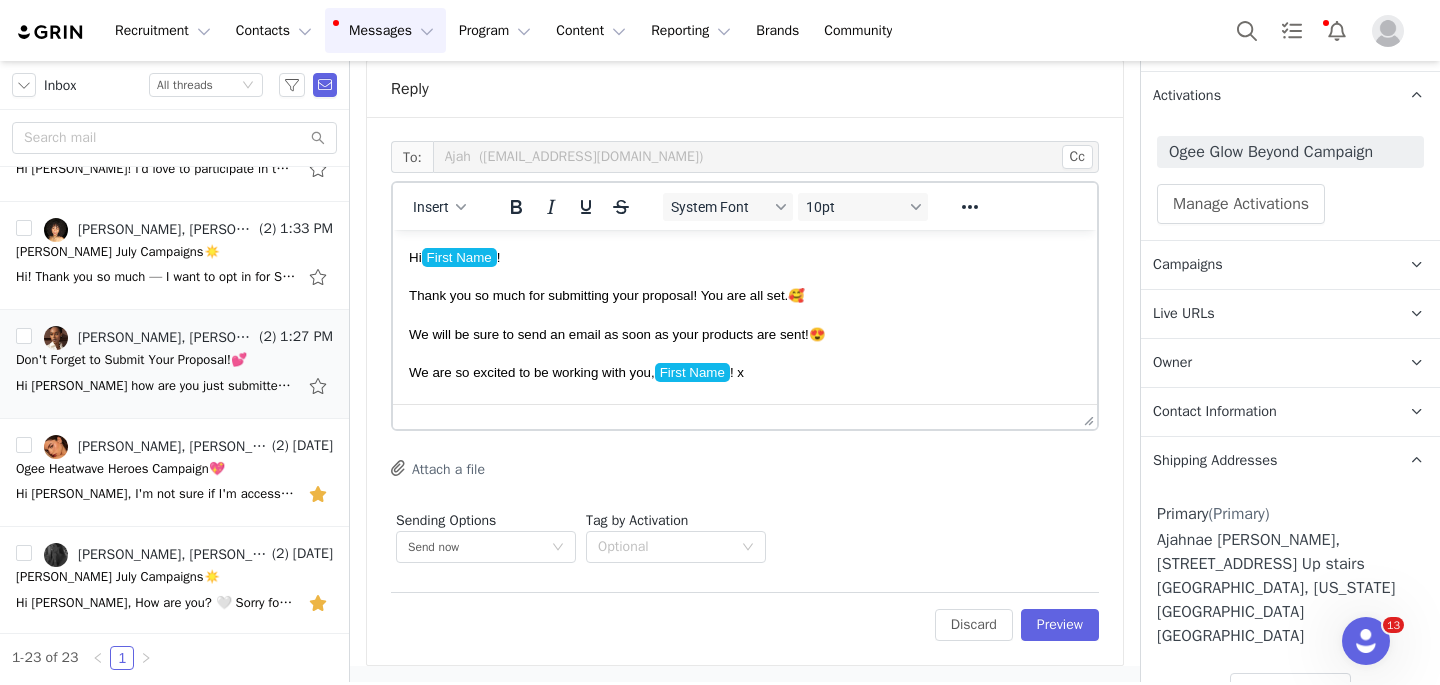 click on "Hi  First Name !" at bounding box center (745, 257) 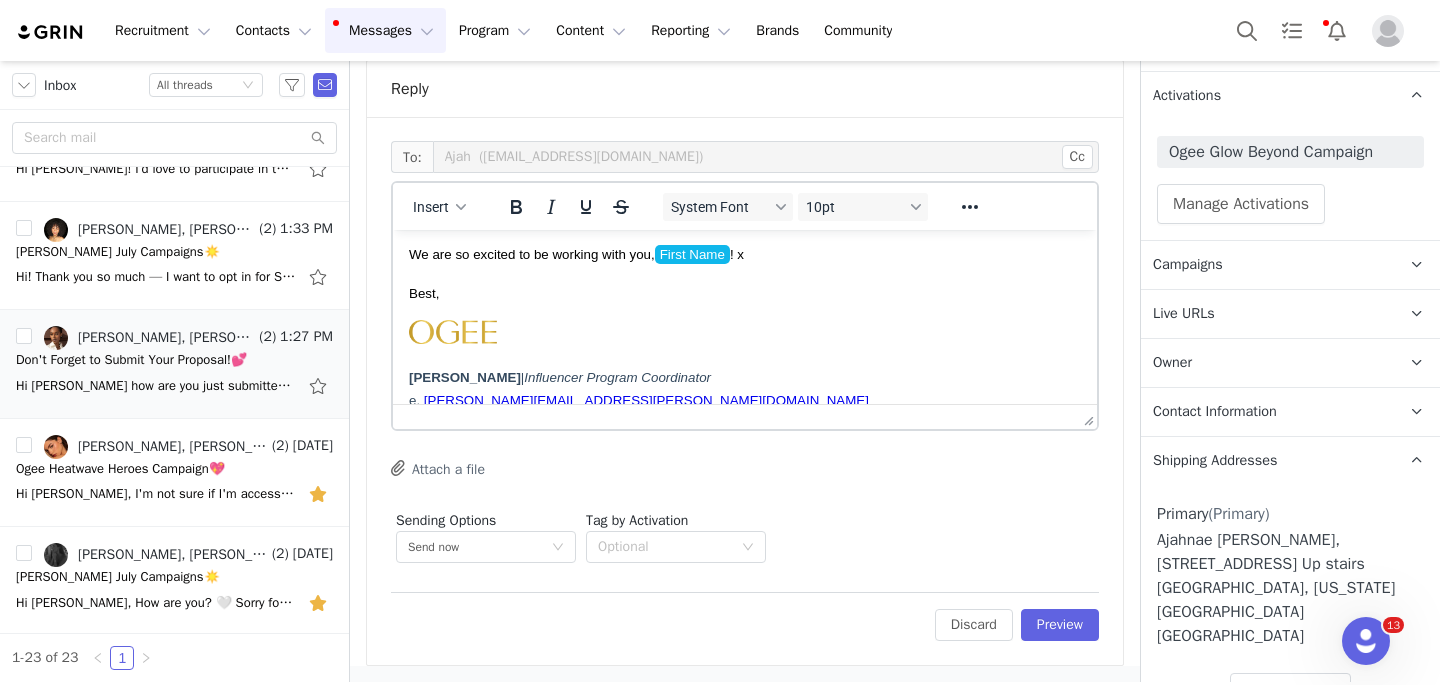 scroll, scrollTop: 186, scrollLeft: 0, axis: vertical 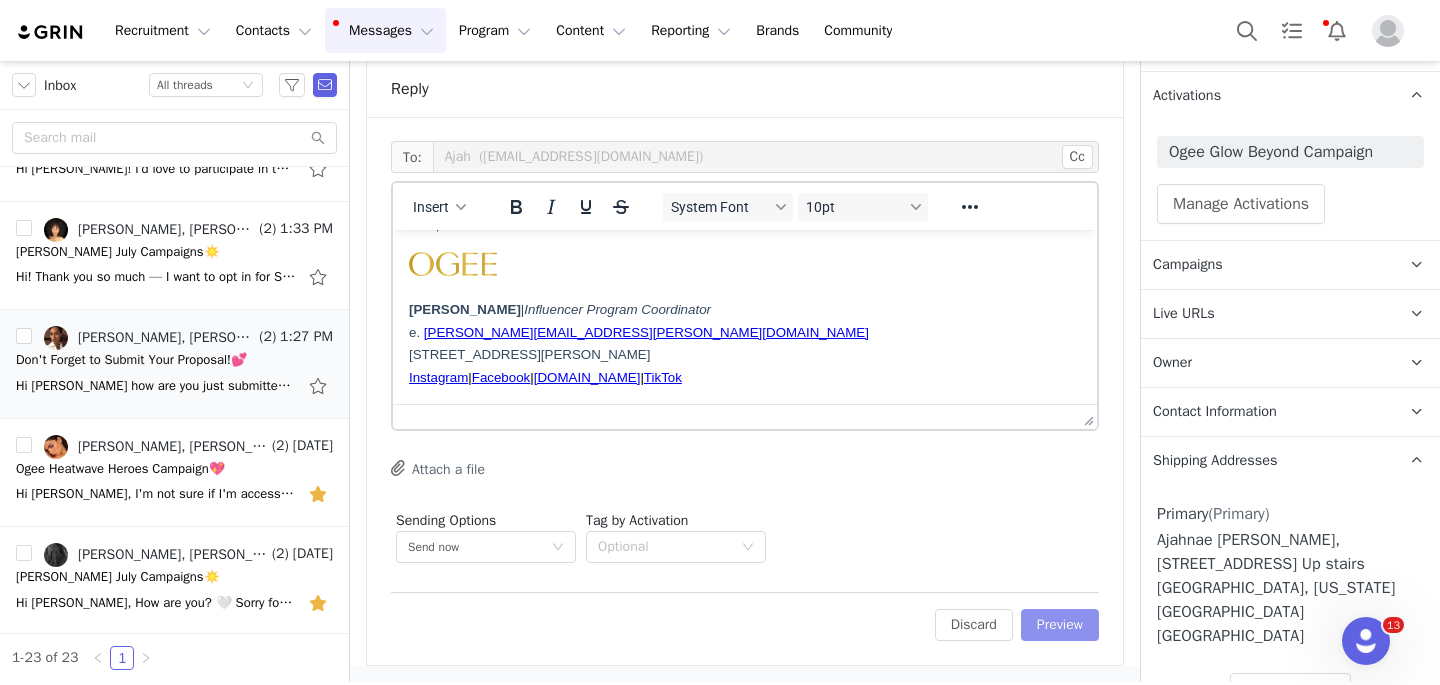 click on "Preview" at bounding box center [1060, 625] 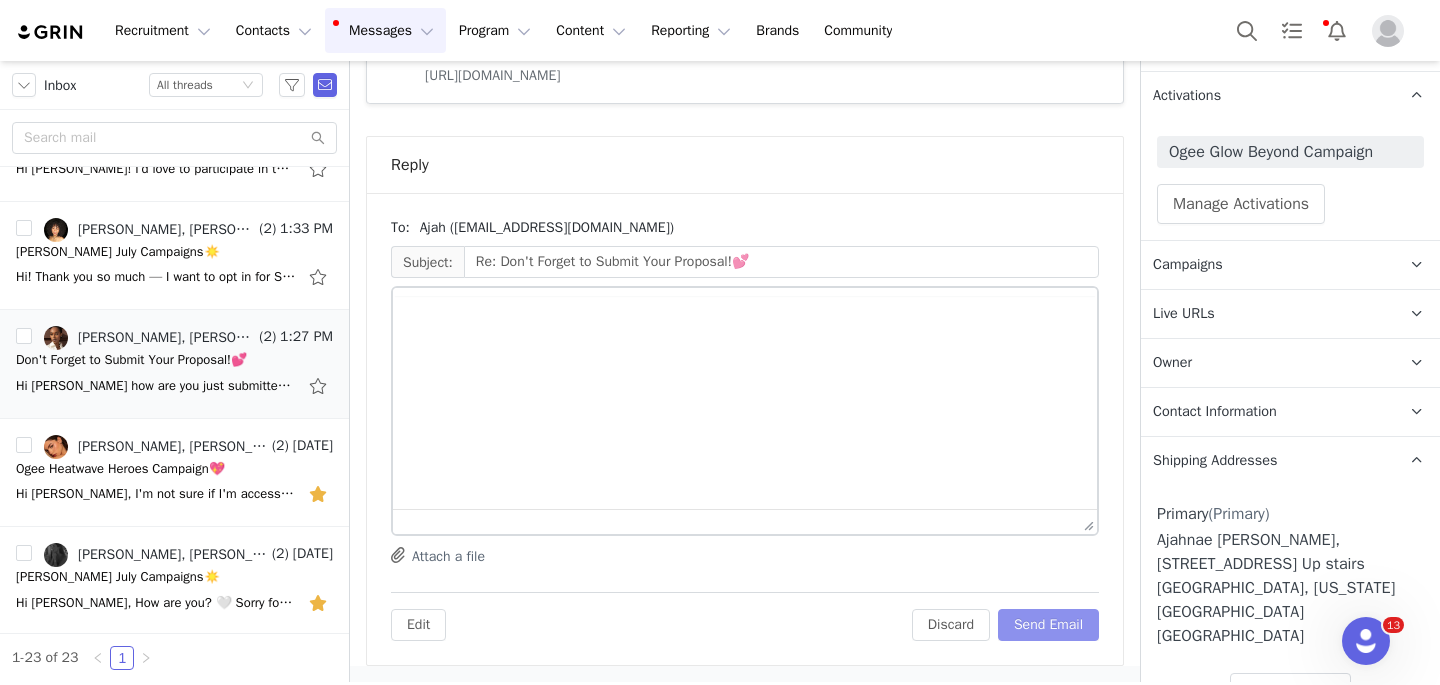 scroll, scrollTop: 720, scrollLeft: 0, axis: vertical 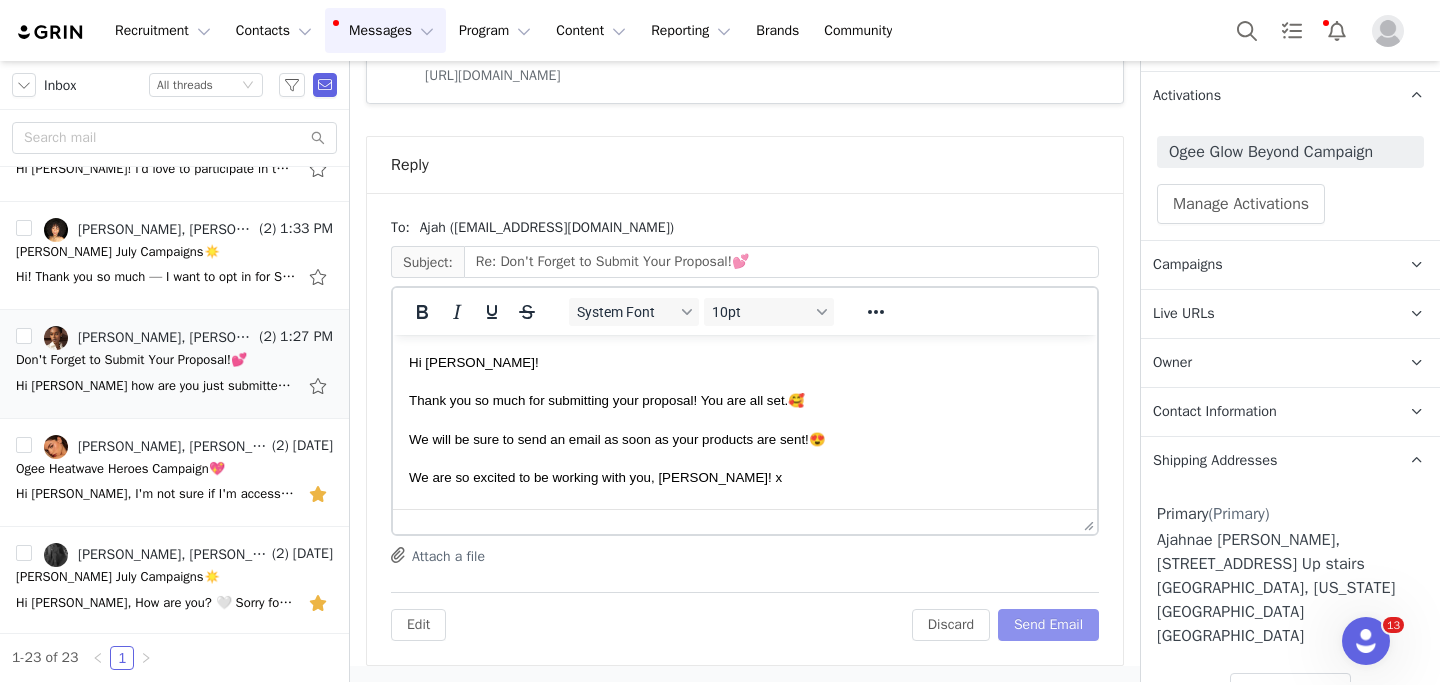 click on "Send Email" at bounding box center (1048, 625) 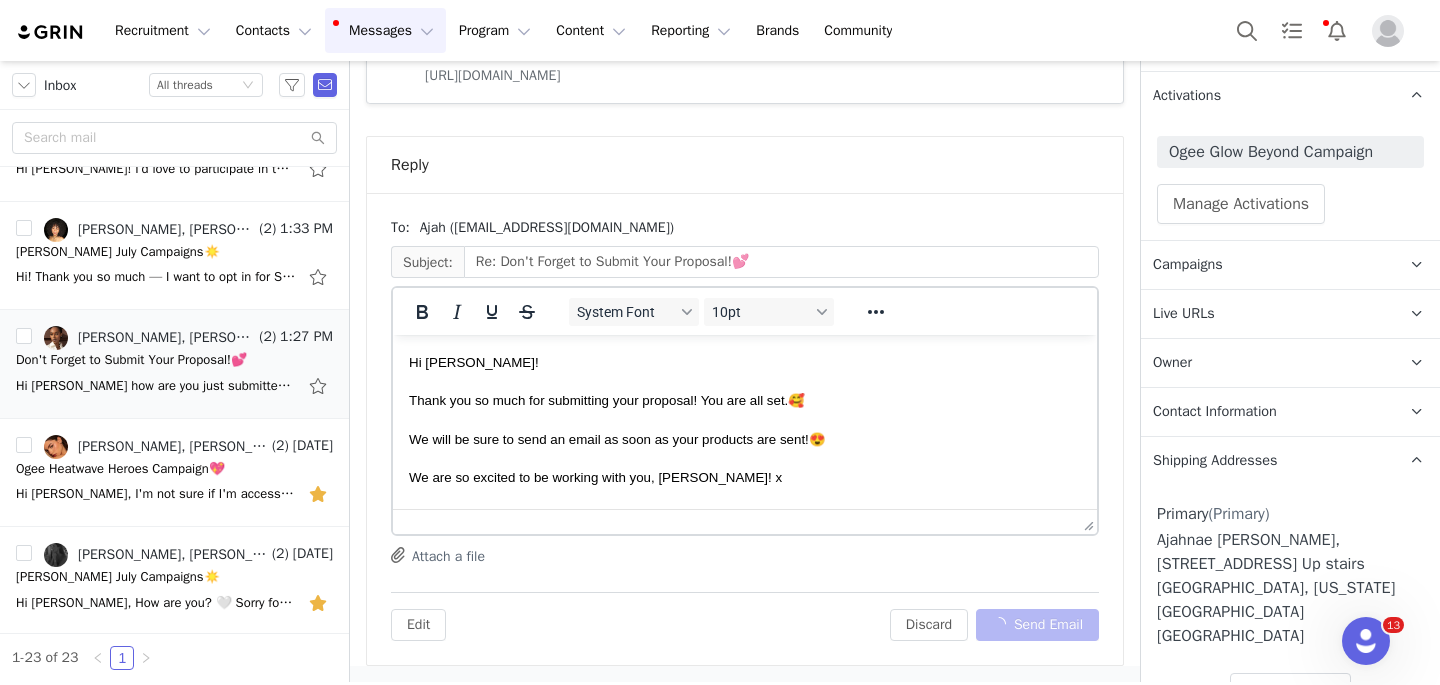 scroll, scrollTop: 158, scrollLeft: 0, axis: vertical 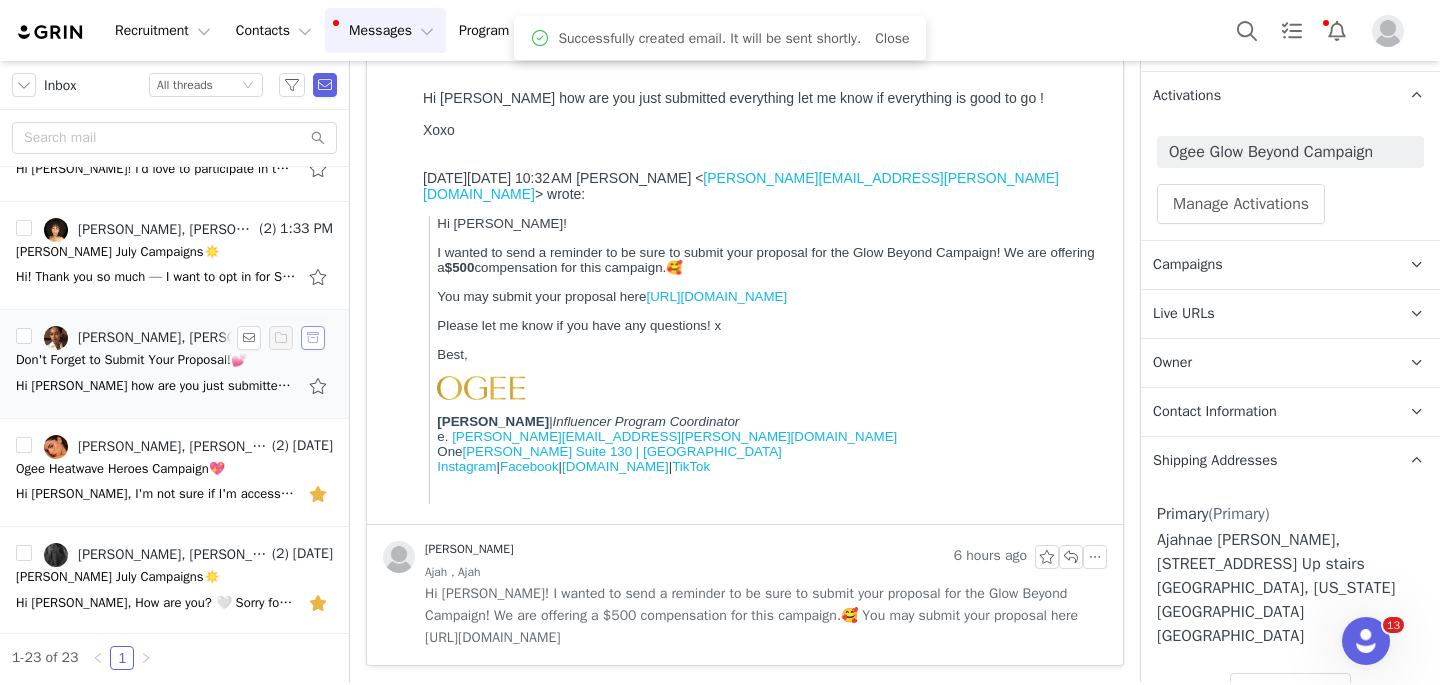 click at bounding box center [313, 338] 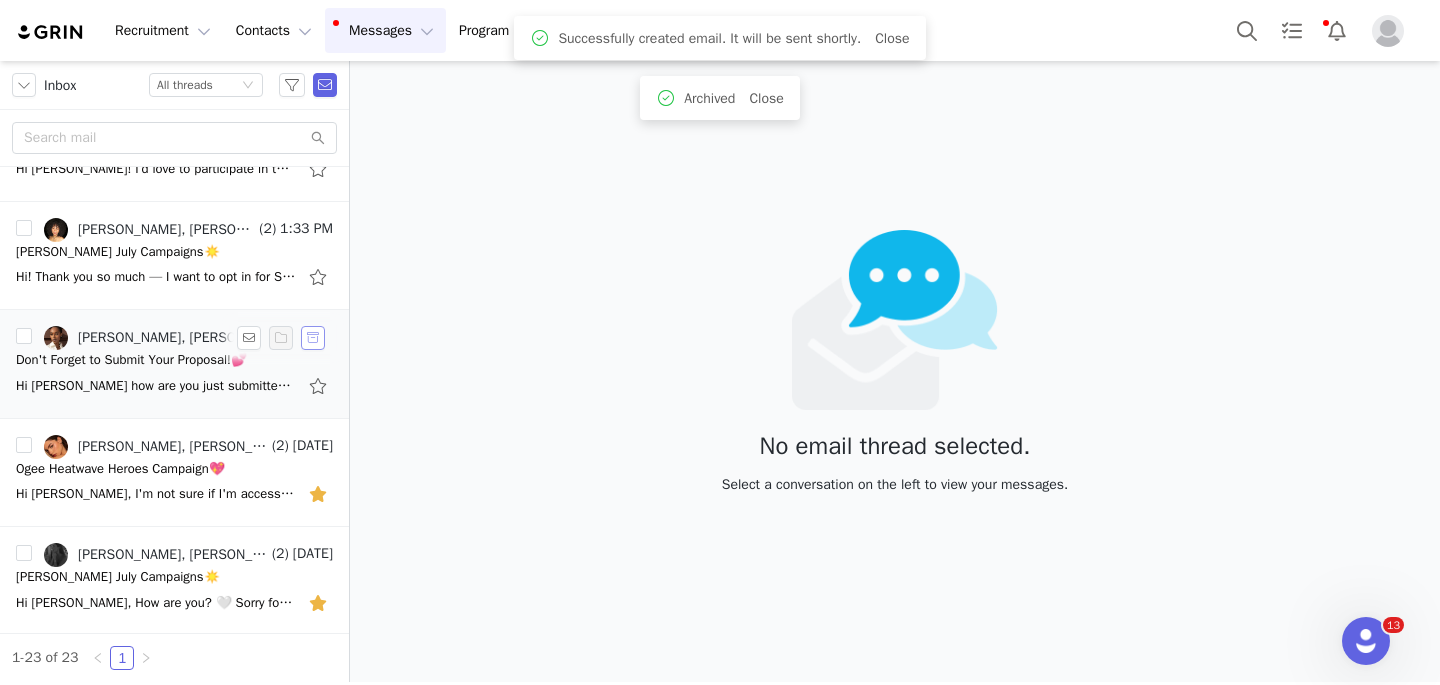 scroll, scrollTop: 0, scrollLeft: 0, axis: both 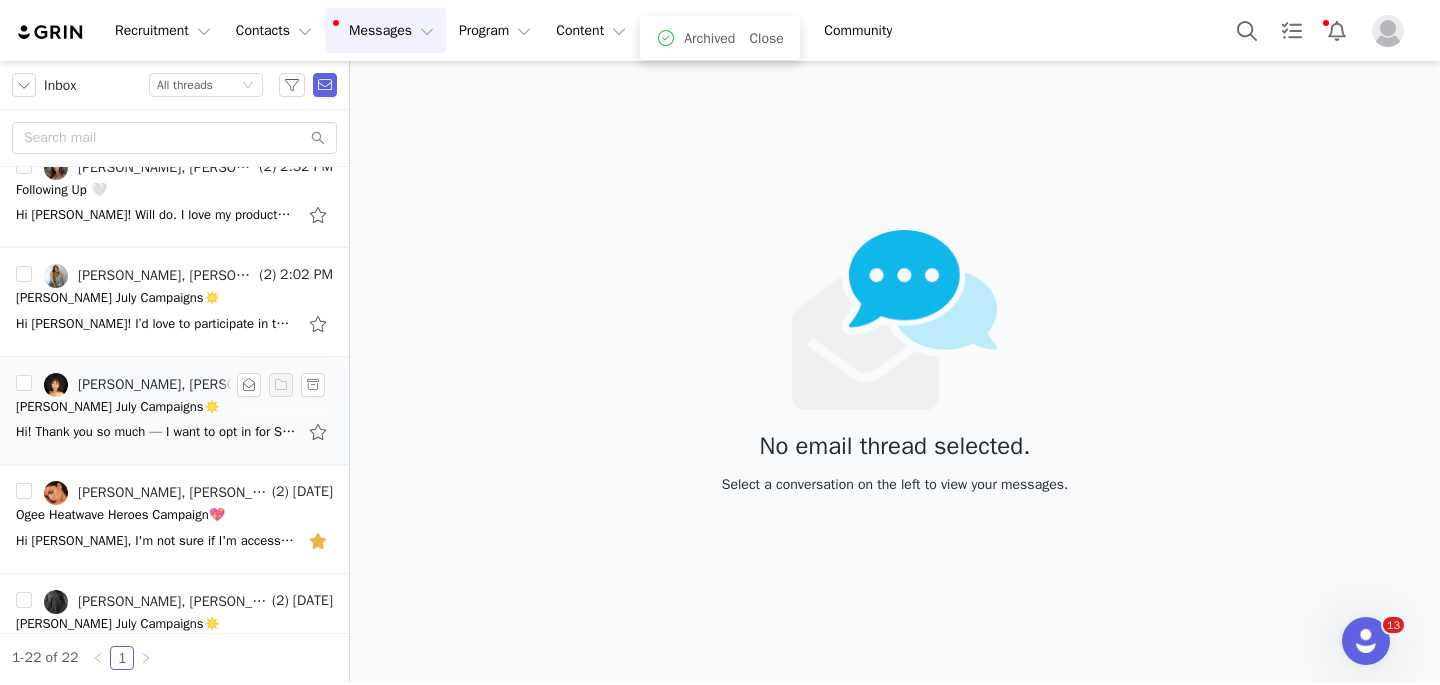 click on "Amanda Weyer, Cristal Araujo" at bounding box center (149, 385) 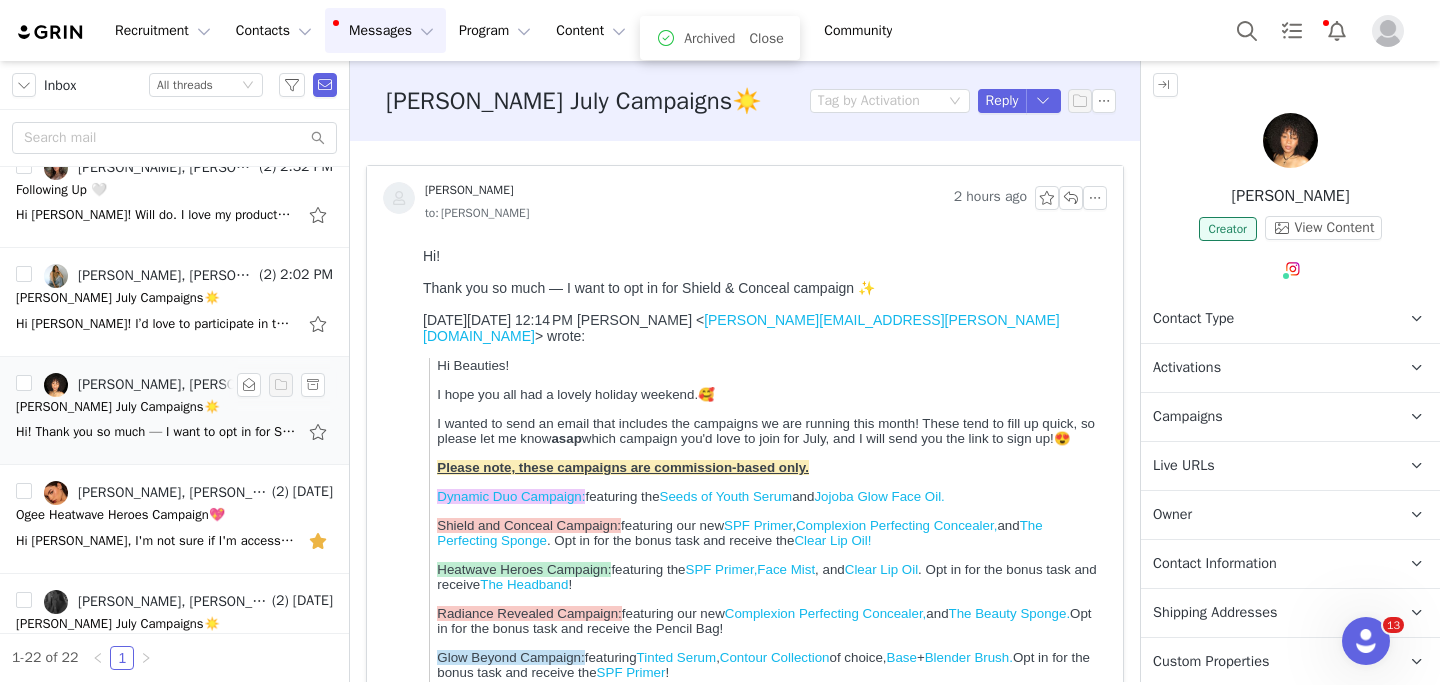 scroll, scrollTop: 0, scrollLeft: 0, axis: both 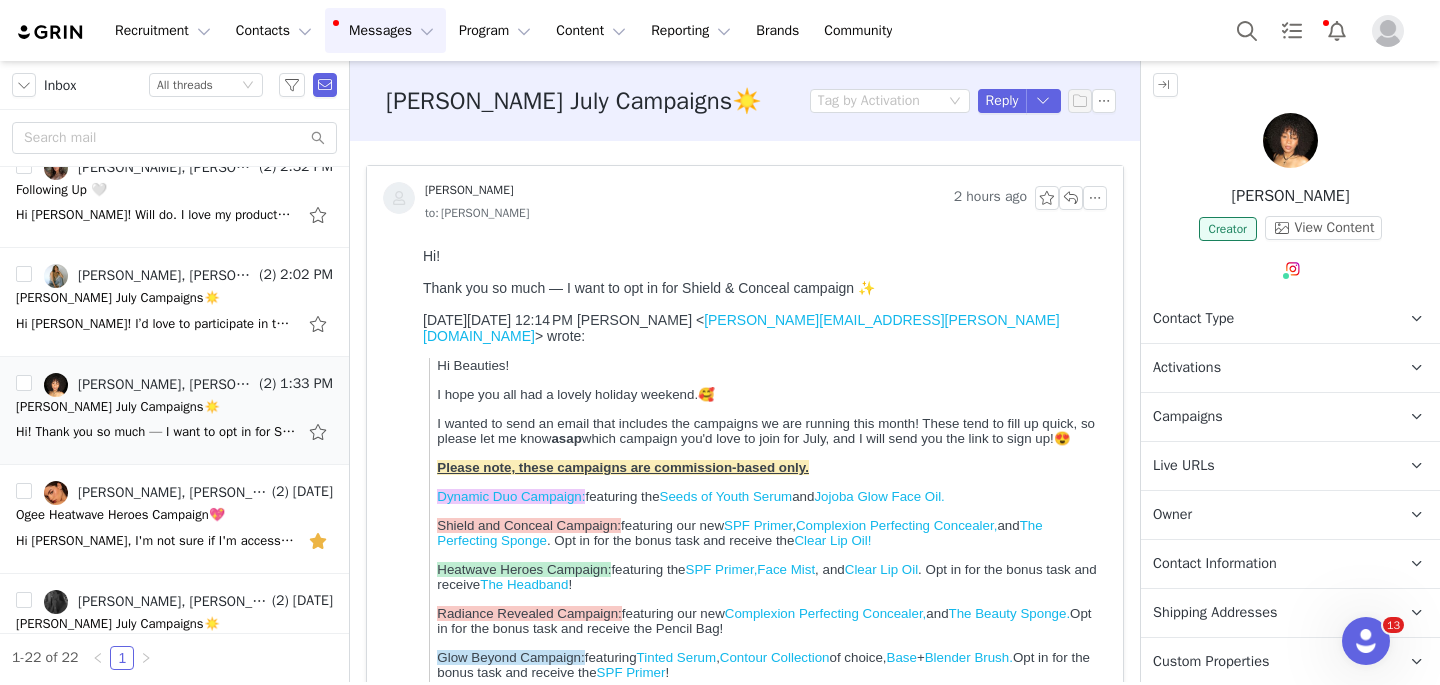 click on "Shipping Addresses" at bounding box center [1215, 613] 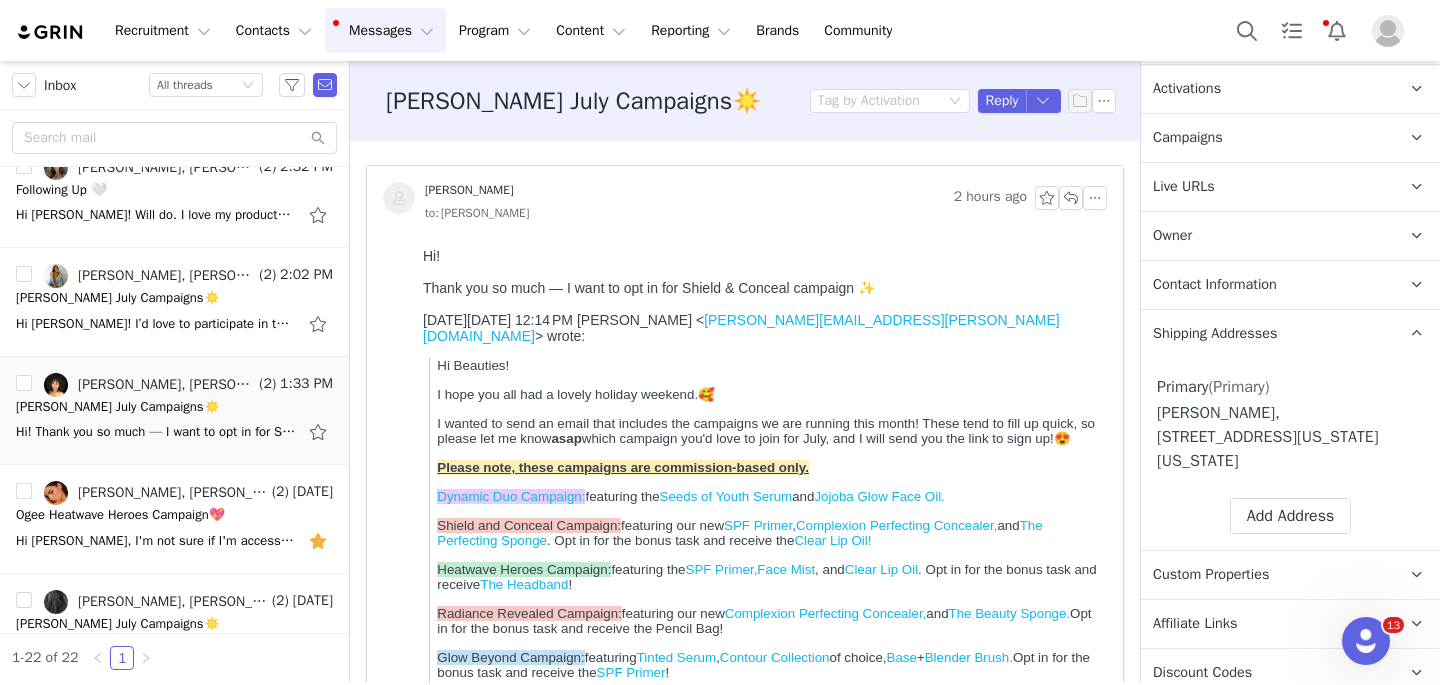 scroll, scrollTop: 0, scrollLeft: 0, axis: both 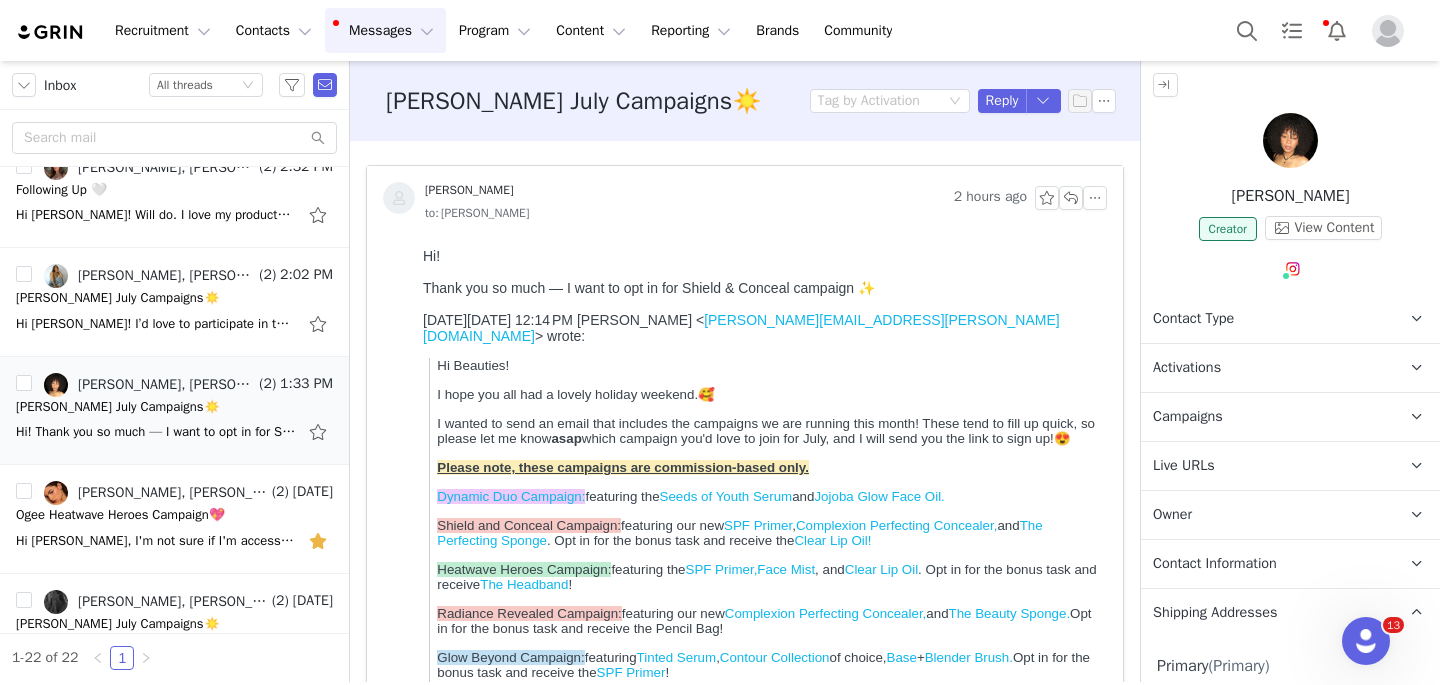 click at bounding box center [1290, 140] 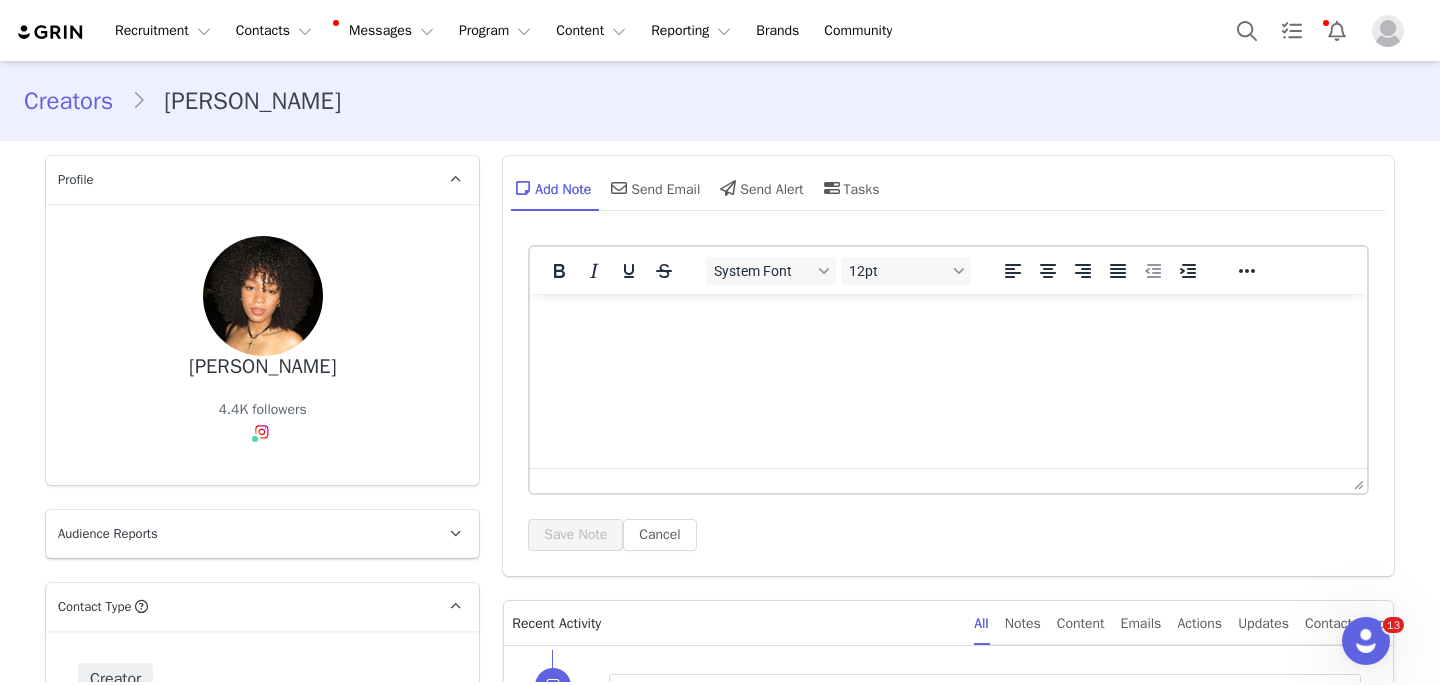 scroll, scrollTop: 0, scrollLeft: 0, axis: both 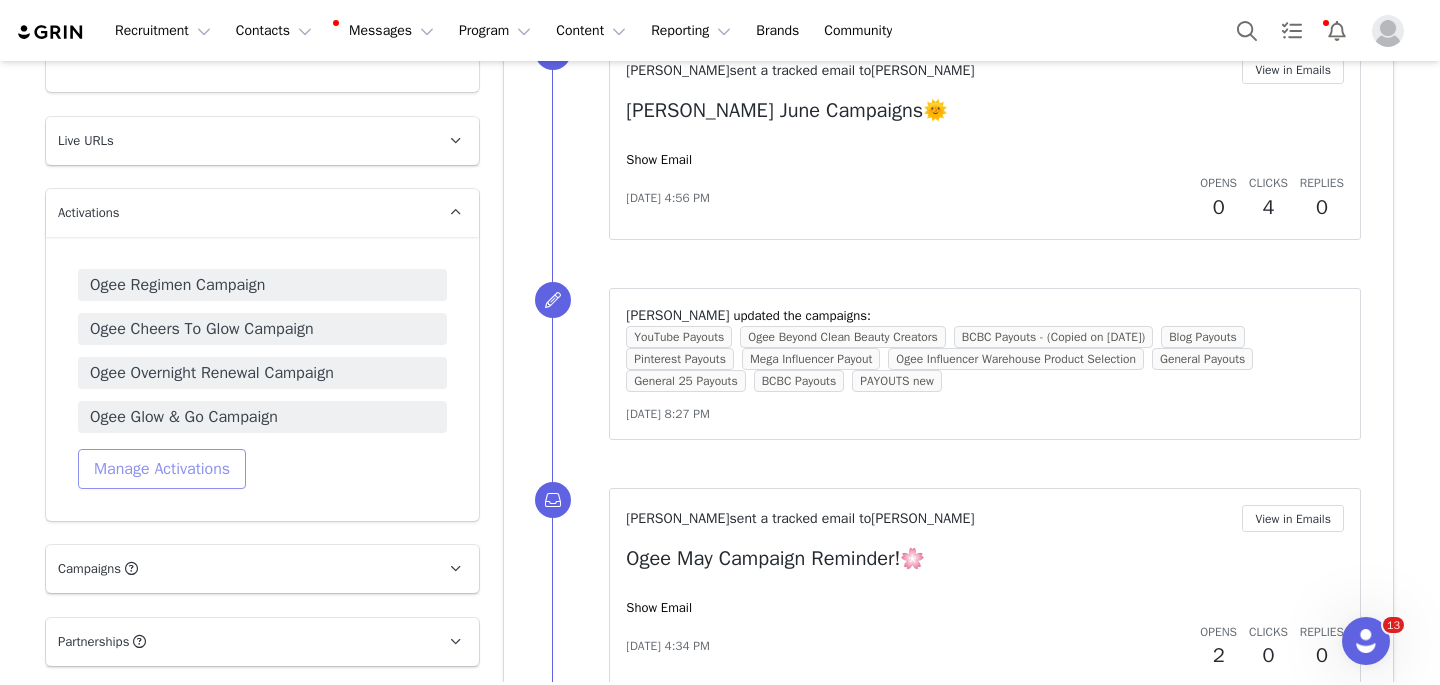 click on "Manage Activations" at bounding box center [162, 469] 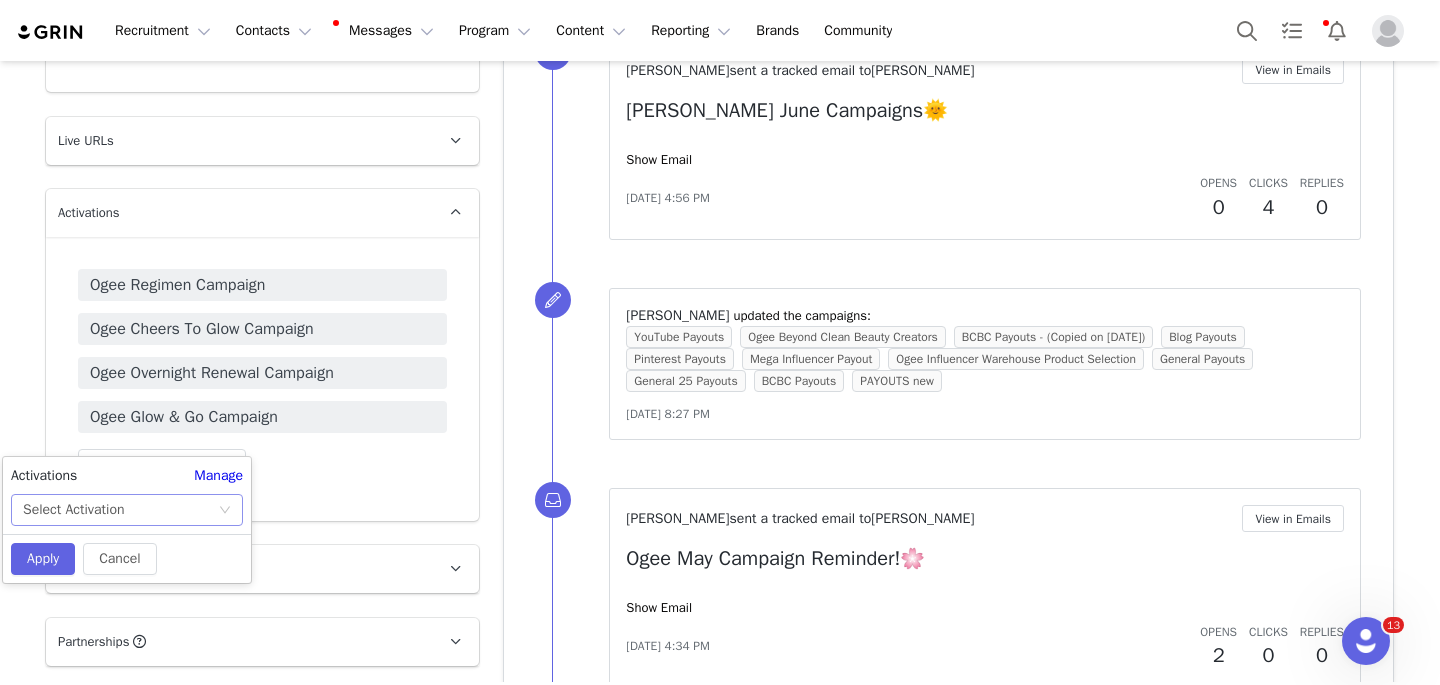 click on "Select Activation" at bounding box center [120, 510] 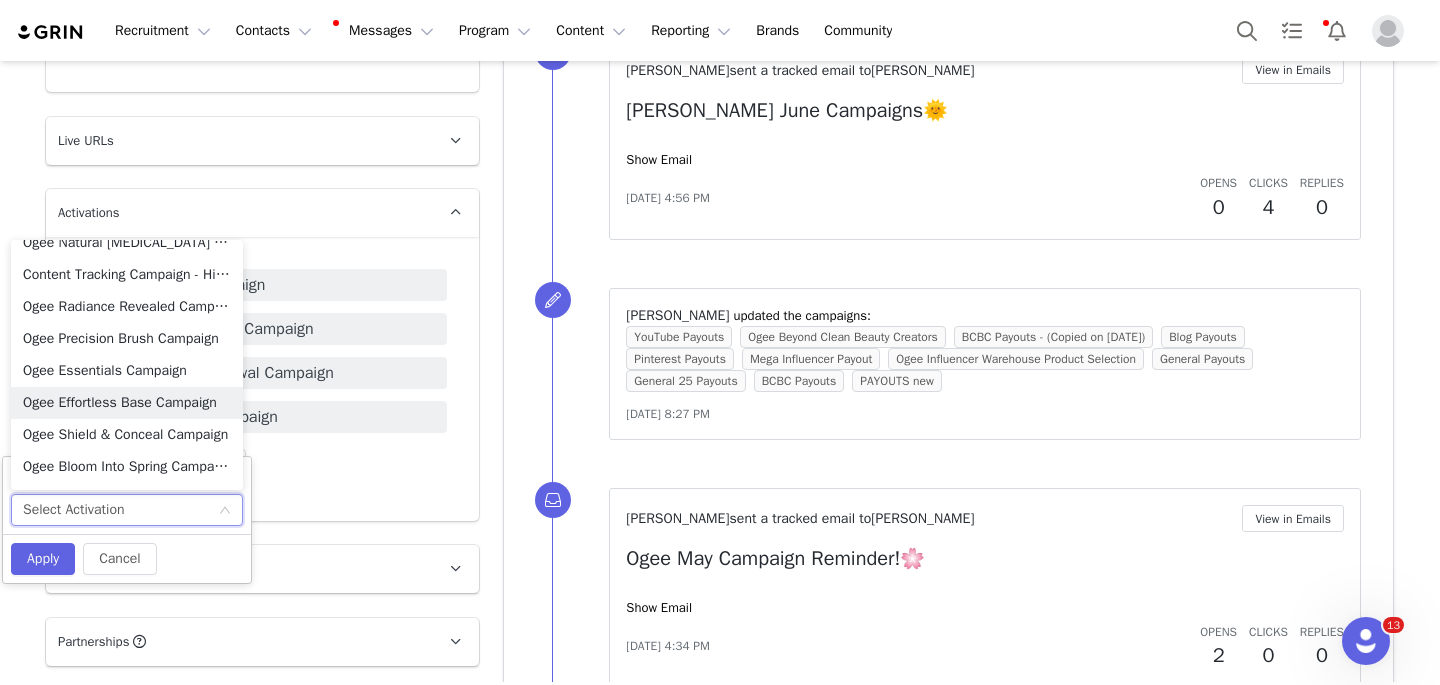 scroll, scrollTop: 988, scrollLeft: 0, axis: vertical 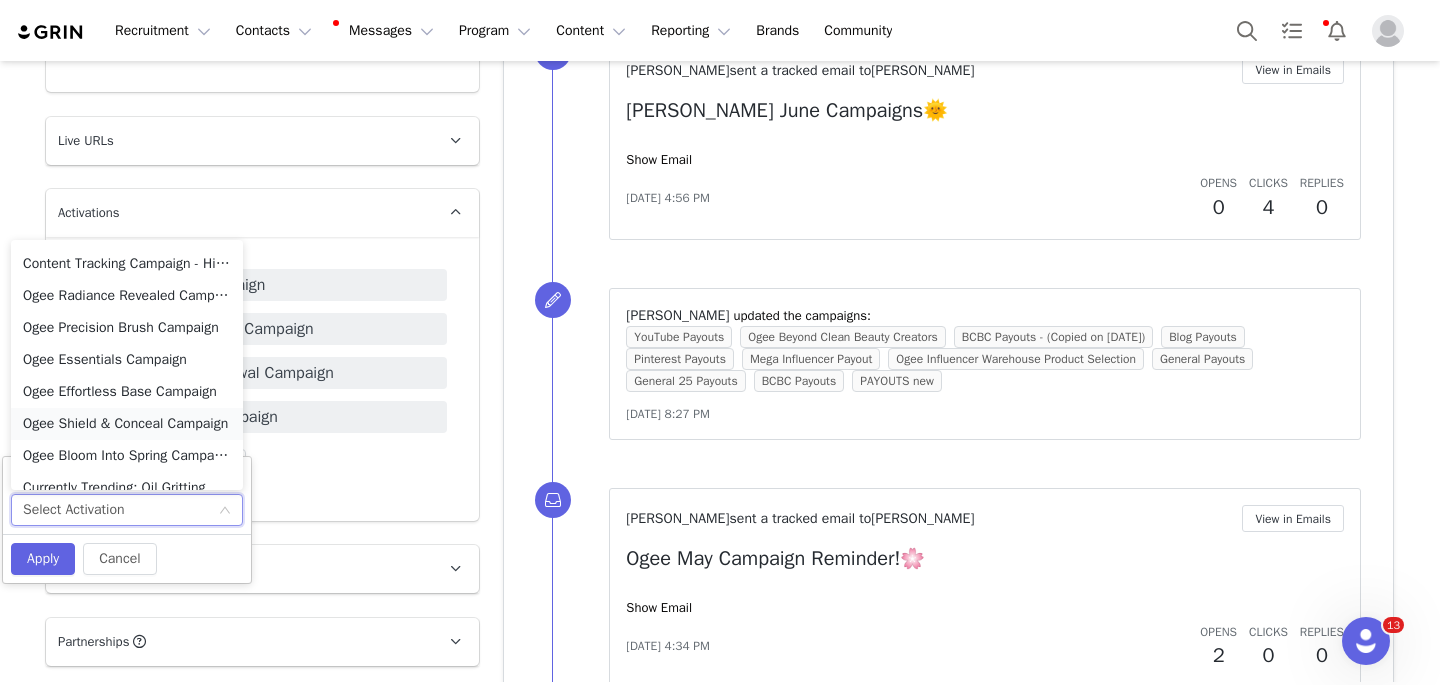 click on "Ogee Shield & Conceal Campaign" at bounding box center [127, 424] 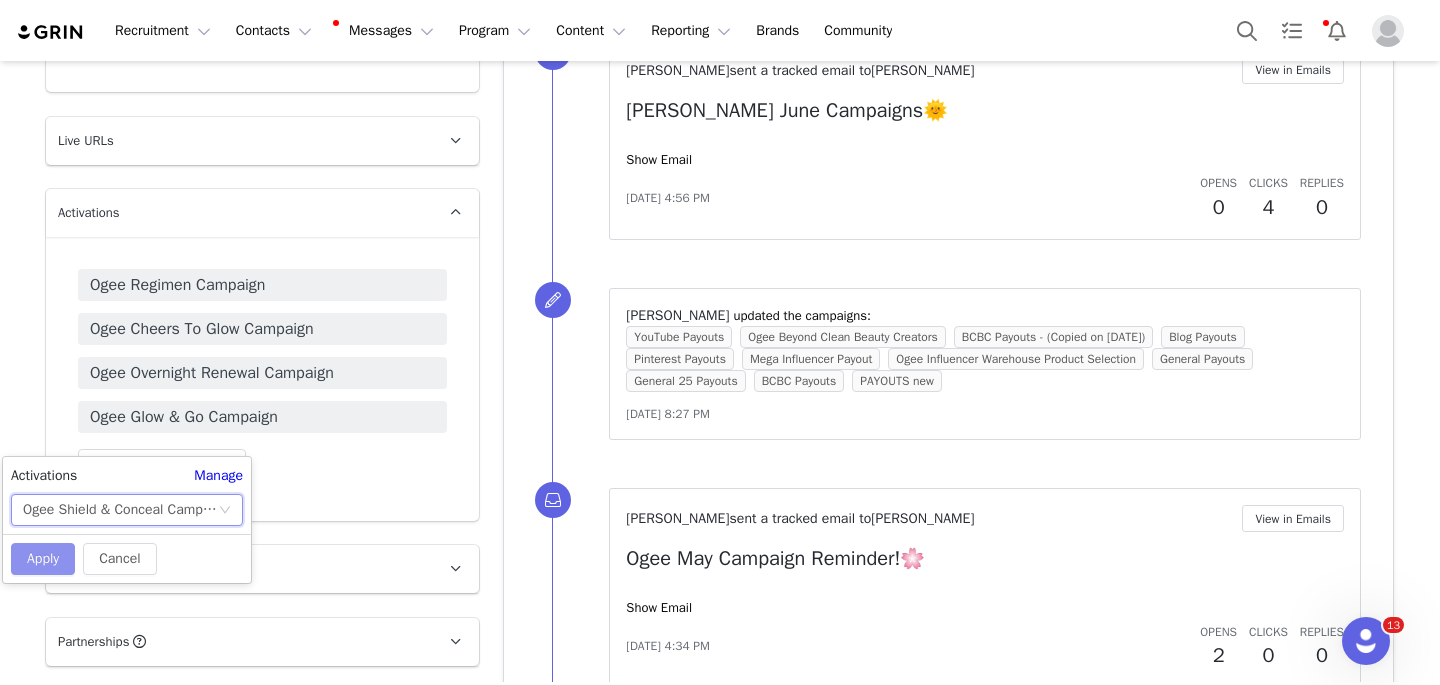 click on "Apply" at bounding box center (43, 559) 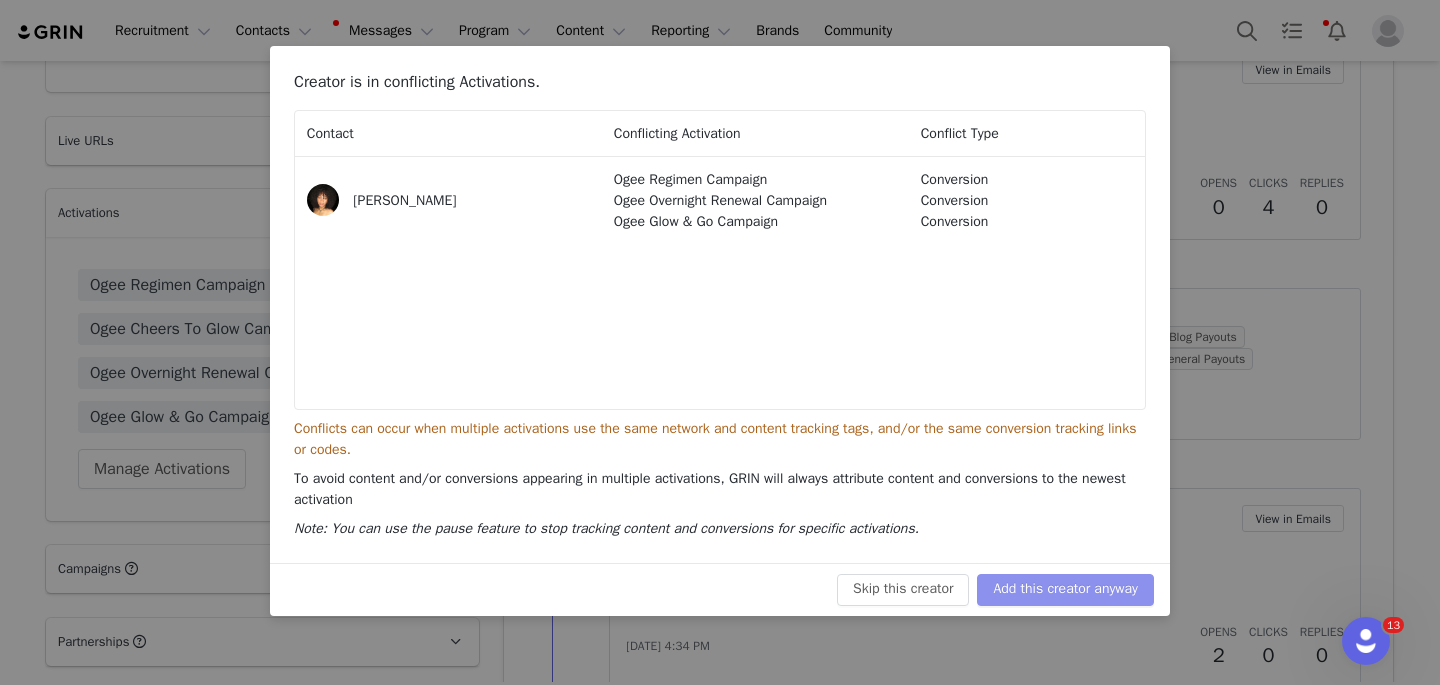 click on "Add this creator anyway" at bounding box center (1065, 590) 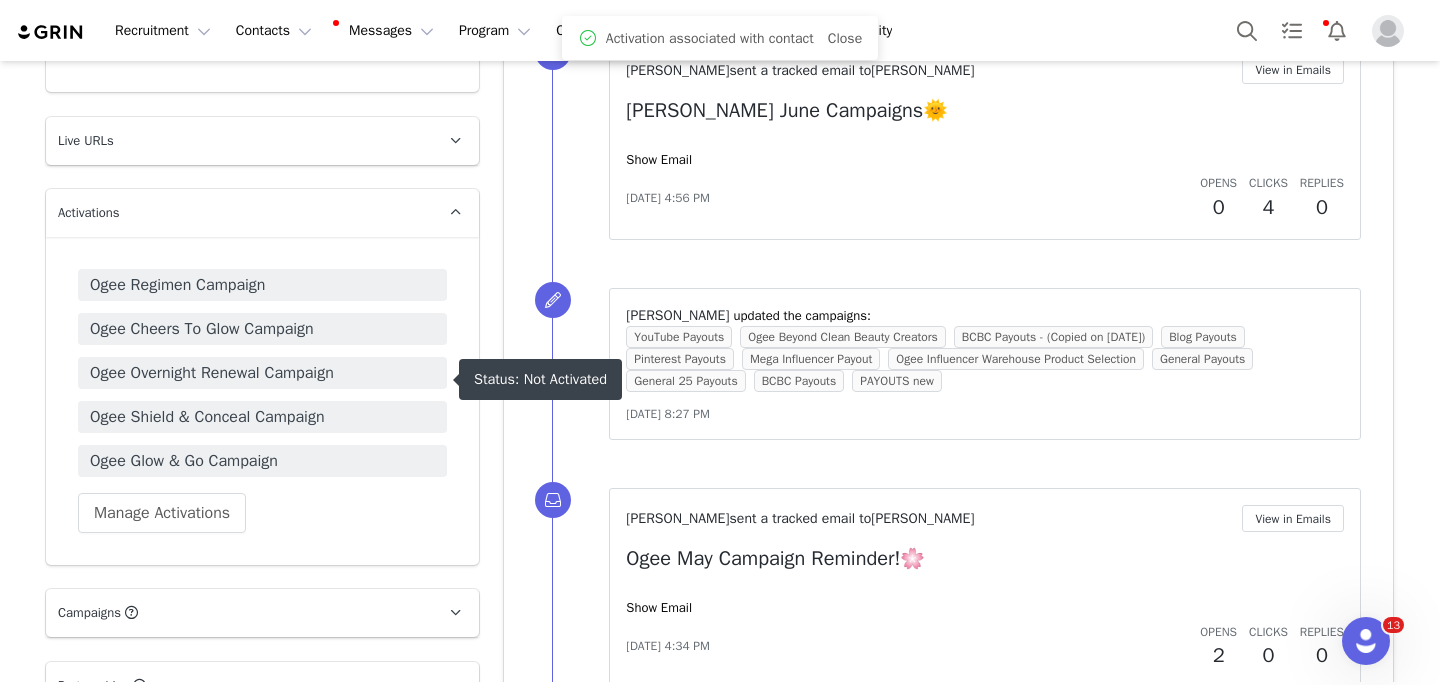 click on "Ogee Shield & Conceal Campaign" at bounding box center [262, 417] 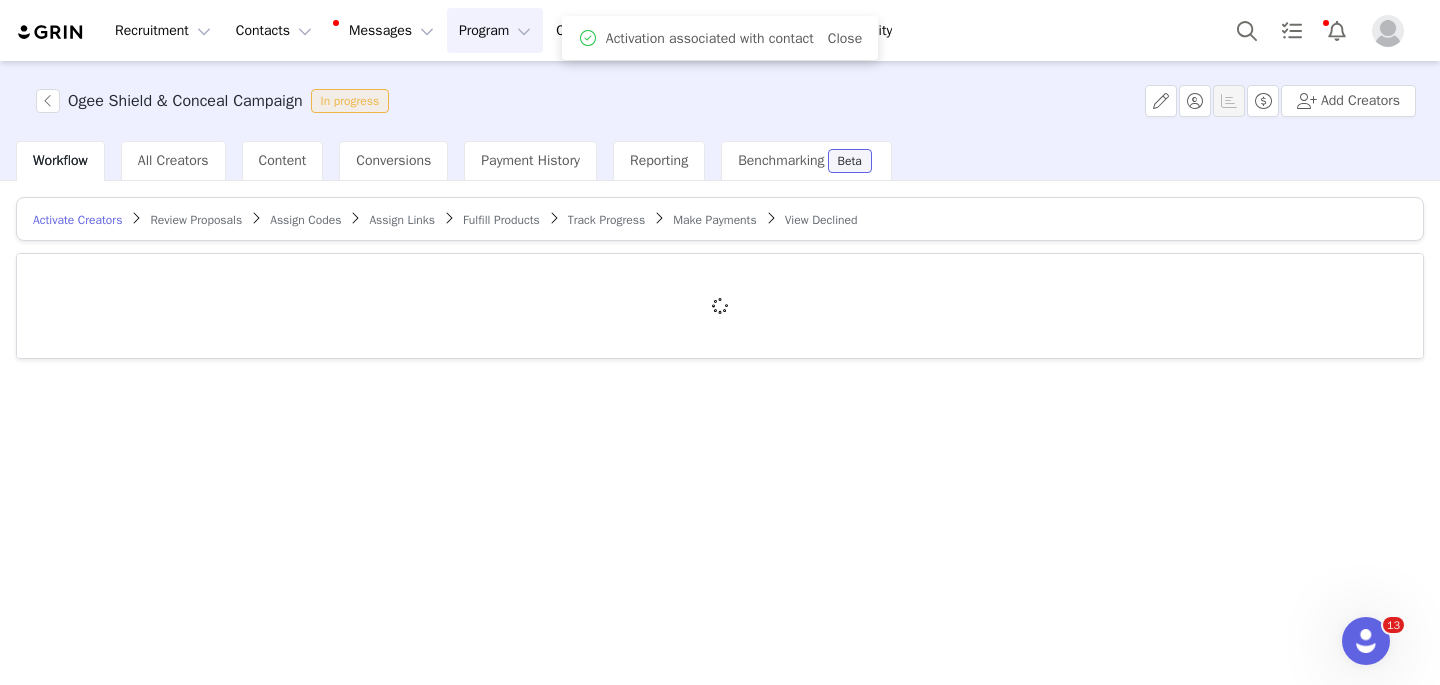 scroll, scrollTop: 0, scrollLeft: 0, axis: both 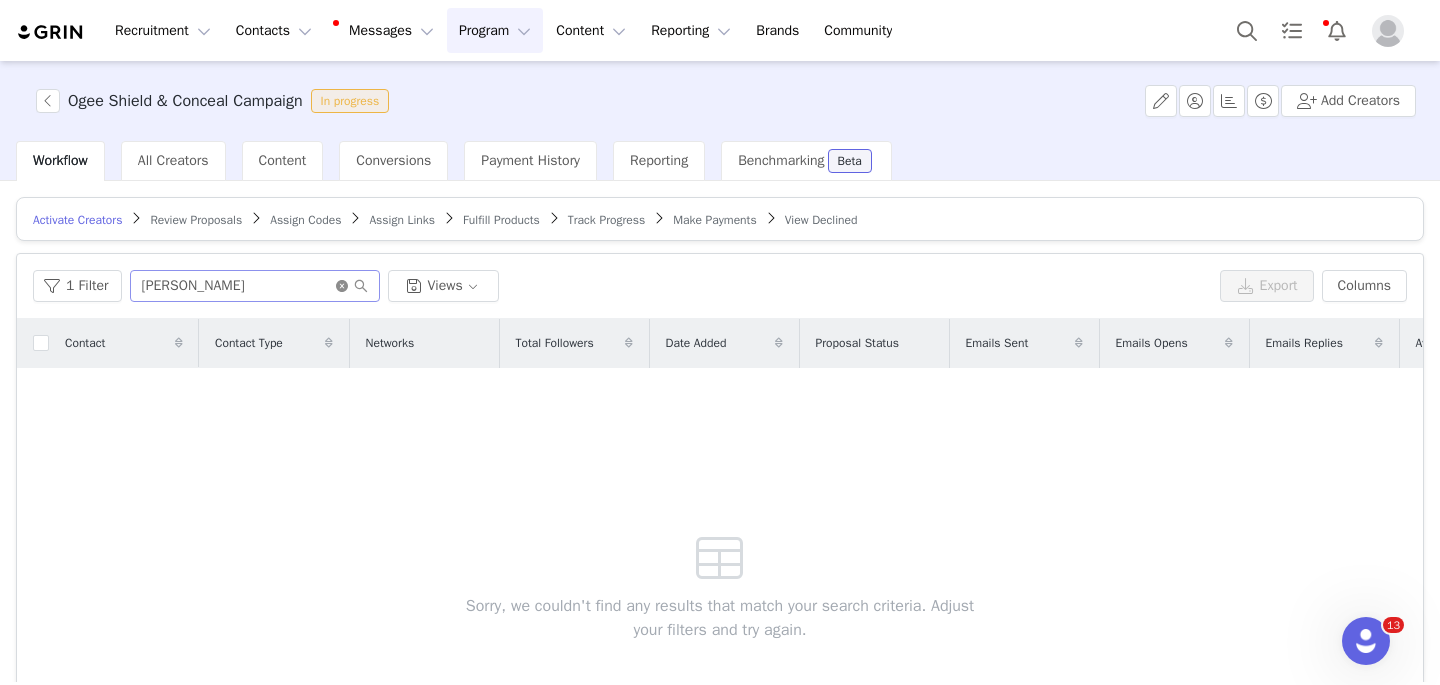 click 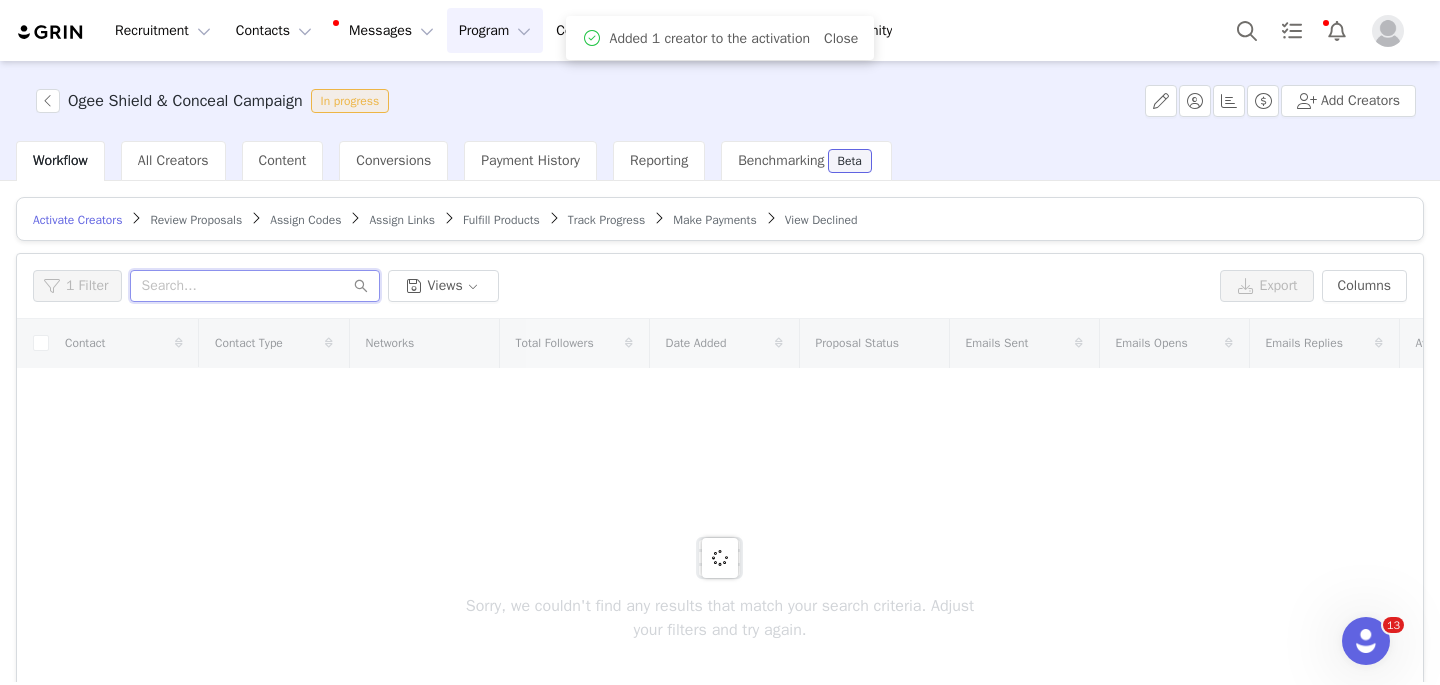 click at bounding box center [255, 286] 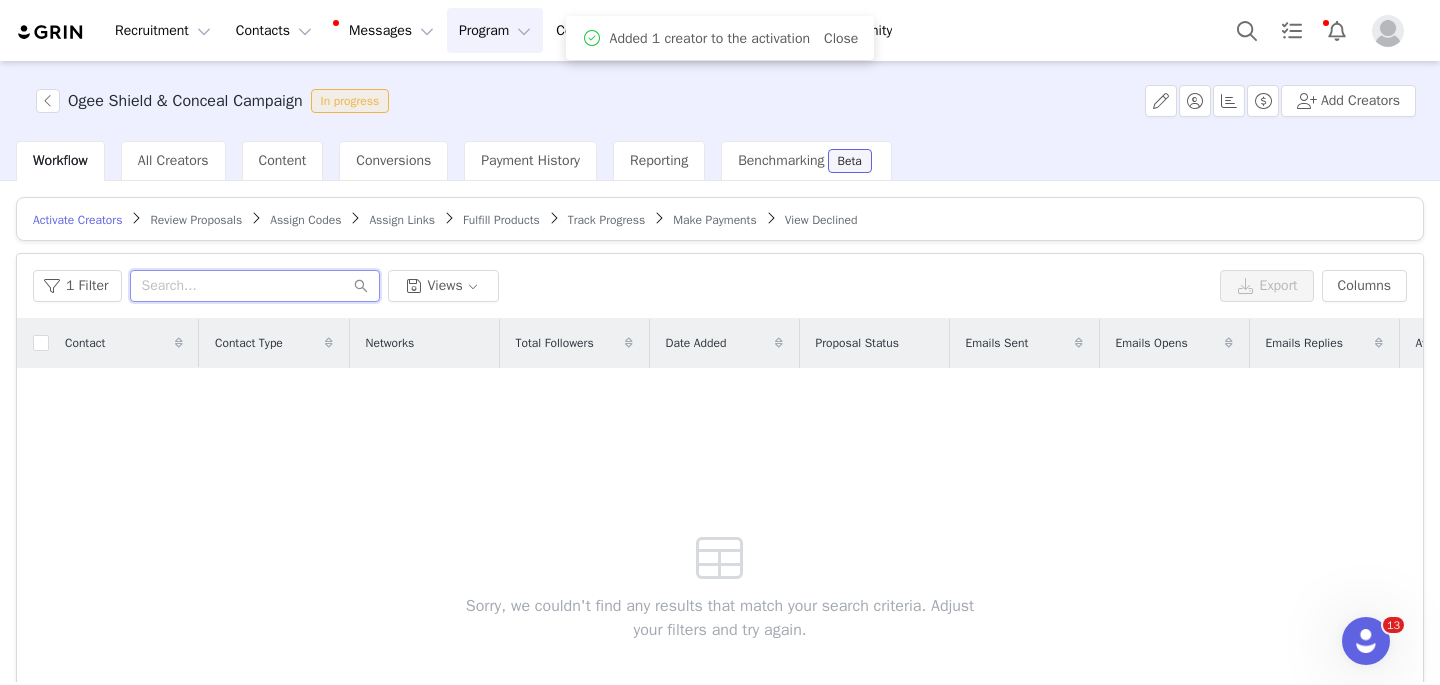 paste on "Cristal Araujo" 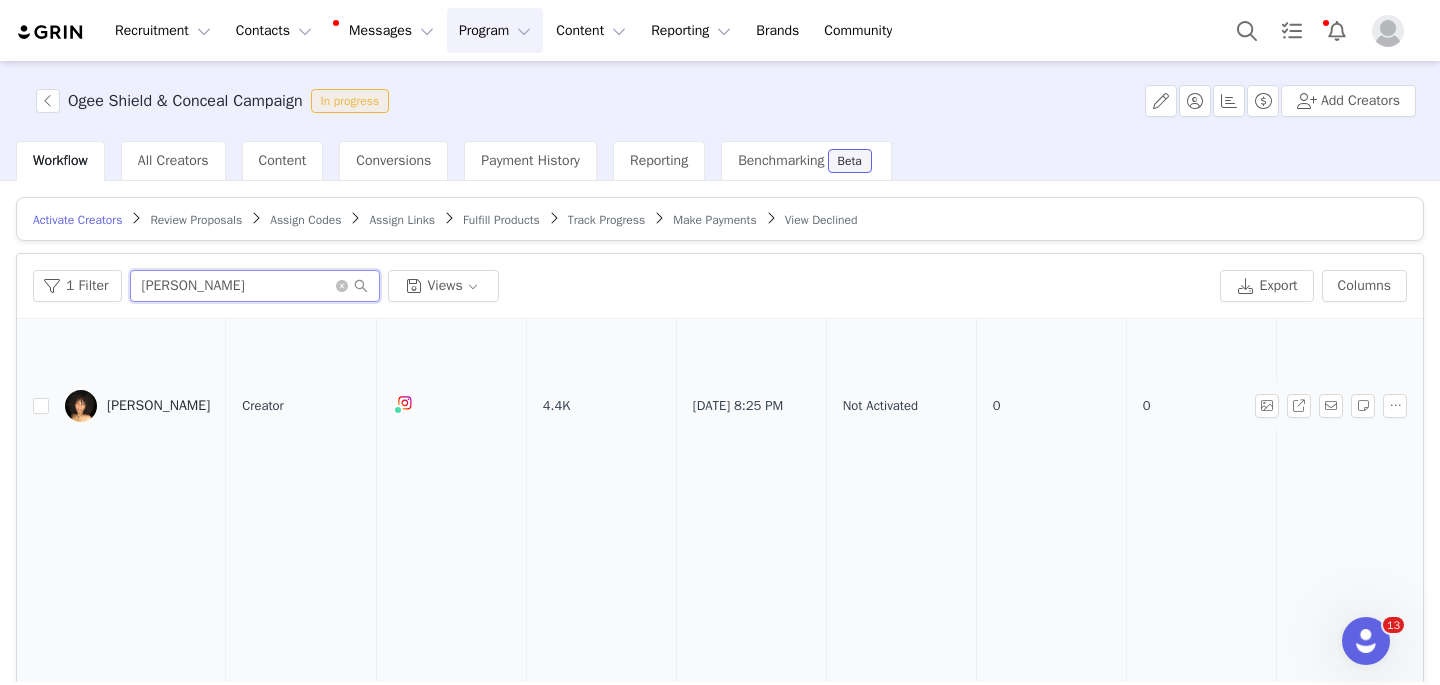 scroll, scrollTop: 533, scrollLeft: 0, axis: vertical 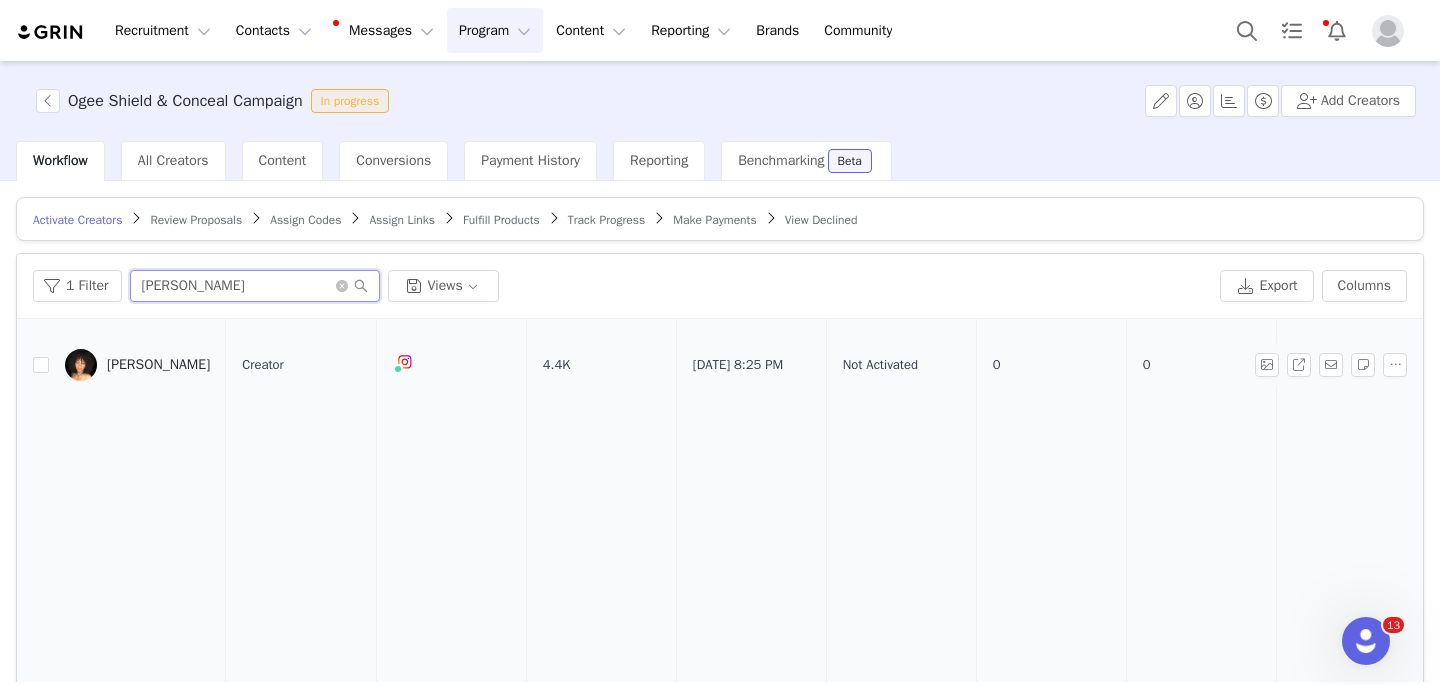 type on "Cristal Araujo" 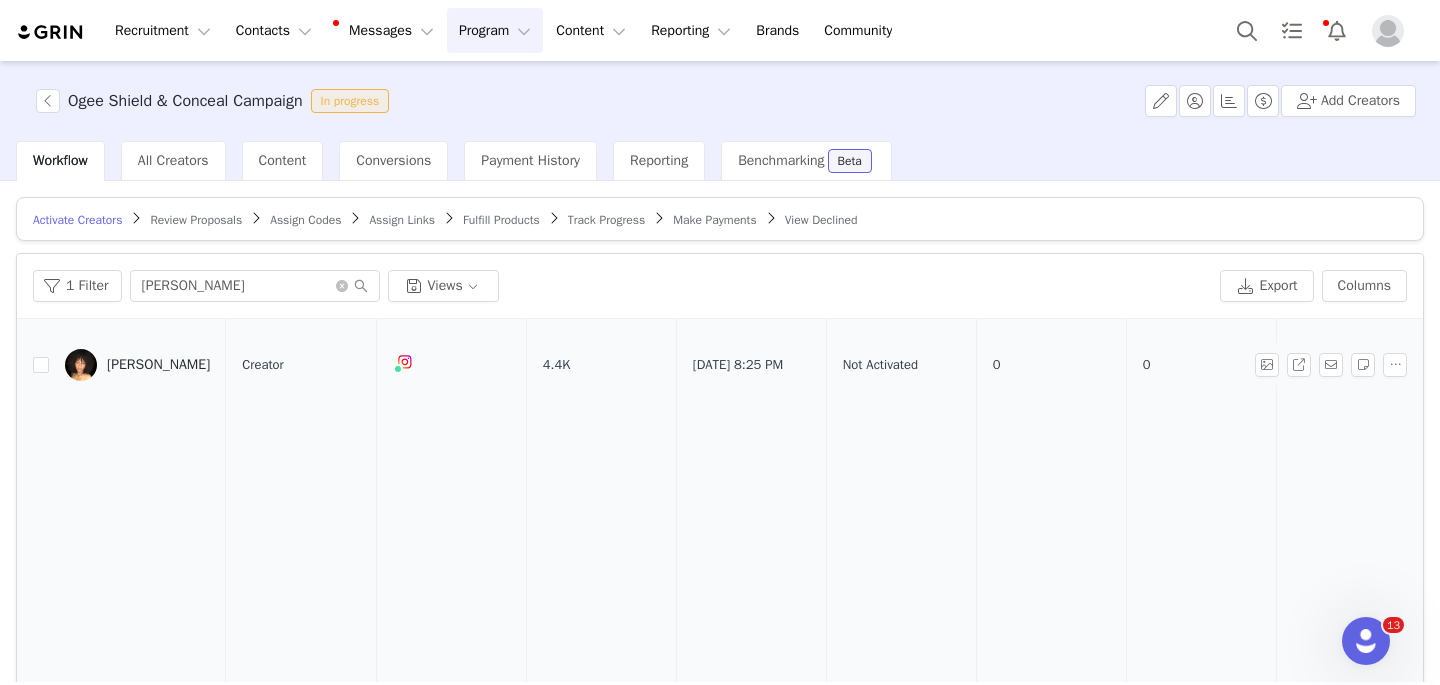 click on "Cristal Araujo" at bounding box center (158, 365) 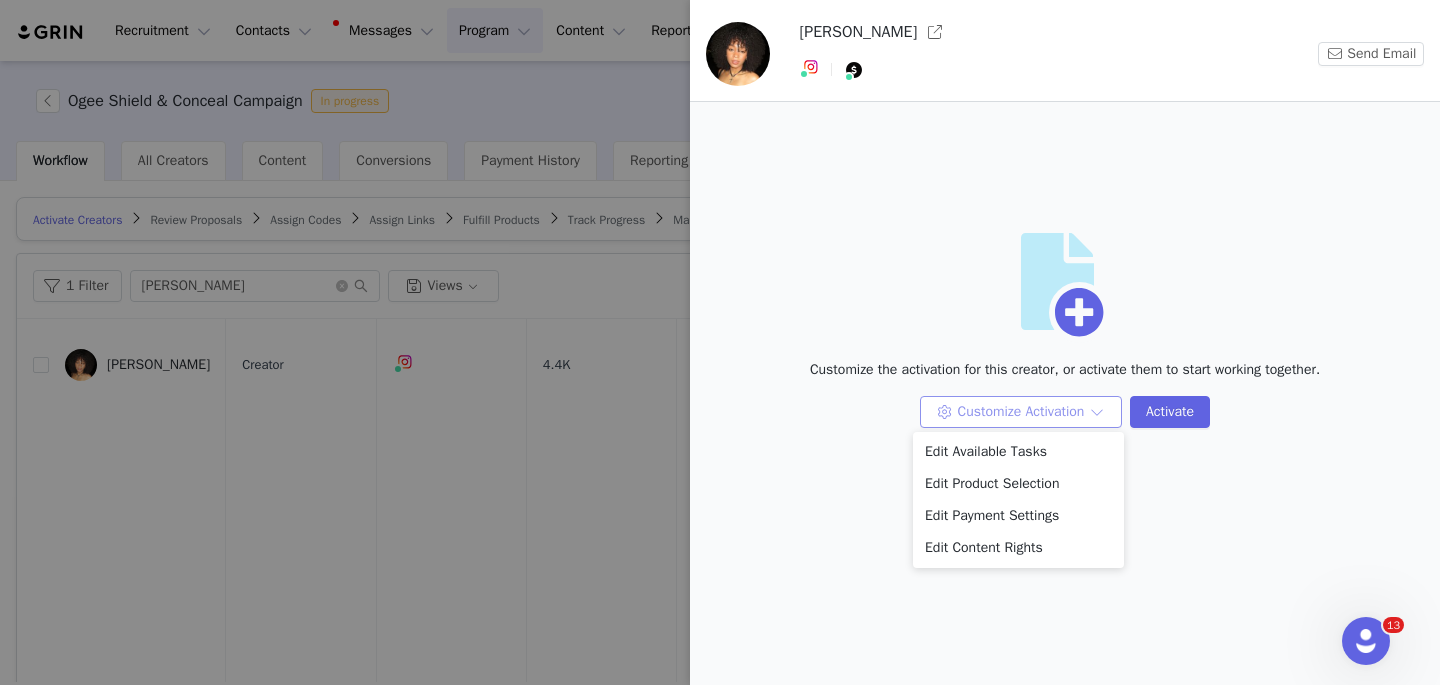 click on "Customize Activation" at bounding box center (1021, 412) 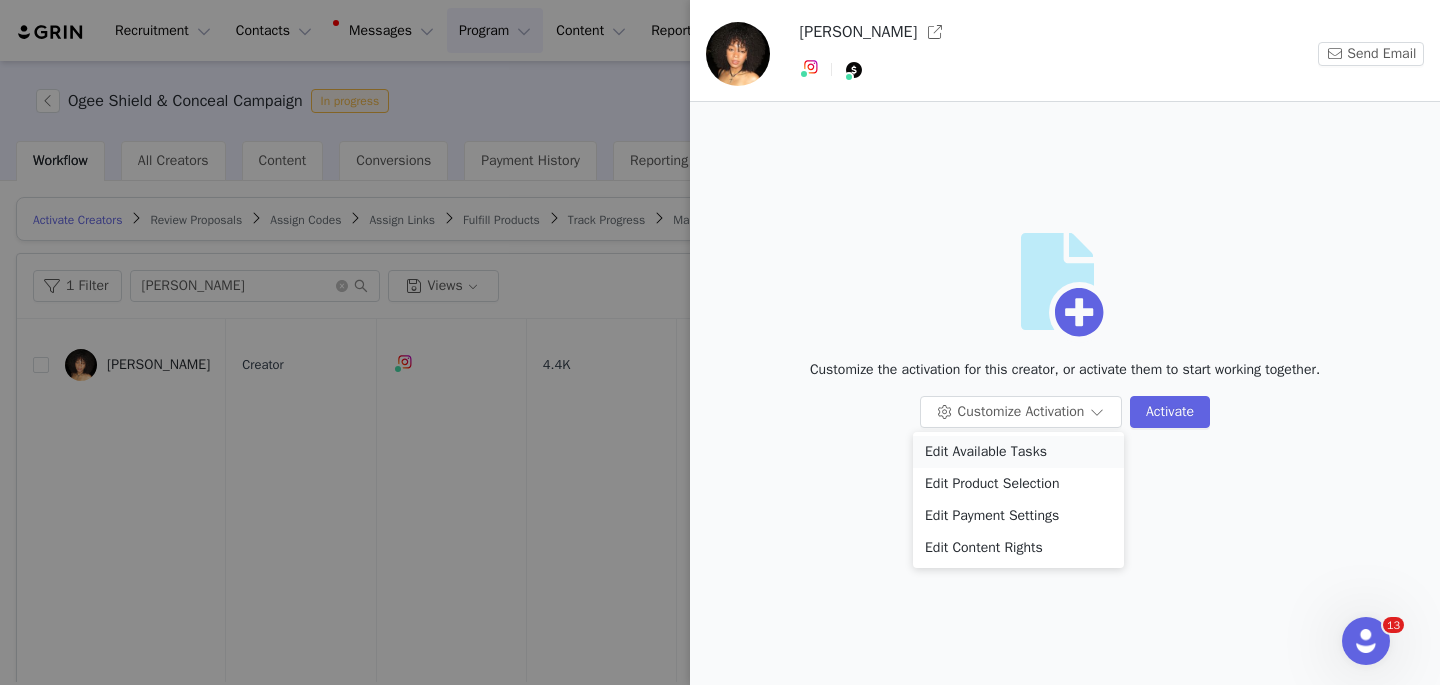 click on "Edit Available Tasks" at bounding box center (1018, 452) 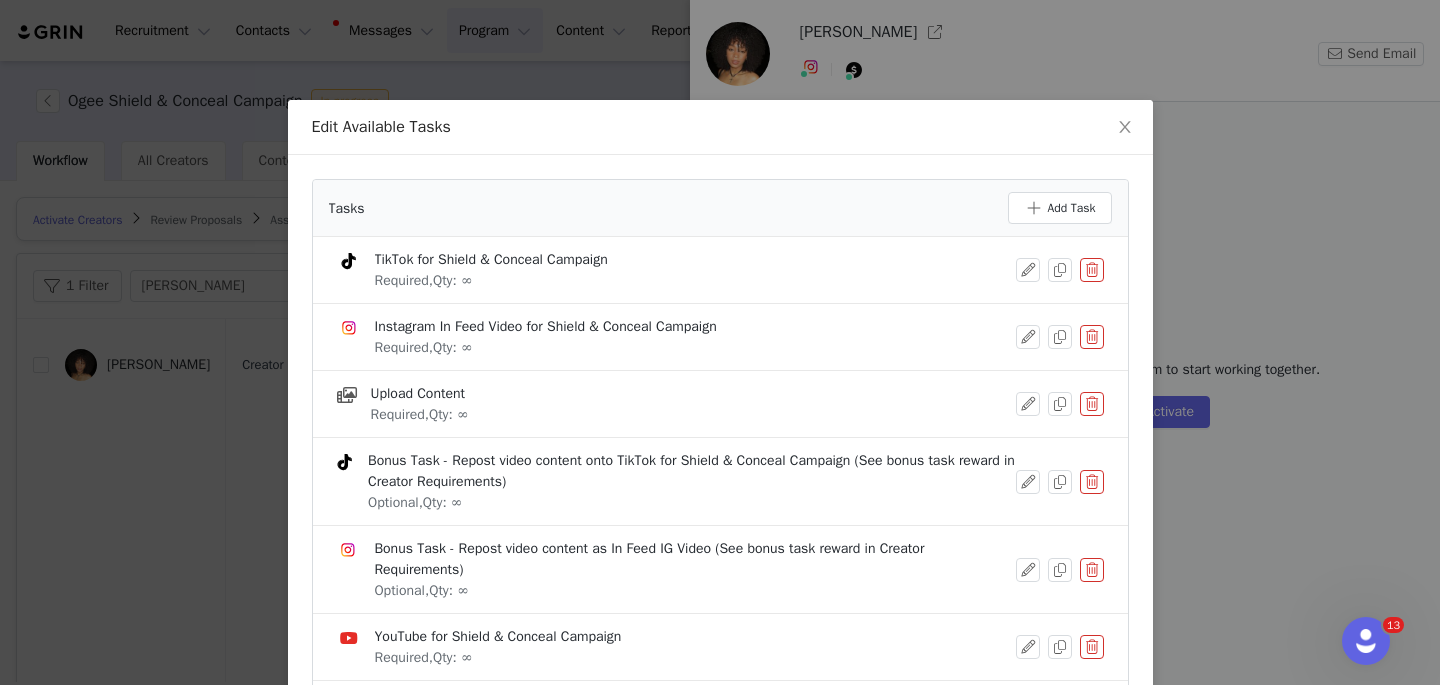 click at bounding box center (1092, 270) 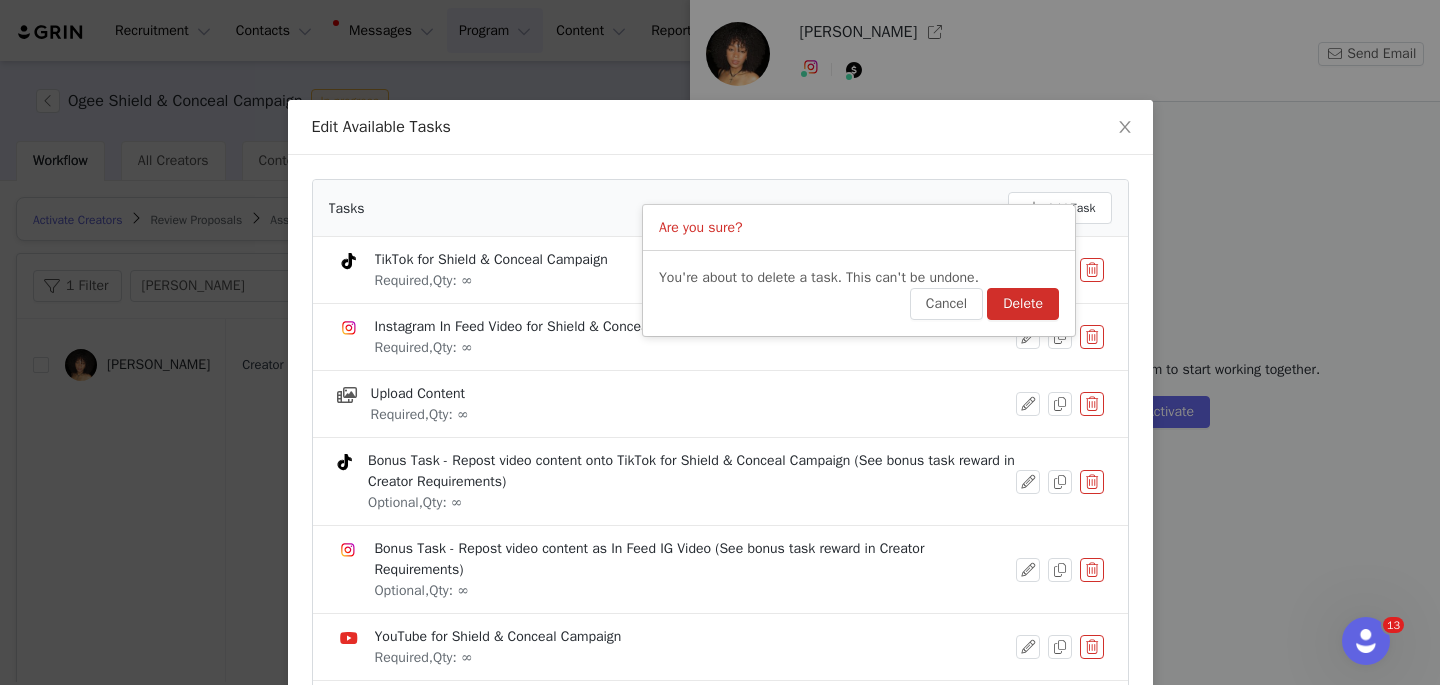 click on "Delete" at bounding box center (1023, 304) 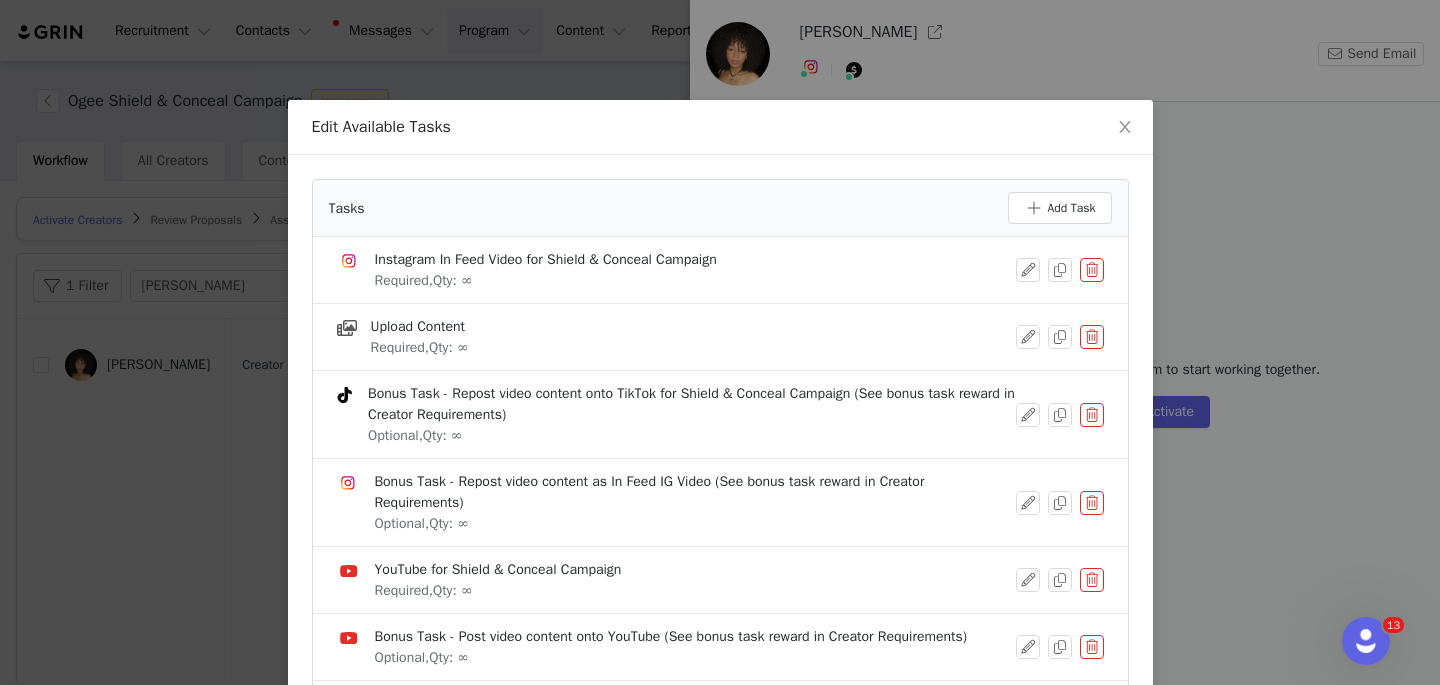 click at bounding box center (1092, 503) 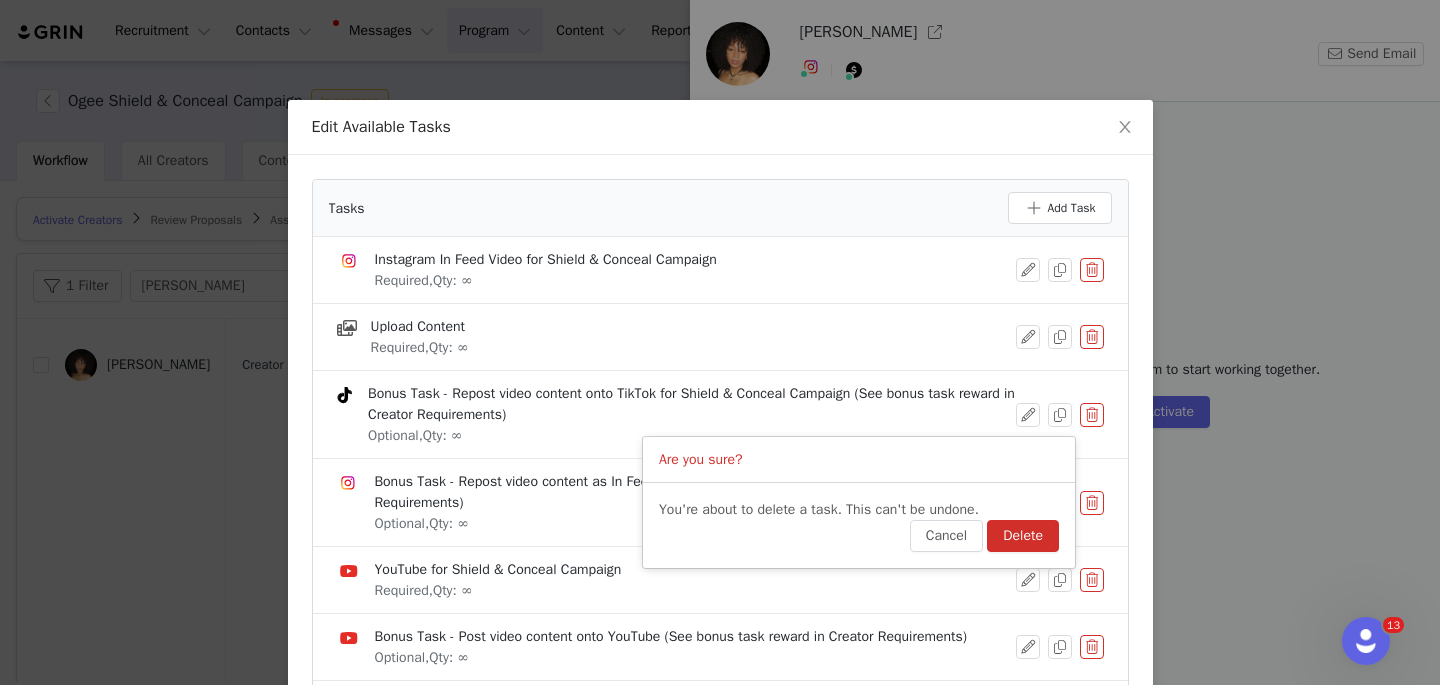 click on "Delete" at bounding box center (1023, 536) 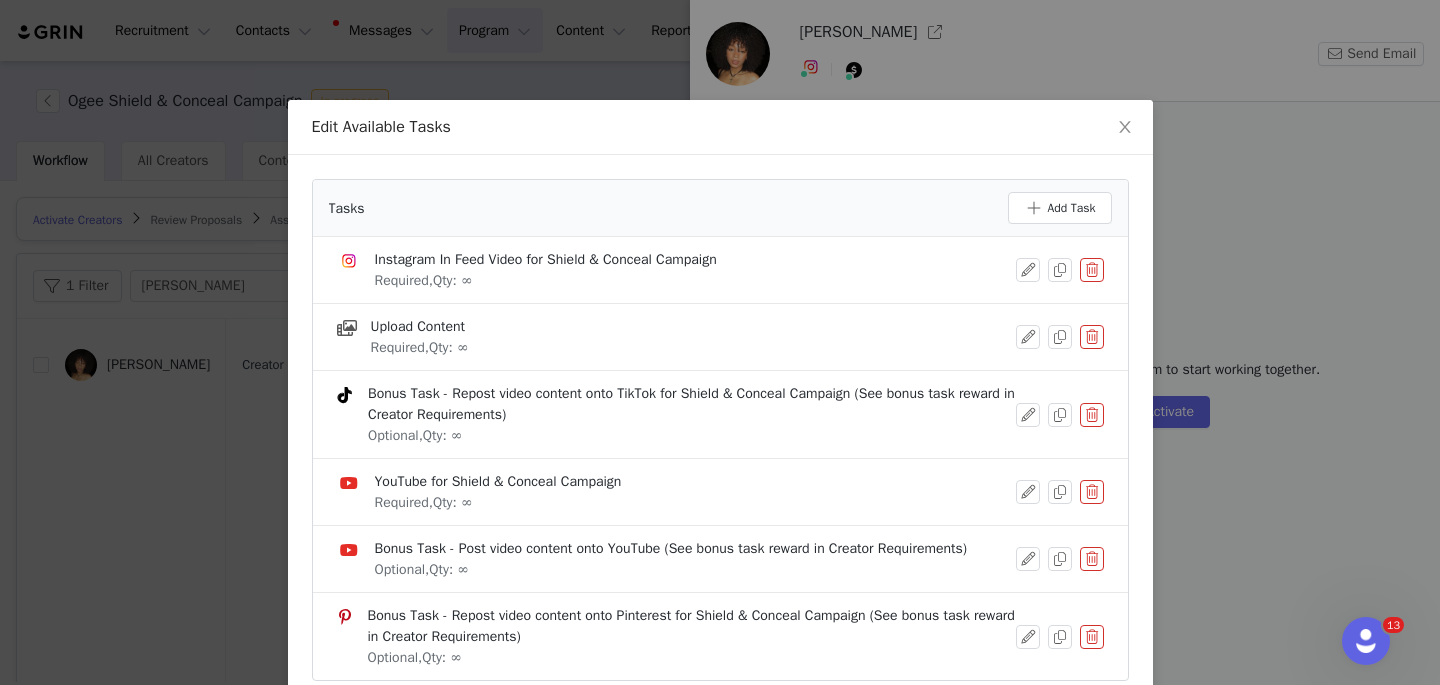 click at bounding box center [1092, 559] 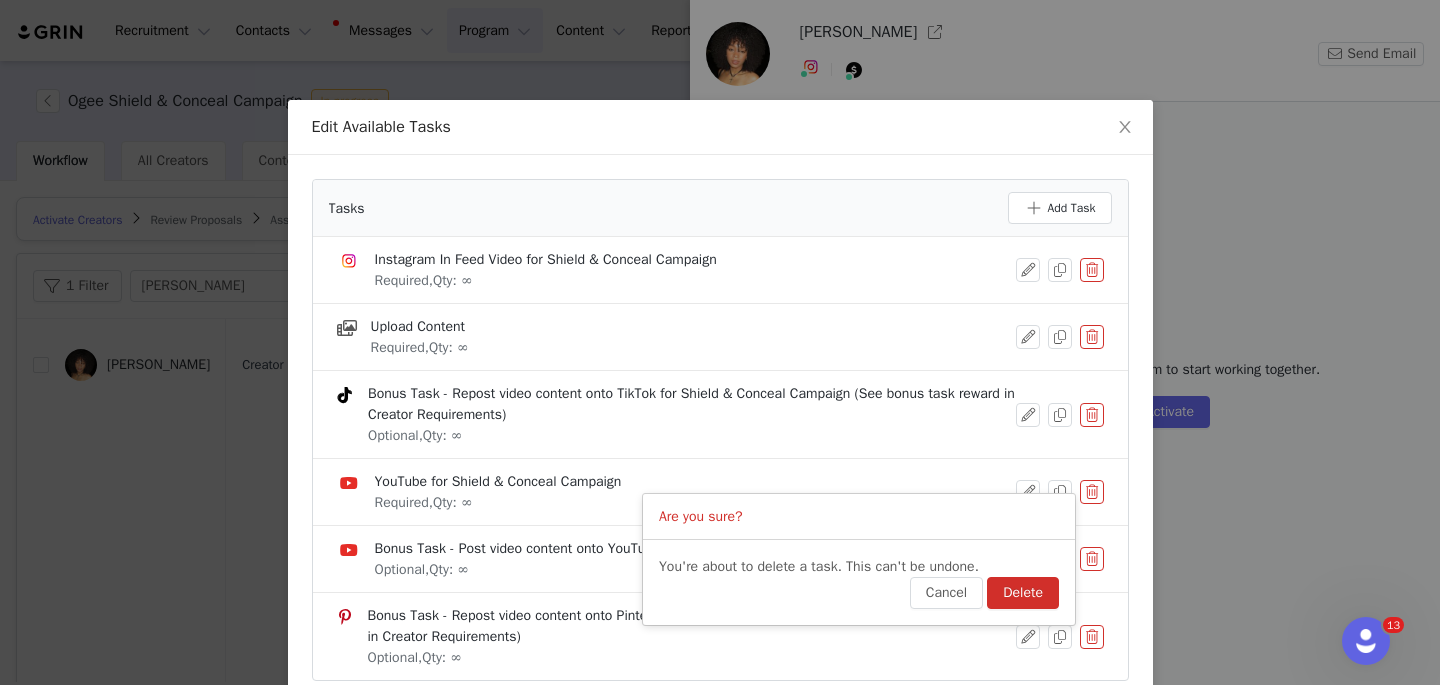 click on "Delete" at bounding box center (1023, 593) 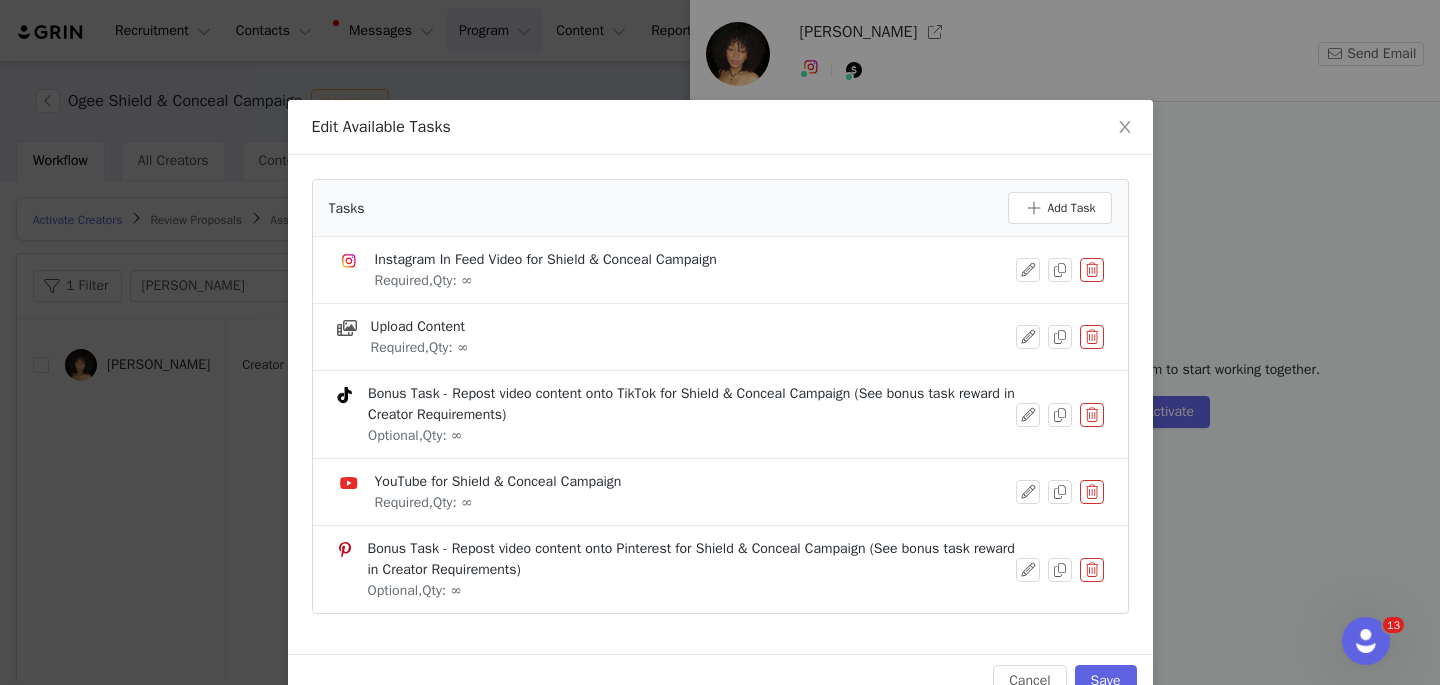 click at bounding box center [1092, 570] 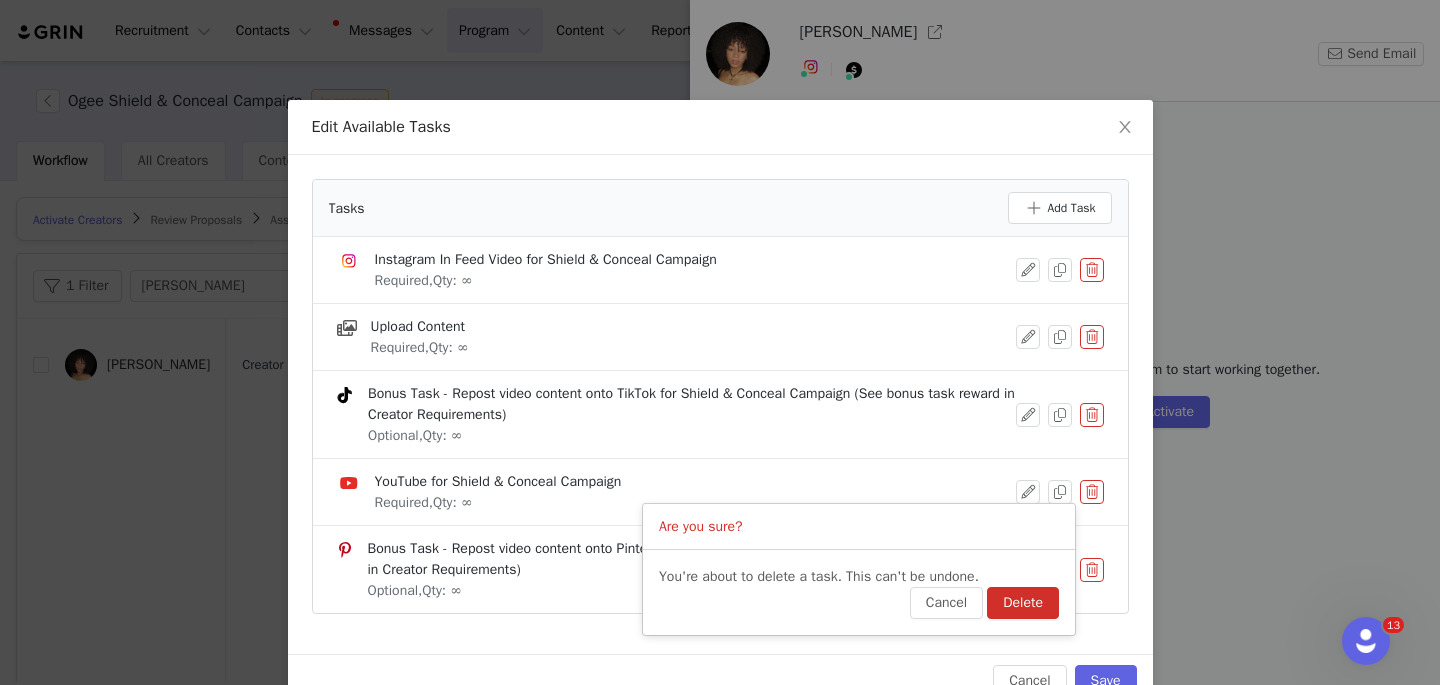 click on "Delete" at bounding box center (1023, 603) 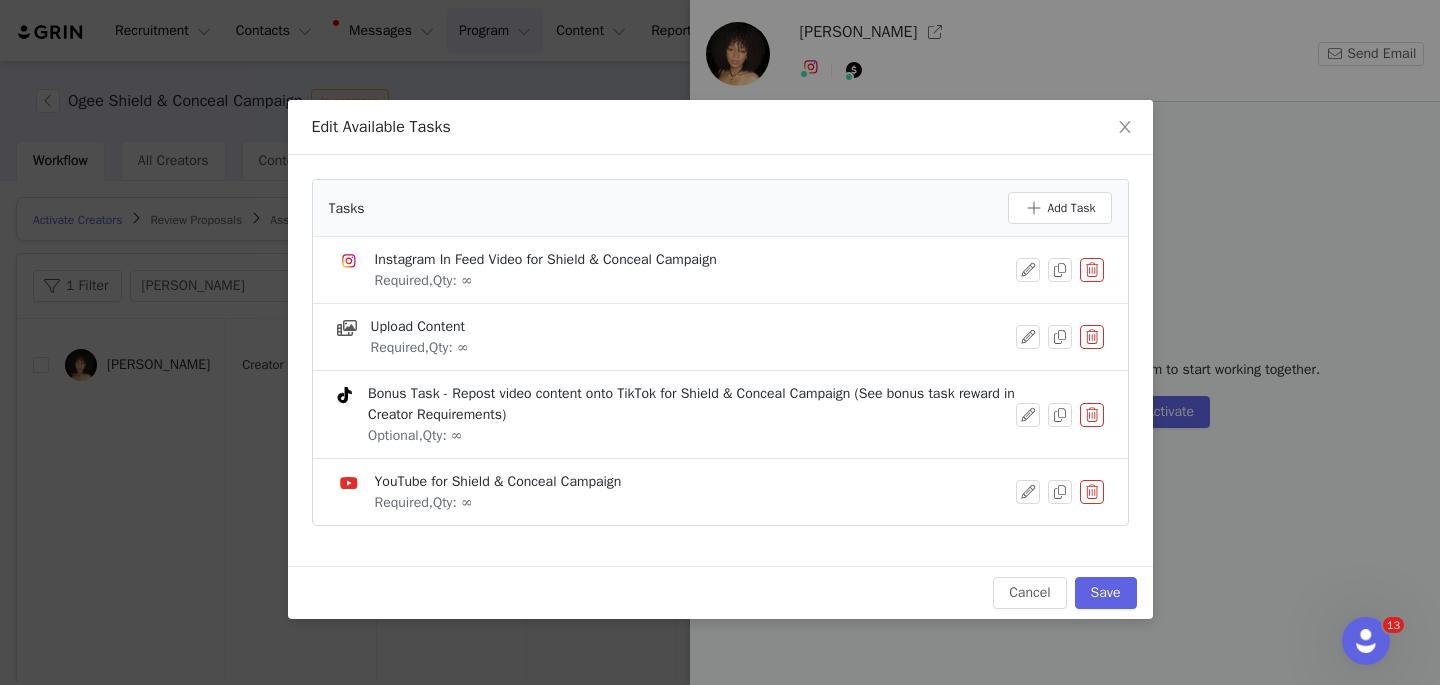 click at bounding box center [1092, 492] 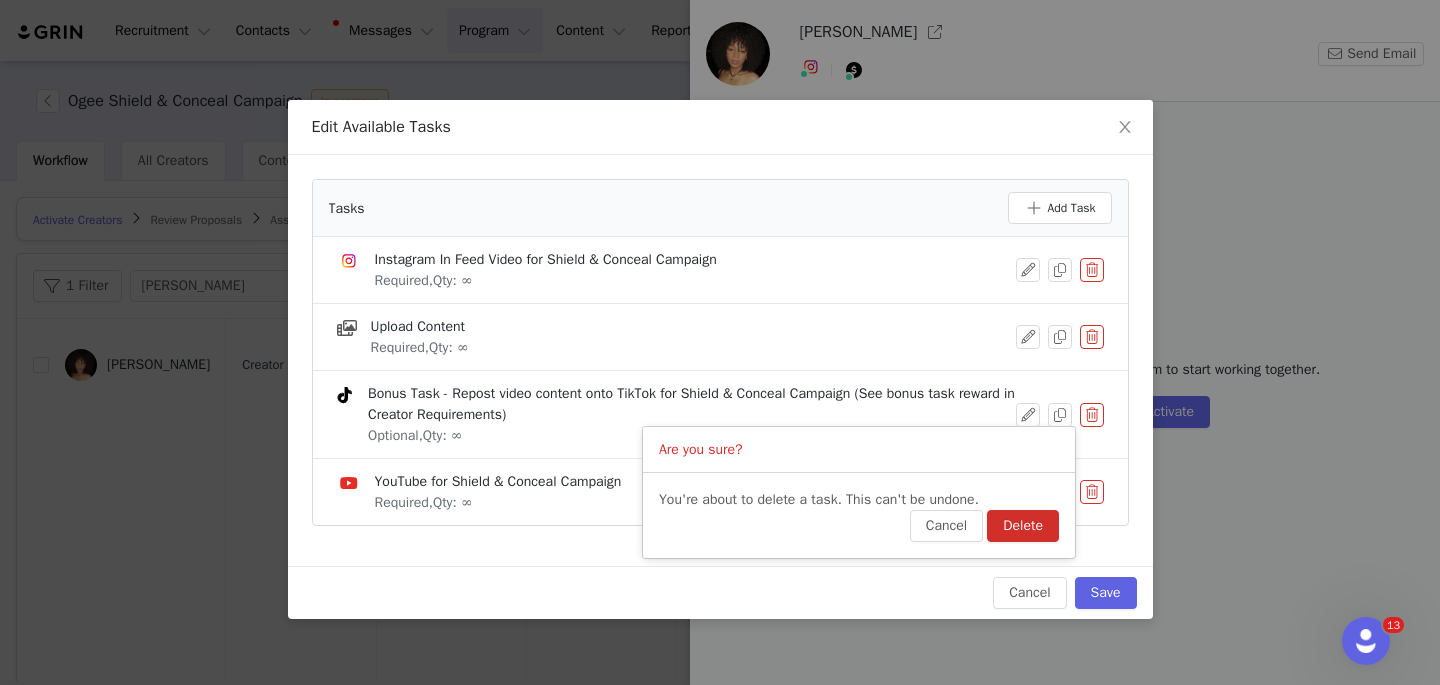 click on "Delete" at bounding box center [1023, 526] 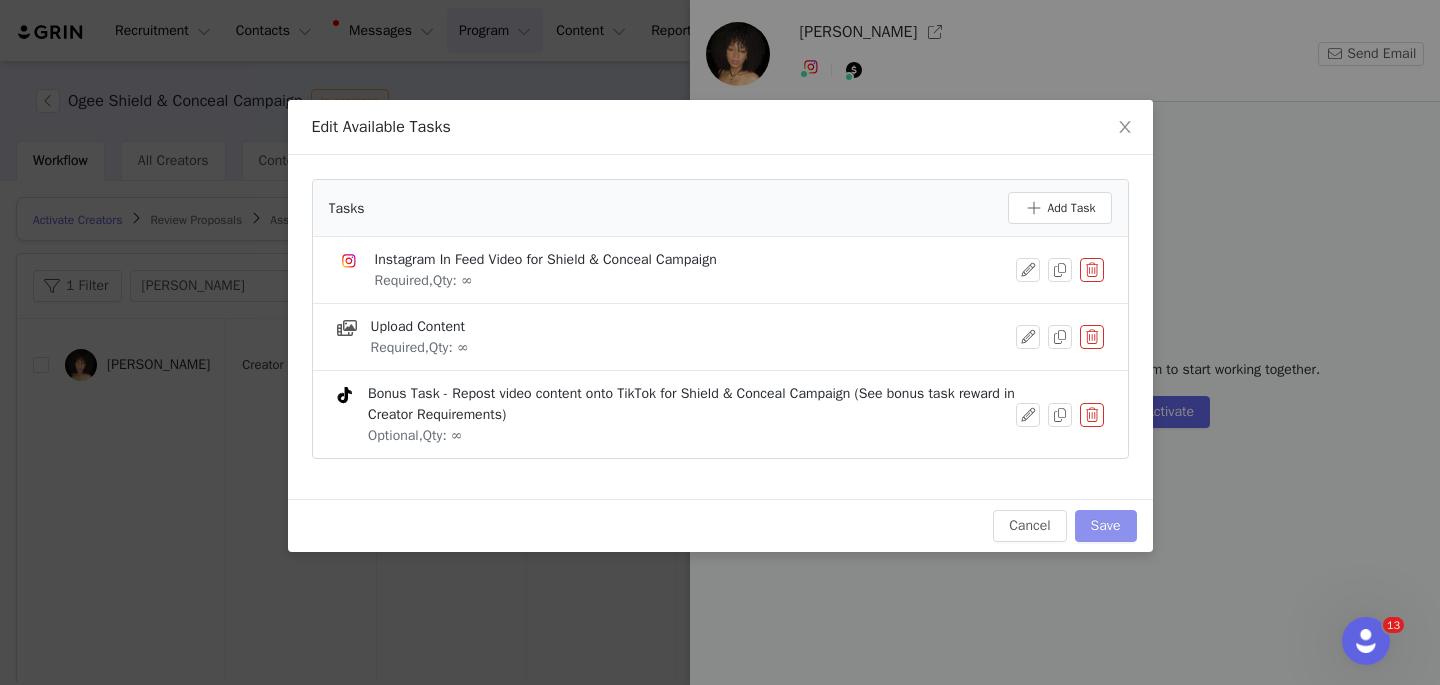 click on "Save" at bounding box center (1106, 526) 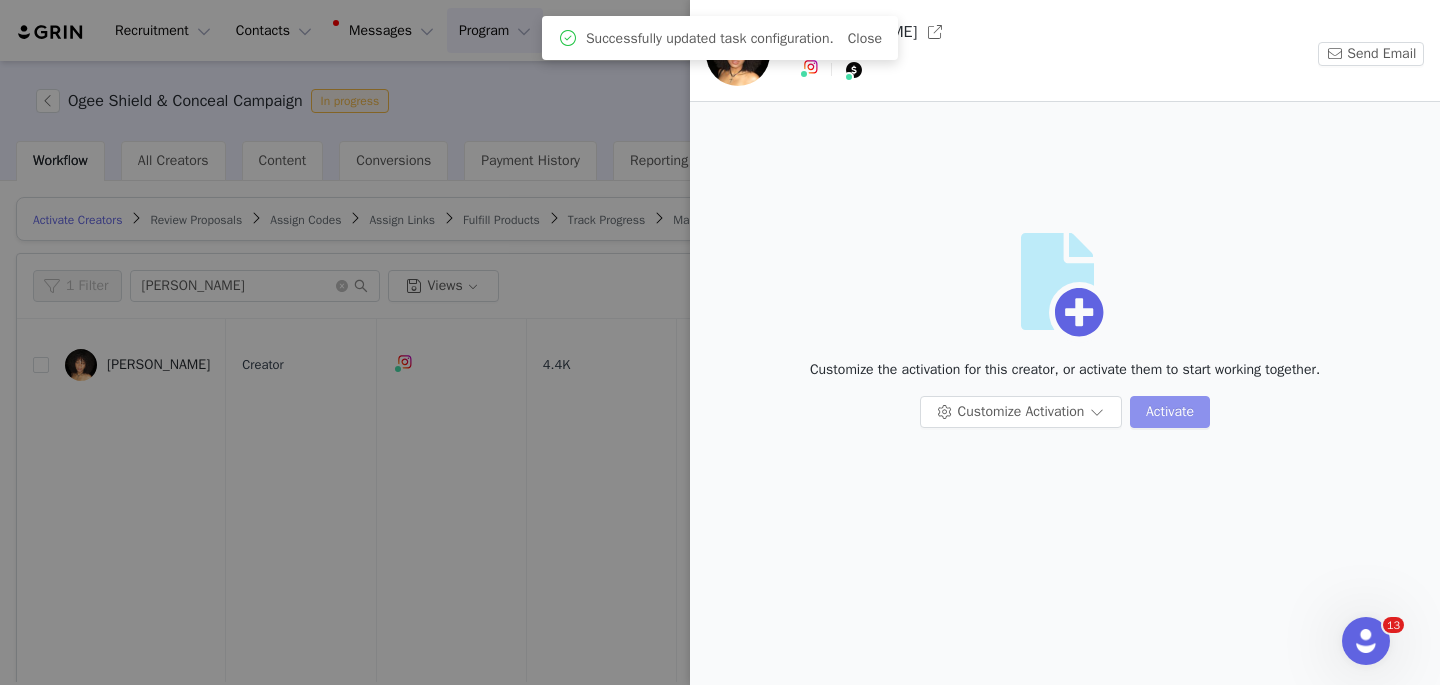 scroll, scrollTop: 0, scrollLeft: 0, axis: both 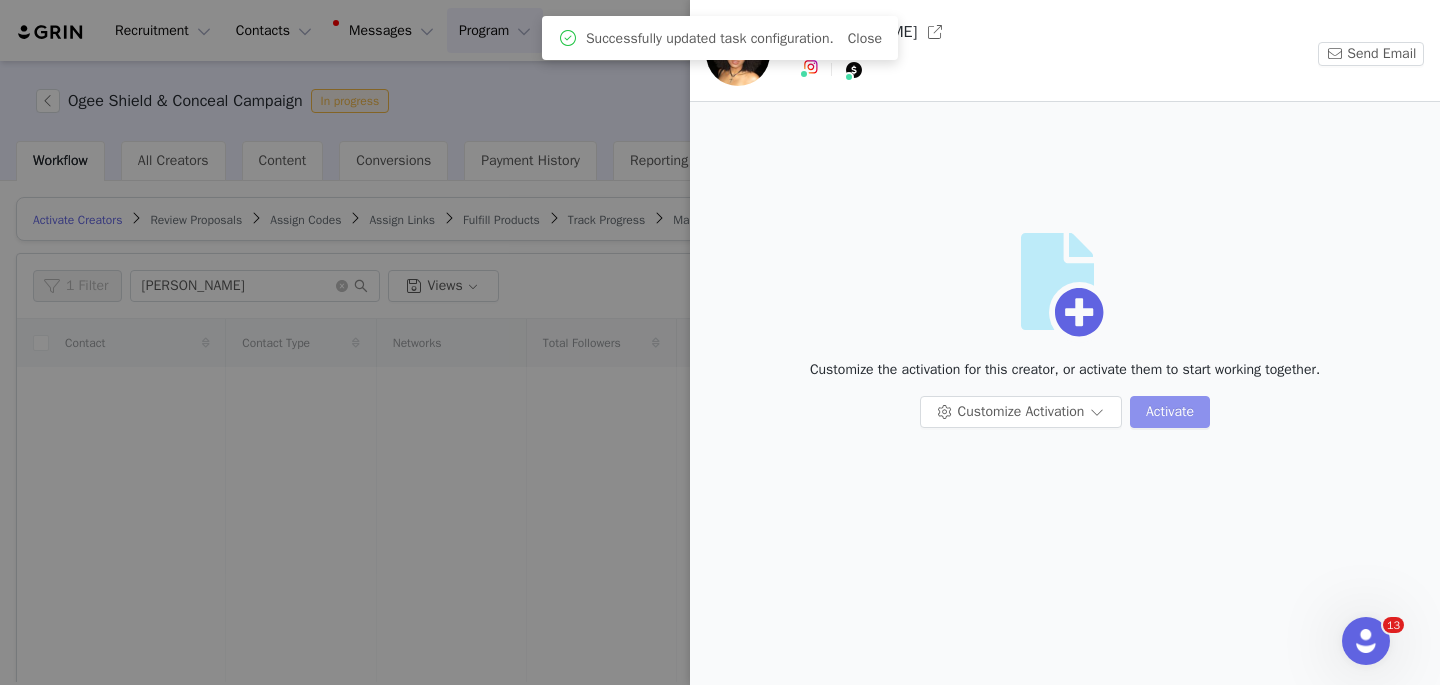click on "Activate" at bounding box center [1170, 412] 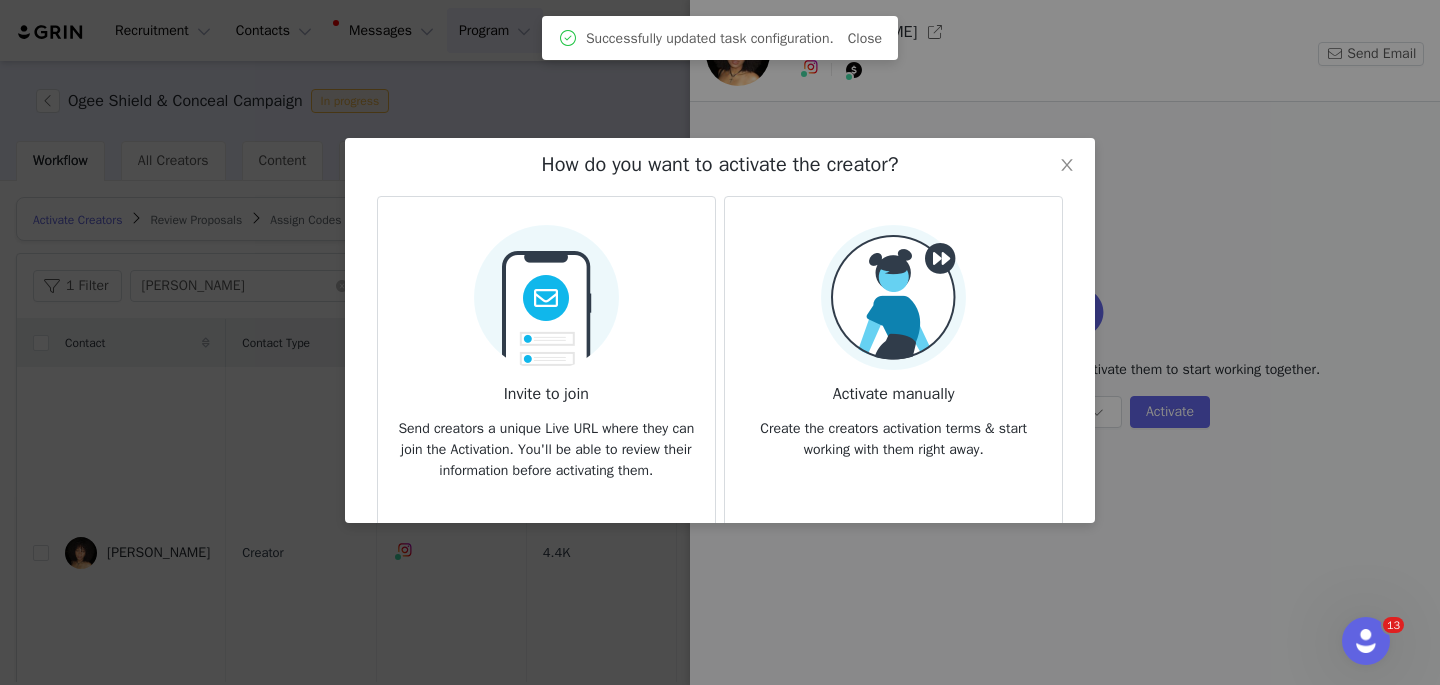 click at bounding box center (546, 291) 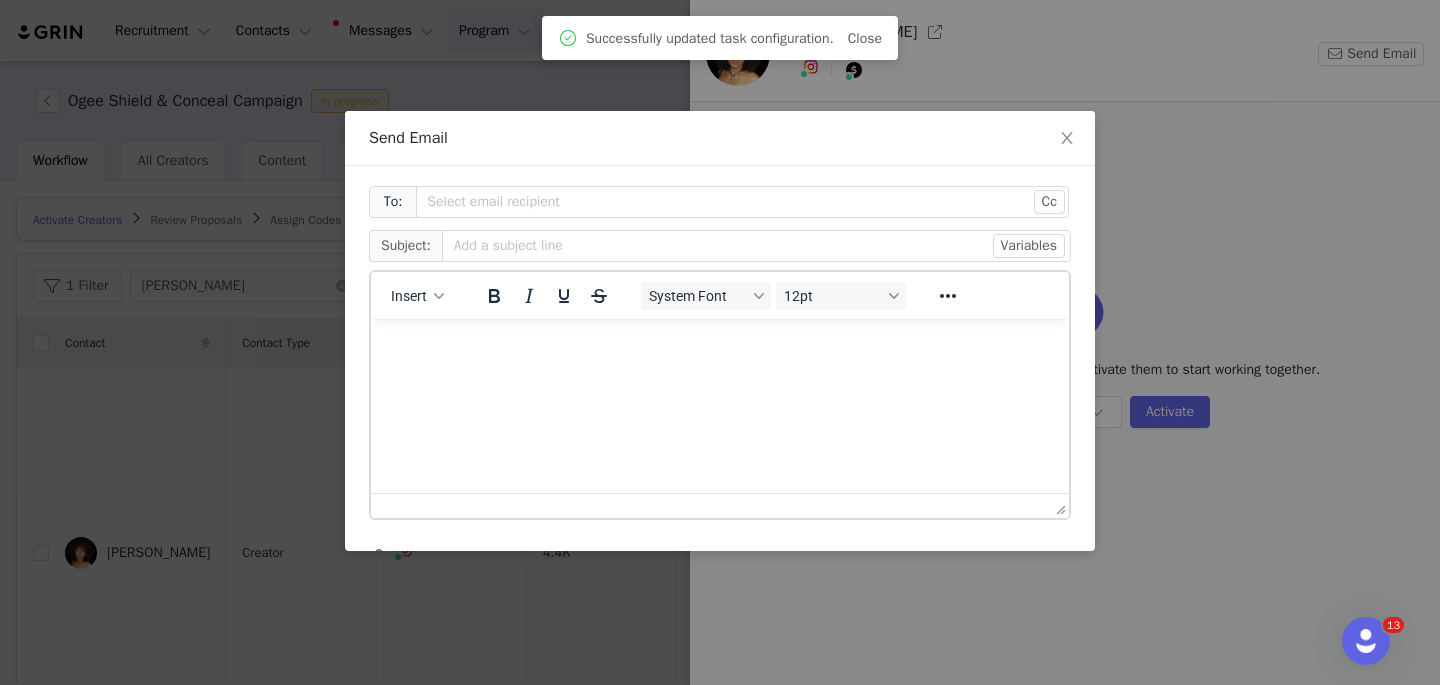 scroll, scrollTop: 0, scrollLeft: 0, axis: both 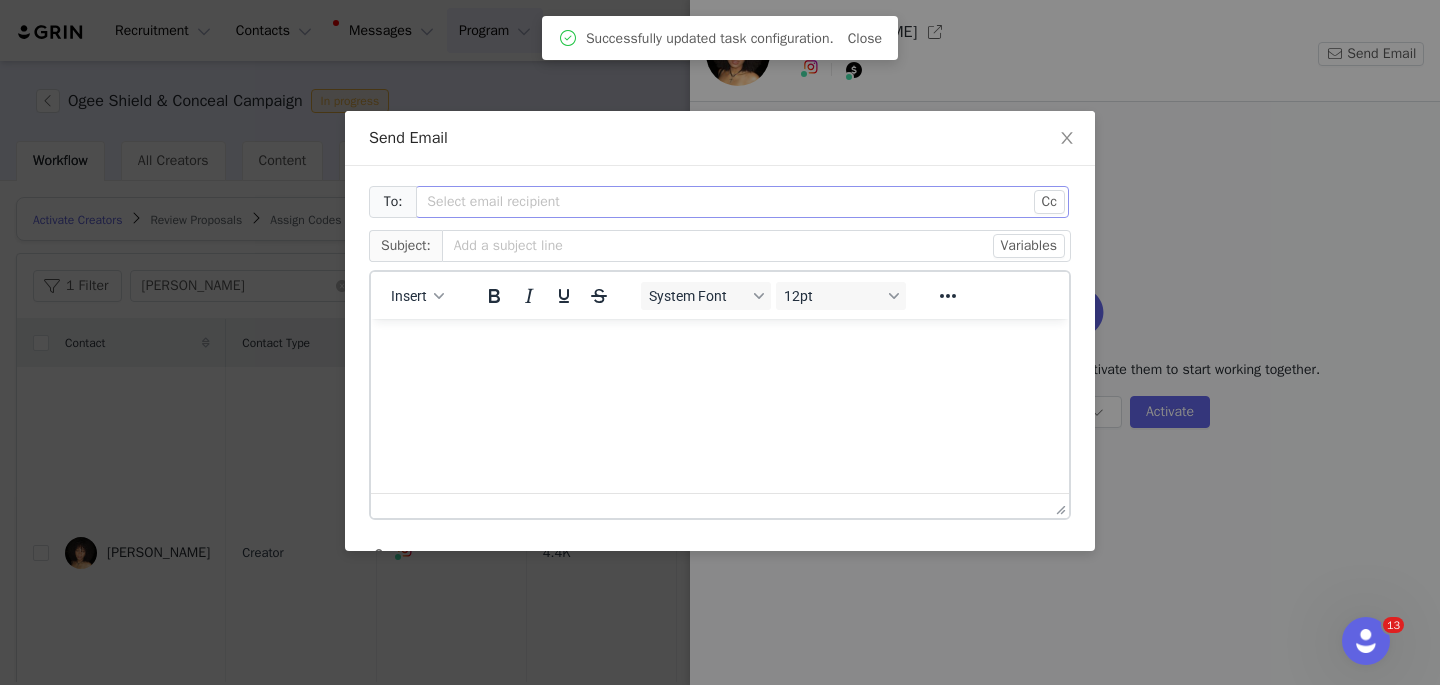 click on "Select email recipient" at bounding box center [731, 202] 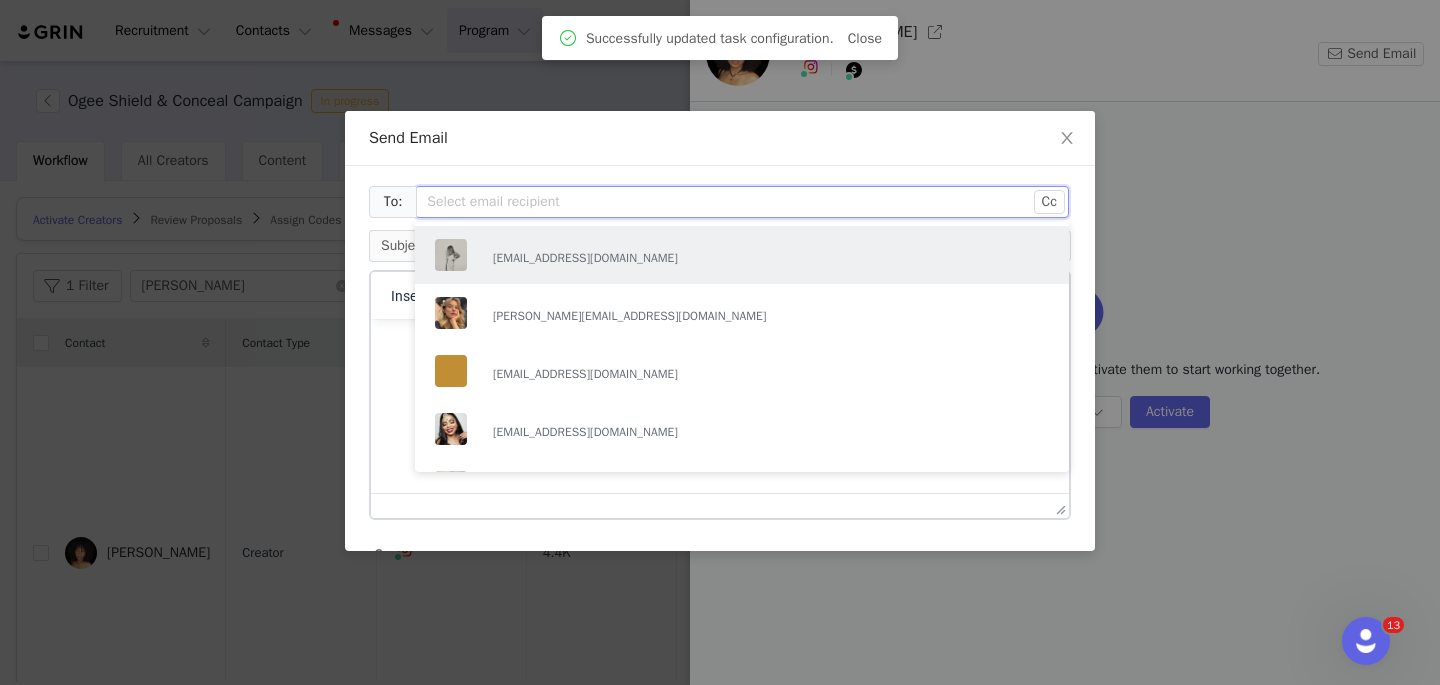 paste on "Cristal Araujo" 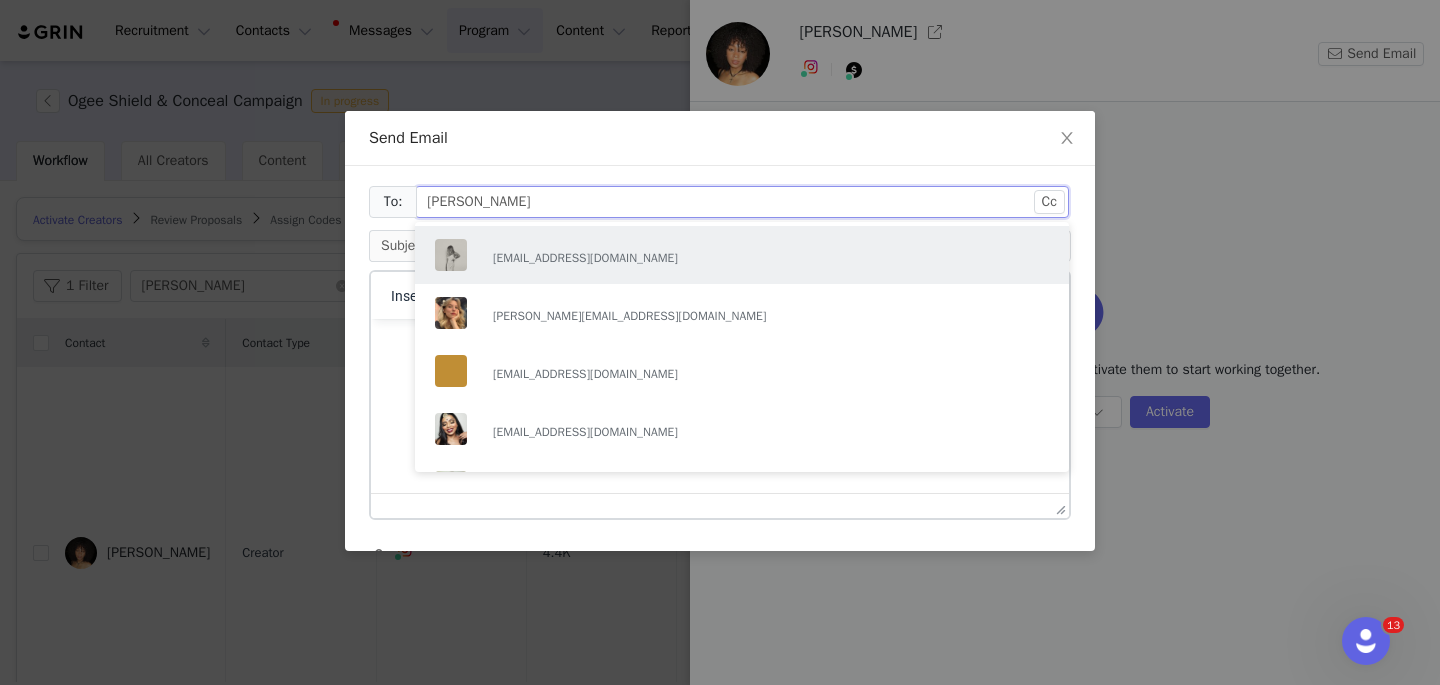 type on "Cristal Araujo" 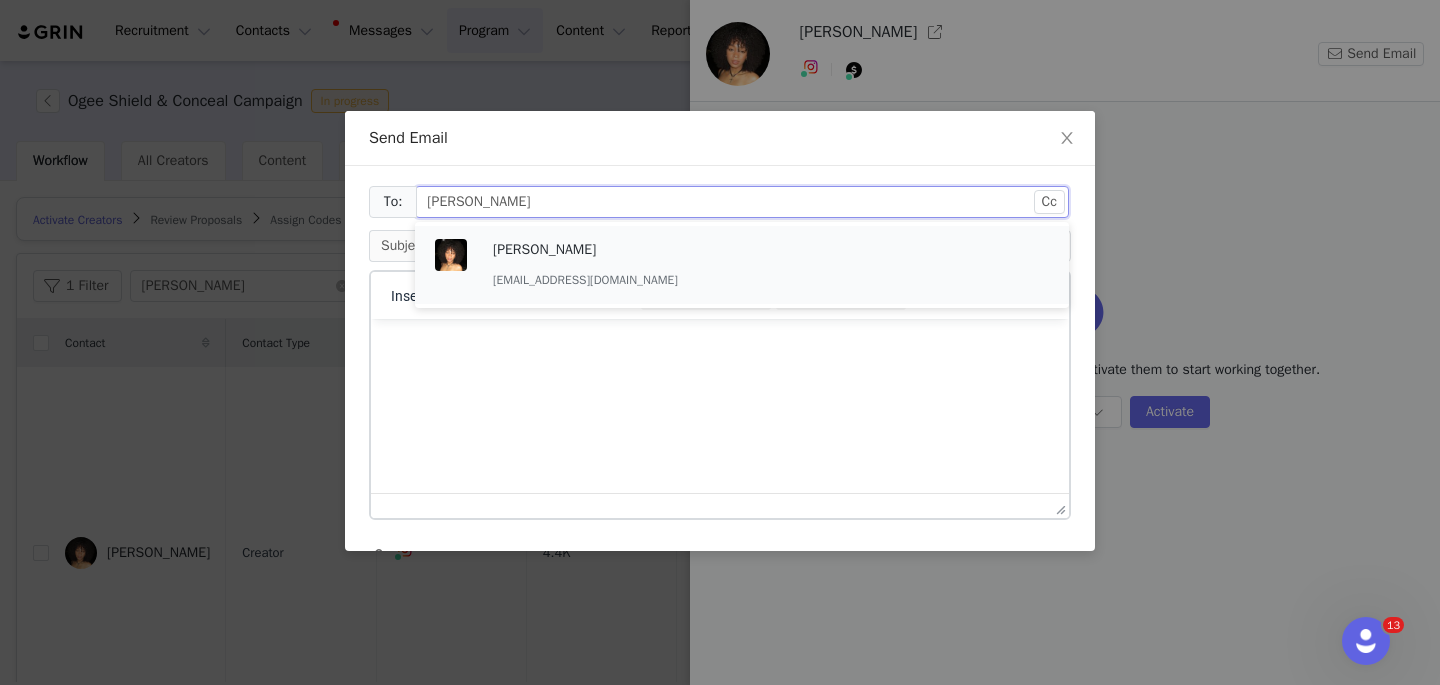 click on "Cristal Araujo Cristalyelenaa@gmail.com" at bounding box center (603, 265) 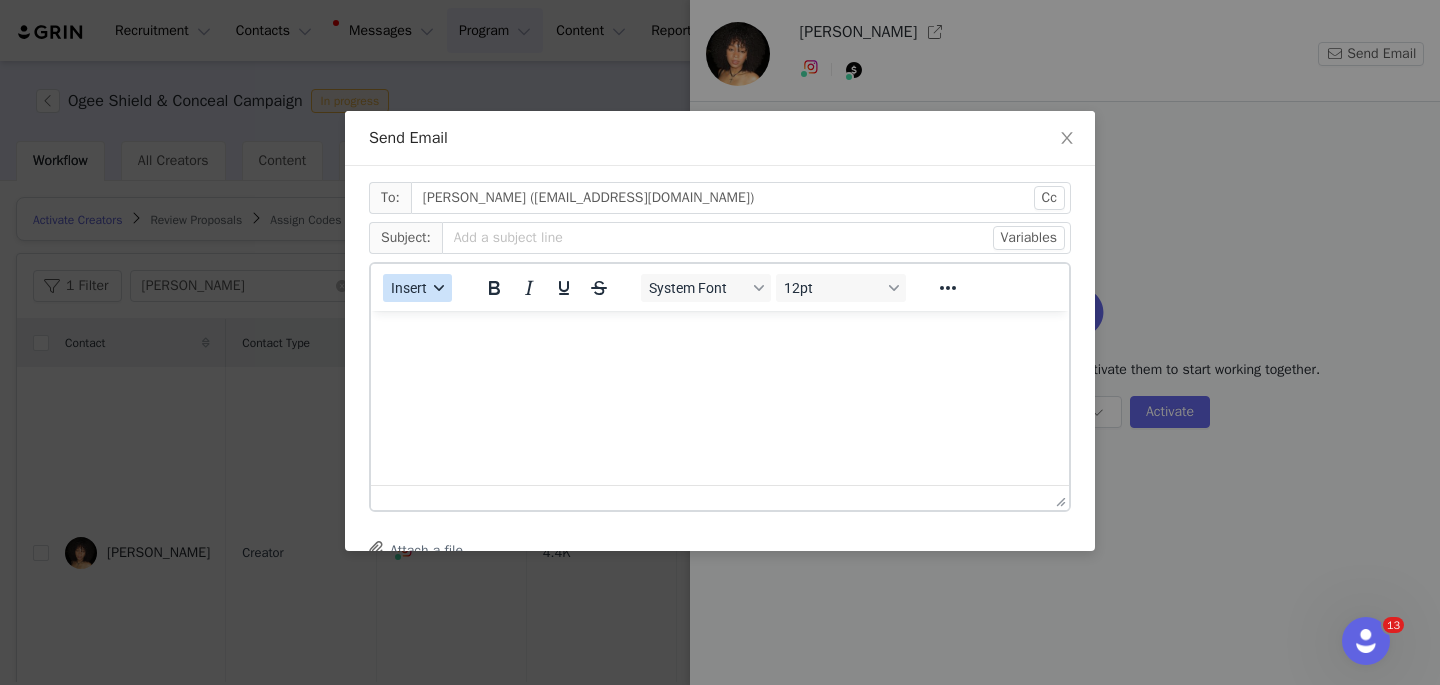 click on "Insert" at bounding box center (409, 288) 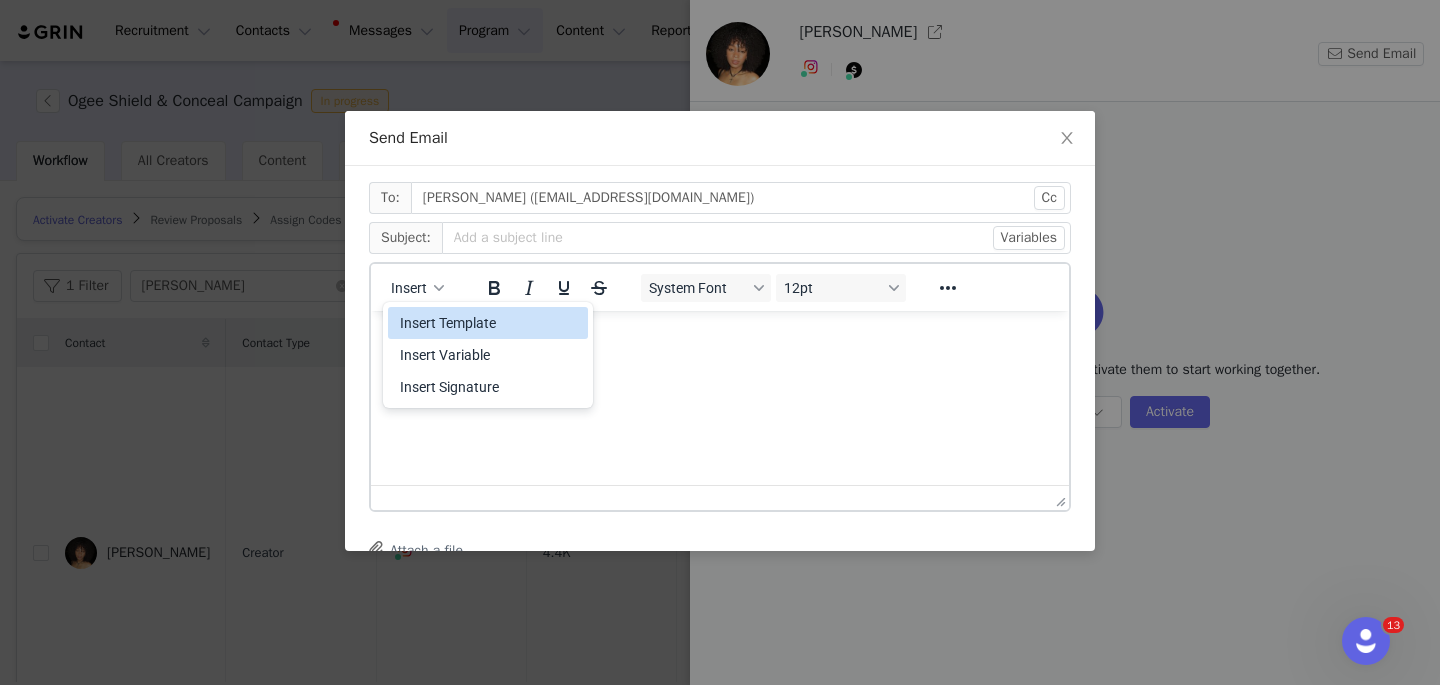 click on "Insert Template" at bounding box center (490, 323) 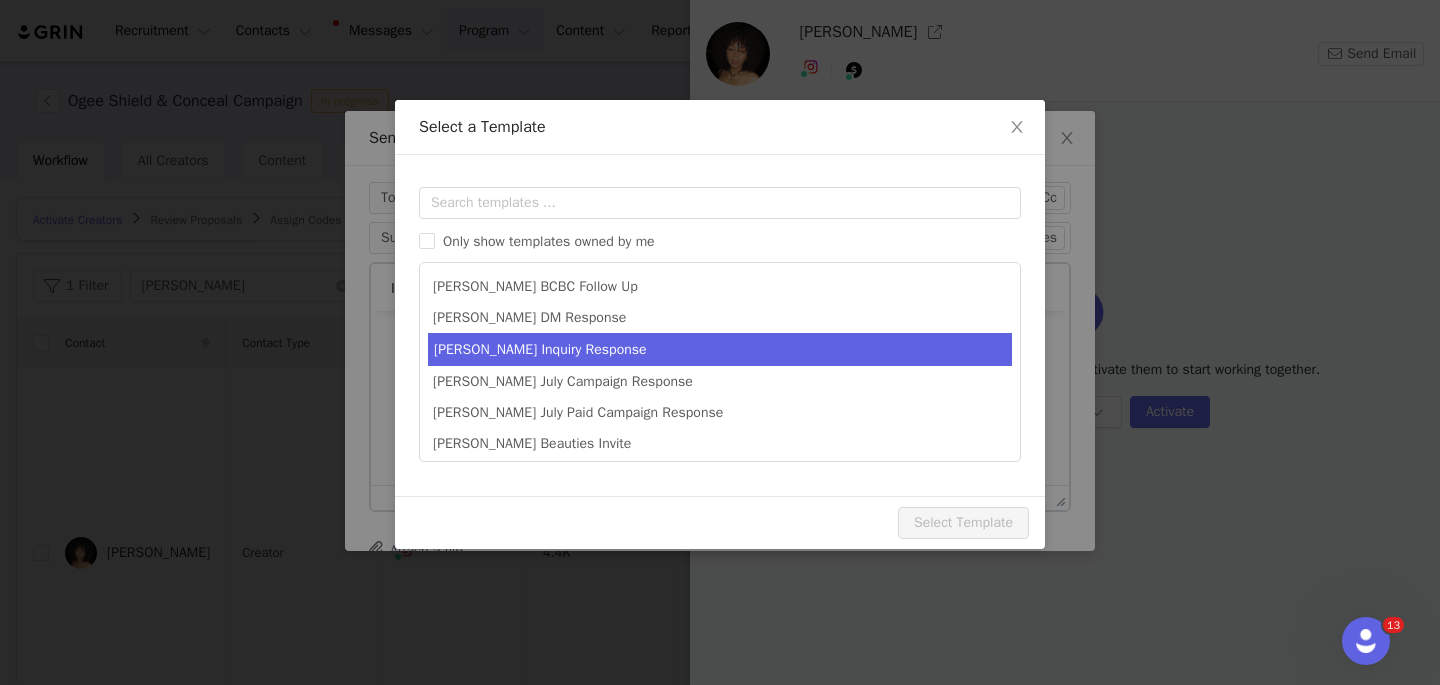 scroll, scrollTop: 0, scrollLeft: 0, axis: both 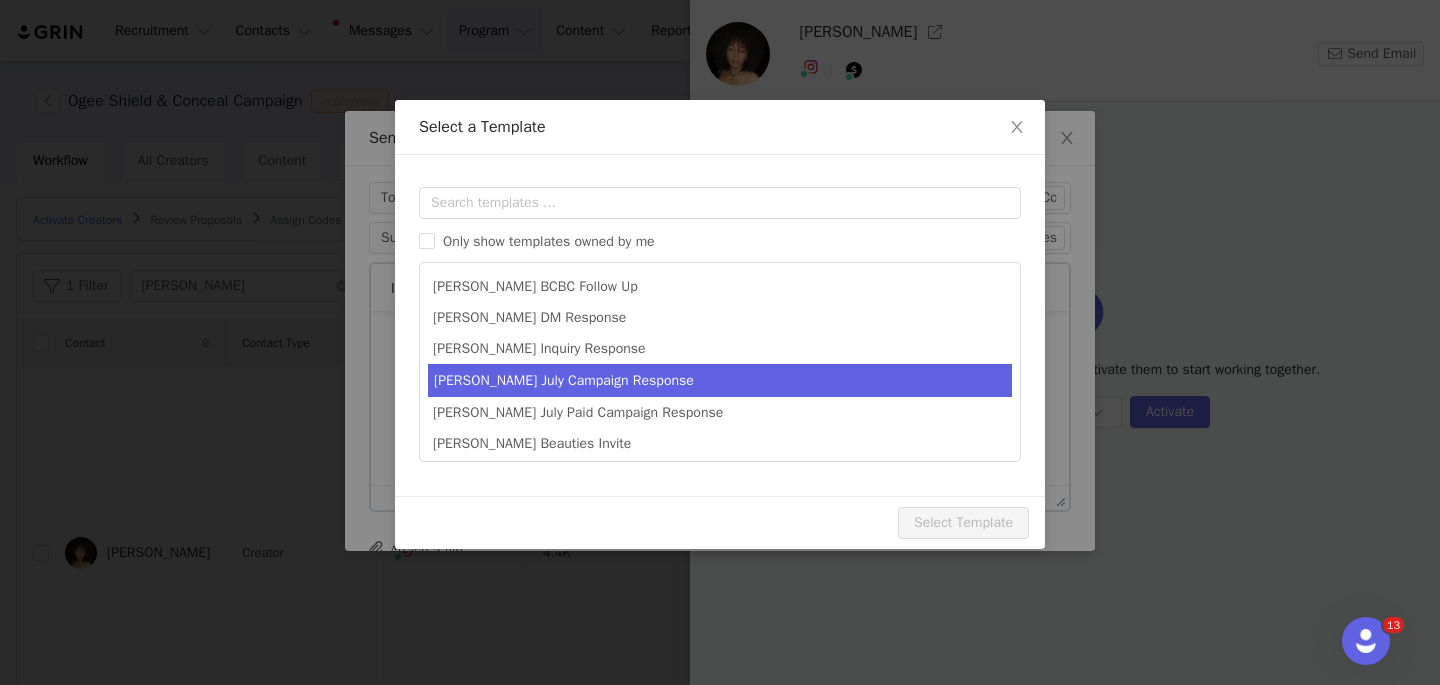 click on "Amanda July Campaign Response" at bounding box center [720, 380] 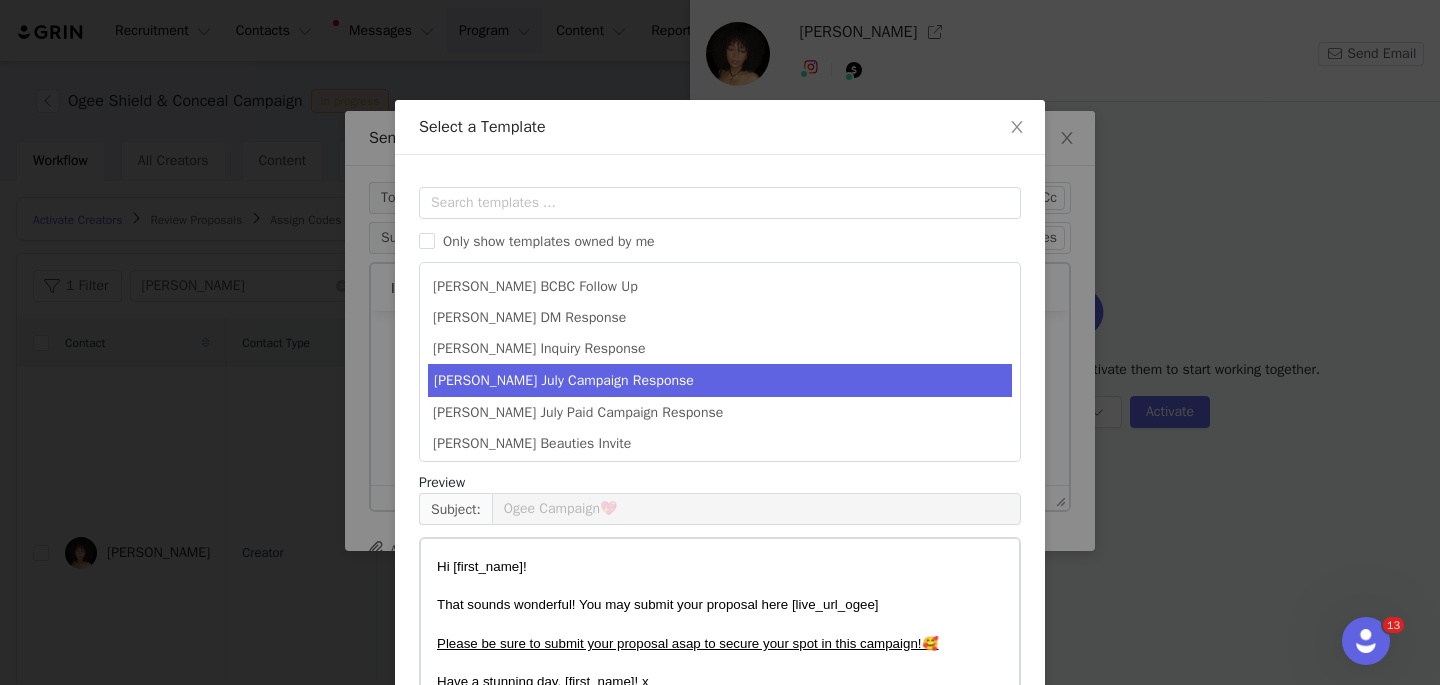 scroll, scrollTop: 152, scrollLeft: 0, axis: vertical 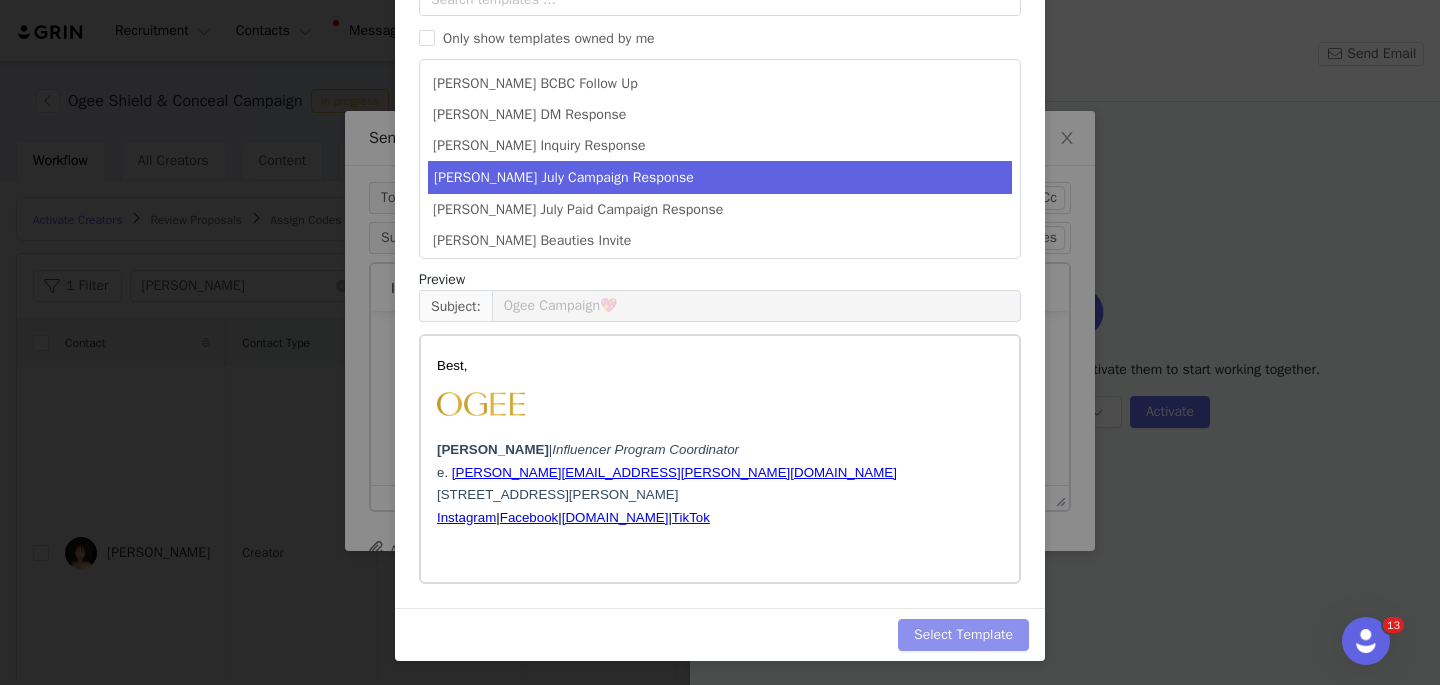 click on "Select Template" at bounding box center [963, 635] 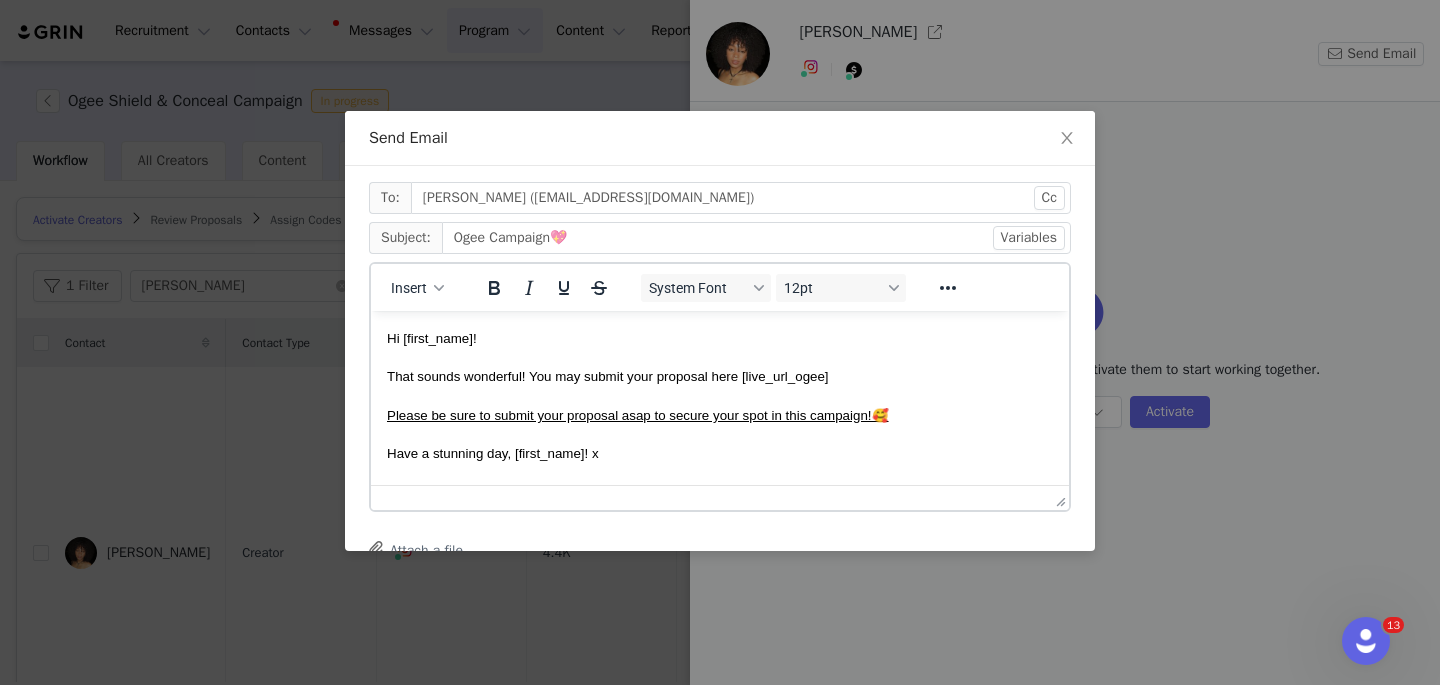 scroll, scrollTop: 0, scrollLeft: 0, axis: both 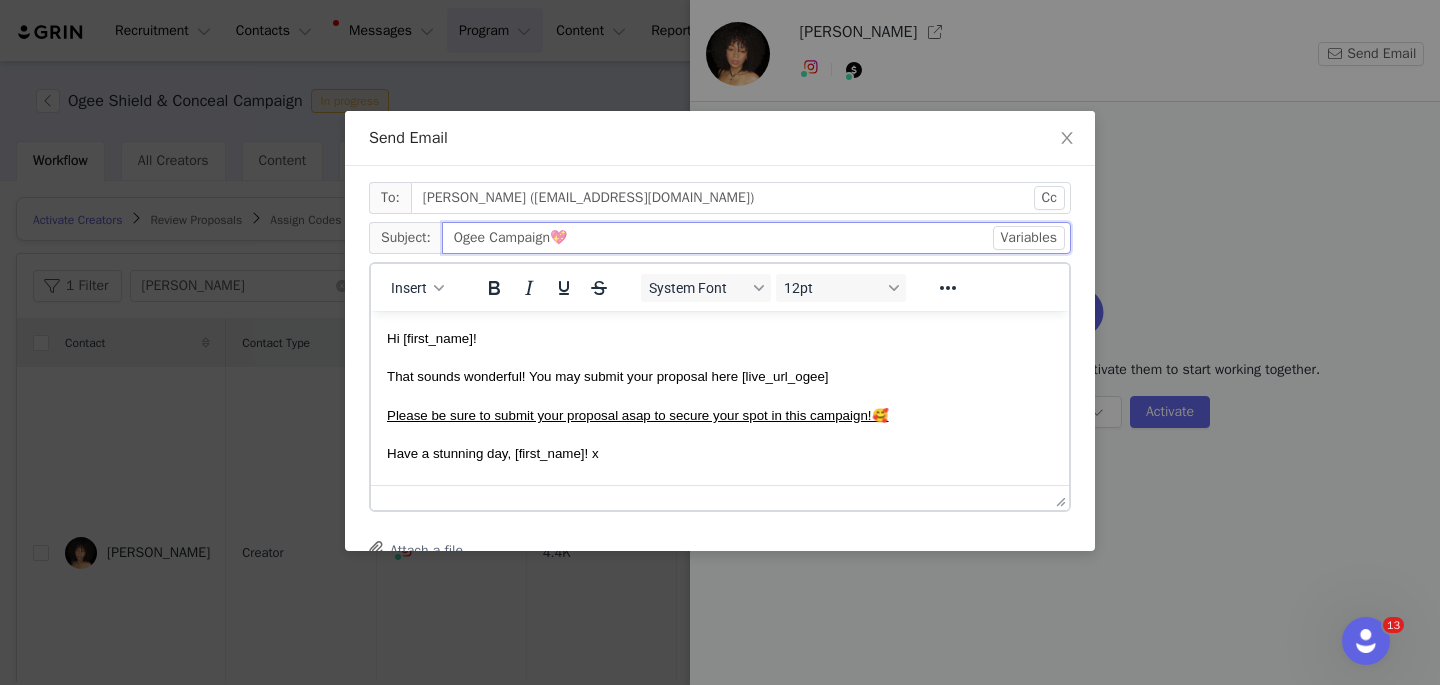click on "Ogee Campaign💖" at bounding box center [756, 238] 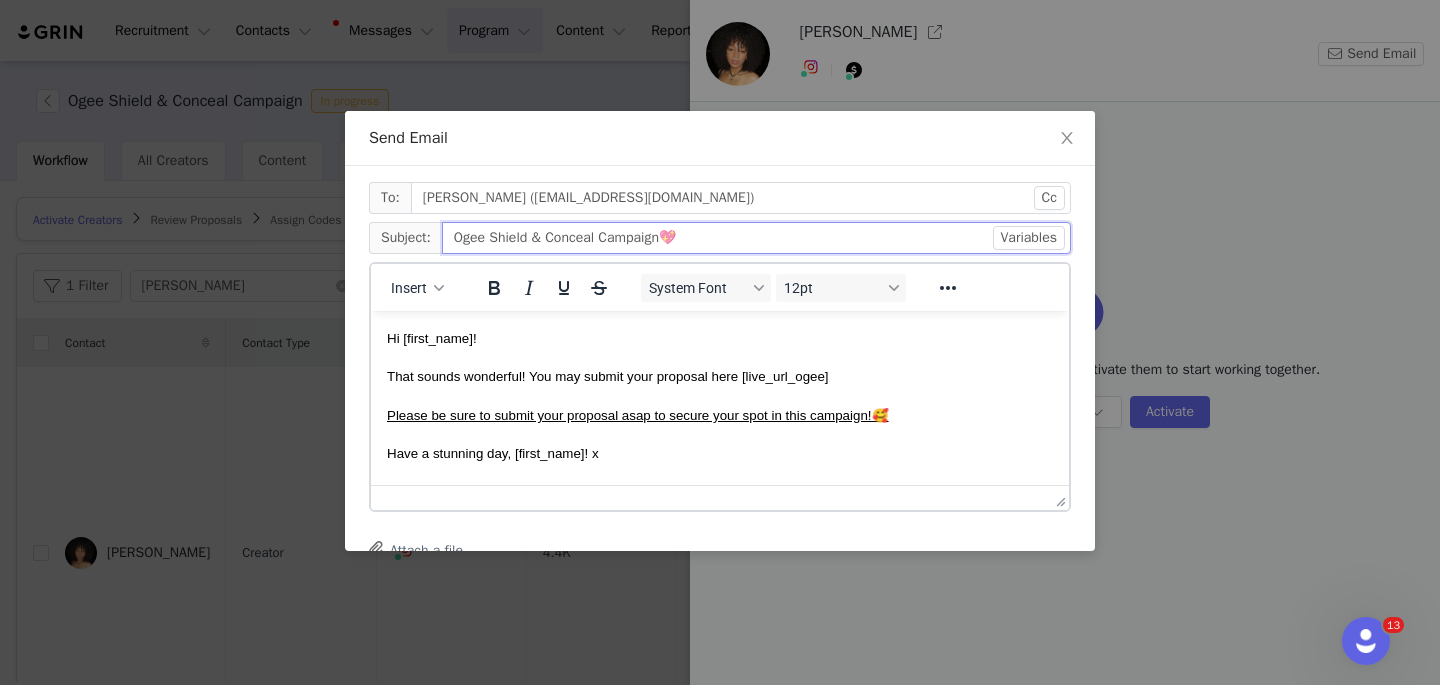 type on "Ogee Shield & Conceal Campaign💖" 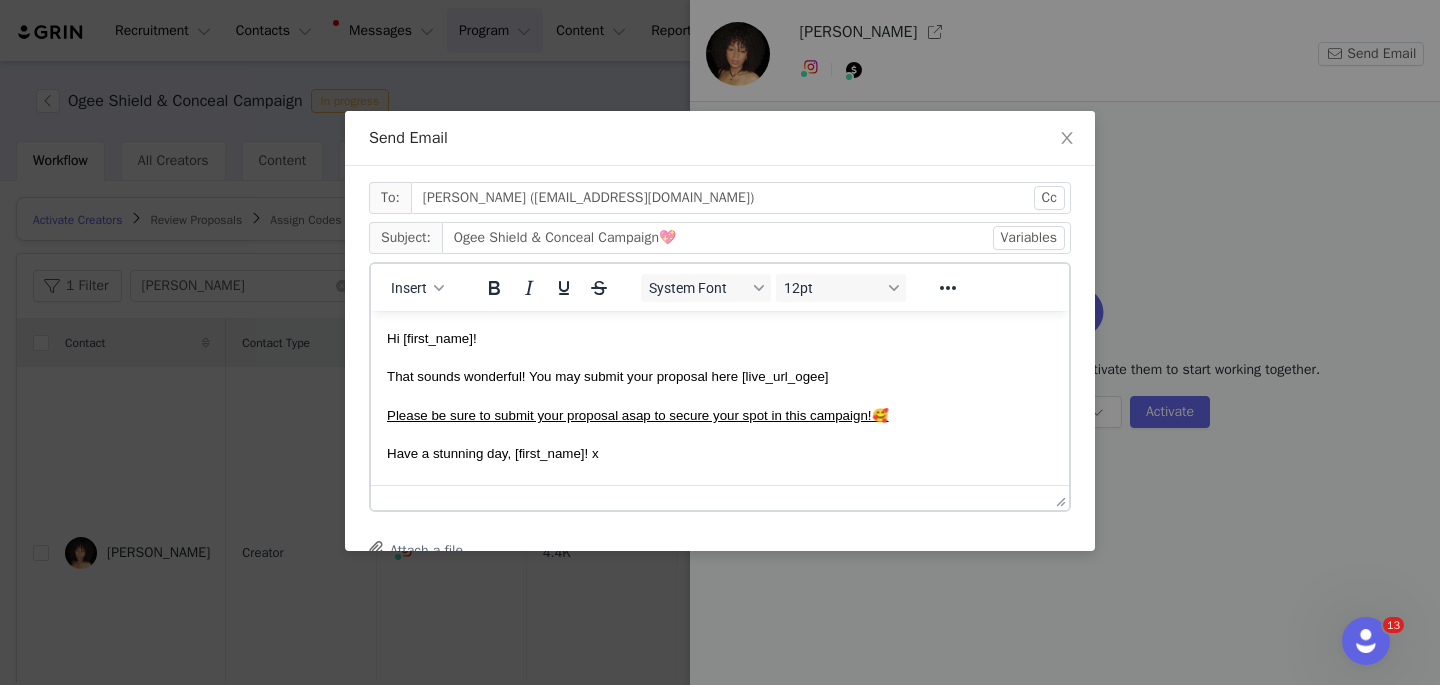click on "Please be sure to submit your proposal asap to secure your spot in this campaign!🥰" at bounding box center (720, 414) 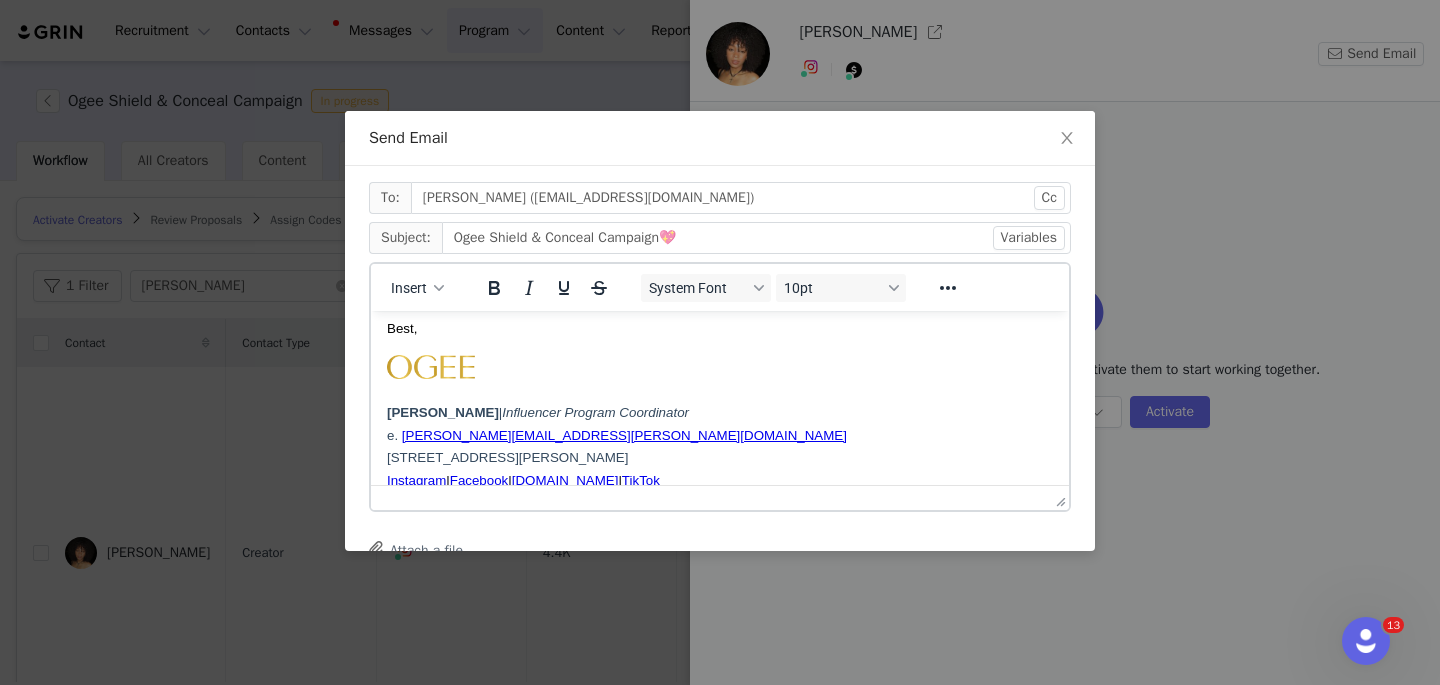 scroll, scrollTop: 224, scrollLeft: 0, axis: vertical 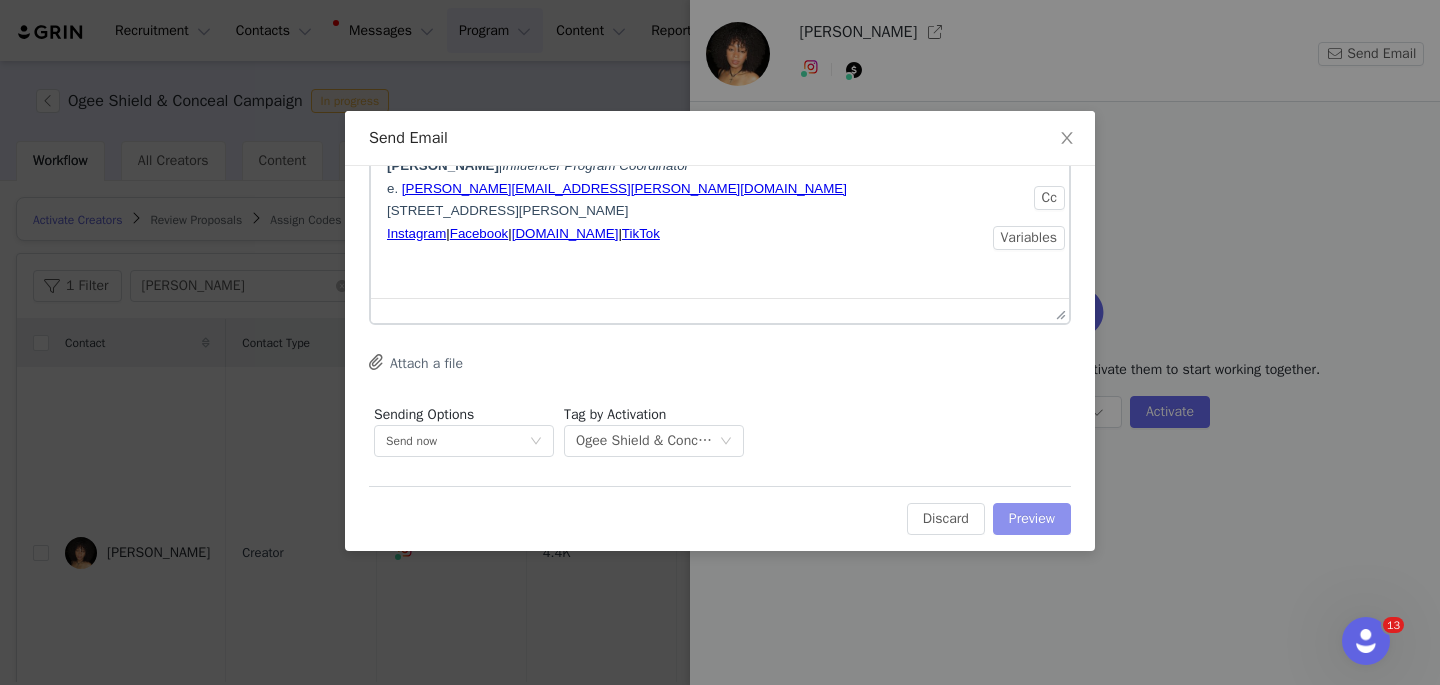 click on "Preview" at bounding box center (1032, 519) 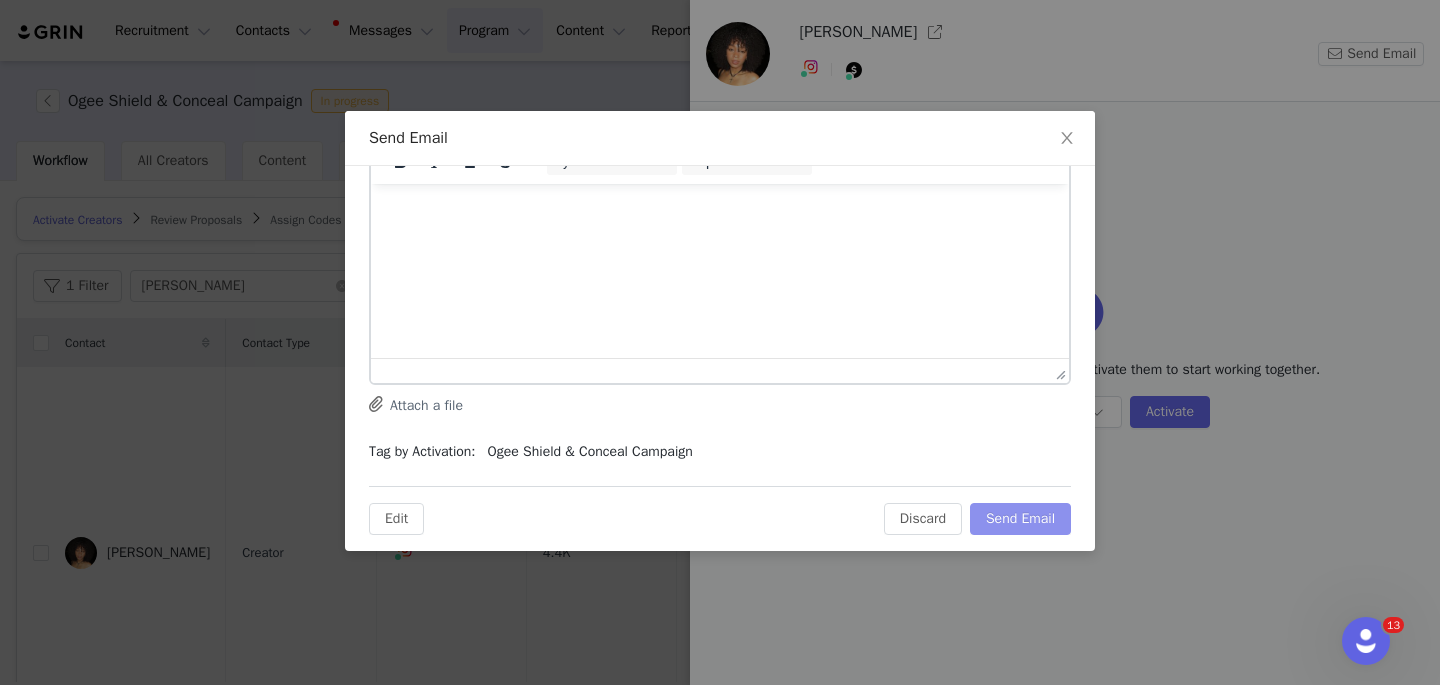 scroll, scrollTop: 0, scrollLeft: 0, axis: both 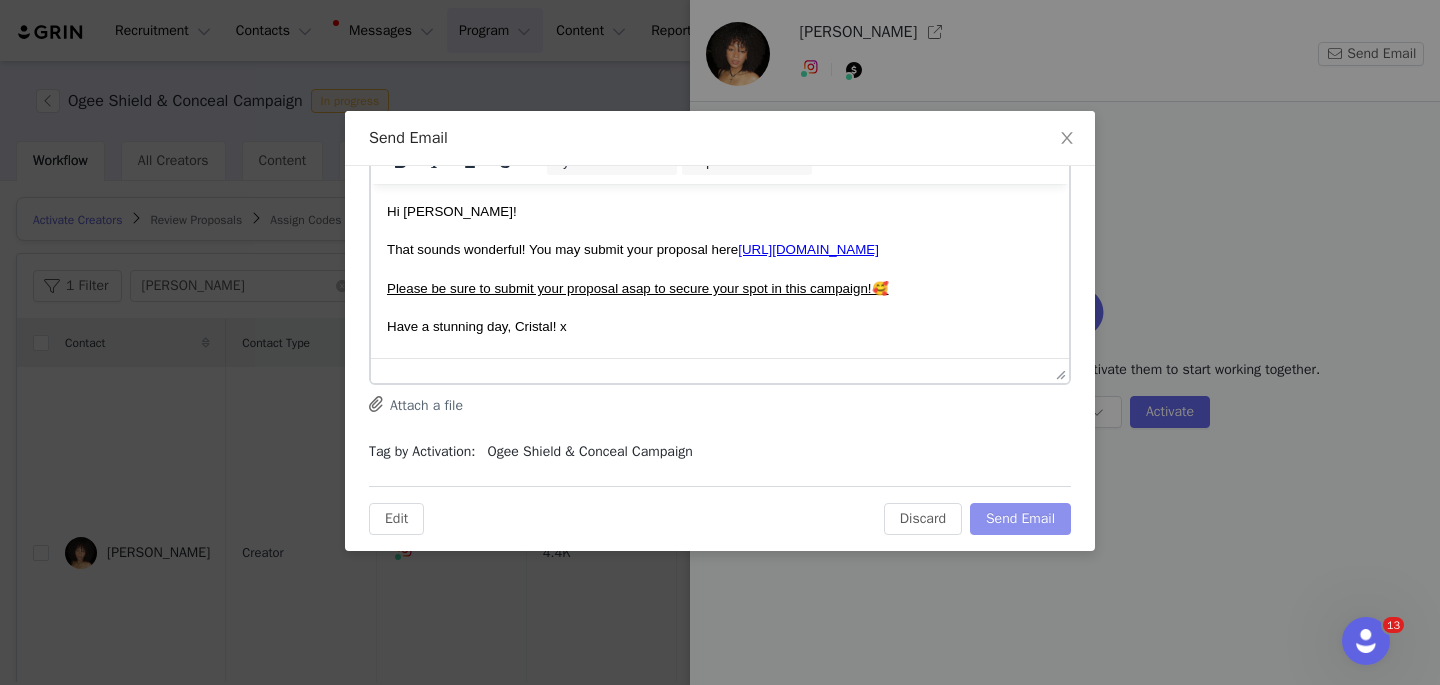 click on "To:  Cristal Araujo (Cristalyelenaa@gmail.com)     Subject: Ogee Shield & Conceal Campaign💖     System Font 10pt To open the popup, press Shift+Enter To open the popup, press Shift+Enter To open the popup, press Shift+Enter To open the popup, press Shift+Enter Attach a file  Tag by Activation:   Ogee Shield & Conceal Campaign     Edit     Discard Send Email" at bounding box center (720, 300) 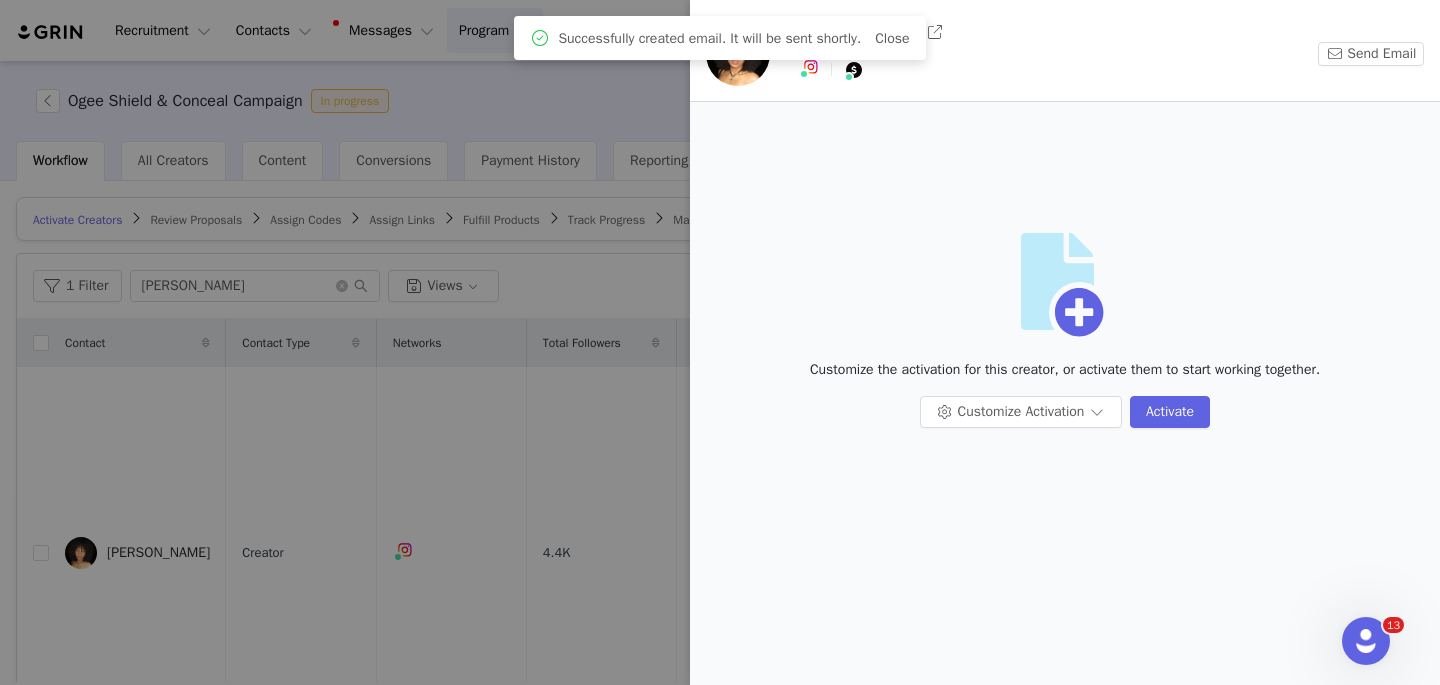click at bounding box center (720, 342) 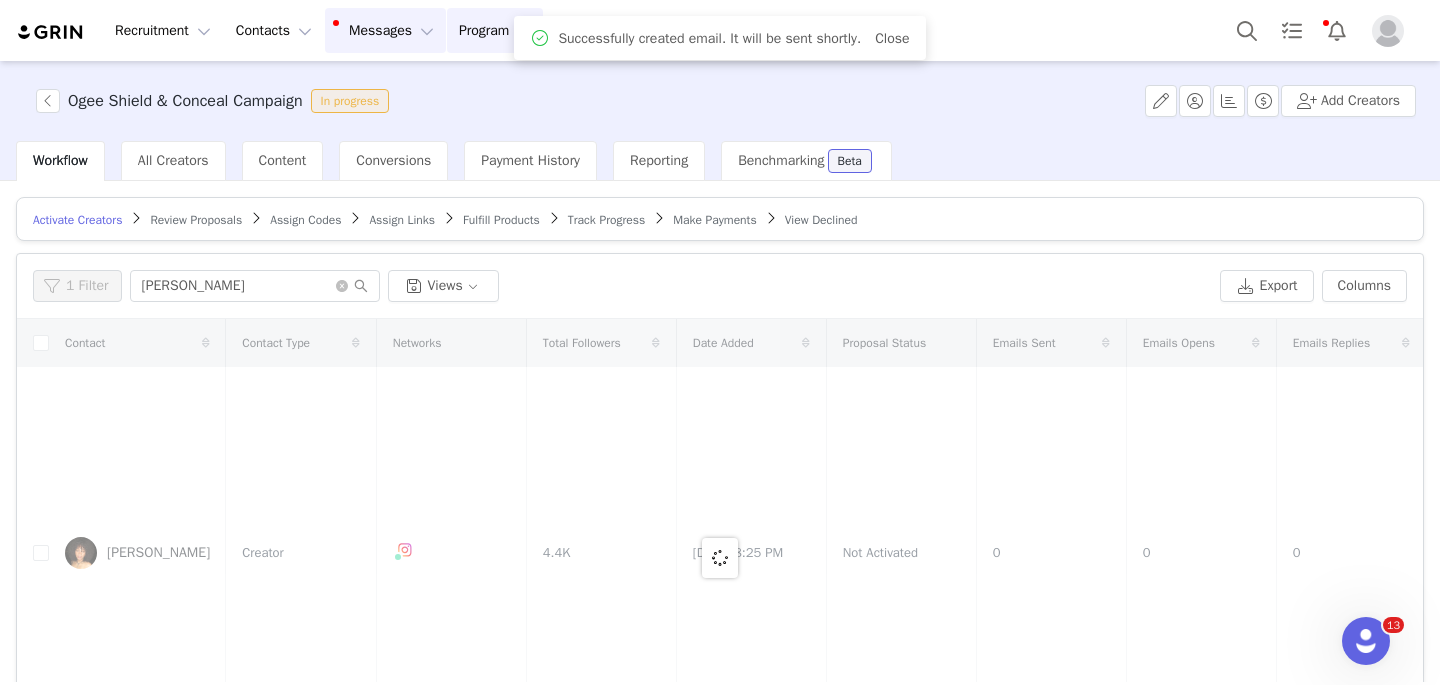 click on "Messages Messages" at bounding box center [385, 30] 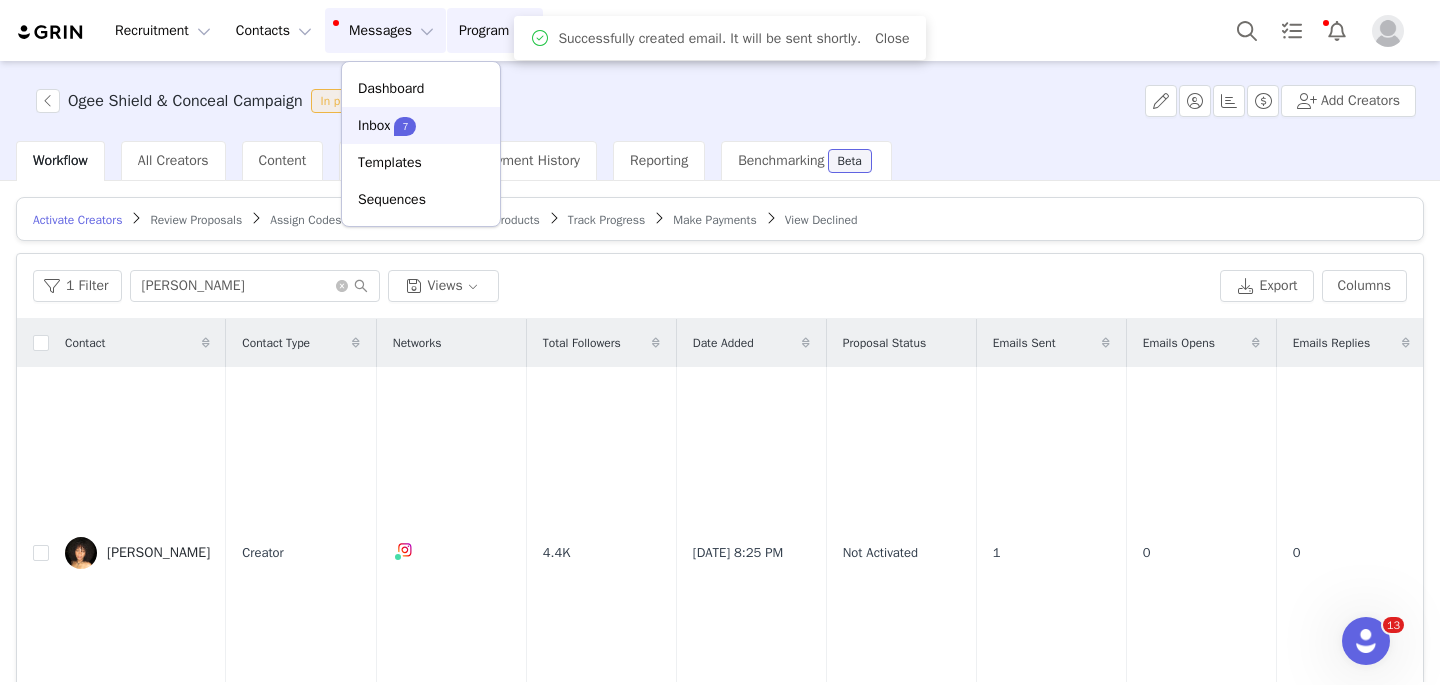 click on "Inbox" at bounding box center (374, 125) 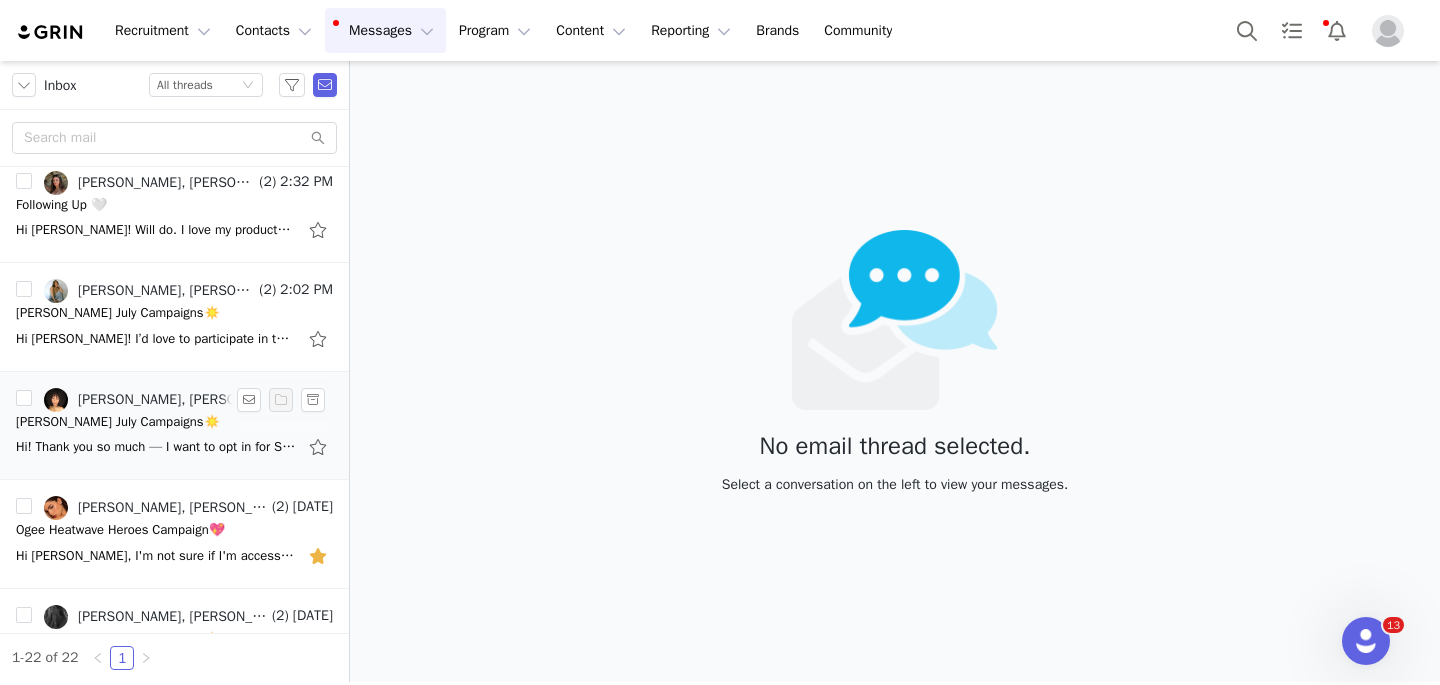 scroll, scrollTop: 345, scrollLeft: 0, axis: vertical 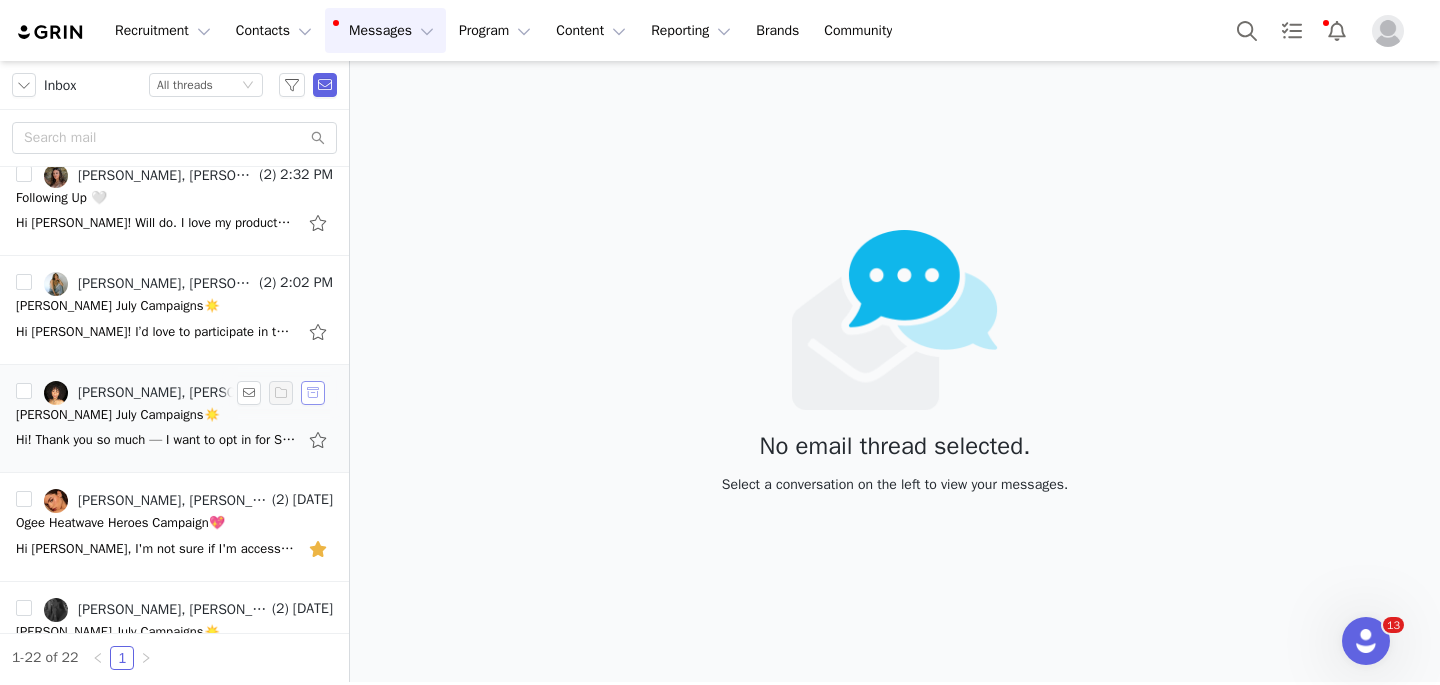 click at bounding box center [313, 393] 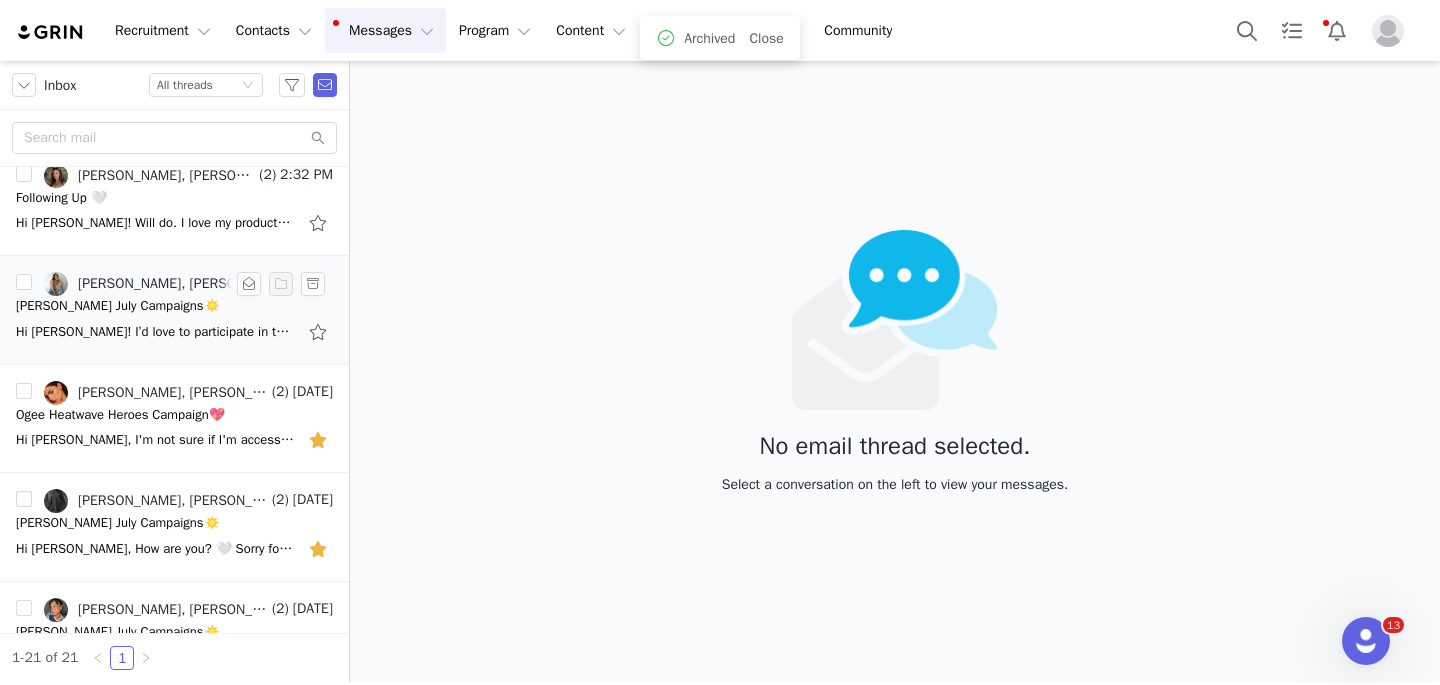 click on "Hi Amanda!
I’d love to participate in the Radiance Revealed Campaign if this is still available!
Thank you!
Amanda McKay
Amanda McKay
Amanda Nicole Creative Co. | Photographer, Model & Content Creator
collabamandamckay@gmail.com
On Mon, J" at bounding box center (174, 332) 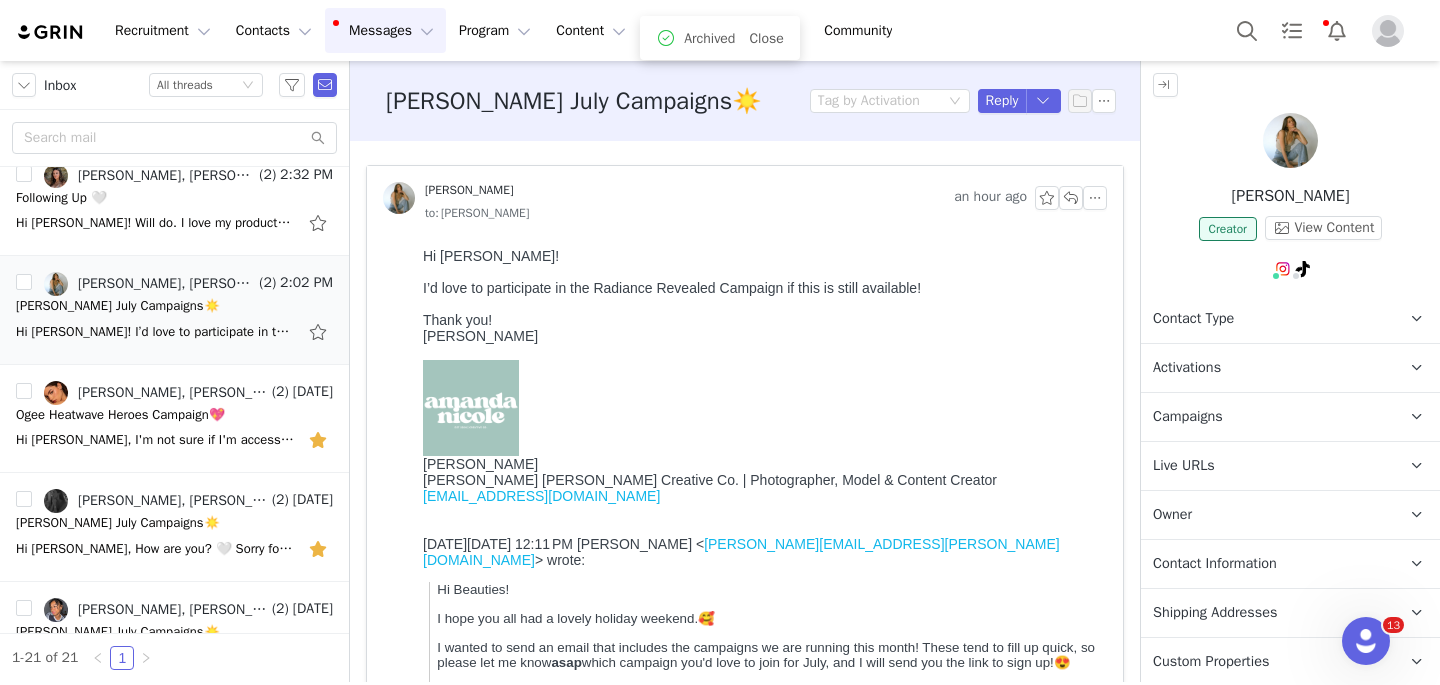 scroll, scrollTop: 0, scrollLeft: 0, axis: both 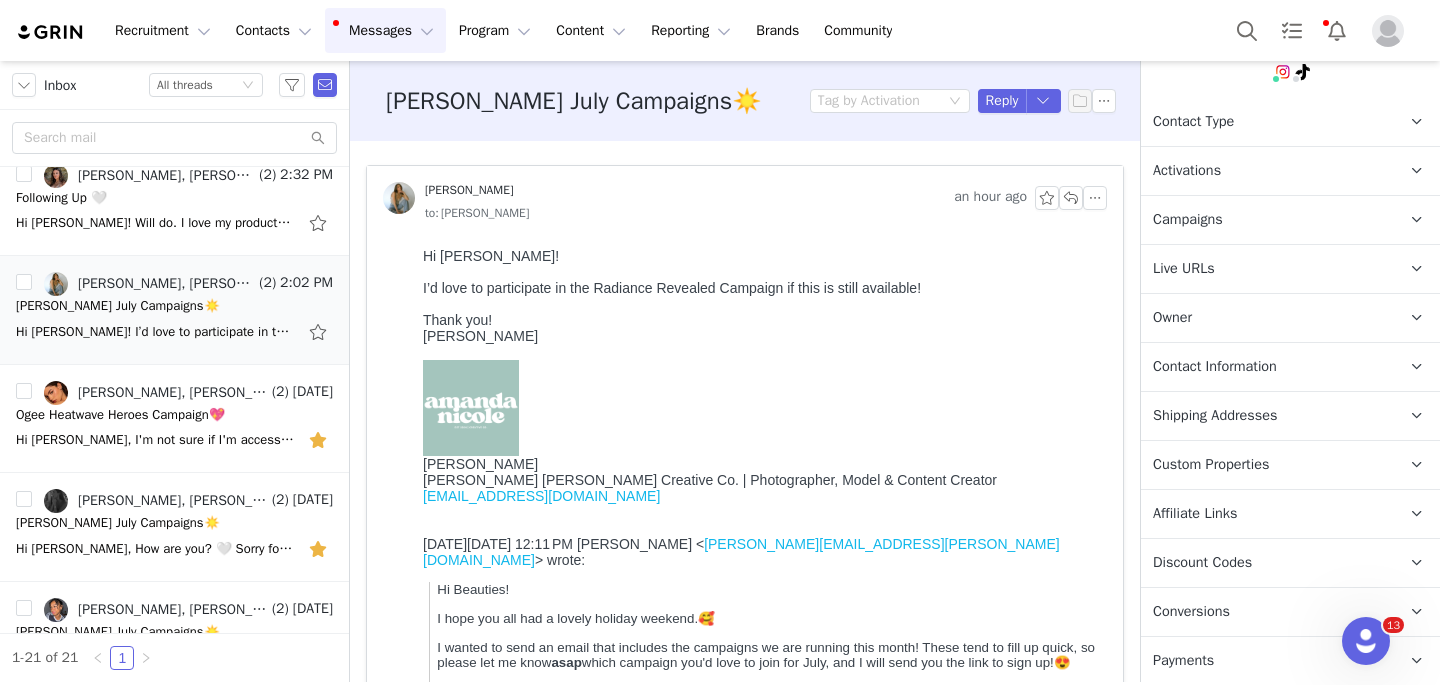 click on "Shipping Addresses" at bounding box center [1215, 416] 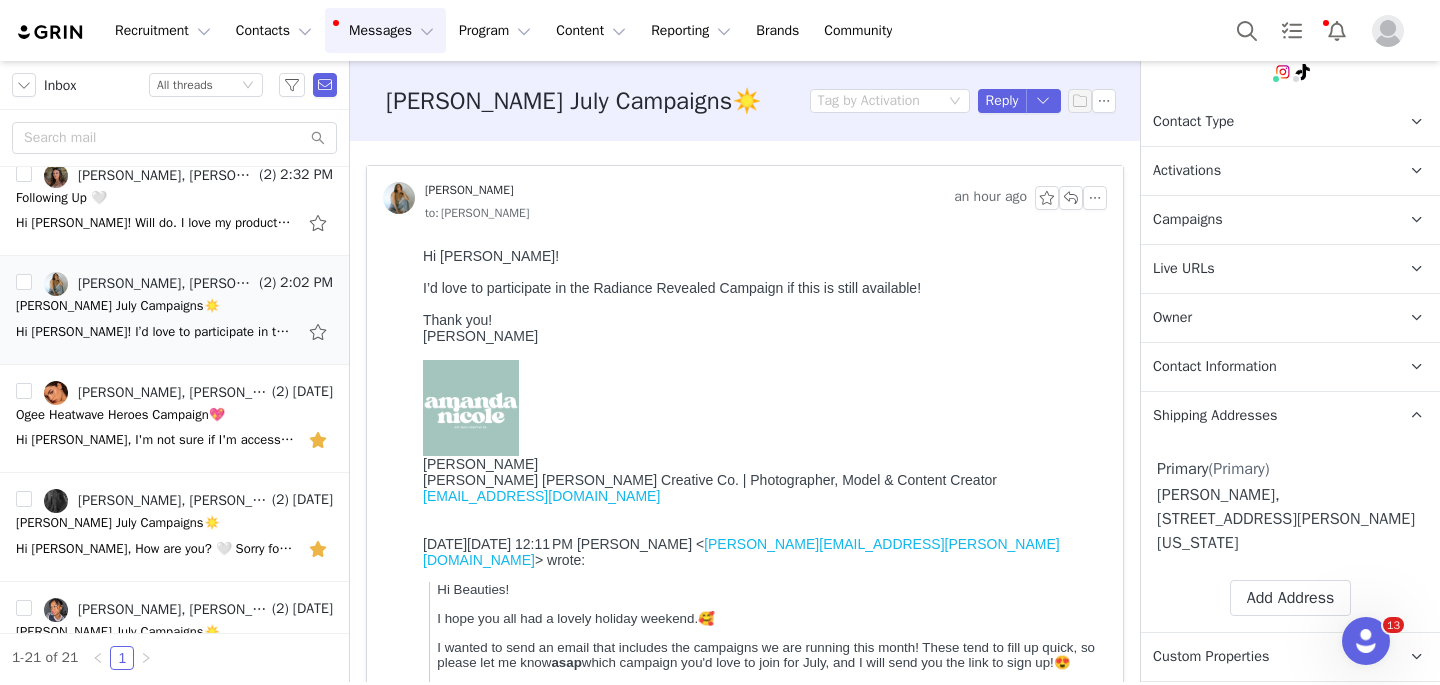 scroll, scrollTop: 0, scrollLeft: 0, axis: both 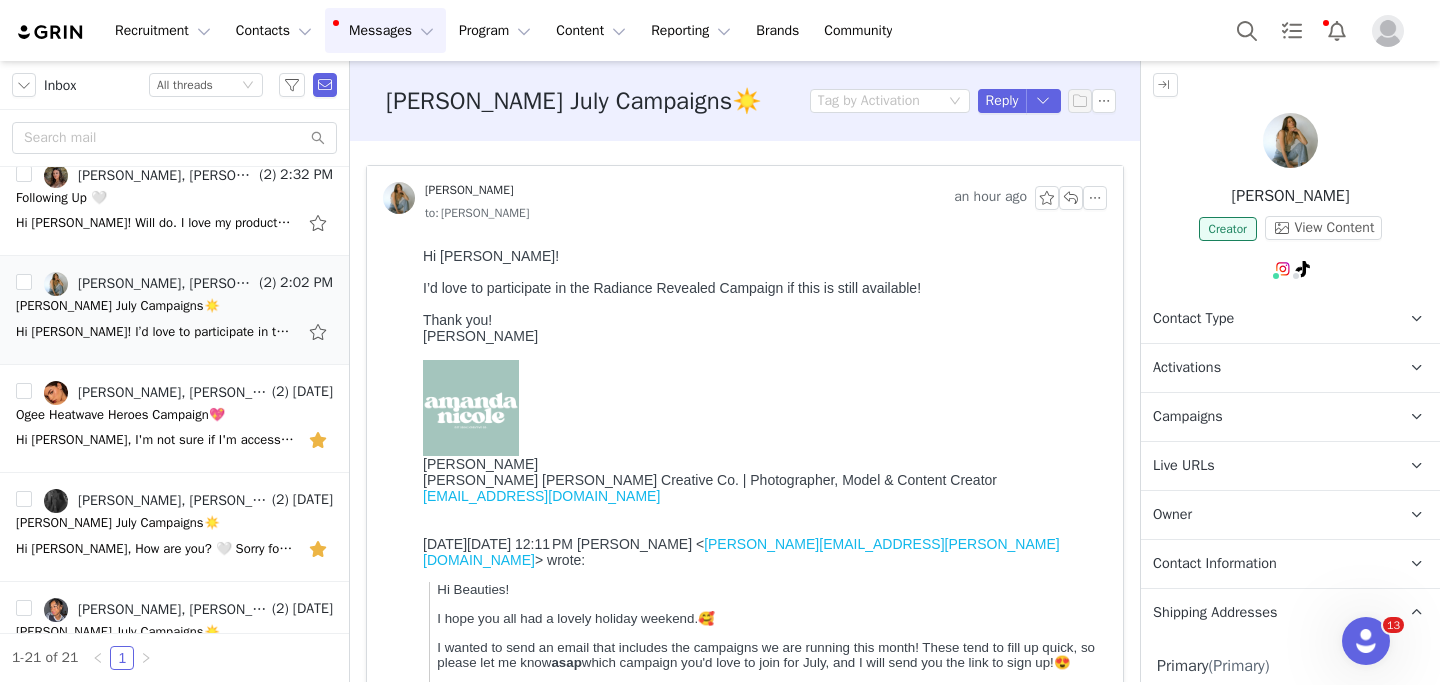 click at bounding box center (1290, 140) 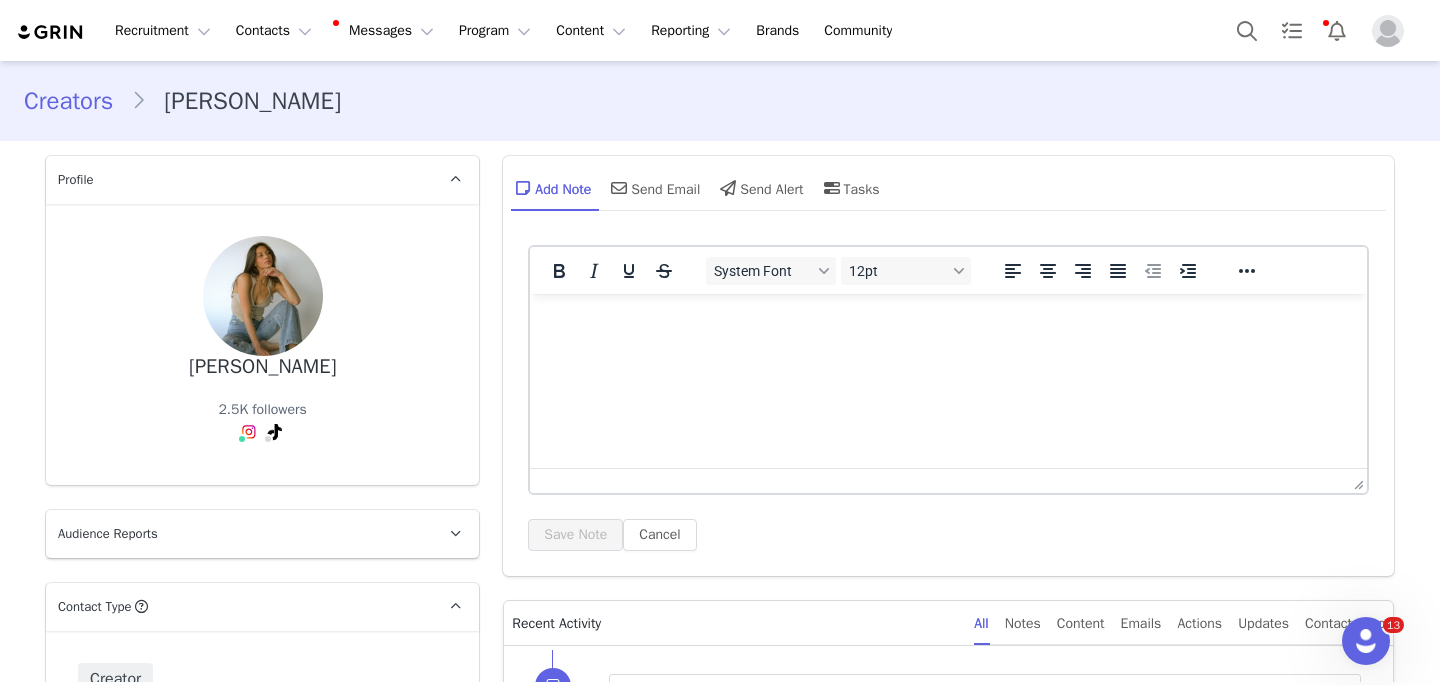 scroll, scrollTop: 0, scrollLeft: 0, axis: both 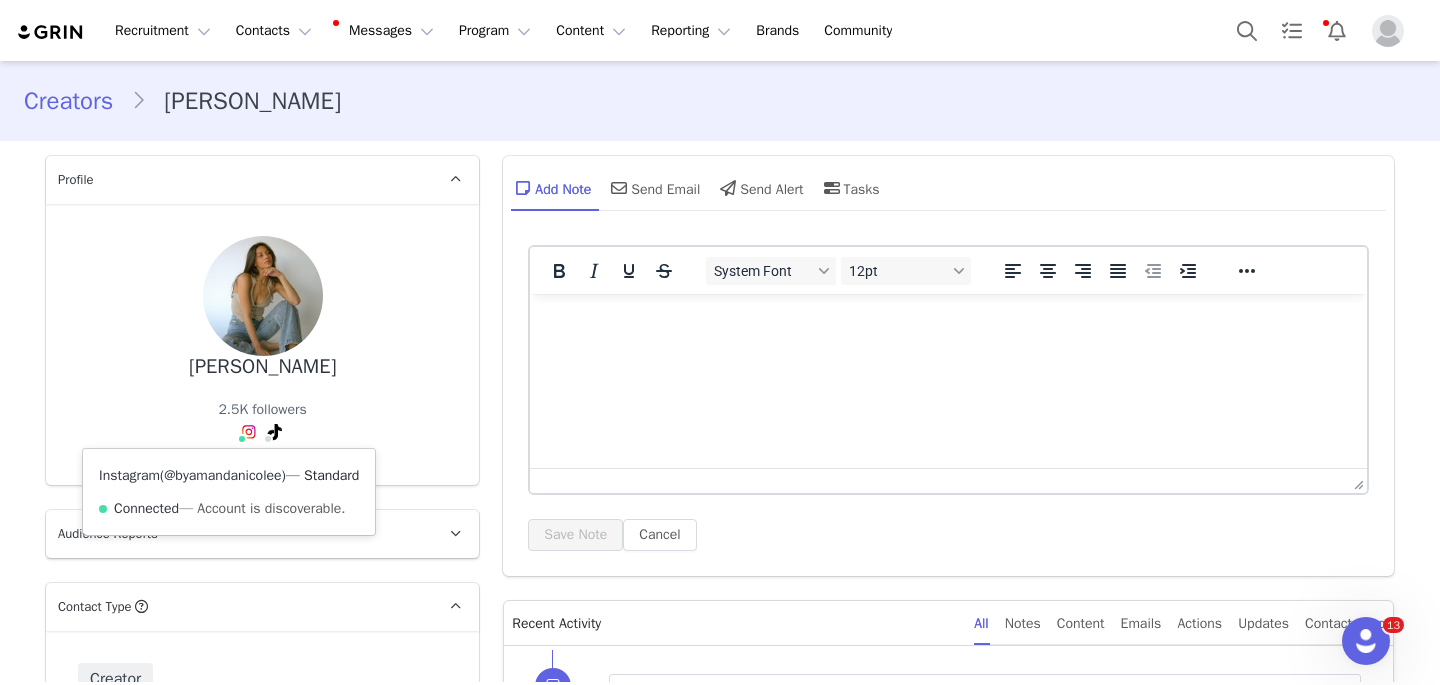 click on "@byamandanicolee" at bounding box center (222, 475) 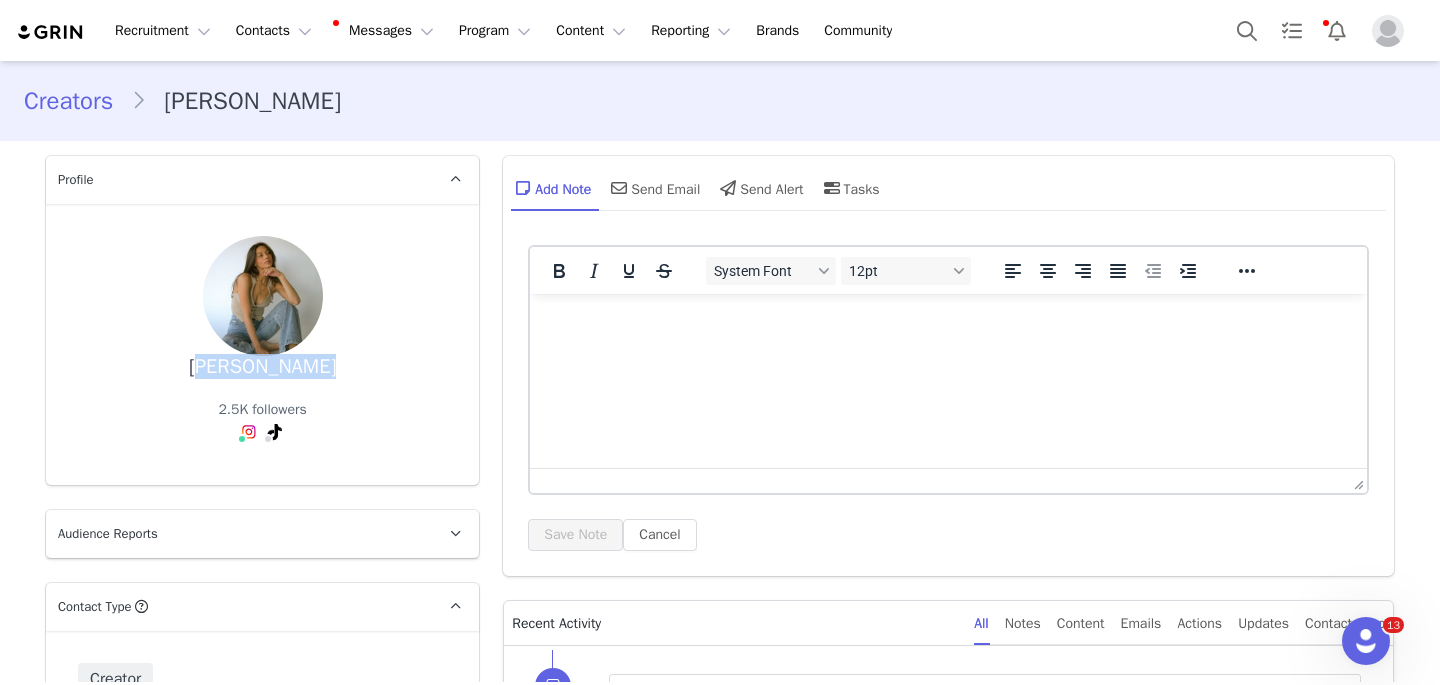 drag, startPoint x: 193, startPoint y: 369, endPoint x: 339, endPoint y: 369, distance: 146 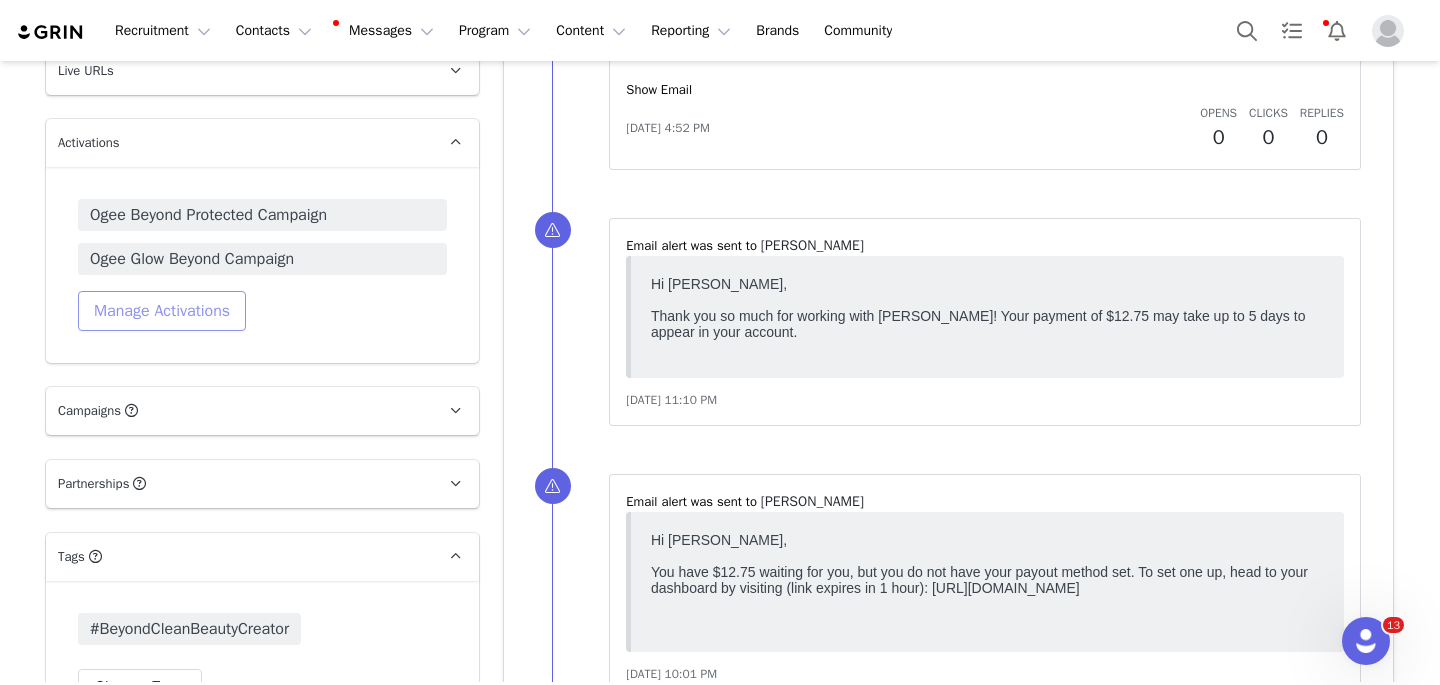 scroll, scrollTop: 2072, scrollLeft: 0, axis: vertical 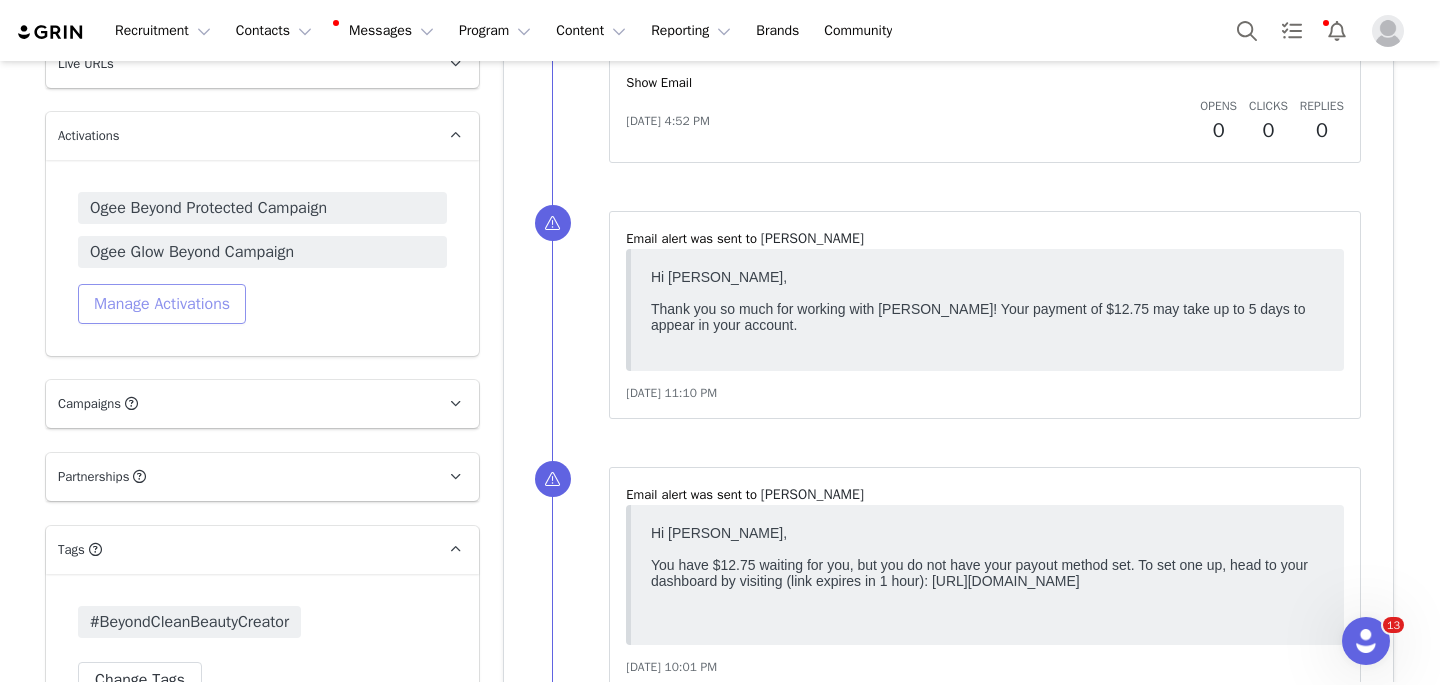 click on "Manage Activations" at bounding box center (162, 304) 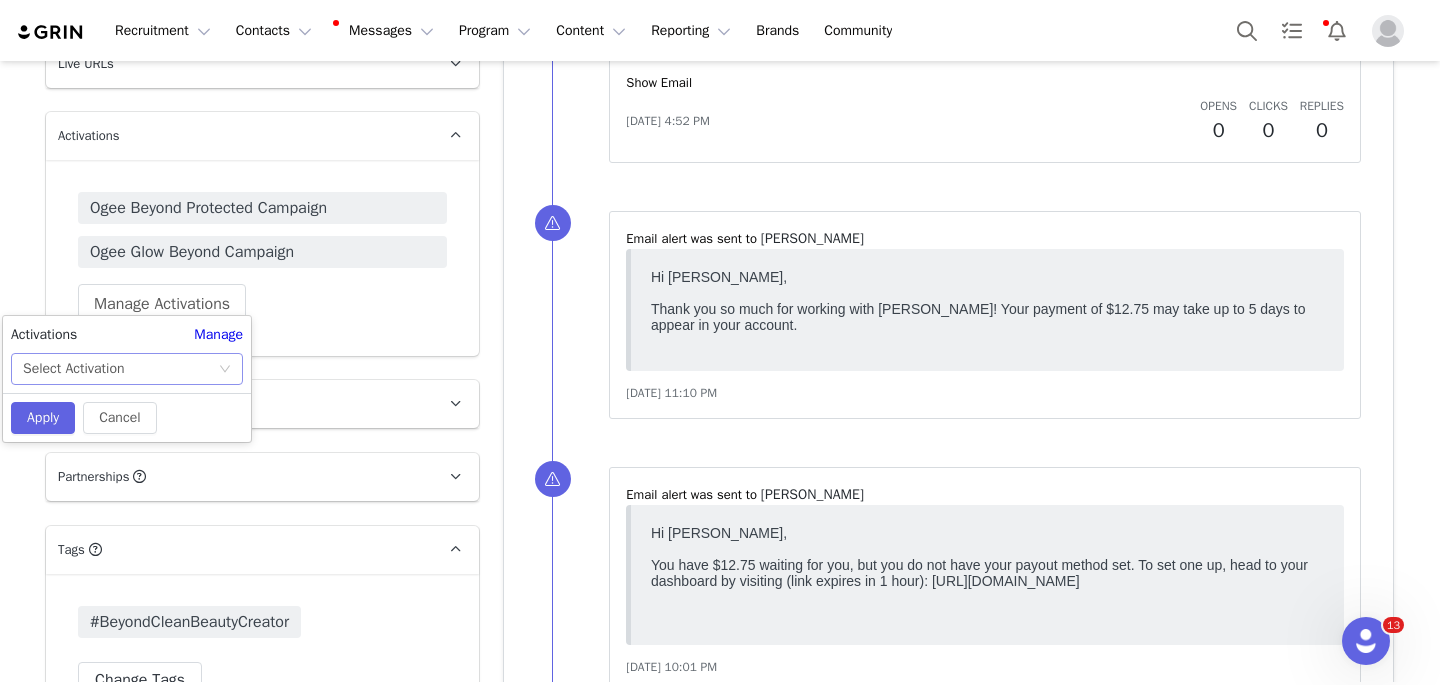 click on "Select Activation" at bounding box center (120, 369) 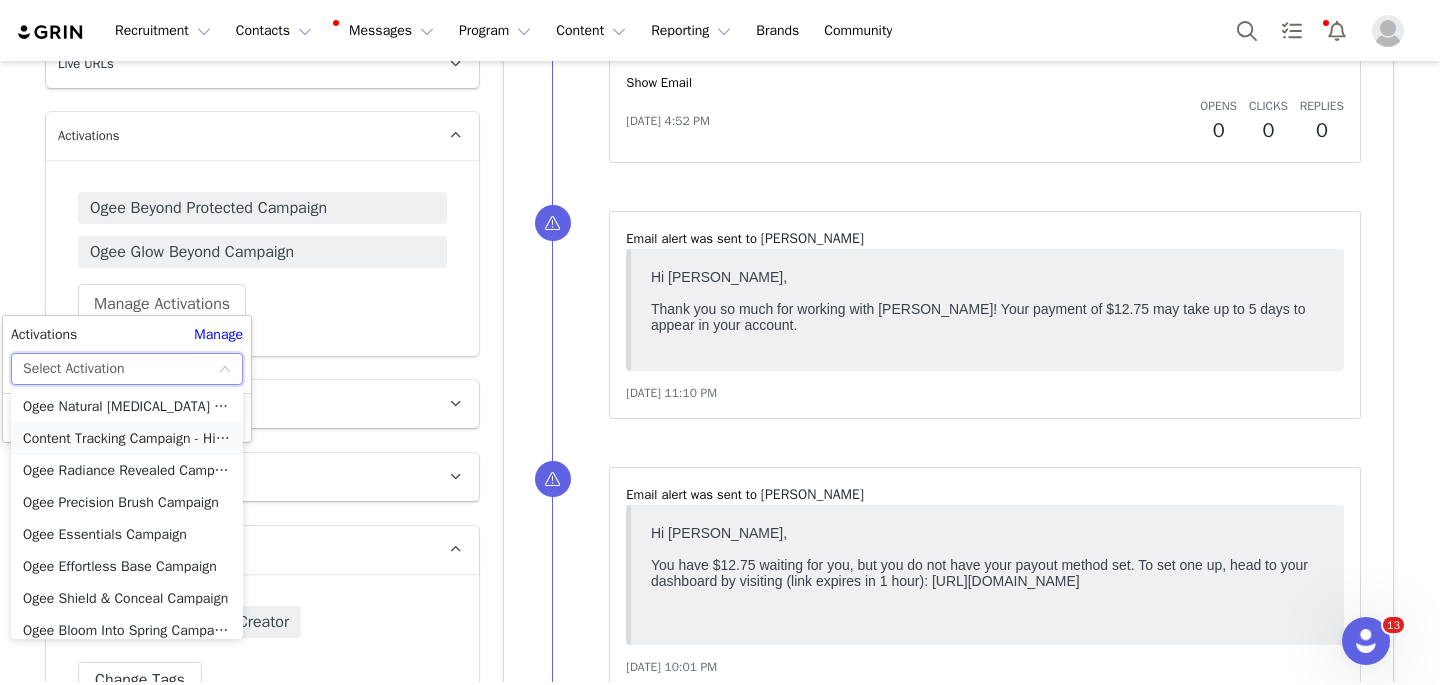 scroll, scrollTop: 983, scrollLeft: 0, axis: vertical 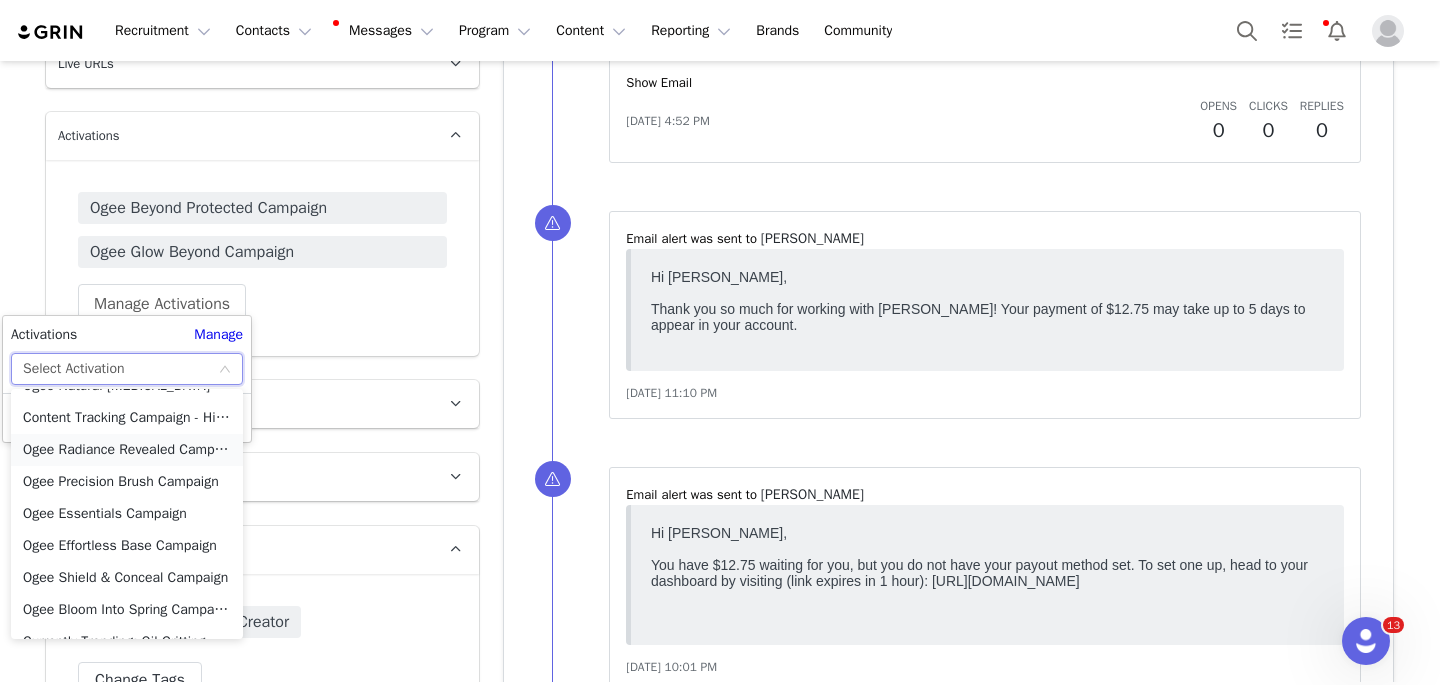 click on "Ogee Radiance Revealed Campaign" at bounding box center [127, 450] 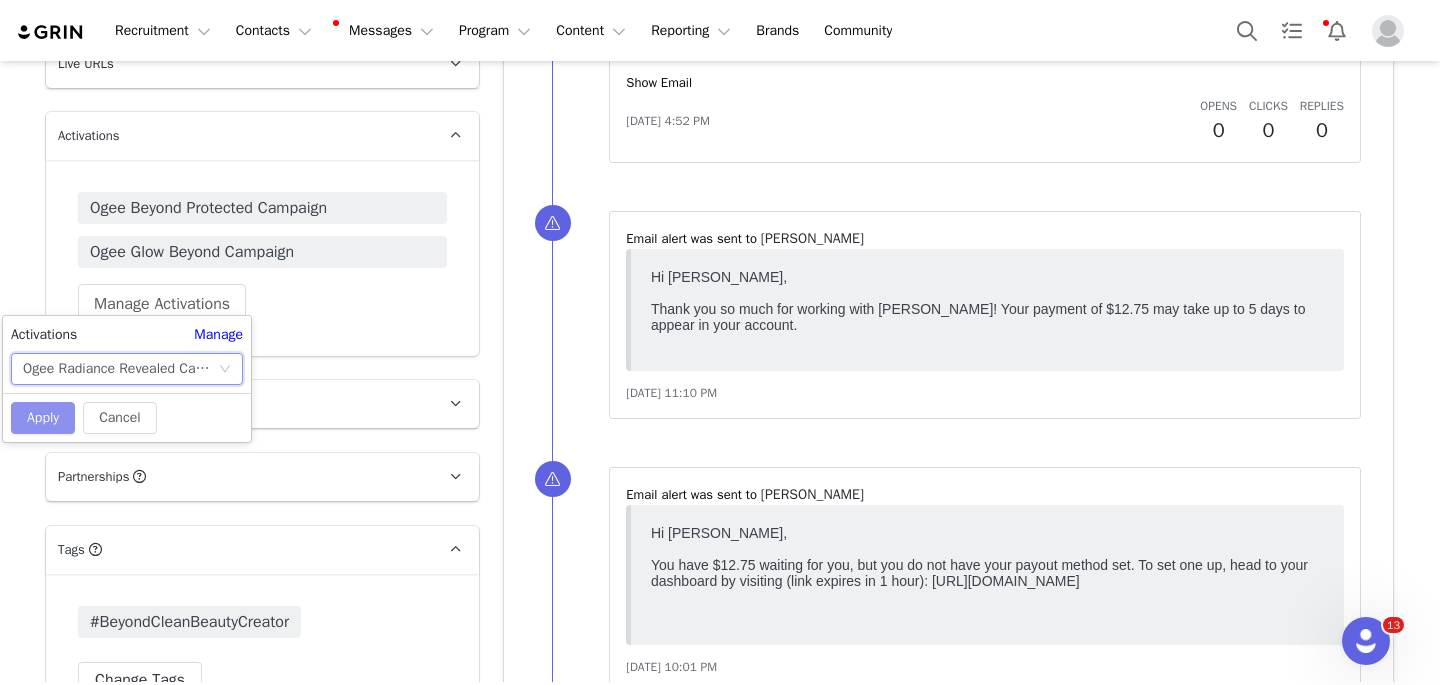 click on "Apply" at bounding box center (43, 418) 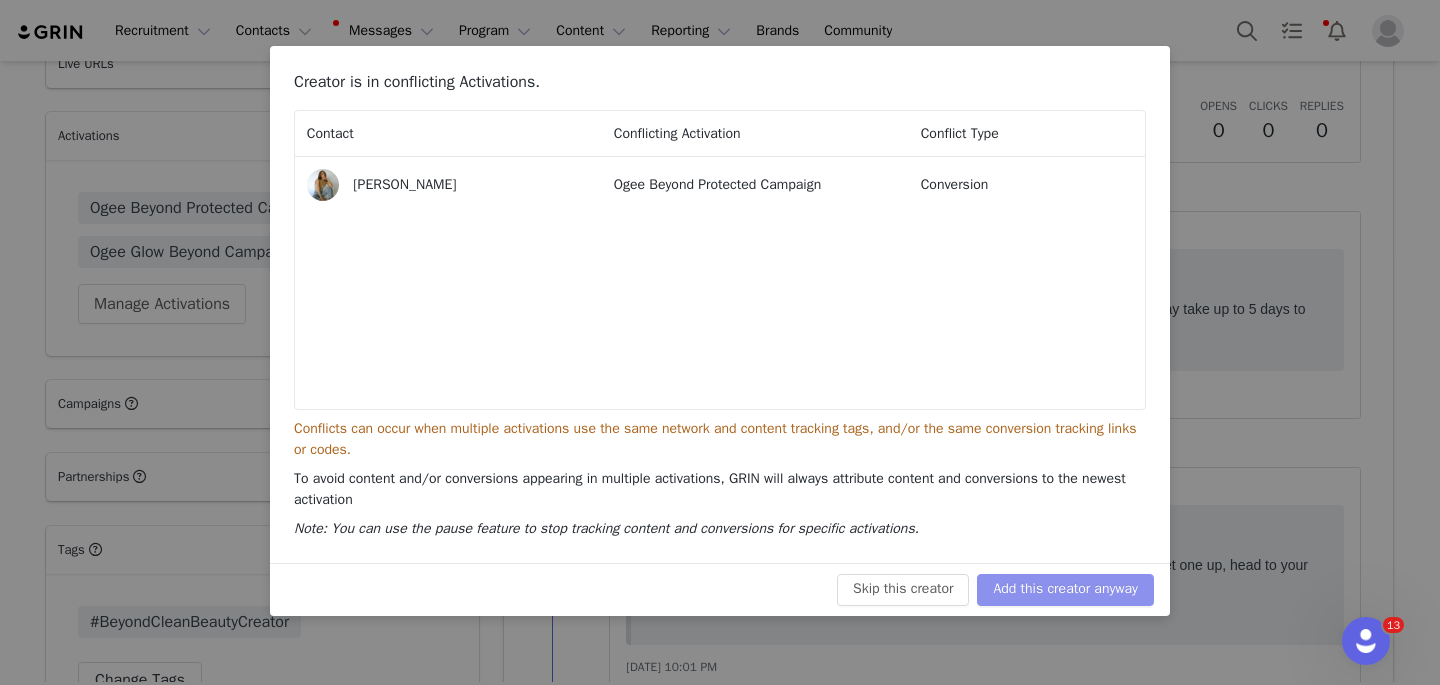 click on "Add this creator anyway" at bounding box center (1065, 590) 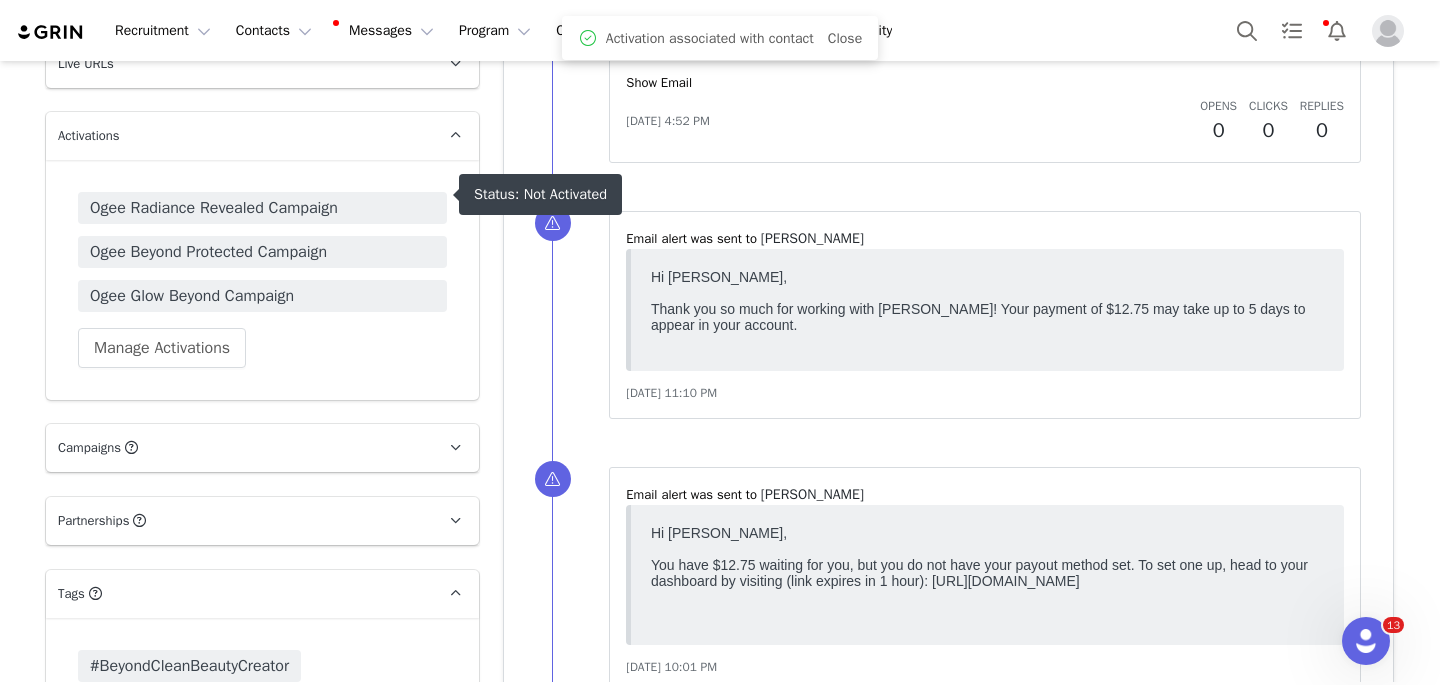 click on "Ogee Radiance Revealed Campaign" at bounding box center [262, 208] 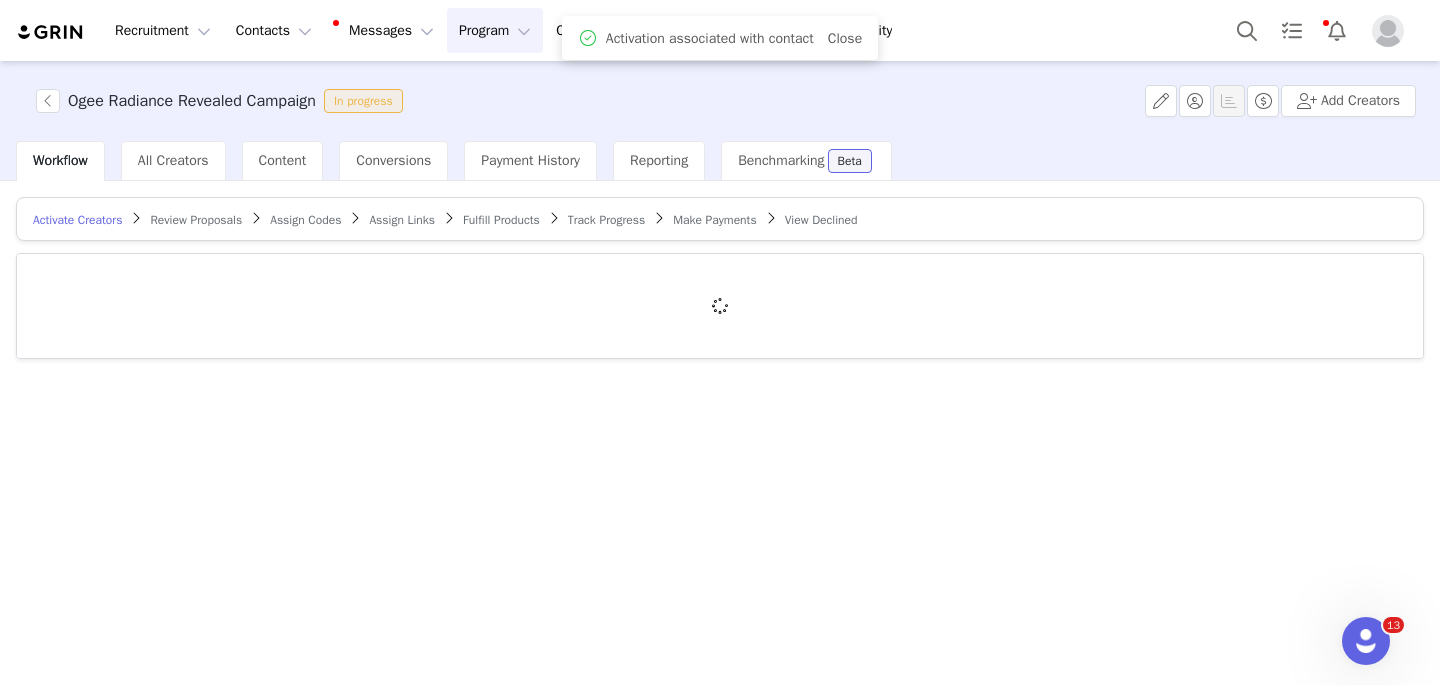 scroll, scrollTop: 0, scrollLeft: 0, axis: both 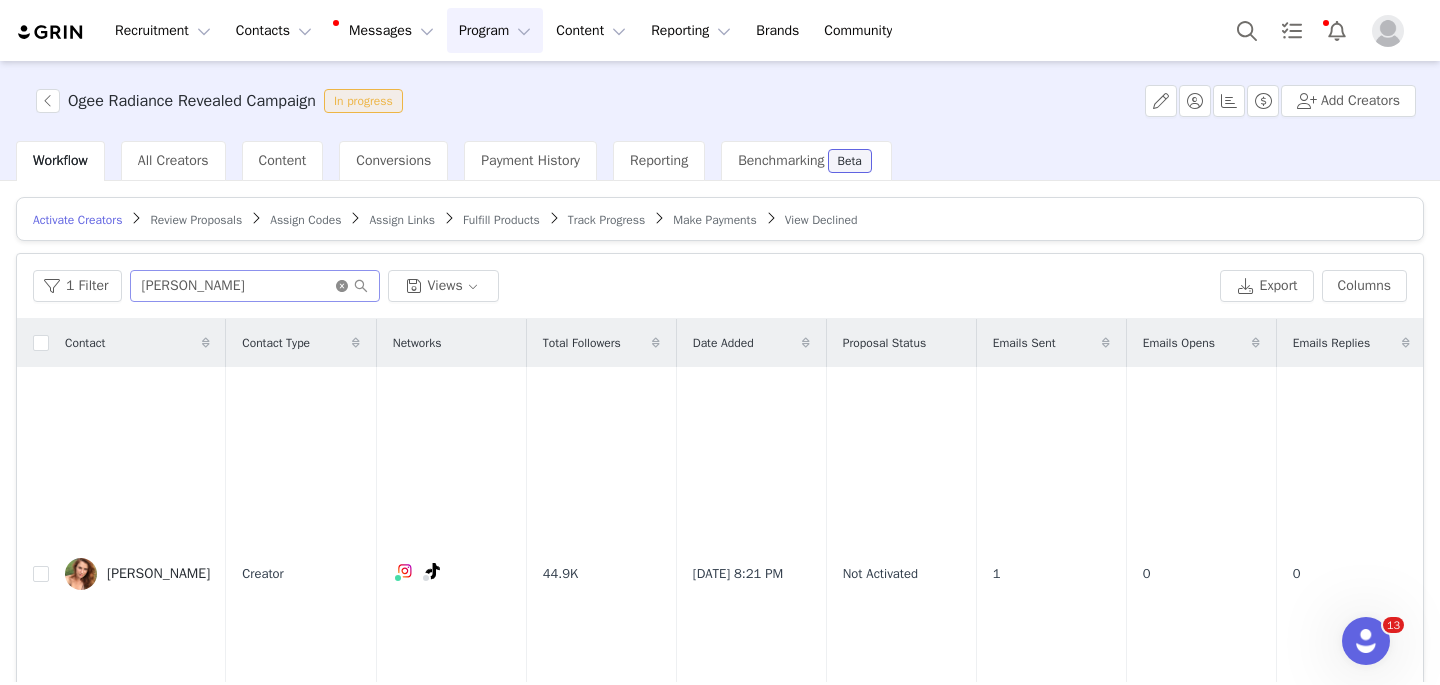 click 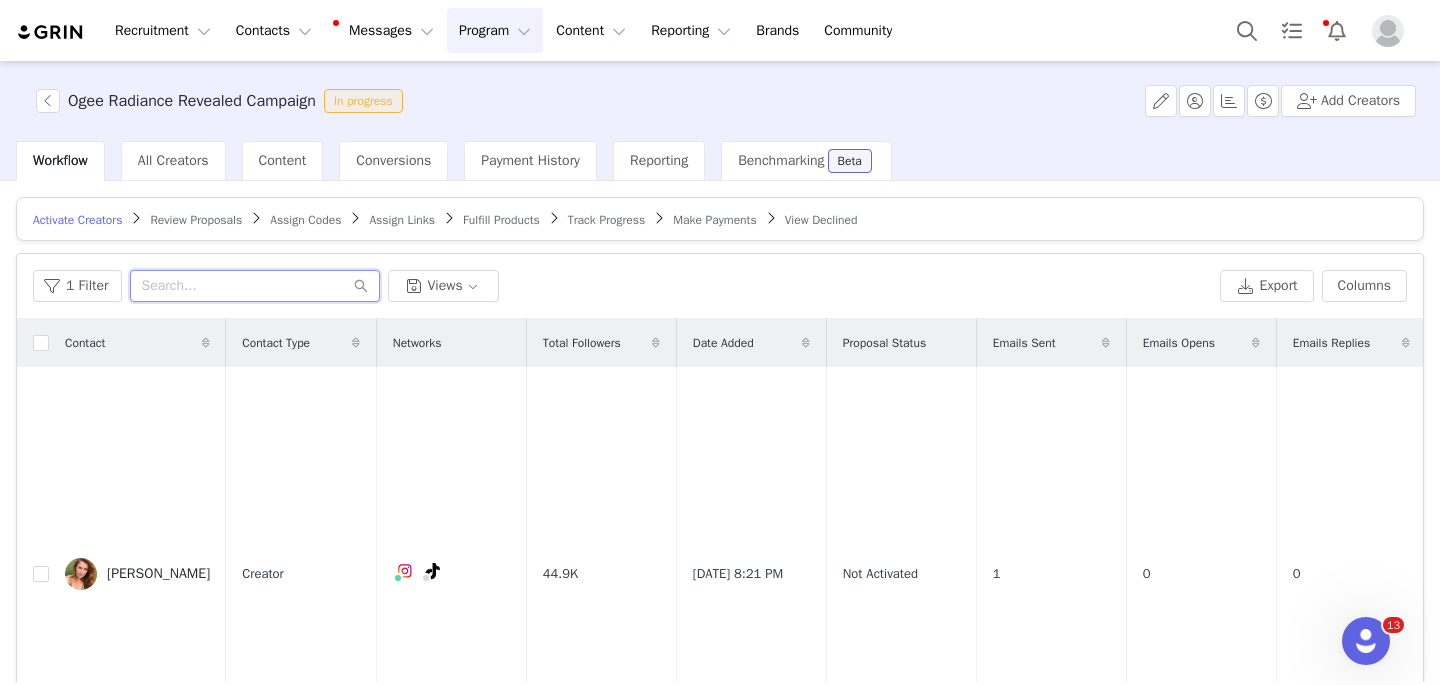 click at bounding box center [255, 286] 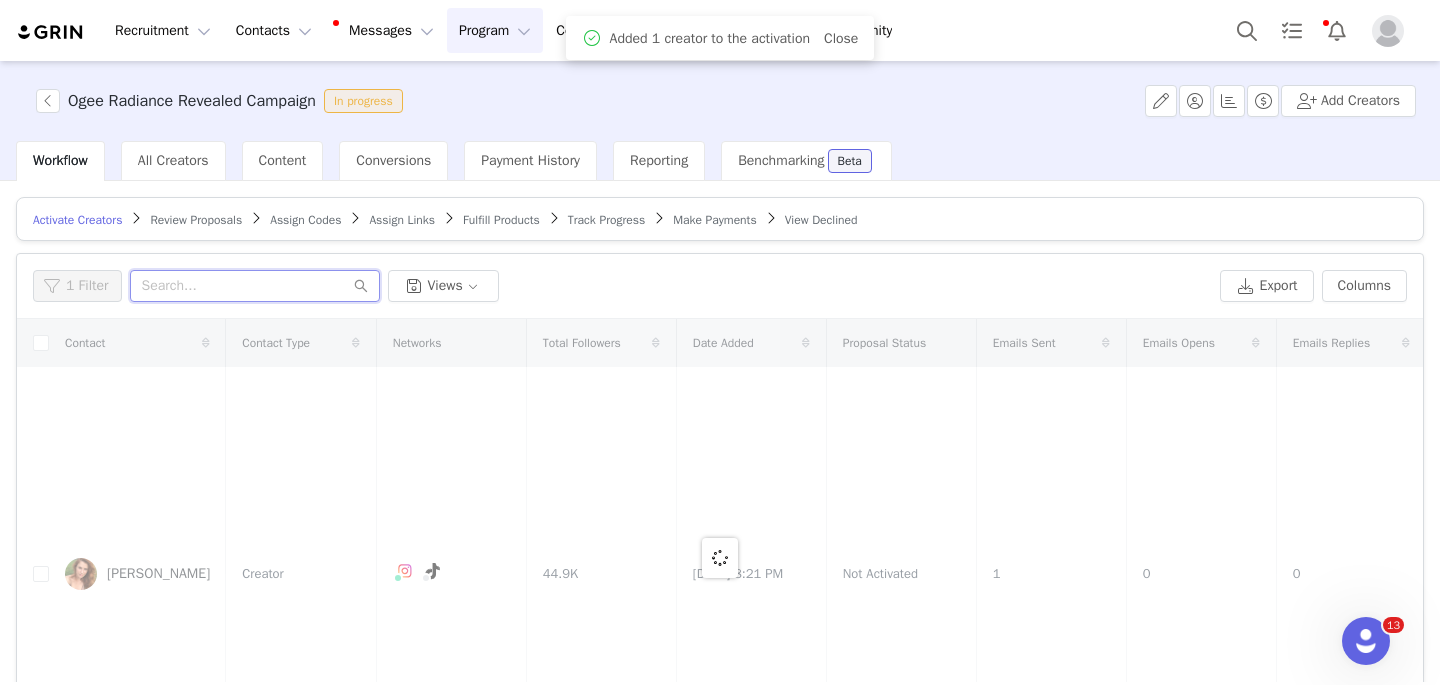 paste on "Amanda McKay" 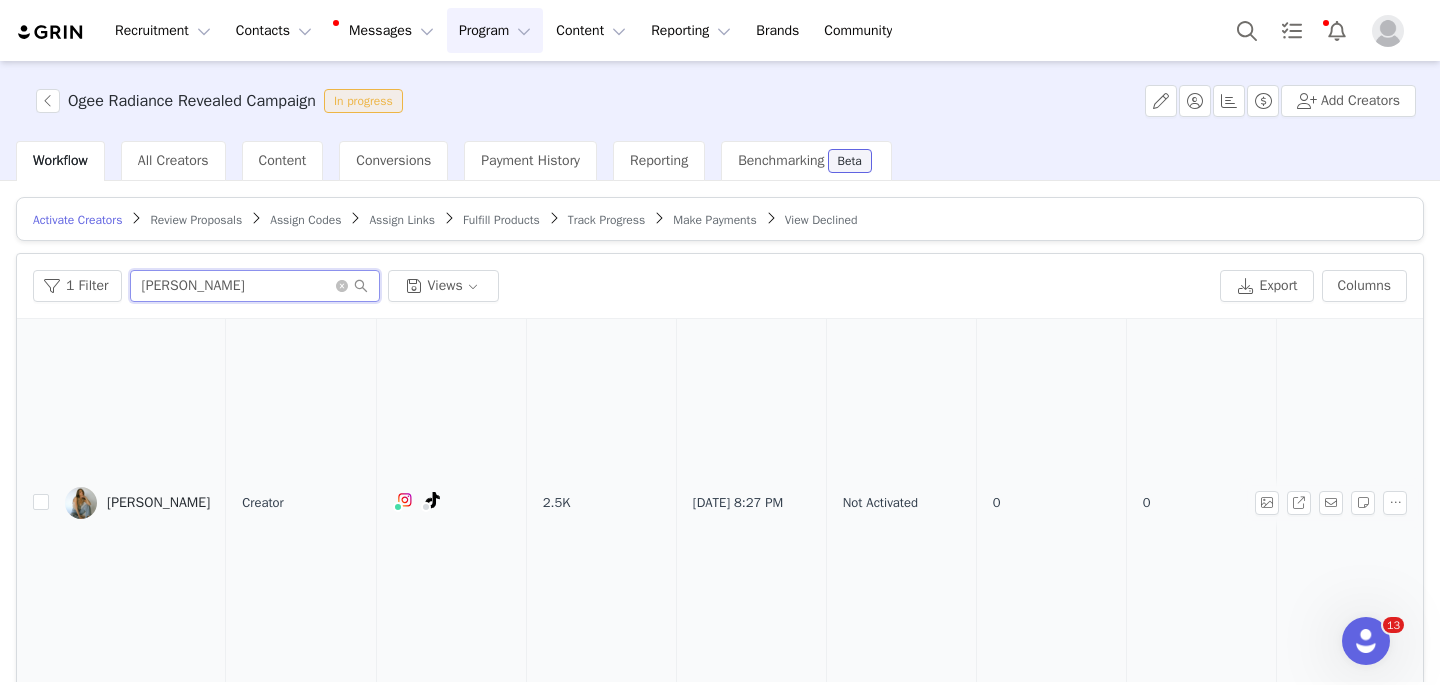 scroll, scrollTop: 561, scrollLeft: 0, axis: vertical 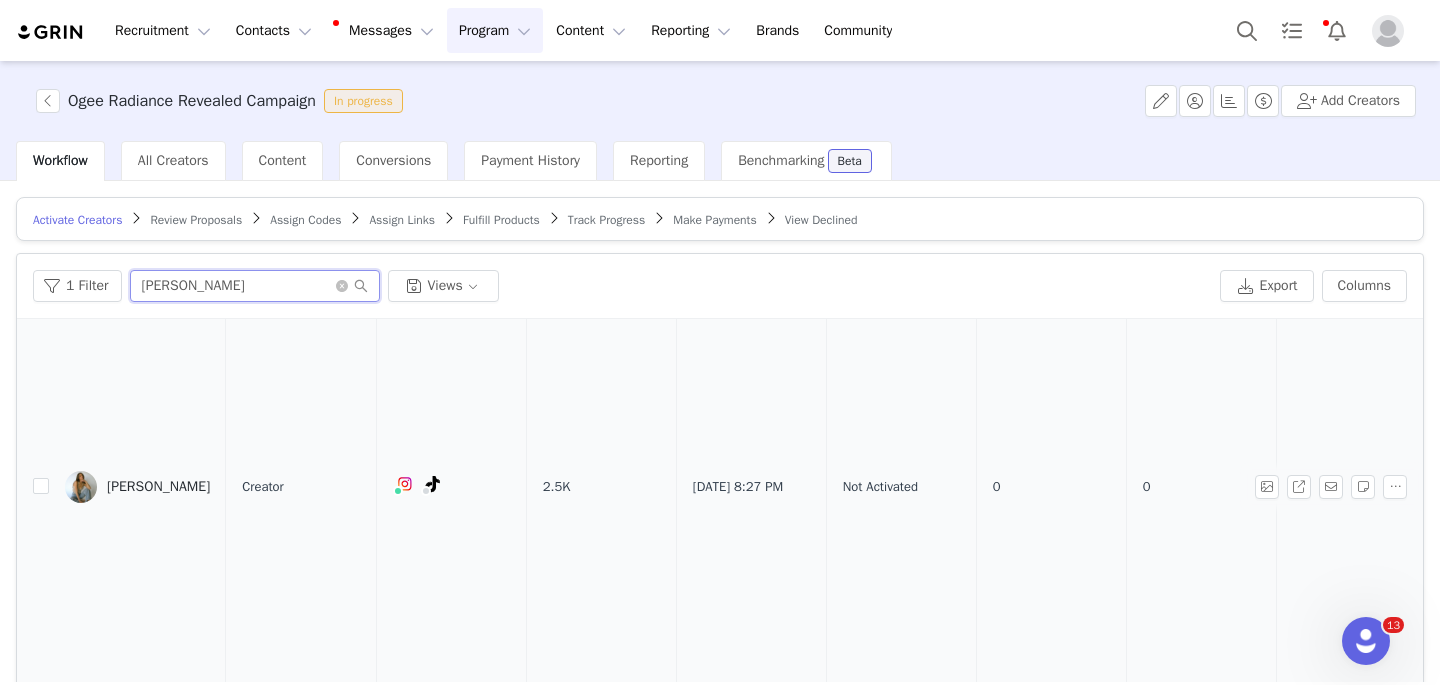 type on "Amanda McKay" 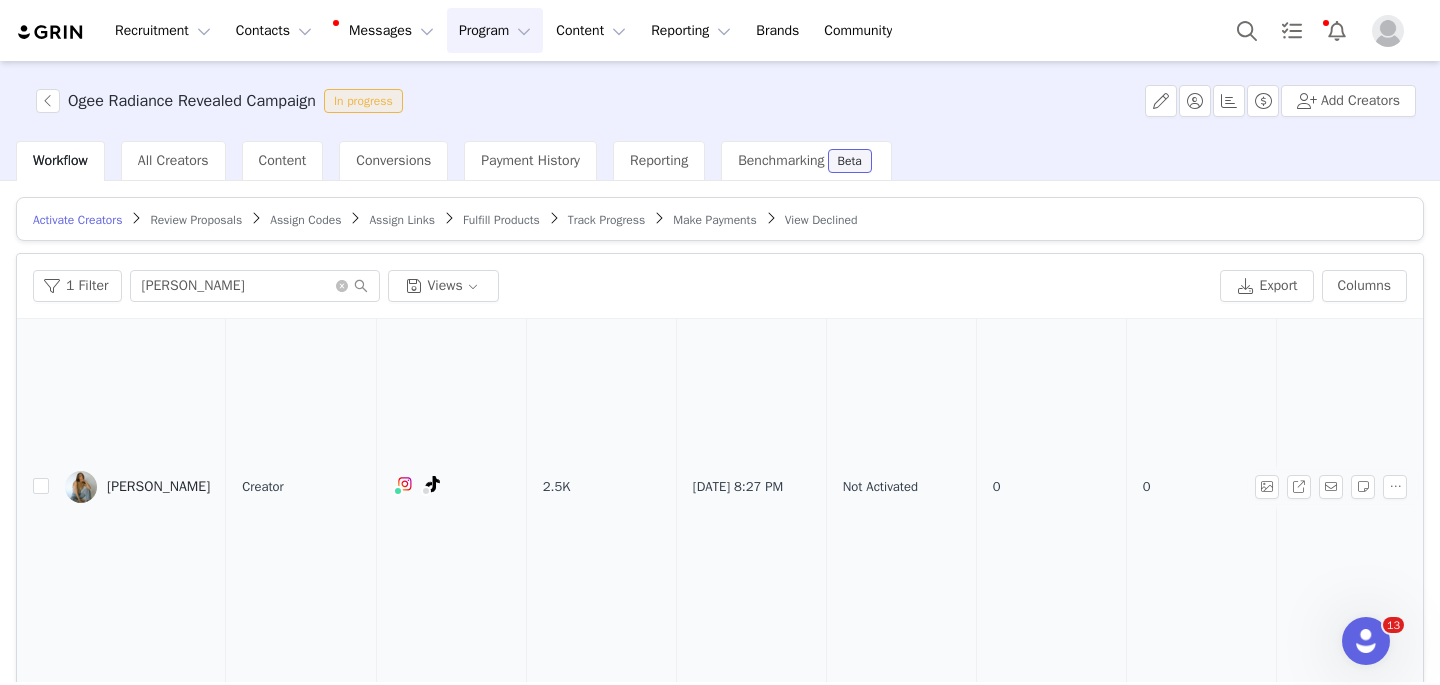 click on "Amanda McKay" at bounding box center (158, 487) 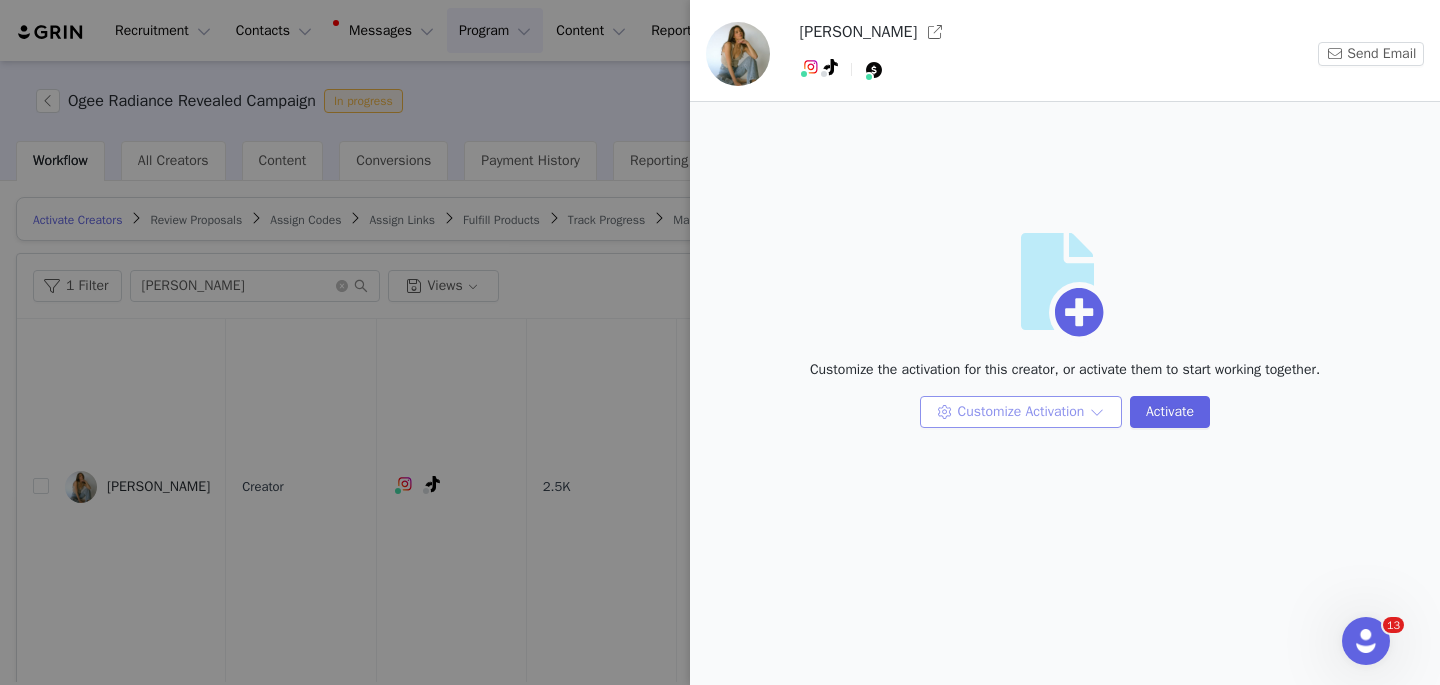 click on "Customize Activation" at bounding box center [1021, 412] 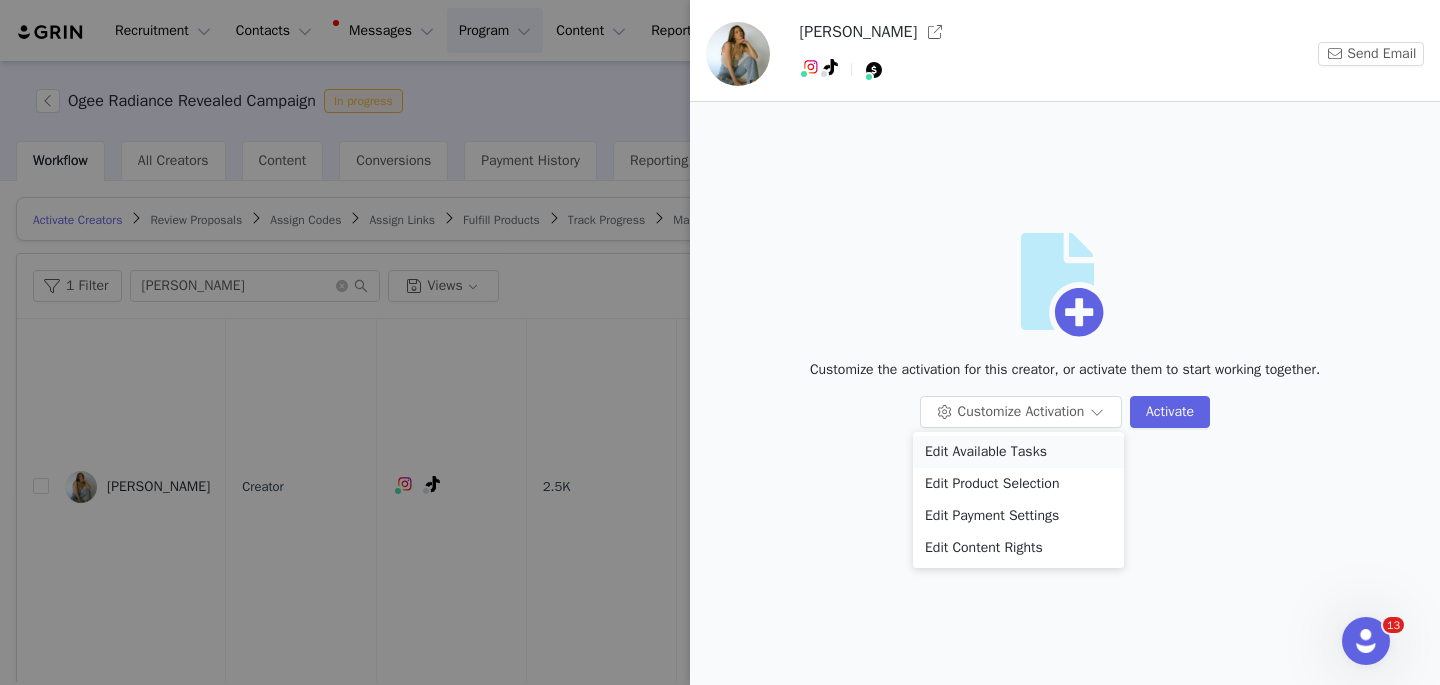 click on "Edit Available Tasks" at bounding box center [1018, 452] 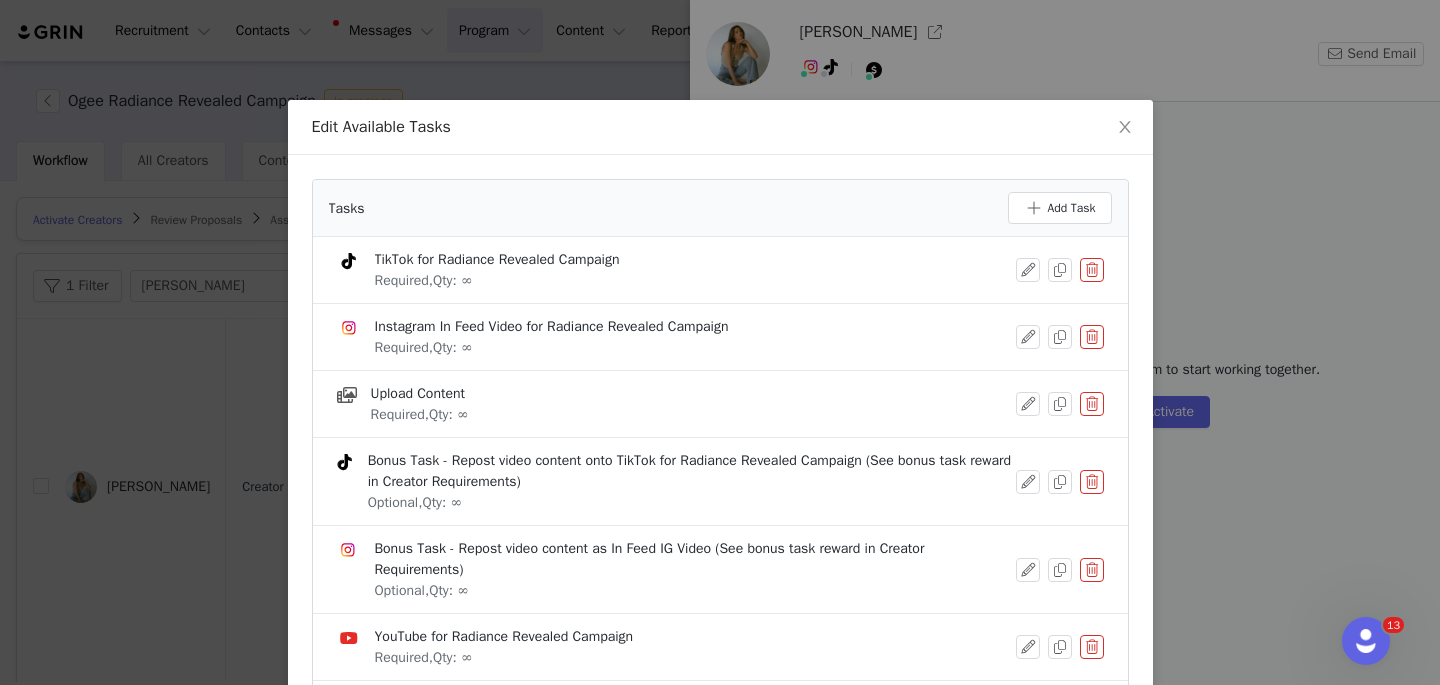 click at bounding box center [1092, 270] 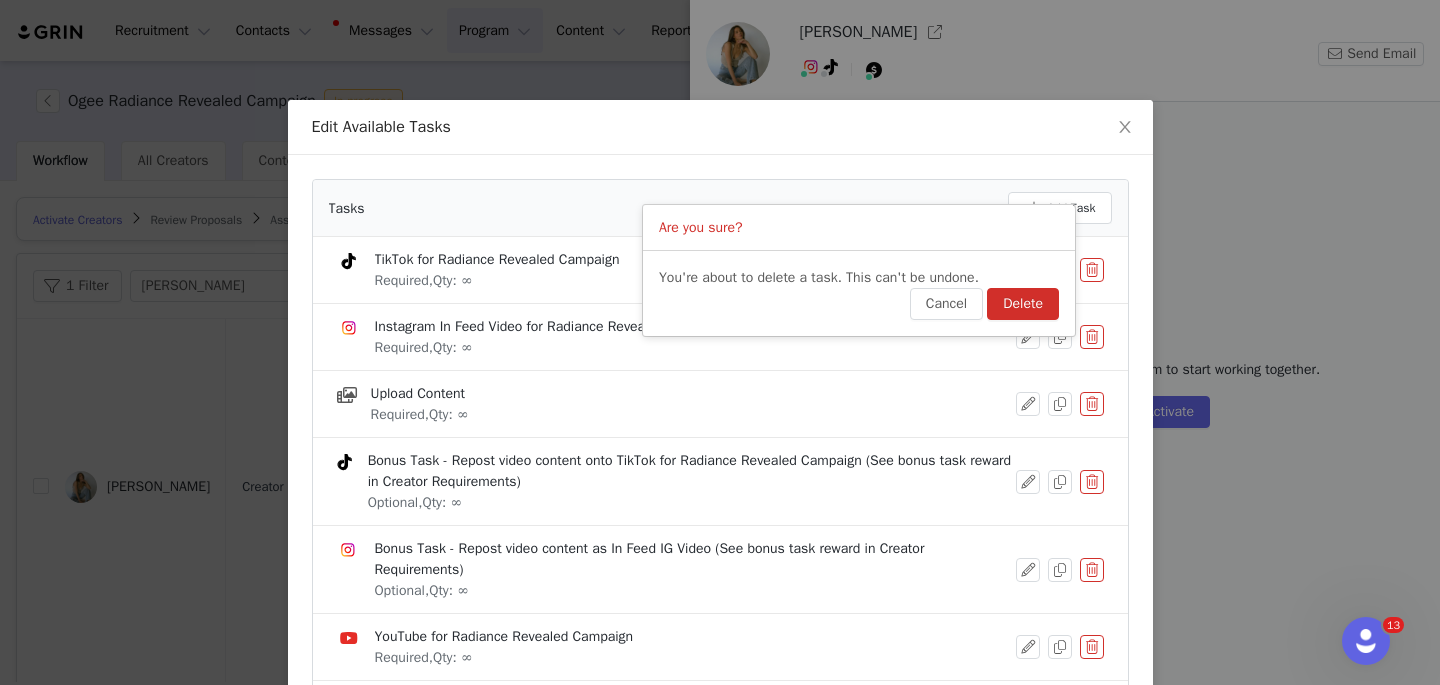 click on "Delete" at bounding box center [1023, 304] 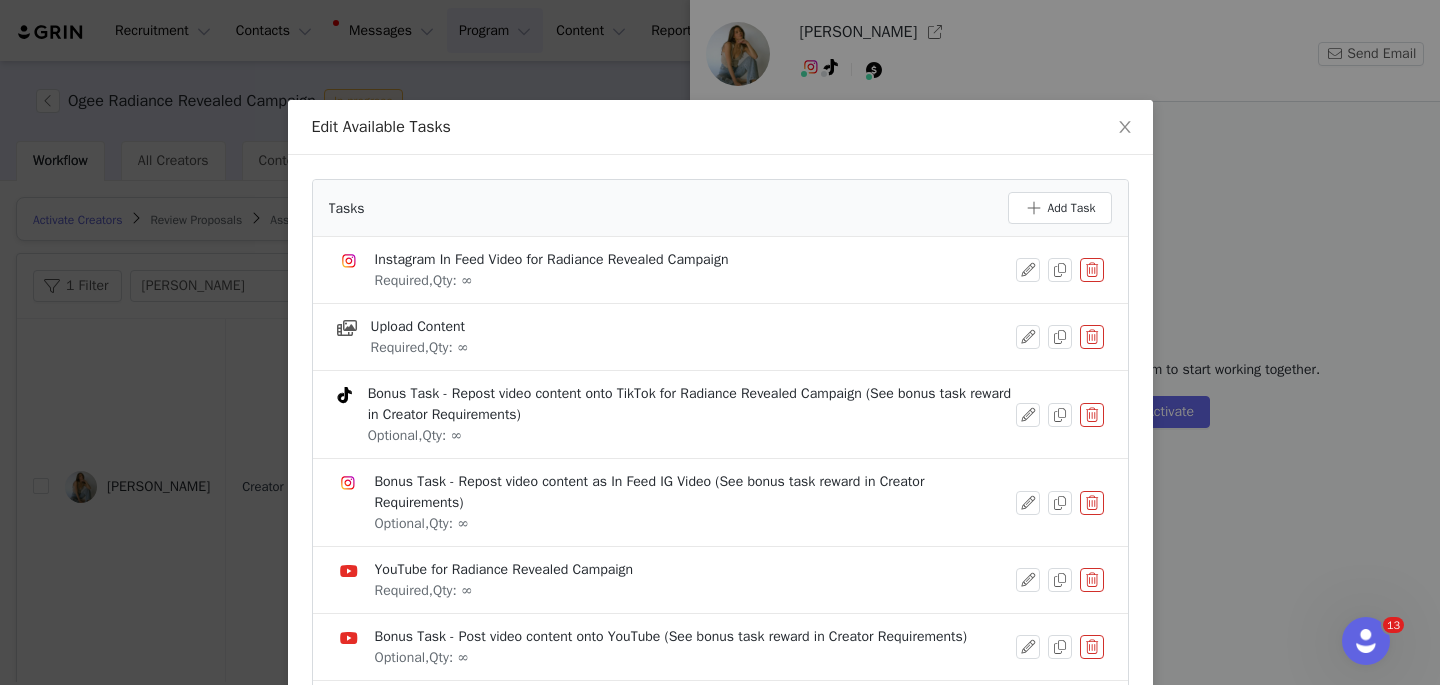 click at bounding box center (1092, 580) 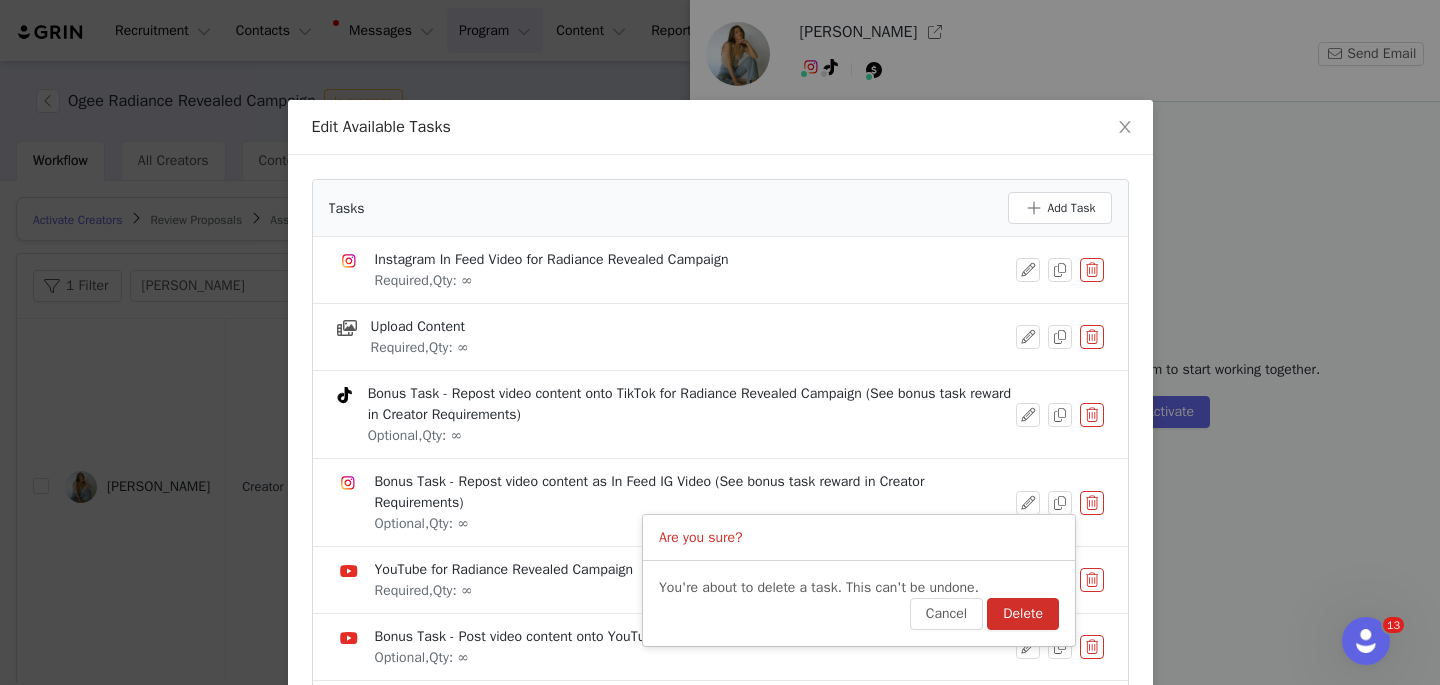 click on "Delete" at bounding box center [1023, 614] 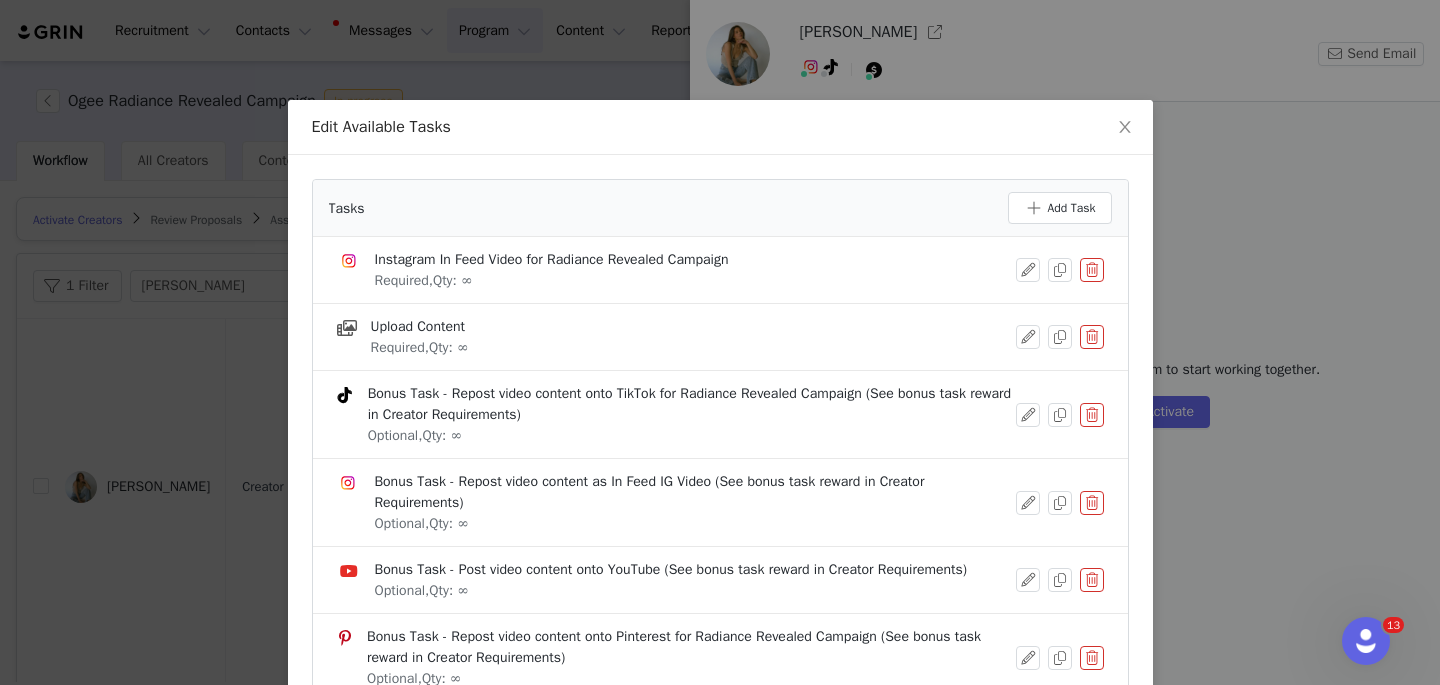 click at bounding box center (1092, 580) 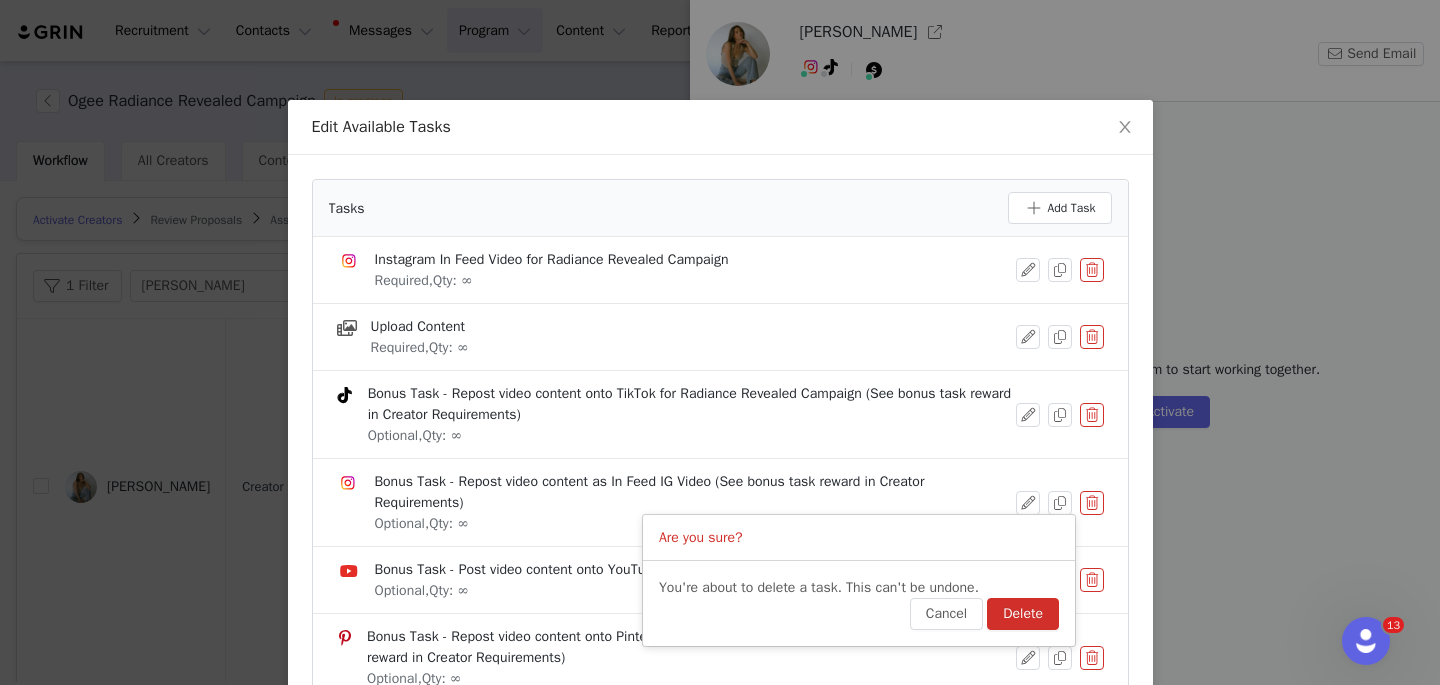 click on "Delete" at bounding box center (1023, 614) 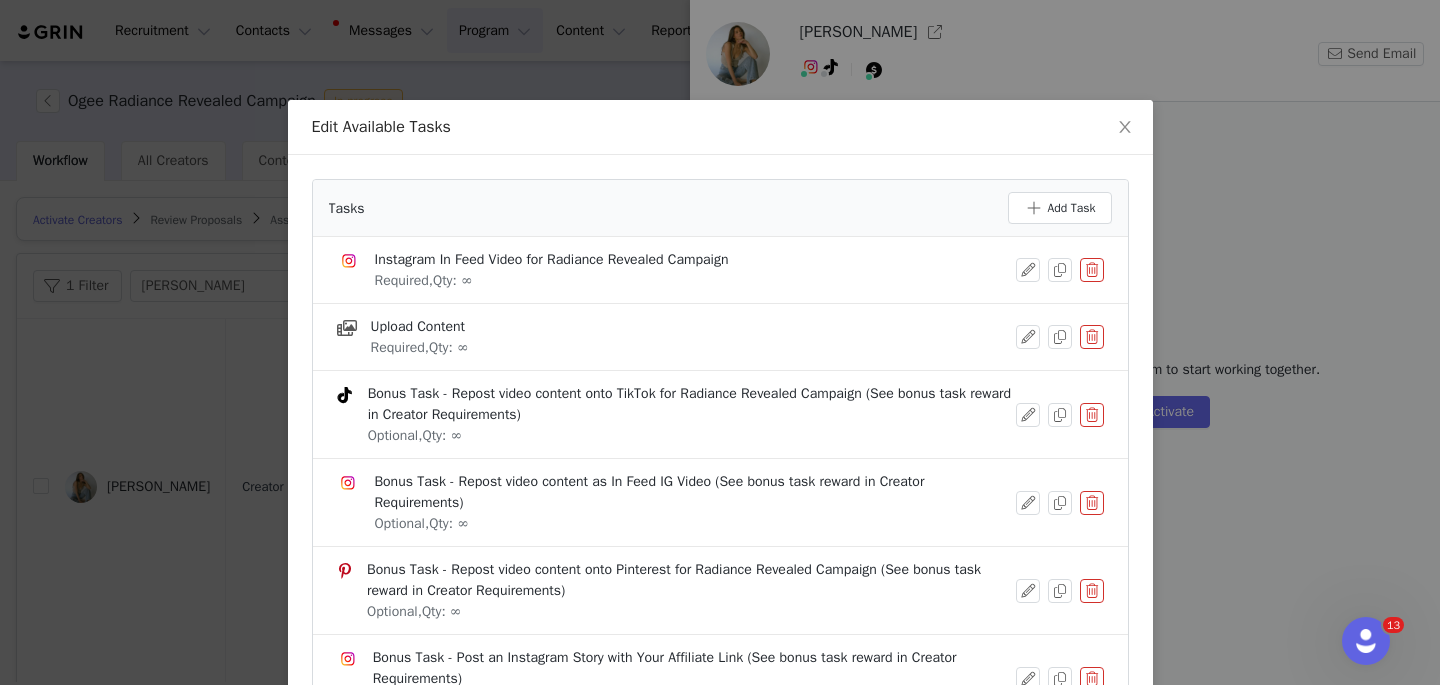 click at bounding box center [1092, 591] 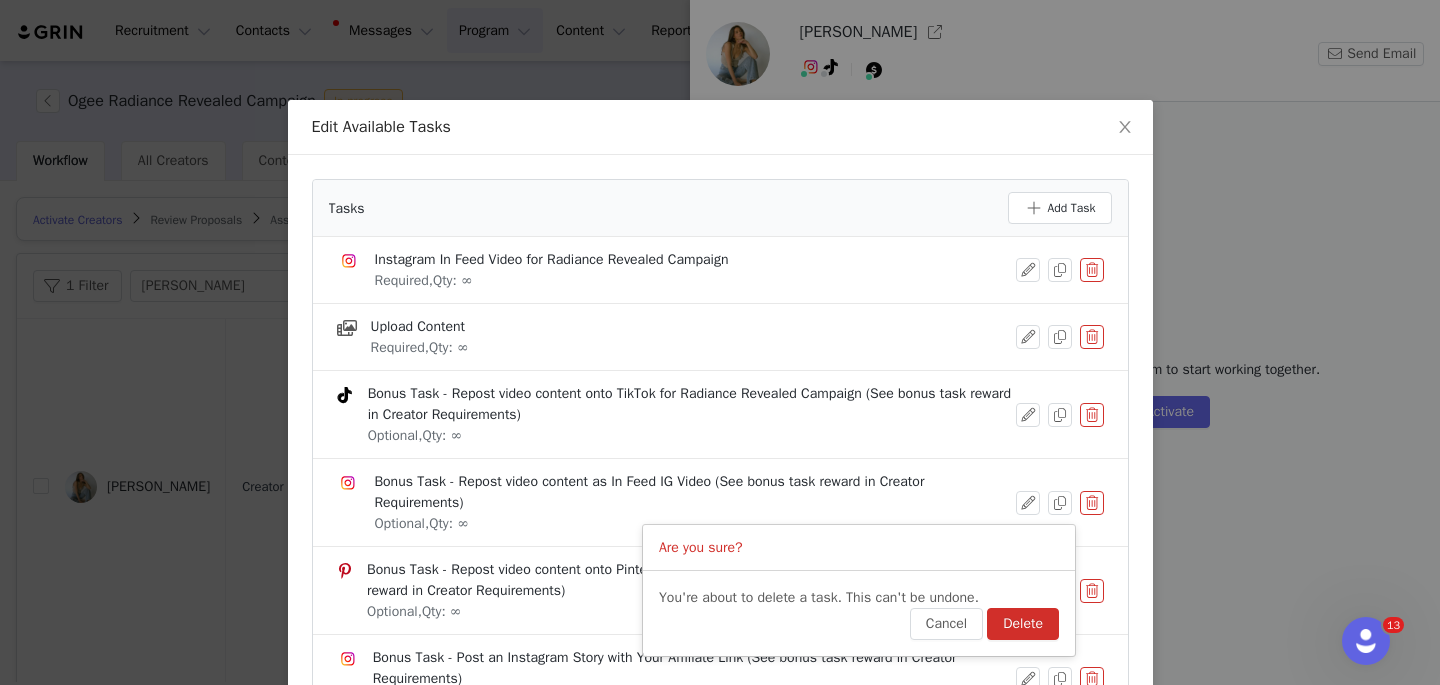click on "Delete" at bounding box center [1023, 624] 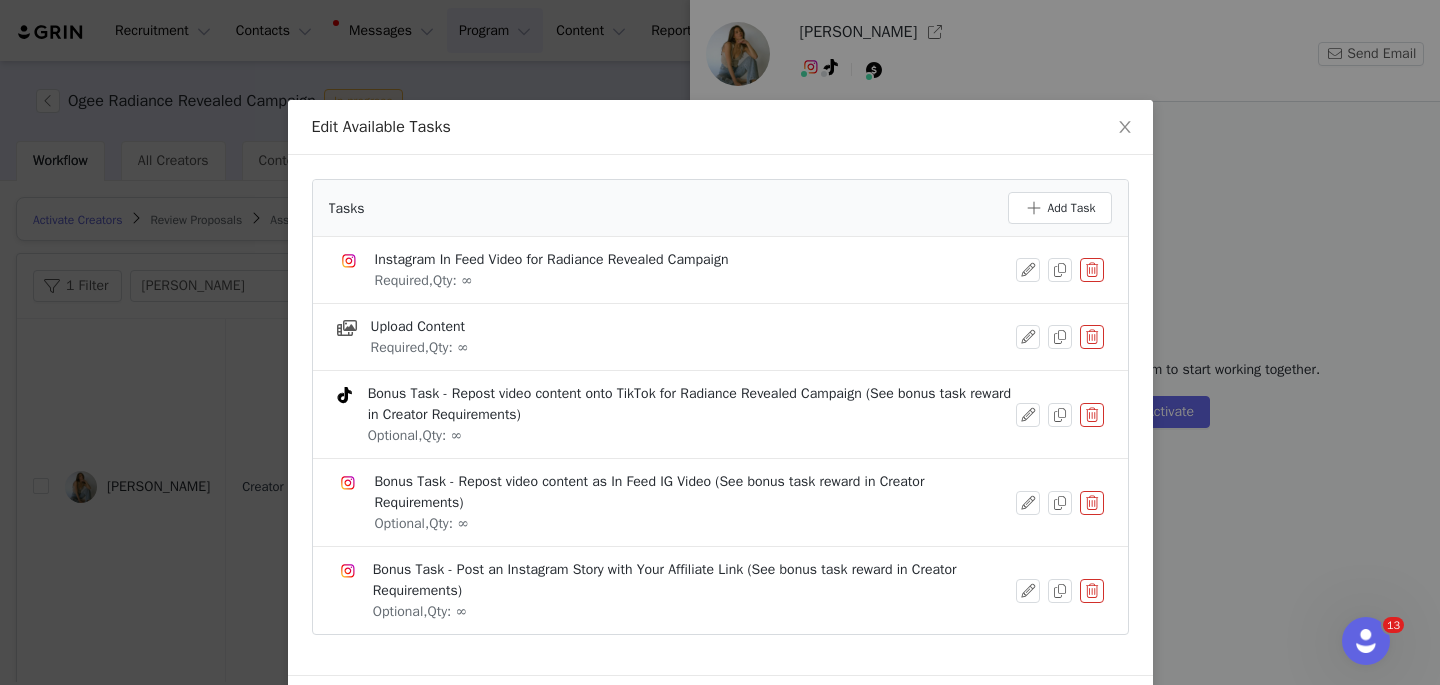 click at bounding box center (1092, 503) 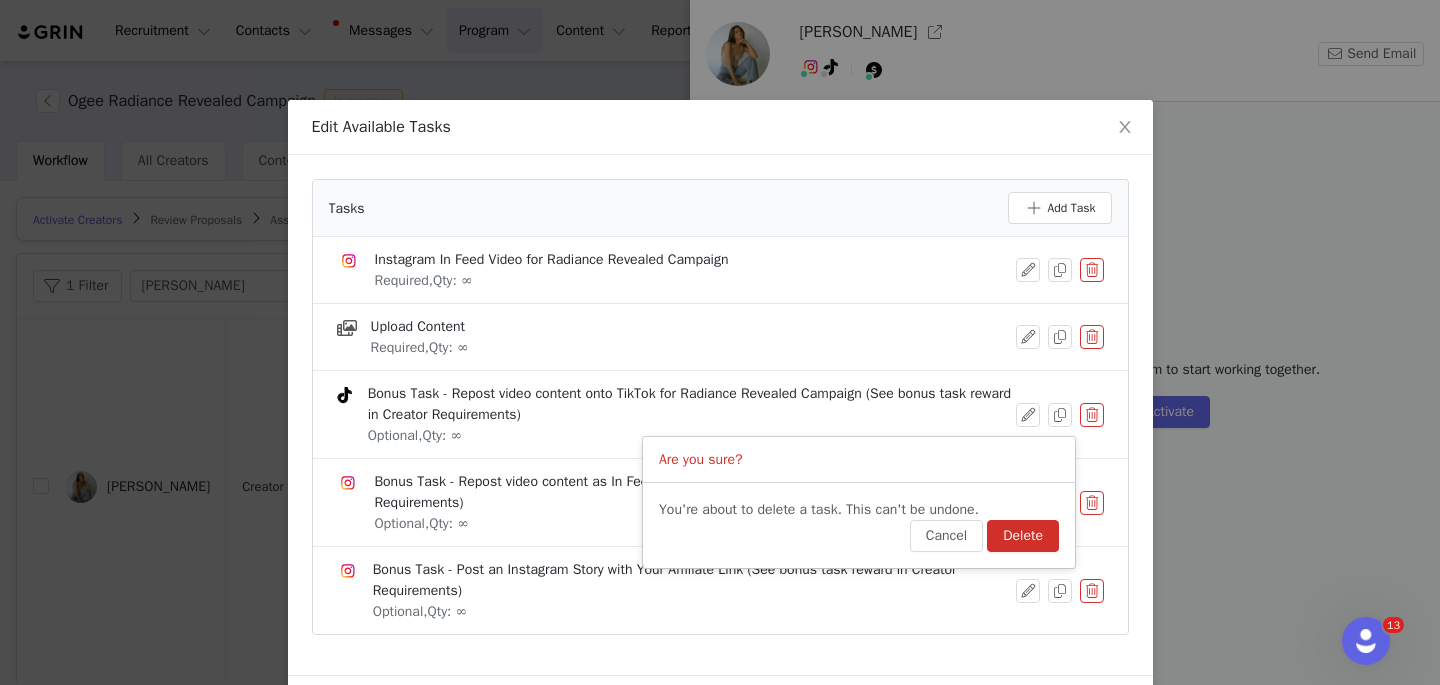 click on "Delete" at bounding box center (1023, 536) 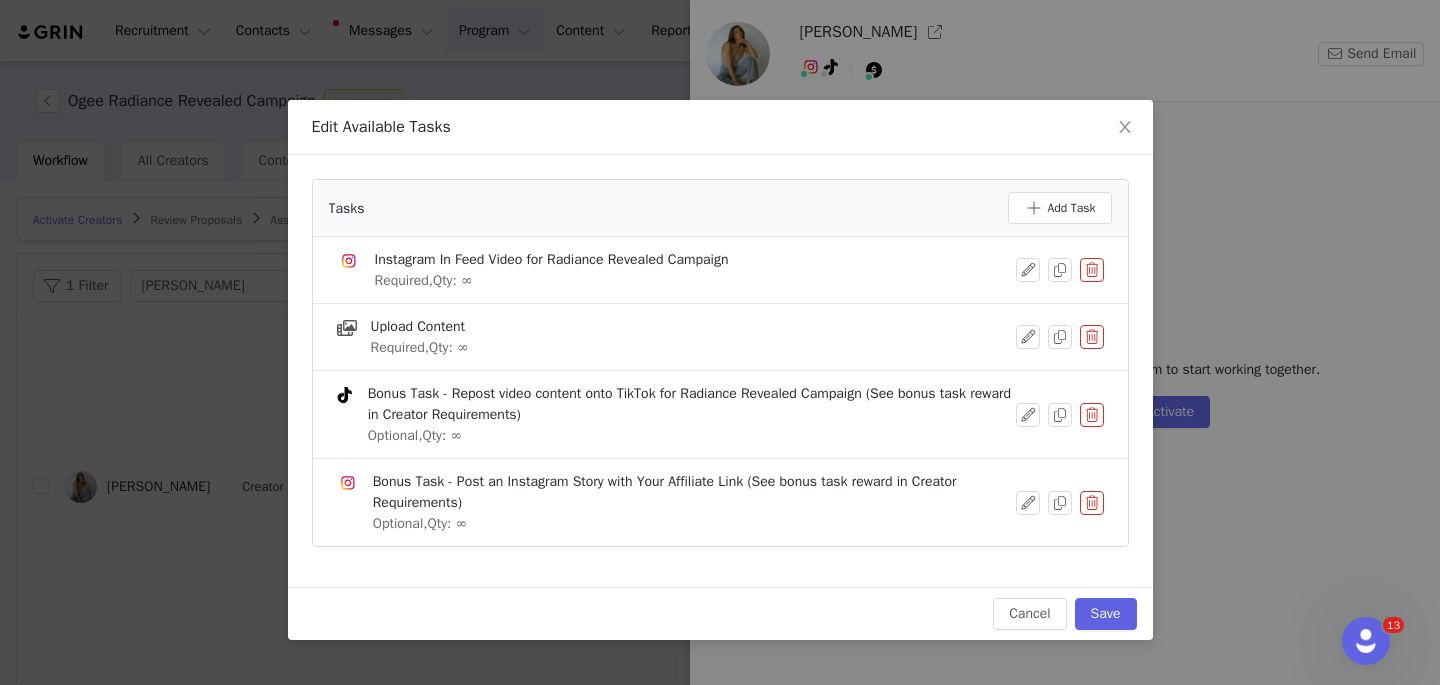 click at bounding box center (1092, 415) 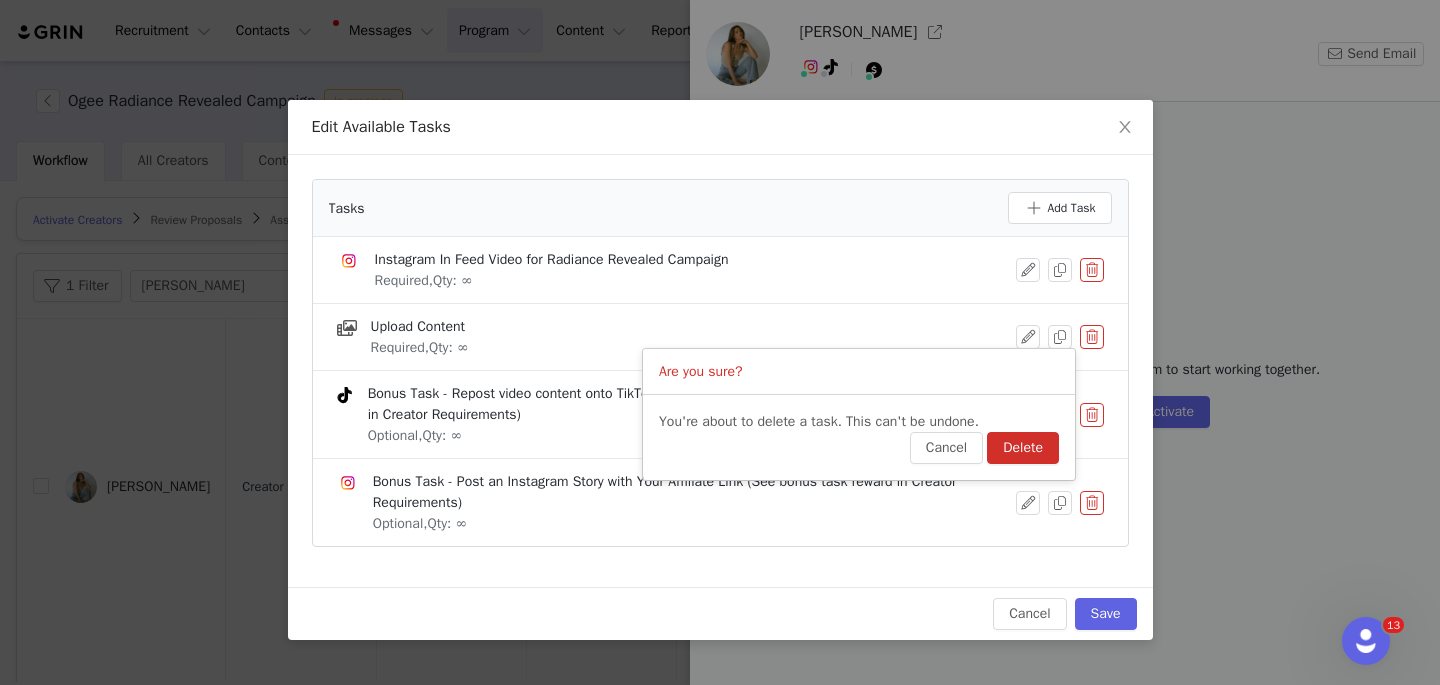 click on "Delete" at bounding box center (1023, 448) 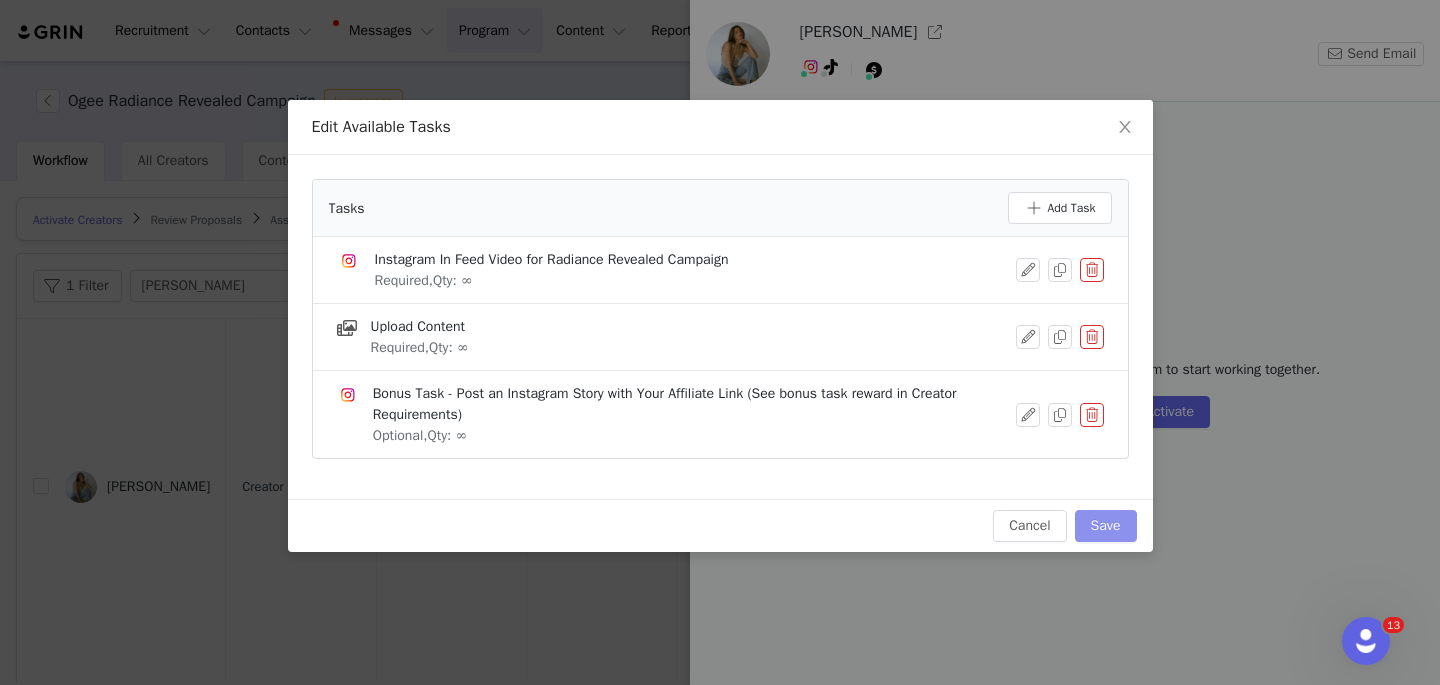 click on "Save" at bounding box center [1106, 526] 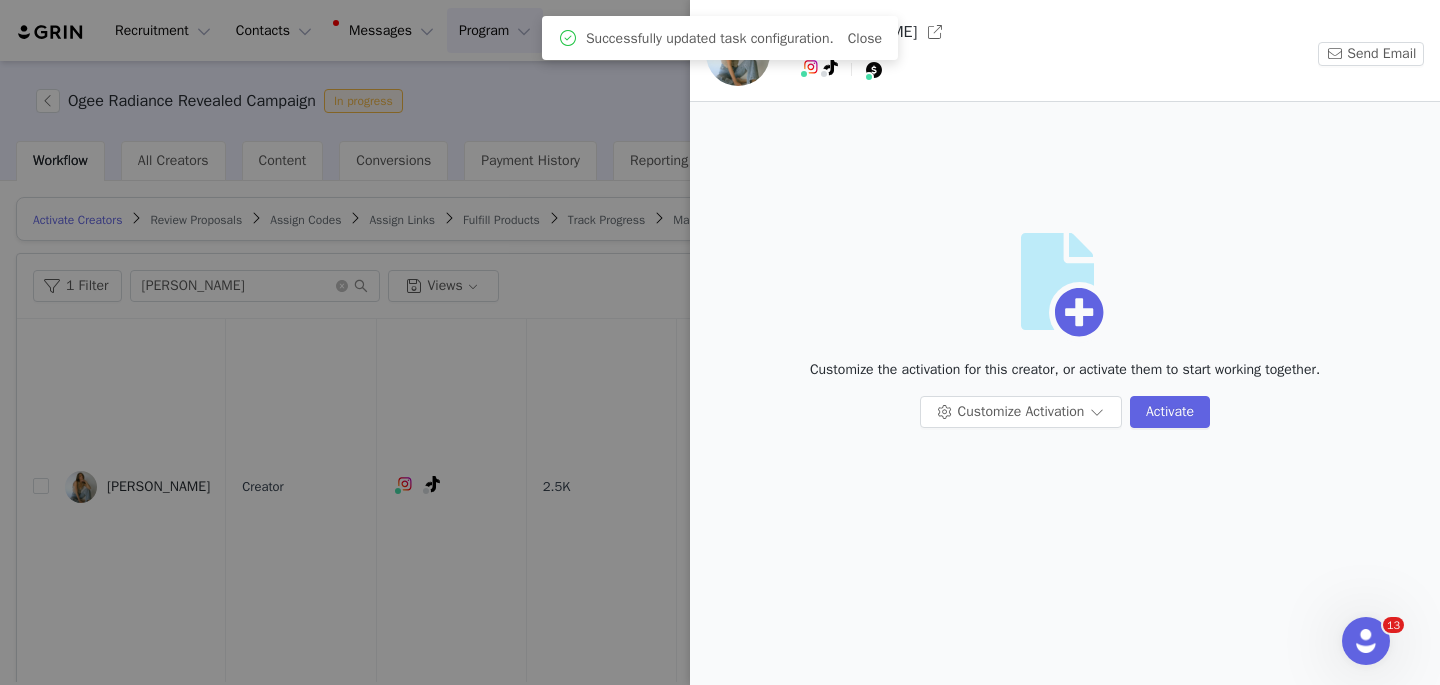 scroll, scrollTop: 0, scrollLeft: 0, axis: both 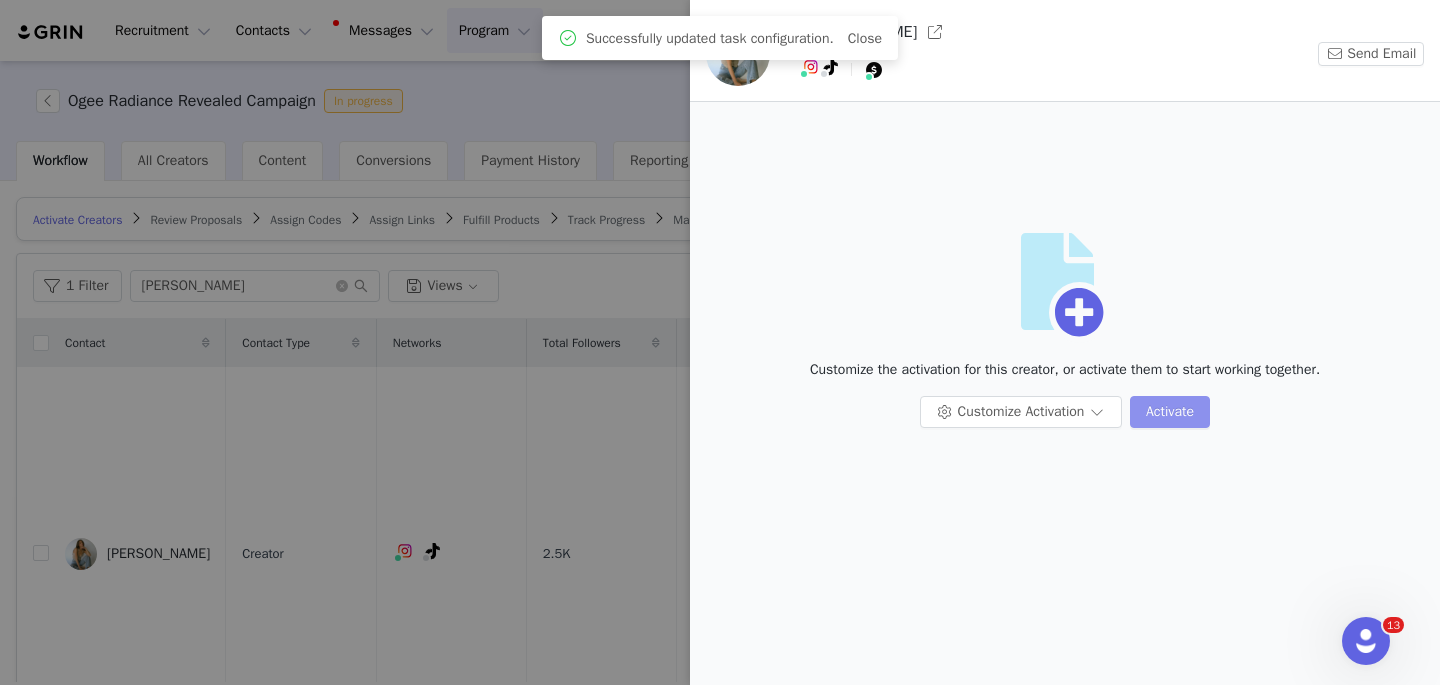 click on "Activate" at bounding box center (1170, 412) 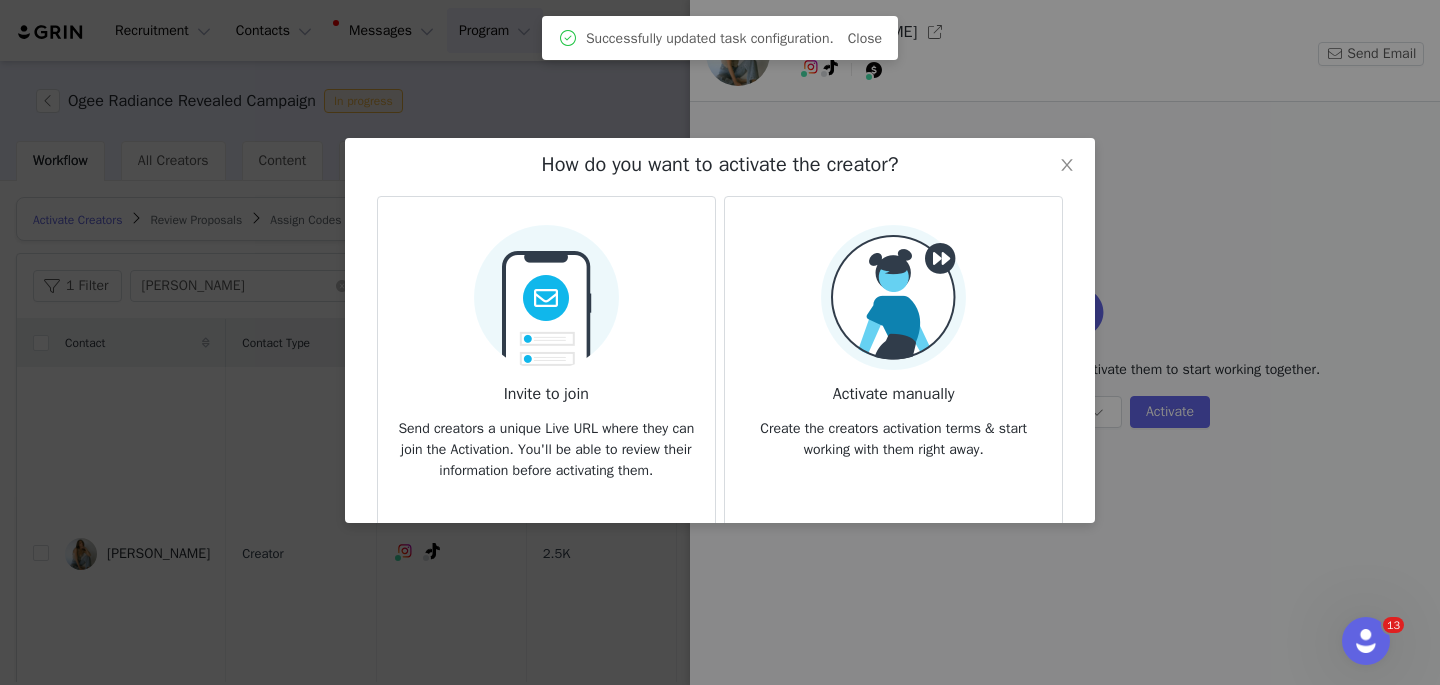 click at bounding box center [546, 291] 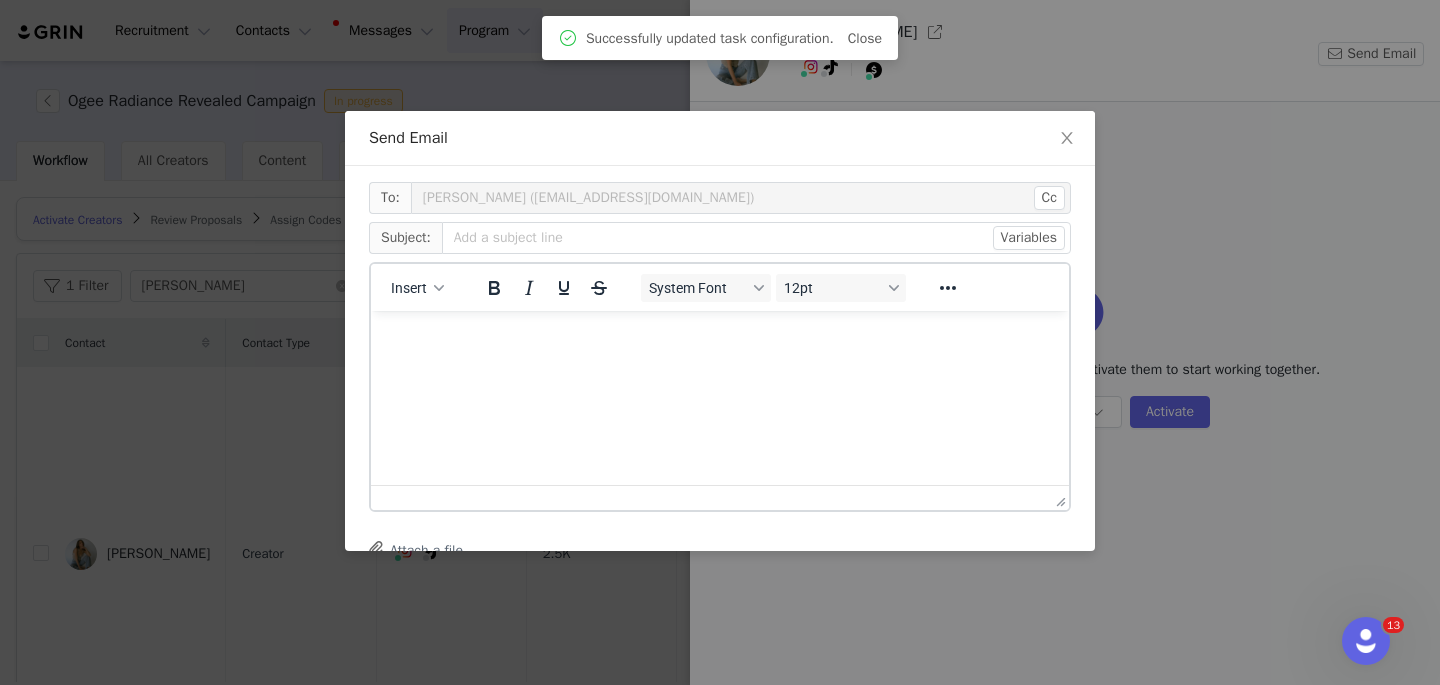 scroll, scrollTop: 0, scrollLeft: 0, axis: both 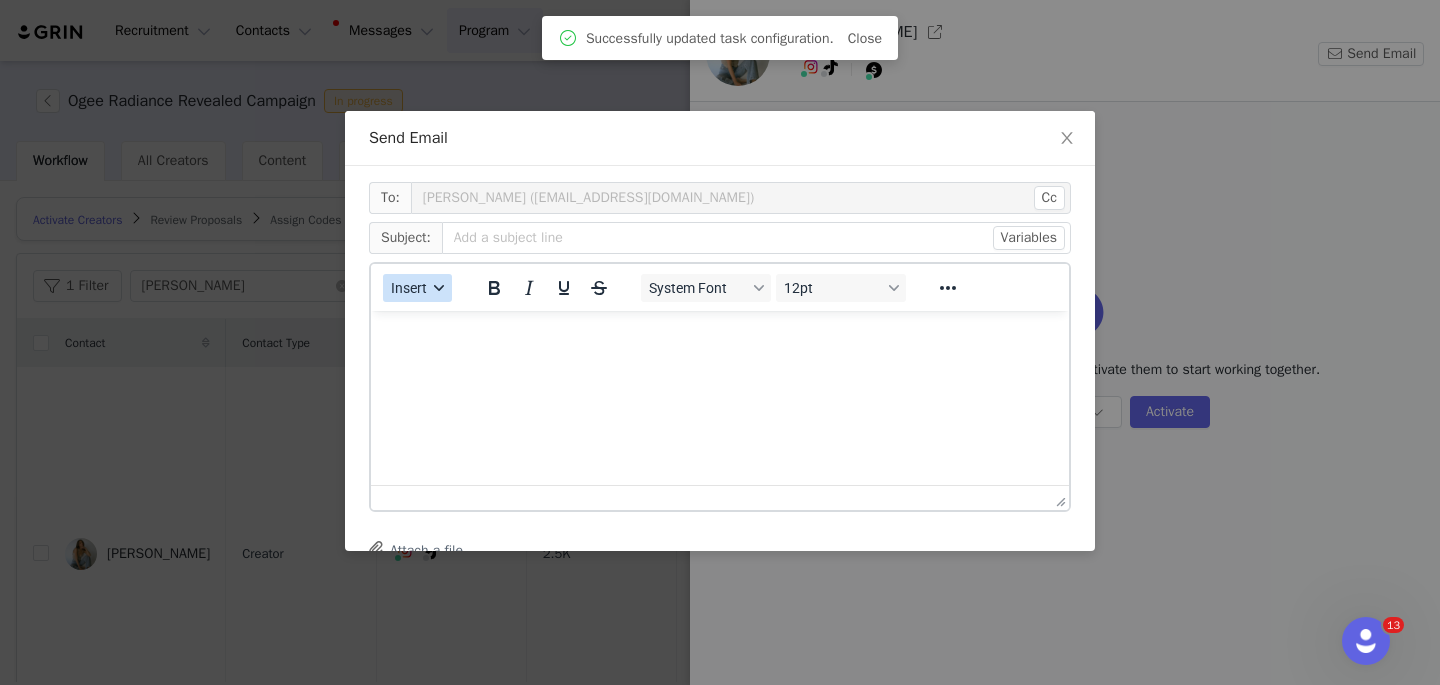 click 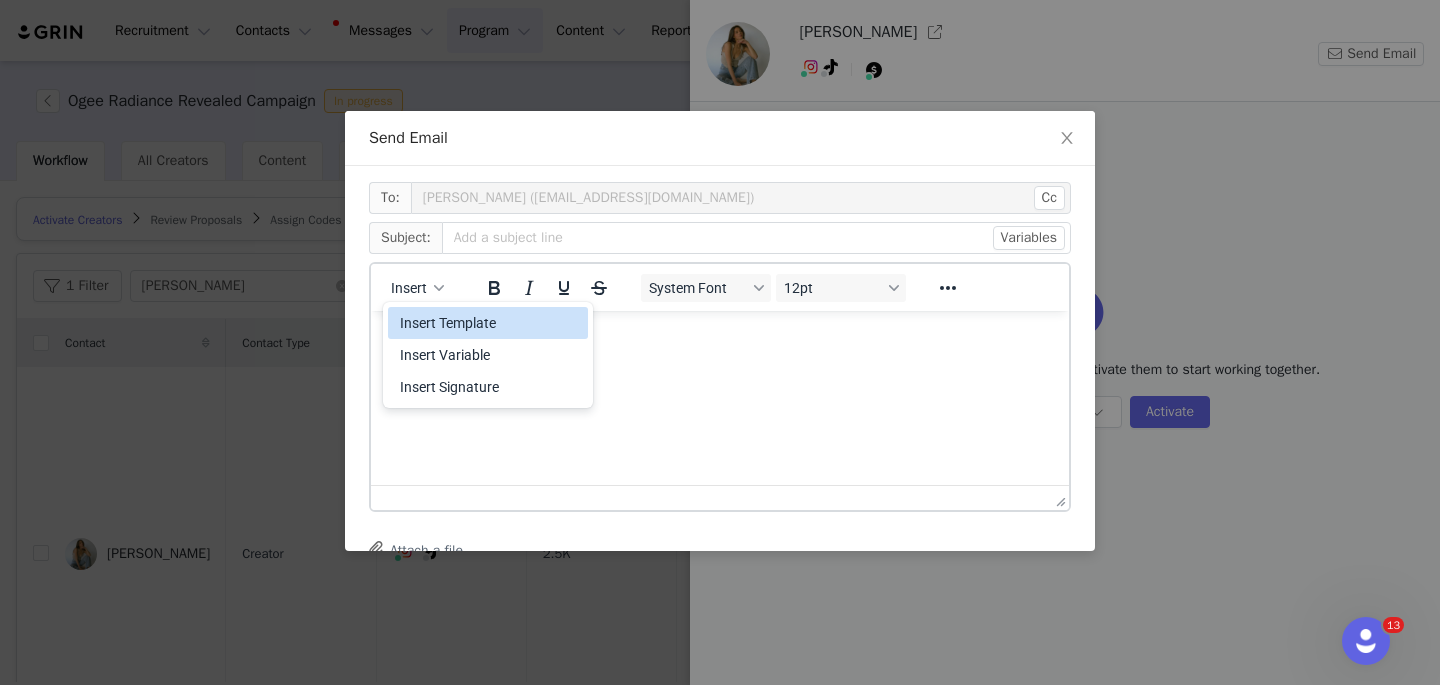 click on "Insert Template" at bounding box center (490, 323) 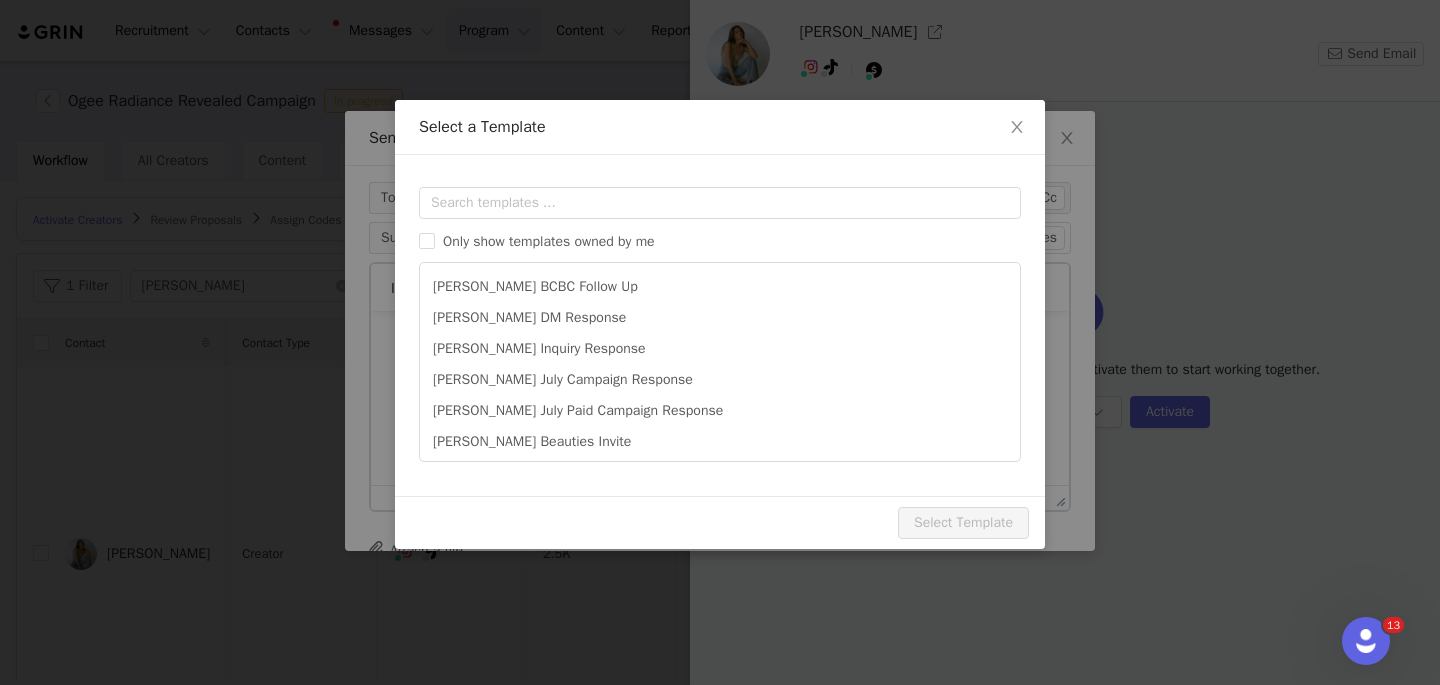 scroll, scrollTop: 0, scrollLeft: 0, axis: both 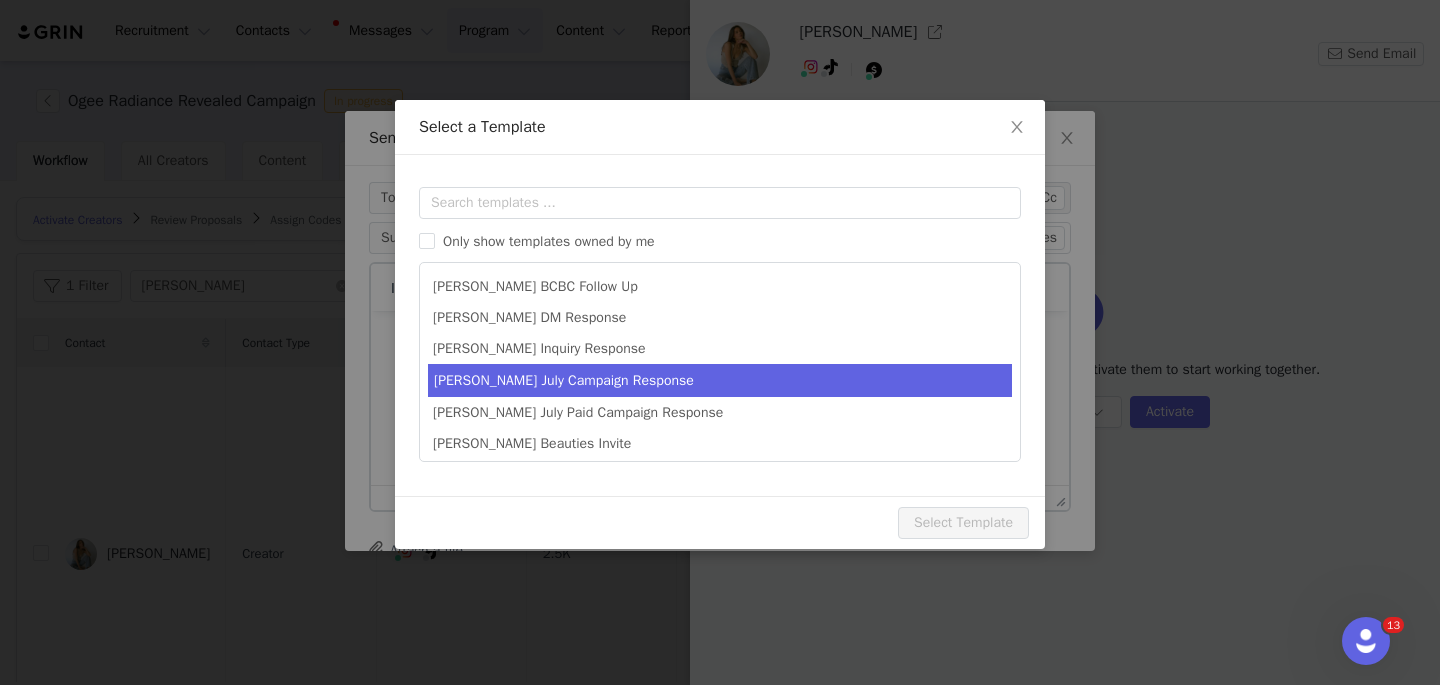 click on "Amanda July Campaign Response" at bounding box center (720, 380) 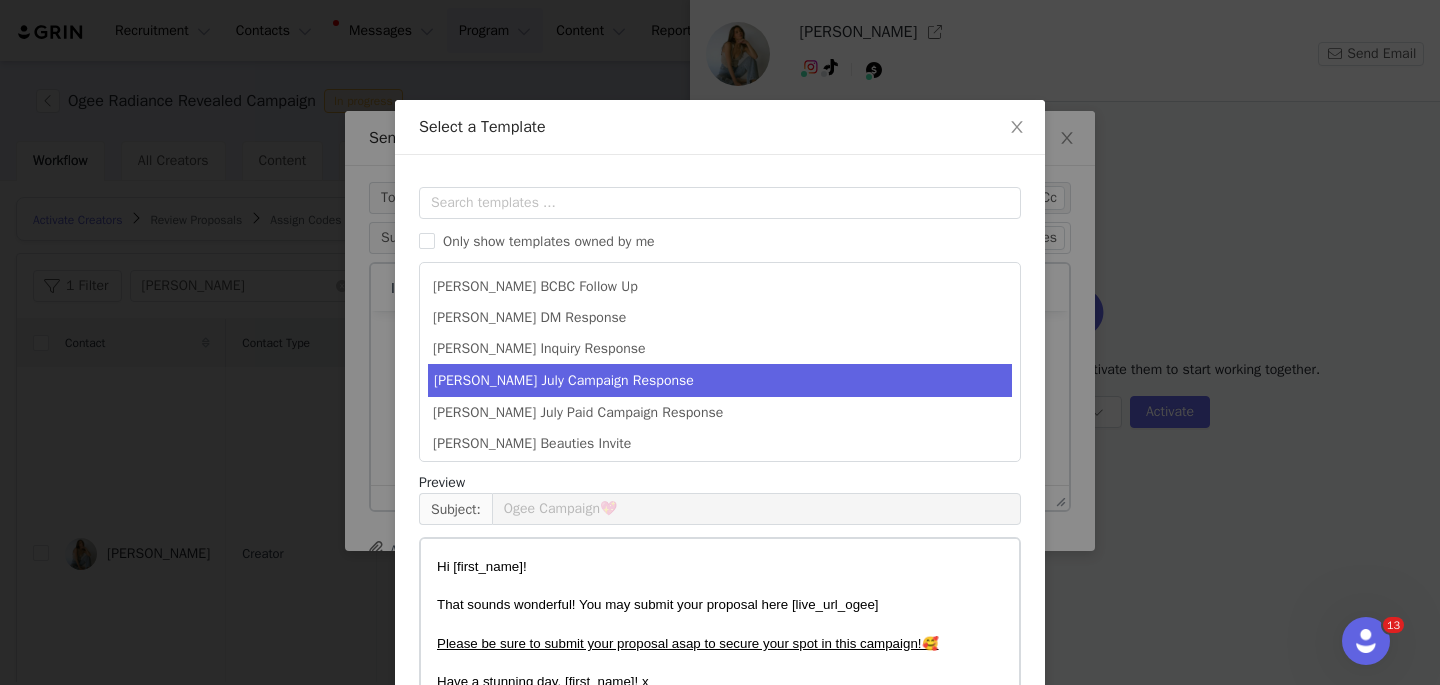 scroll, scrollTop: 152, scrollLeft: 0, axis: vertical 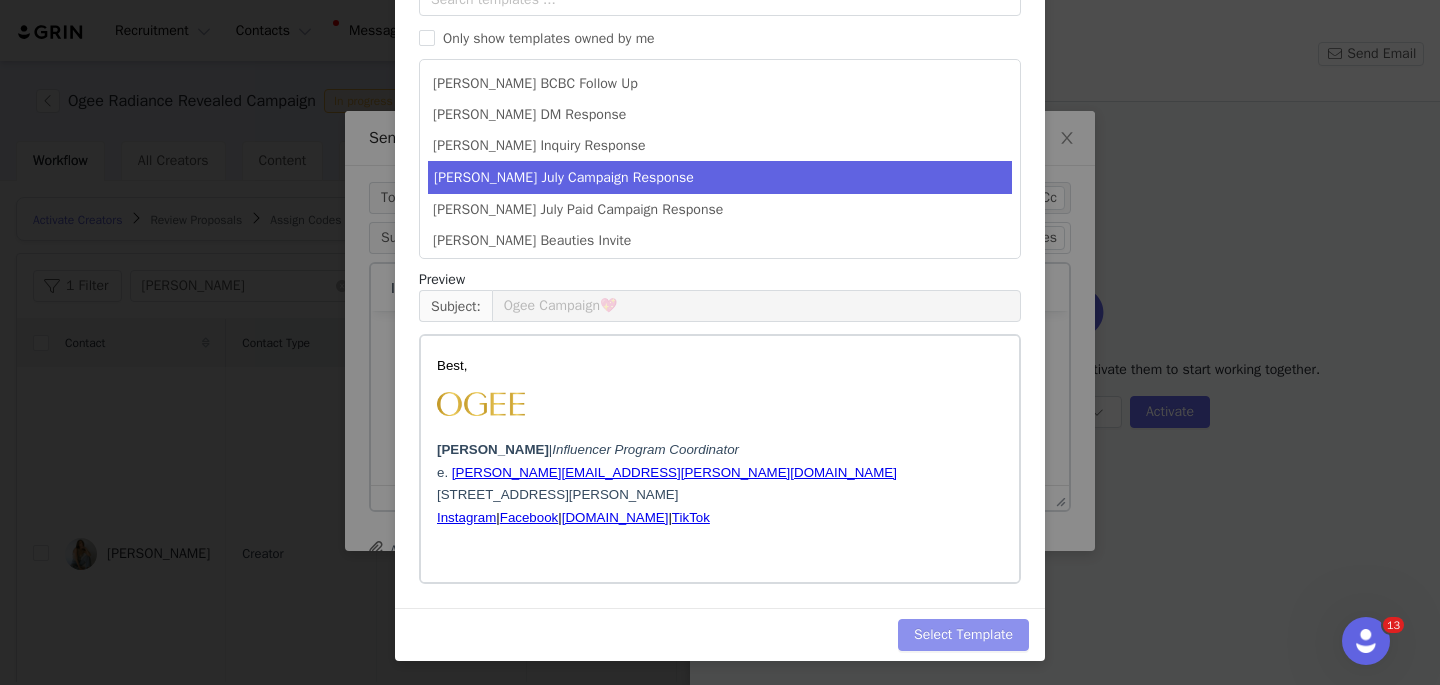 click on "Select Template" at bounding box center [963, 635] 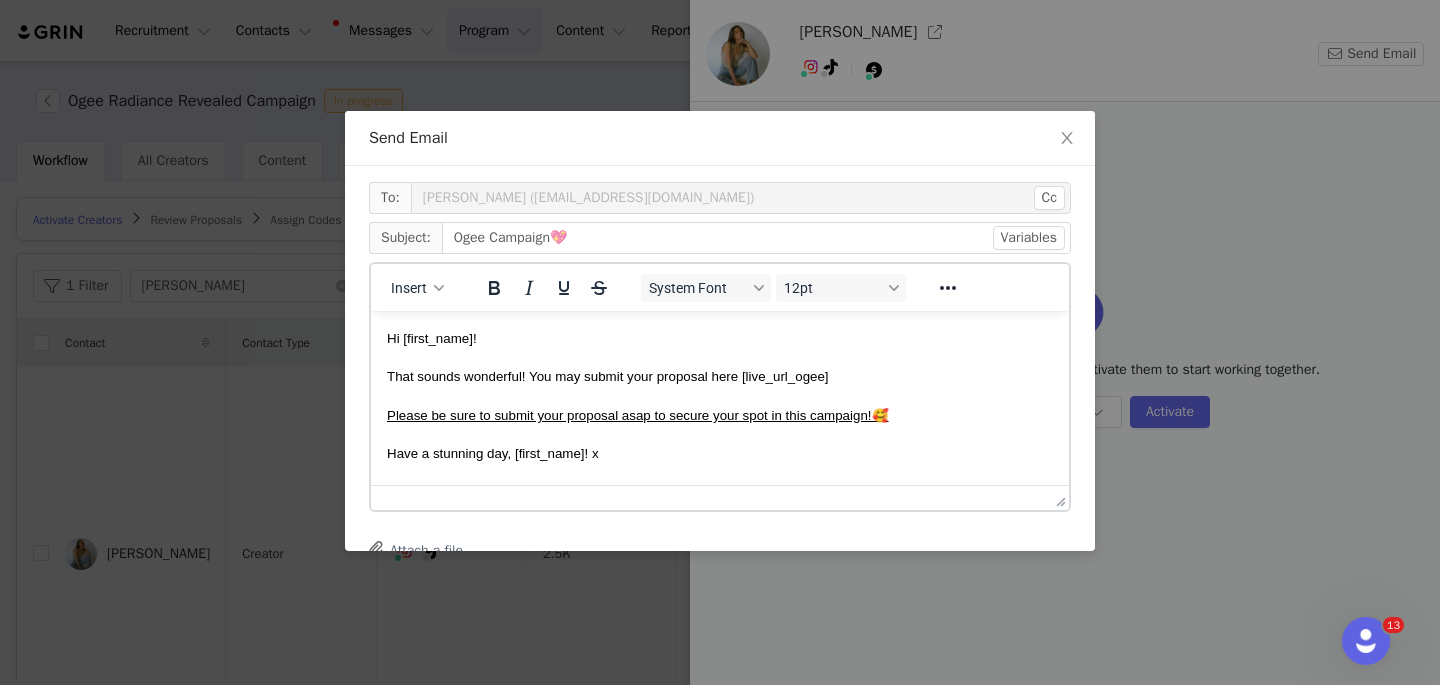 scroll, scrollTop: 0, scrollLeft: 0, axis: both 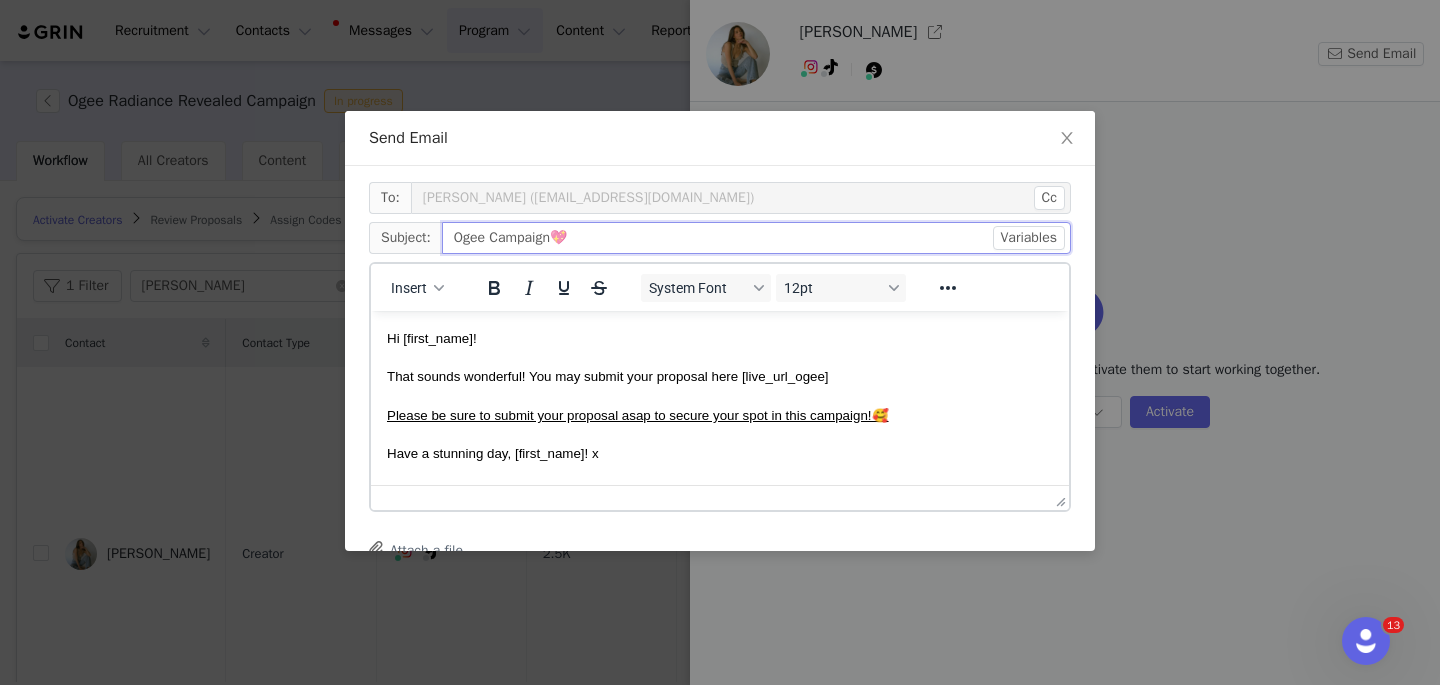 click on "Ogee Campaign💖" at bounding box center (756, 238) 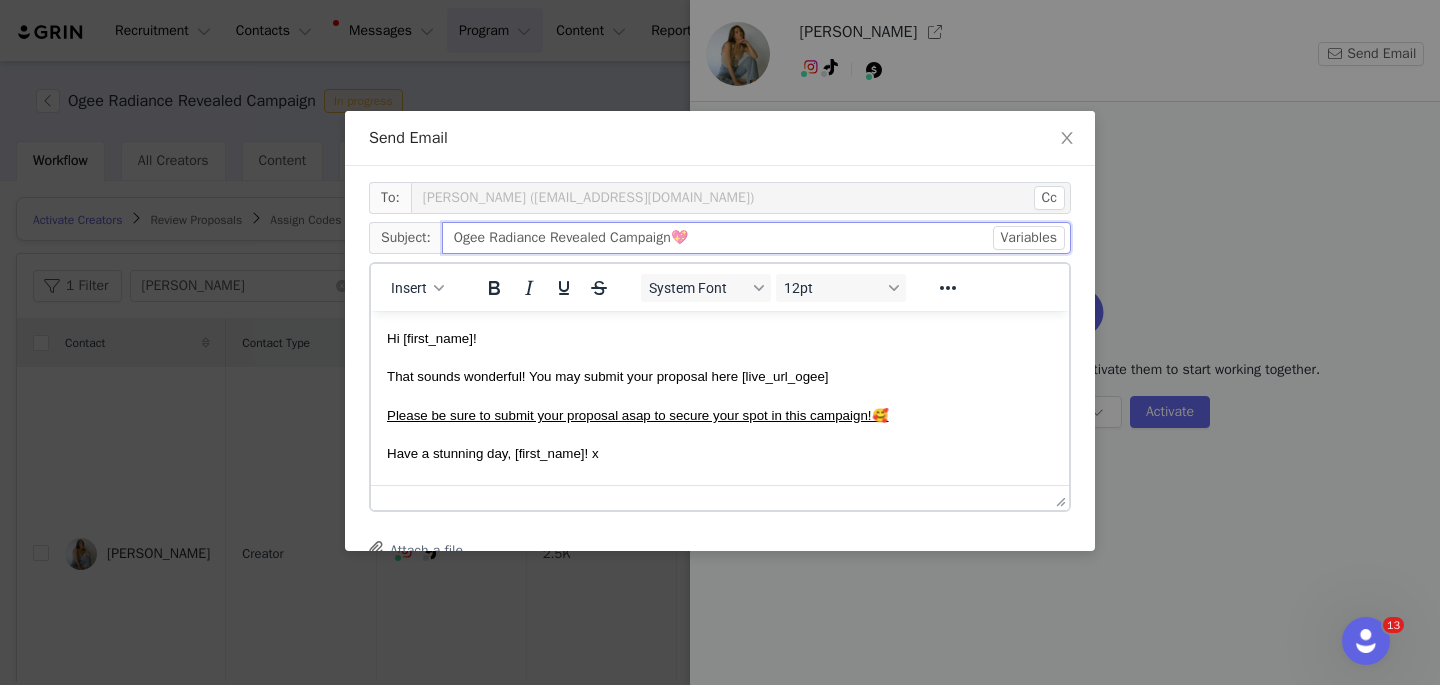type on "Ogee Radiance Revealed Campaign💖" 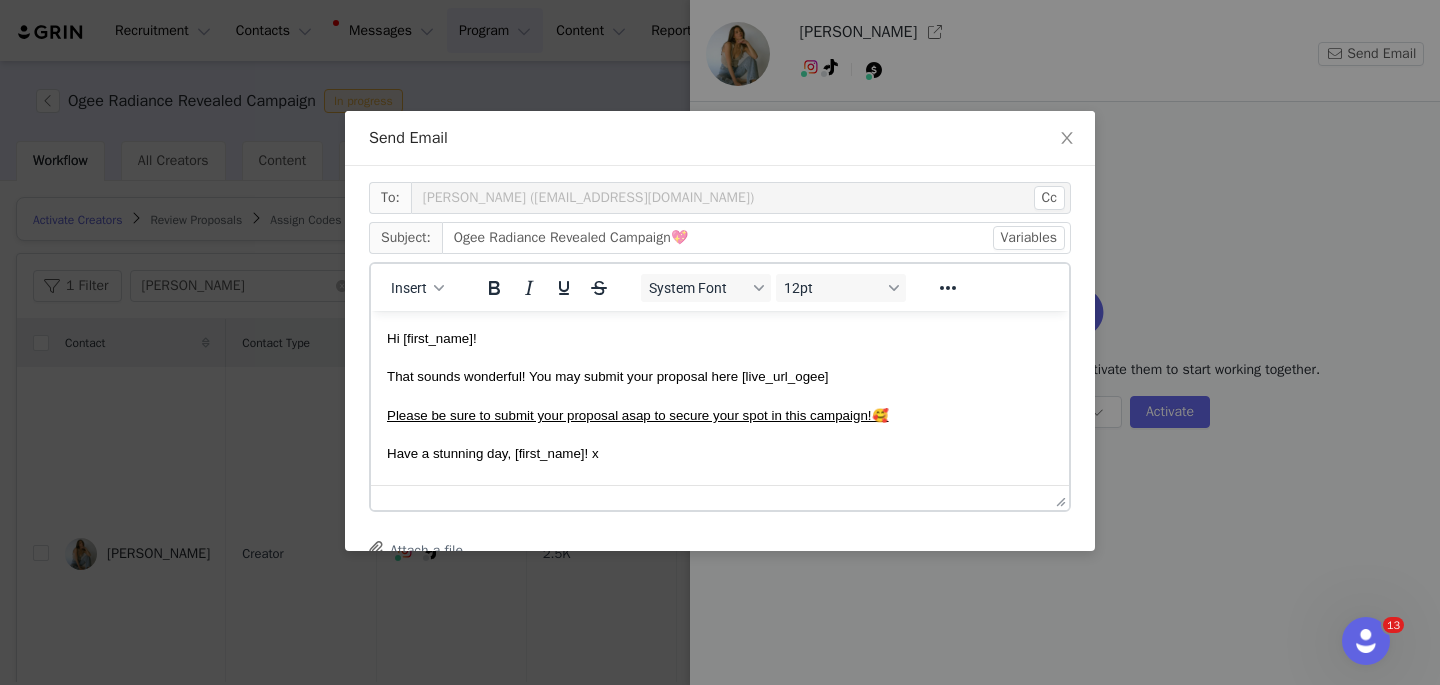 click on "Have a stunning day, [first_name]! x" at bounding box center [720, 452] 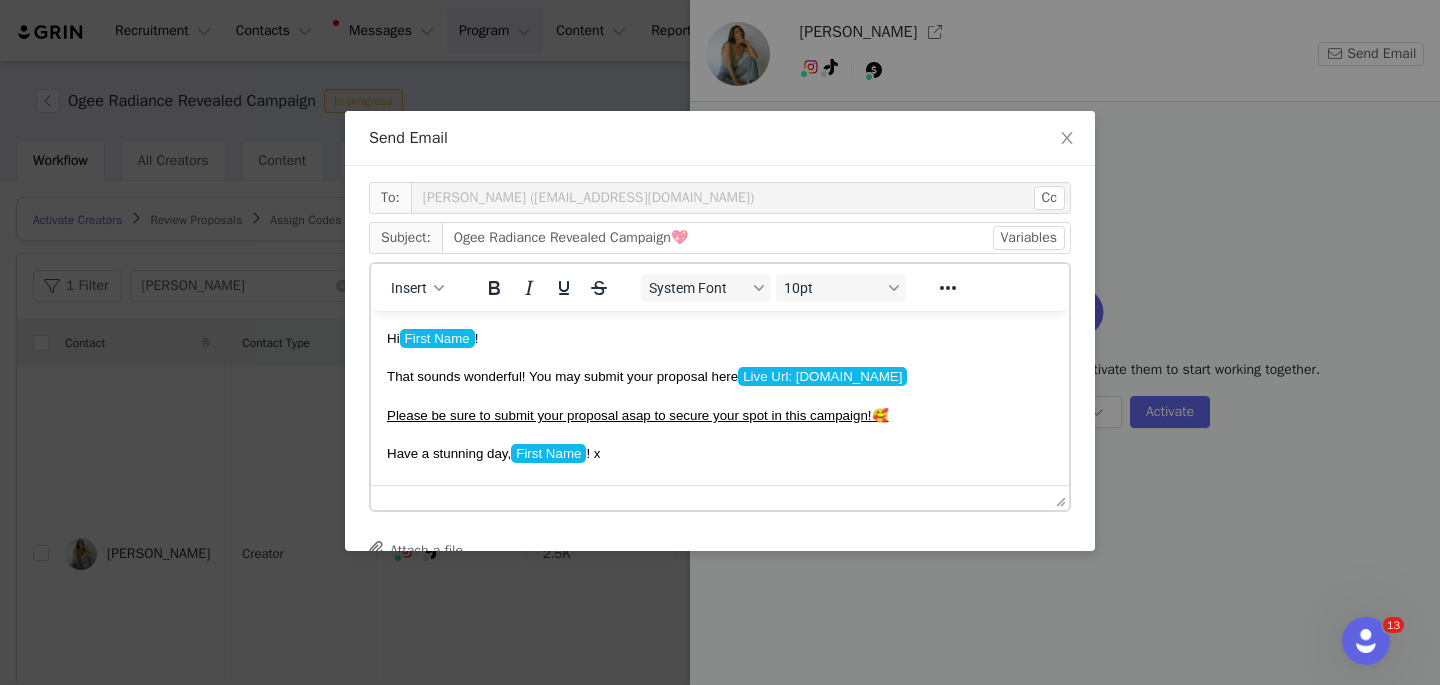 click on "Have a stunning day,  First Name ﻿ ! x" at bounding box center (720, 452) 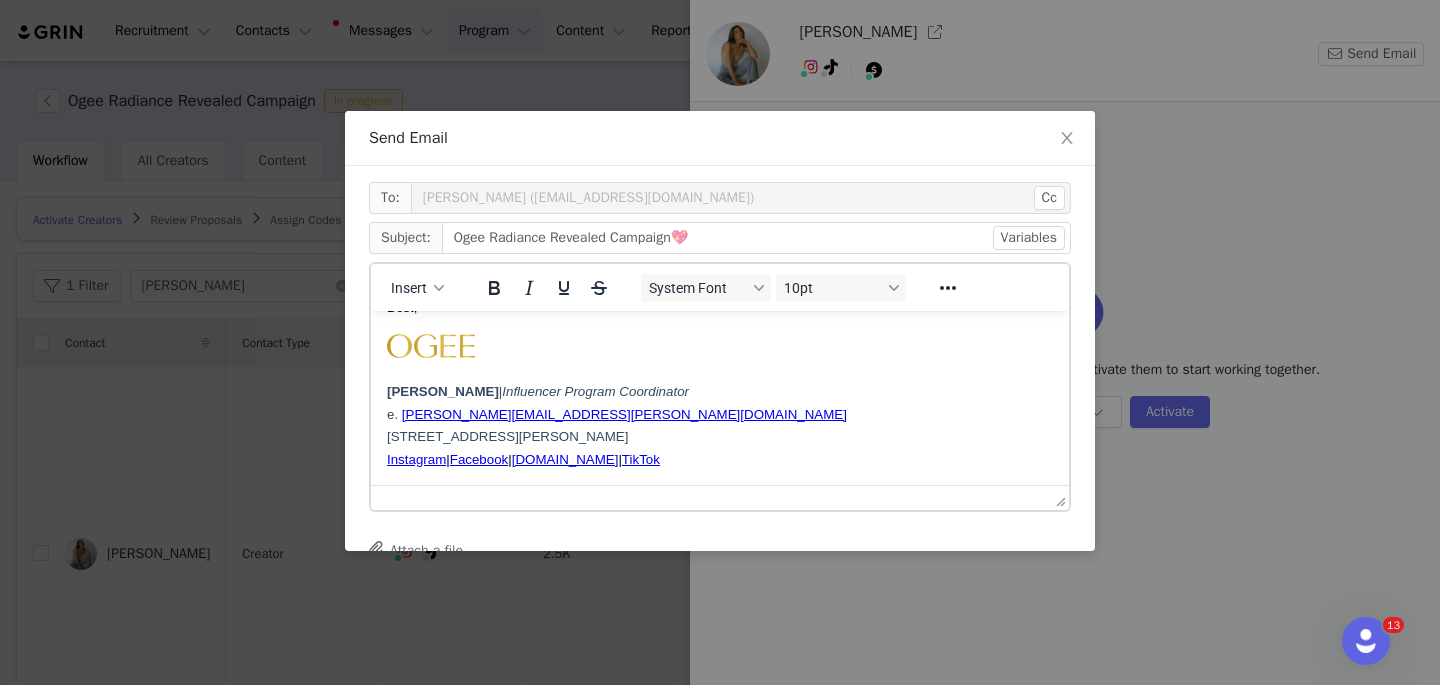 scroll, scrollTop: 224, scrollLeft: 0, axis: vertical 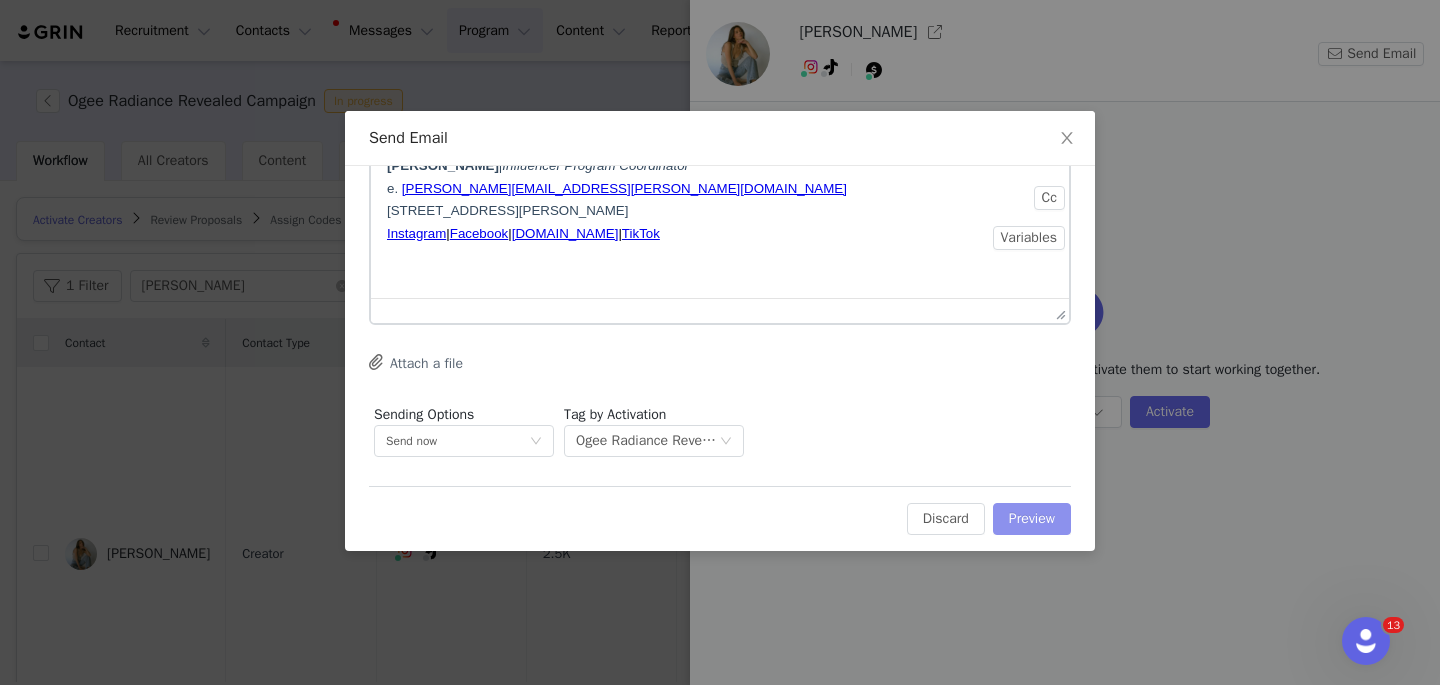 click on "Preview" at bounding box center (1032, 519) 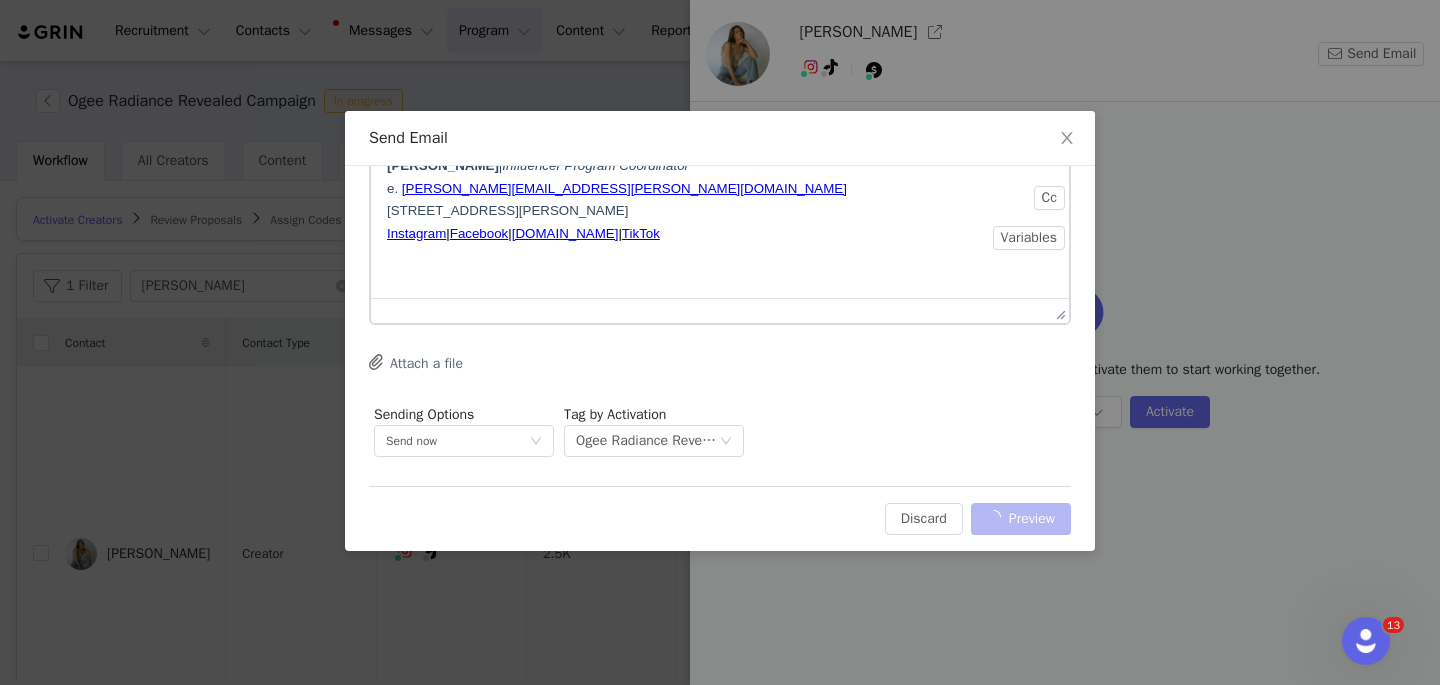 scroll, scrollTop: 0, scrollLeft: 0, axis: both 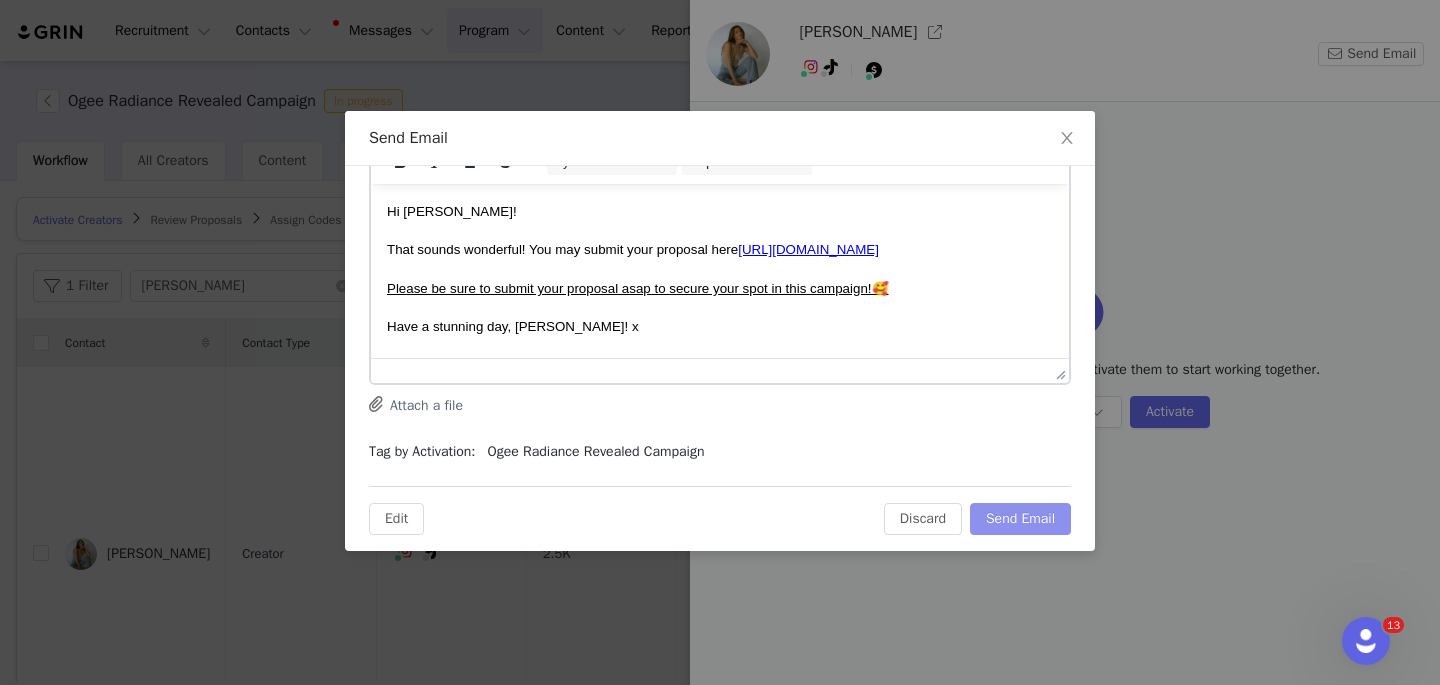 click on "Send Email" at bounding box center (1020, 519) 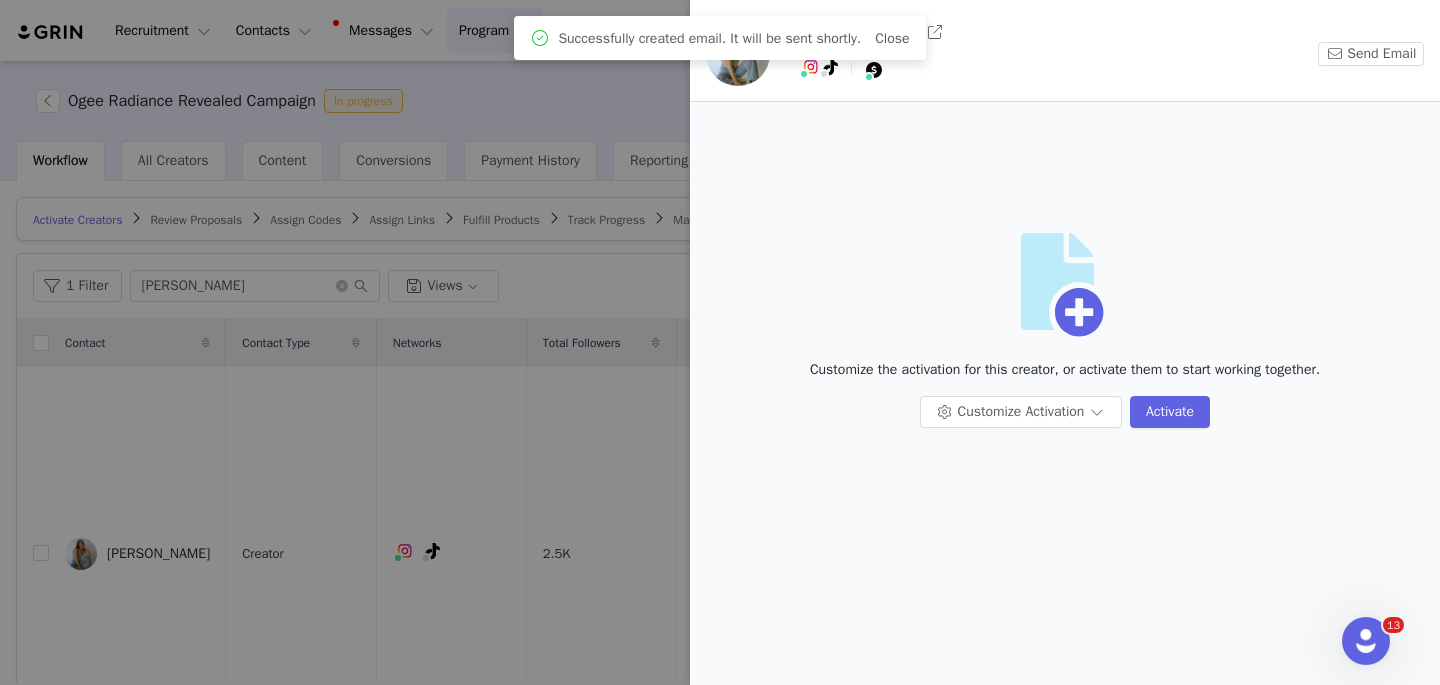 click at bounding box center [720, 342] 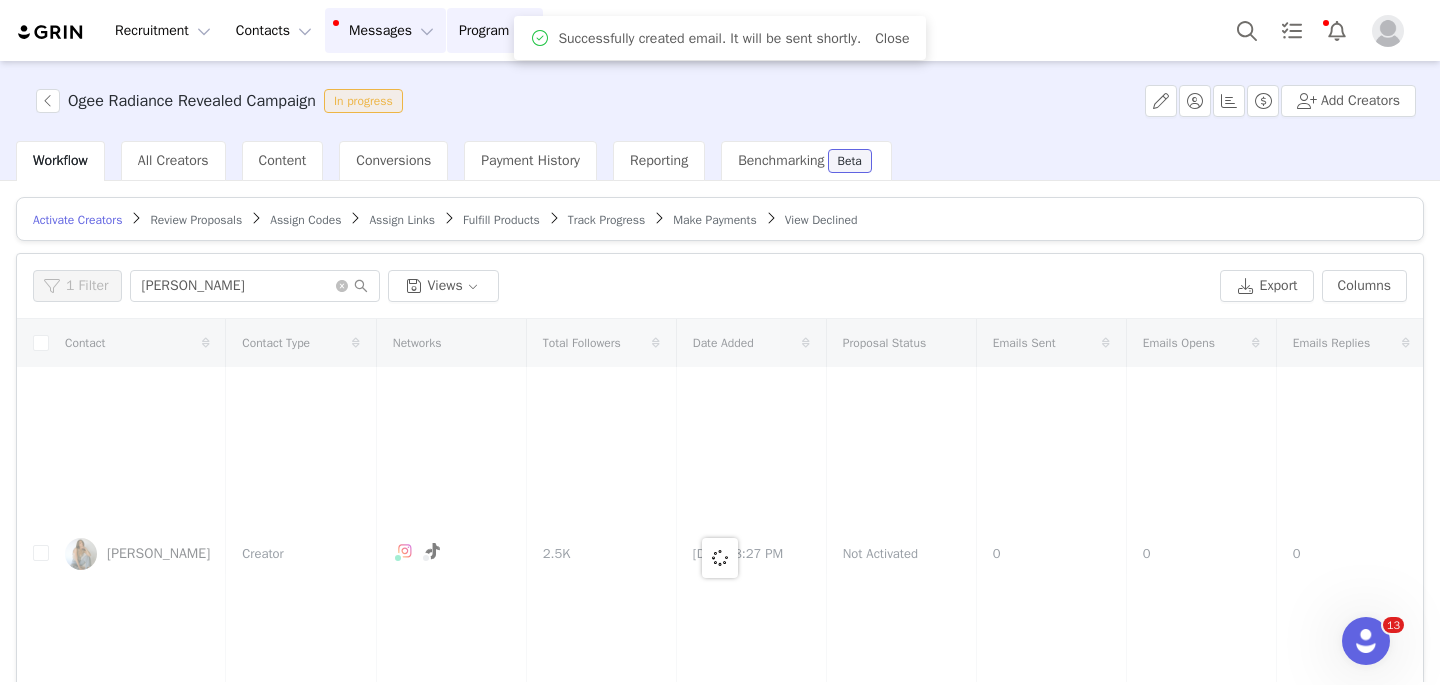 click on "Messages Messages" at bounding box center [385, 30] 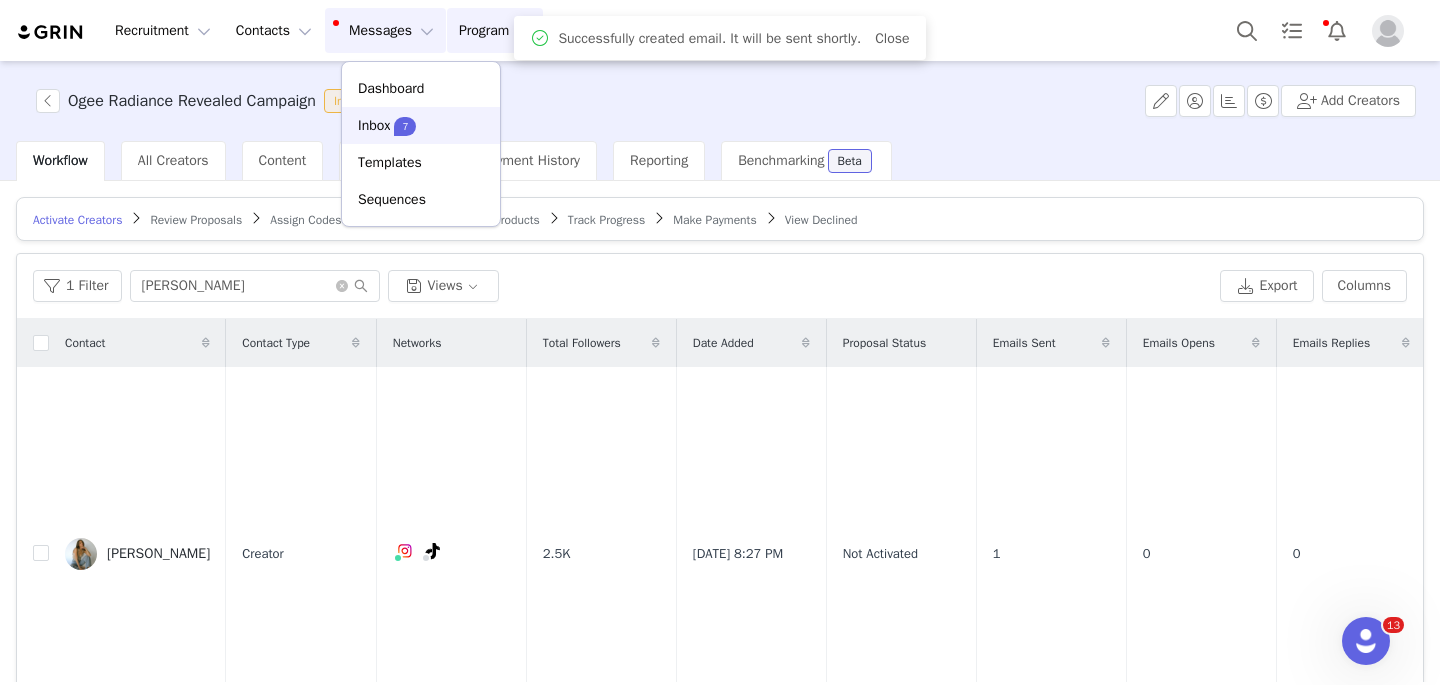 click on "Inbox" at bounding box center (374, 125) 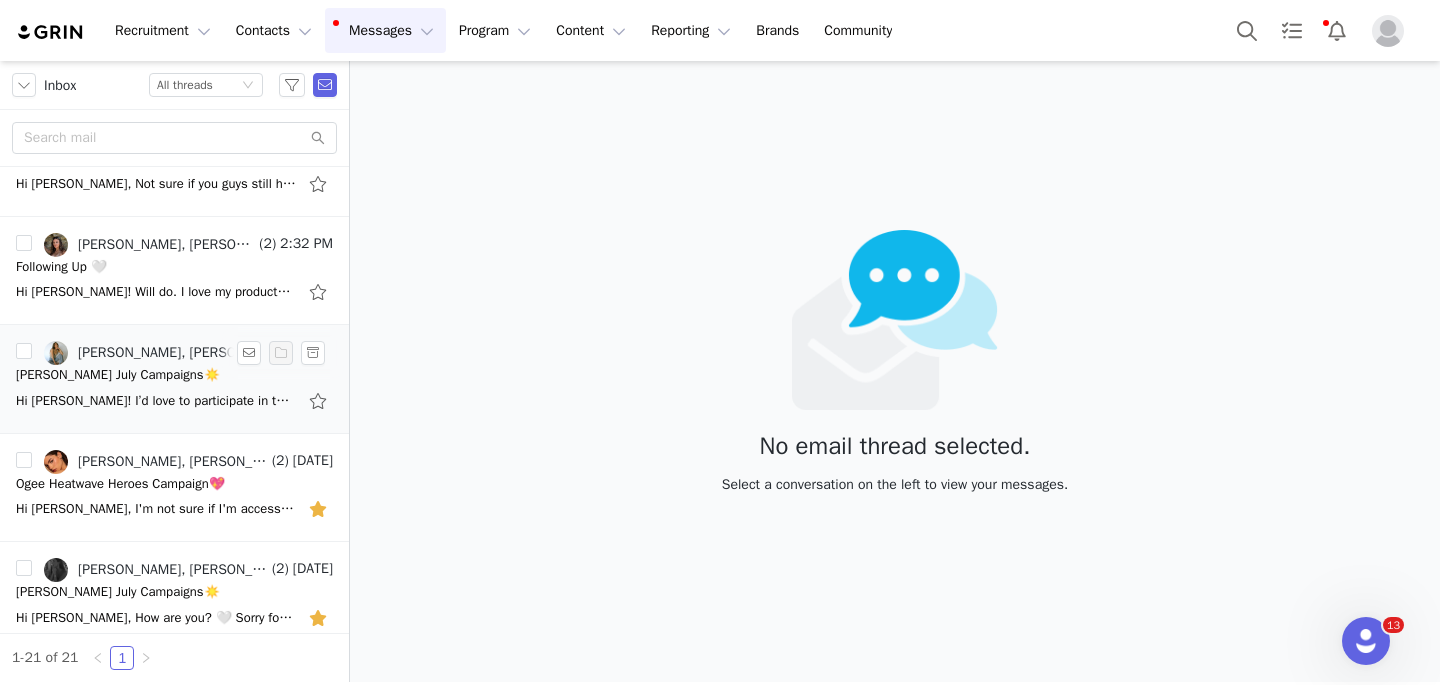 scroll, scrollTop: 291, scrollLeft: 0, axis: vertical 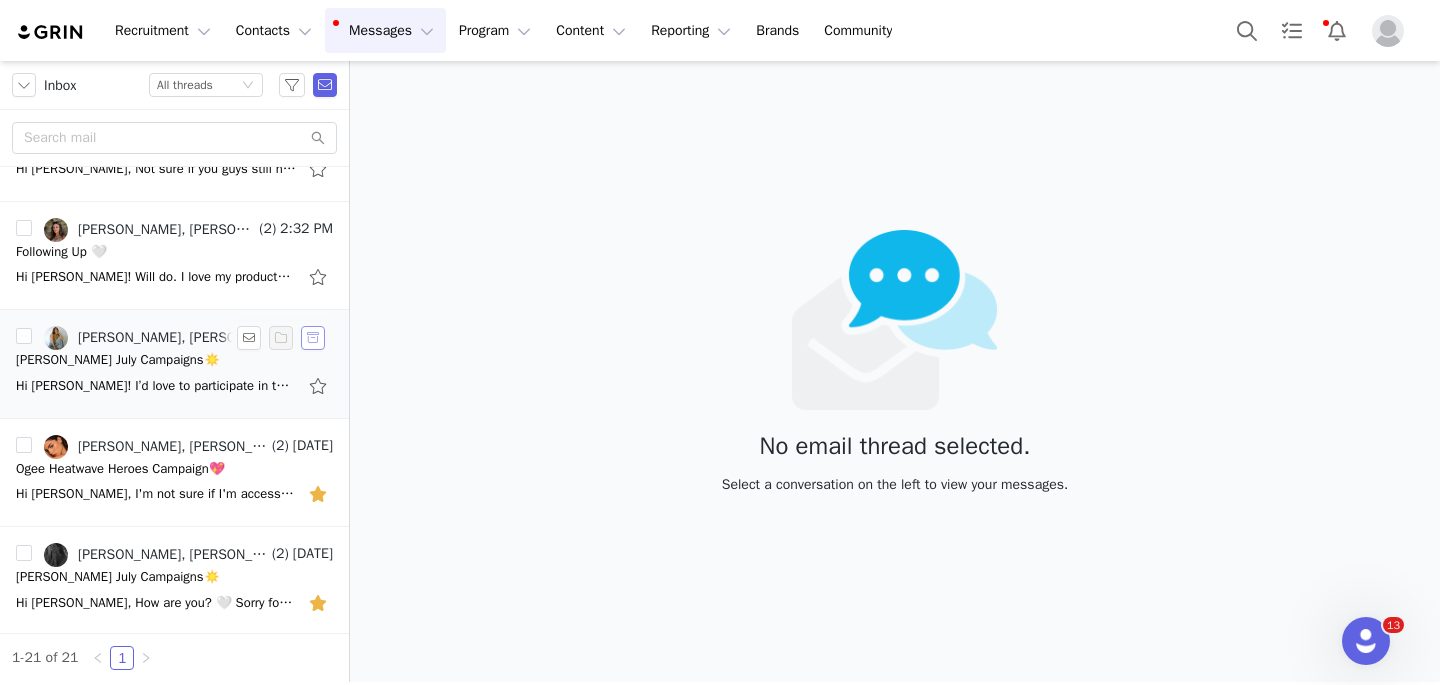 click at bounding box center (313, 338) 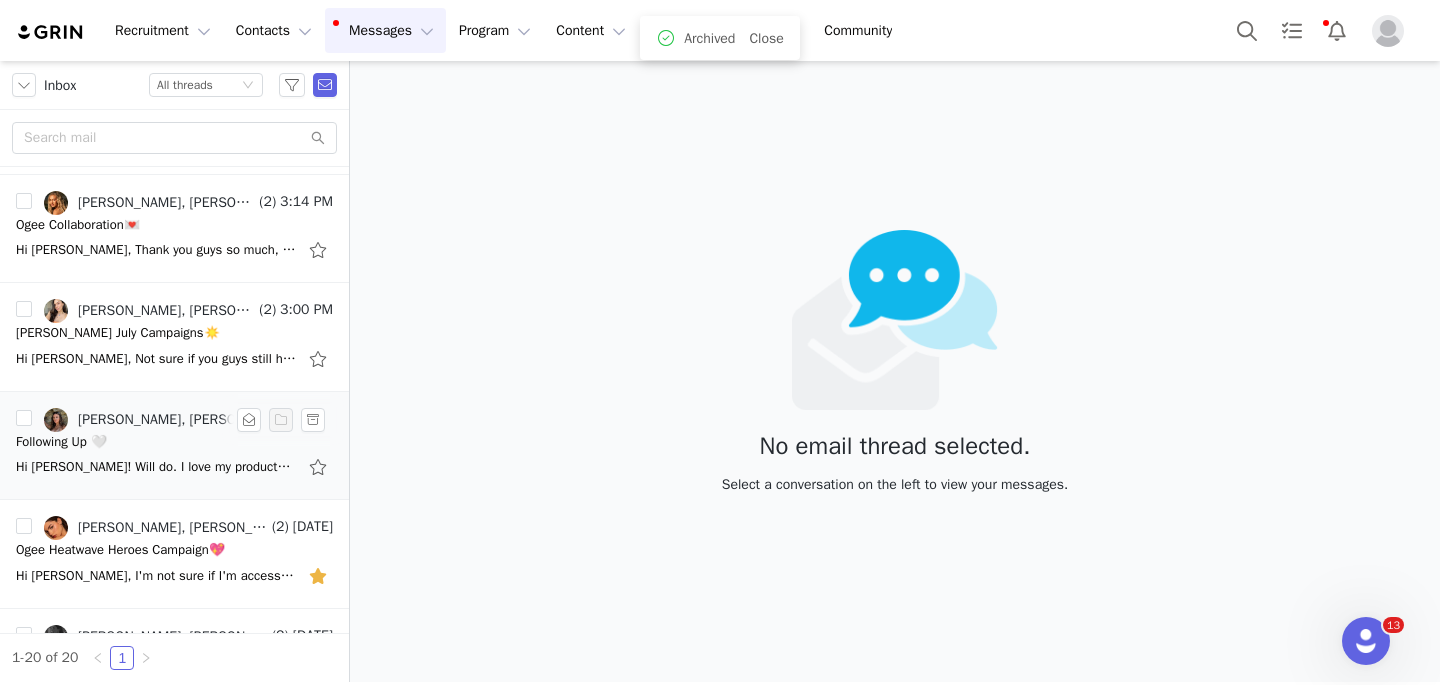 scroll, scrollTop: 97, scrollLeft: 0, axis: vertical 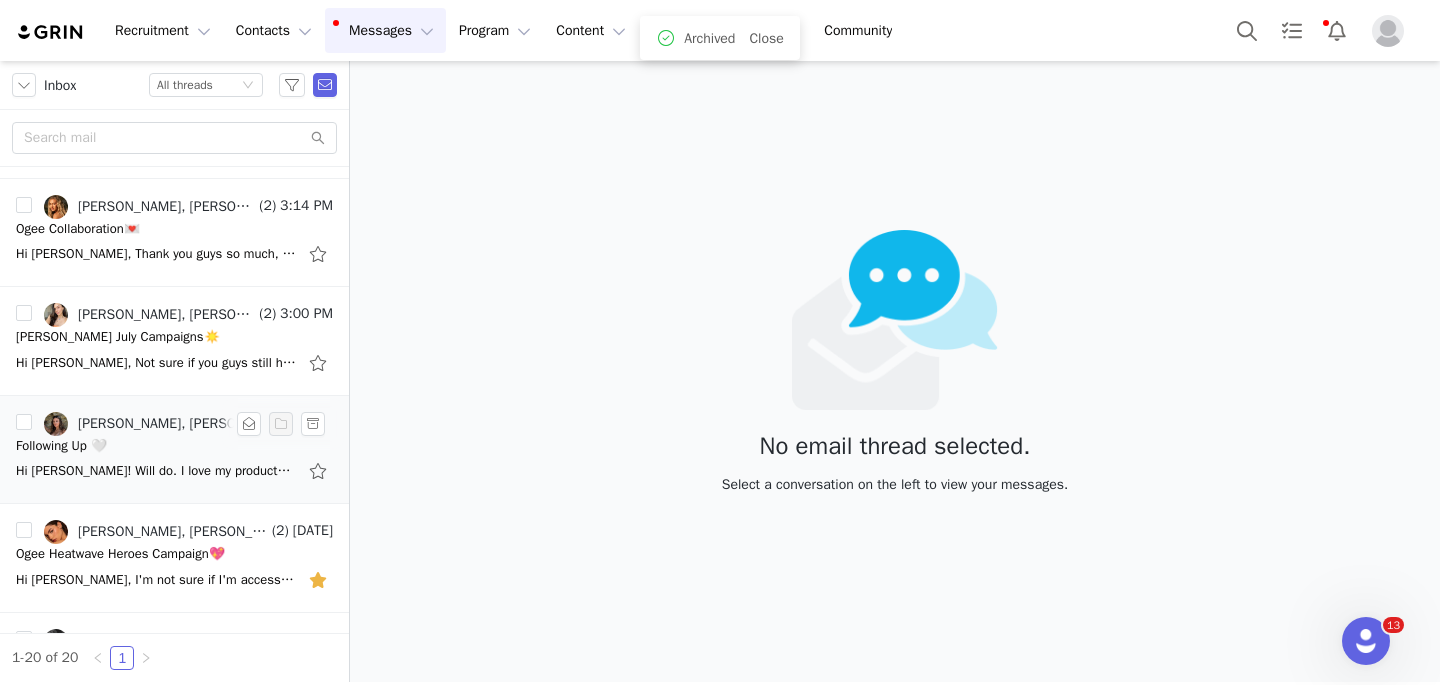 click on "Following Up 🤍" at bounding box center [174, 446] 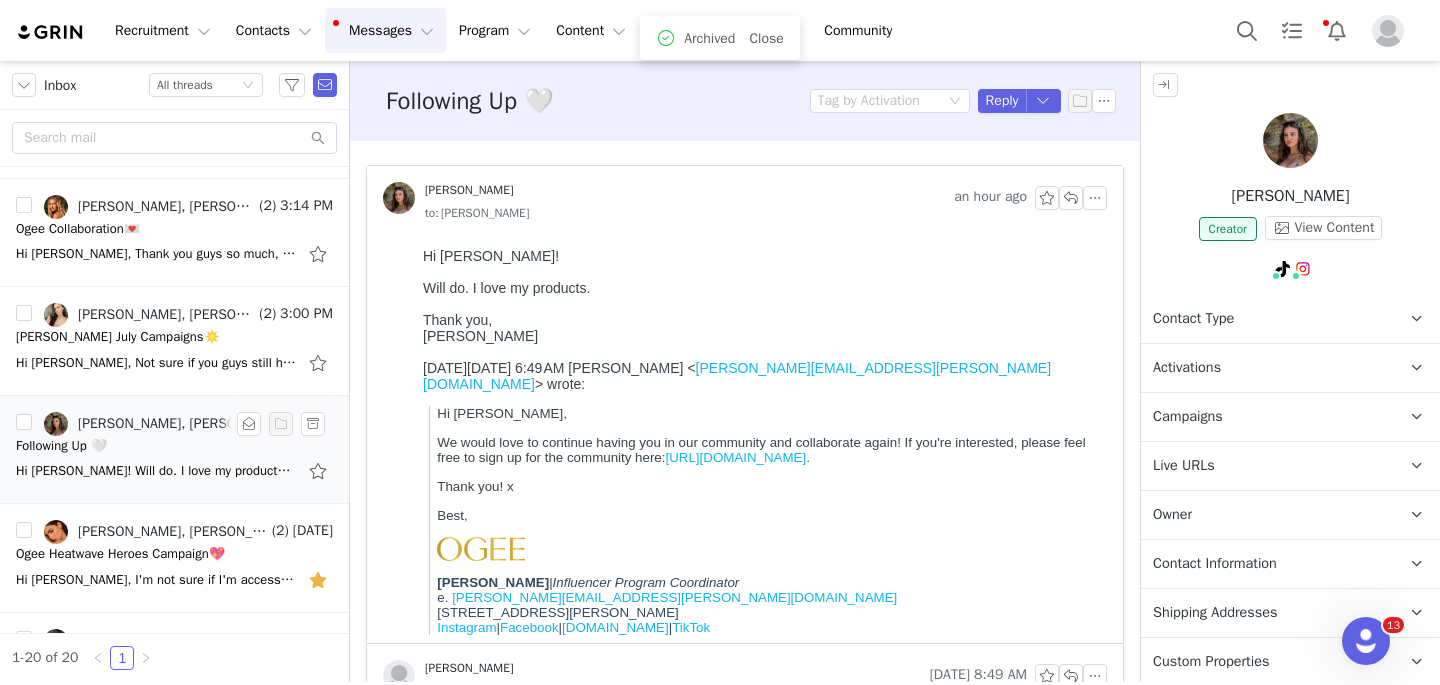 scroll, scrollTop: 0, scrollLeft: 0, axis: both 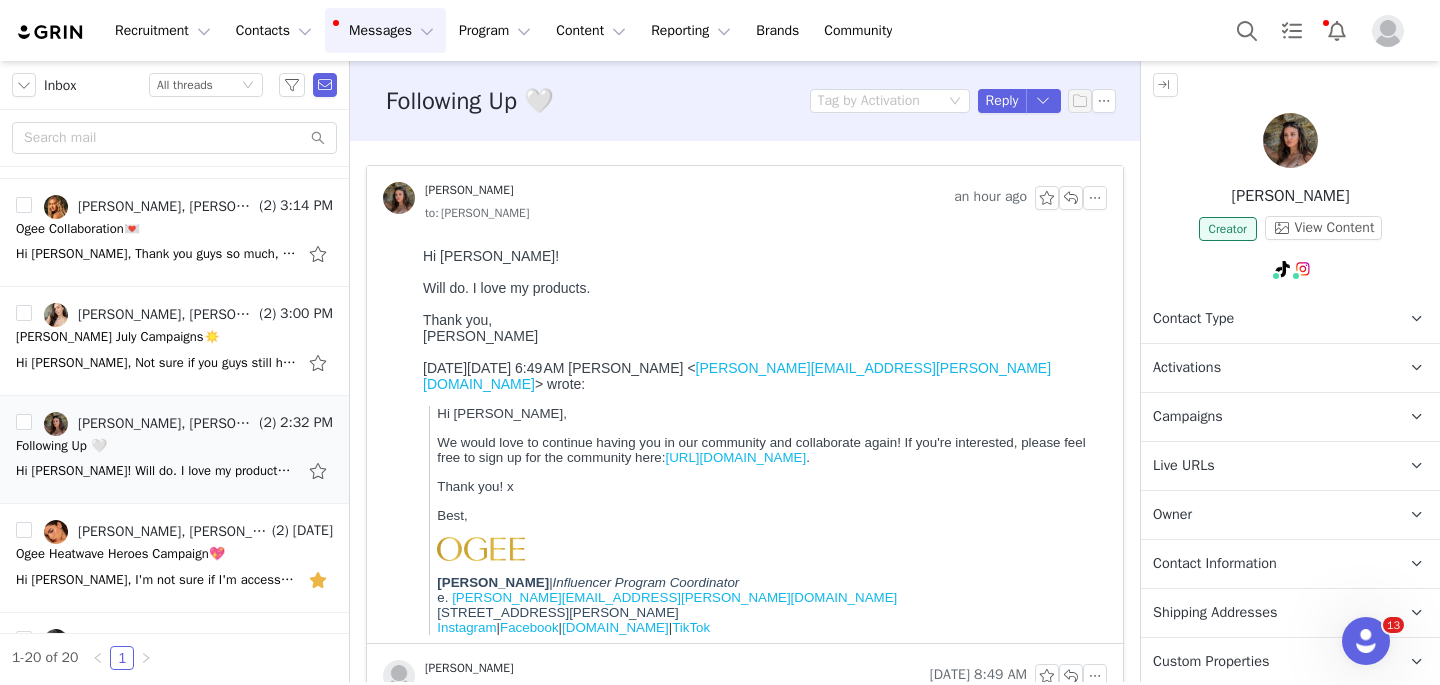 click on "Activations" at bounding box center [1187, 368] 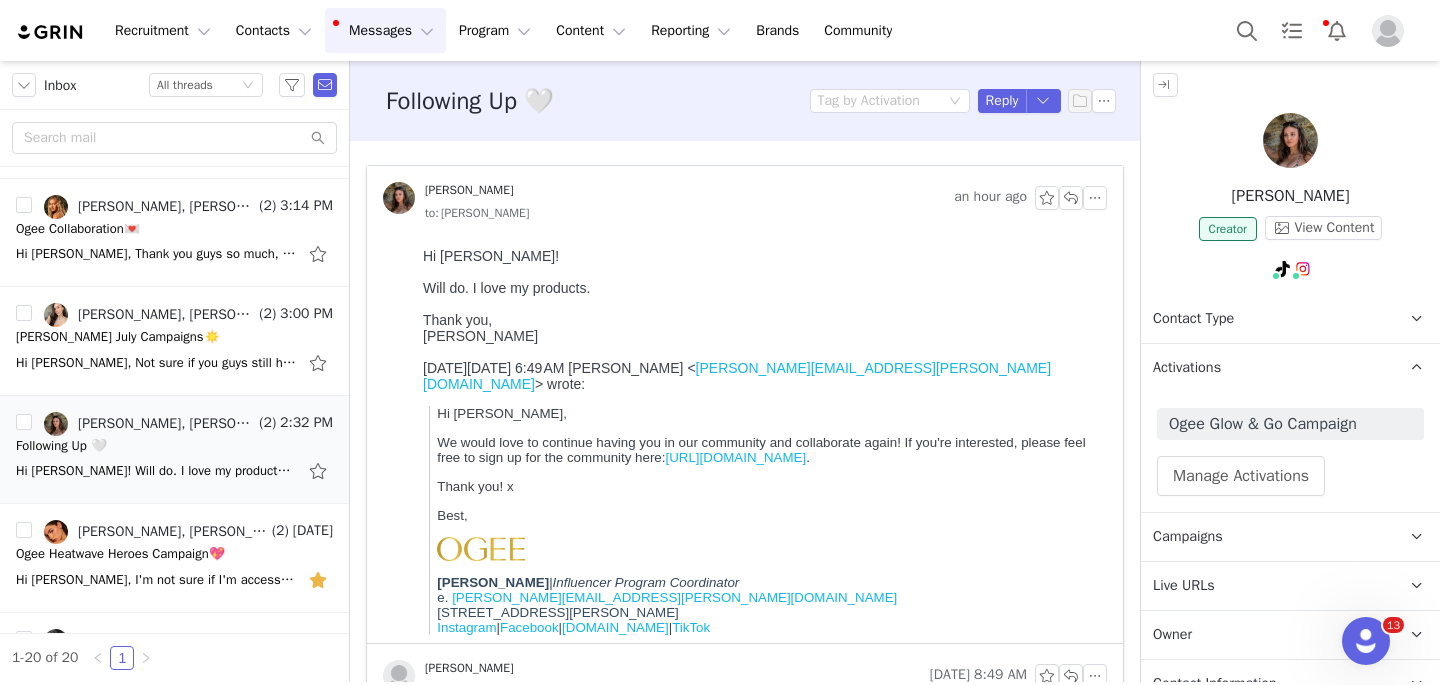 click on "Campaigns" at bounding box center [1188, 537] 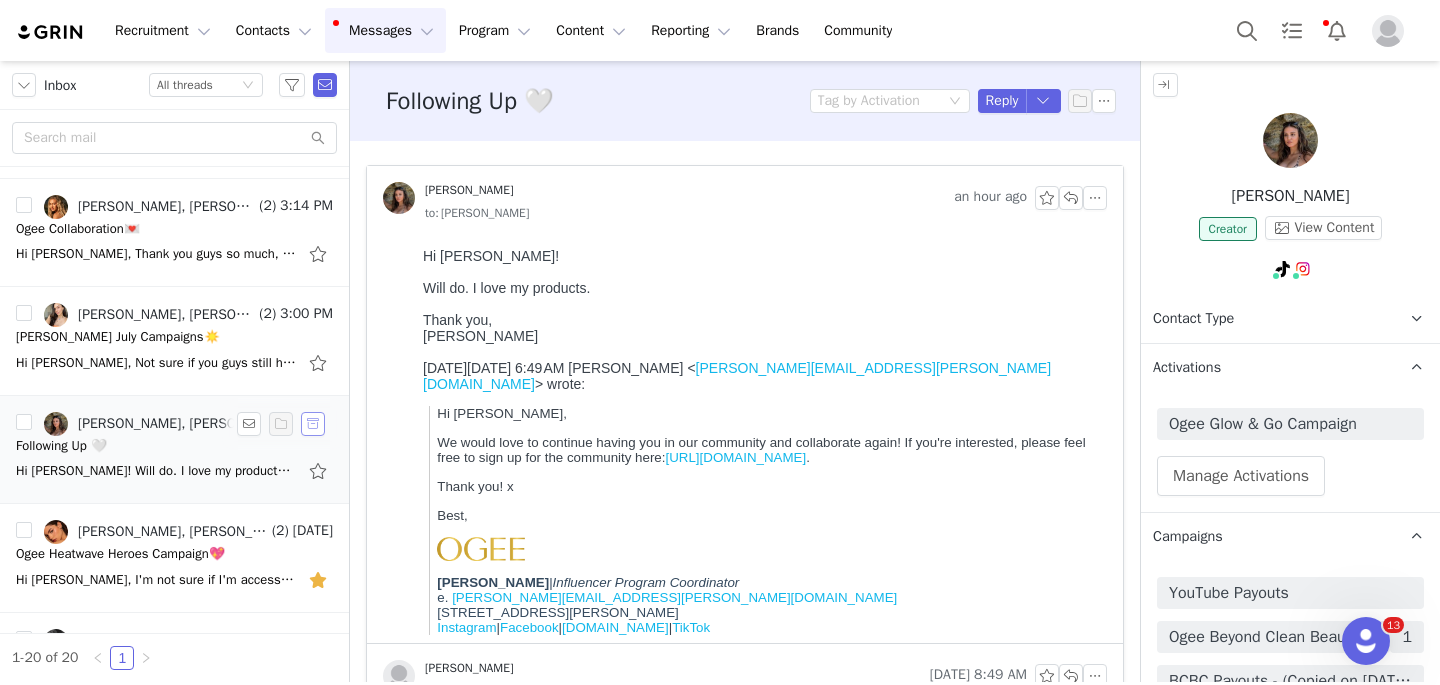 click at bounding box center [313, 424] 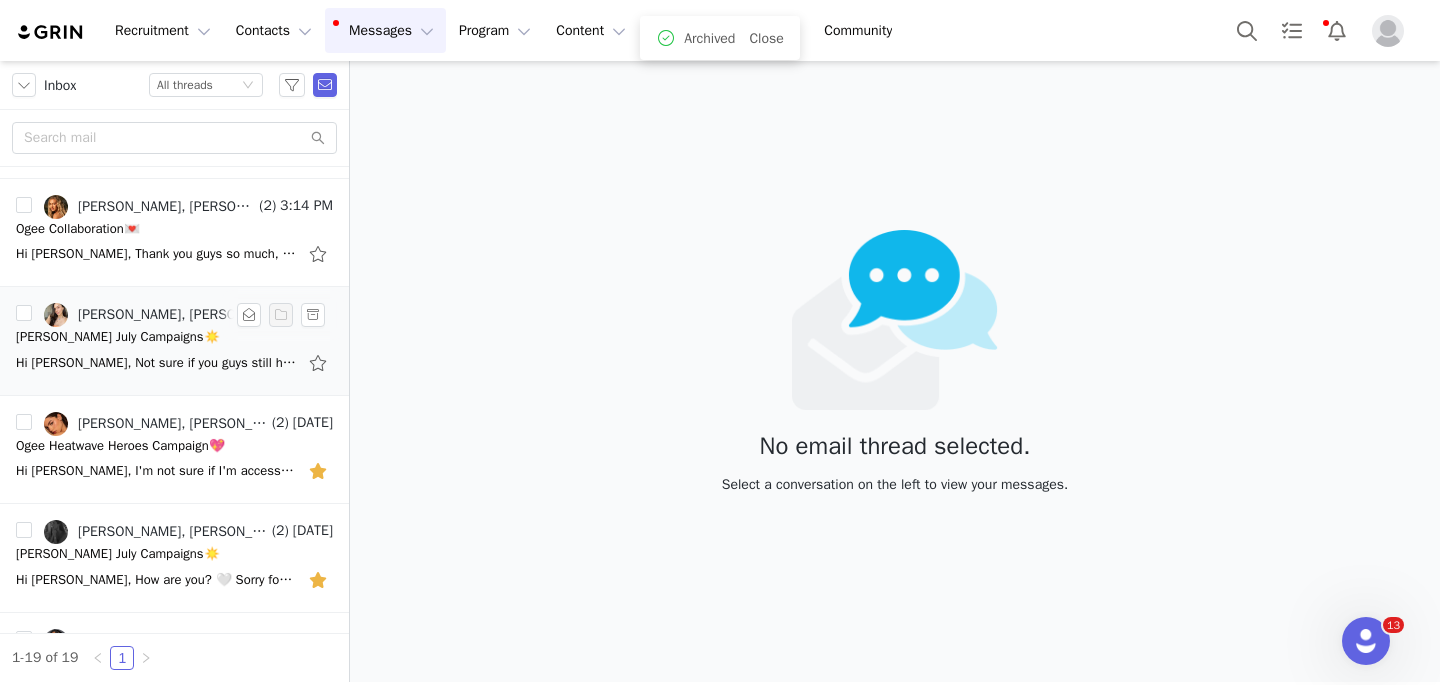 click on "Ogee July Campaigns☀️" at bounding box center (118, 337) 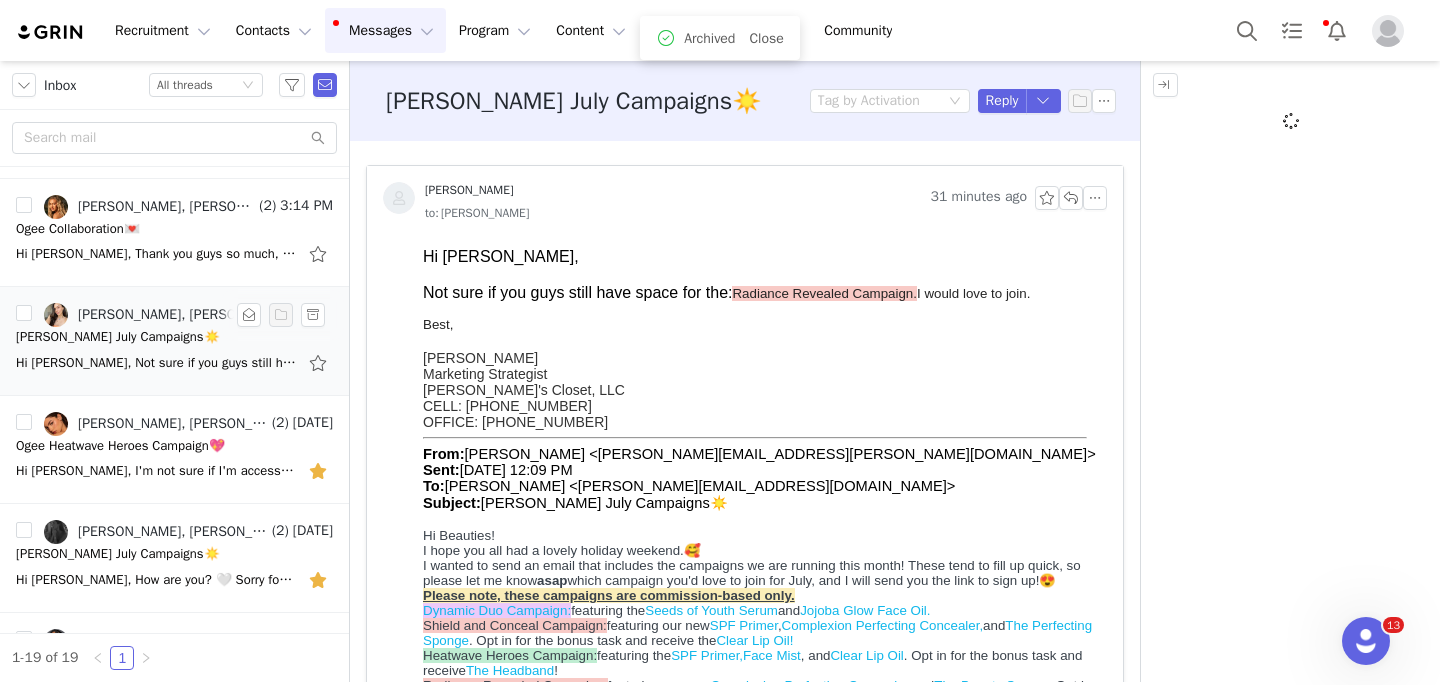 scroll, scrollTop: 0, scrollLeft: 0, axis: both 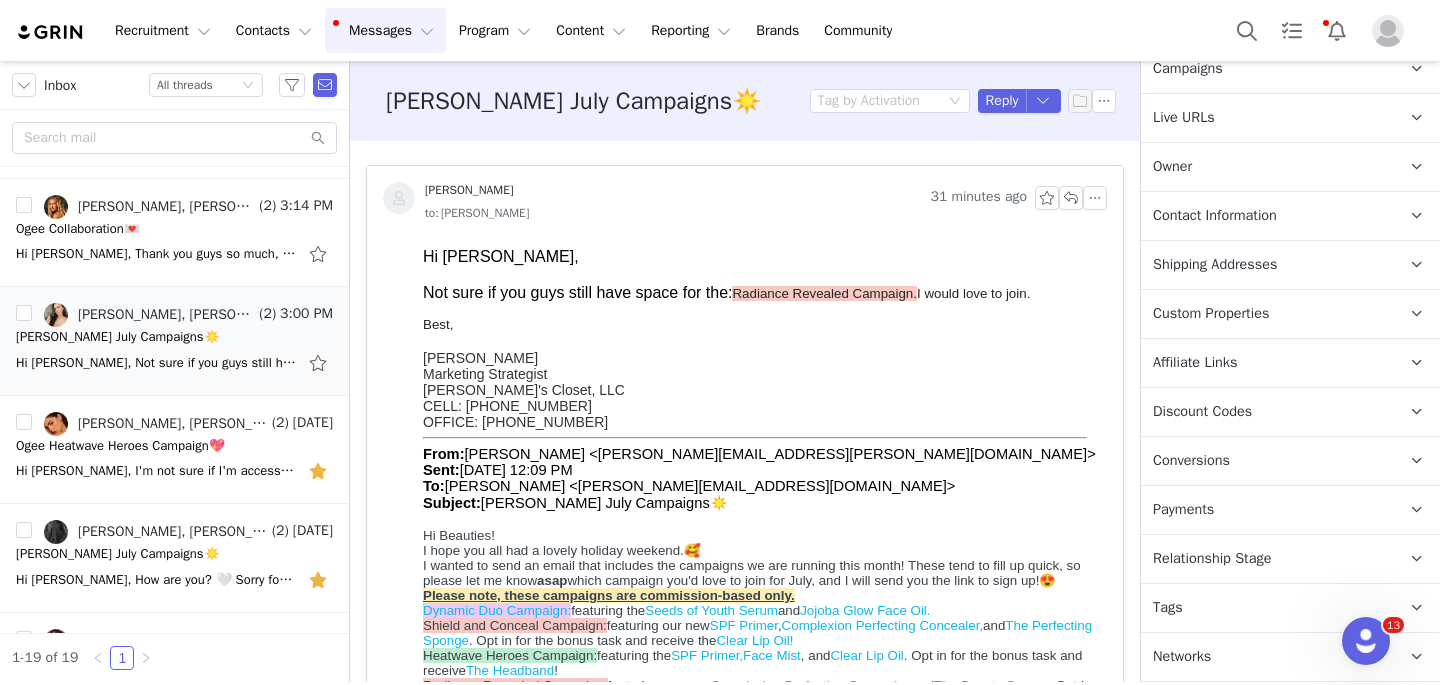 click on "Relationship Stage" at bounding box center [1212, 559] 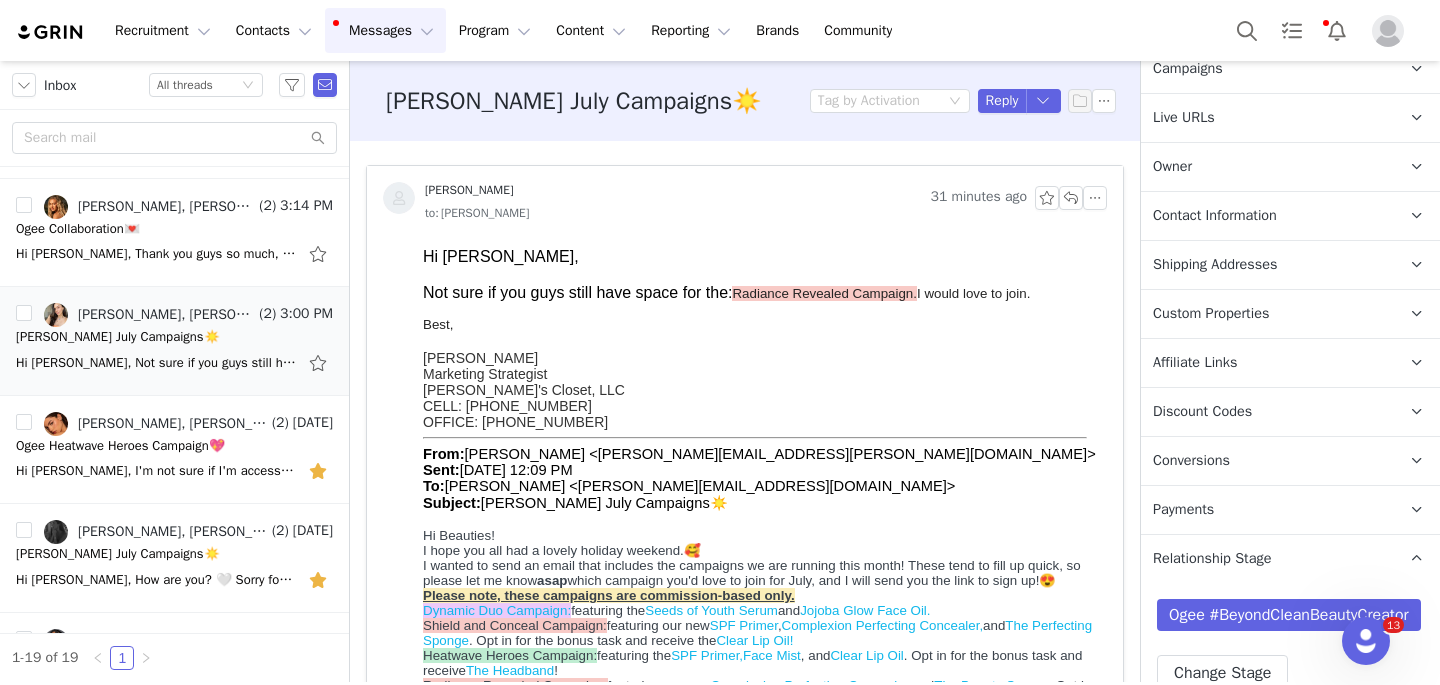 click on "Shipping Addresses" at bounding box center [1215, 265] 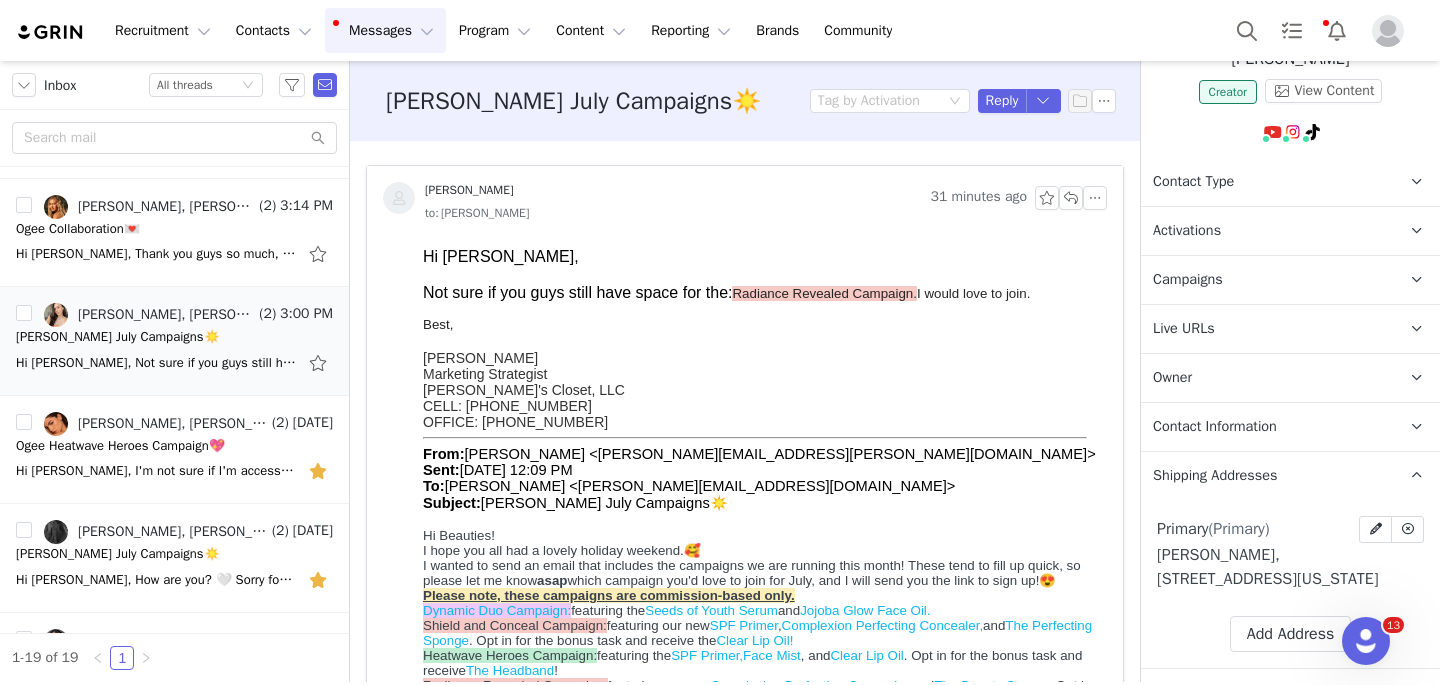 scroll, scrollTop: 0, scrollLeft: 0, axis: both 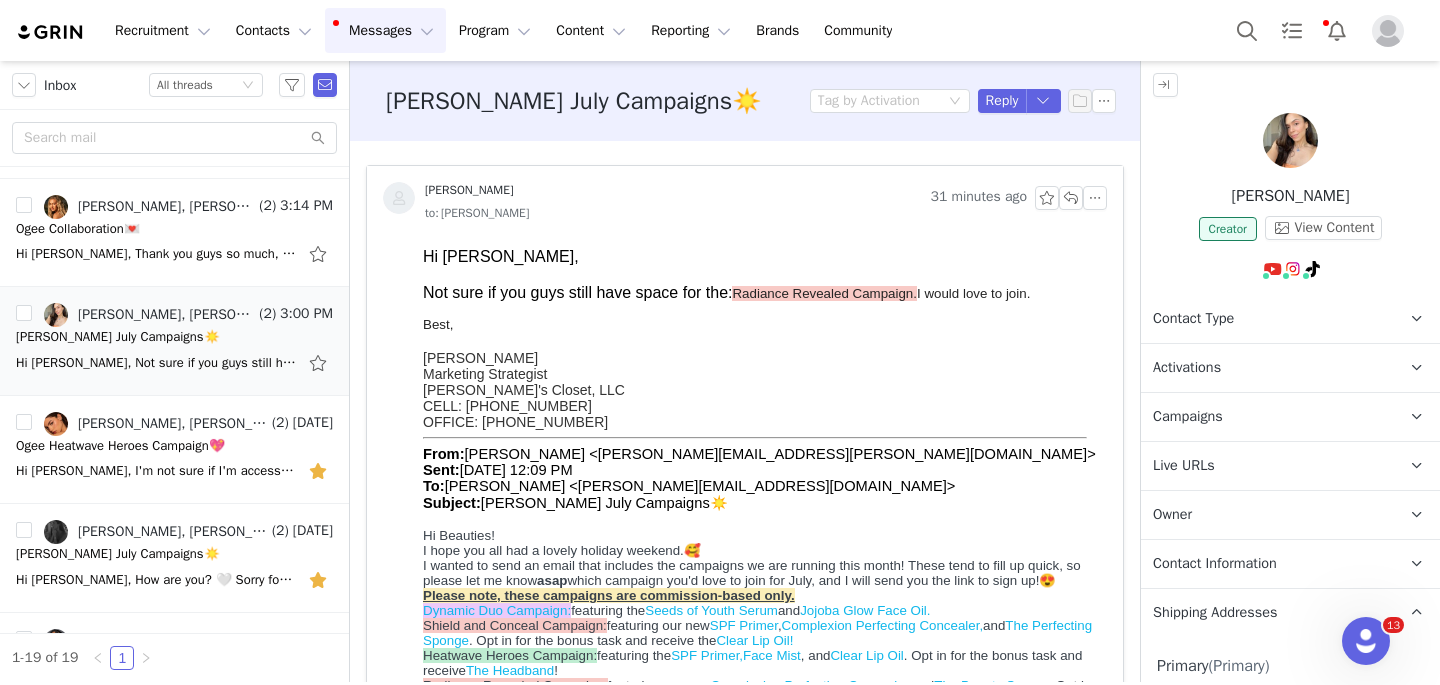 click at bounding box center [1290, 140] 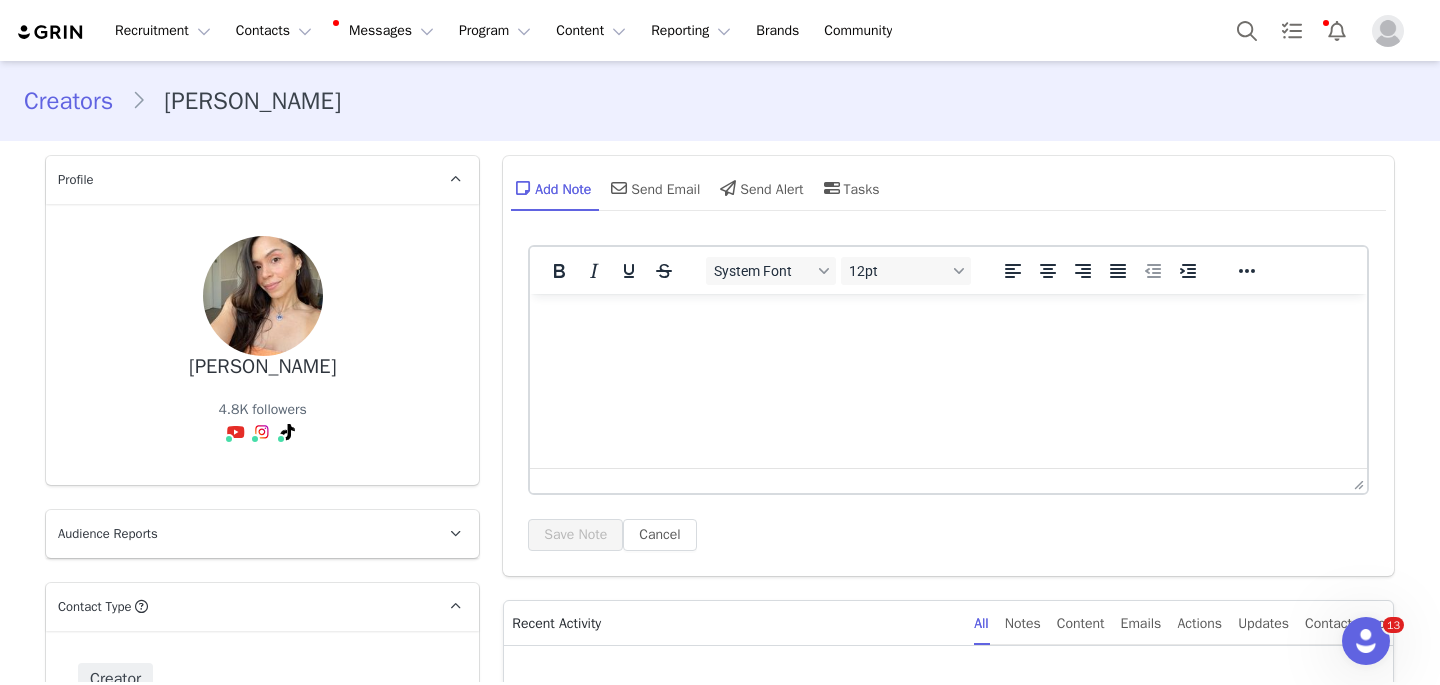 scroll, scrollTop: 0, scrollLeft: 0, axis: both 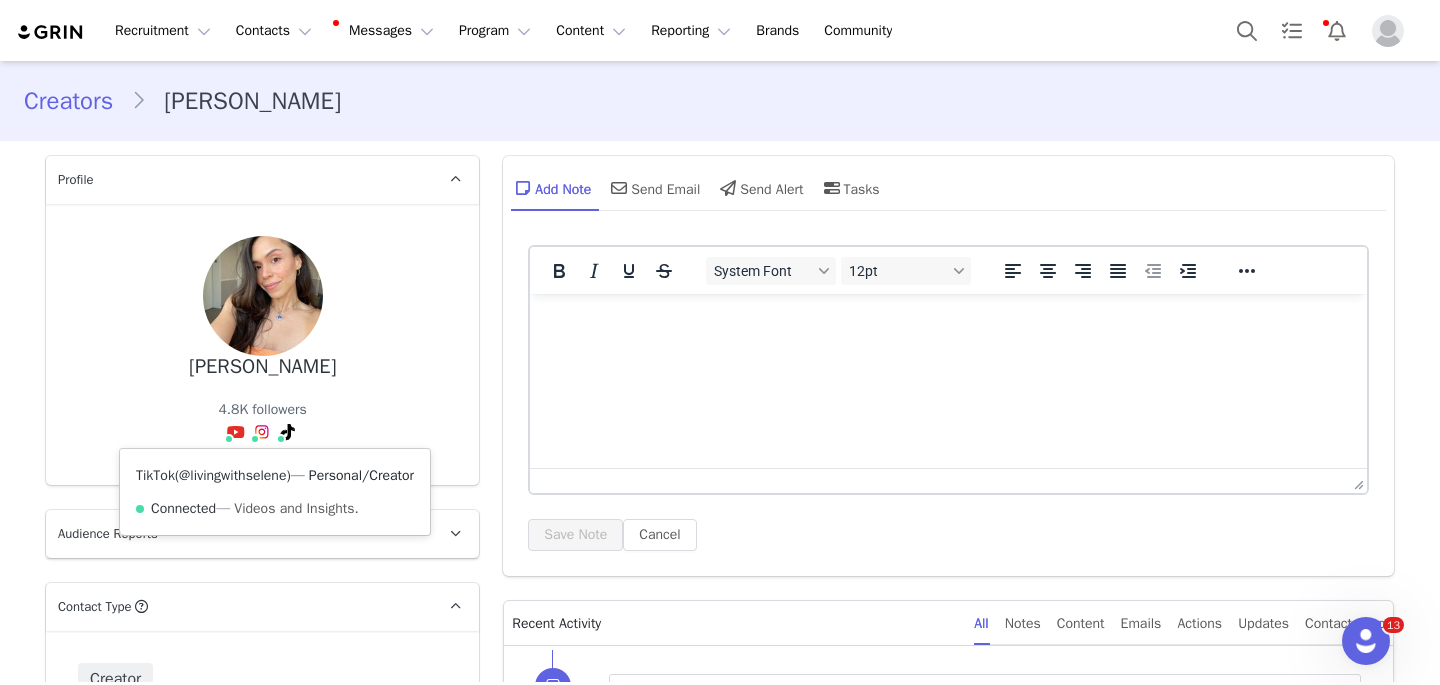 click on "@livingwithselene" at bounding box center [232, 475] 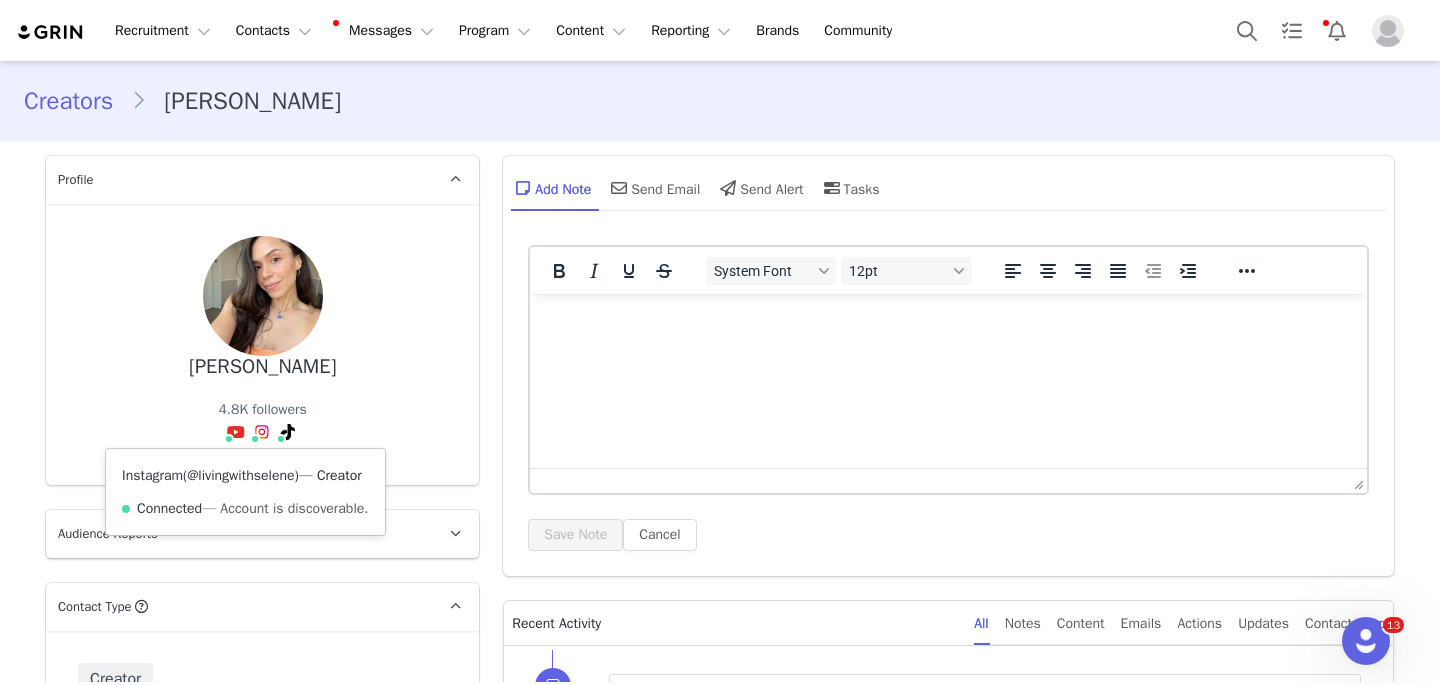 click on "@livingwithselene" at bounding box center (240, 475) 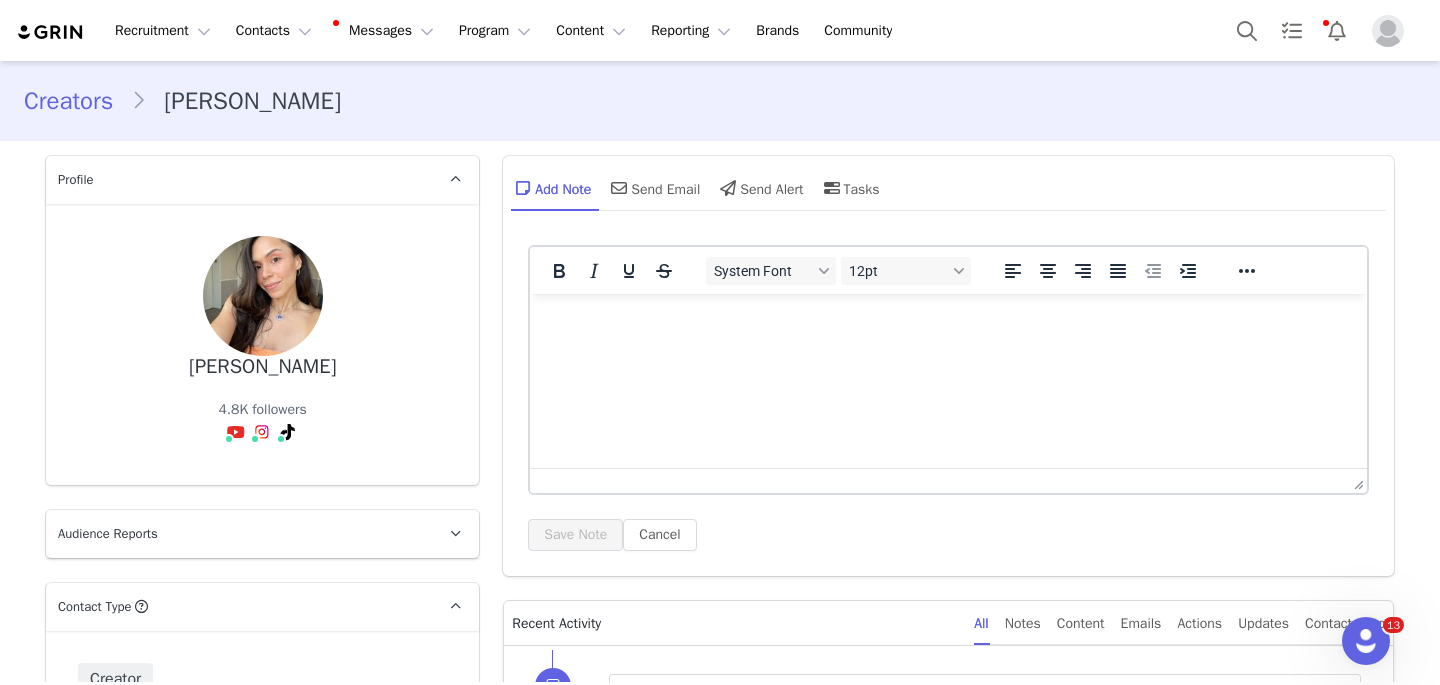 drag, startPoint x: 194, startPoint y: 369, endPoint x: 344, endPoint y: 370, distance: 150.00333 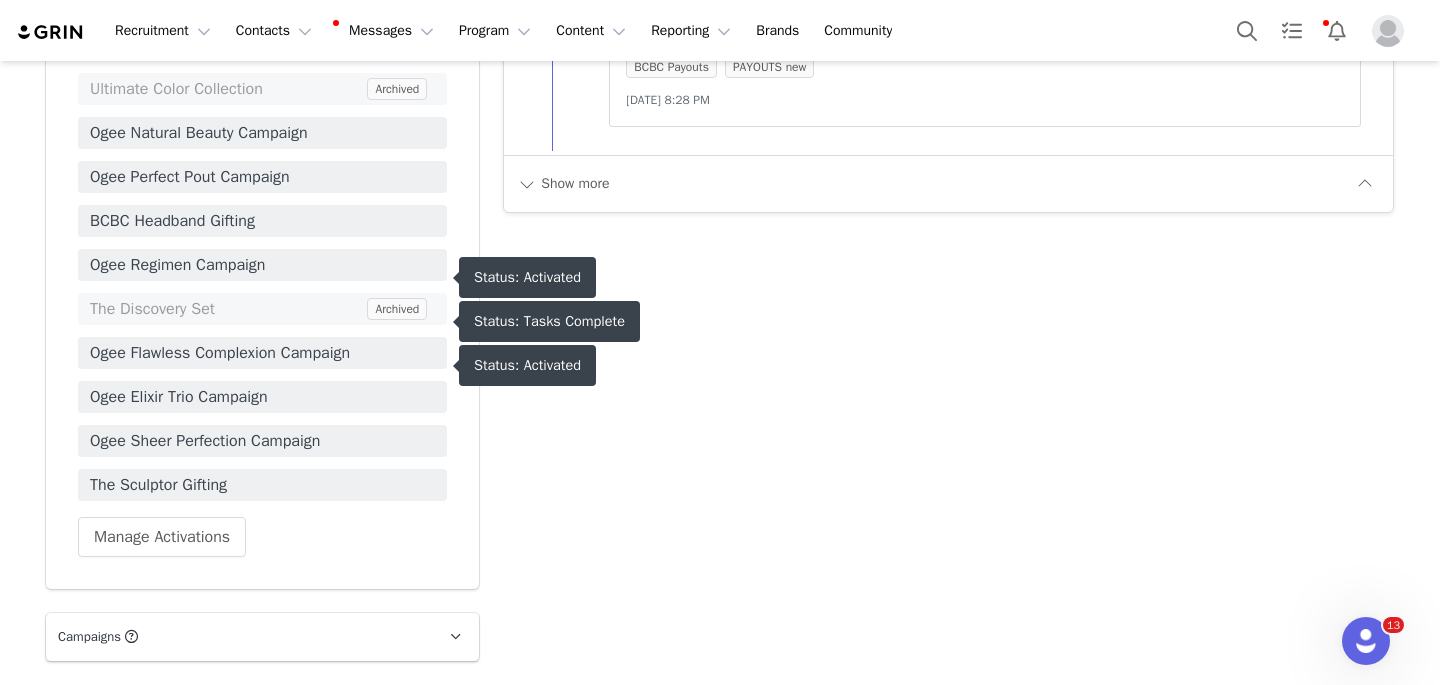 scroll, scrollTop: 2546, scrollLeft: 0, axis: vertical 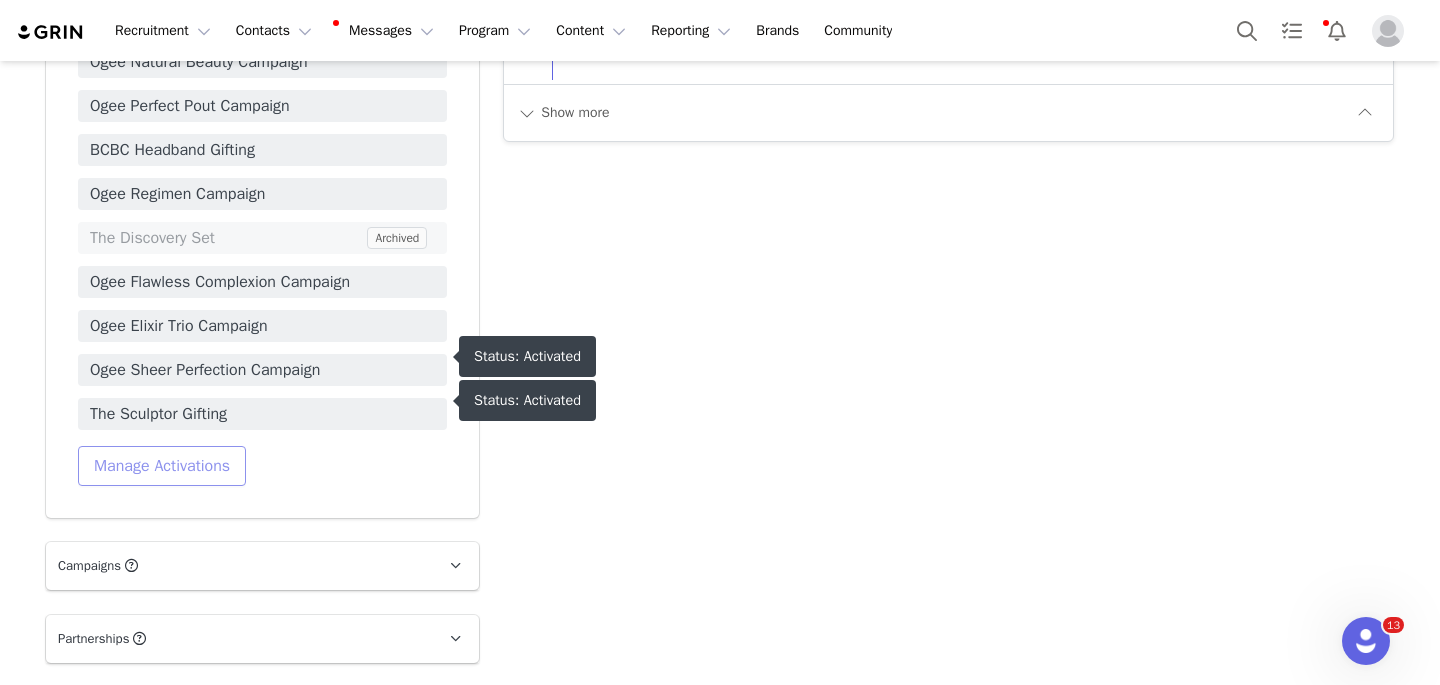 click on "Manage Activations" at bounding box center (162, 466) 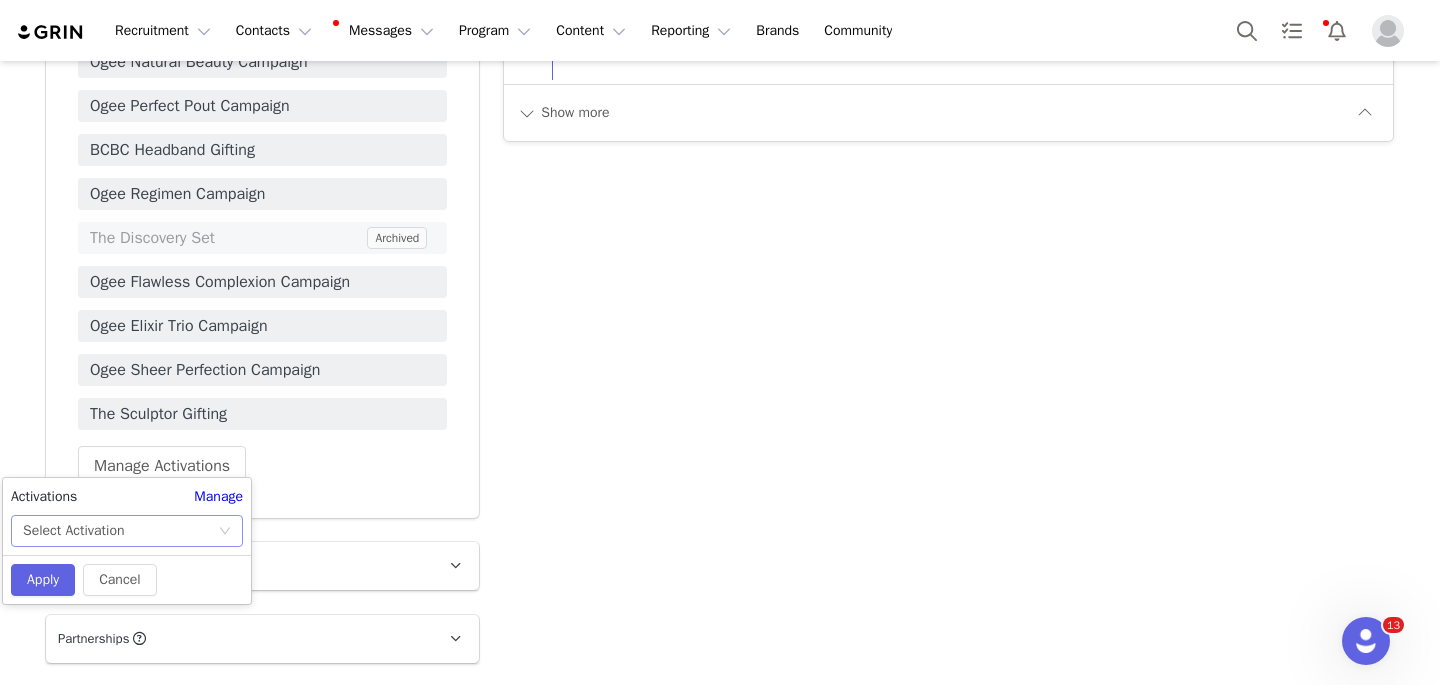 click on "Select Activation" at bounding box center [120, 531] 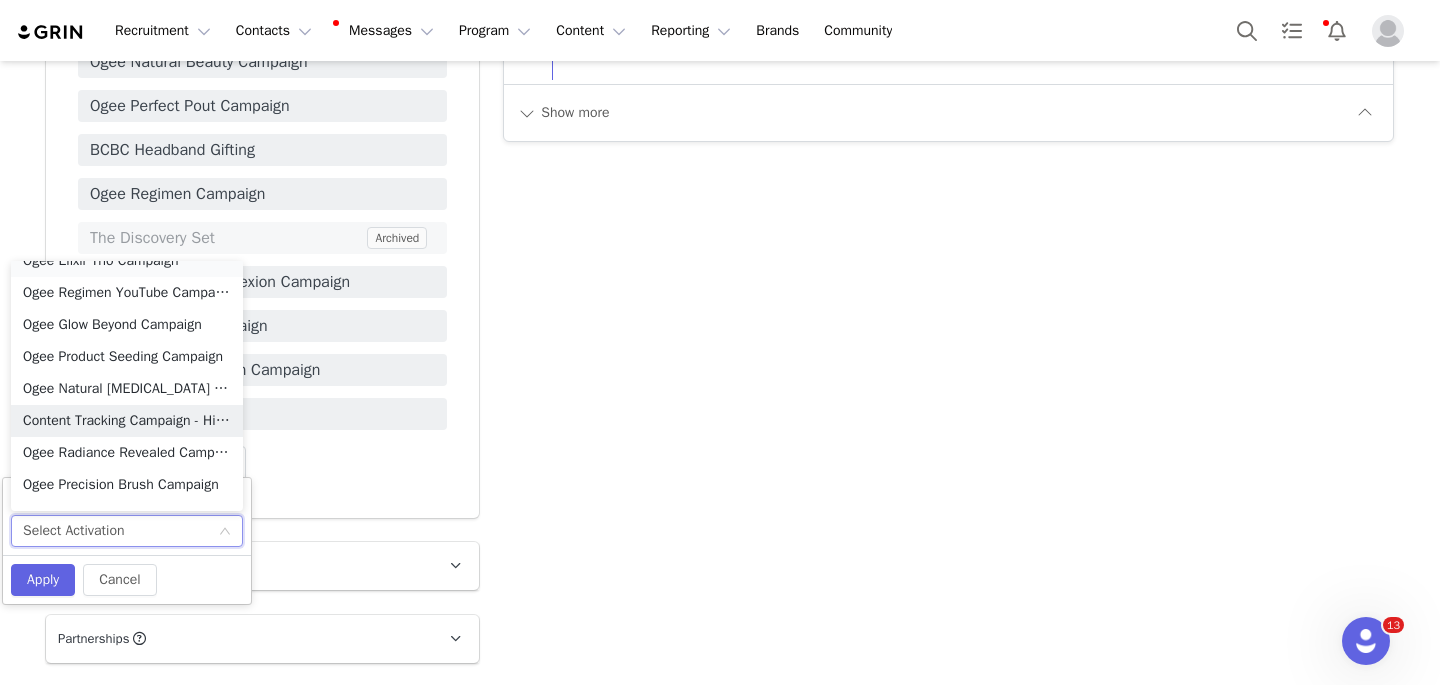 scroll, scrollTop: 883, scrollLeft: 0, axis: vertical 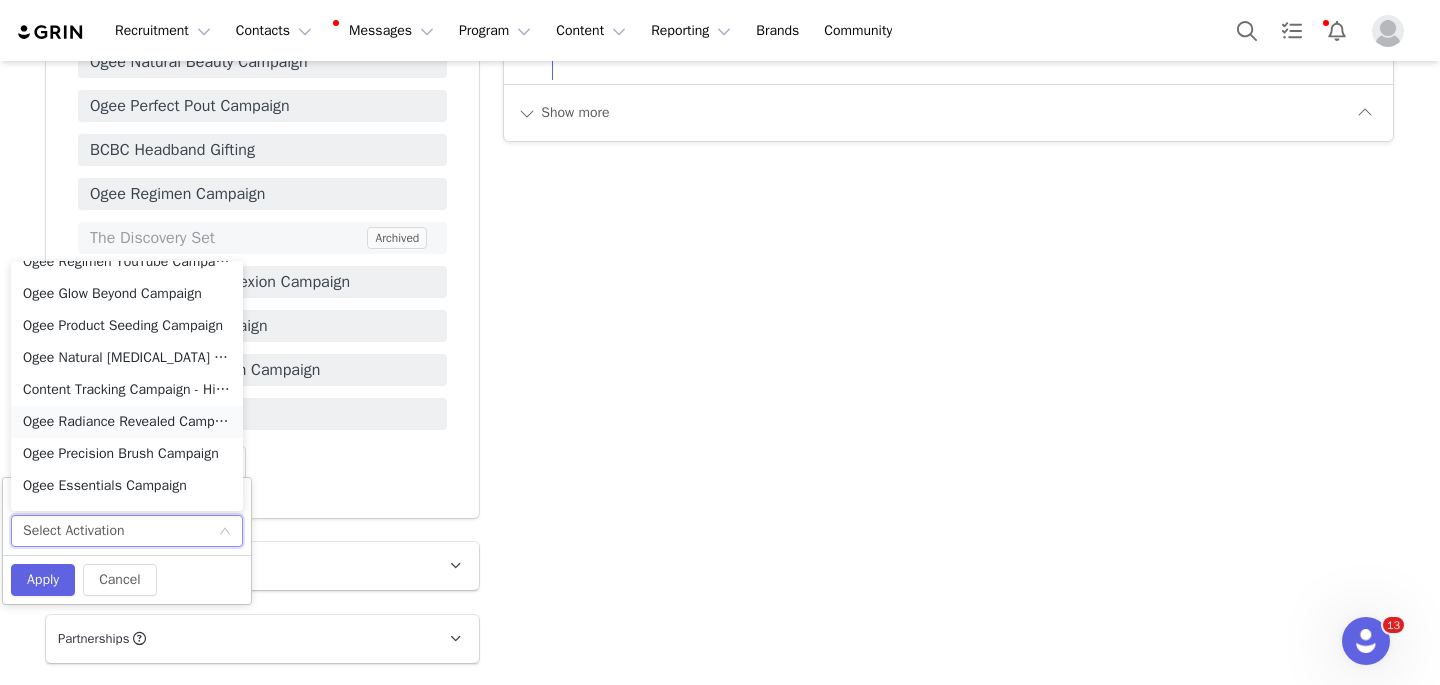 click on "Ogee Radiance Revealed Campaign" at bounding box center [127, 422] 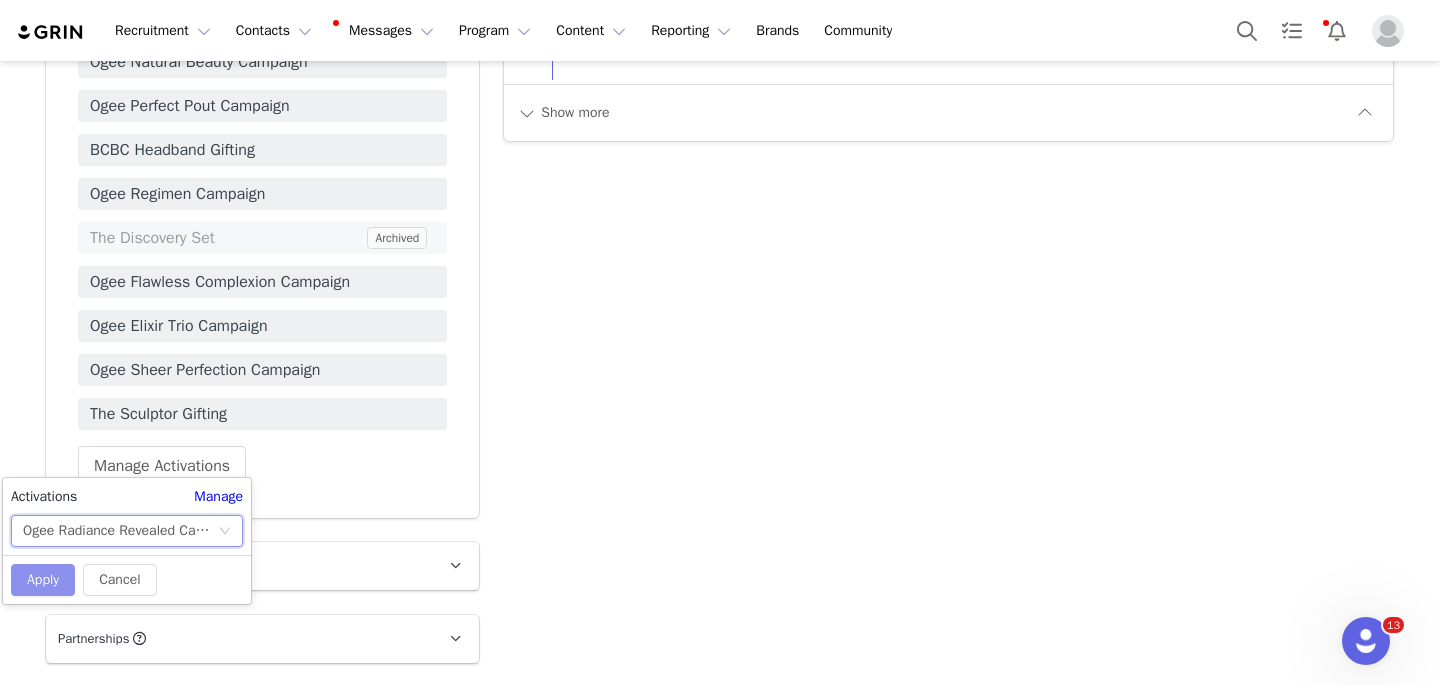 click on "Apply" at bounding box center [43, 580] 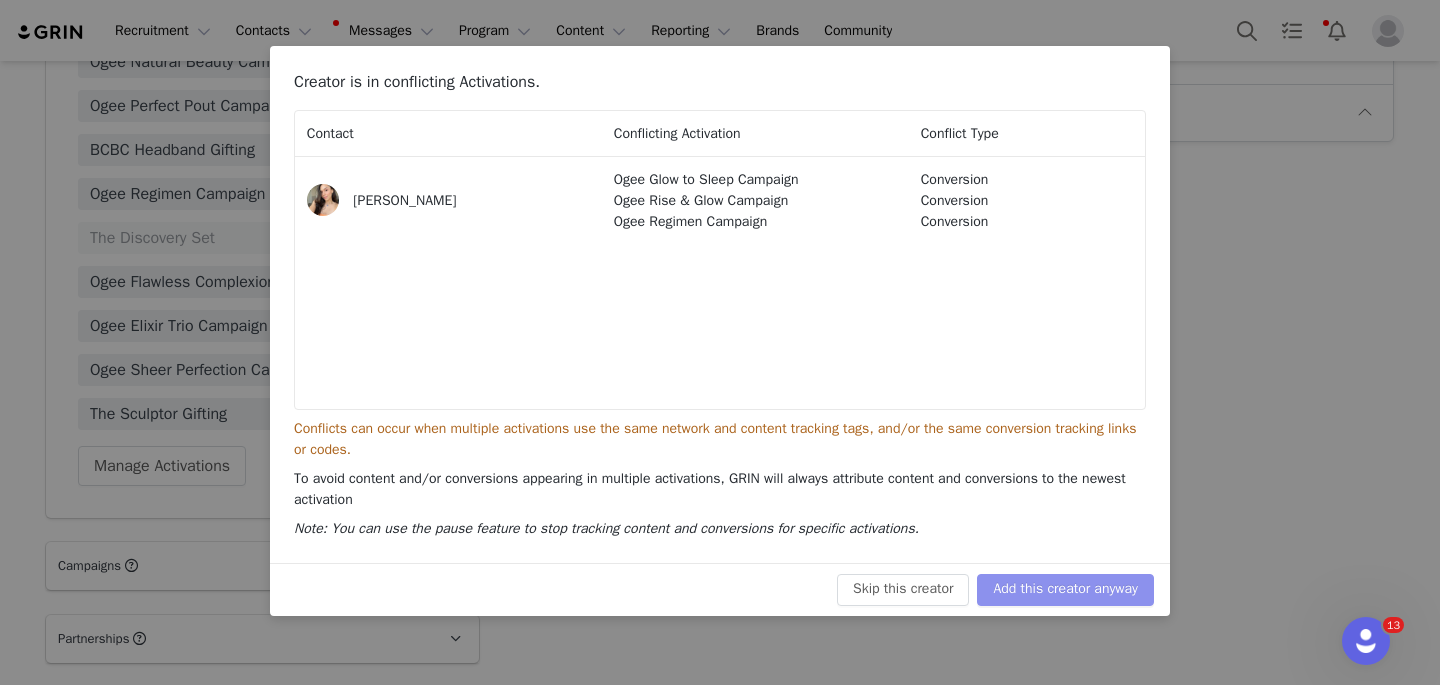 click on "Add this creator anyway" at bounding box center [1065, 590] 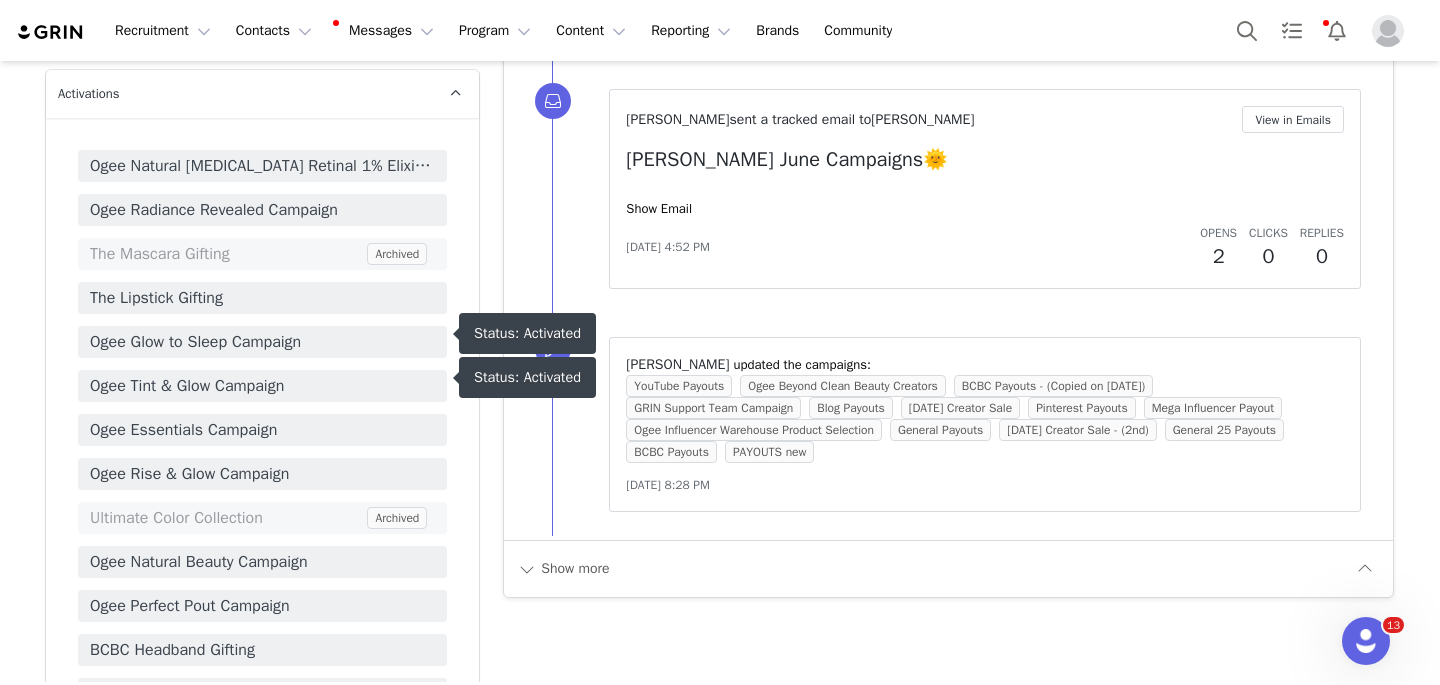 scroll, scrollTop: 2065, scrollLeft: 0, axis: vertical 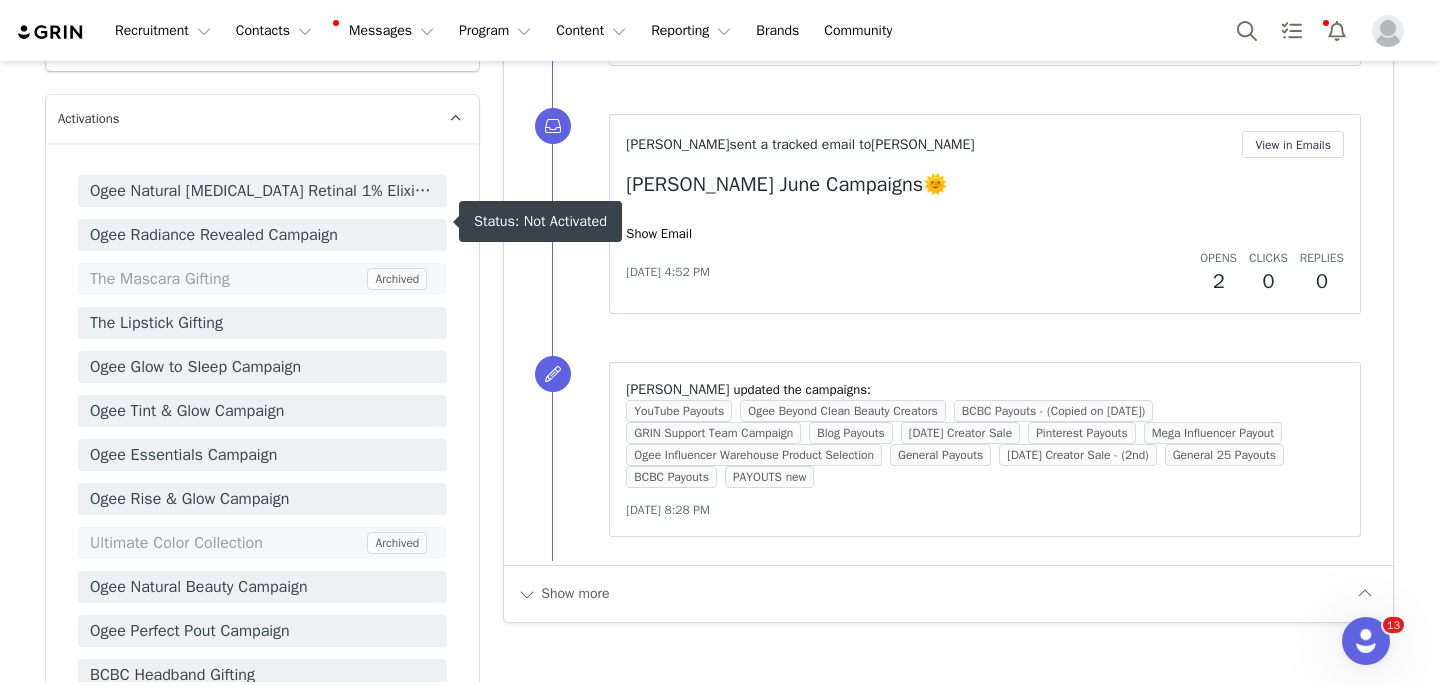 click on "Ogee Radiance Revealed Campaign" at bounding box center [262, 235] 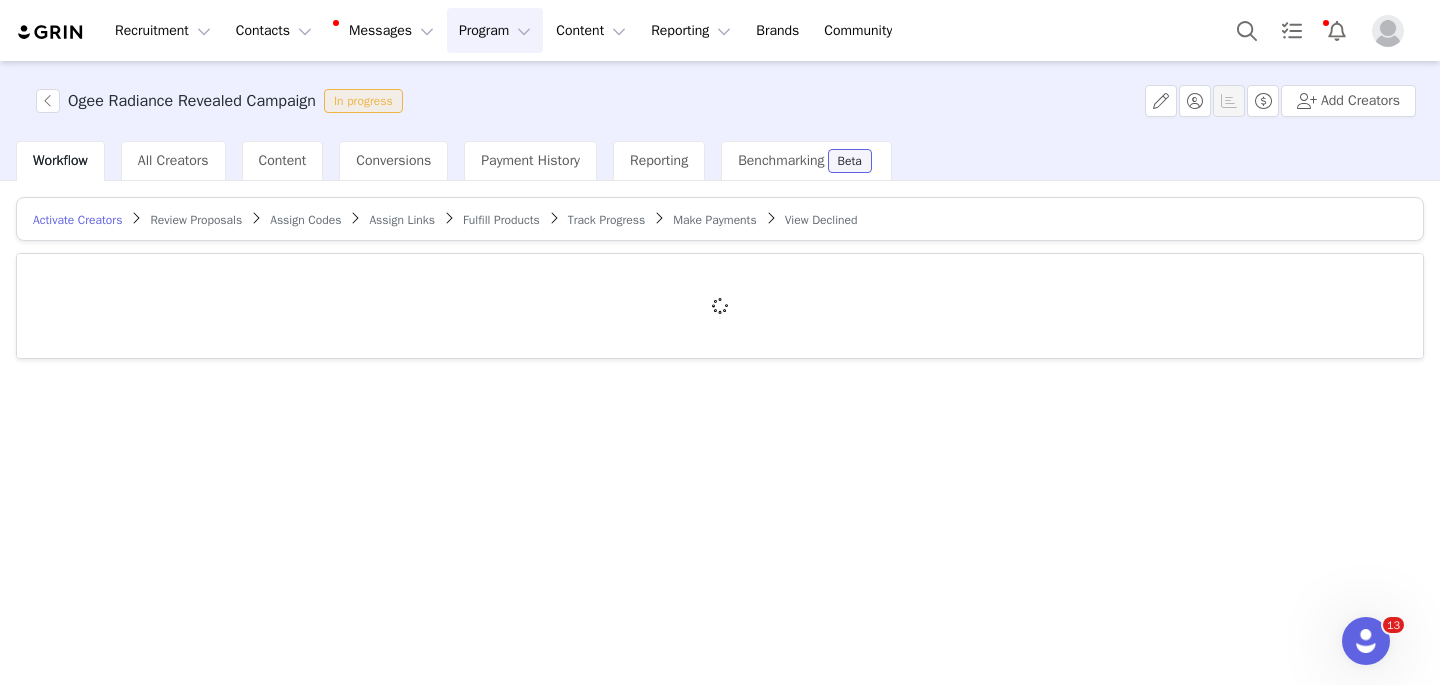 scroll, scrollTop: 0, scrollLeft: 0, axis: both 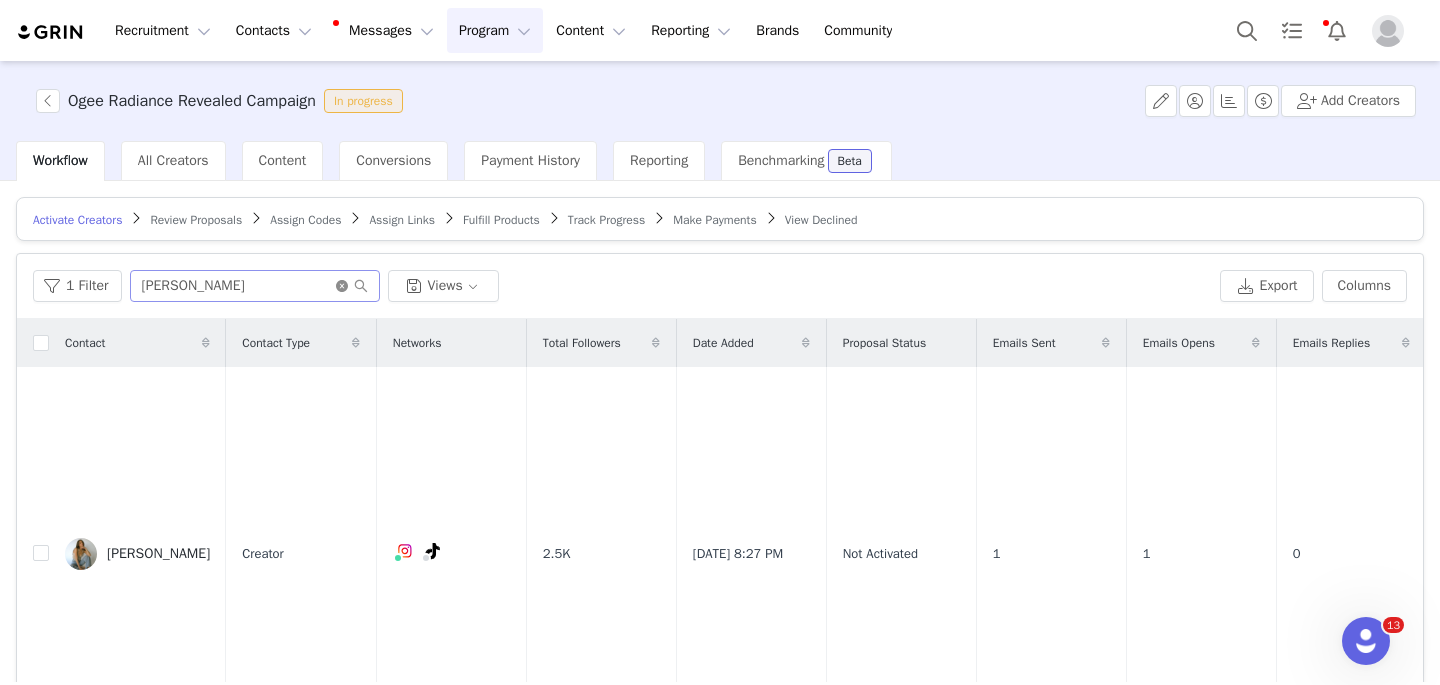click 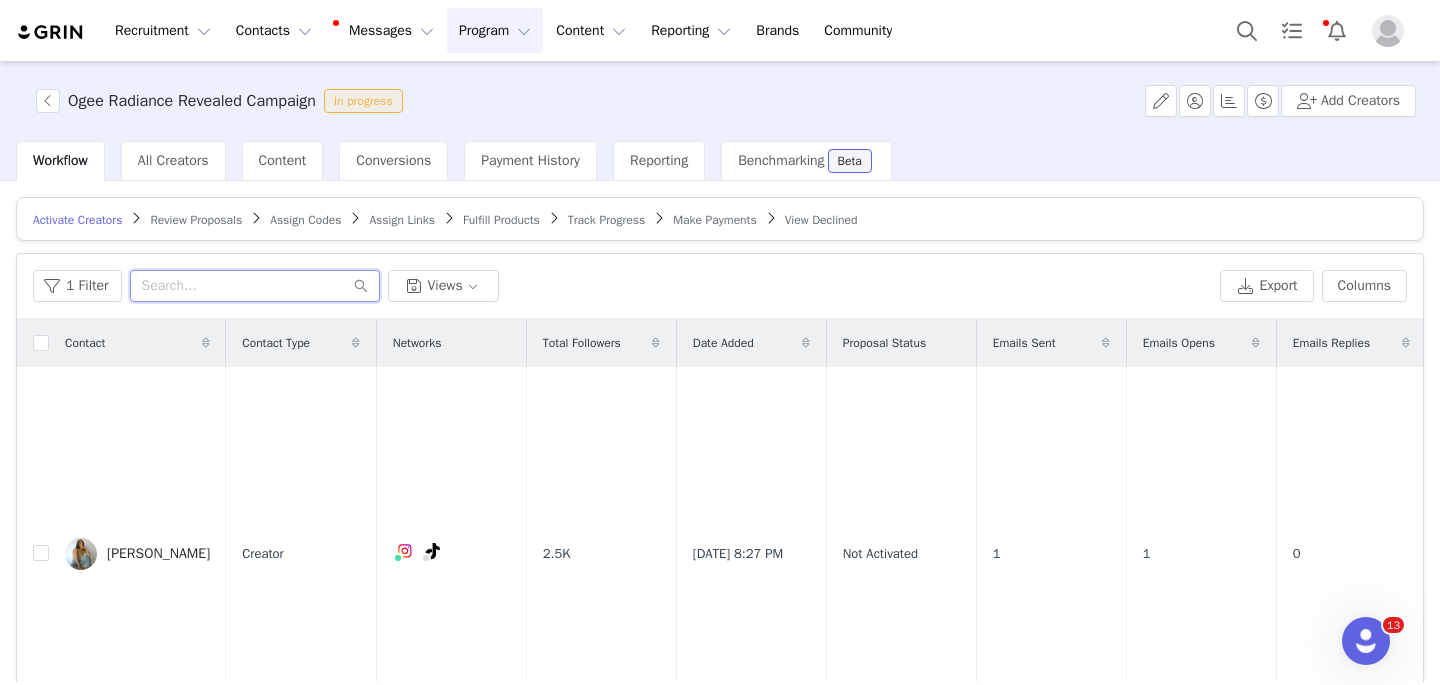 click at bounding box center (255, 286) 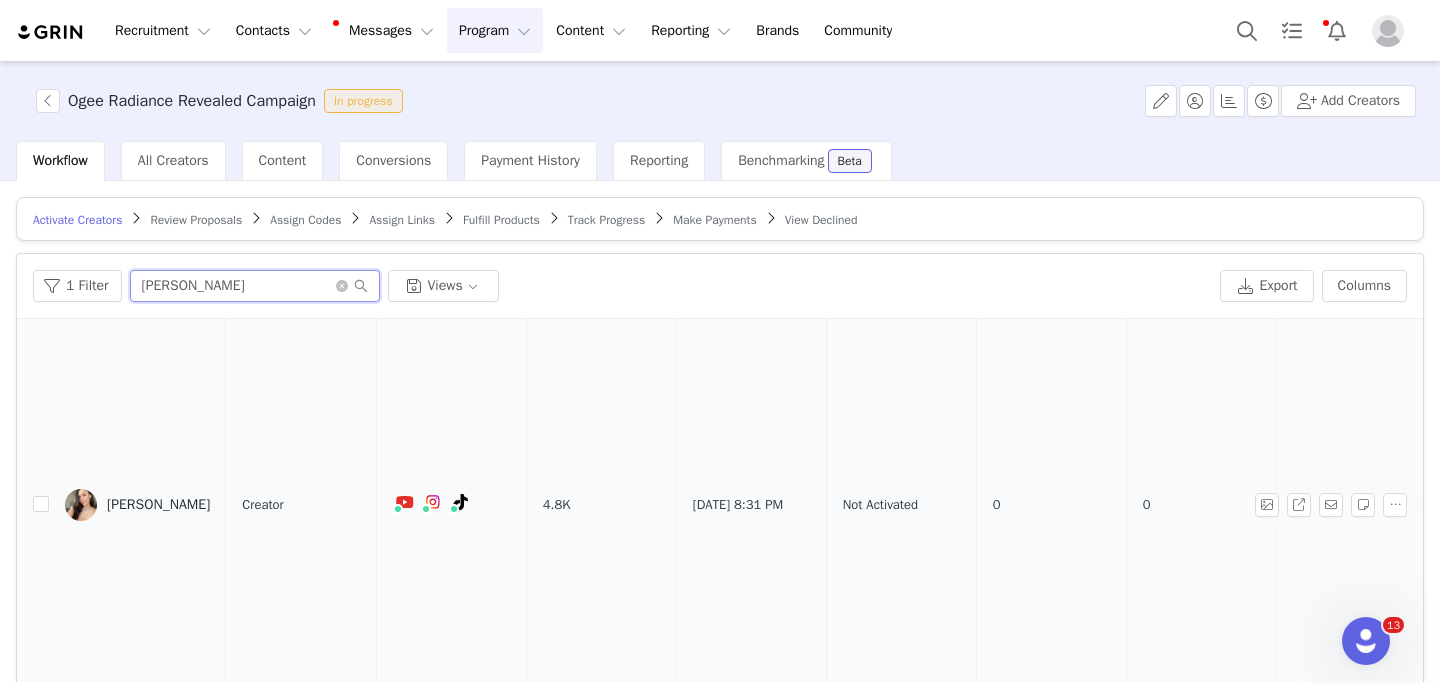 scroll, scrollTop: 645, scrollLeft: 0, axis: vertical 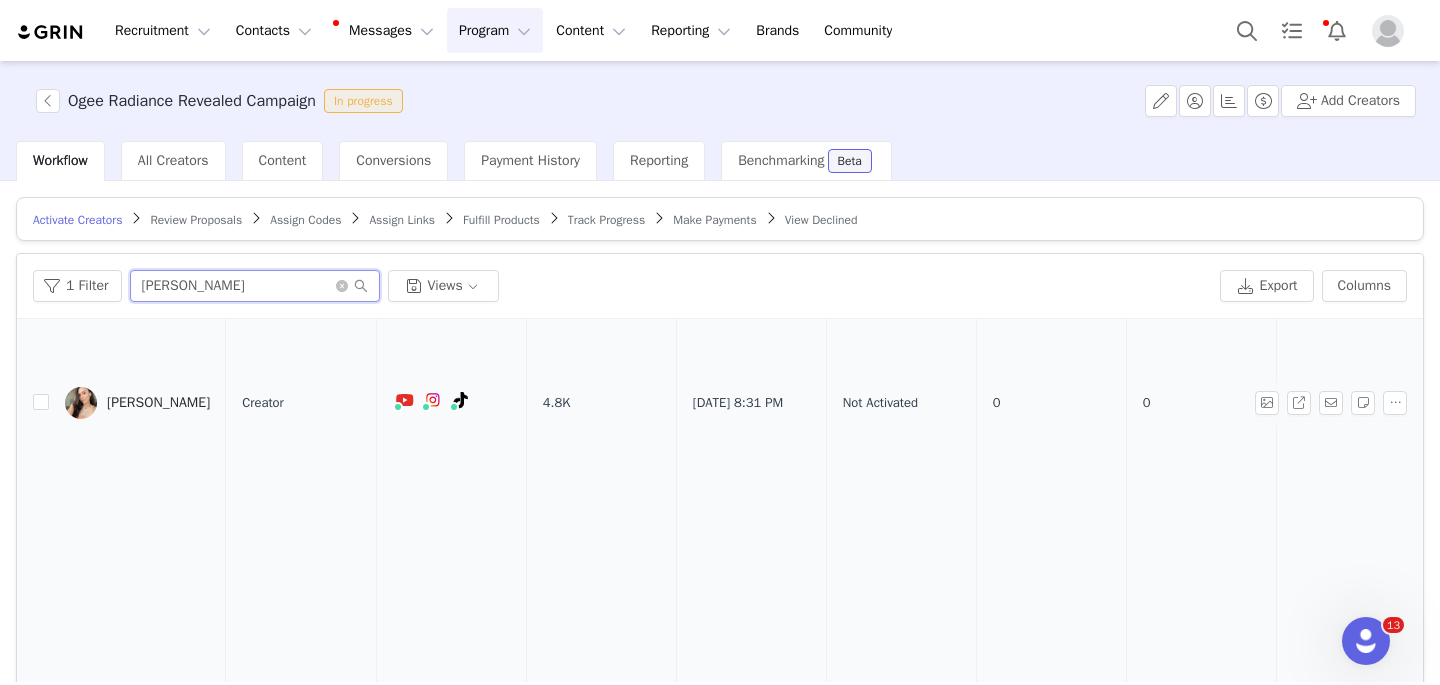 type on "Paola Hernndez" 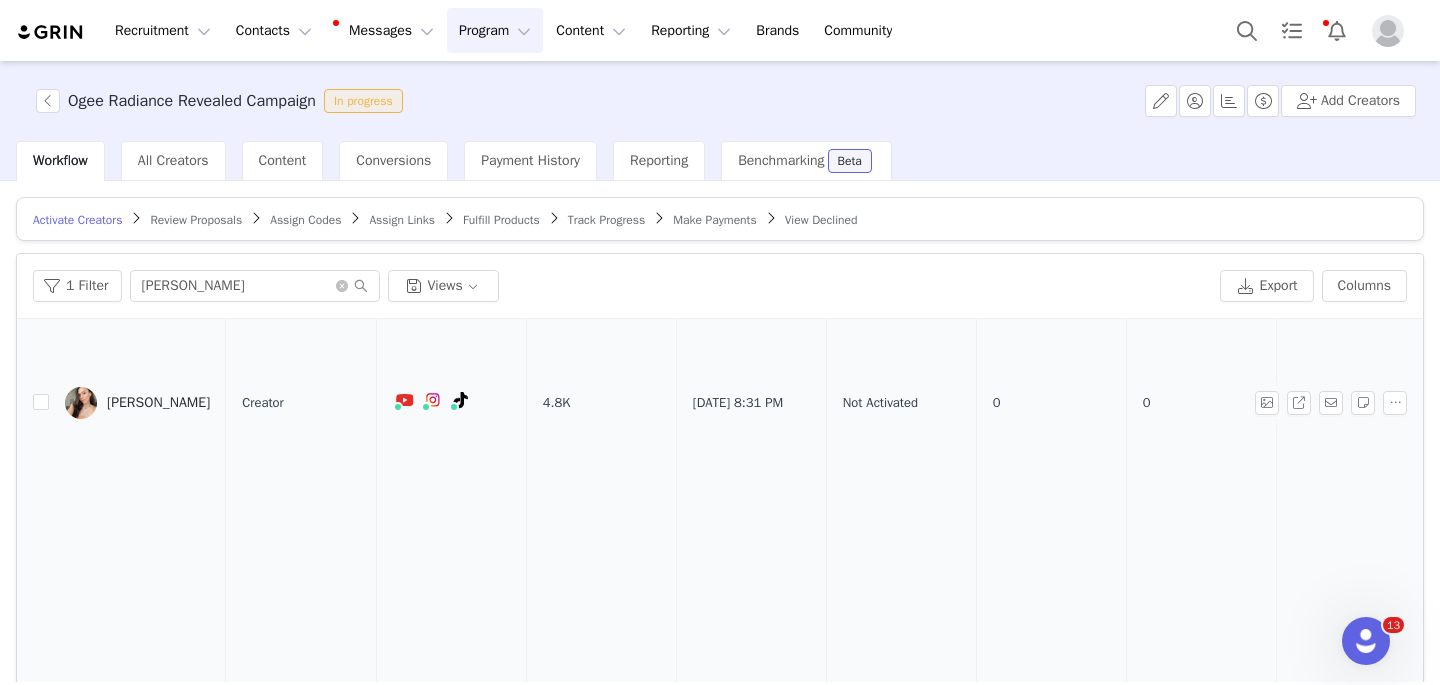 click on "Paola Hernndez" at bounding box center (158, 403) 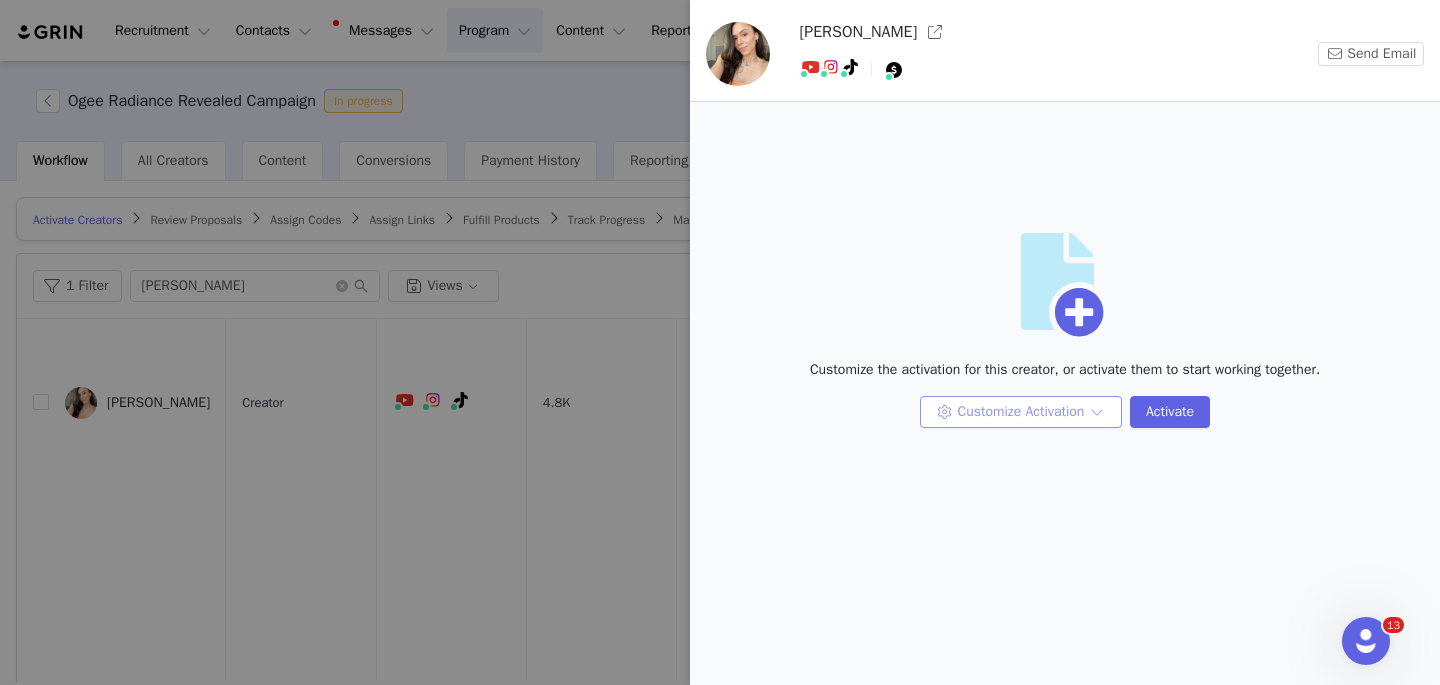 click on "Customize Activation" at bounding box center [1021, 412] 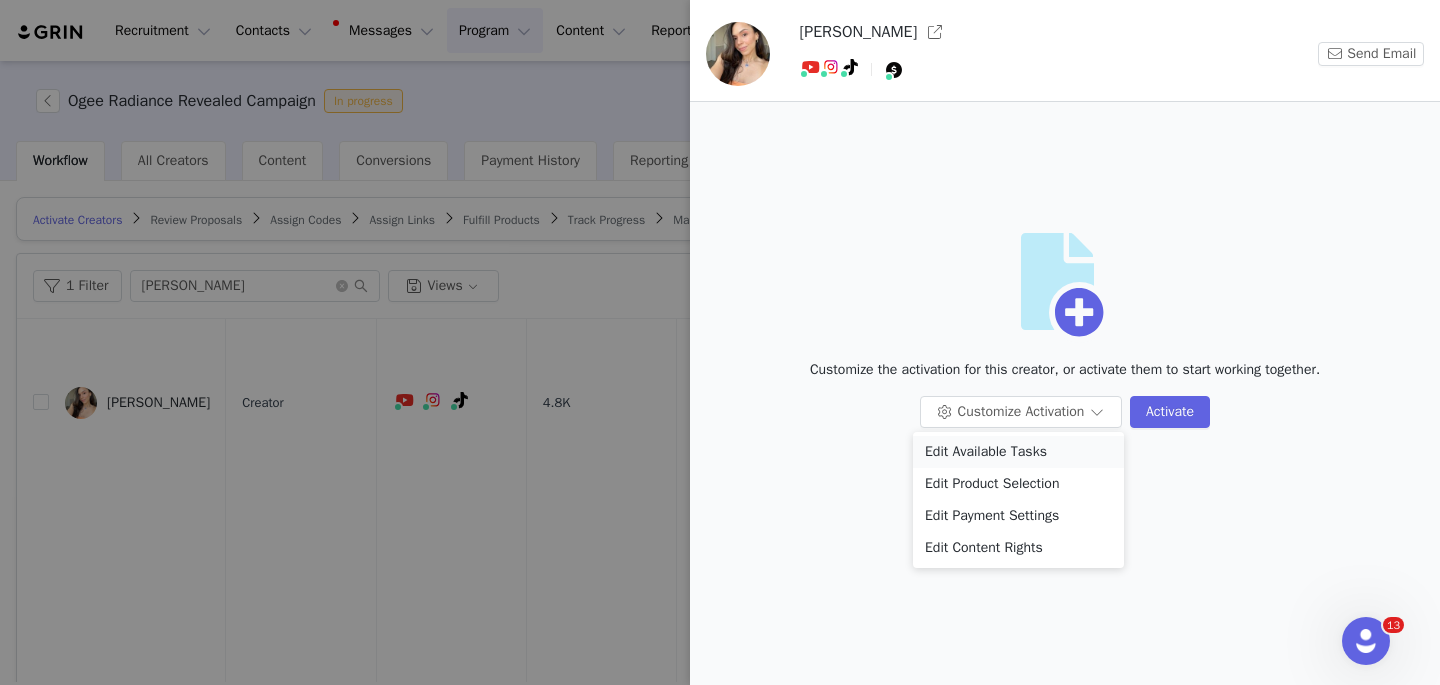 click on "Edit Available Tasks" at bounding box center (1018, 452) 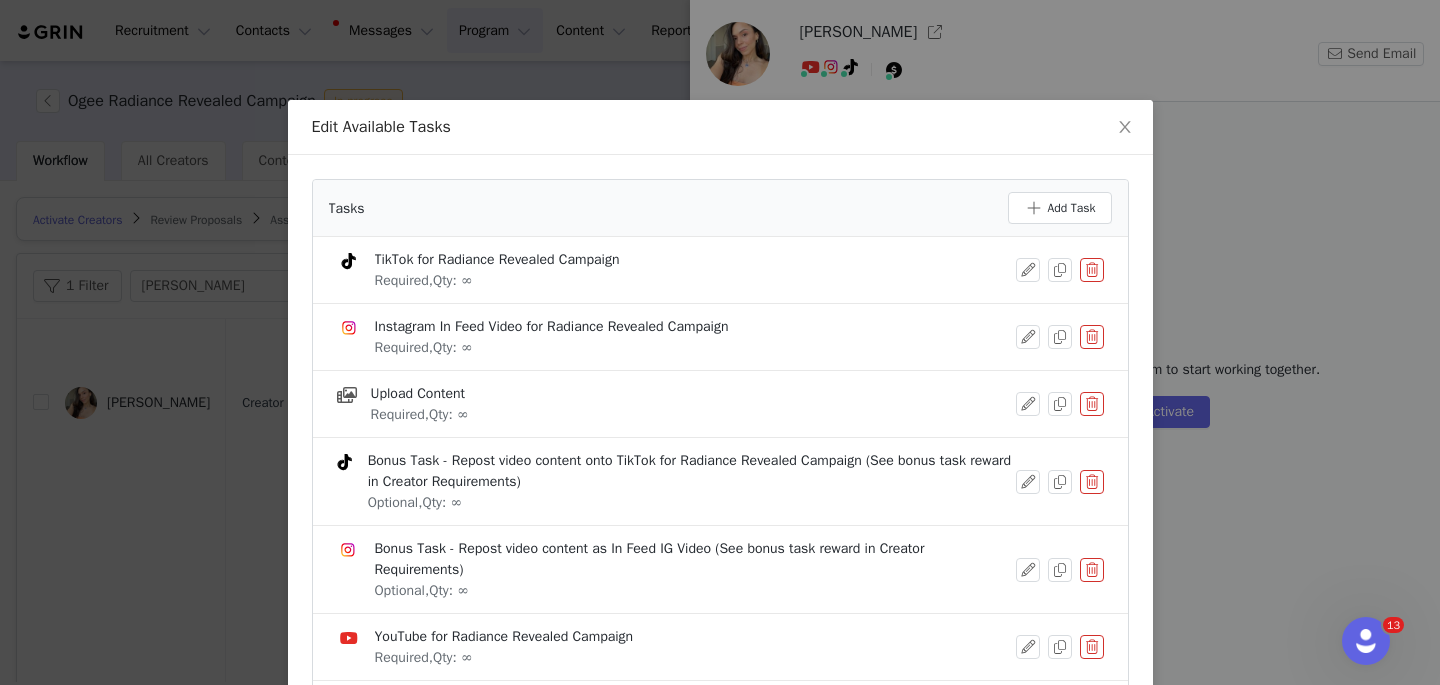 click at bounding box center [1092, 337] 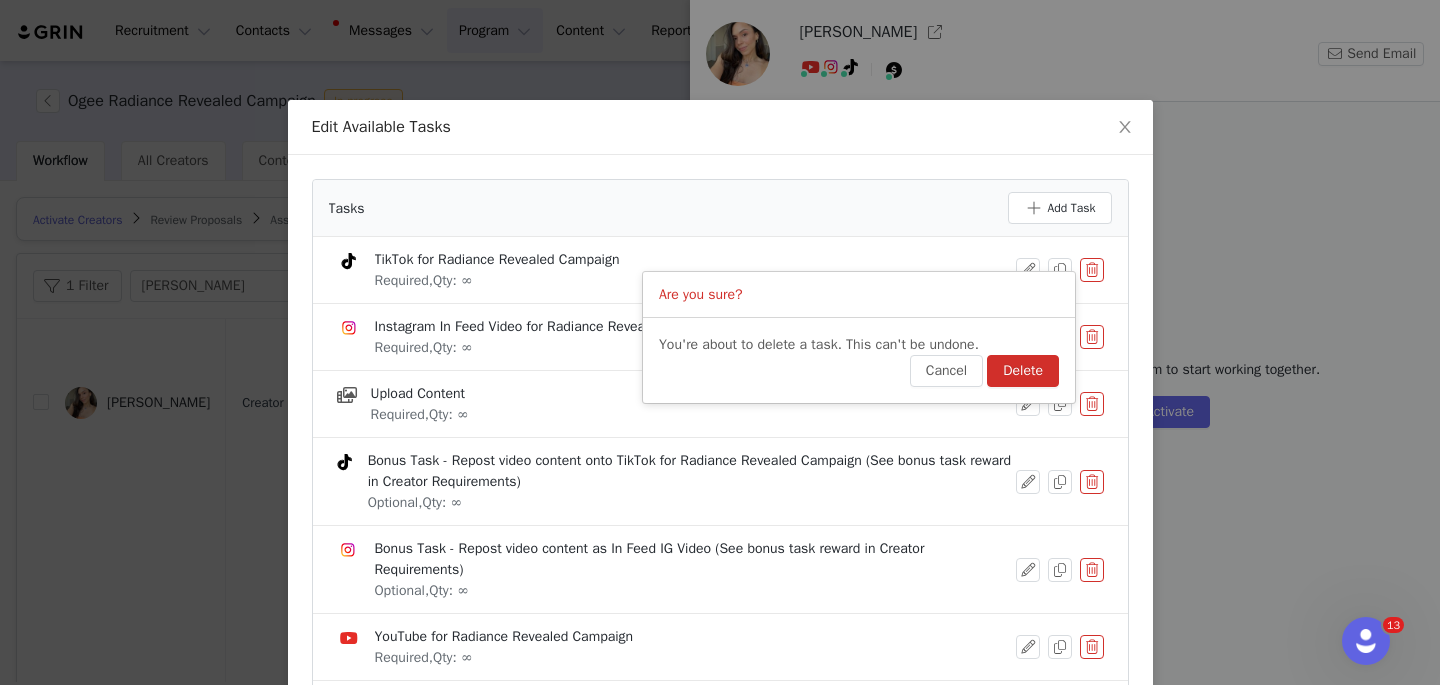 click on "Delete" at bounding box center [1023, 371] 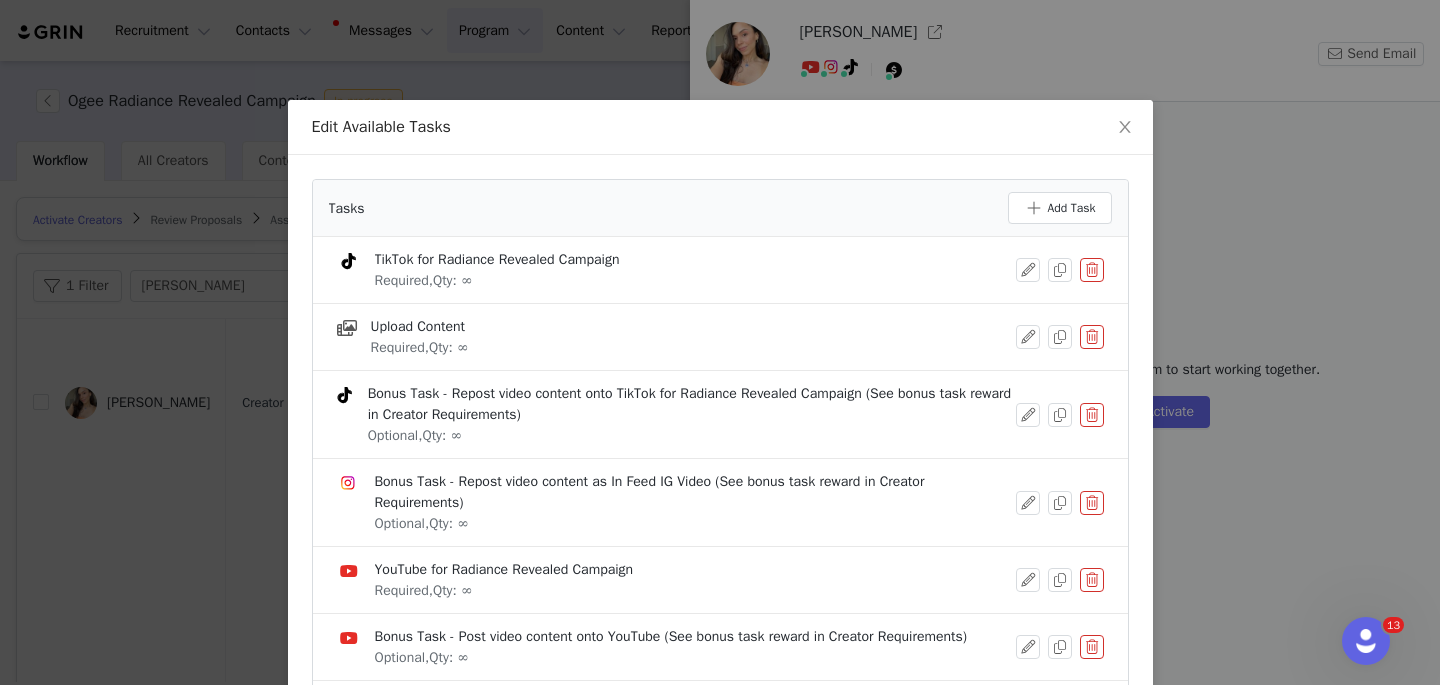 click at bounding box center (1092, 415) 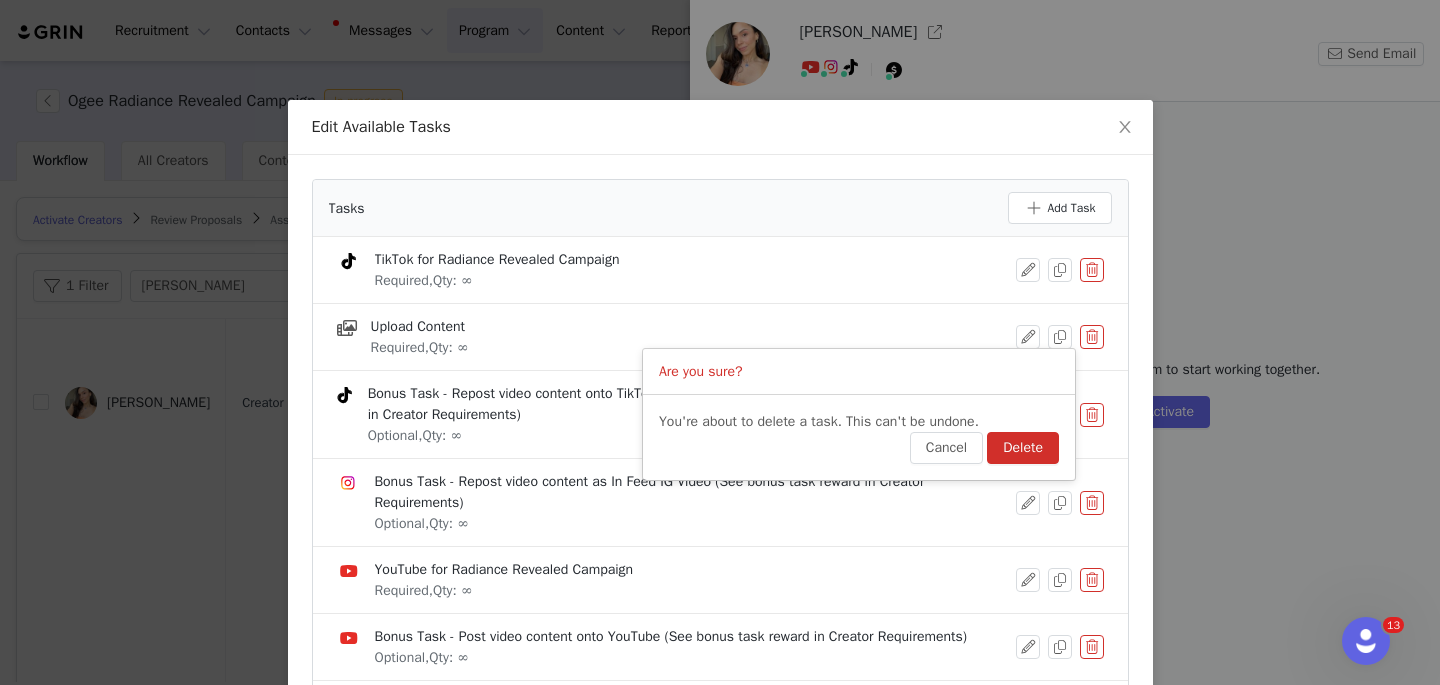 click on "Delete" at bounding box center [1023, 448] 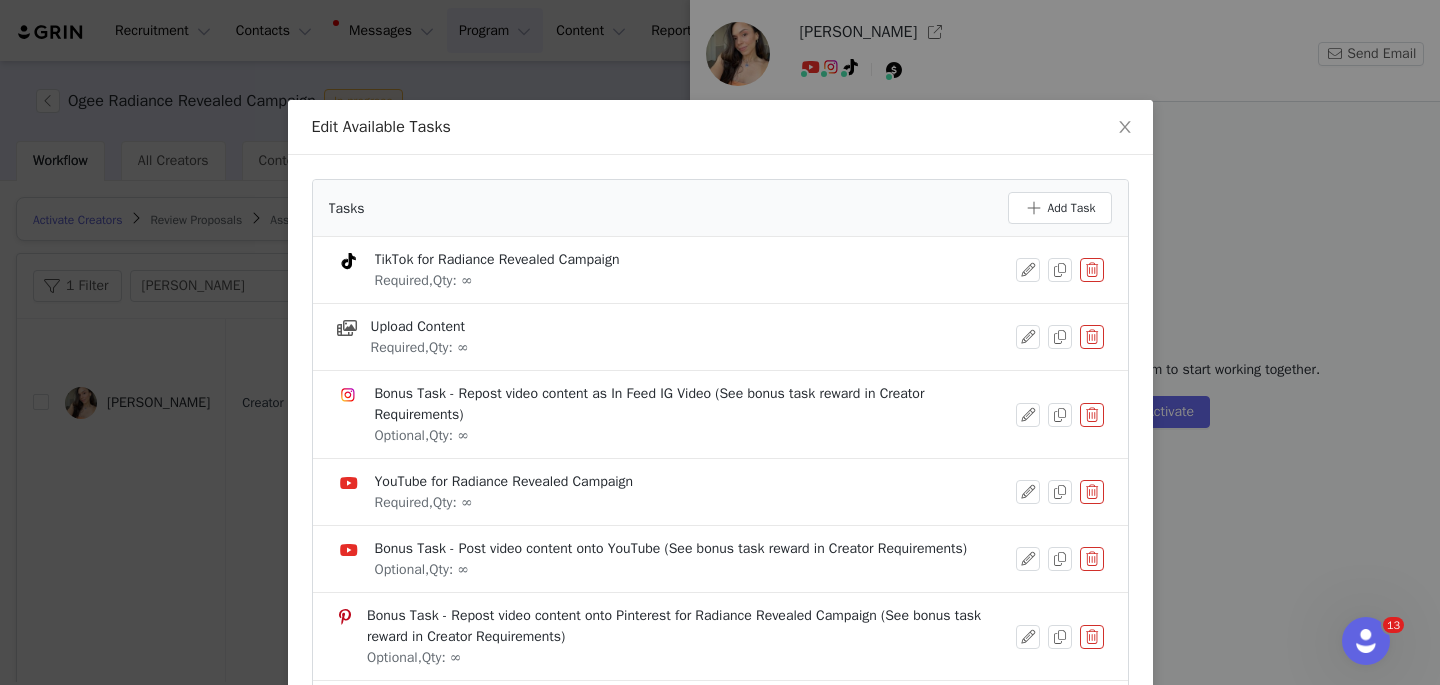 click at bounding box center (1092, 492) 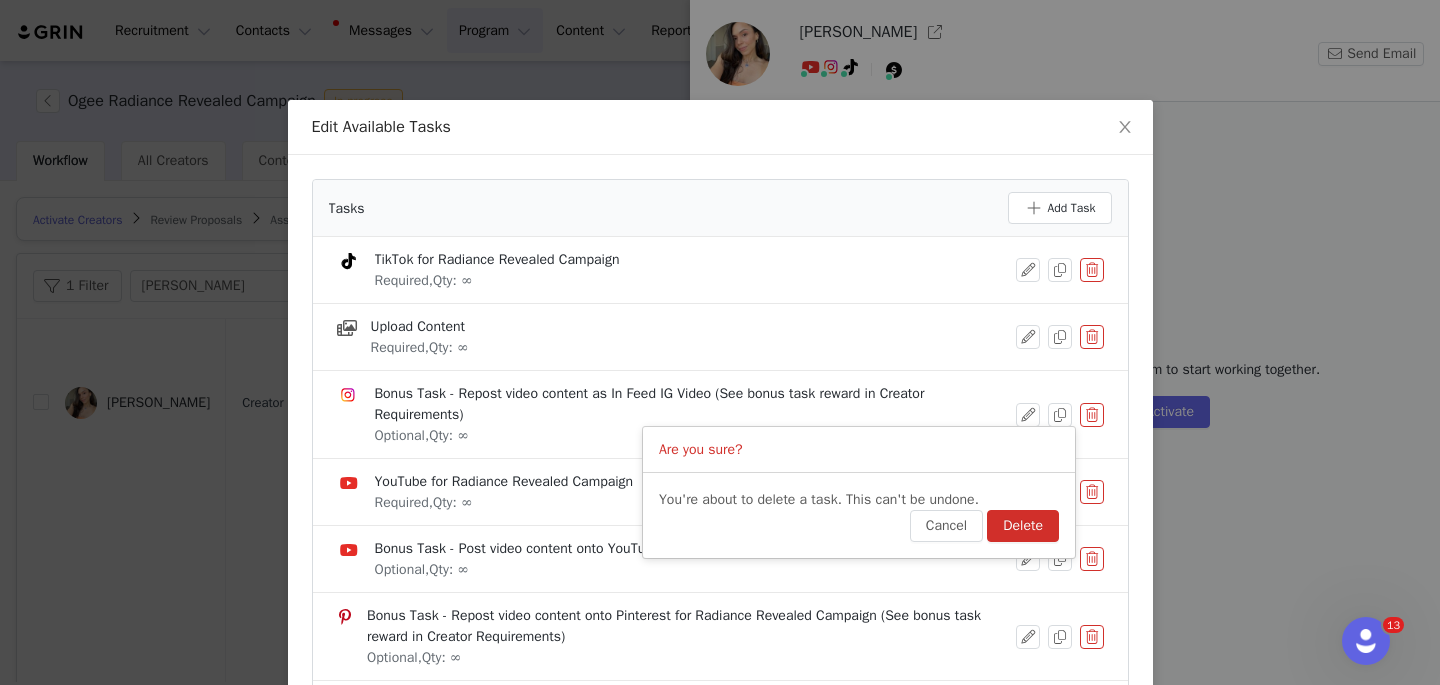 click on "Delete" at bounding box center (1023, 526) 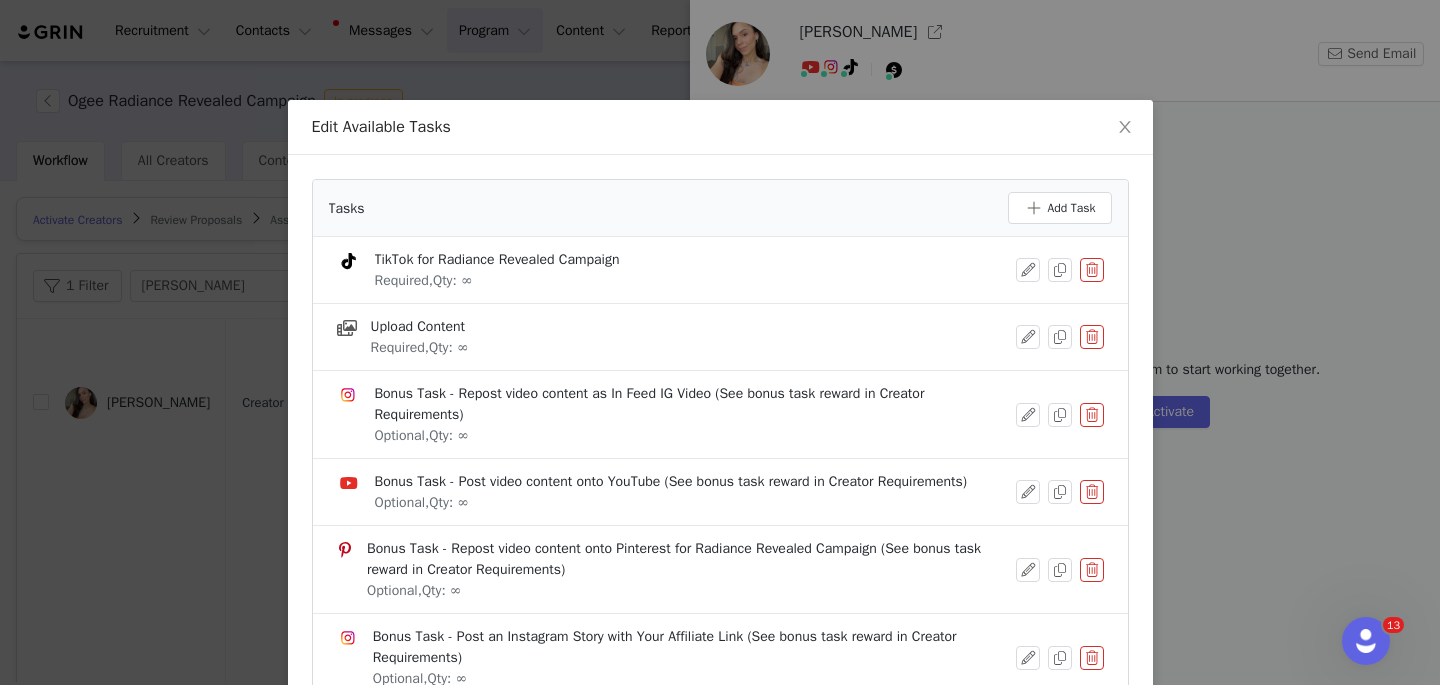 click at bounding box center [1092, 415] 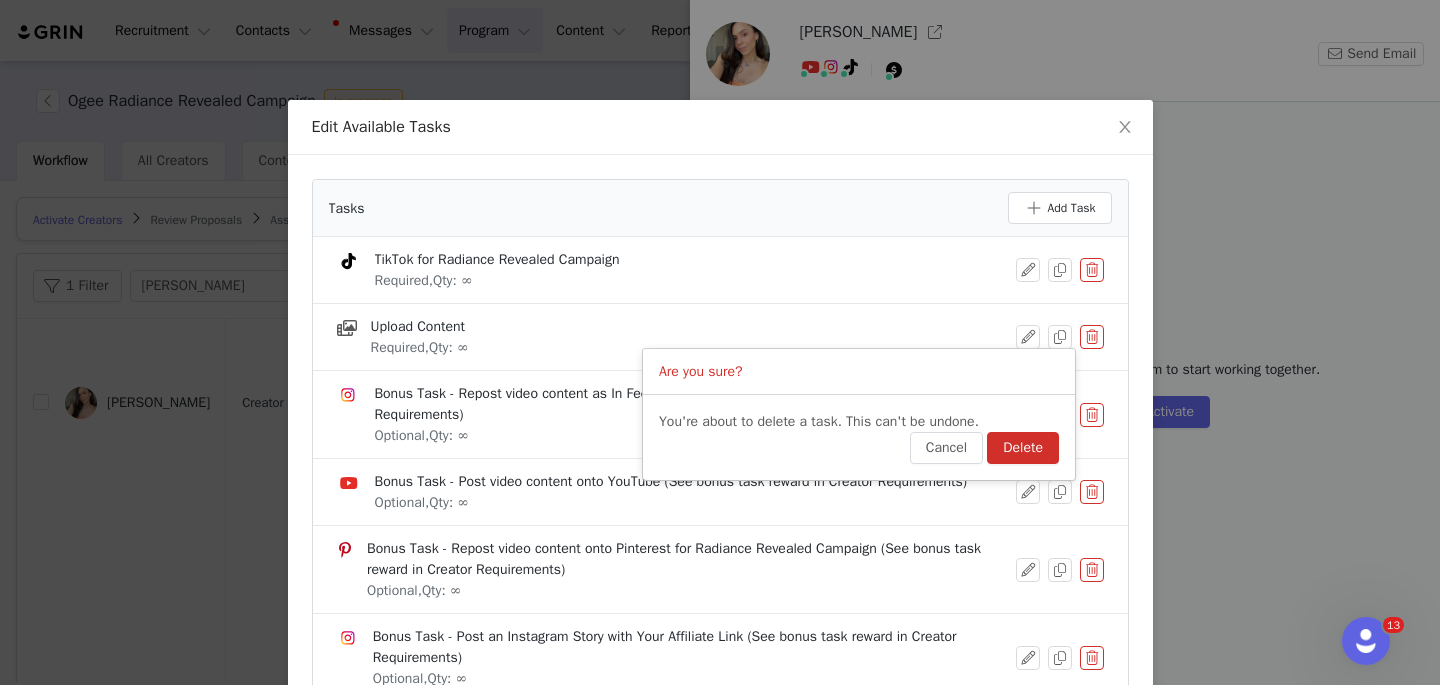 click on "Delete" at bounding box center (1023, 448) 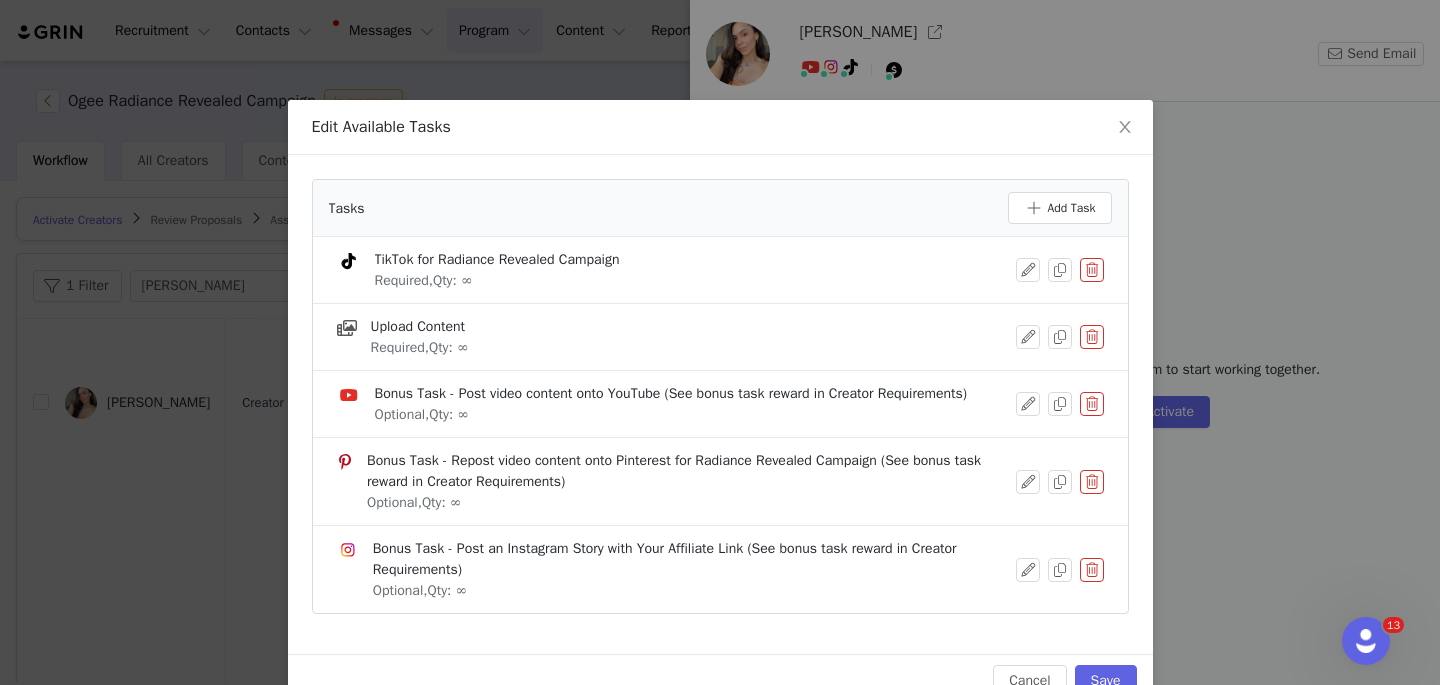 click at bounding box center (1092, 482) 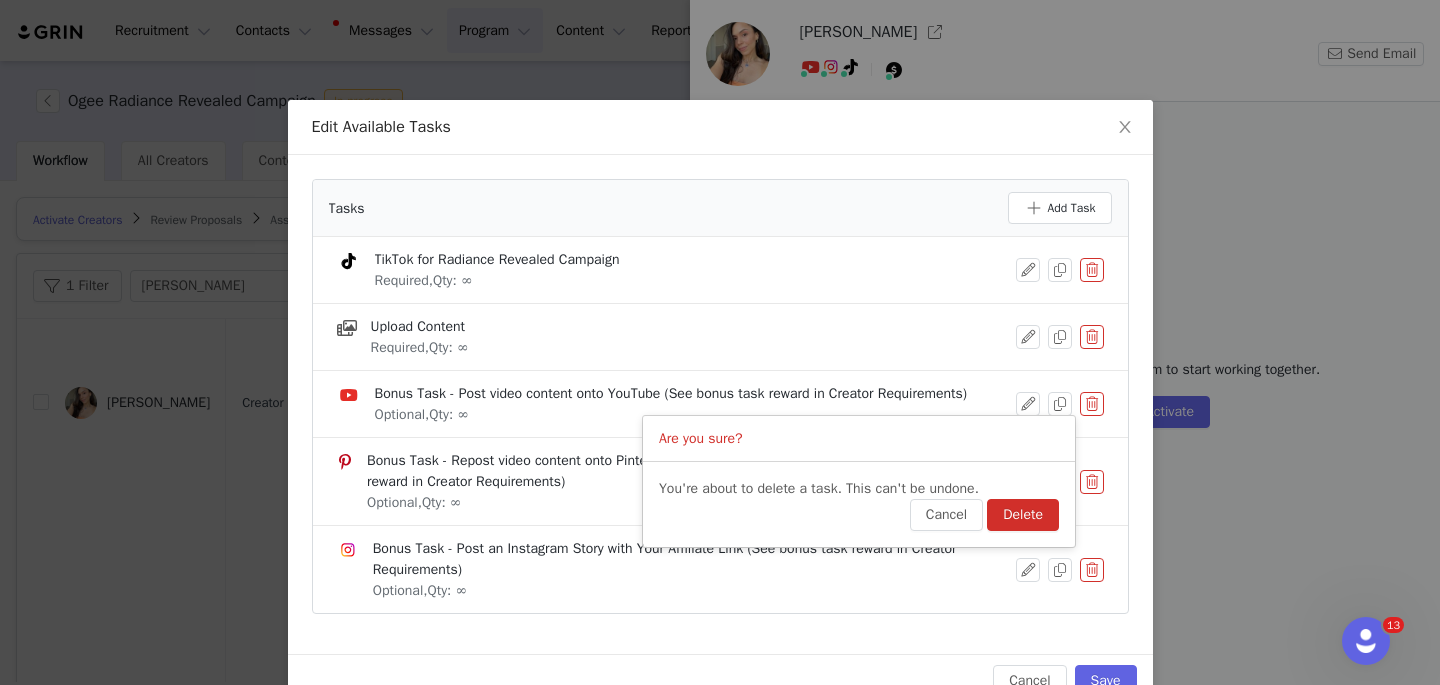 click on "Delete" at bounding box center [1023, 515] 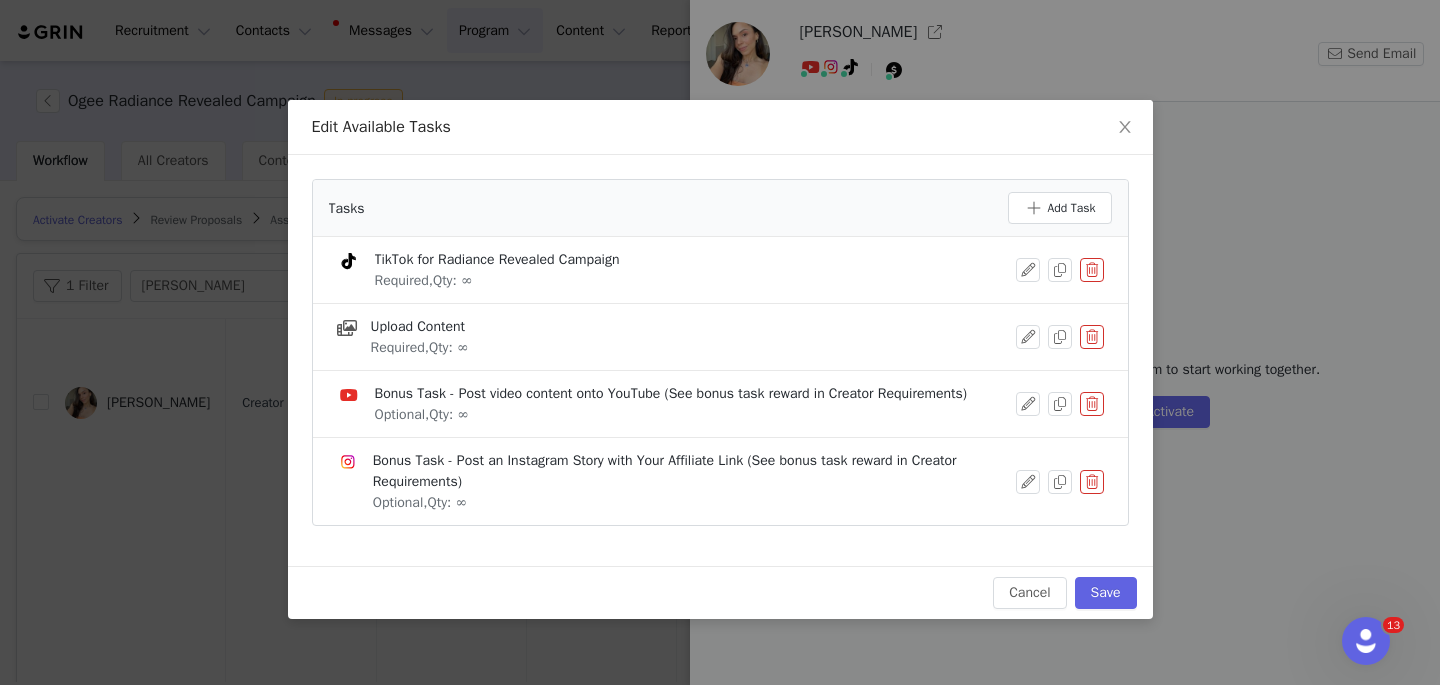click at bounding box center (1092, 404) 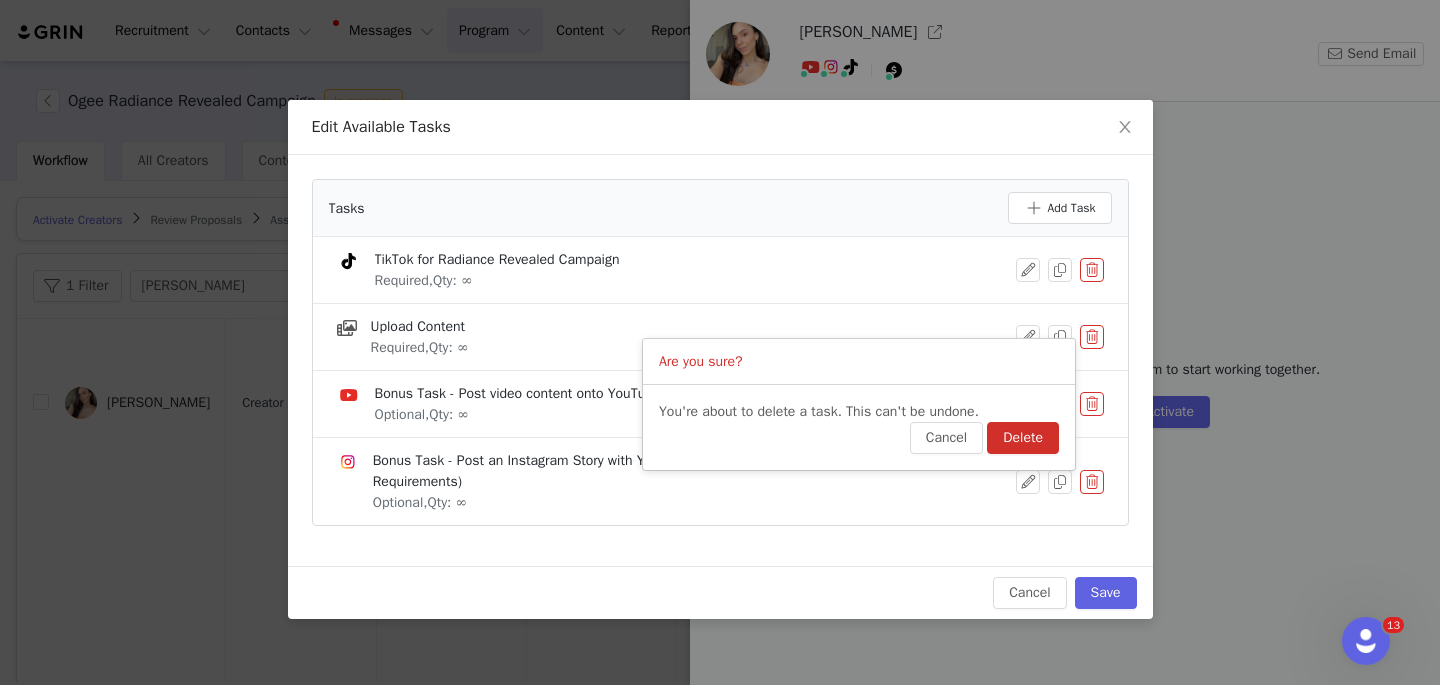 click on "Delete" at bounding box center [1023, 438] 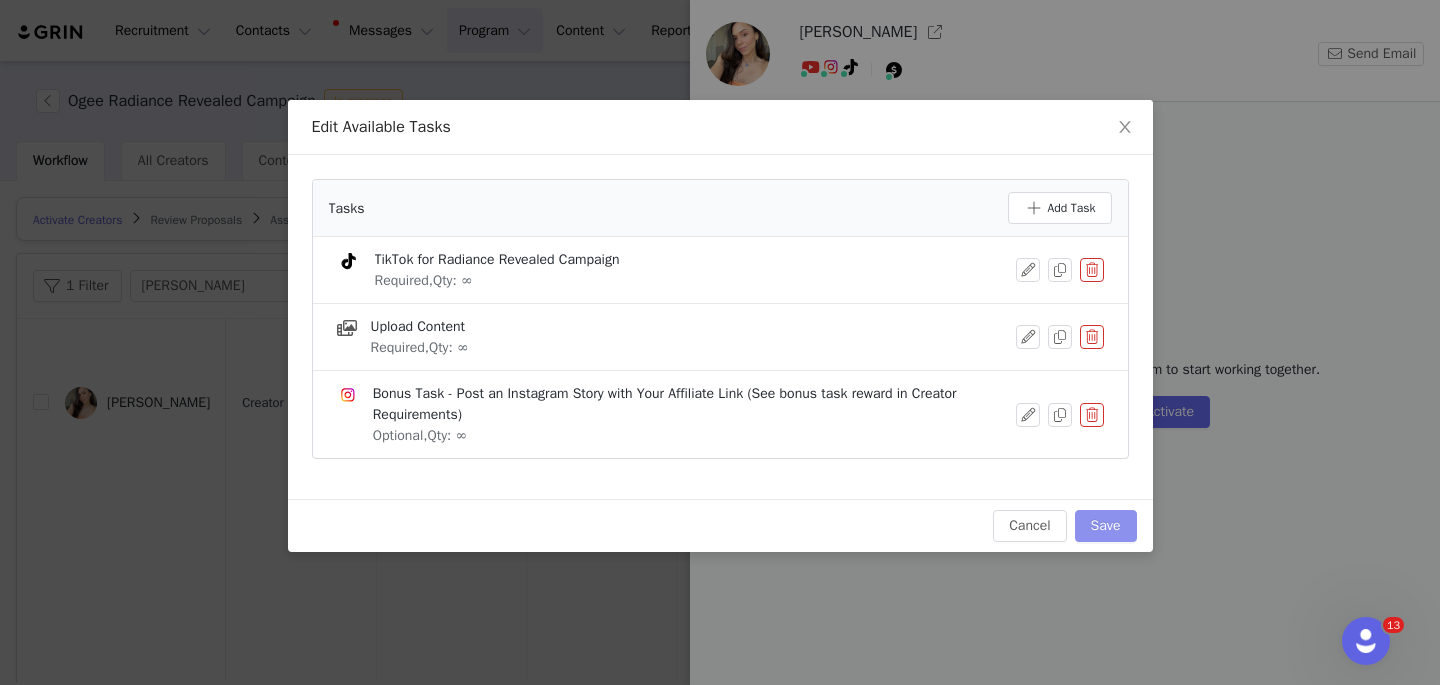 click on "Save" at bounding box center [1106, 526] 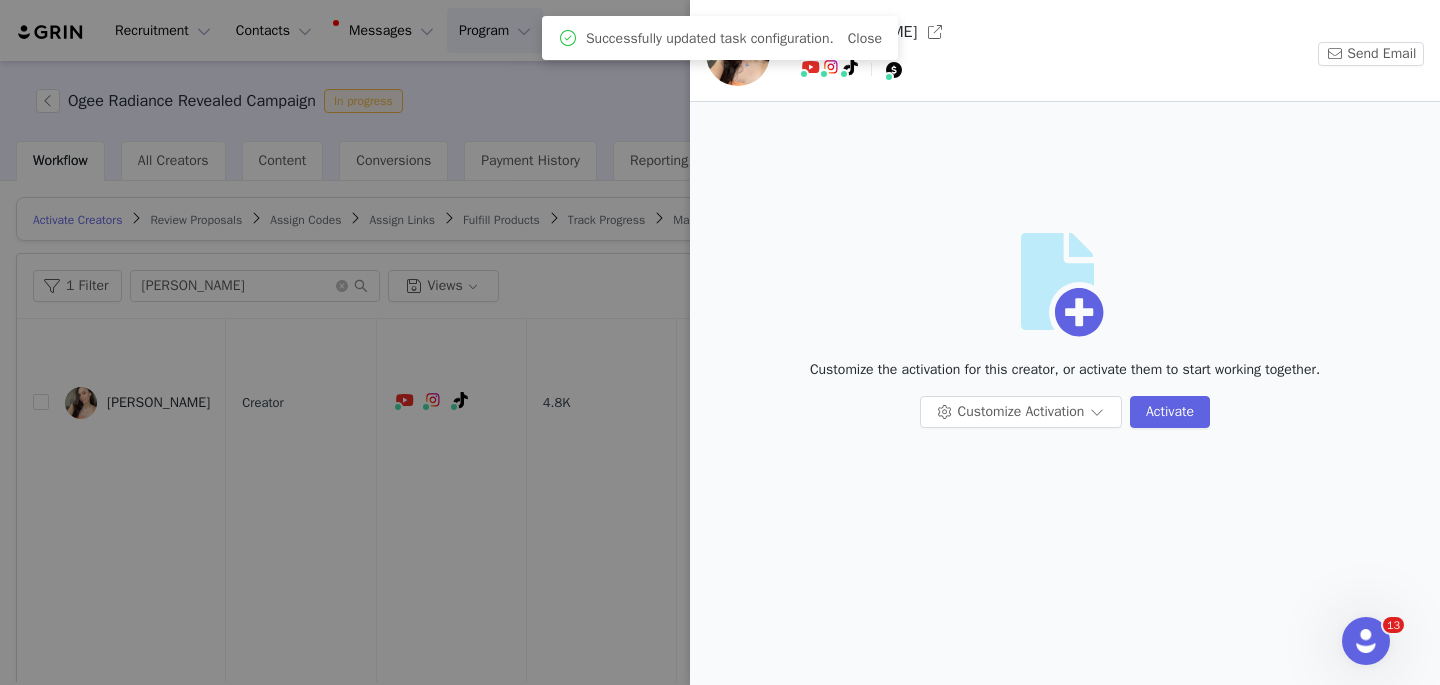 scroll, scrollTop: 0, scrollLeft: 0, axis: both 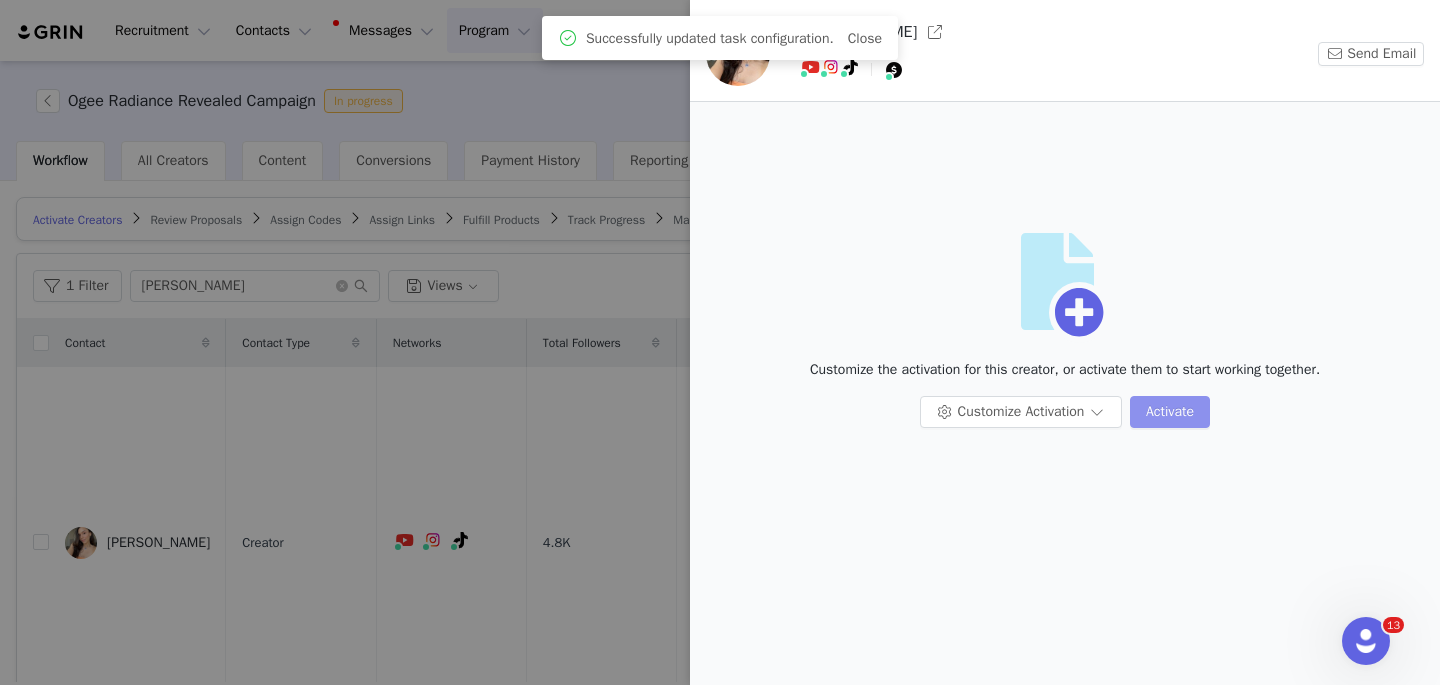 click on "Activate" at bounding box center (1170, 412) 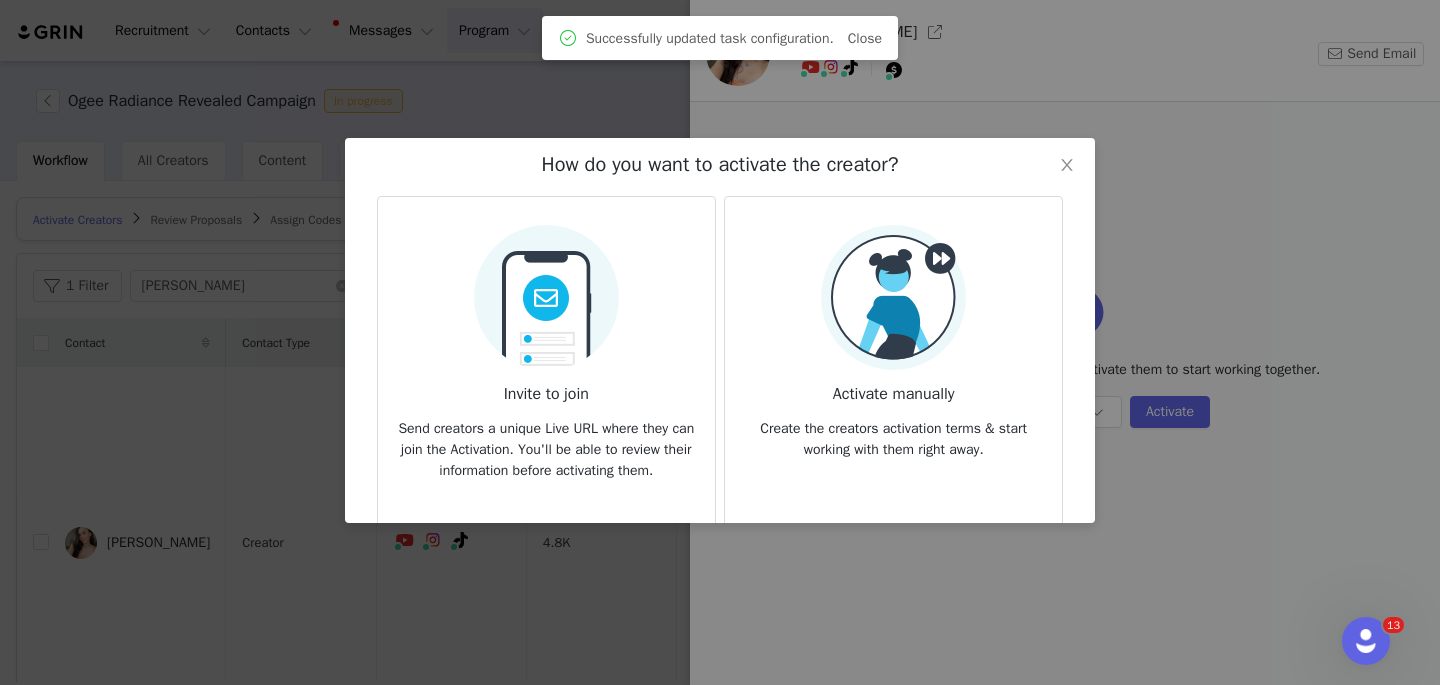 click at bounding box center (546, 291) 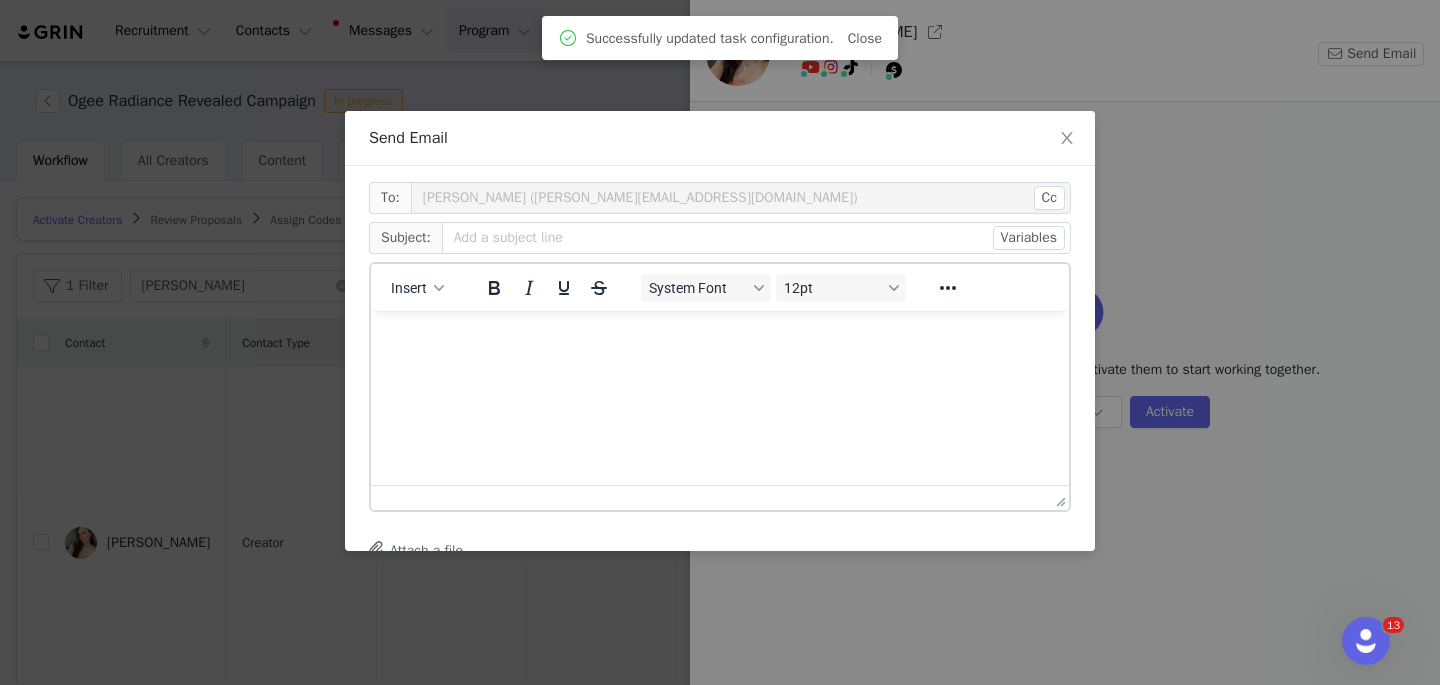 scroll, scrollTop: 0, scrollLeft: 0, axis: both 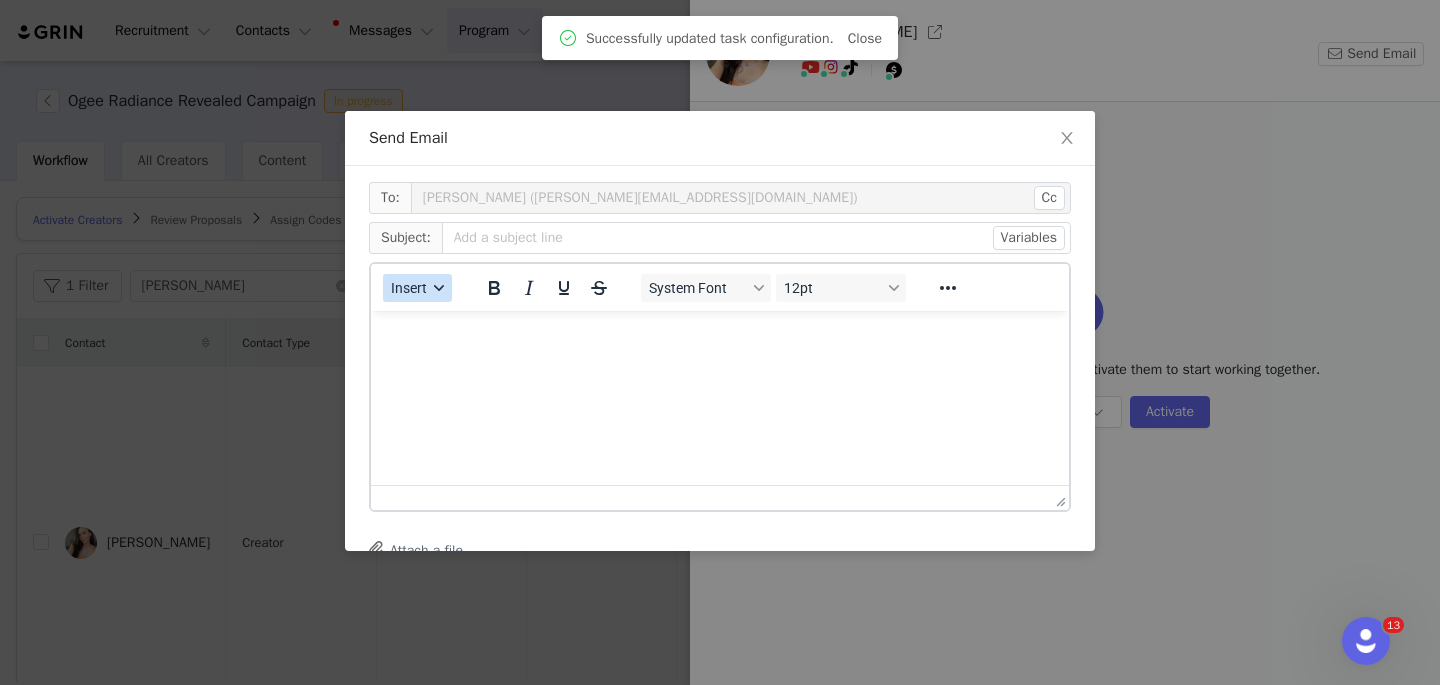 click 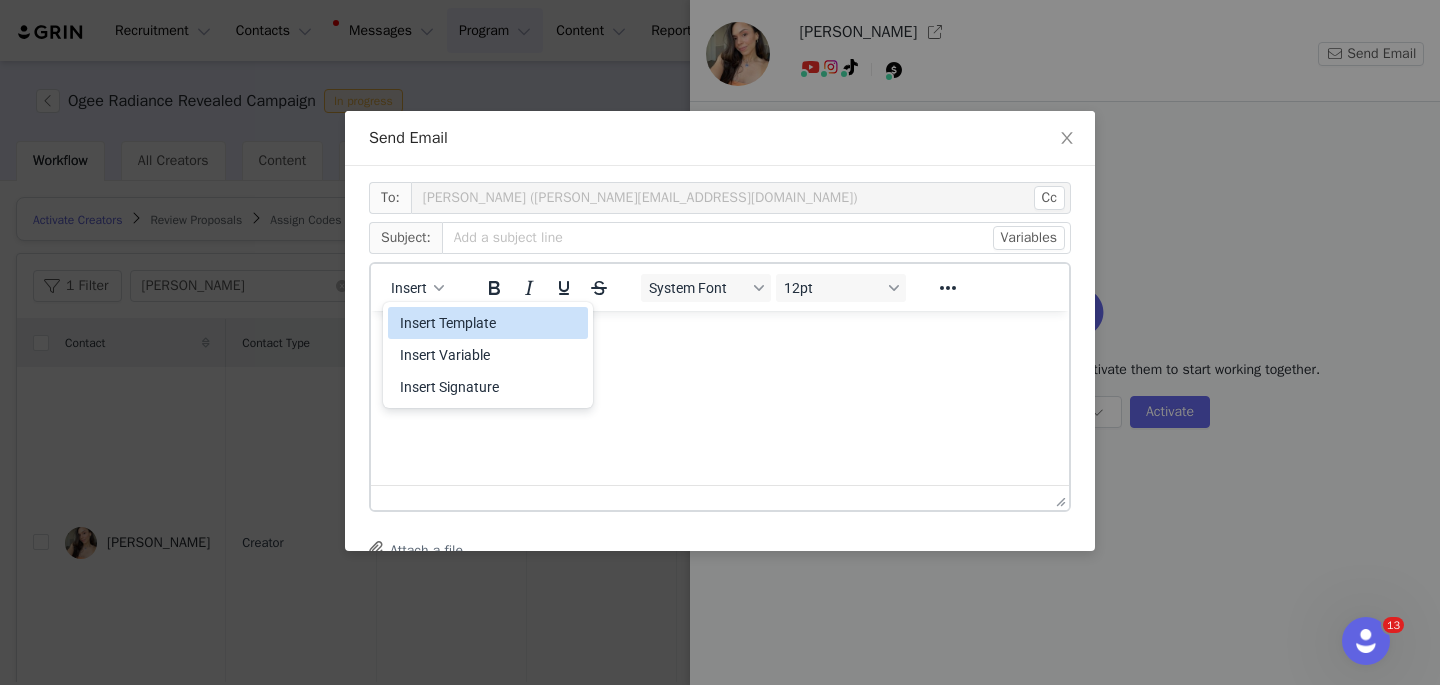 click on "Insert Template" at bounding box center [490, 323] 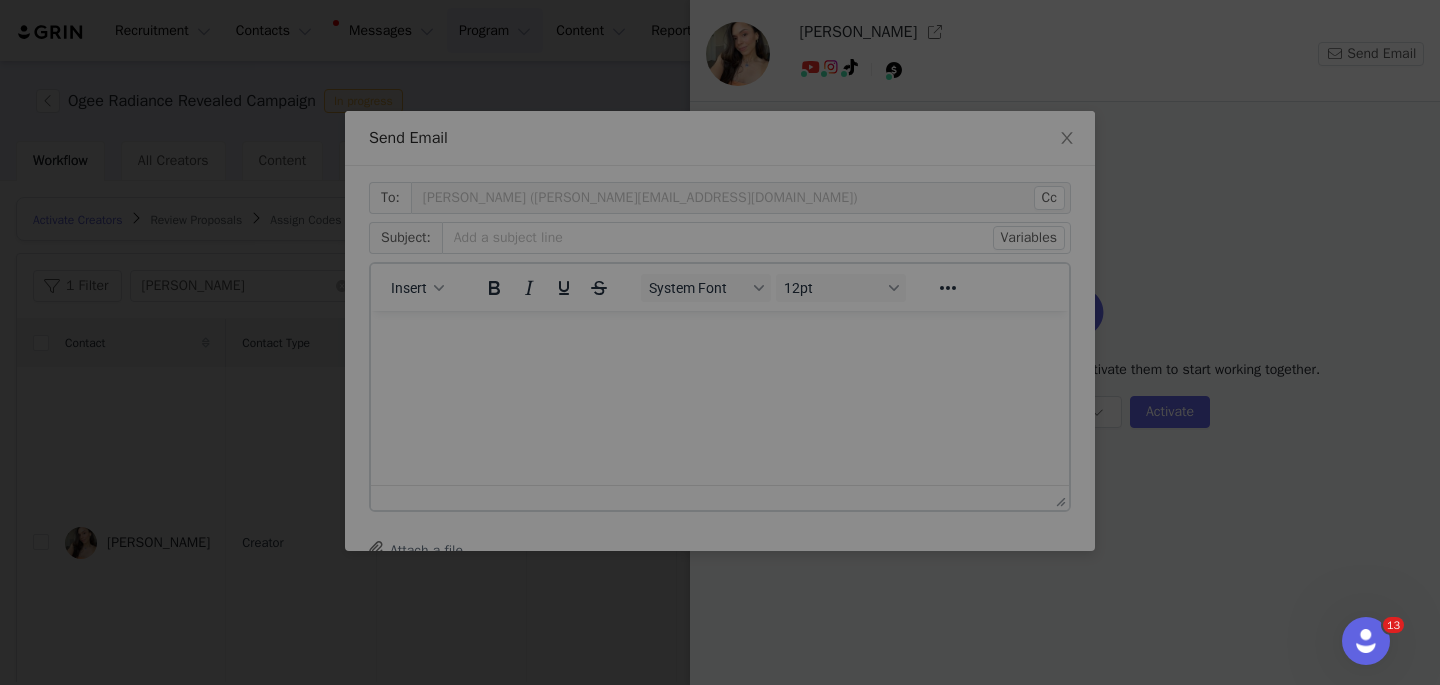 scroll, scrollTop: 0, scrollLeft: 0, axis: both 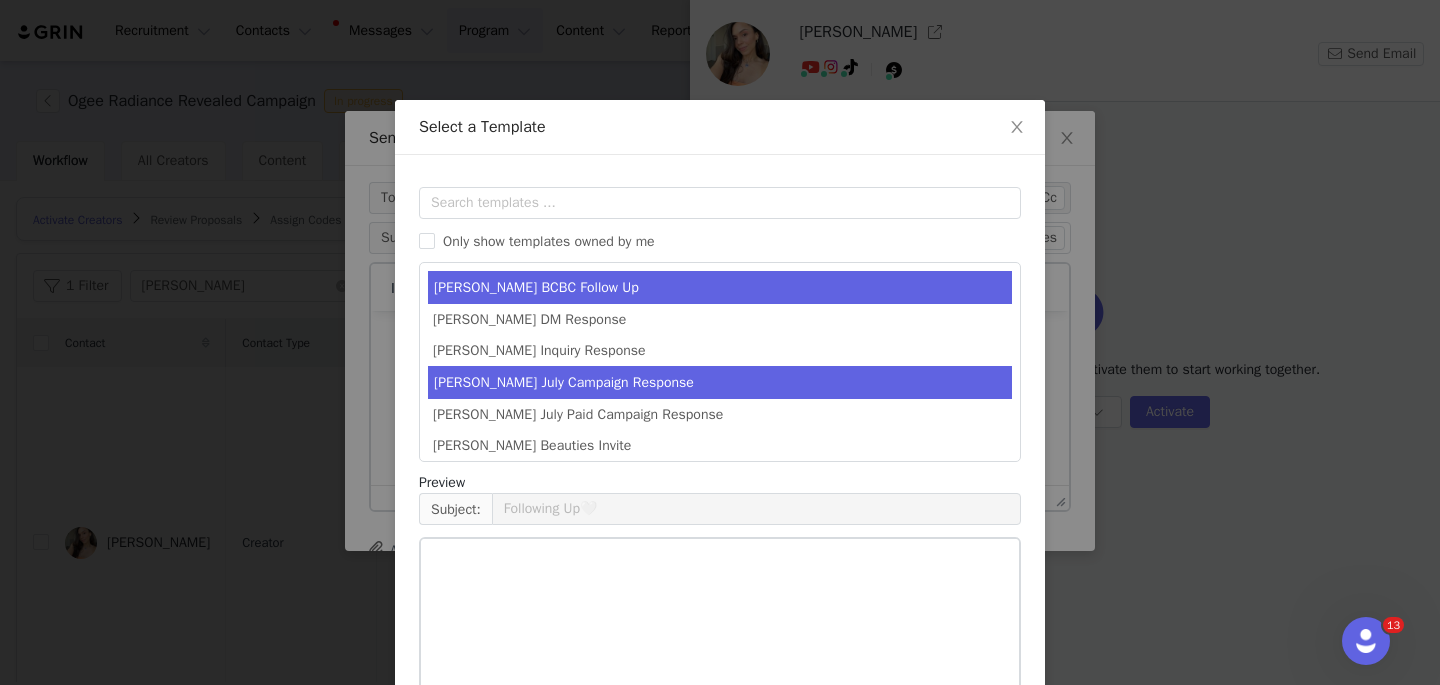 click on "Amanda July Campaign Response" at bounding box center [720, 382] 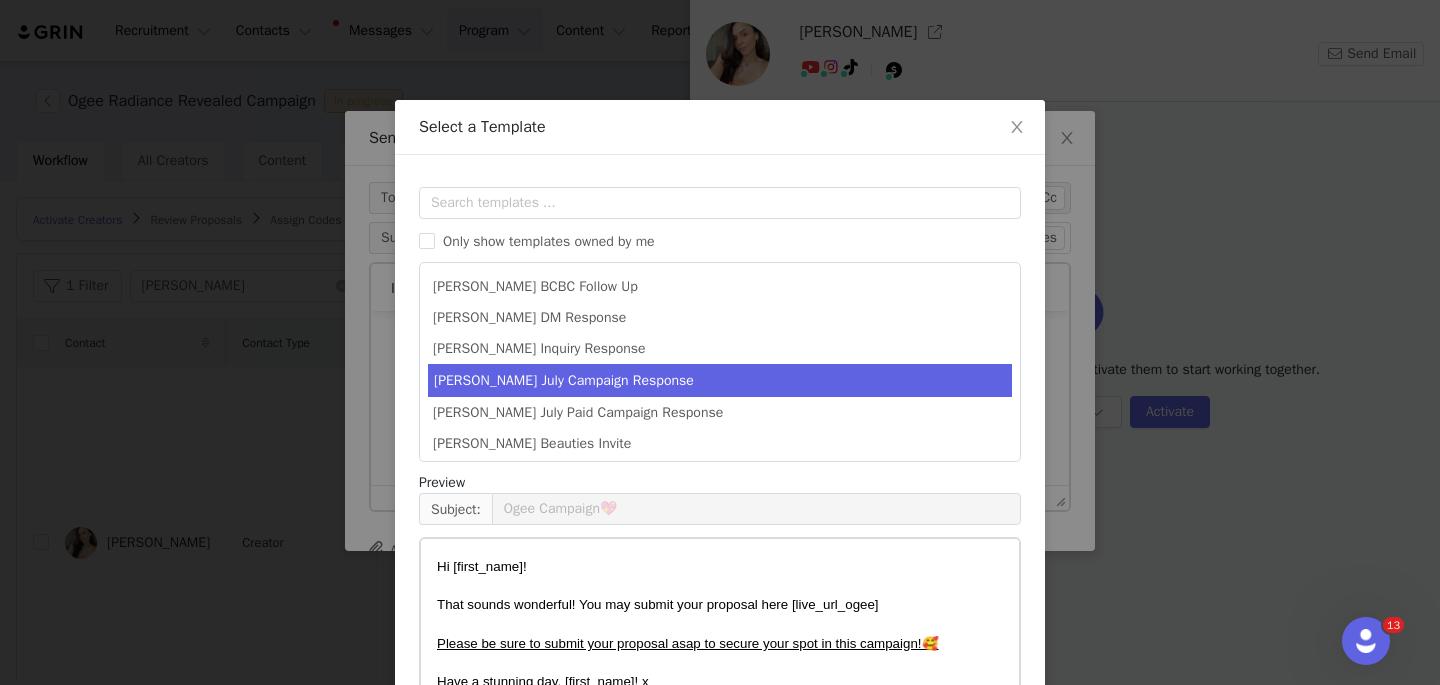 scroll, scrollTop: 152, scrollLeft: 0, axis: vertical 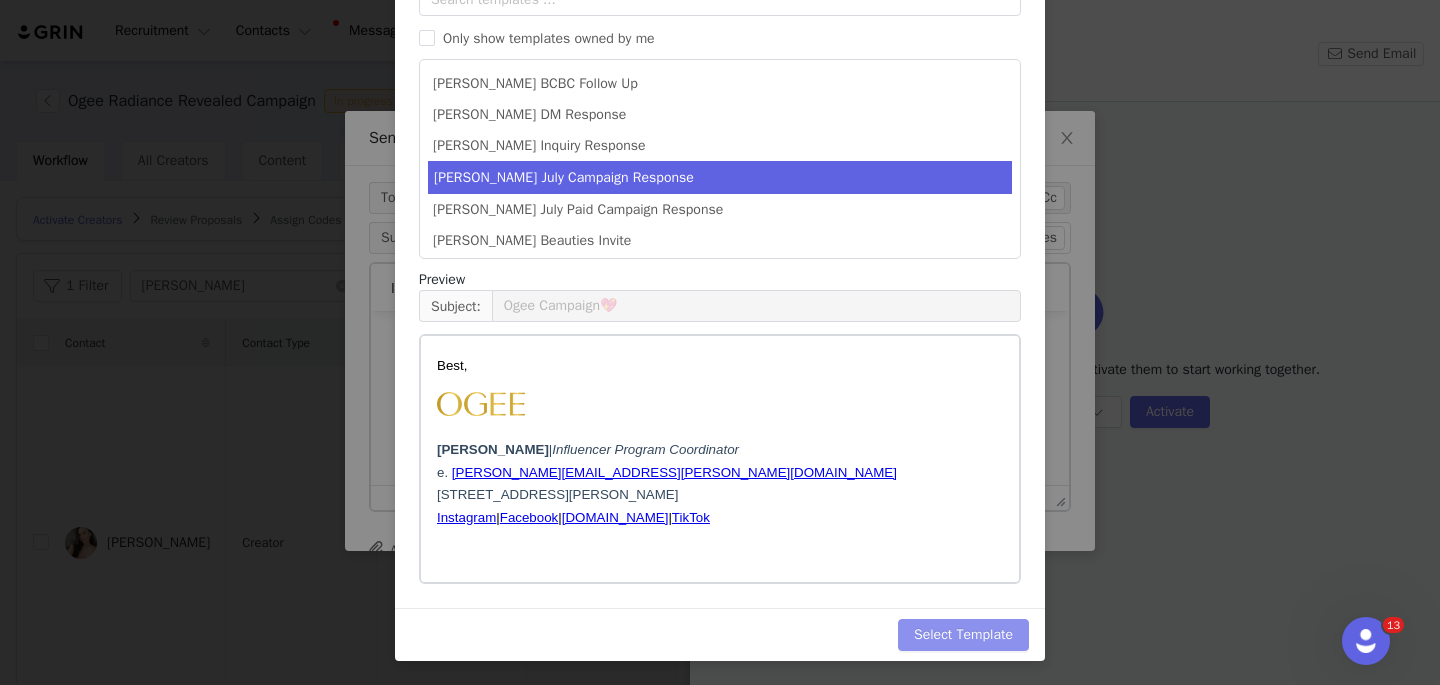 click on "Select Template" at bounding box center [963, 635] 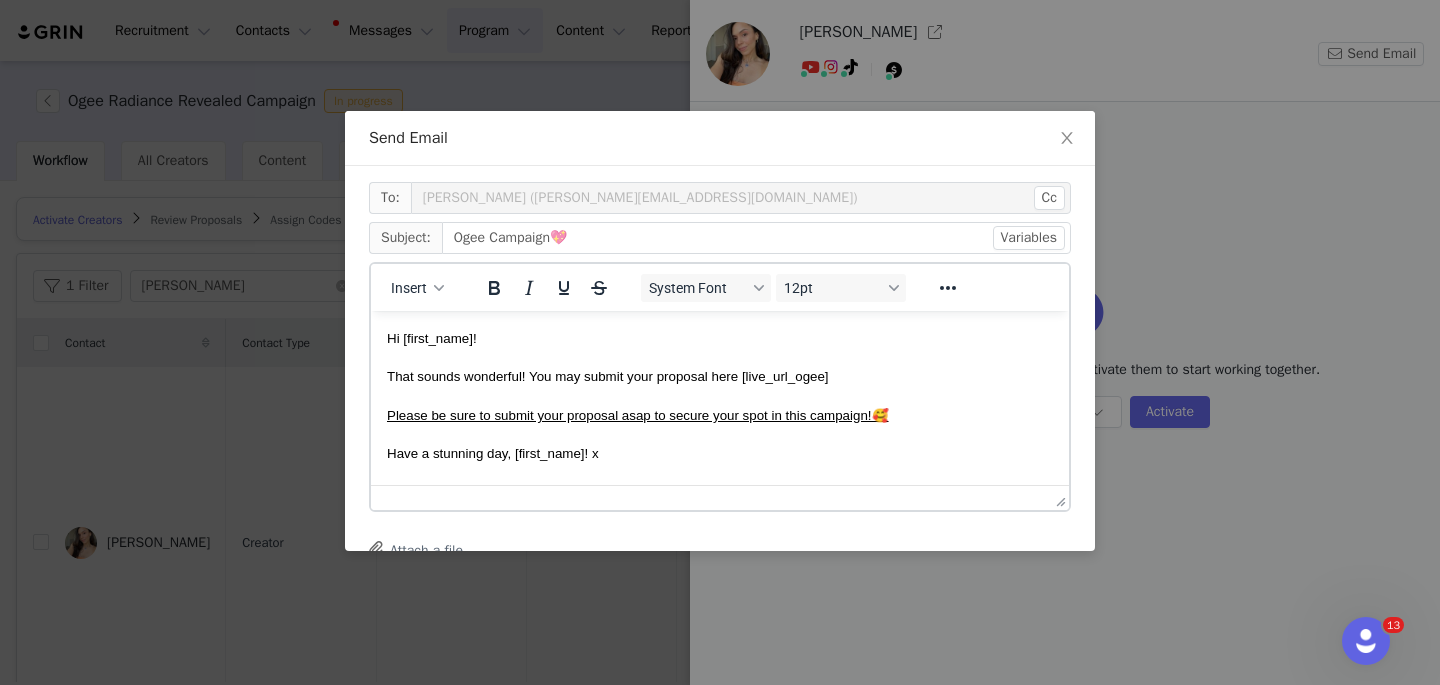 scroll, scrollTop: 0, scrollLeft: 0, axis: both 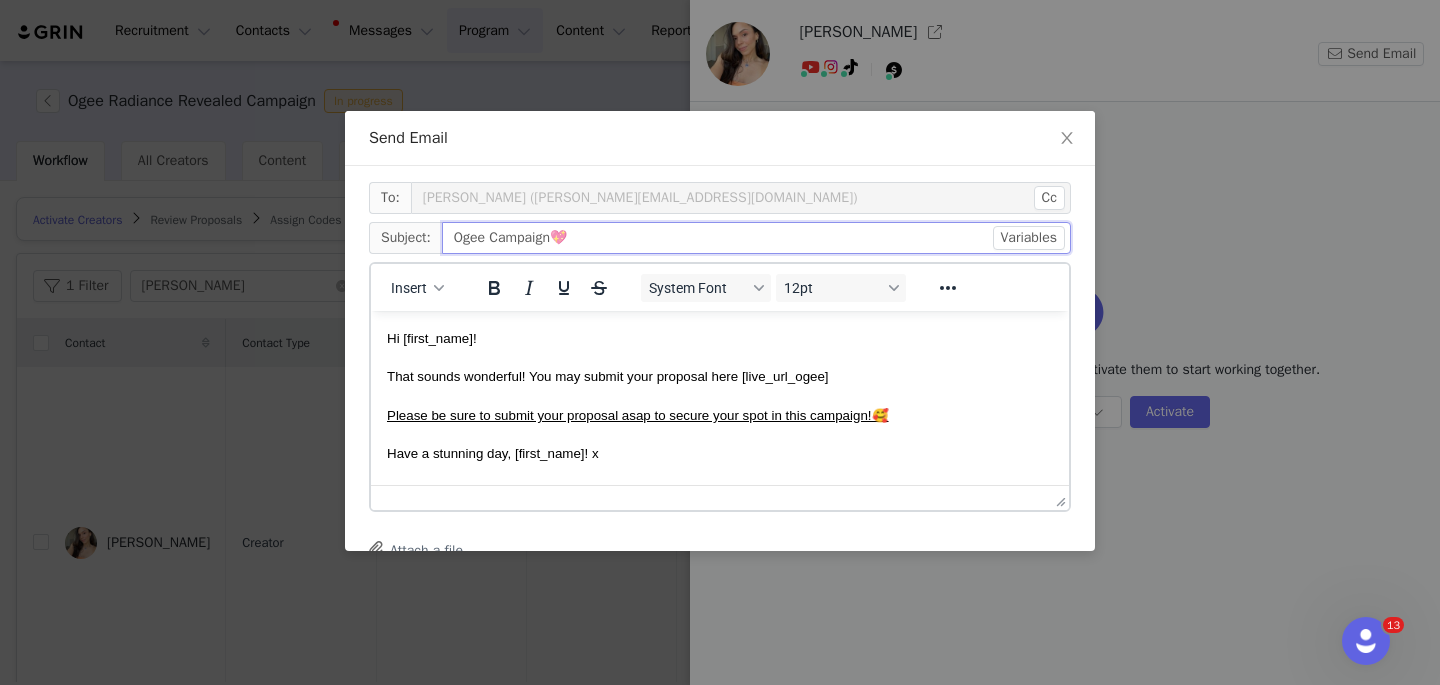 click on "Ogee Campaign💖" at bounding box center (756, 238) 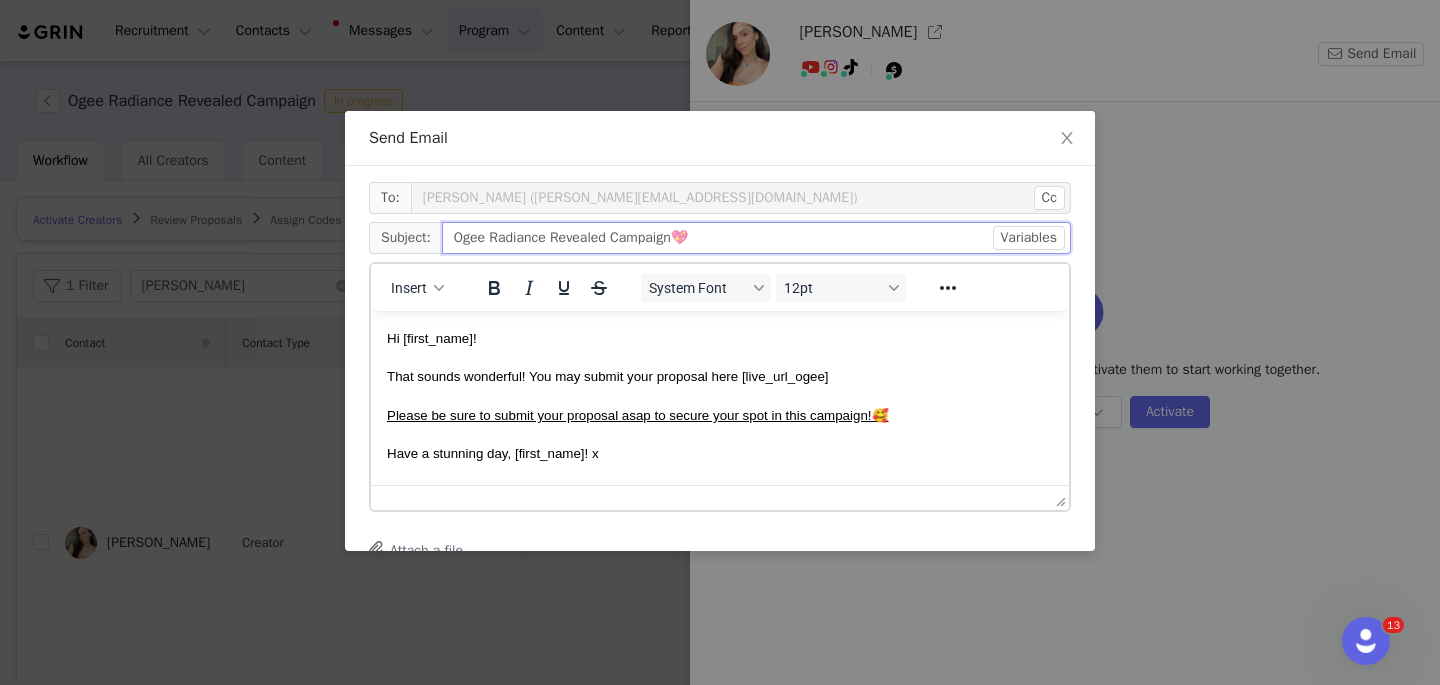 type on "Ogee Radiance Revealed Campaign💖" 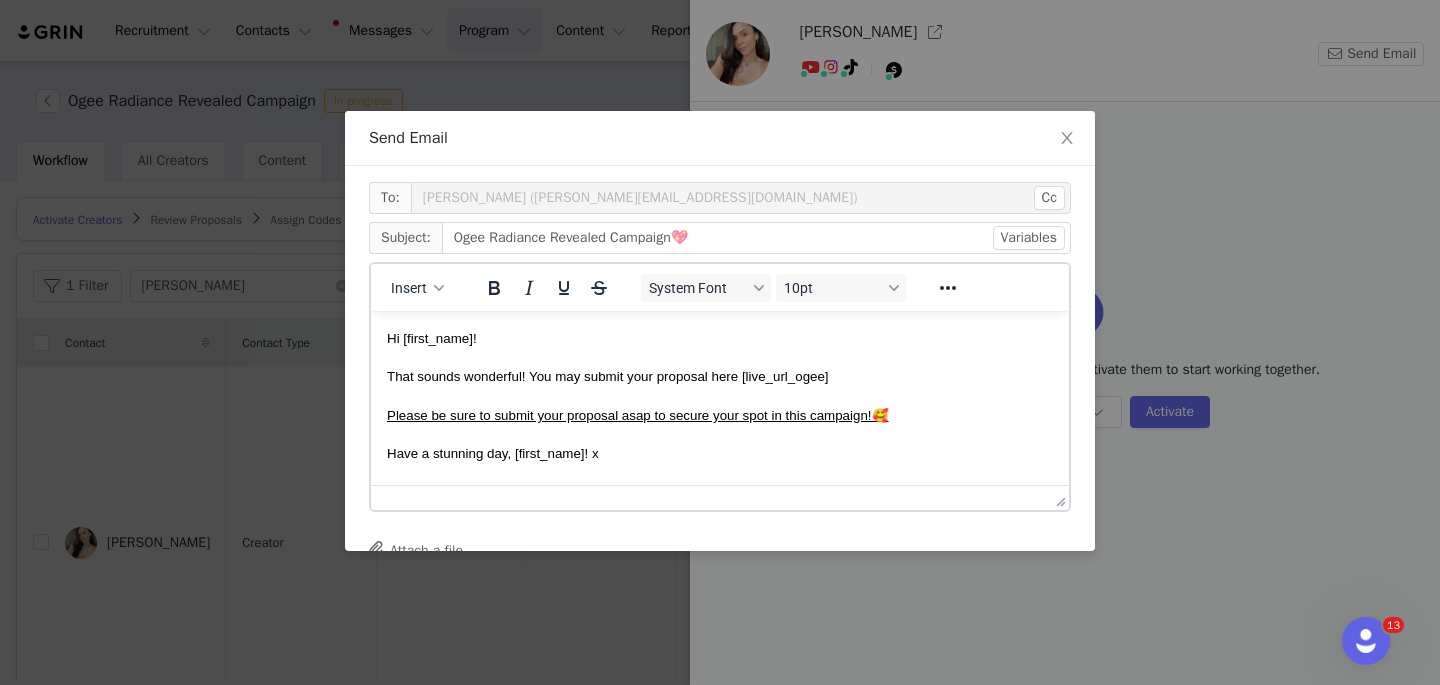 click on "Hi [first_name]! That sounds wonderful! You may submit your proposal here [live_url_ogee]  Please be sure to submit your proposal asap to secure your spot in this campaign!🥰 Have a stunning day, [first_name]! x Best, Amanda Weyer  |  Influencer Program Coordinator  e.   amanda.weyer@ogee.com One Lawson Lane Suite 130 | Burlington, VT 05401 Instagram  |  Facebook   |  Ogee.com  |  TikTok" at bounding box center (720, 509) 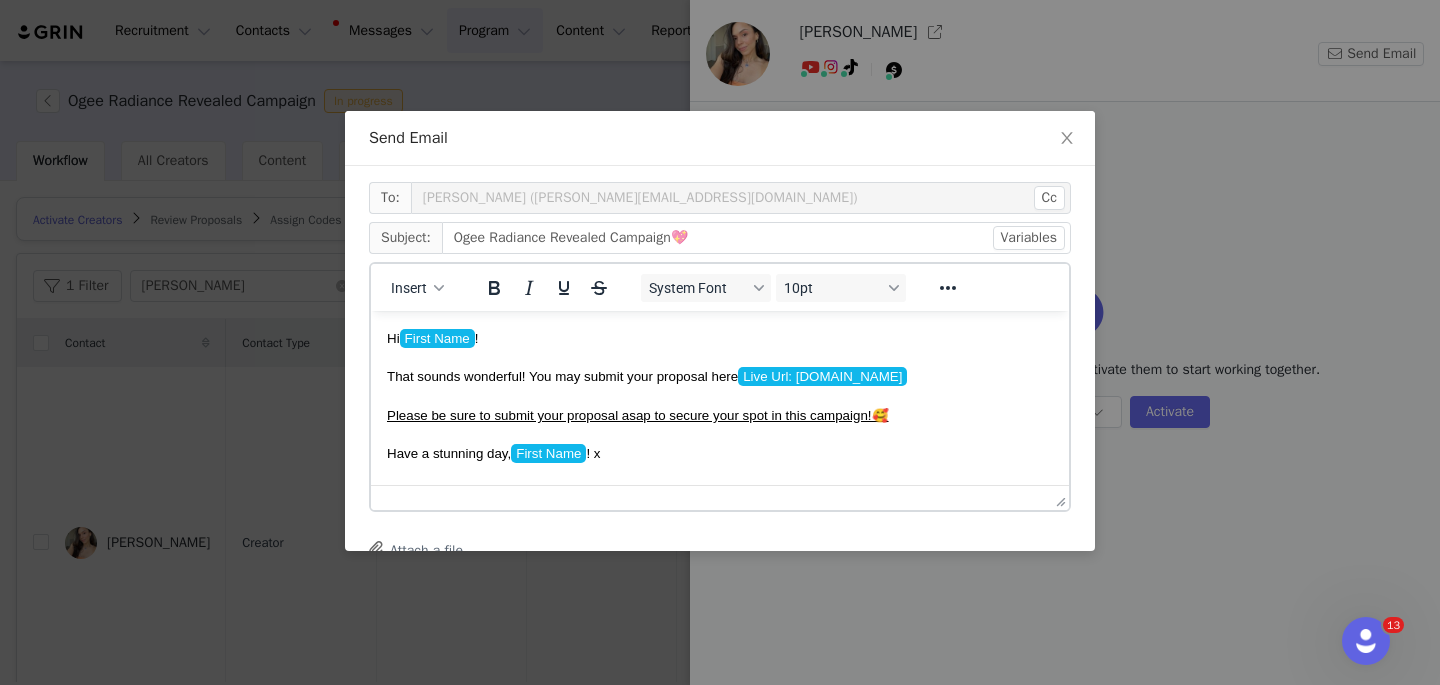click on "Hi  First Name ! That sounds wonderful! You may submit your proposal here  Live Url: ogee.grin.live   Please be sure to submit your proposal asap to secure your spot in this campaign!🥰 Have a stunning day,  First Name ﻿ ! x Best, Amanda Weyer  |  Influencer Program Coordinator  e.   amanda.weyer@ogee.com One Lawson Lane Suite 130 | Burlington, VT 05401 Instagram  |  Facebook   |  Ogee.com  |  TikTok" at bounding box center [720, 509] 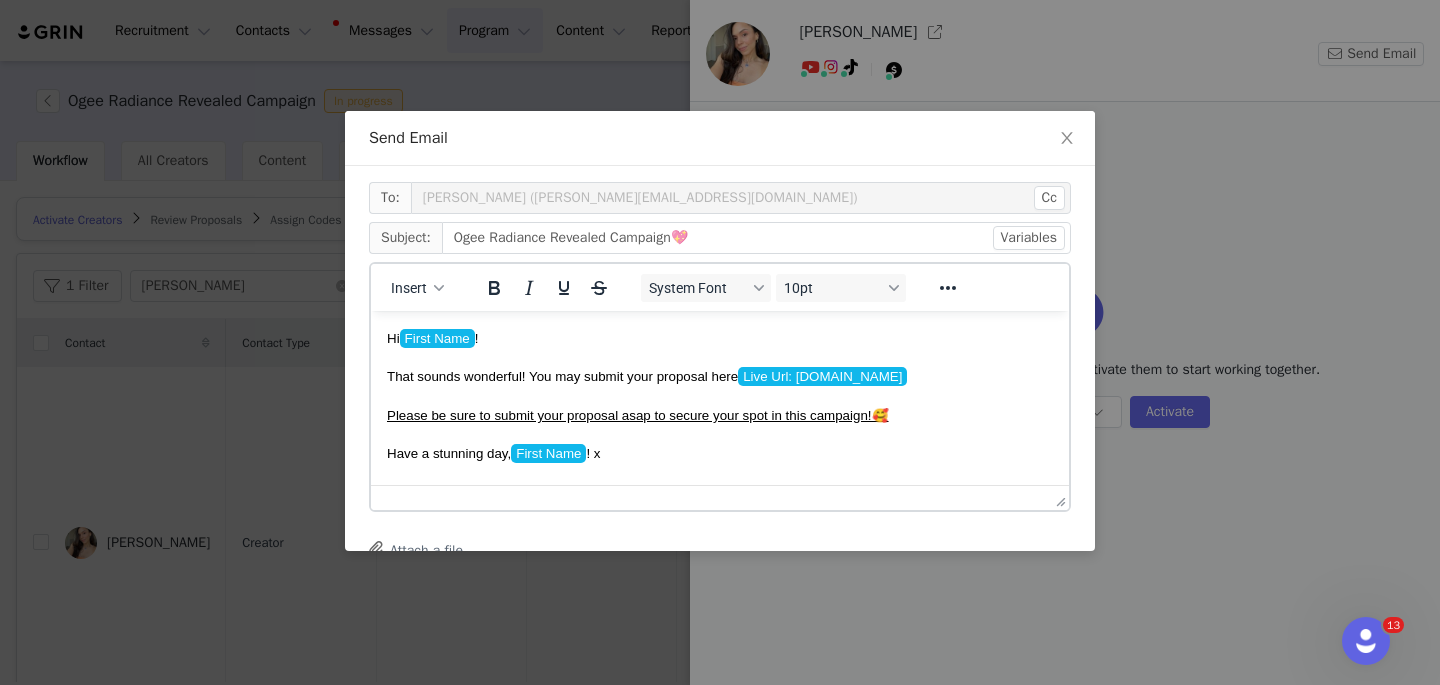 click on "Please be sure to submit your proposal asap to secure your spot in this campaign!🥰" at bounding box center (720, 414) 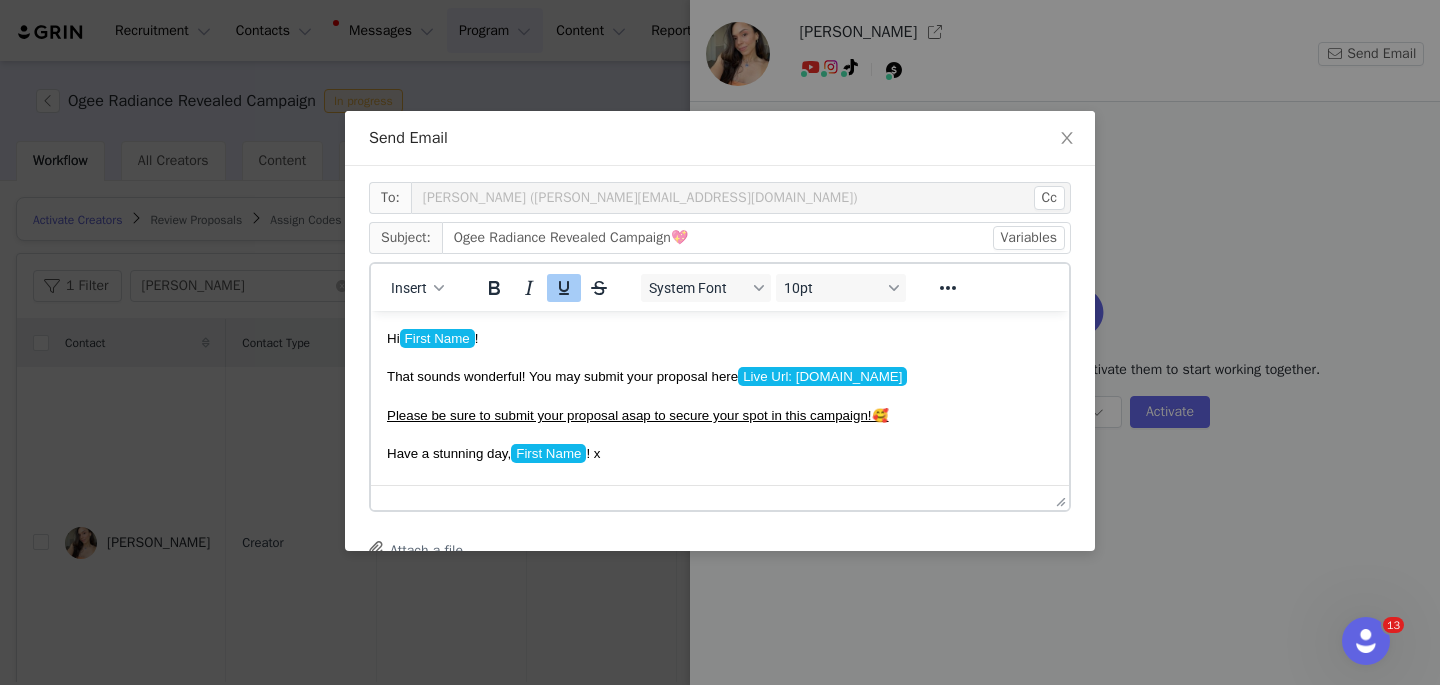 scroll, scrollTop: 224, scrollLeft: 0, axis: vertical 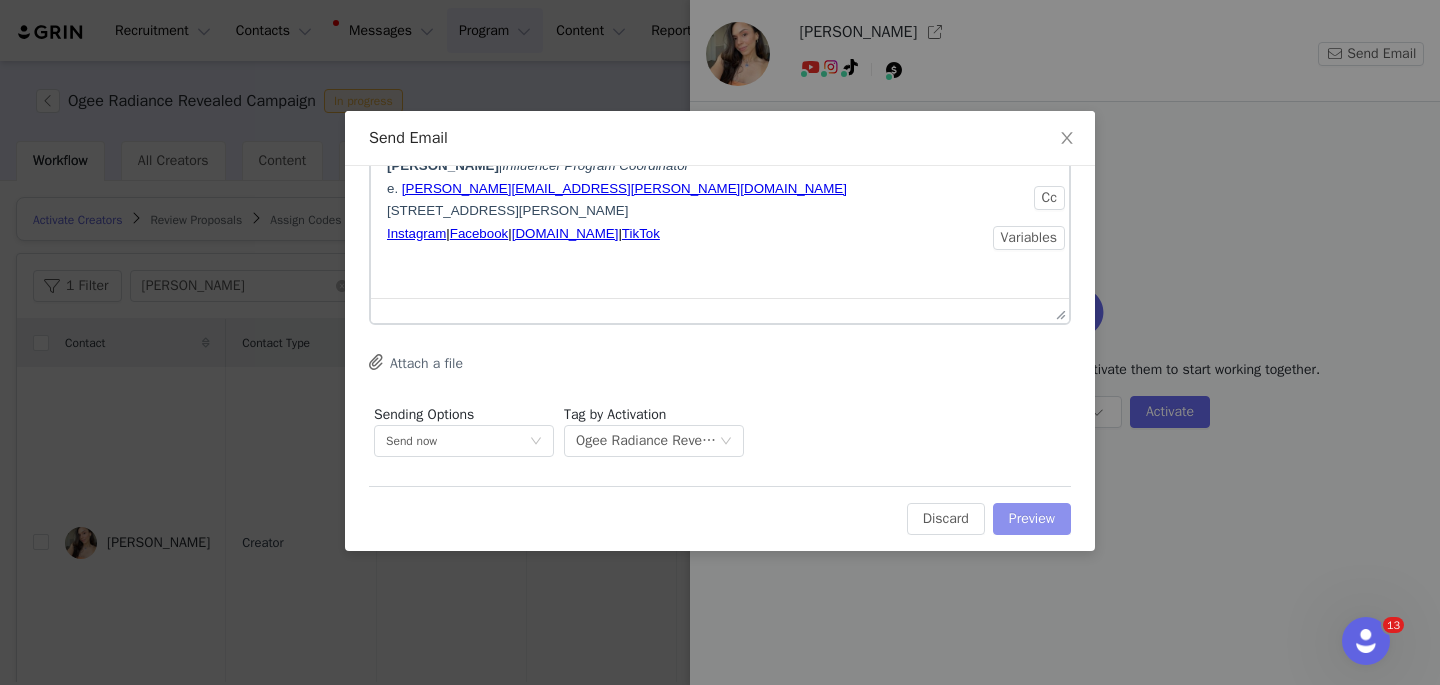 click on "Preview" at bounding box center [1032, 519] 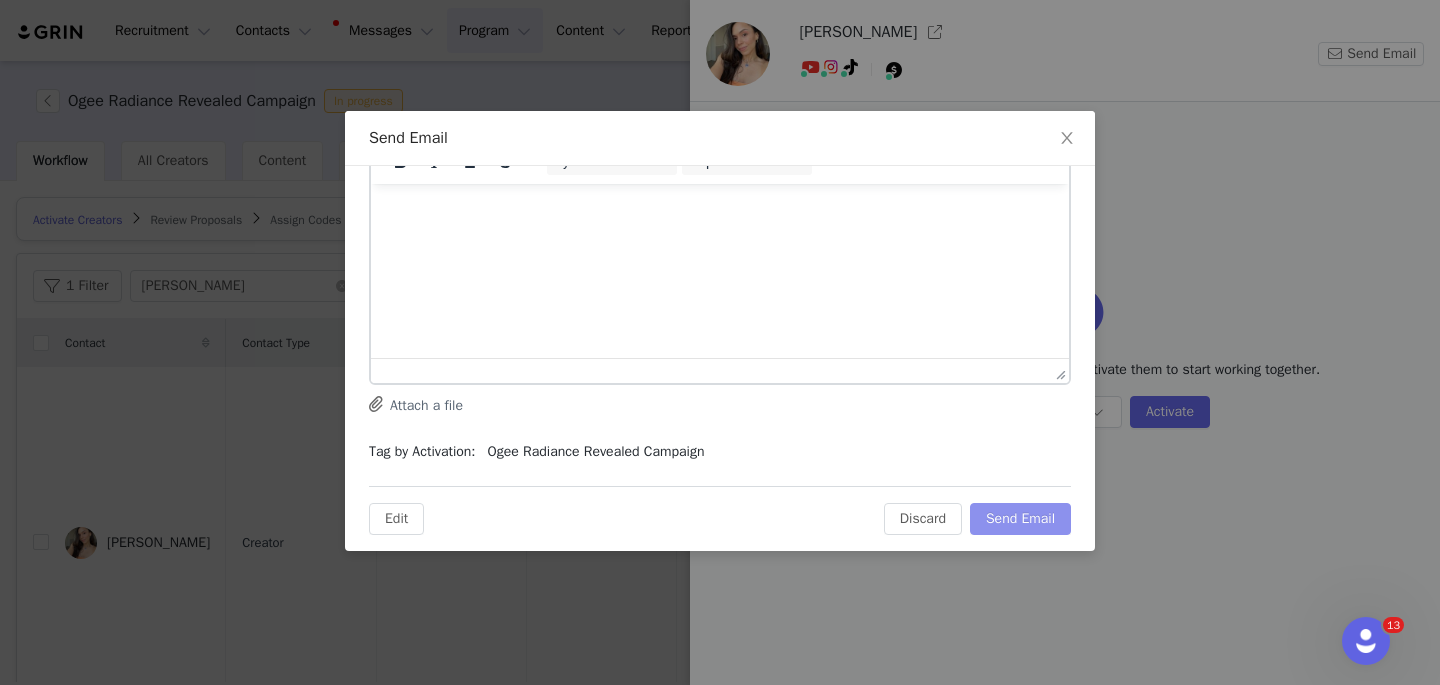 scroll, scrollTop: 0, scrollLeft: 0, axis: both 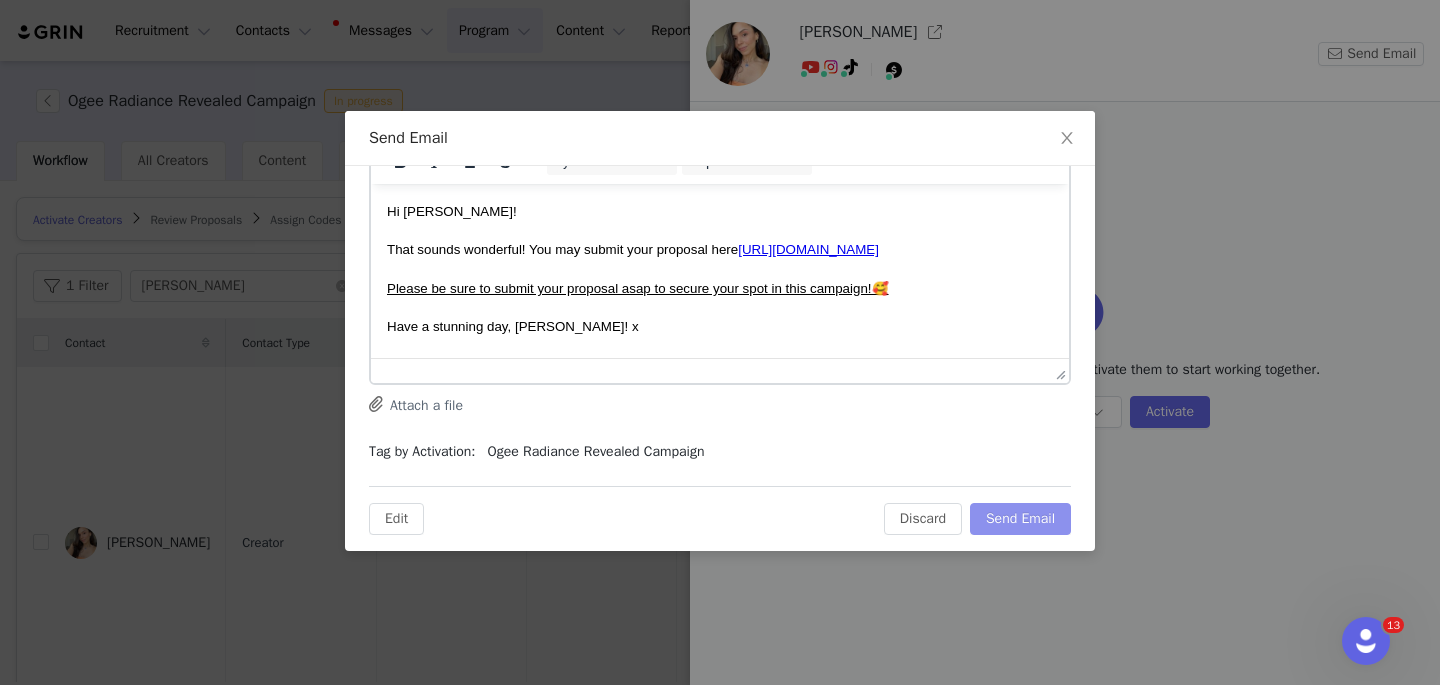 click on "Send Email" at bounding box center [1020, 519] 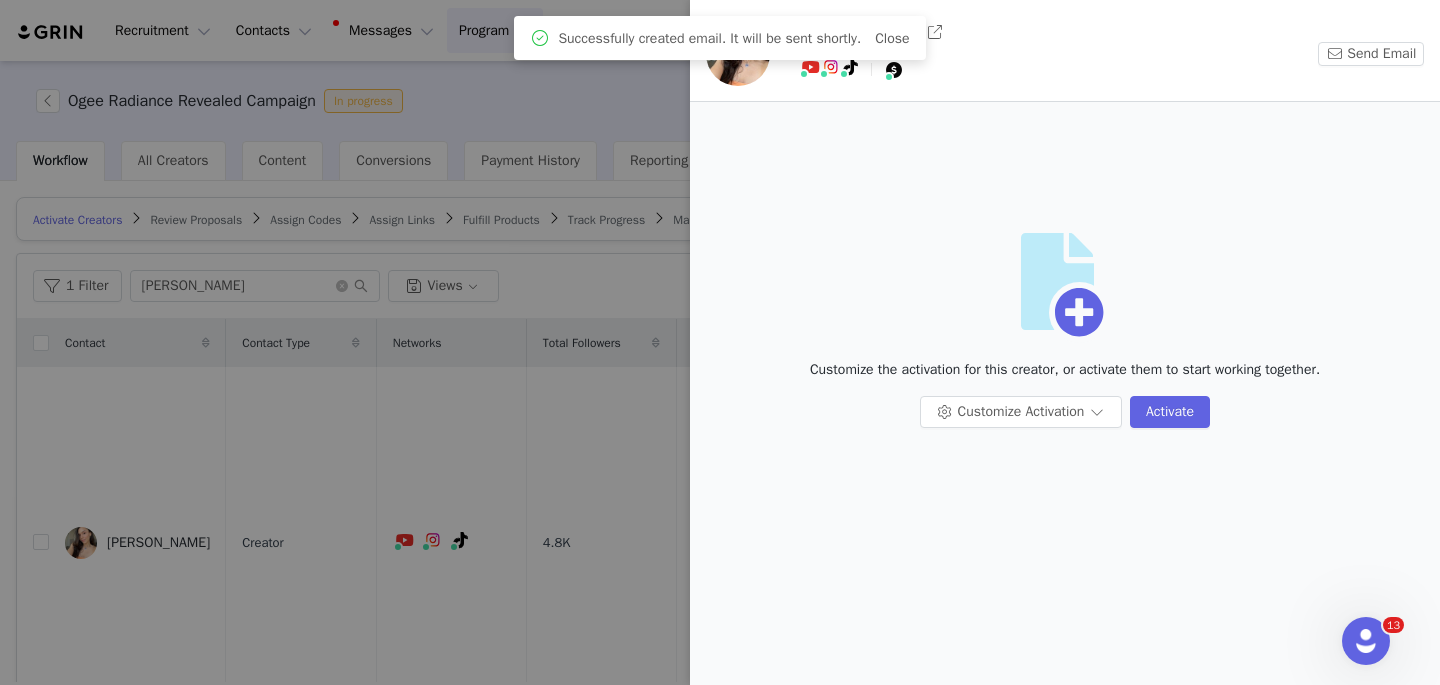 click at bounding box center (720, 342) 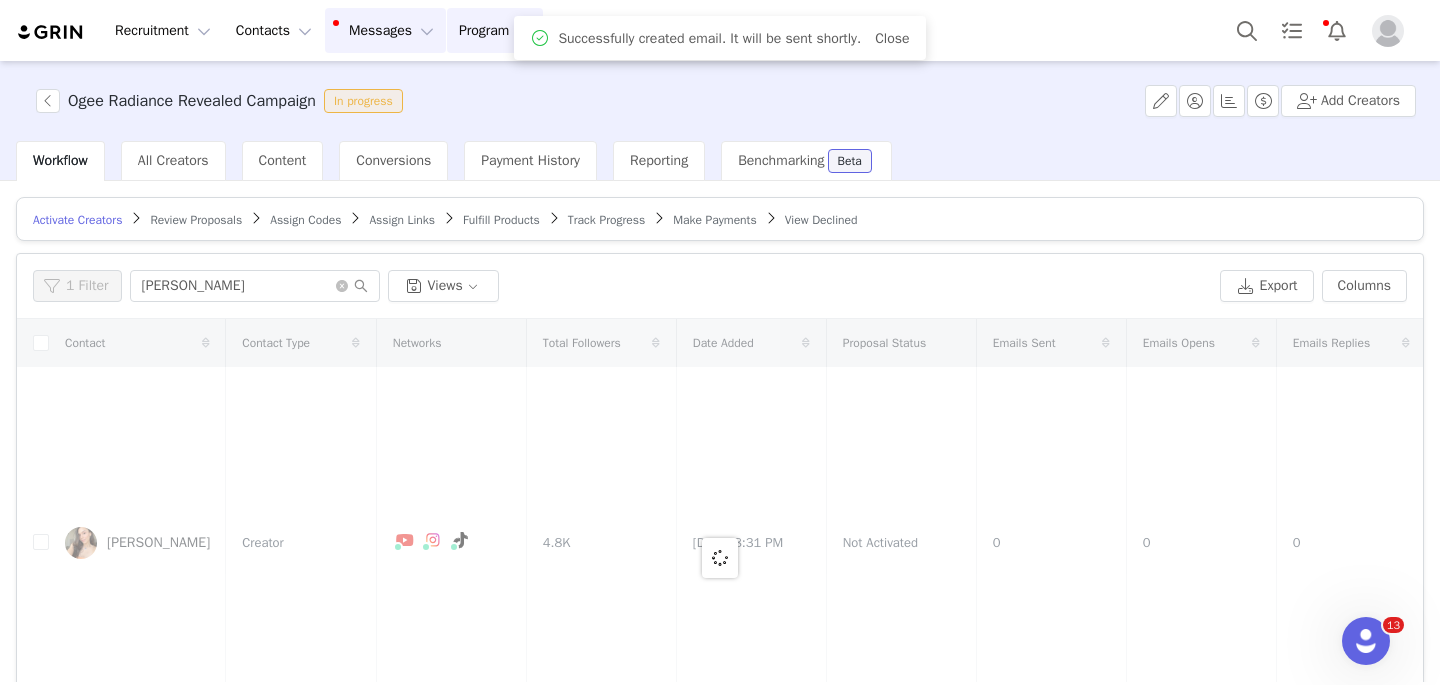 click on "Messages Messages" at bounding box center (385, 30) 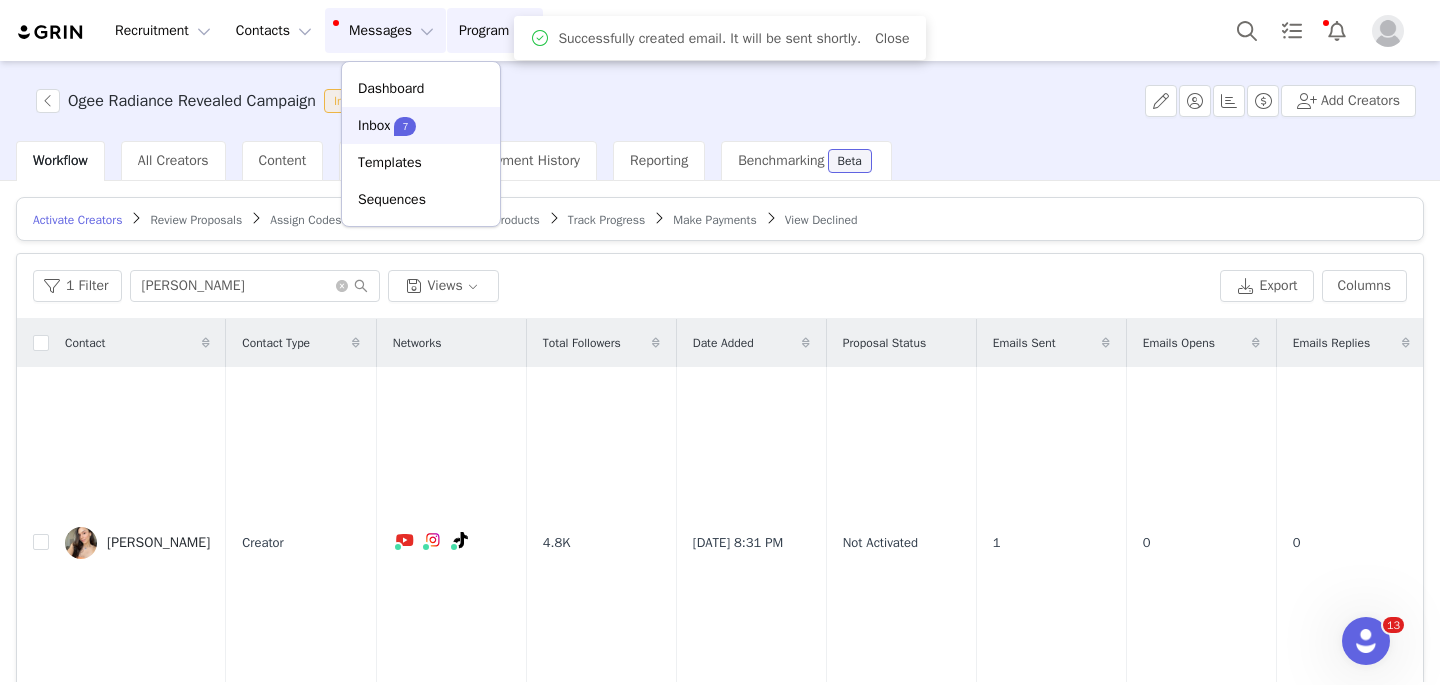 click on "Inbox" at bounding box center [374, 125] 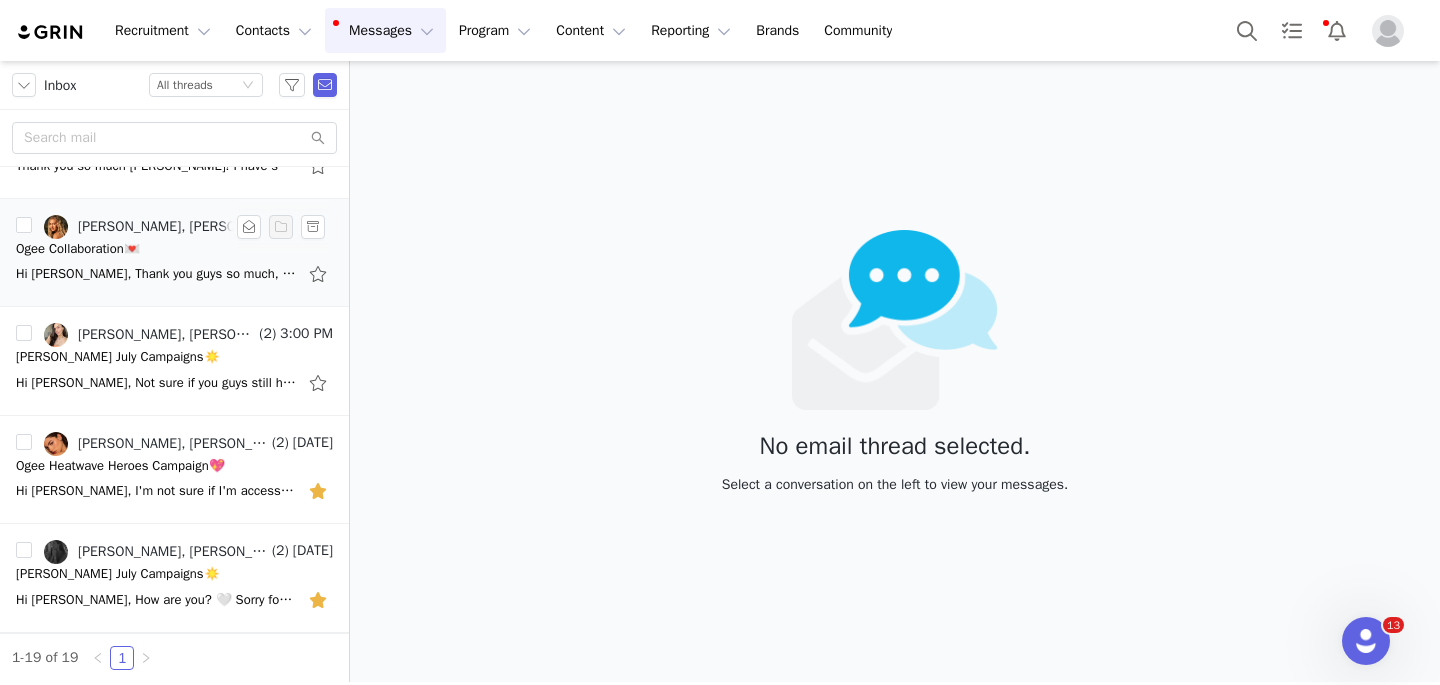 scroll, scrollTop: 91, scrollLeft: 0, axis: vertical 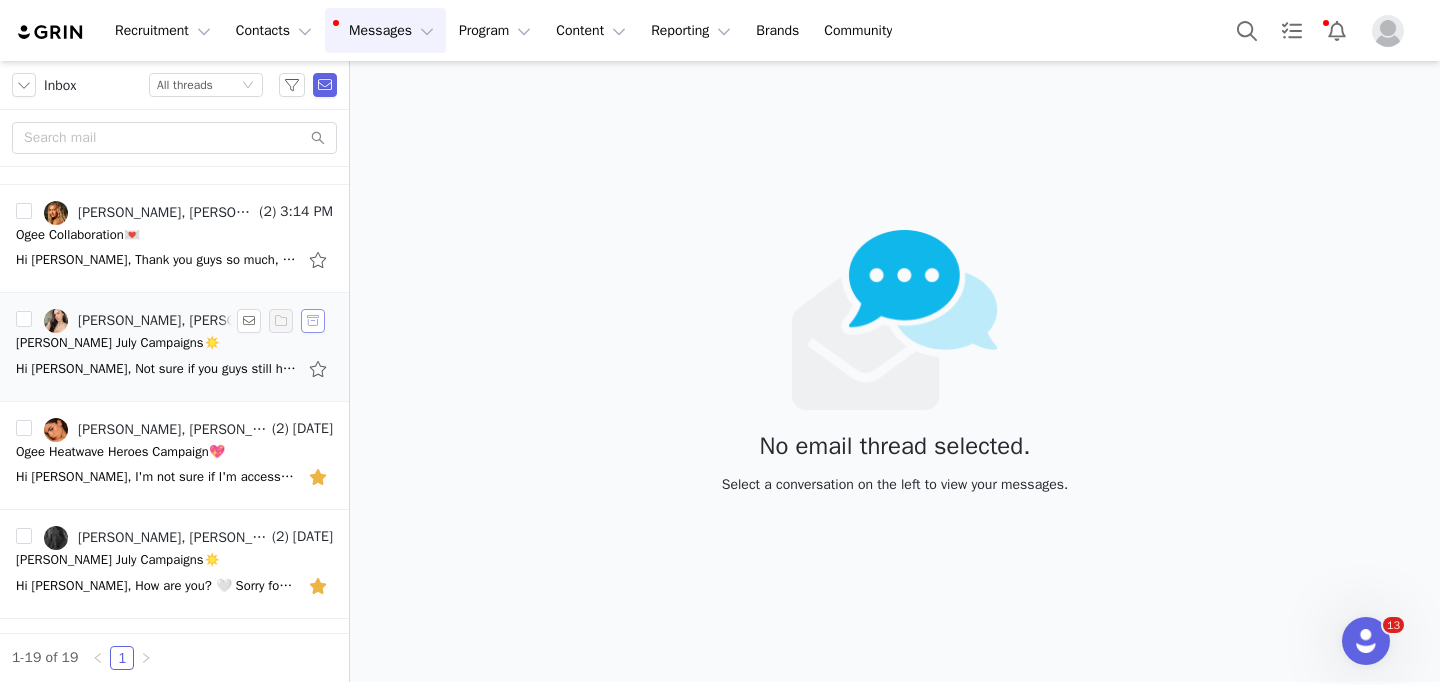 click at bounding box center (313, 321) 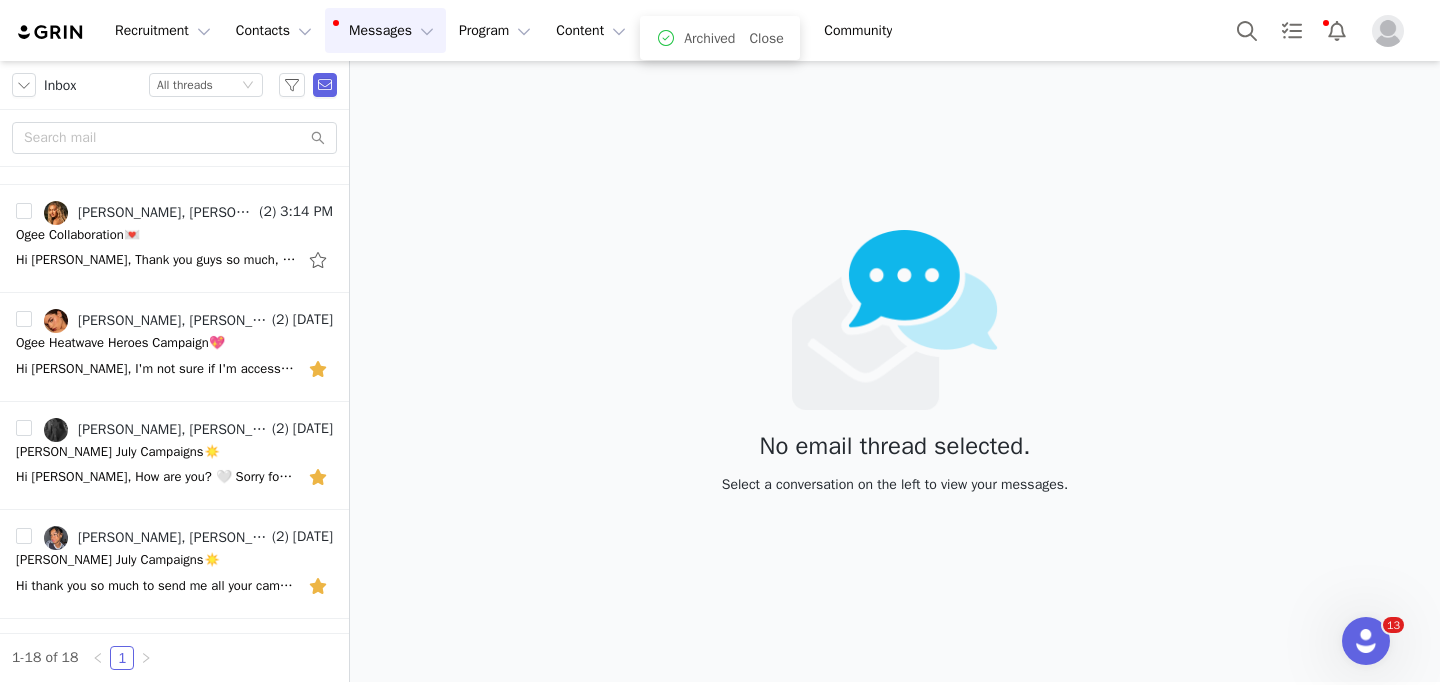 scroll, scrollTop: 0, scrollLeft: 0, axis: both 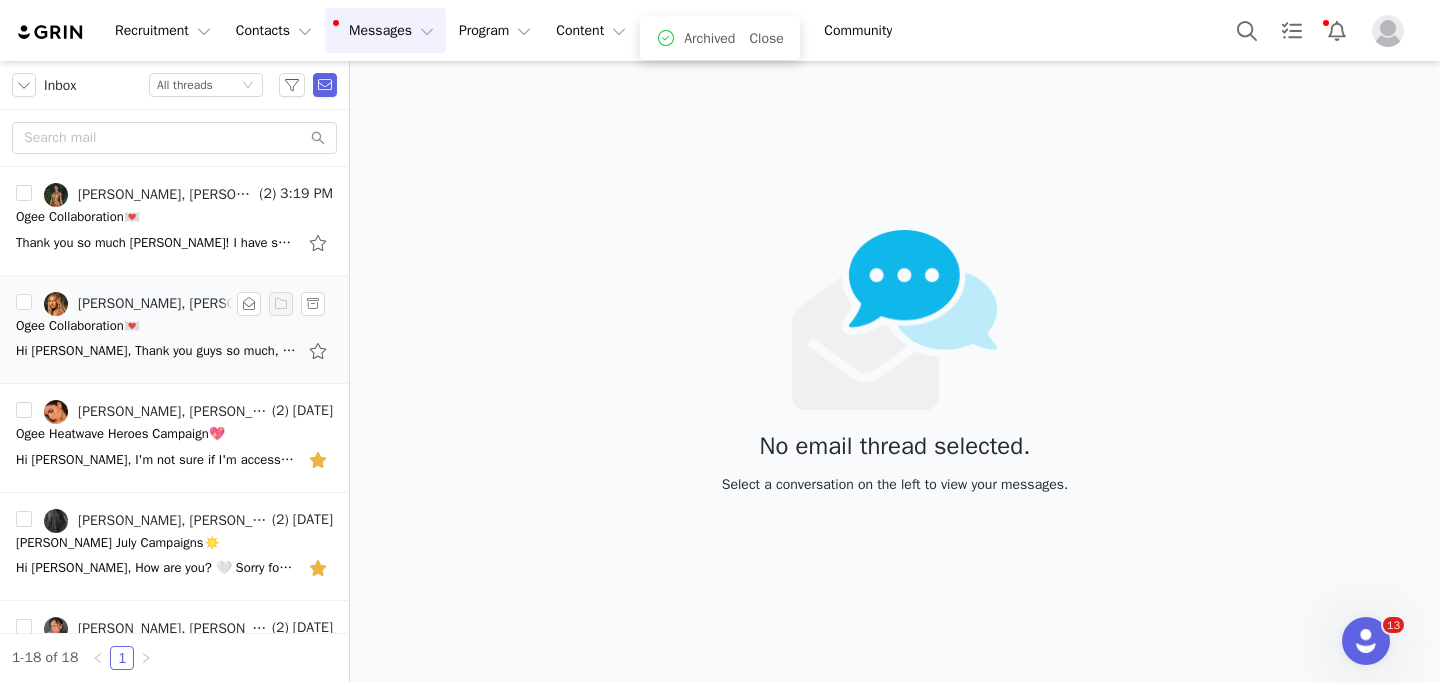 click on "Ogee Collaboration💌" at bounding box center (174, 326) 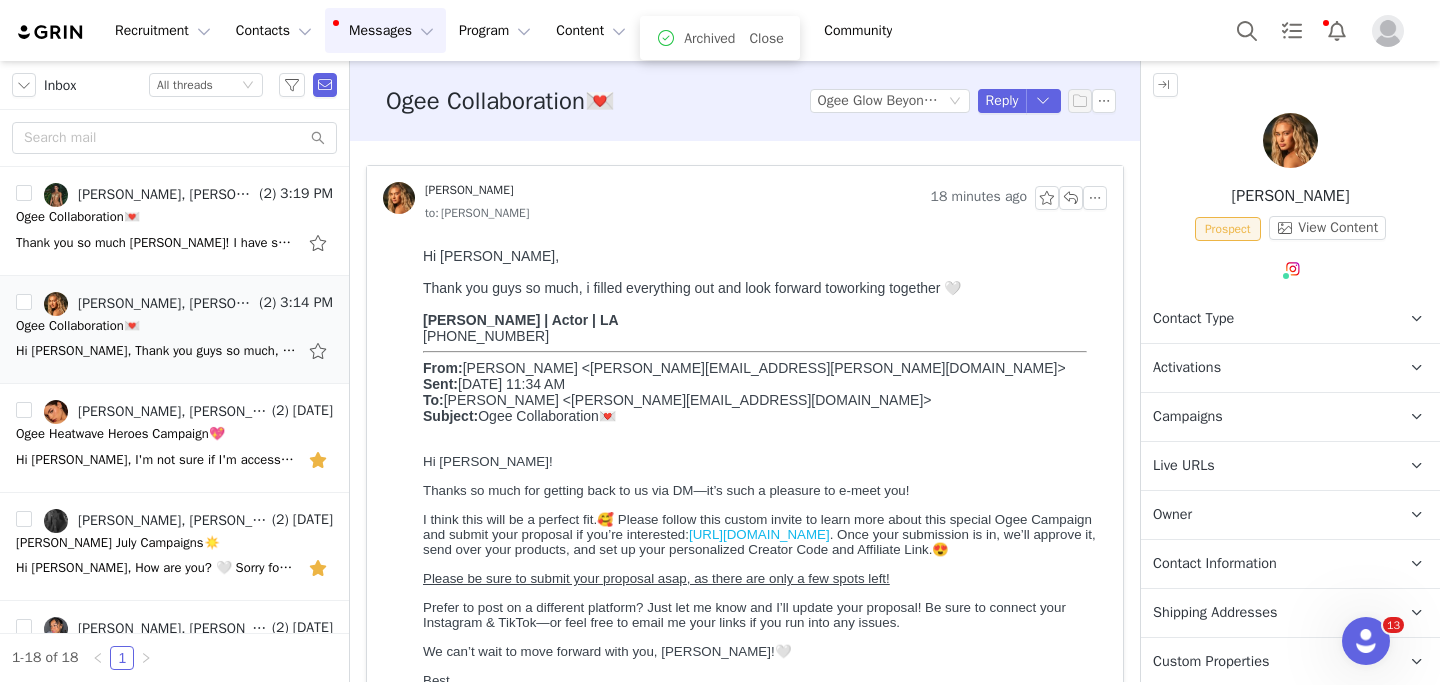scroll, scrollTop: 0, scrollLeft: 0, axis: both 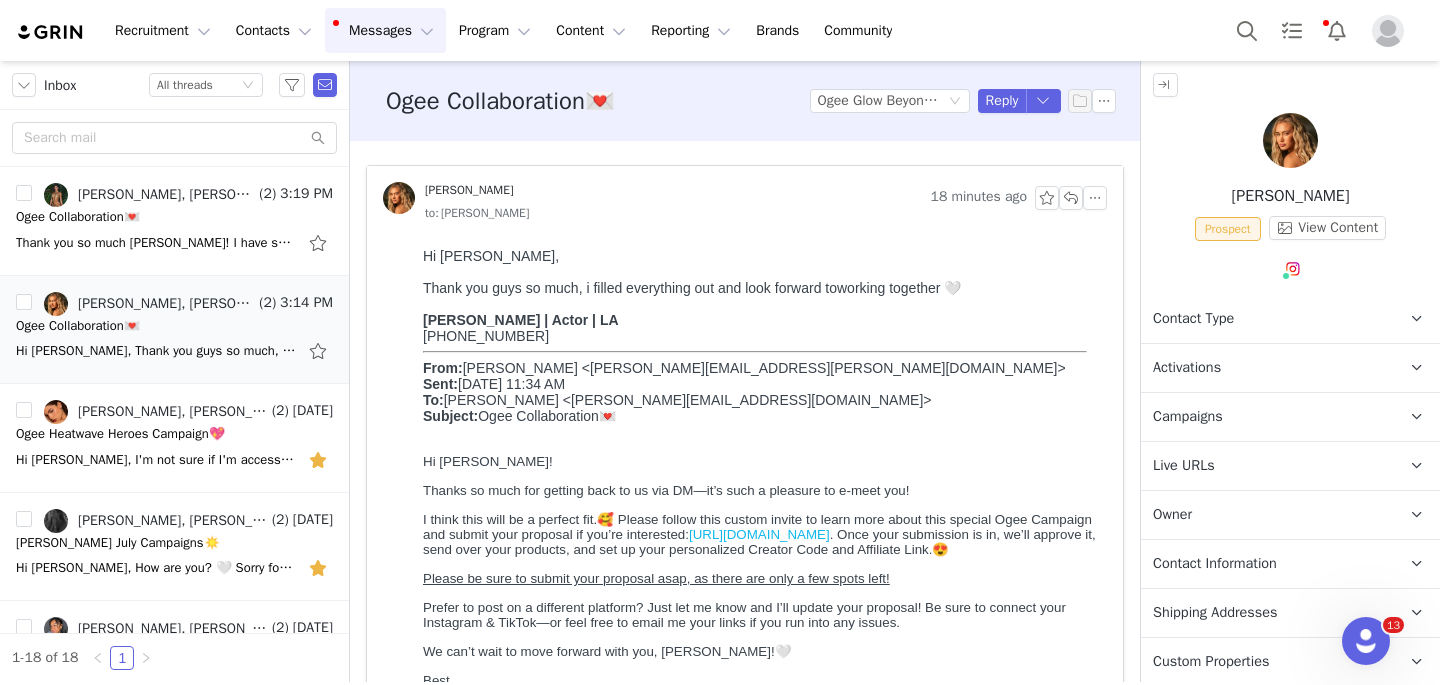 click on "Activations" at bounding box center (1187, 368) 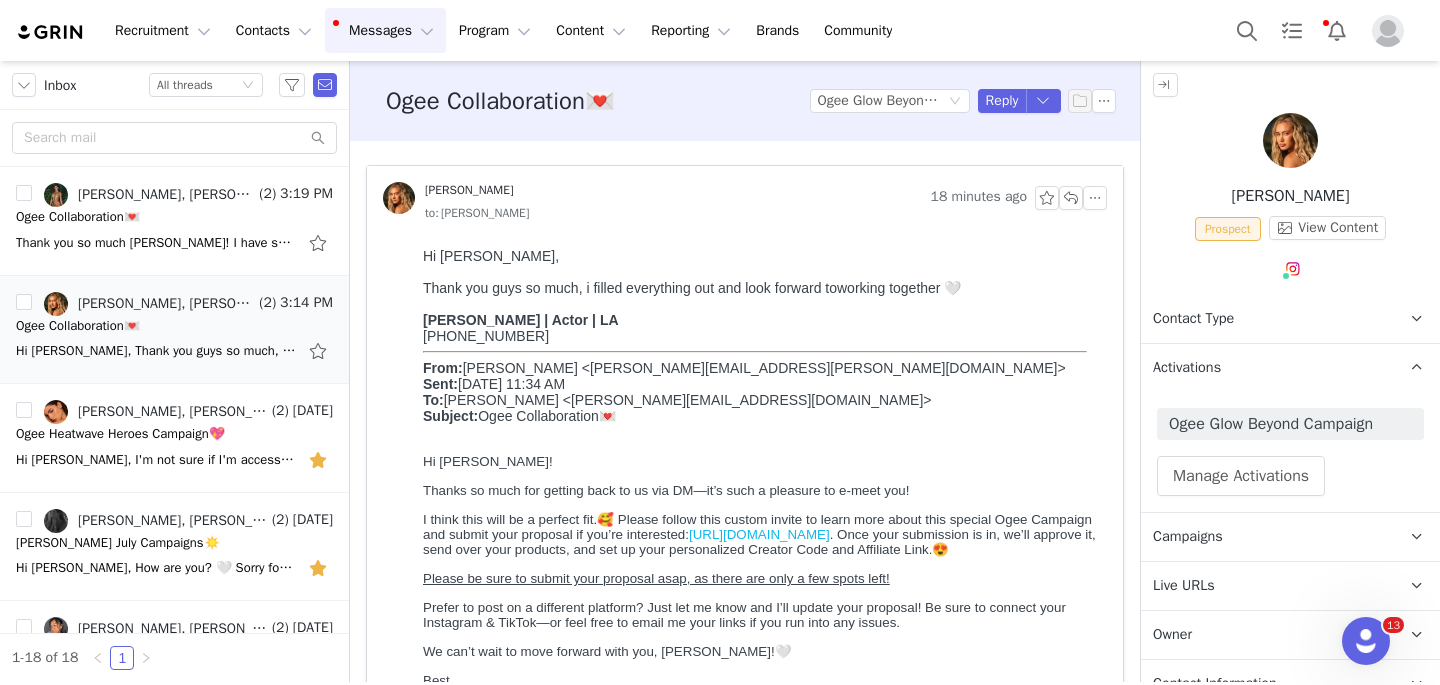 scroll, scrollTop: 272, scrollLeft: 0, axis: vertical 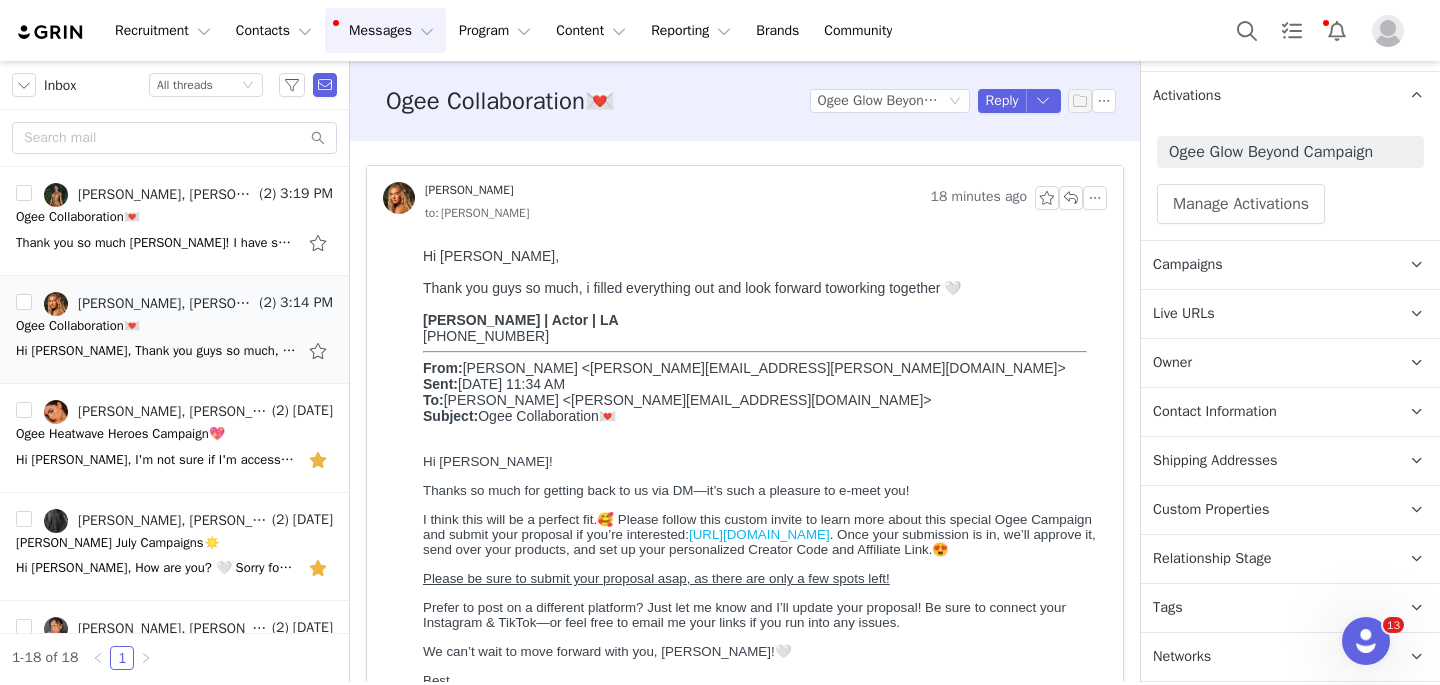 click on "Tags  Keep track of your contacts by assigning them tags. You can then filter your contacts by tag." at bounding box center (1266, 608) 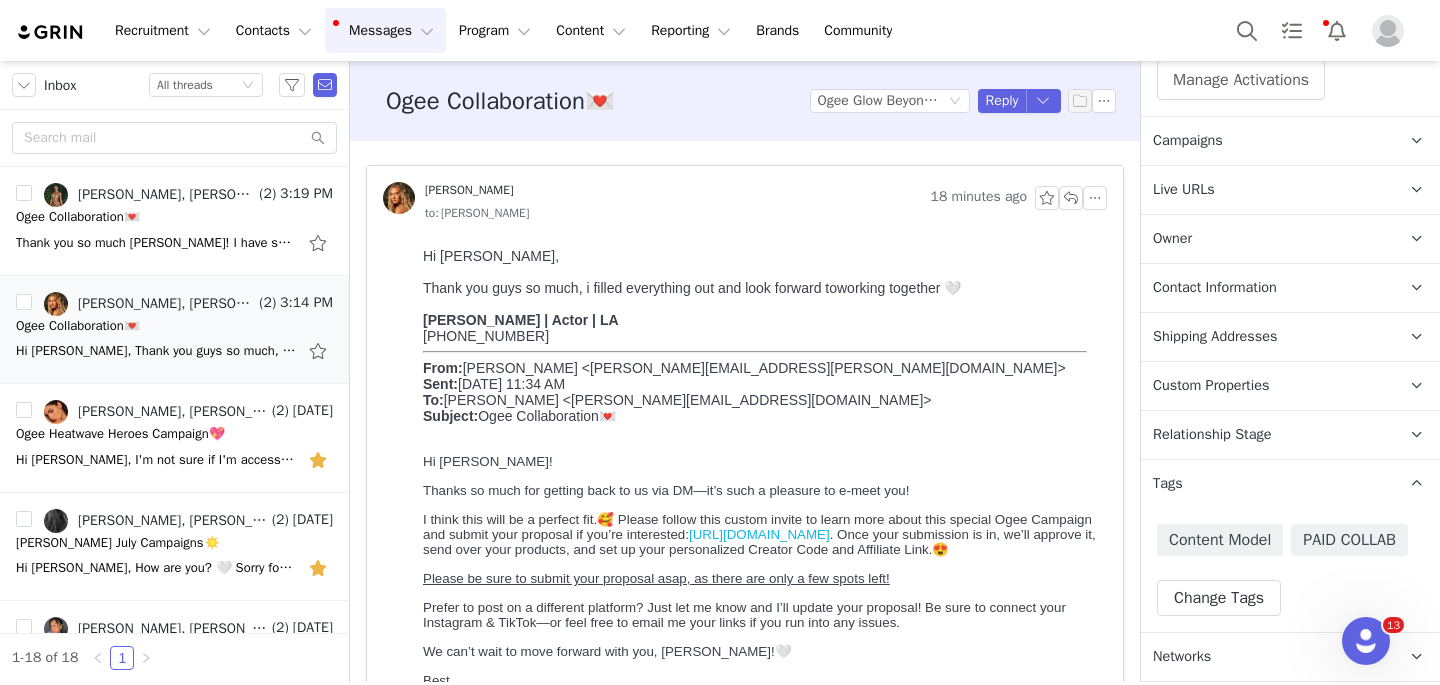 scroll, scrollTop: 0, scrollLeft: 0, axis: both 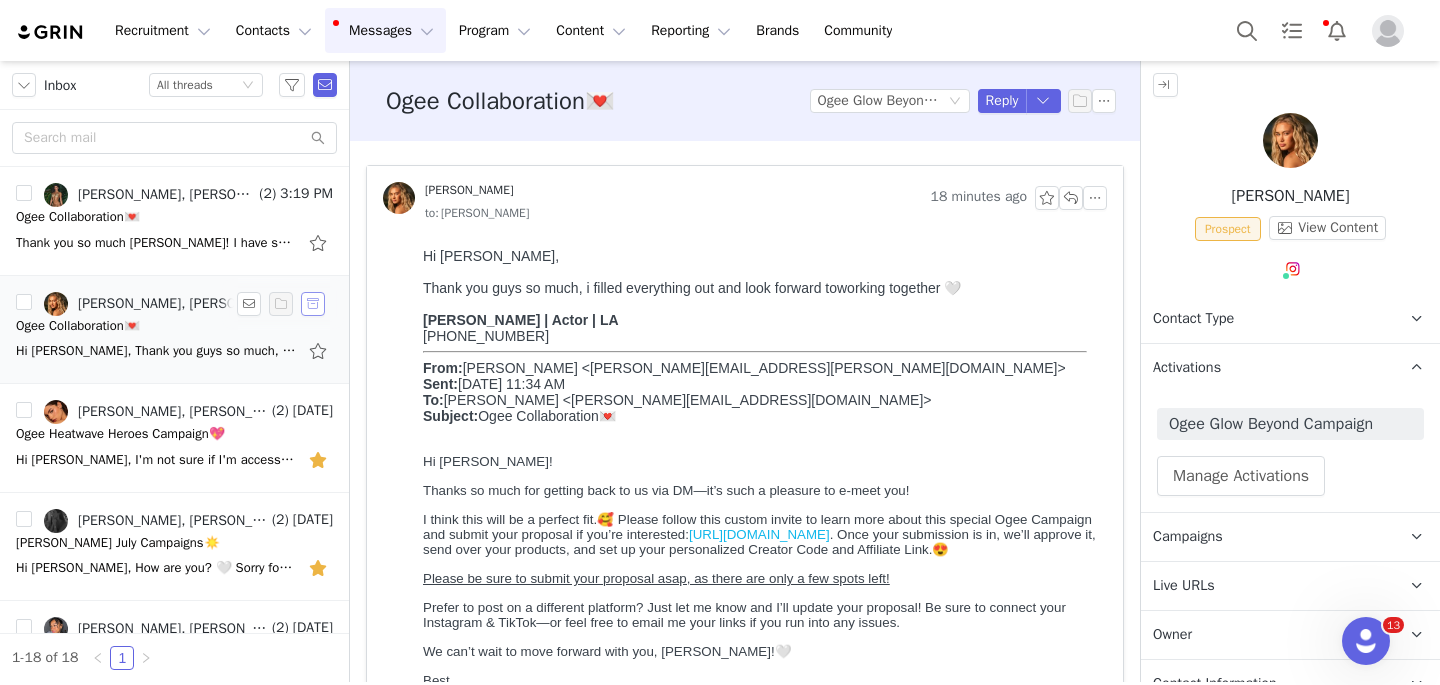 click at bounding box center (313, 304) 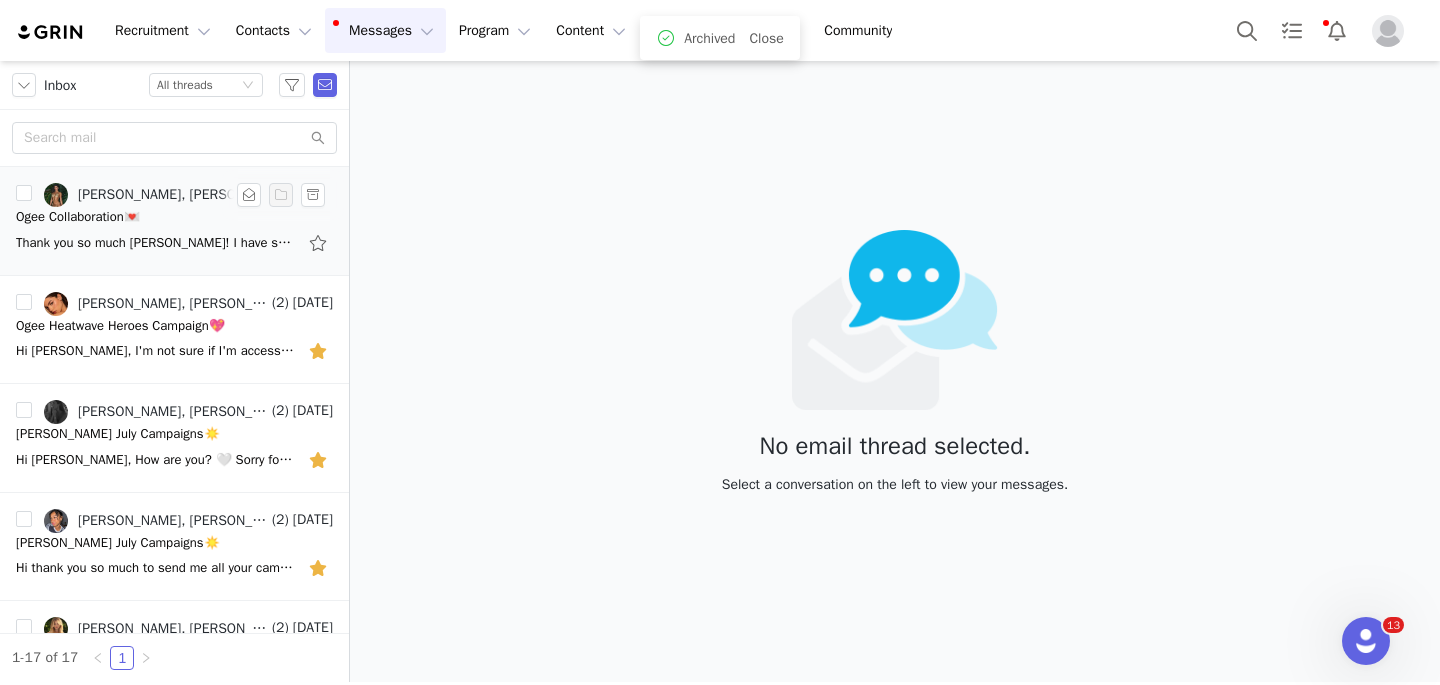 click on "Ogee Collaboration💌" at bounding box center [174, 217] 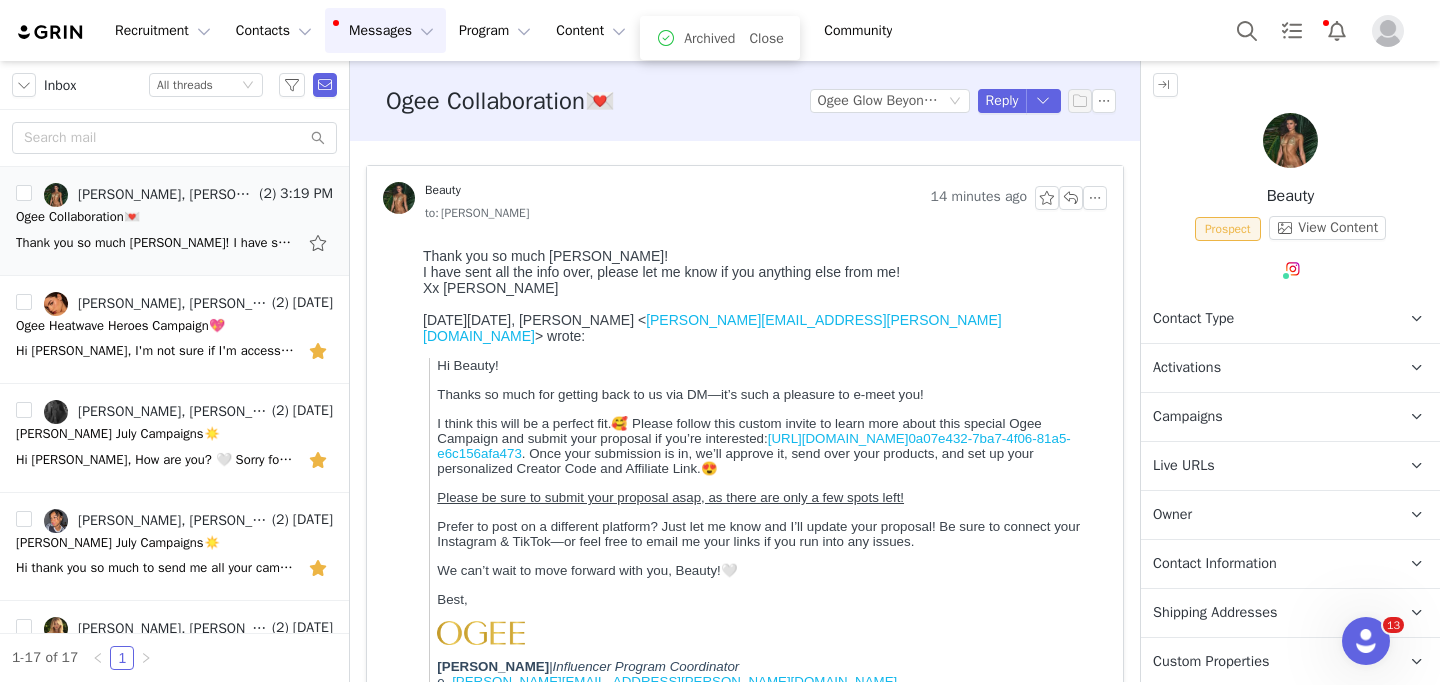scroll, scrollTop: 0, scrollLeft: 0, axis: both 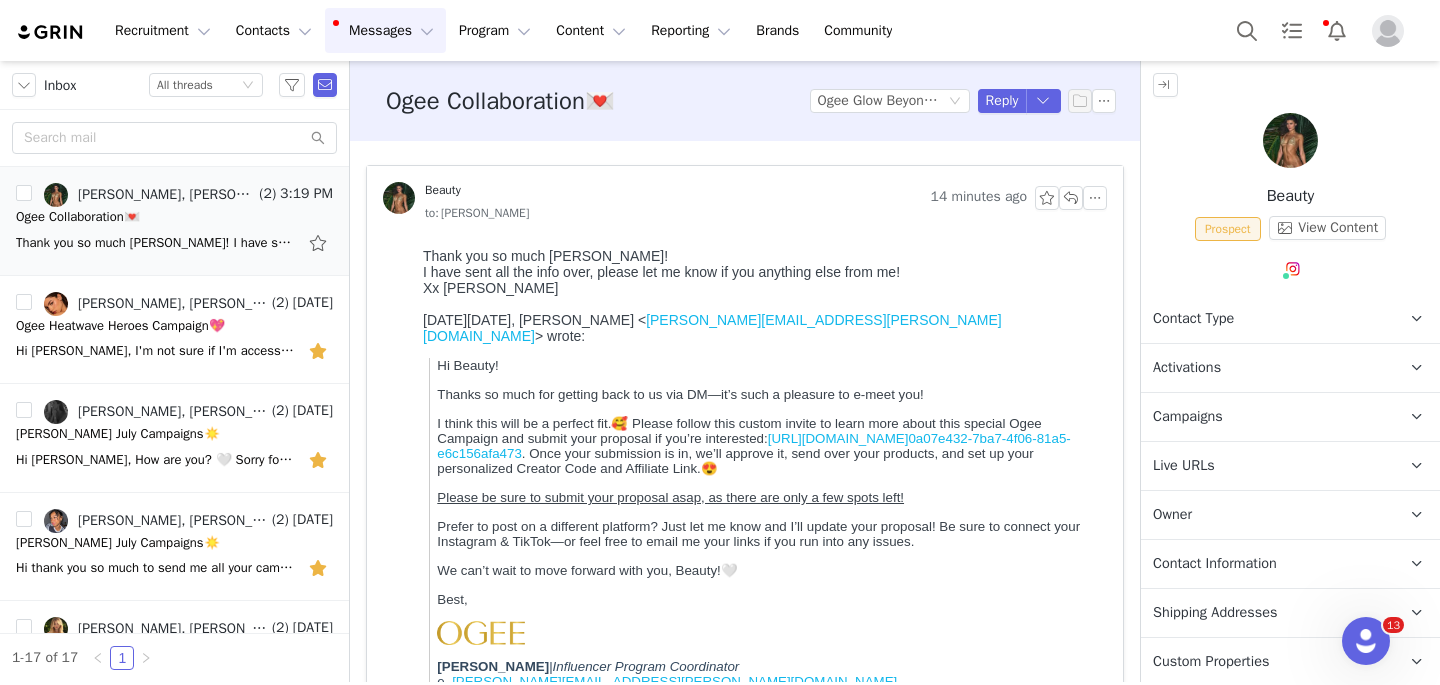 click on "Activations" at bounding box center (1187, 368) 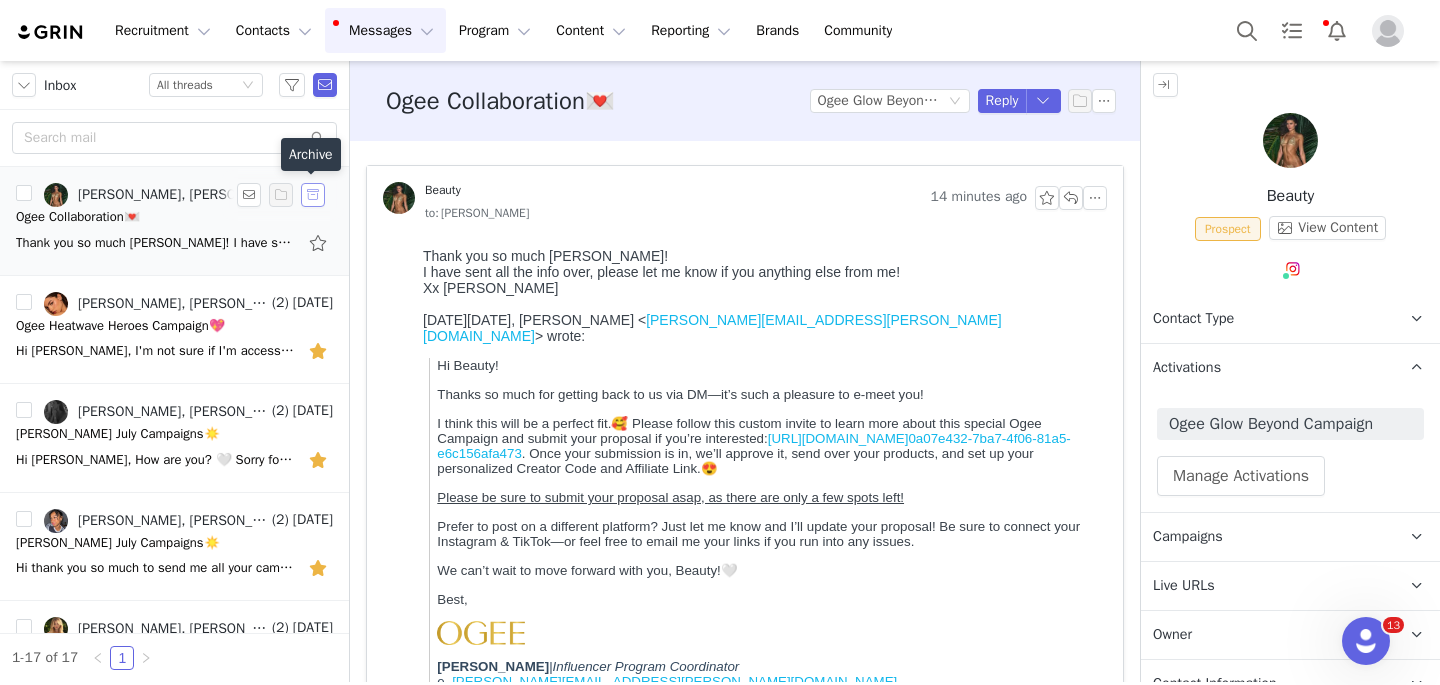 click at bounding box center [313, 195] 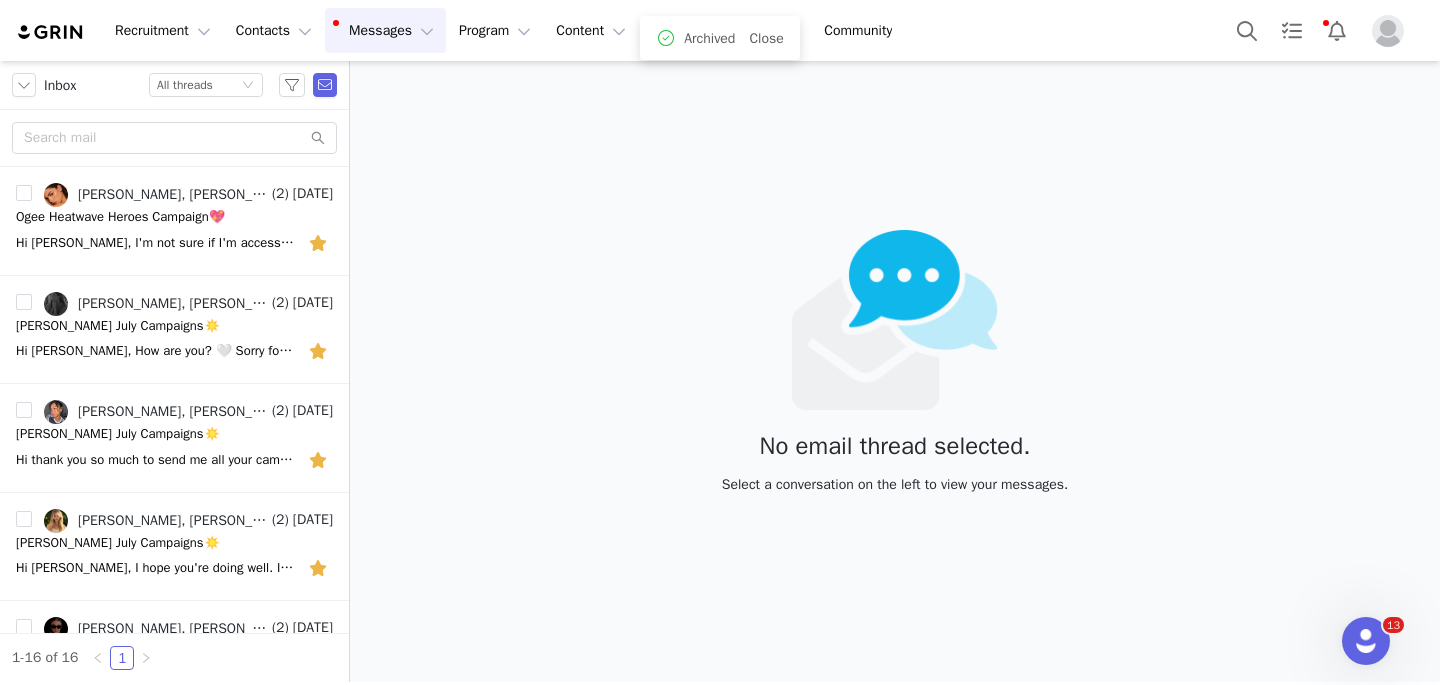 click on "Messages Messages" at bounding box center (385, 30) 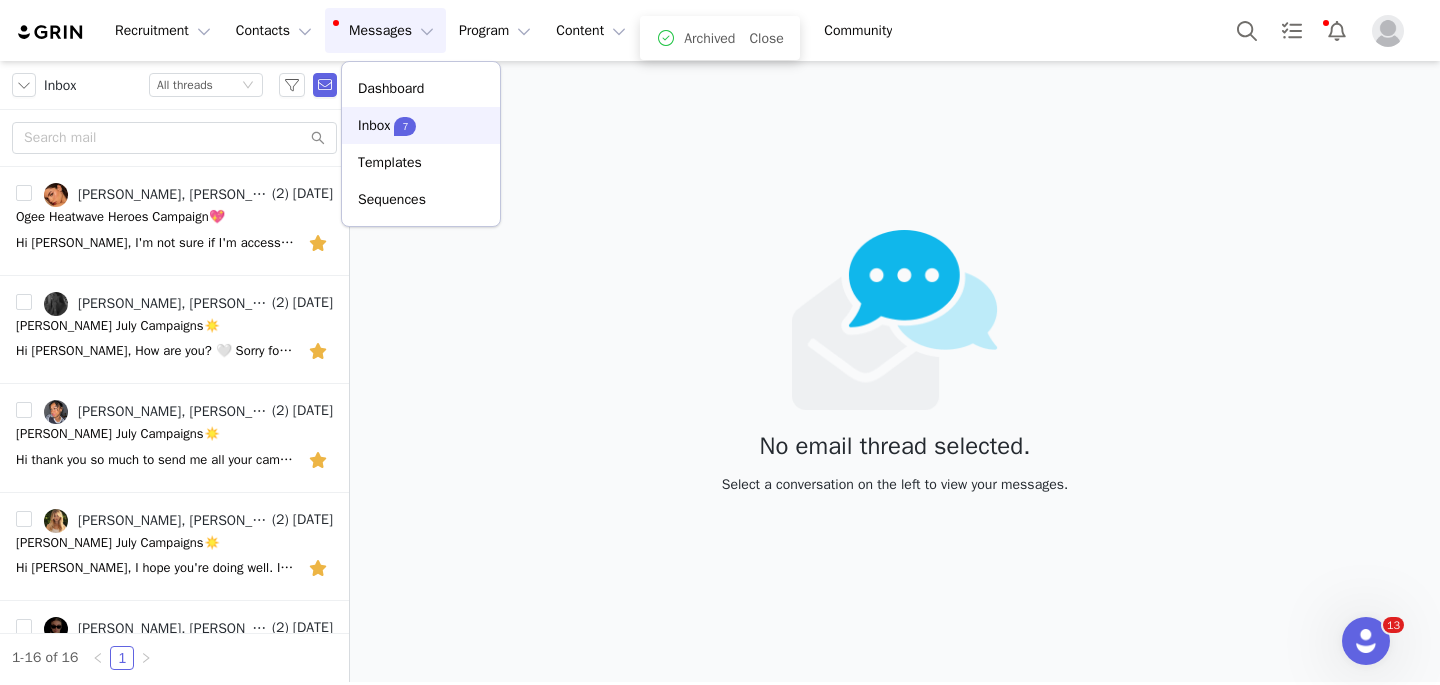 click on "Inbox" at bounding box center [374, 125] 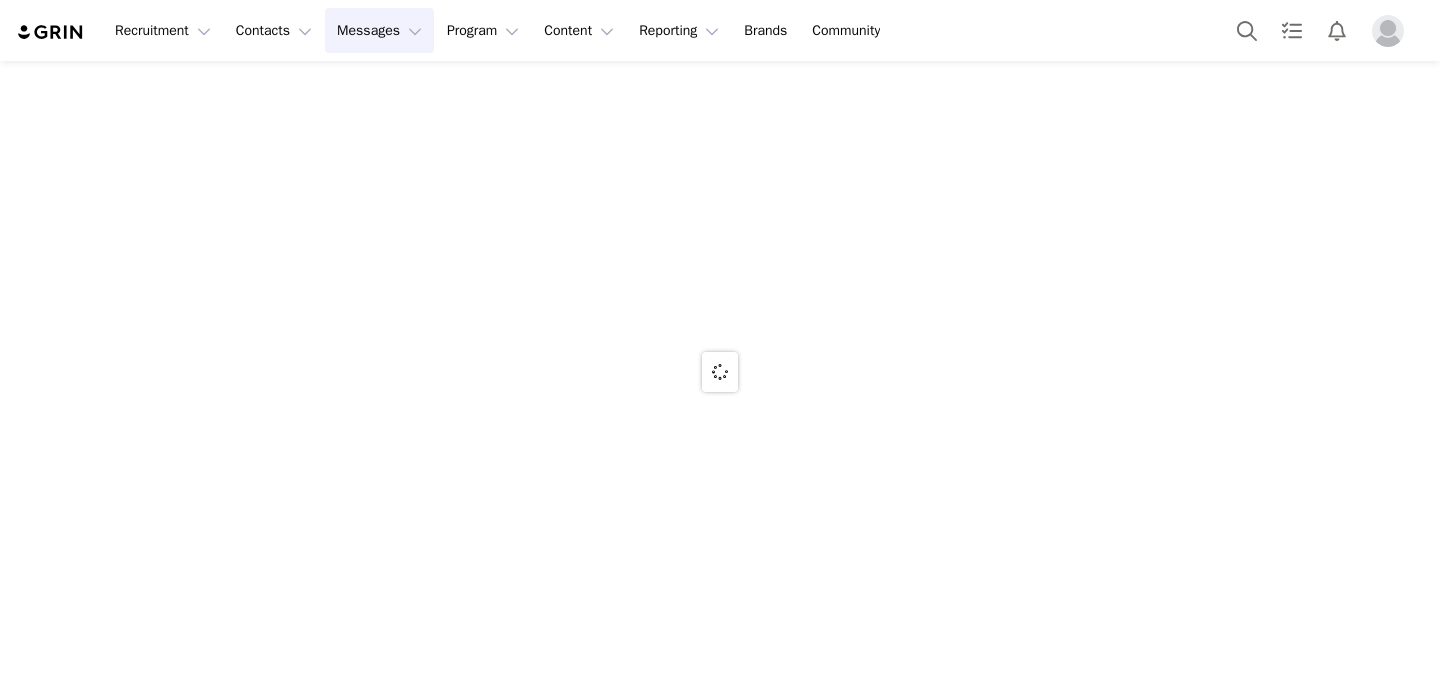 scroll, scrollTop: 0, scrollLeft: 0, axis: both 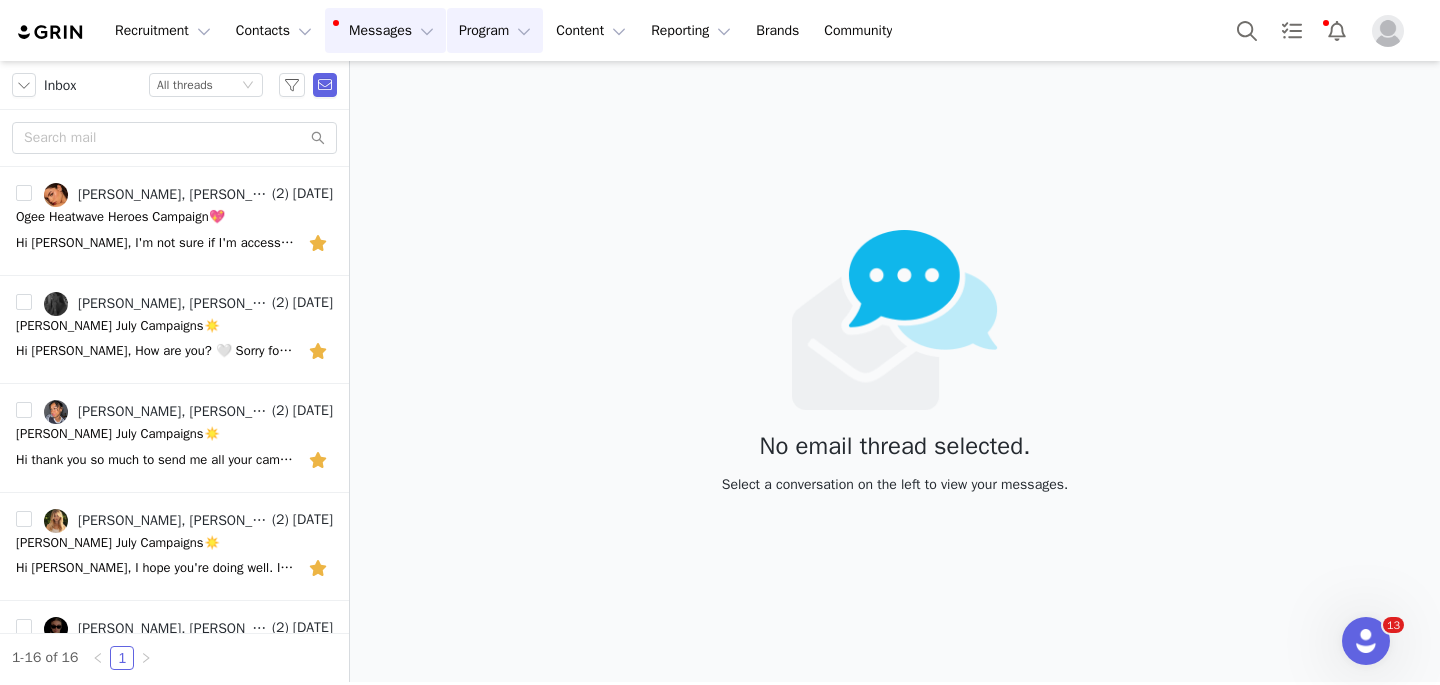 click on "Program Program" at bounding box center (495, 30) 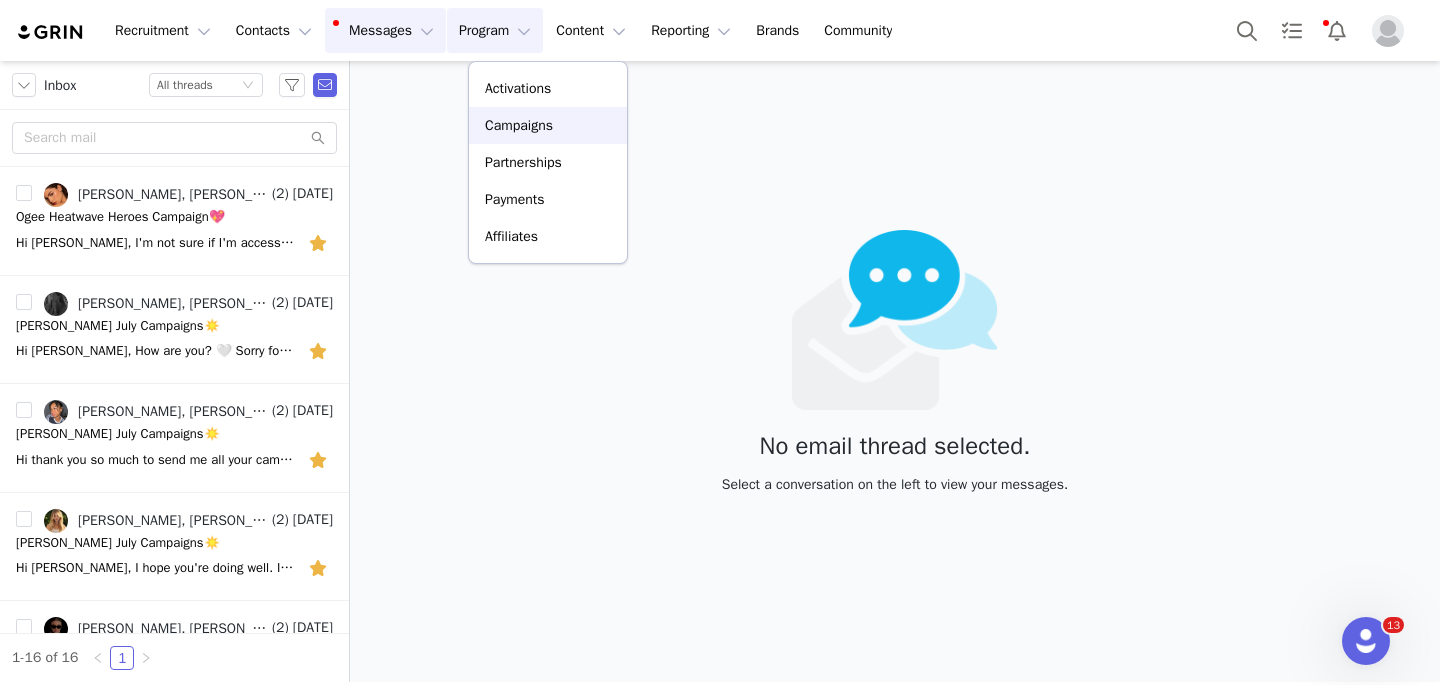 click on "Campaigns" at bounding box center (519, 125) 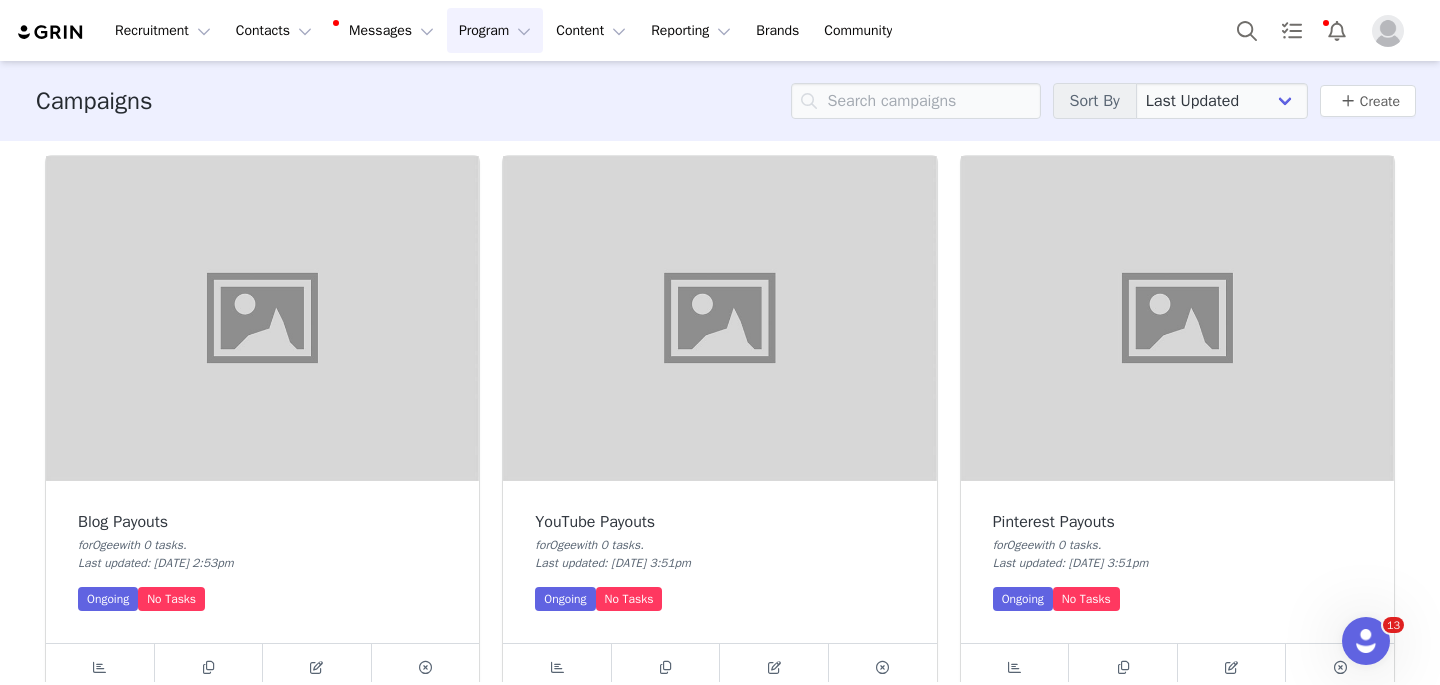 click on "Program Program" at bounding box center [495, 30] 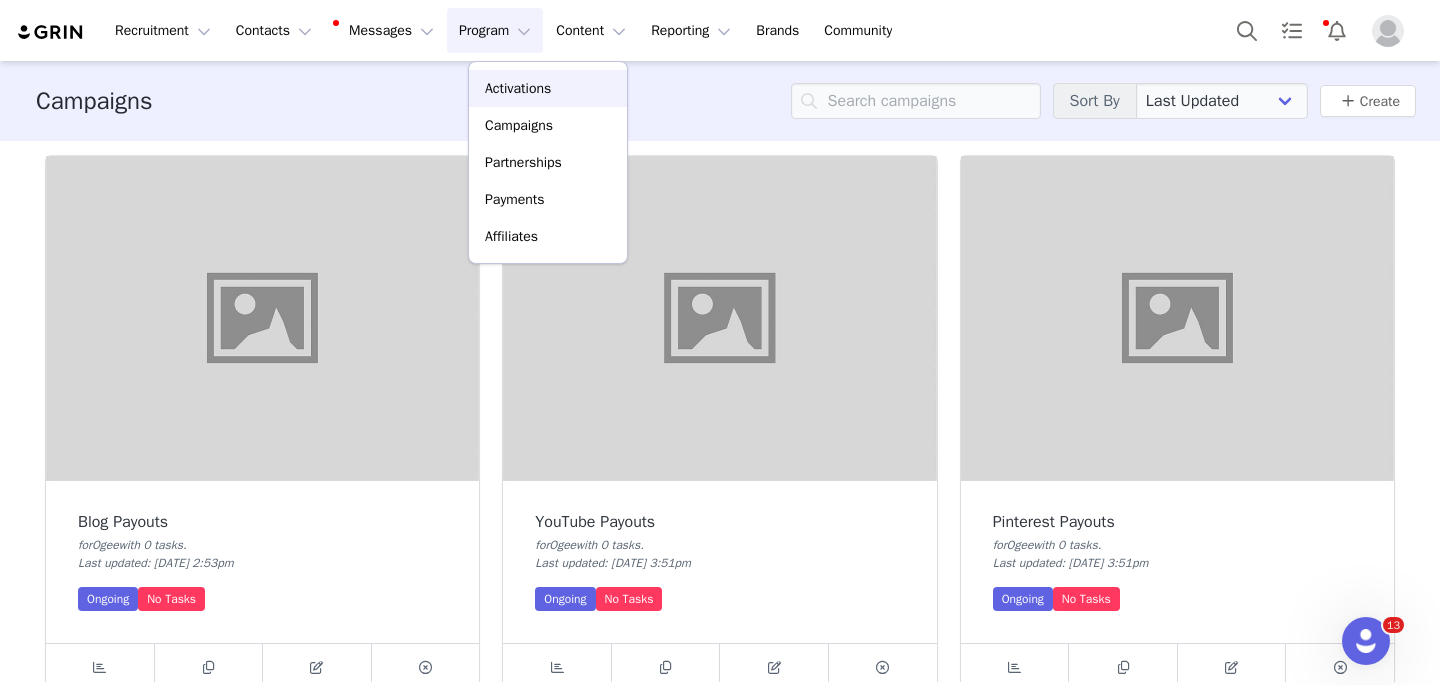 click on "Activations" at bounding box center [518, 88] 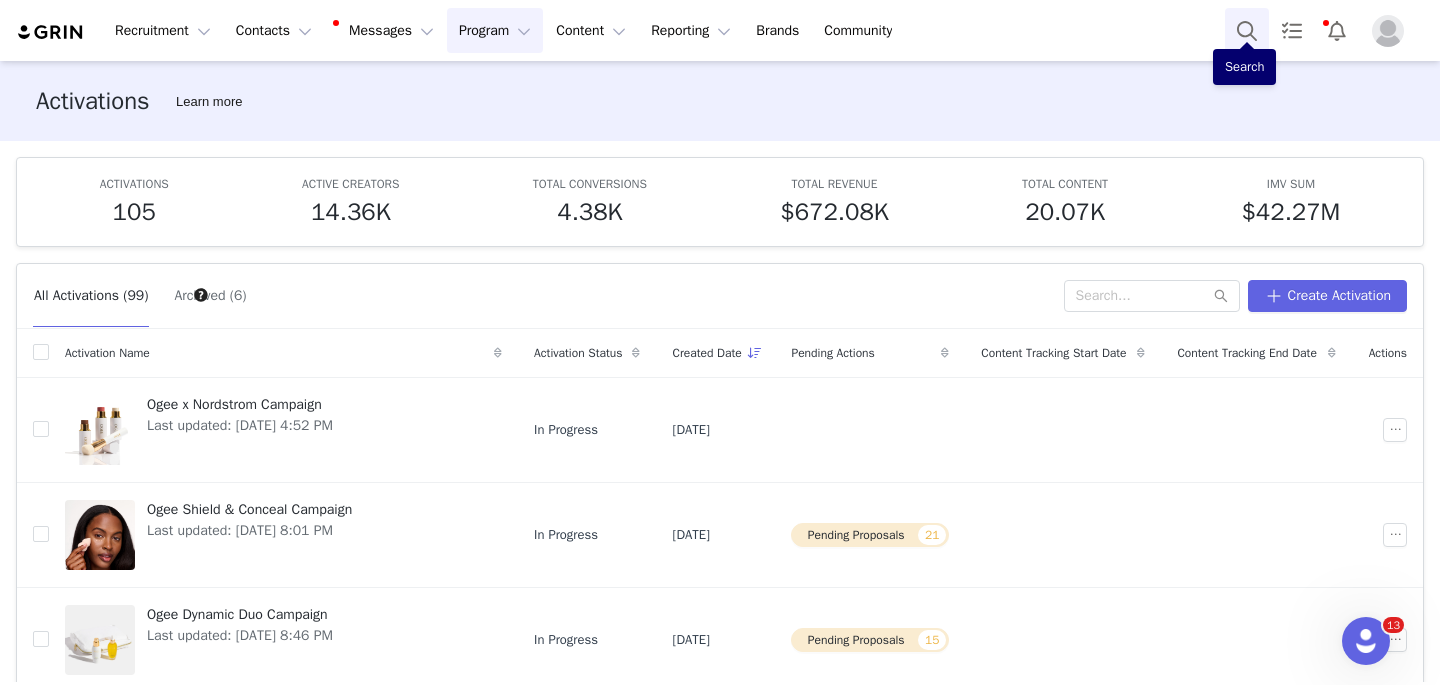 click at bounding box center [1247, 30] 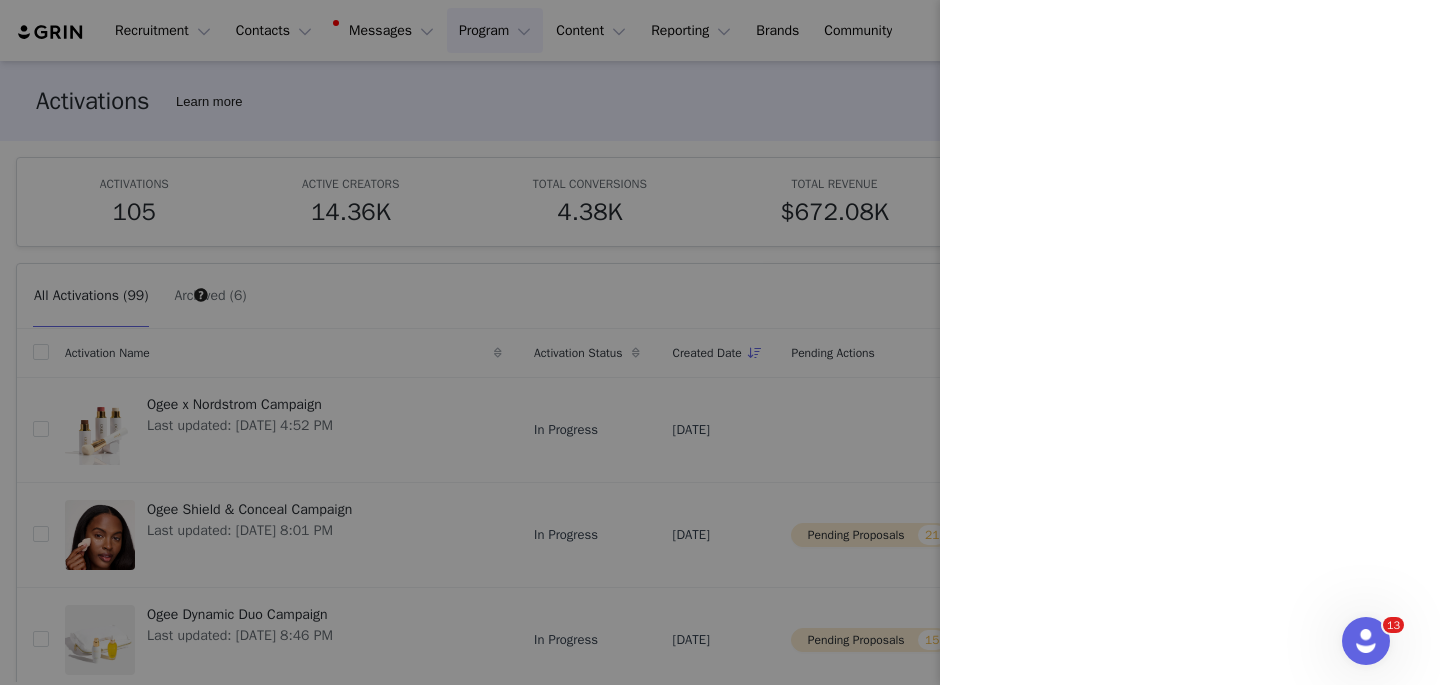 click at bounding box center [720, 342] 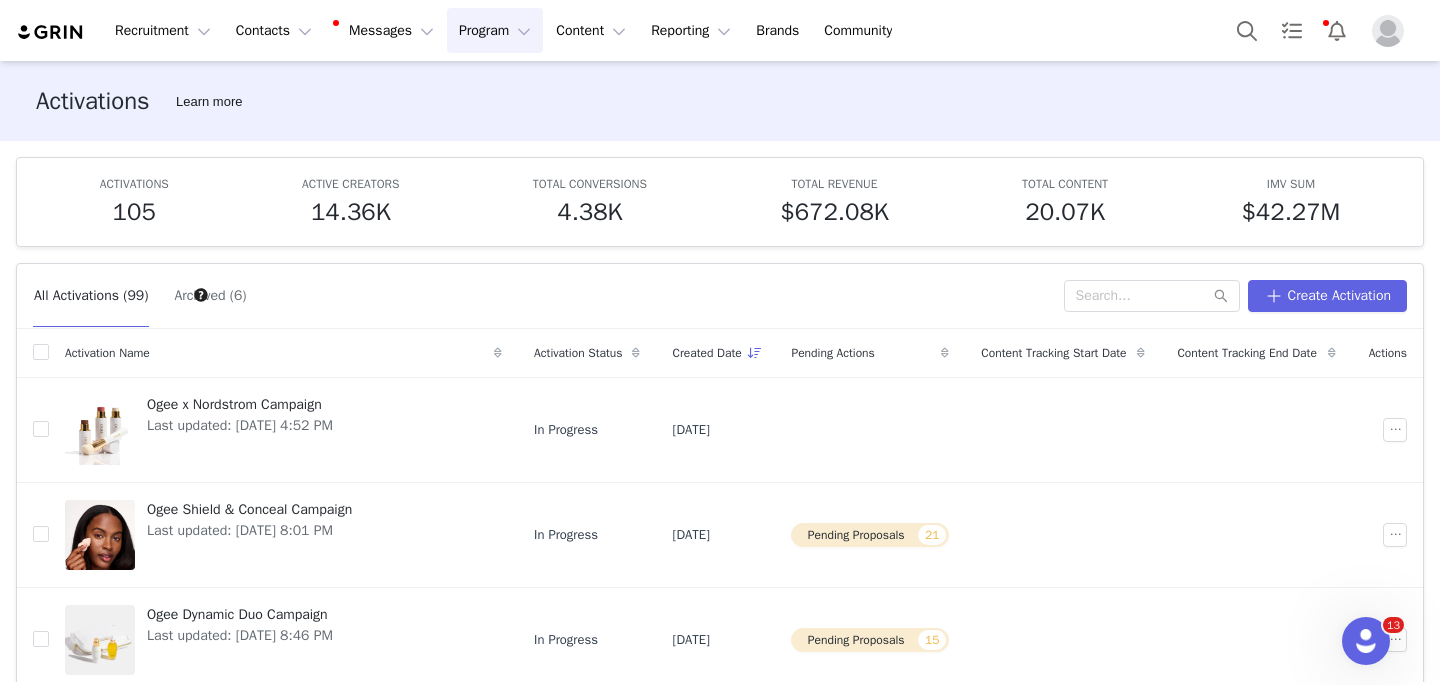 click on "Program Program" at bounding box center [495, 30] 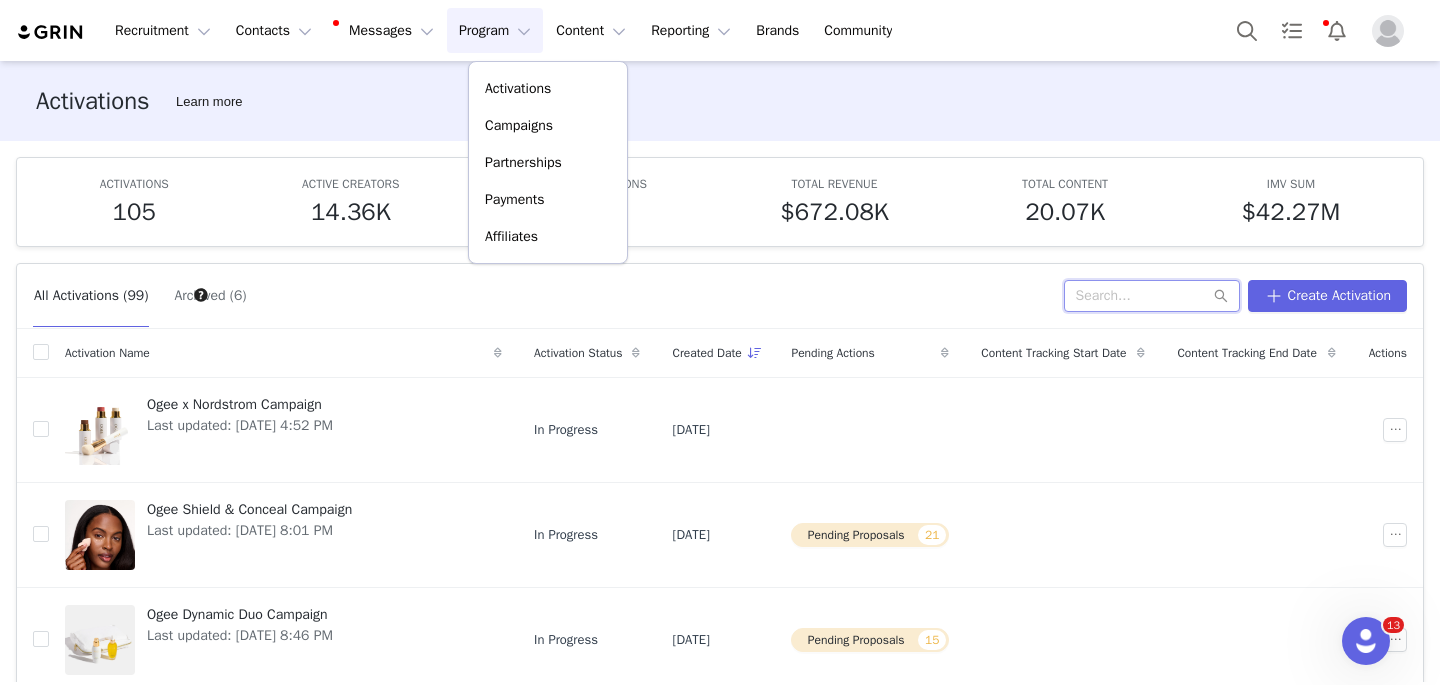 click at bounding box center [1152, 296] 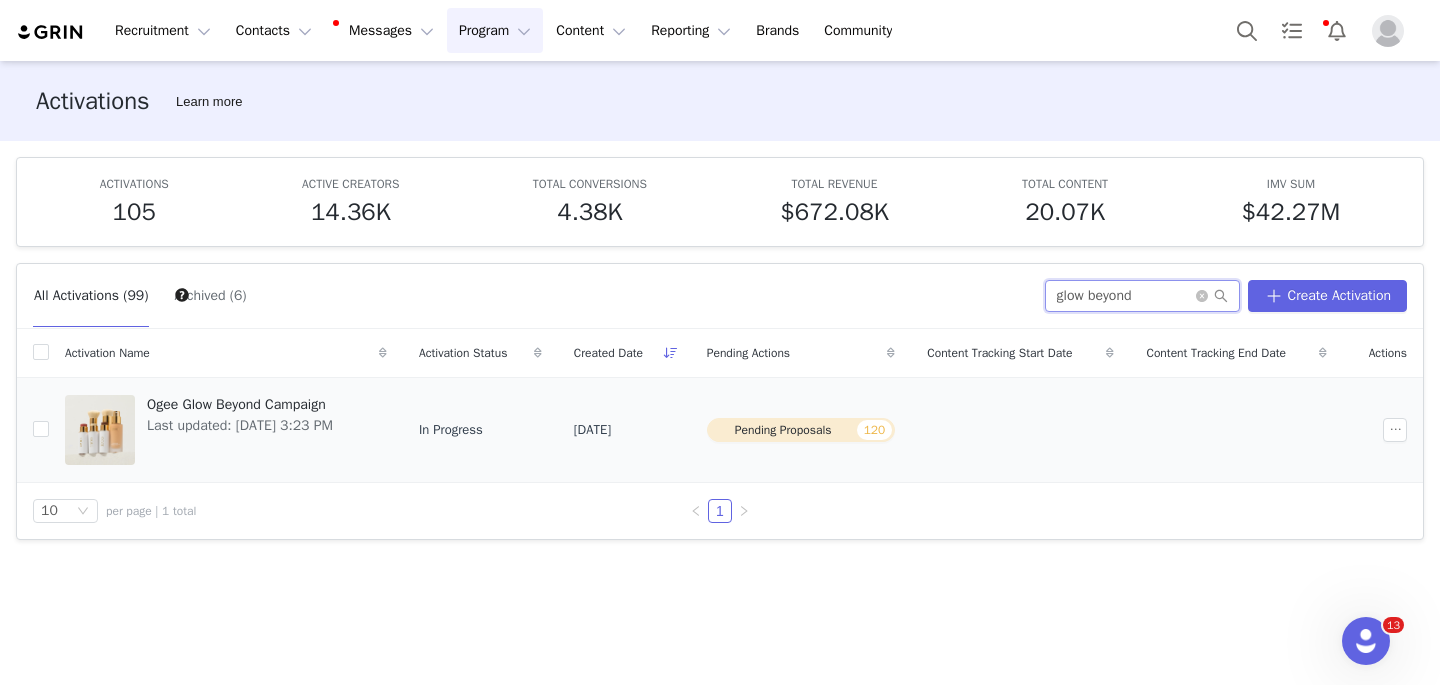 type on "glow beyond" 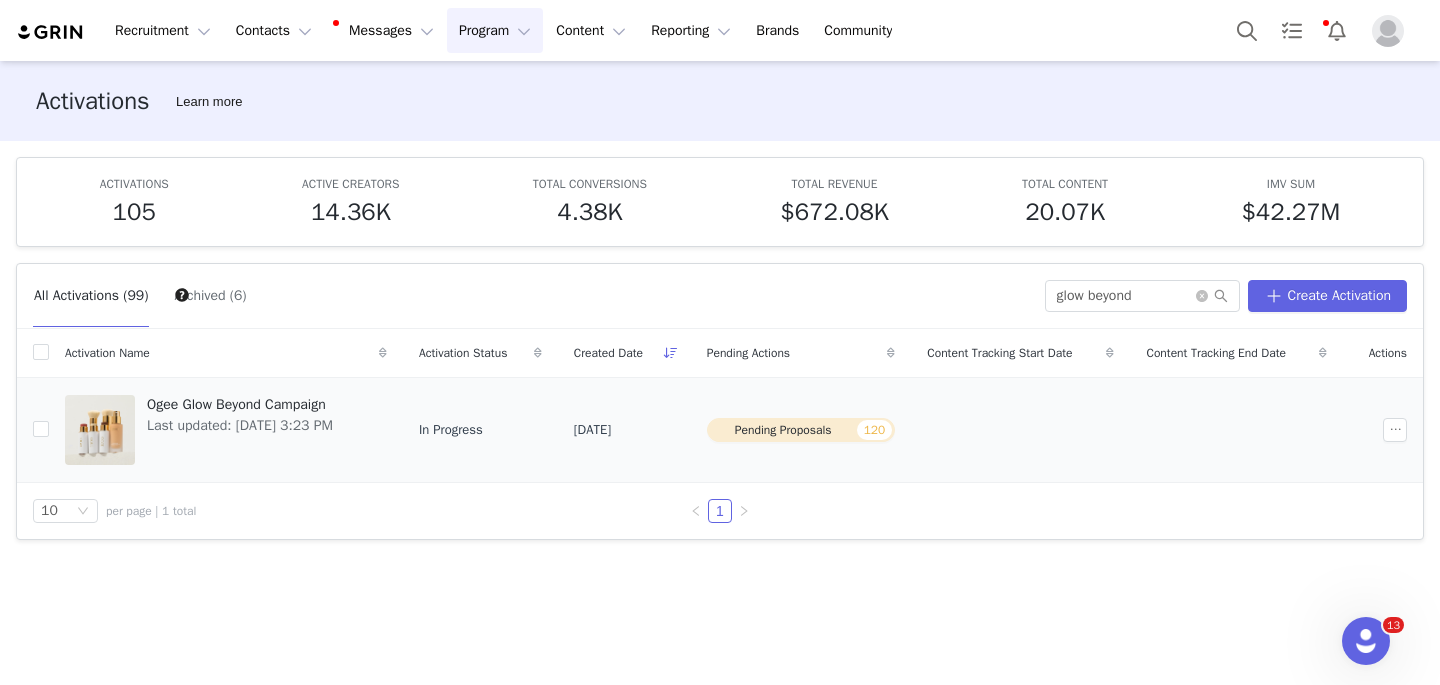 click on "Ogee Glow Beyond Campaign" at bounding box center (240, 404) 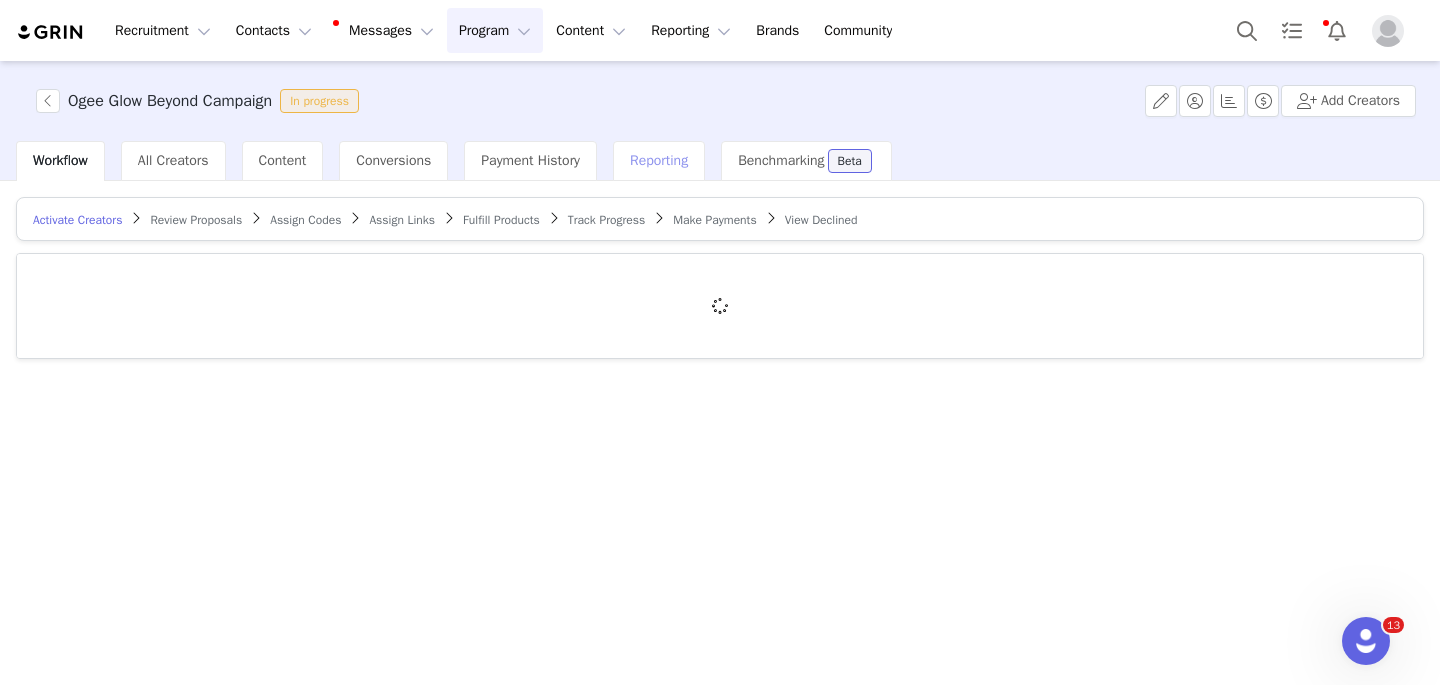 click on "Reporting" at bounding box center [659, 160] 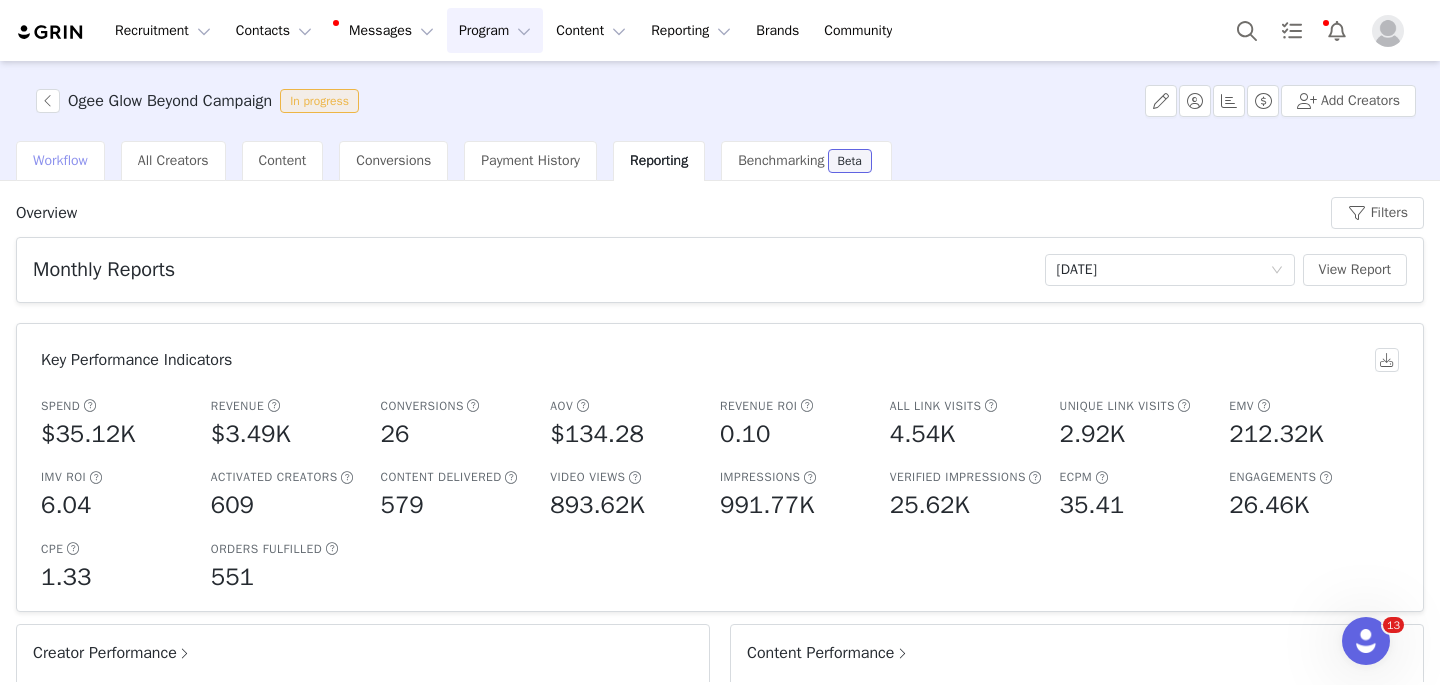 click on "Workflow" at bounding box center (60, 160) 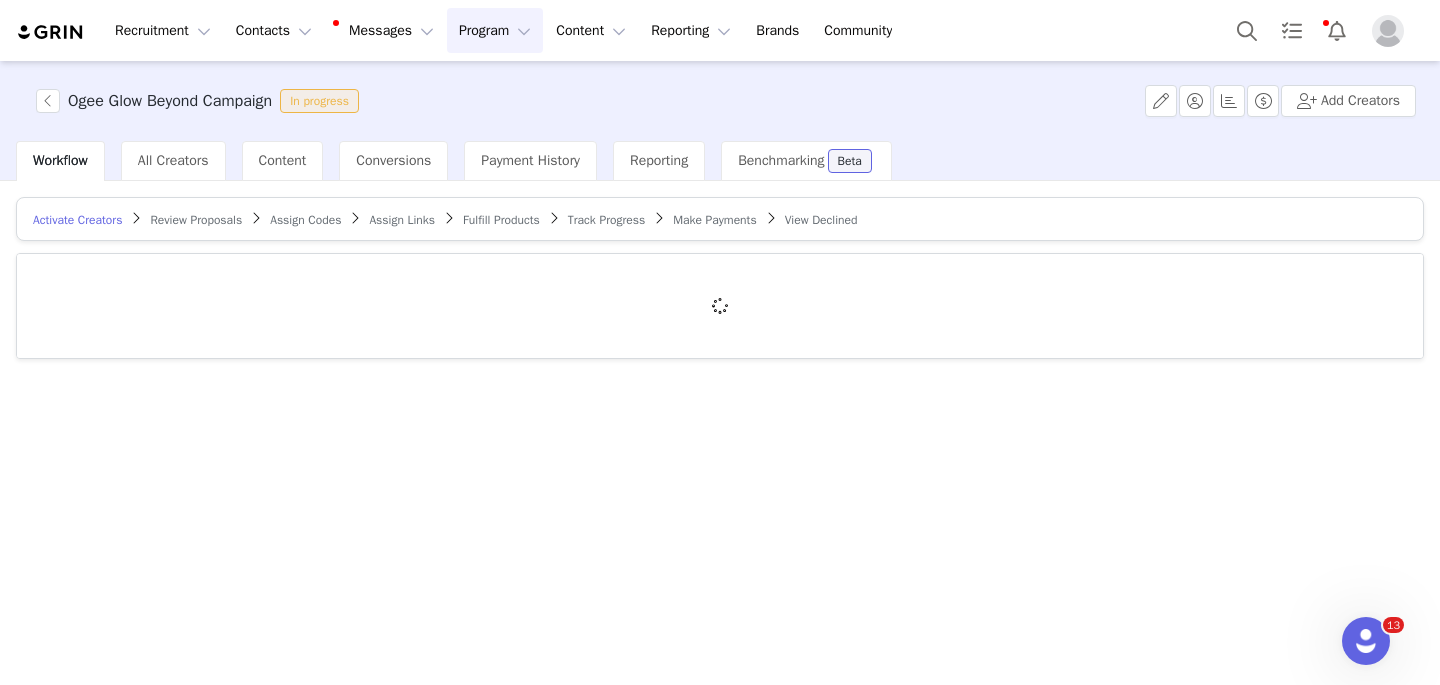 click on "Review Proposals" at bounding box center [196, 220] 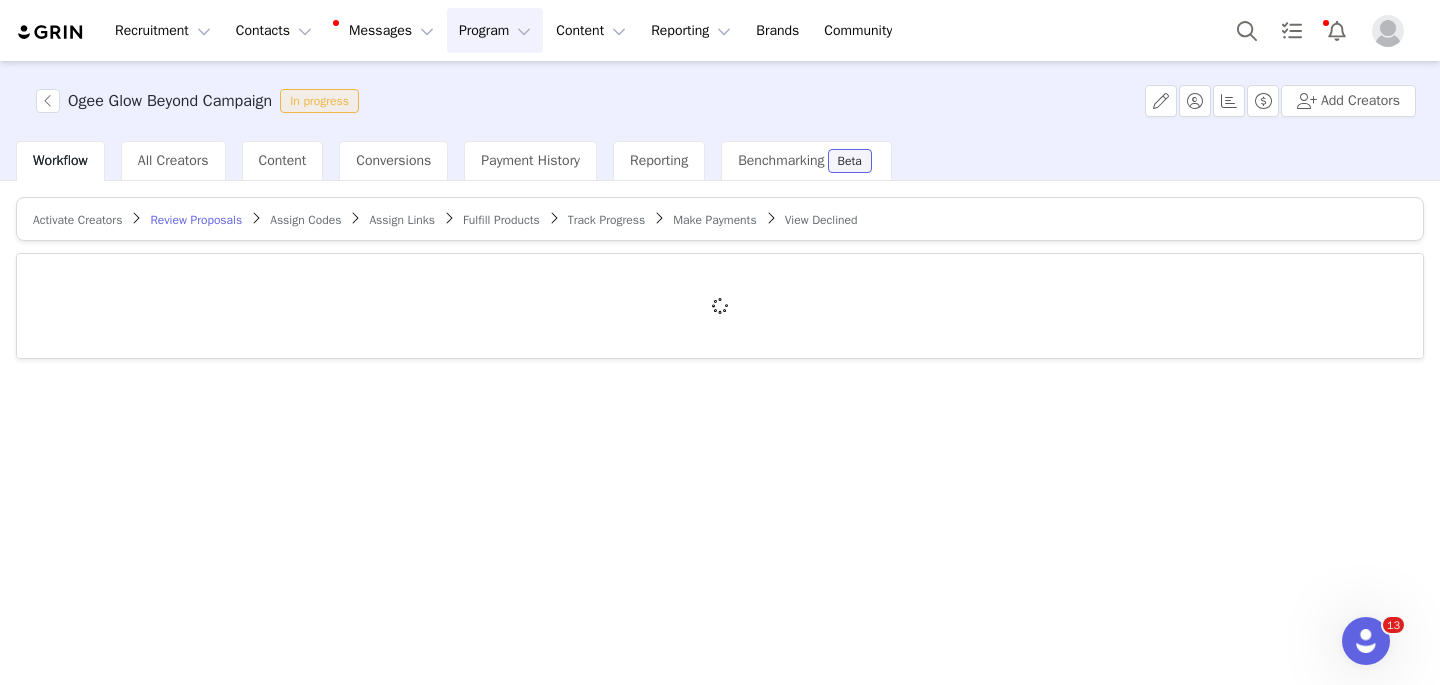 click on "Fulfill Products" at bounding box center [501, 220] 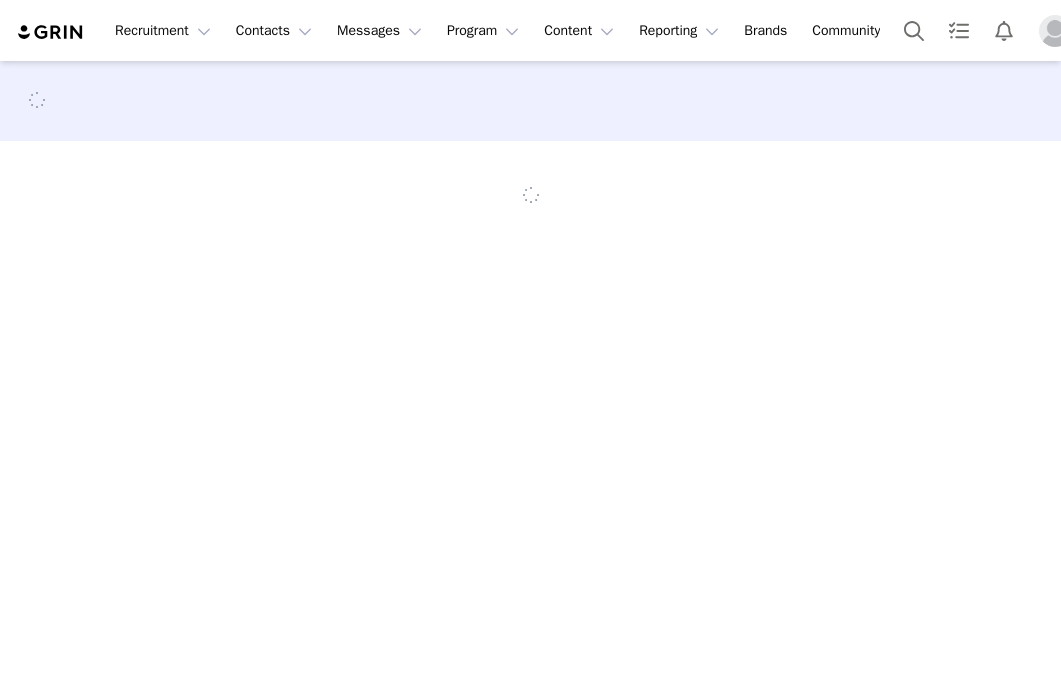 scroll, scrollTop: 0, scrollLeft: 0, axis: both 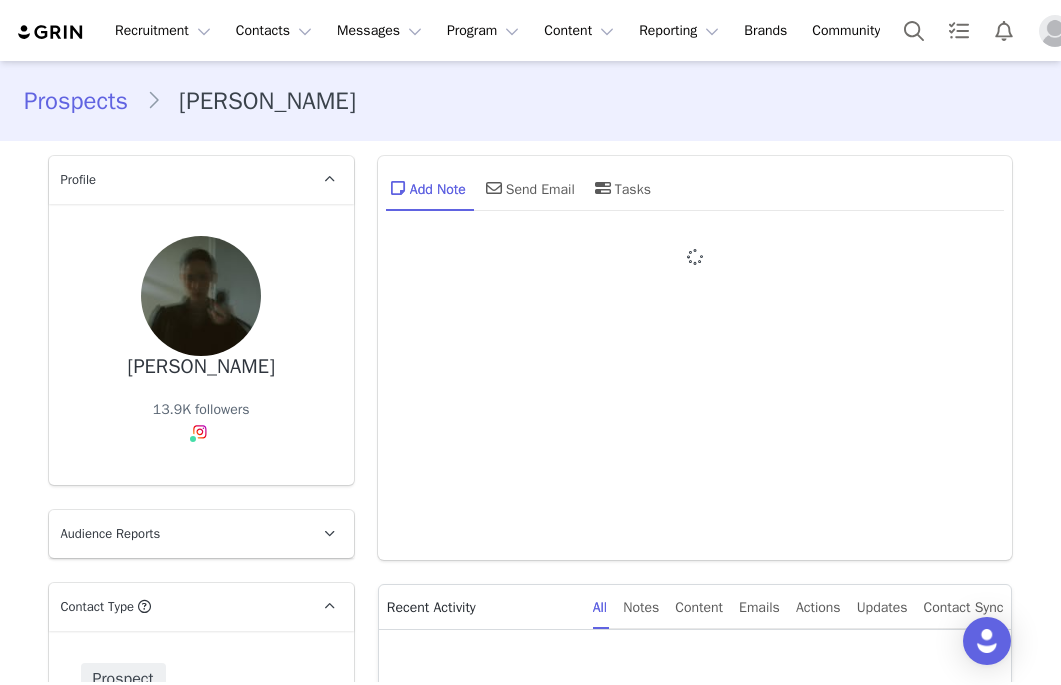 type on "+1 ([GEOGRAPHIC_DATA])" 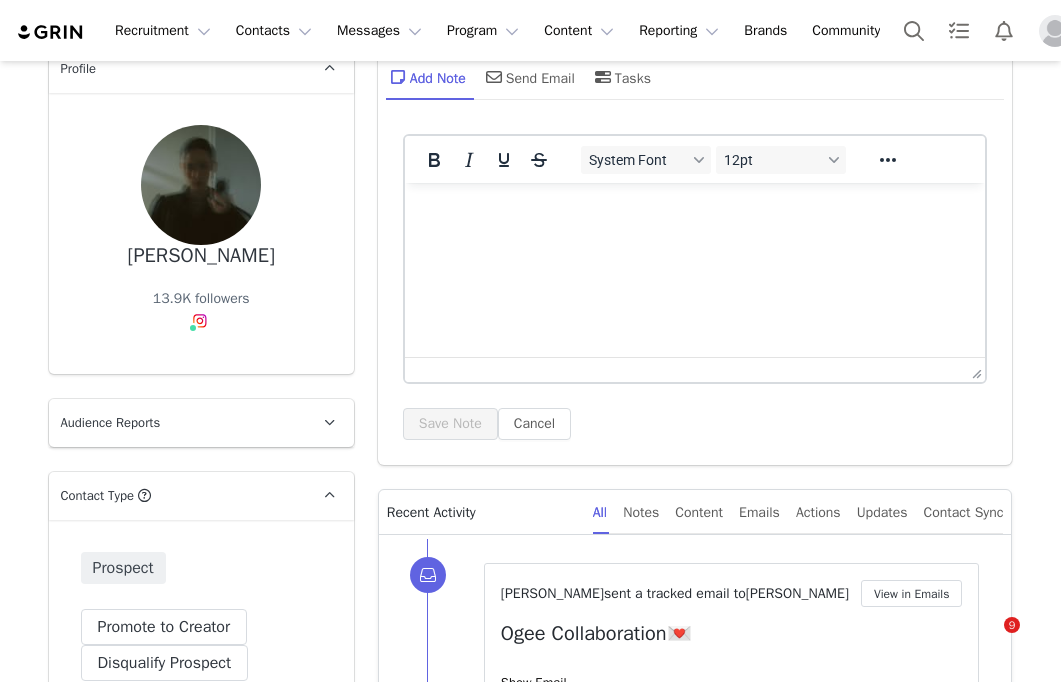 scroll, scrollTop: 367, scrollLeft: 0, axis: vertical 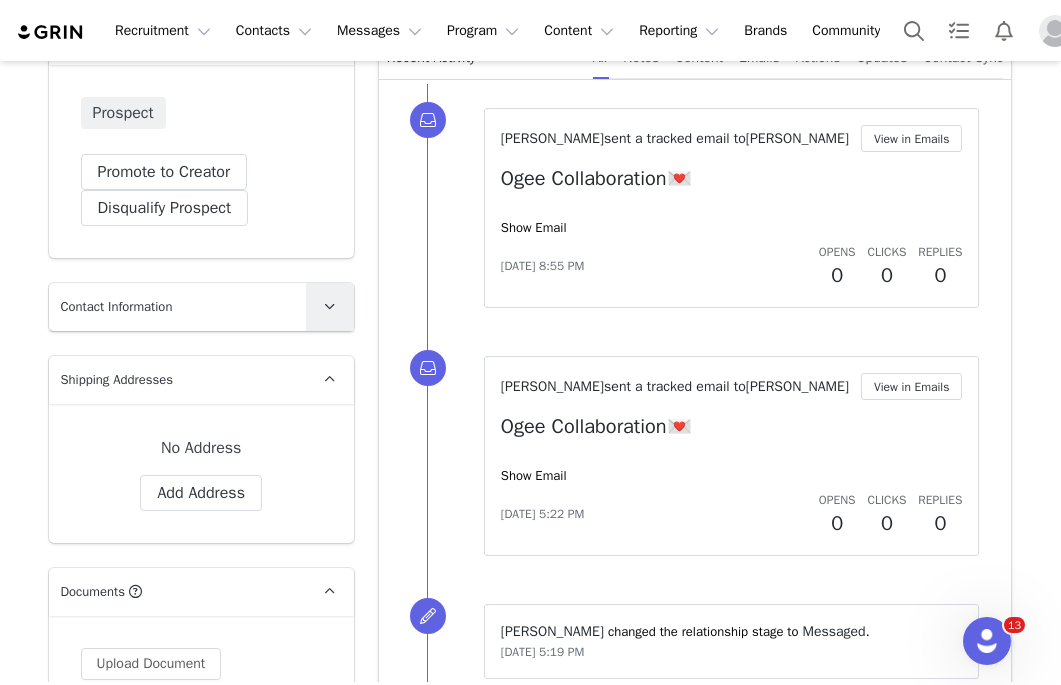 click at bounding box center (329, 306) 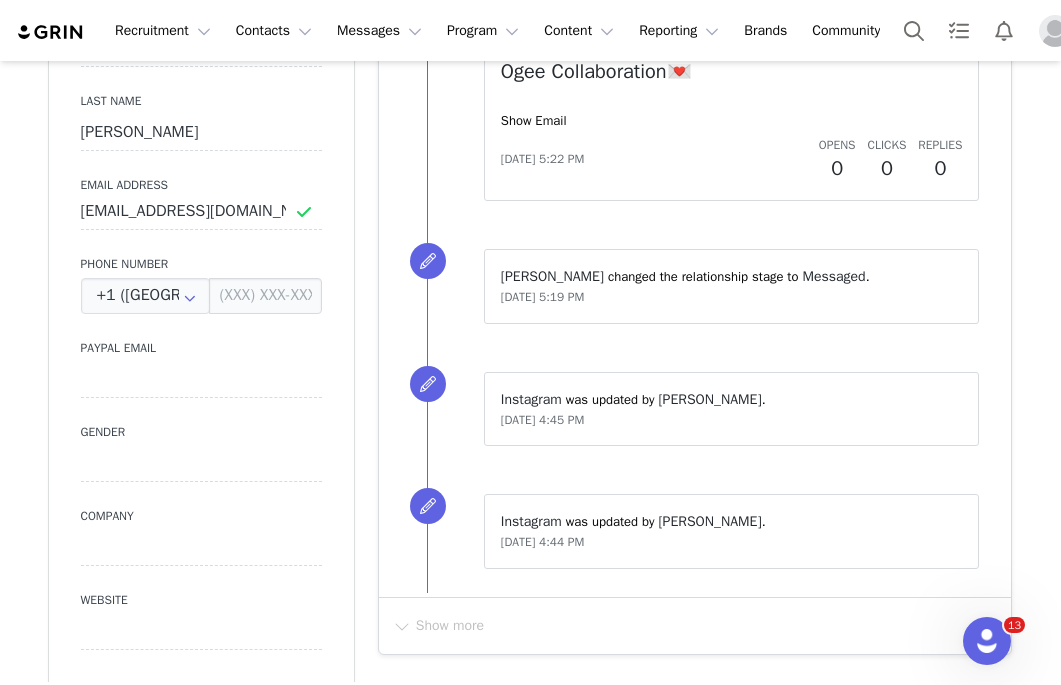 scroll, scrollTop: 848, scrollLeft: 0, axis: vertical 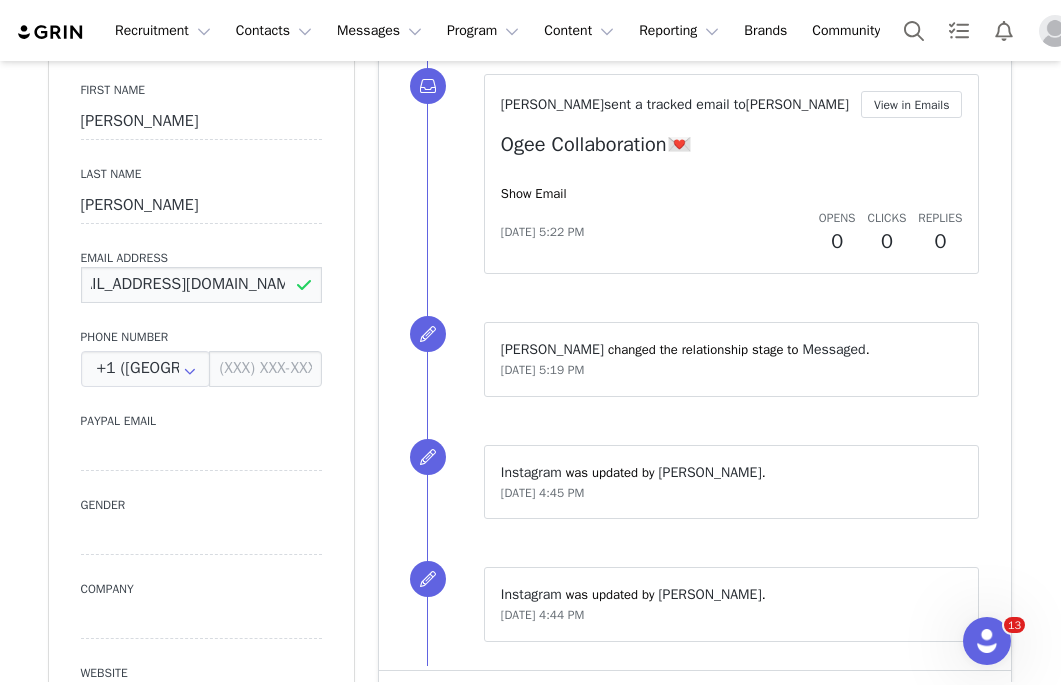 drag, startPoint x: 82, startPoint y: 287, endPoint x: 364, endPoint y: 294, distance: 282.08685 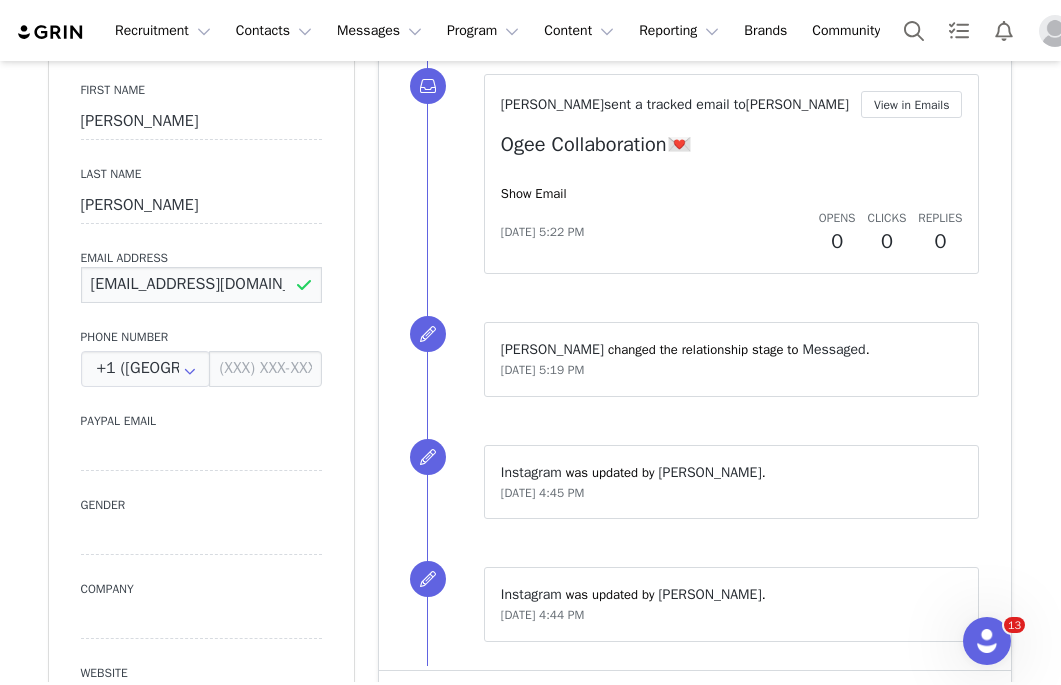 scroll, scrollTop: 0, scrollLeft: 4, axis: horizontal 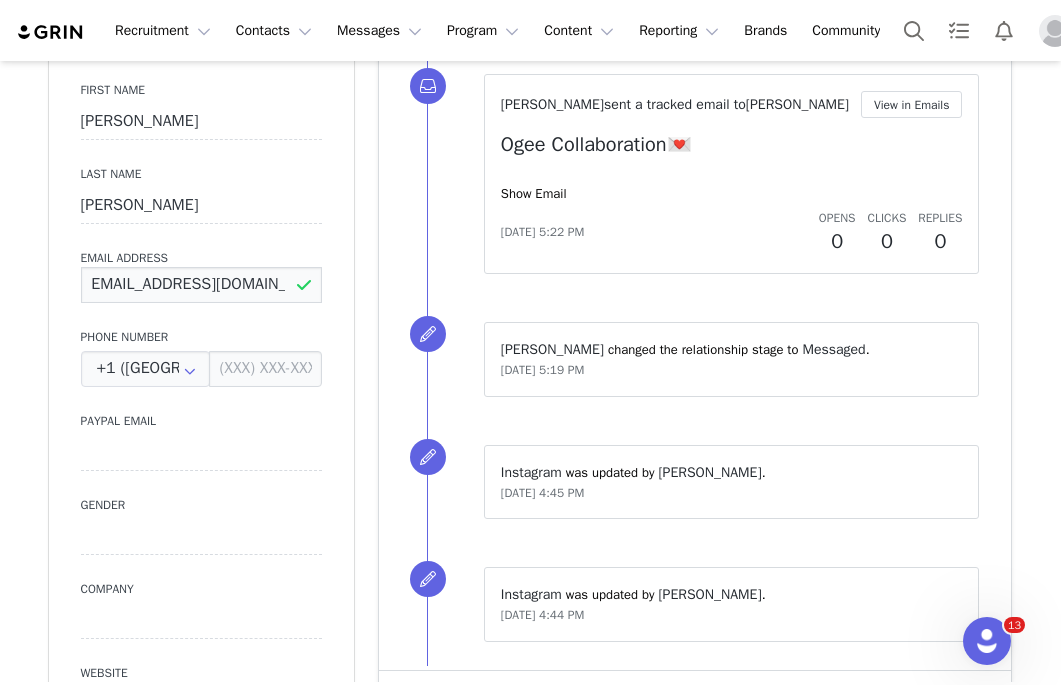 type on "helenamgraves@gmail.com" 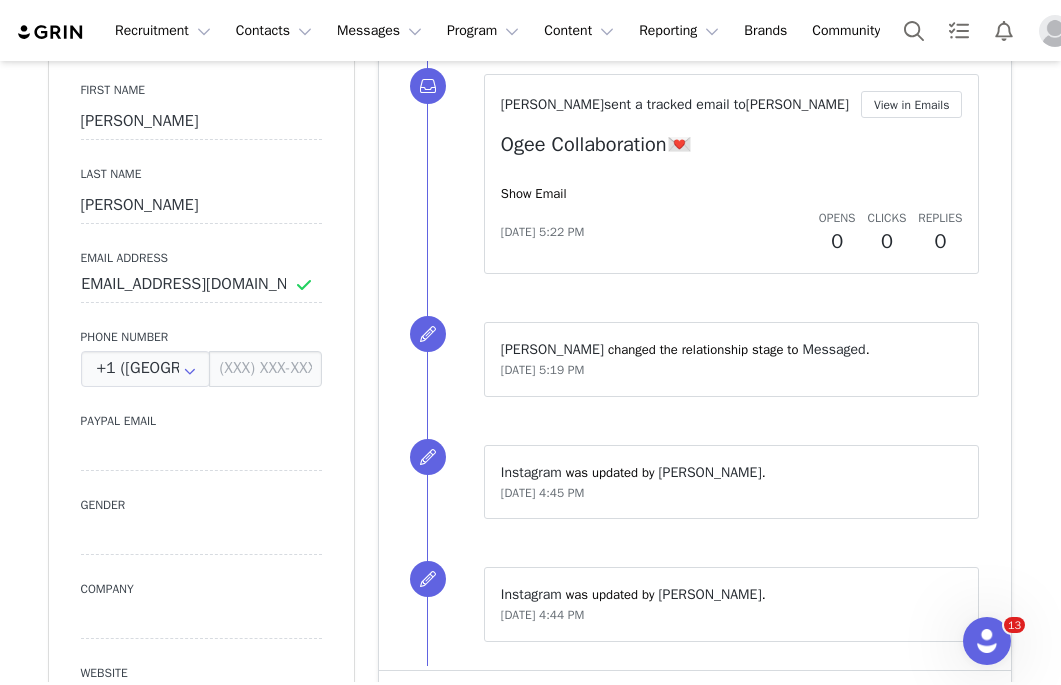 click on "Profile  Helena Graves      13.9K followers  Audience Reports  Request a detailed report of this creator's audience demographics and content performance for each social channel. Limit 100 reports per month.  0 / 100 reports used this month  Instagram          Request Report Contact Type  Contact type can be Creator, Prospect, Application, or Manager.   Prospect  Promote to Creator Disqualify this Prospect?  Yes, disqualify  Disqualify Prospect Contact Information  First Name  Helena  Last Name  Graves Email Address helenamgraves@gmail.com  Phone Number  +1 (United States) +93 (Afghanistan) +358 (Aland Islands) +355 (Albania) +213 (Algeria) +376 (Andorra) +244 (Angola) +1264 (Anguilla) +1268 (Antigua And Barbuda) +54 (Argentina) +374 (Armenia) +297 (Aruba) +61 (Australia) +43 (Austria) +994 (Azerbaijan) +1242 (Bahamas) +973 (Bahrain) +880 (Bangladesh) +1246 (Barbados) +375 (Belarus) +32 (Belgium) +501 (Belize) +229 (Benin) +1441 (Bermuda) +975 (Bhutan) +591 (Bolivia) +599 (Bonaire, Sint Eustatius and Saba)" at bounding box center (201, 907) 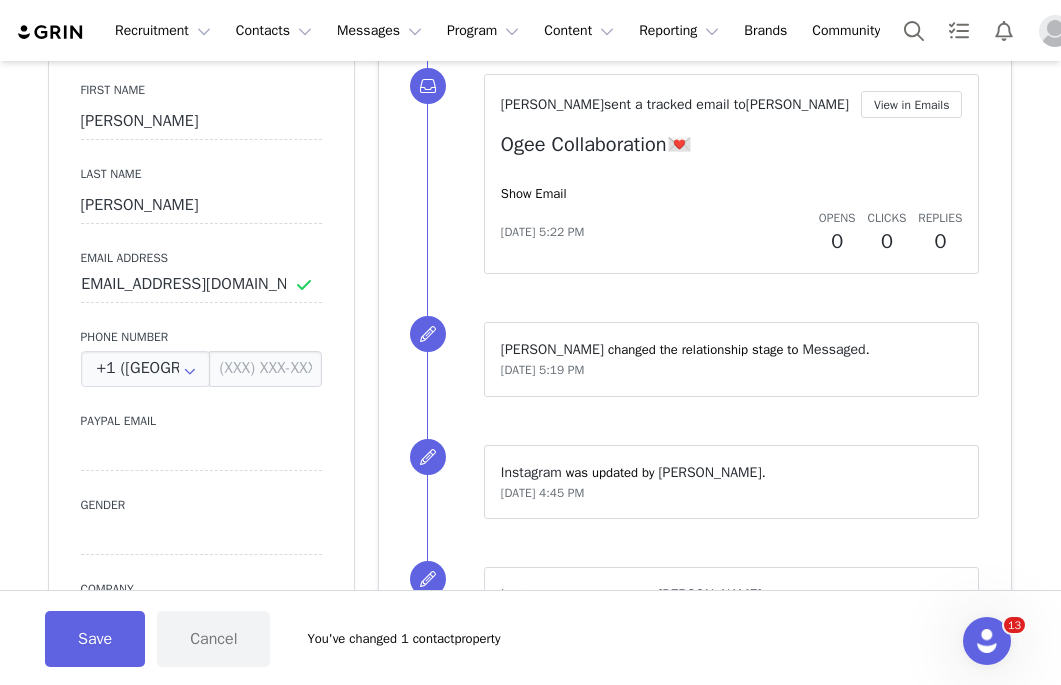 scroll, scrollTop: 0, scrollLeft: 0, axis: both 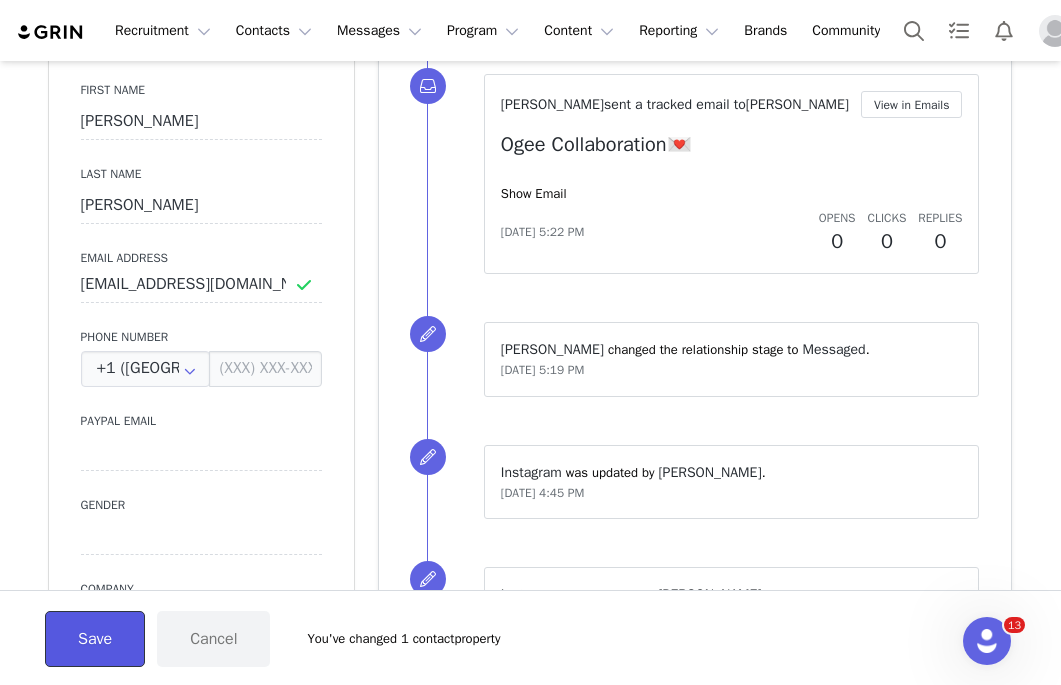 click on "Save" at bounding box center (95, 639) 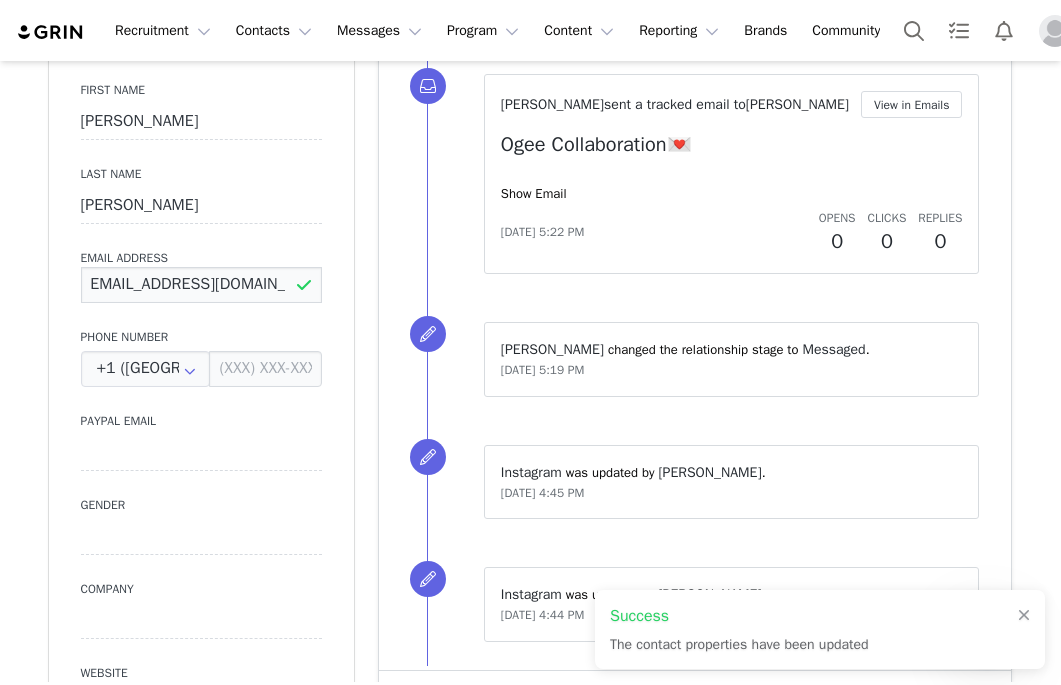 scroll, scrollTop: 0, scrollLeft: 0, axis: both 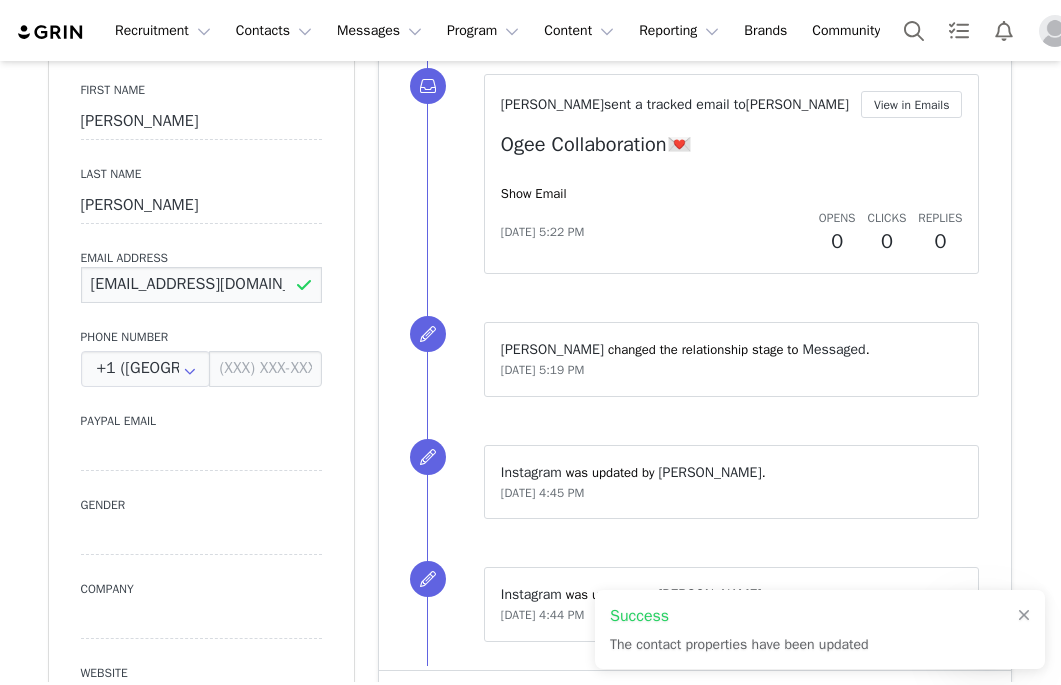 drag, startPoint x: 283, startPoint y: 285, endPoint x: 45, endPoint y: 283, distance: 238.0084 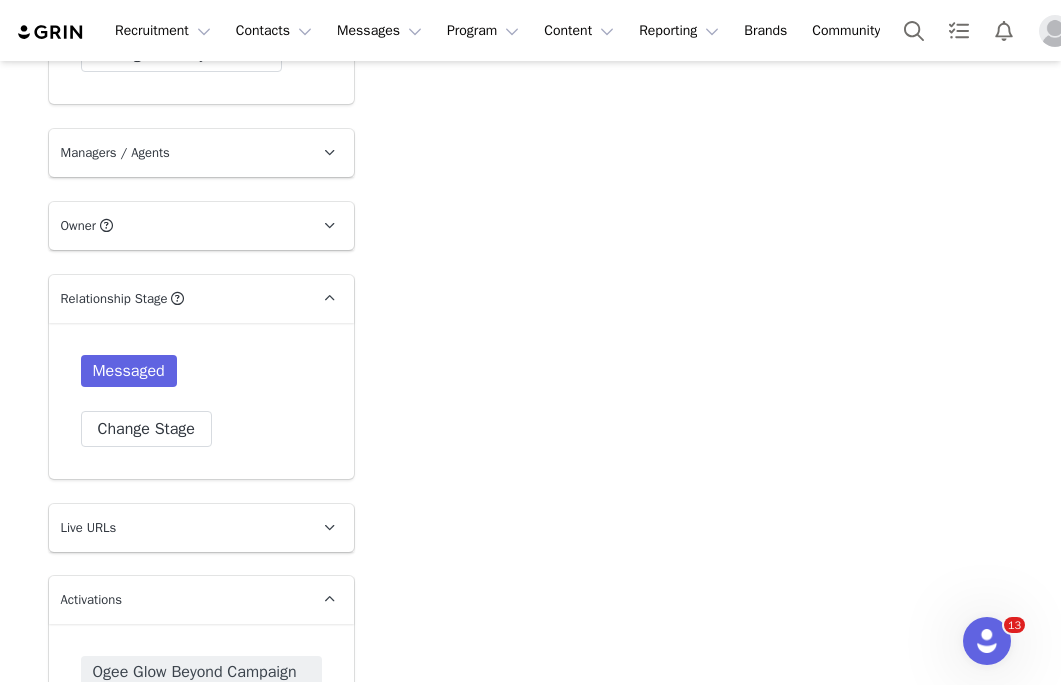 scroll, scrollTop: 2687, scrollLeft: 0, axis: vertical 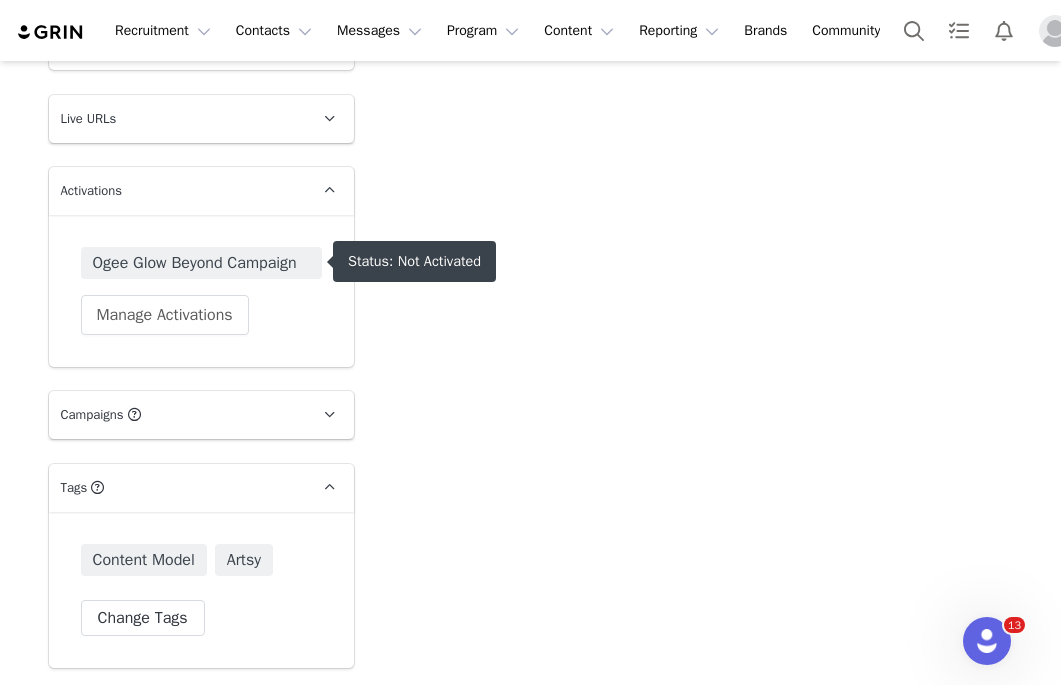 click on "Ogee Glow Beyond Campaign" at bounding box center (201, 263) 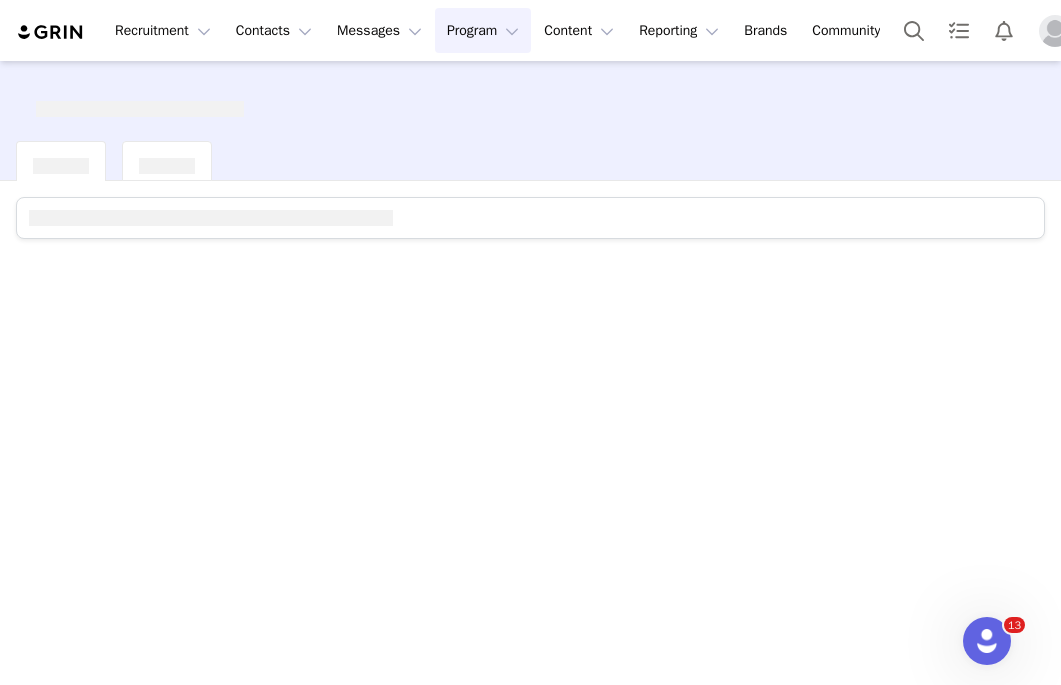 scroll, scrollTop: 0, scrollLeft: 0, axis: both 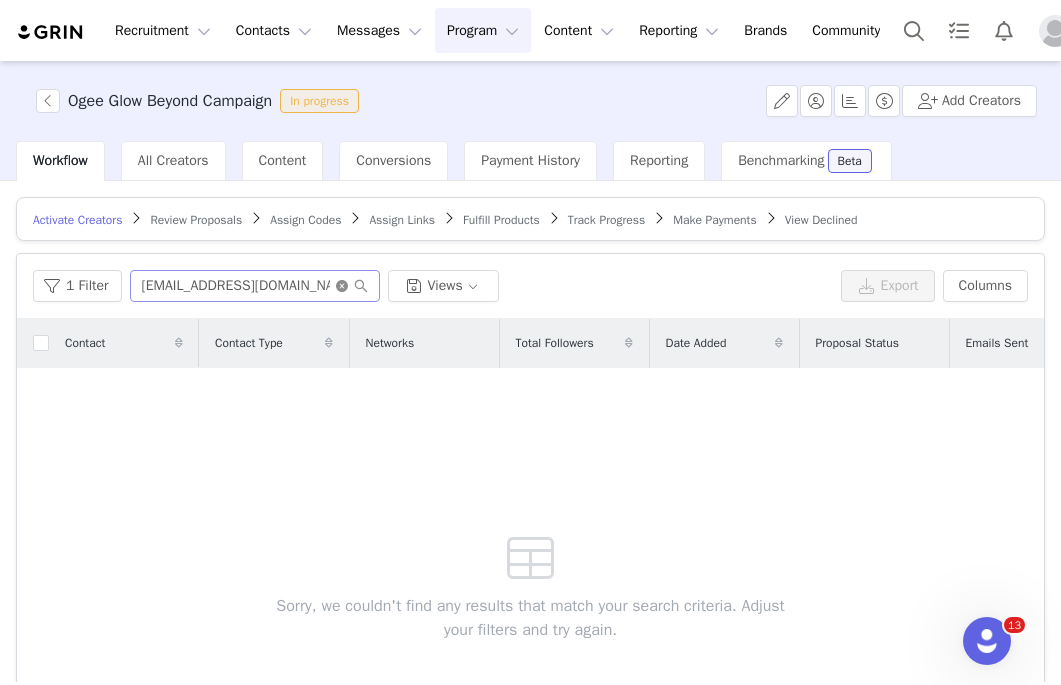 click 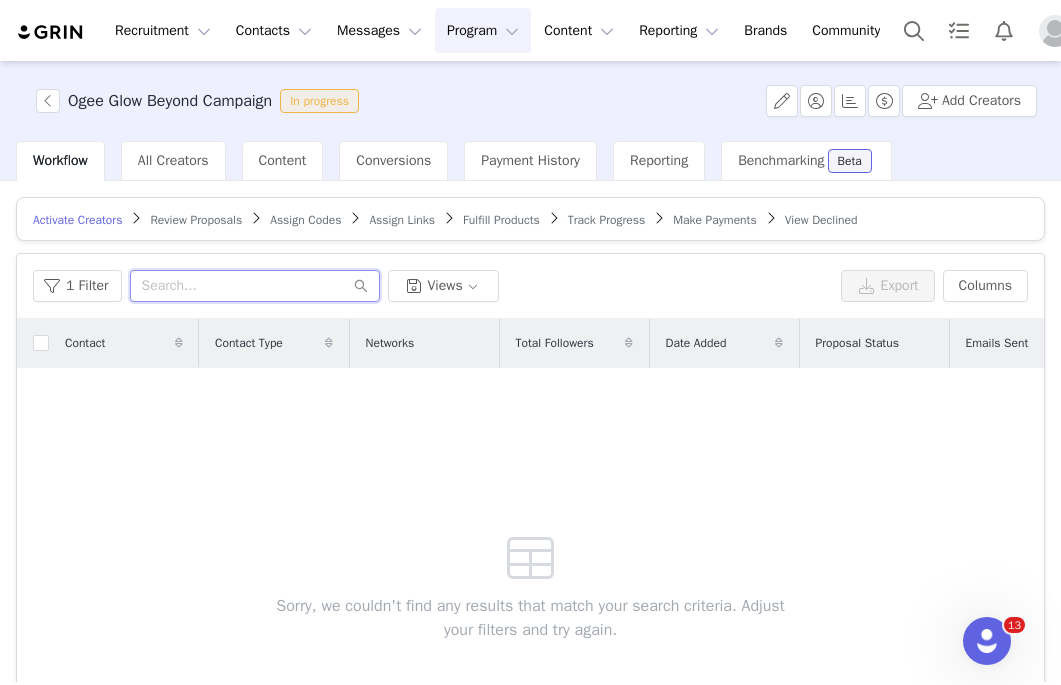 click at bounding box center (255, 286) 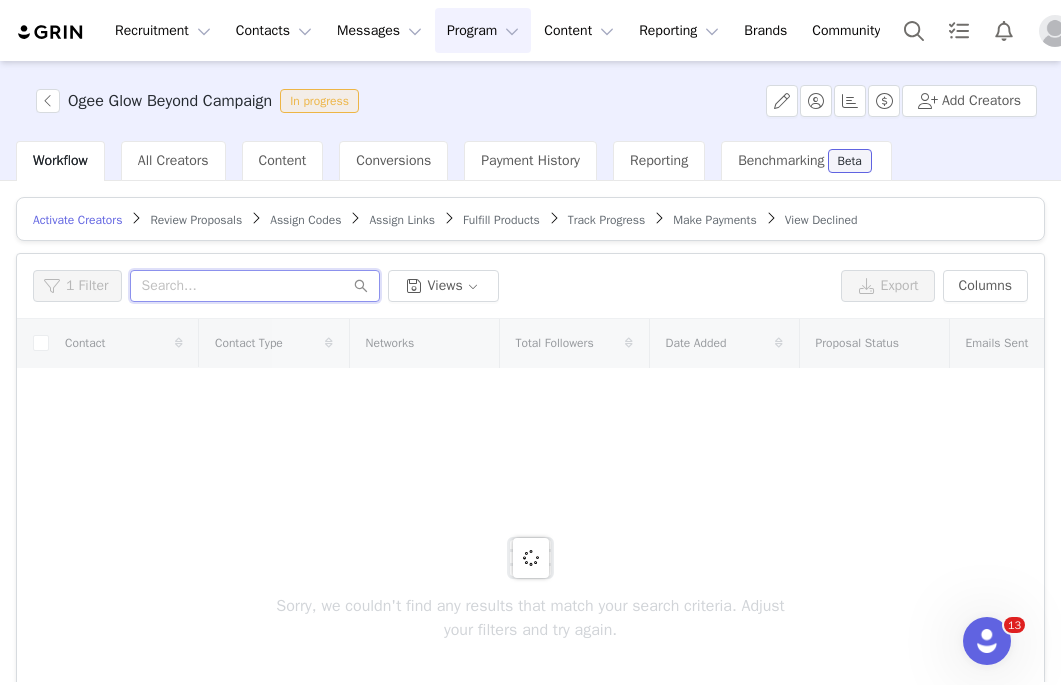 paste on "helenamgraves@gmail.com" 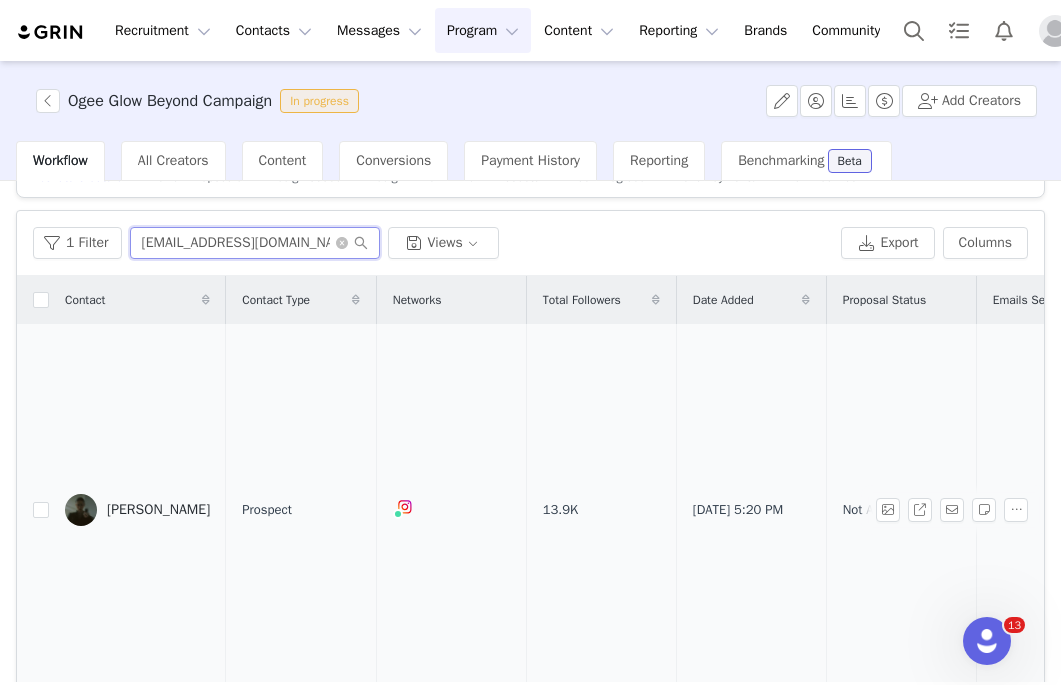 scroll, scrollTop: 70, scrollLeft: 0, axis: vertical 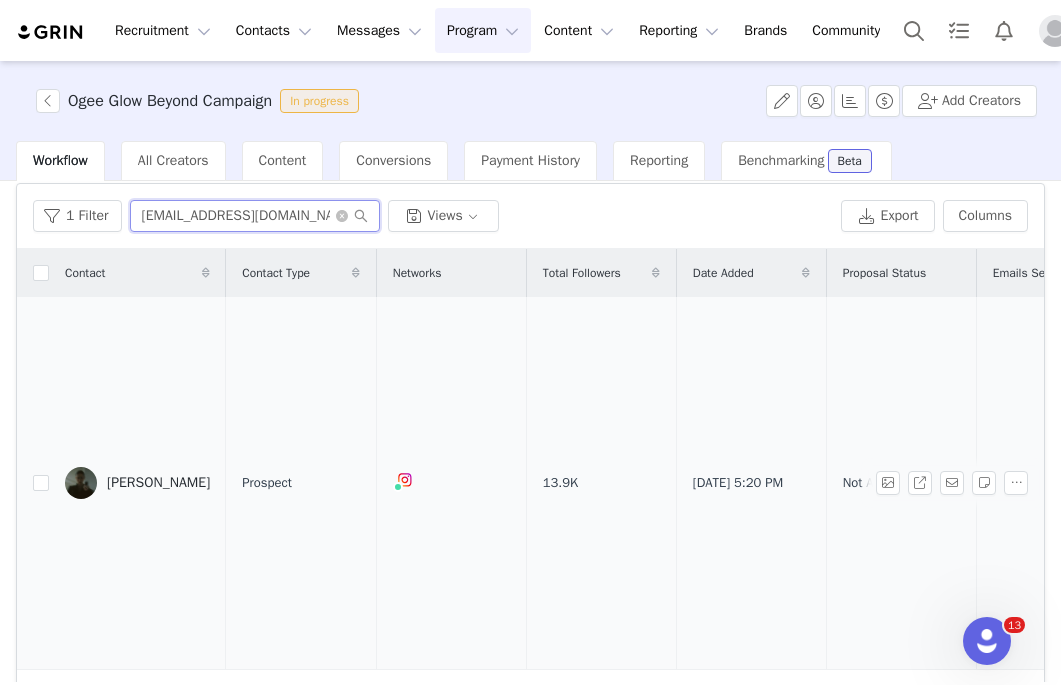 type on "helenamgraves@gmail.com" 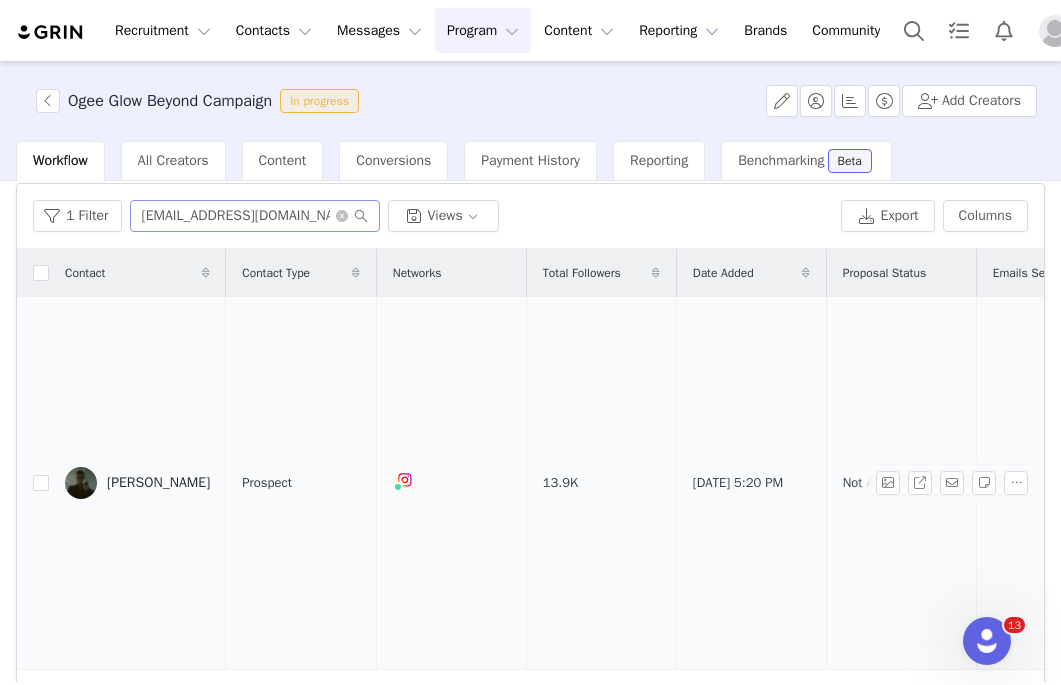 click on "Helena Graves" at bounding box center (158, 483) 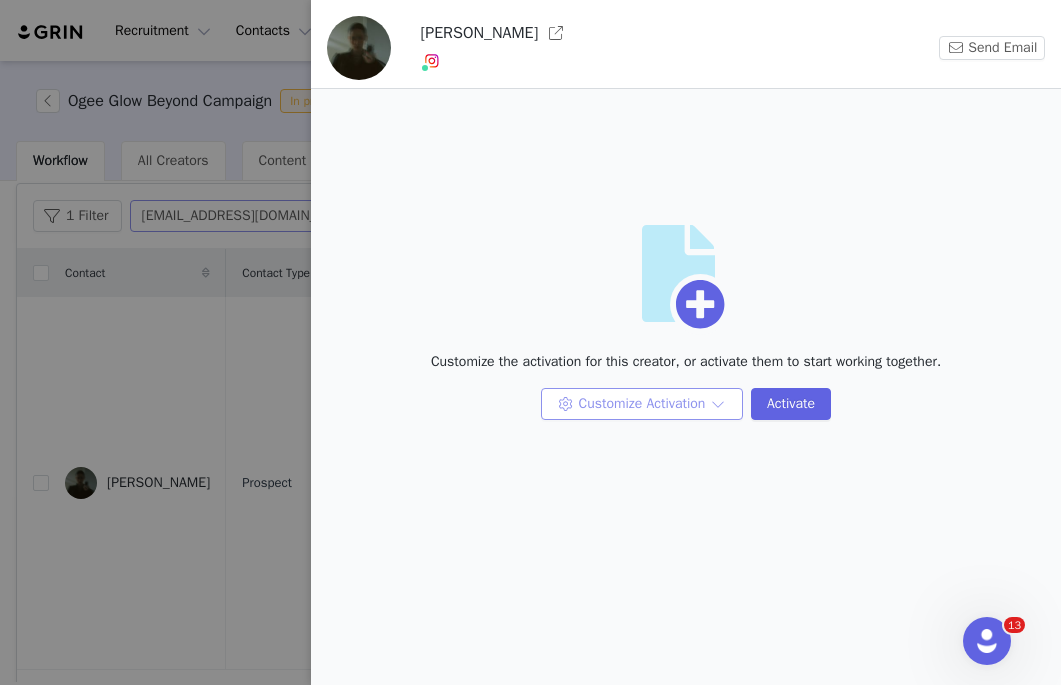 click on "Customize Activation" at bounding box center [642, 404] 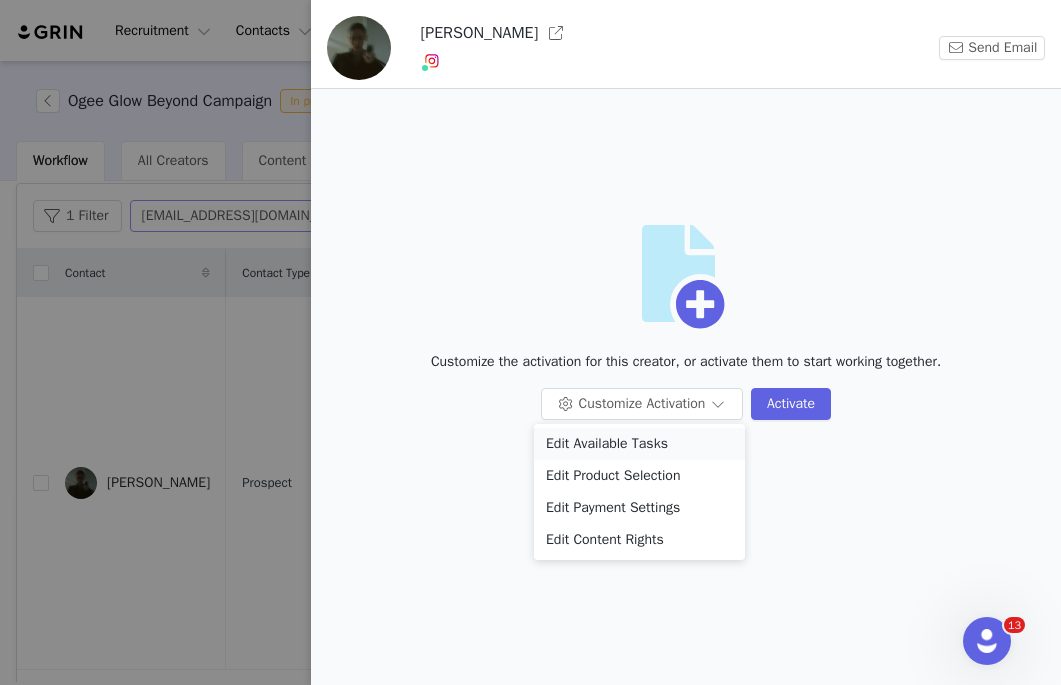click on "Edit Available Tasks" at bounding box center (639, 444) 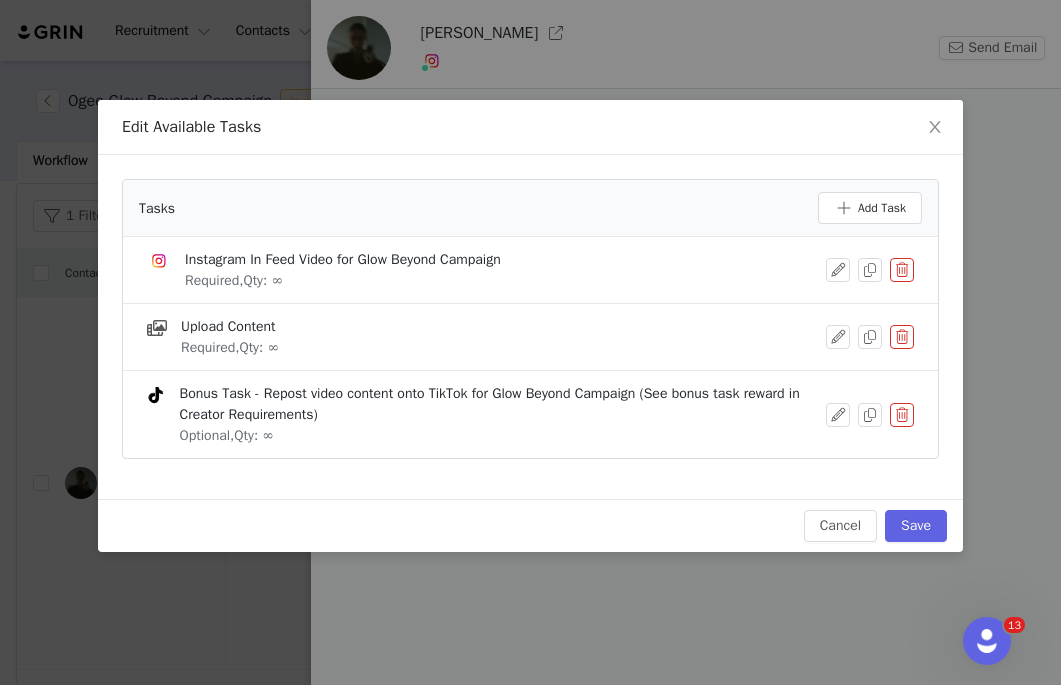 click on "Edit Available Tasks Tasks     Add Task Instagram In Feed Video for Glow Beyond Campaign  Required,   Qty: ∞              Upload Content  Required,   Qty: ∞              Bonus Task - Repost video content onto TikTok for Glow Beyond Campaign (See bonus task reward in Creator Requirements)  Optional,   Qty: ∞                    Cancel Save" at bounding box center (530, 342) 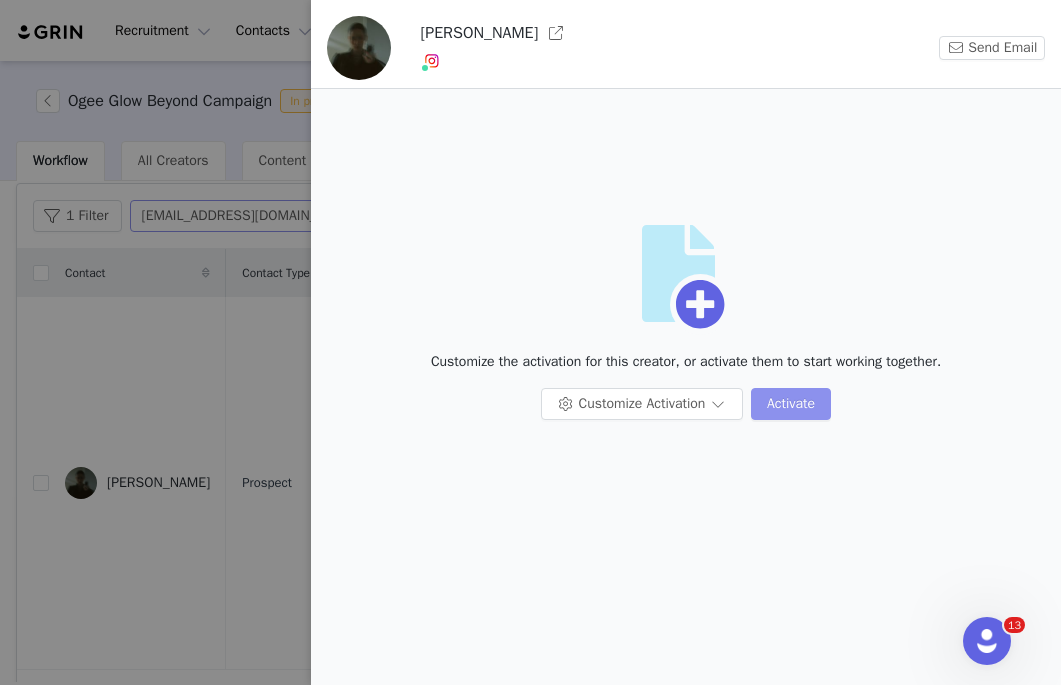 click on "Activate" at bounding box center [791, 404] 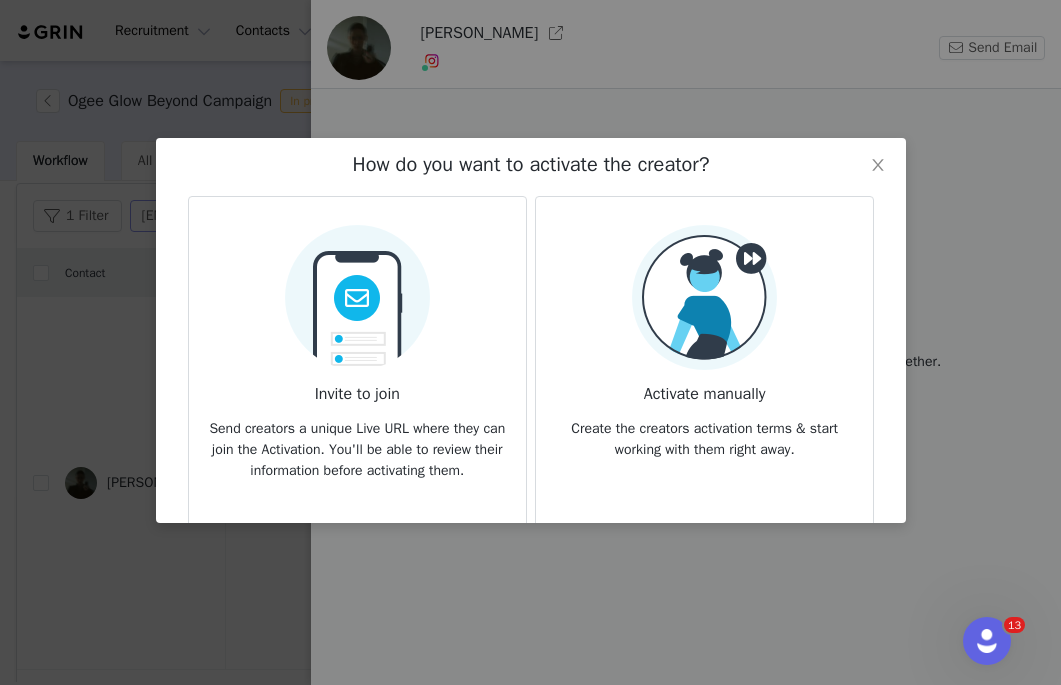 click at bounding box center (356, 291) 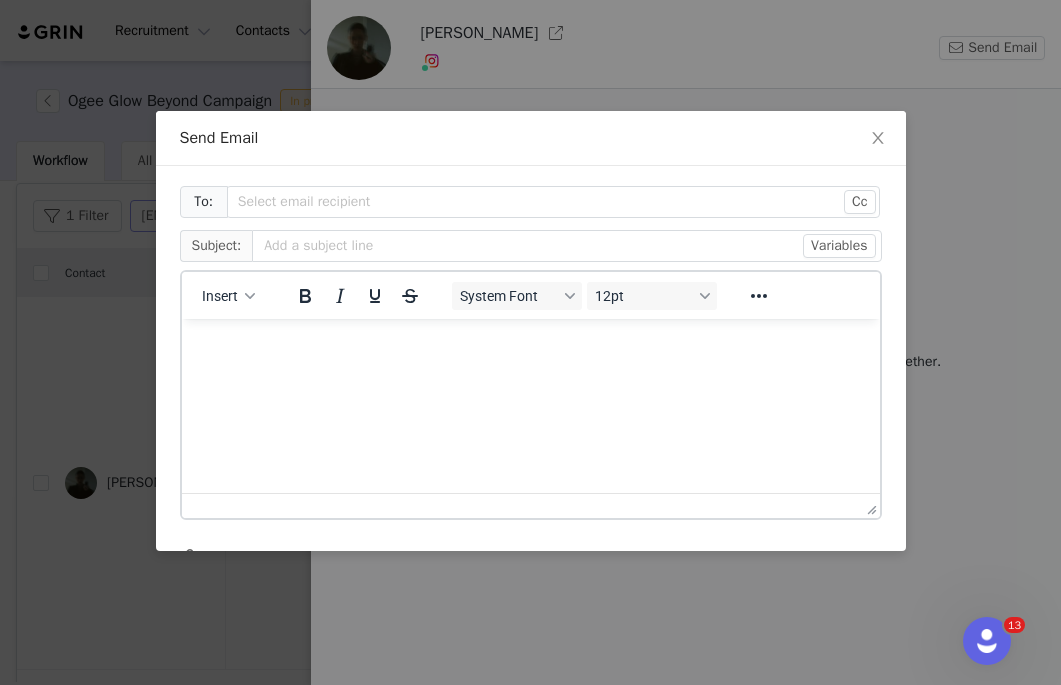 scroll, scrollTop: 0, scrollLeft: 0, axis: both 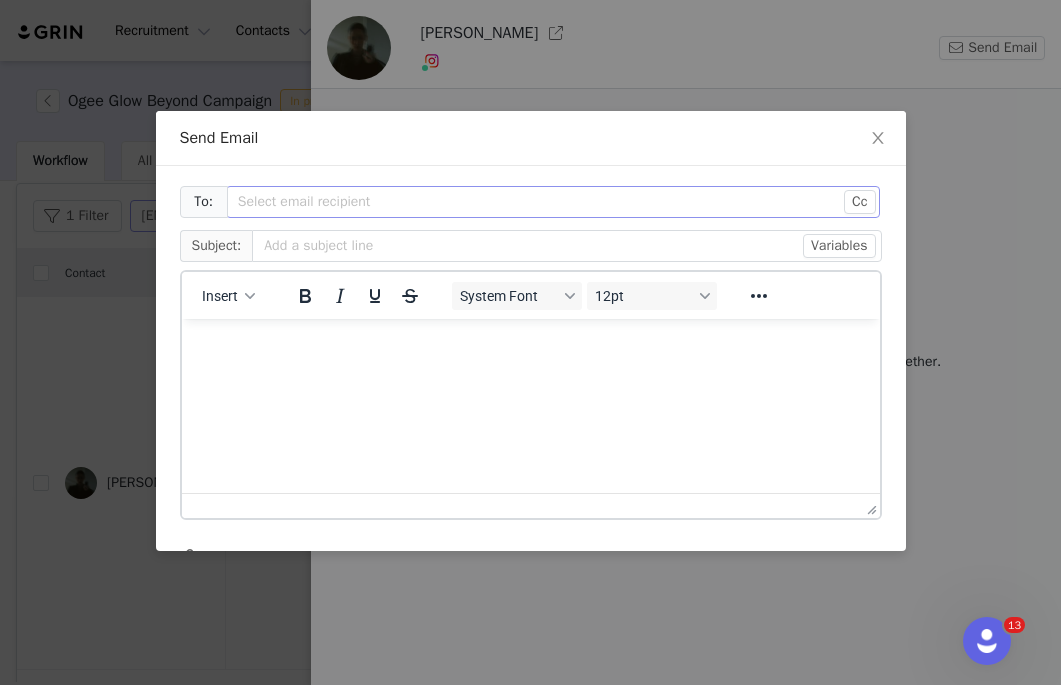 click on "Select email recipient" at bounding box center (542, 202) 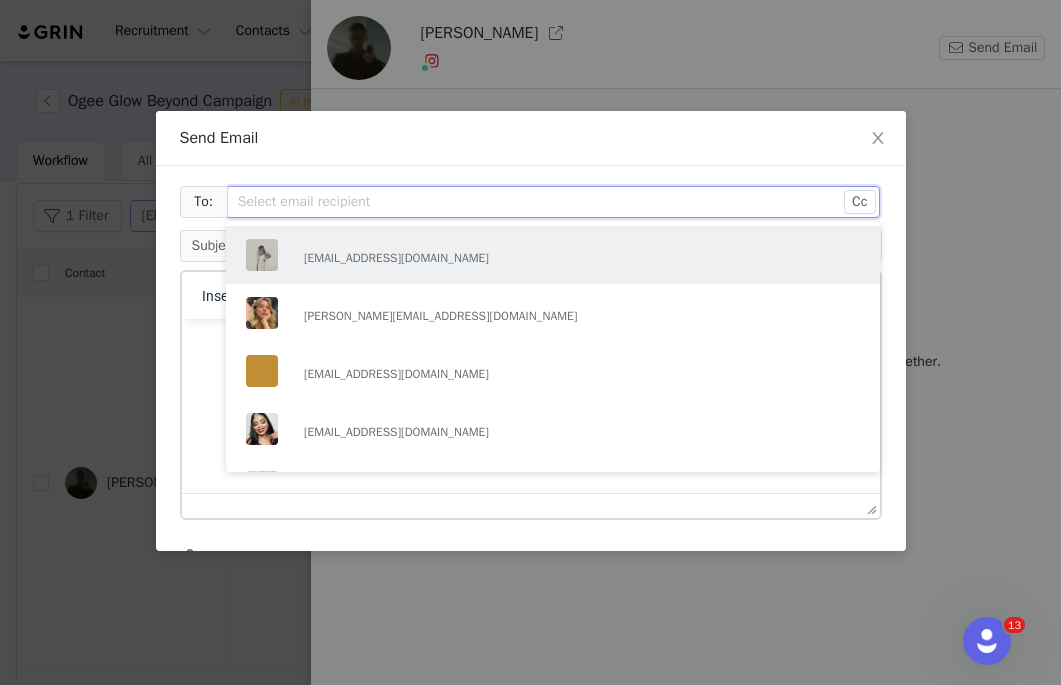 paste on "helenamgraves@gmail.com" 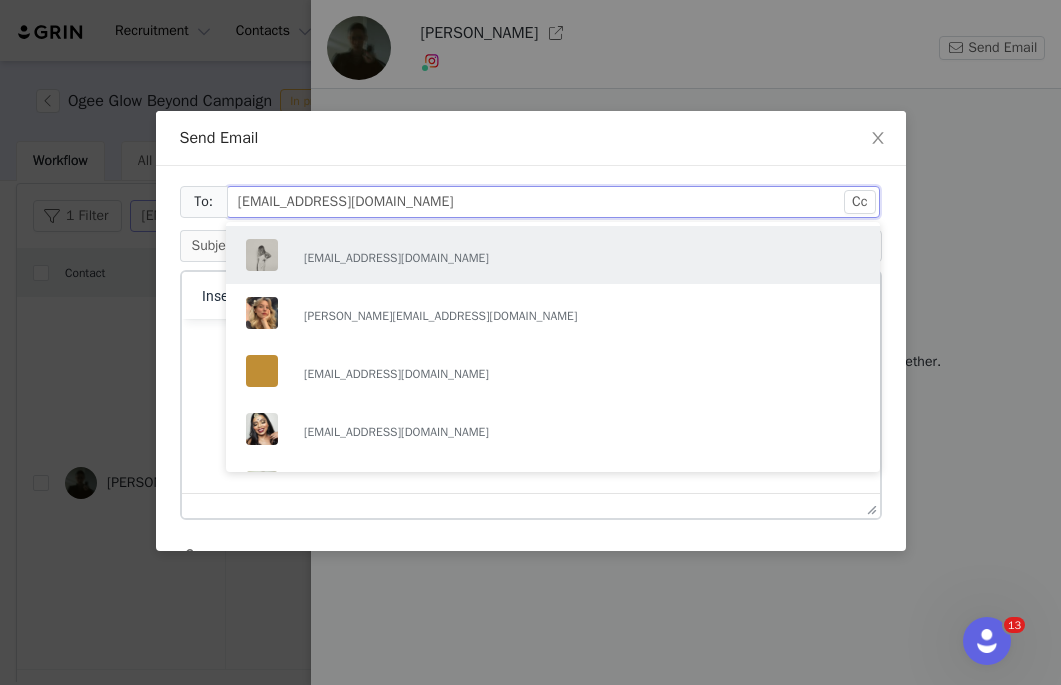 type on "helenamgraves@gmail.com" 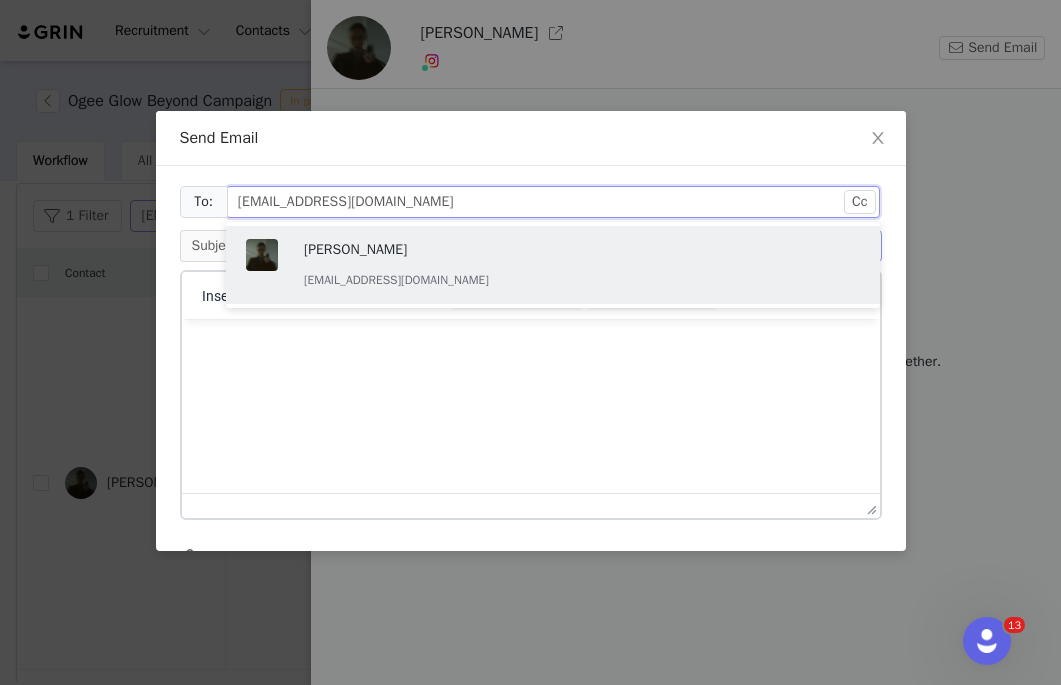 click on "Helena Graves" at bounding box center [414, 250] 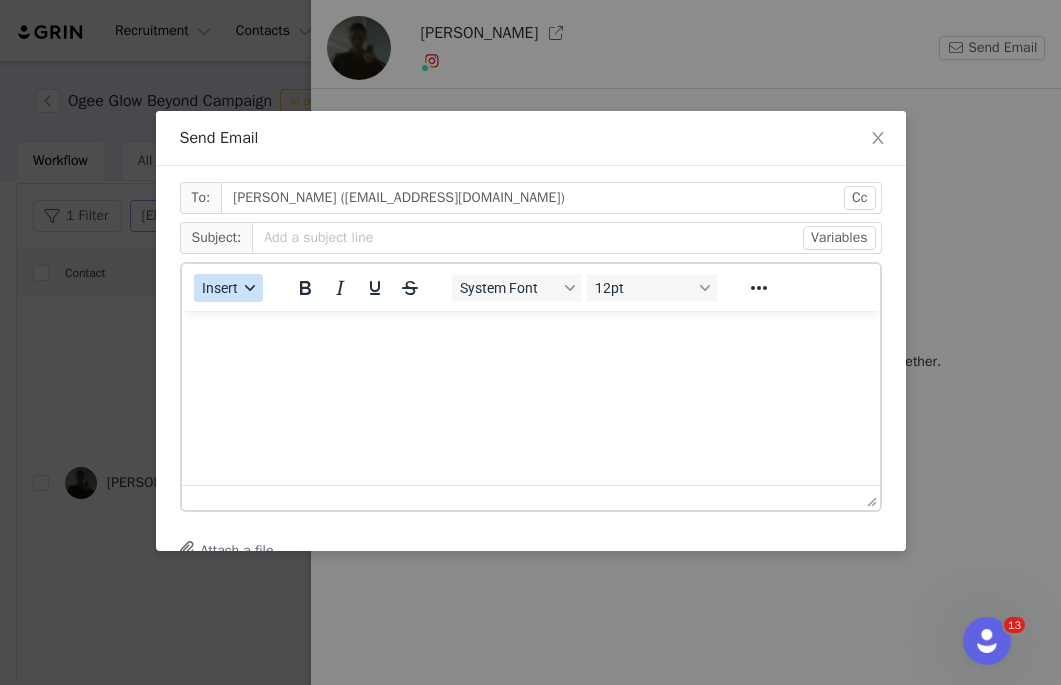 click on "Insert" at bounding box center [228, 288] 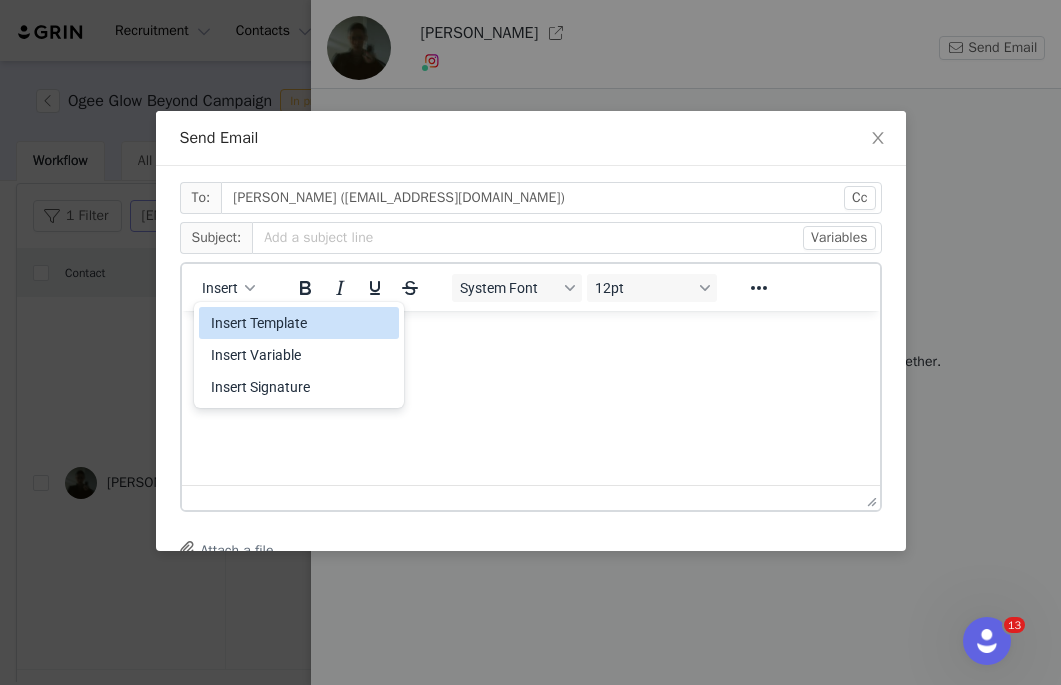 click on "Insert Template" at bounding box center [301, 323] 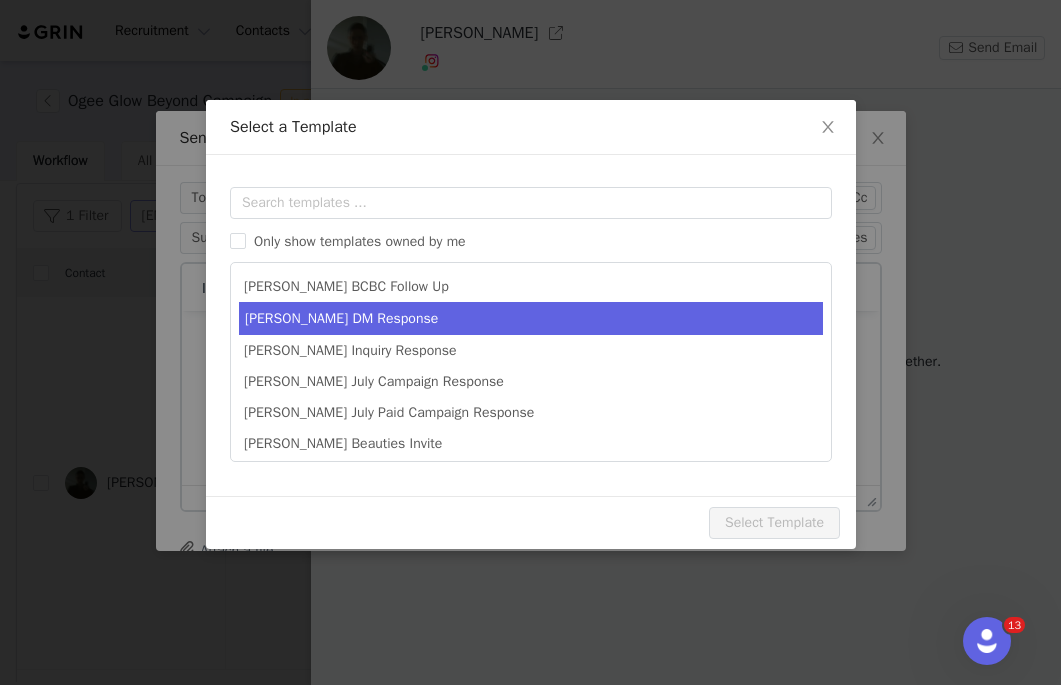 scroll, scrollTop: 0, scrollLeft: 0, axis: both 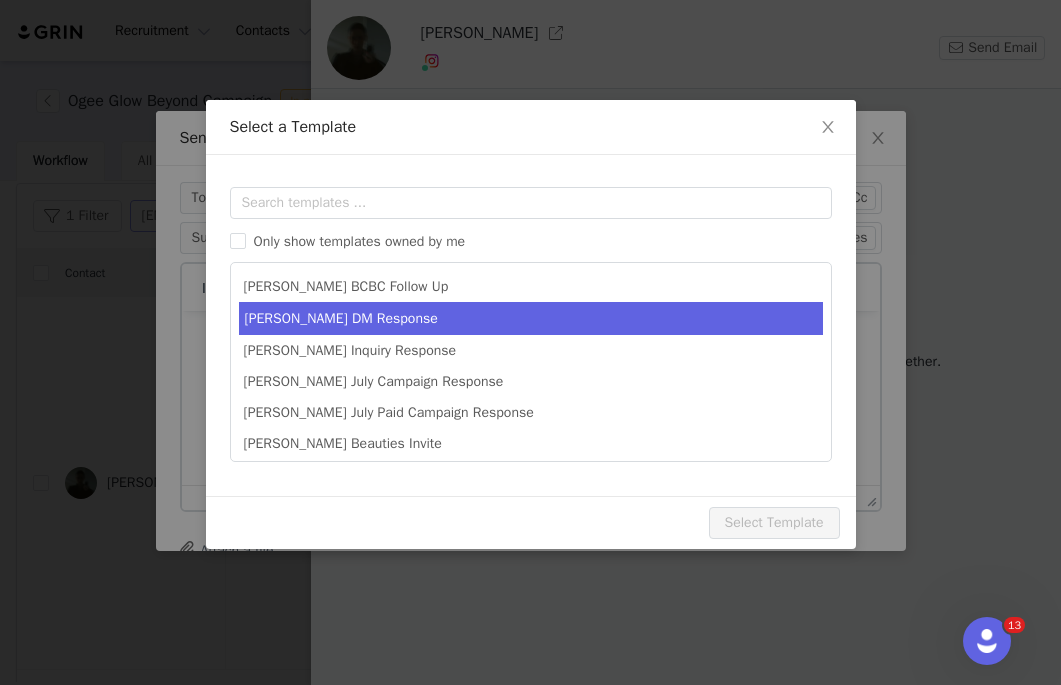 click on "[PERSON_NAME] DM Response" at bounding box center (531, 318) 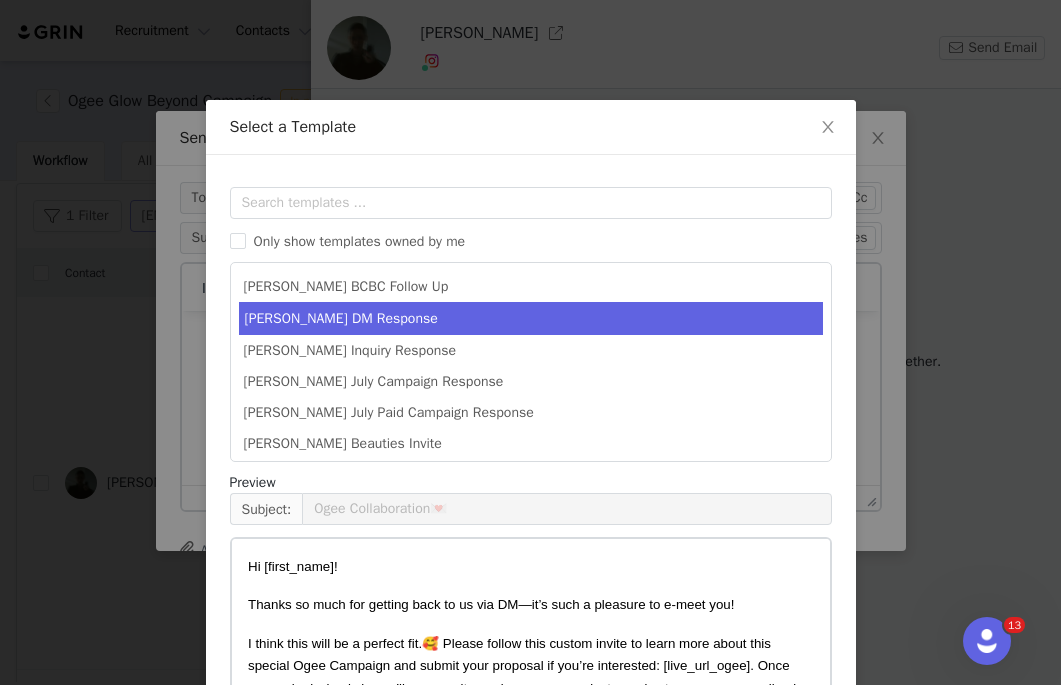 scroll, scrollTop: 203, scrollLeft: 0, axis: vertical 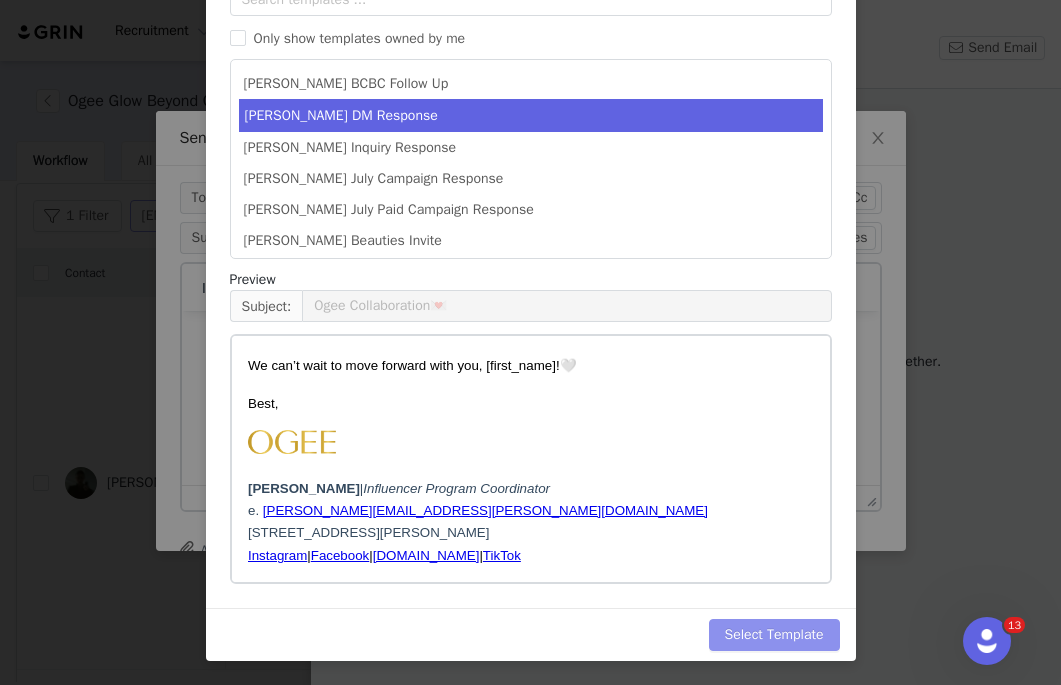 click on "Select Template" at bounding box center (774, 635) 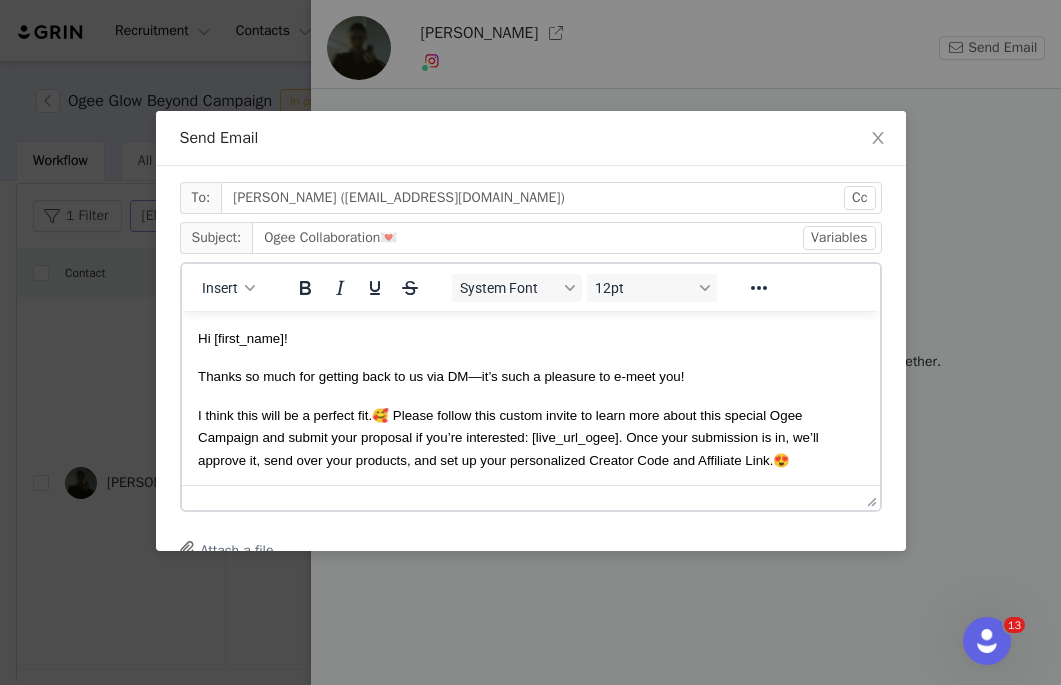 scroll, scrollTop: 0, scrollLeft: 0, axis: both 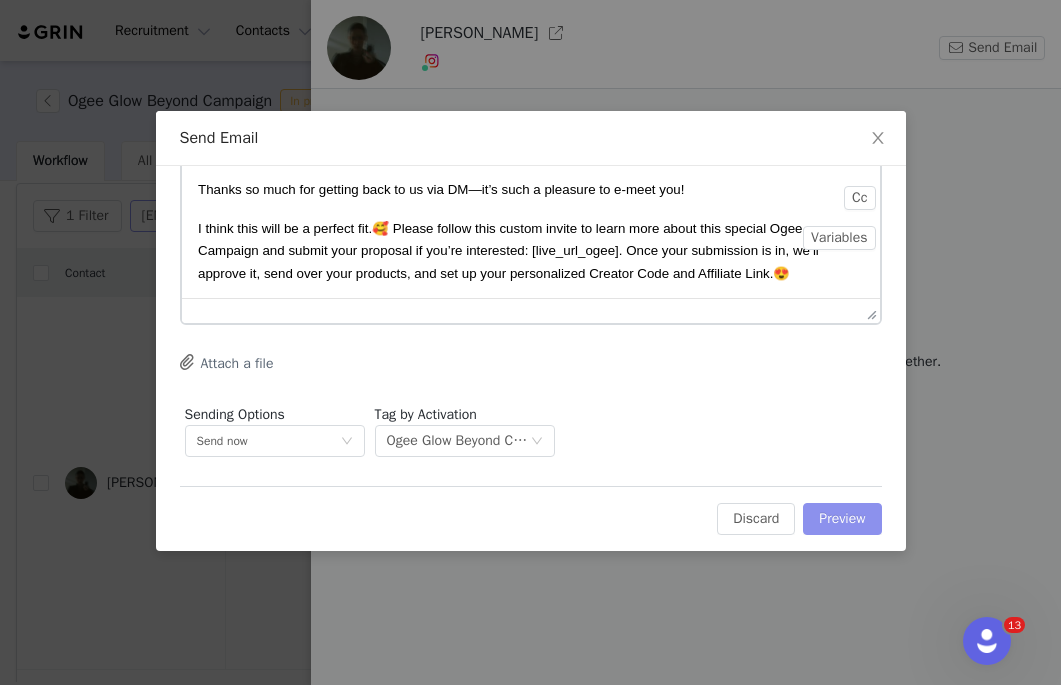 click on "Preview" at bounding box center (842, 519) 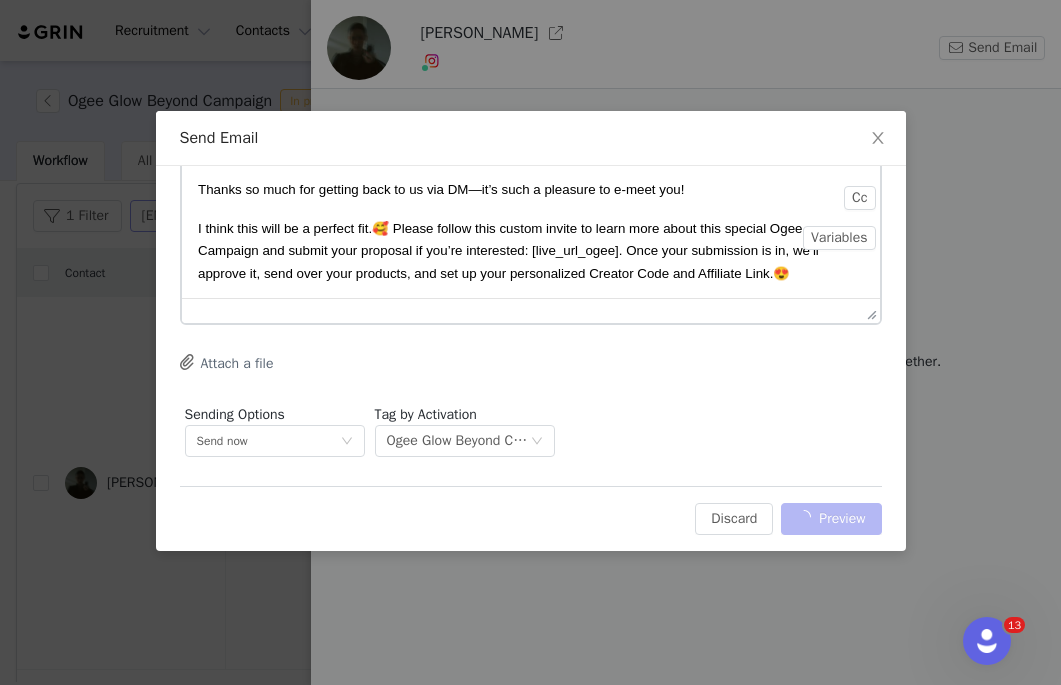 scroll, scrollTop: 0, scrollLeft: 0, axis: both 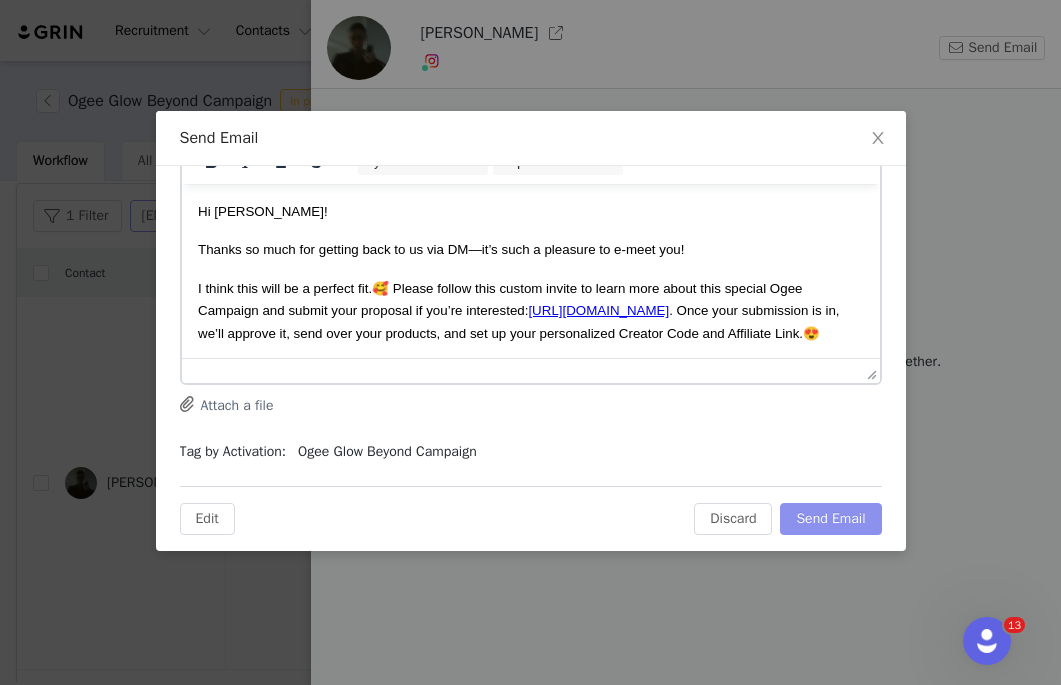 click on "Send Email" at bounding box center (830, 519) 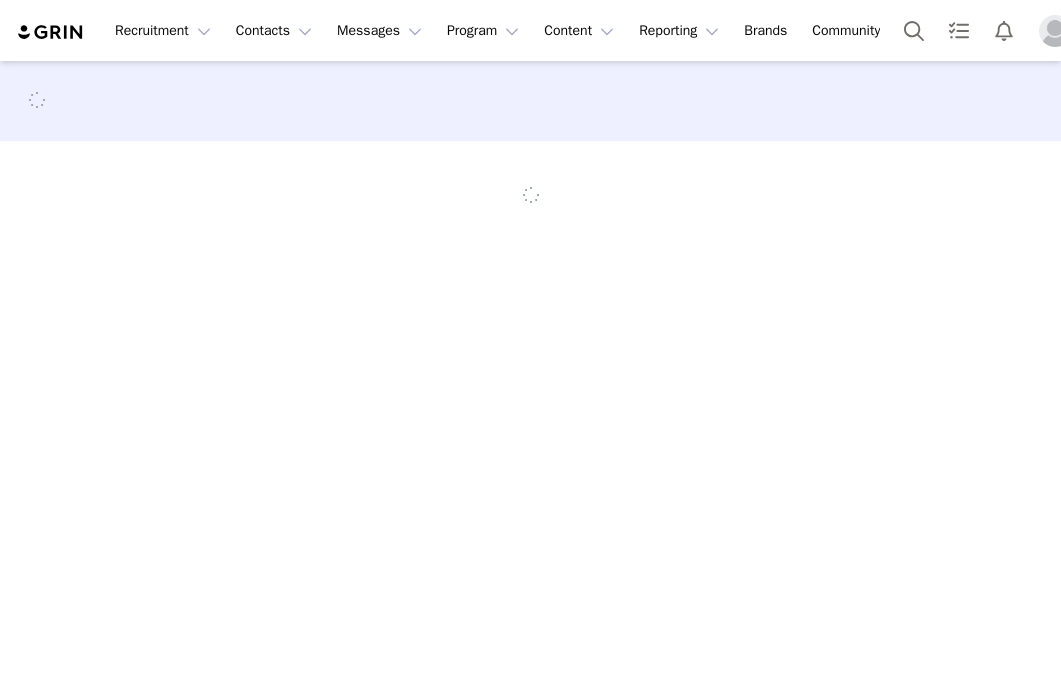 scroll, scrollTop: 0, scrollLeft: 0, axis: both 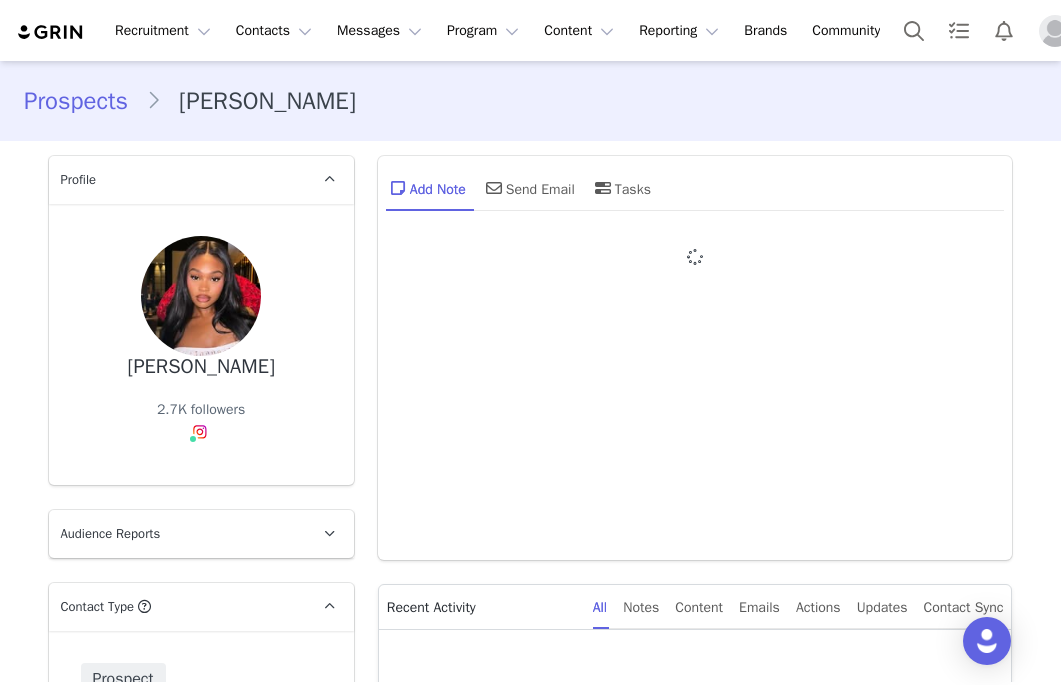 type on "+1 ([GEOGRAPHIC_DATA])" 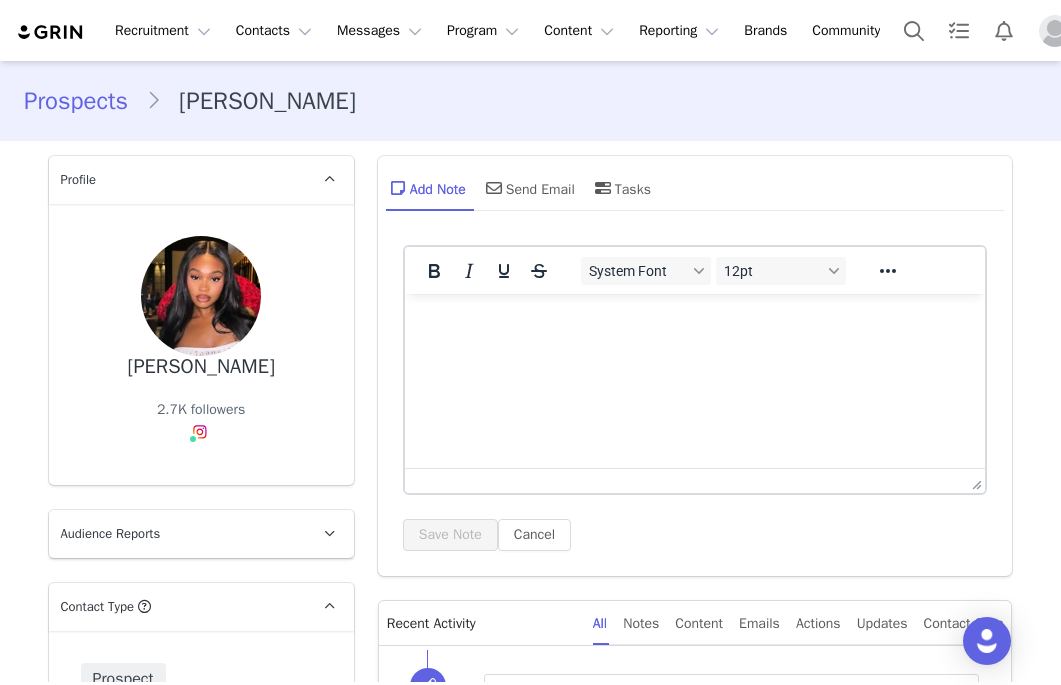 scroll, scrollTop: 0, scrollLeft: 0, axis: both 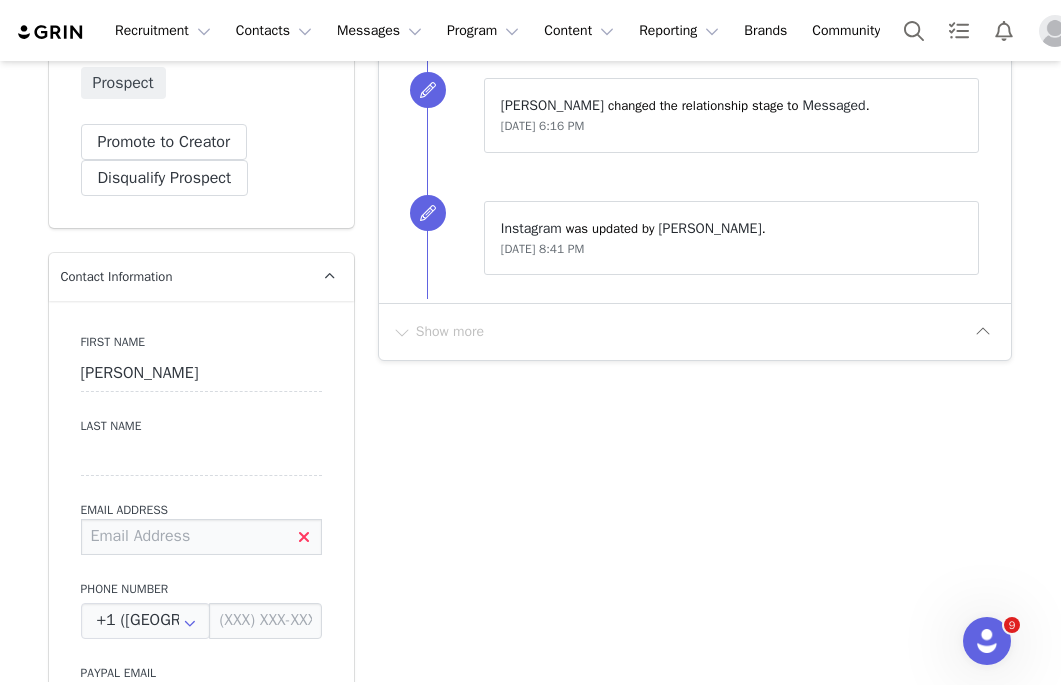 click at bounding box center [201, 537] 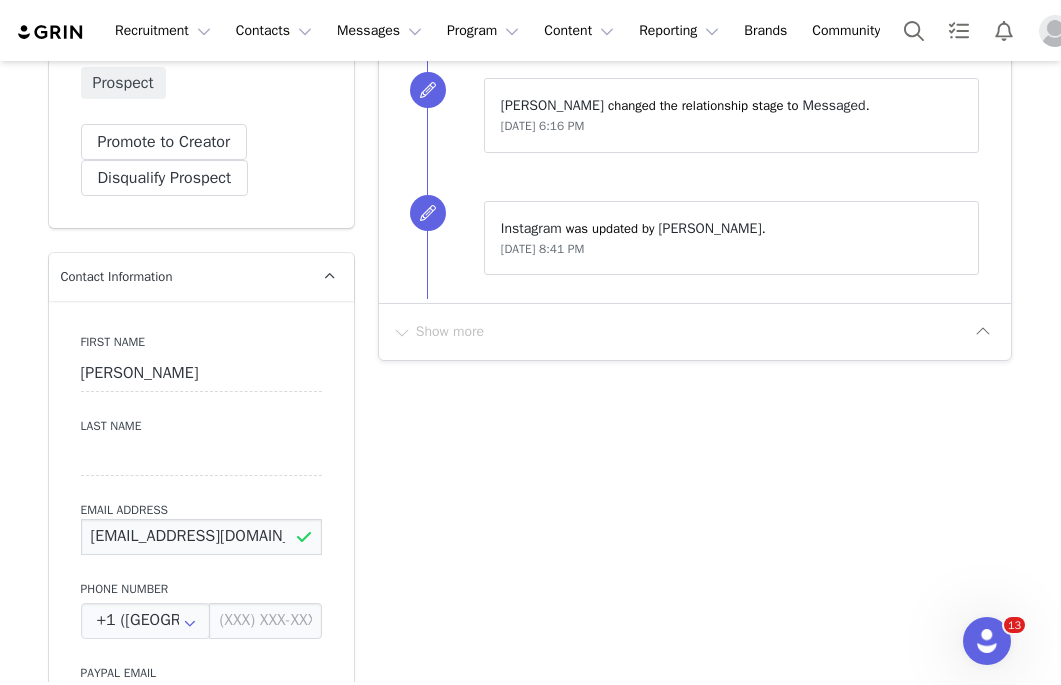 type on "[EMAIL_ADDRESS][DOMAIN_NAME]" 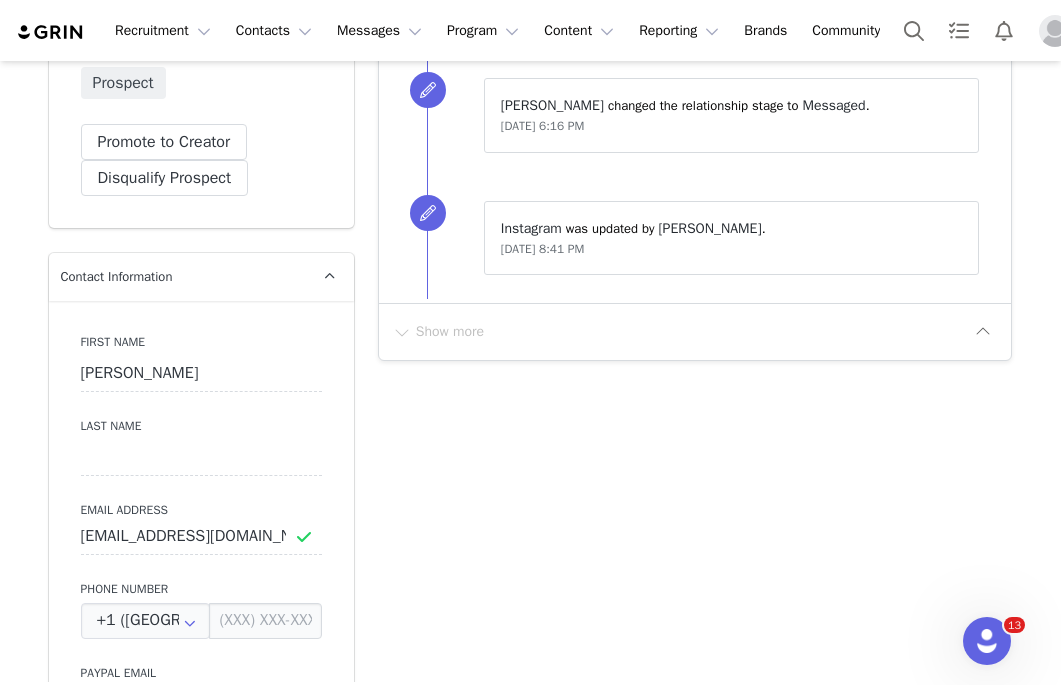 click on "Add Note   Send Email   Tasks  System Font 12pt To open the popup, press Shift+Enter To open the popup, press Shift+Enter To open the popup, press Shift+Enter To open the popup, press Shift+Enter Save Note Cancel Recent Activity All Notes Content Emails Actions Updates Contact Sync ⁨ [PERSON_NAME] ⁩ changed the ⁨relationship⁩ stage to ⁨ Messaged ⁩. [DATE] 6:16 PM ⁨ Instagram ⁩ was updated by ⁨ [PERSON_NAME] ⁩. [DATE] 8:41 PM Show more" at bounding box center [695, 1163] 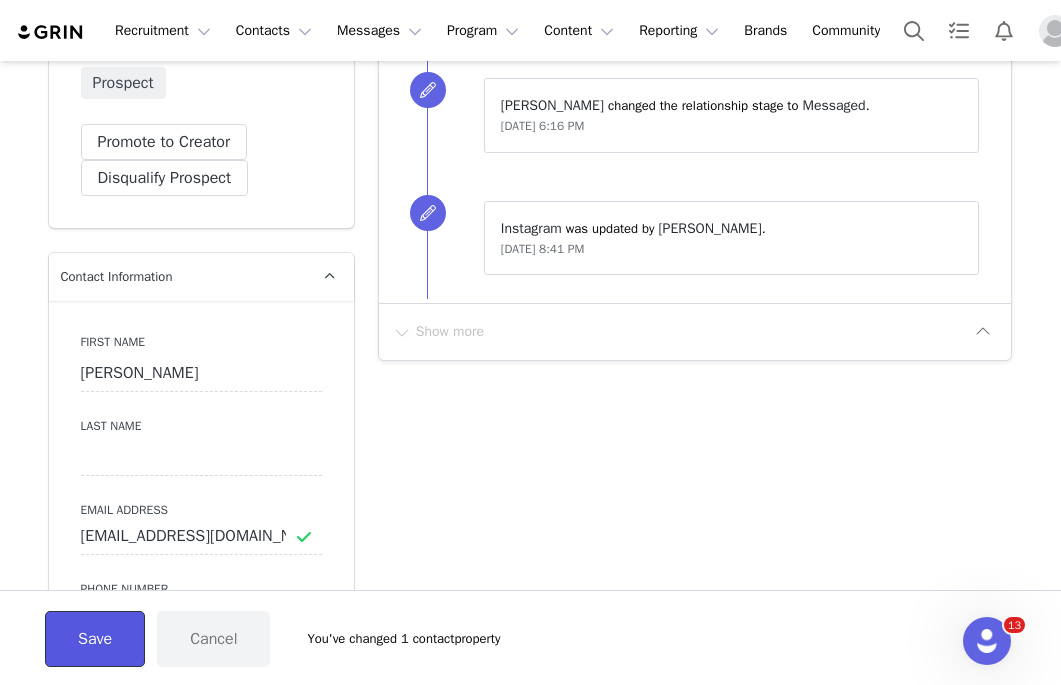 click on "Save" at bounding box center [95, 639] 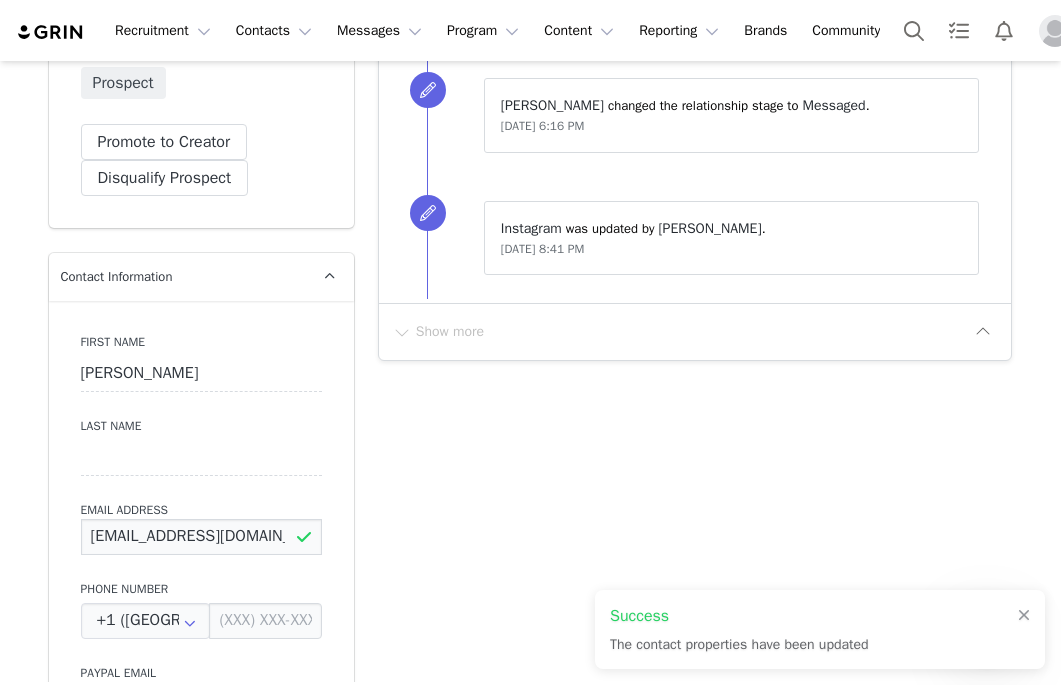 drag, startPoint x: 270, startPoint y: 536, endPoint x: 33, endPoint y: 532, distance: 237.03375 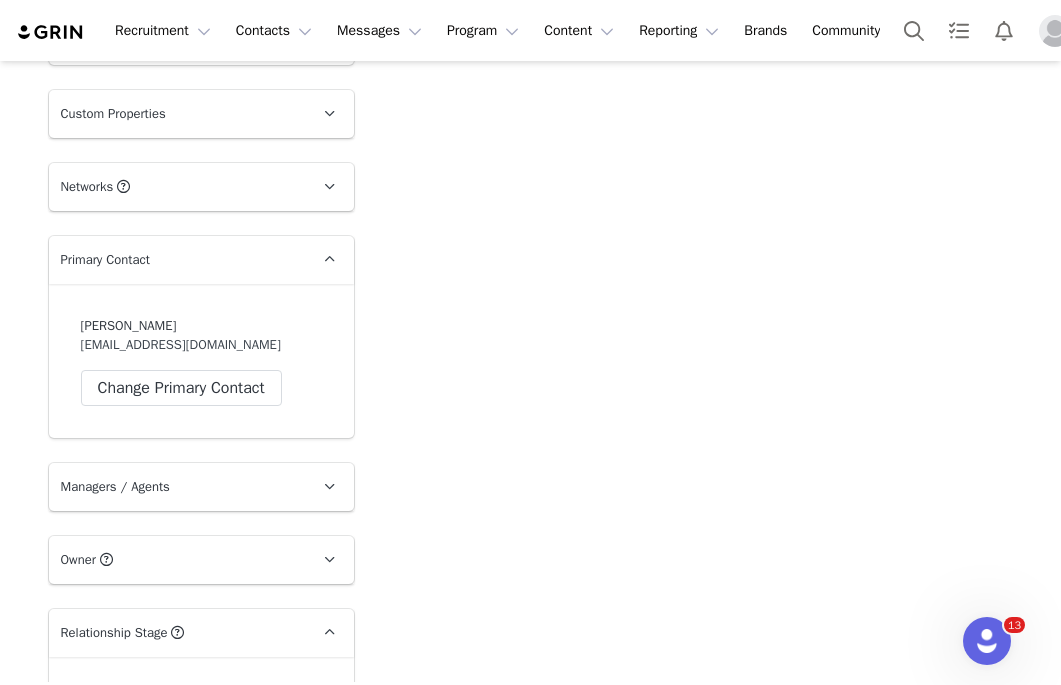 scroll, scrollTop: 2694, scrollLeft: 0, axis: vertical 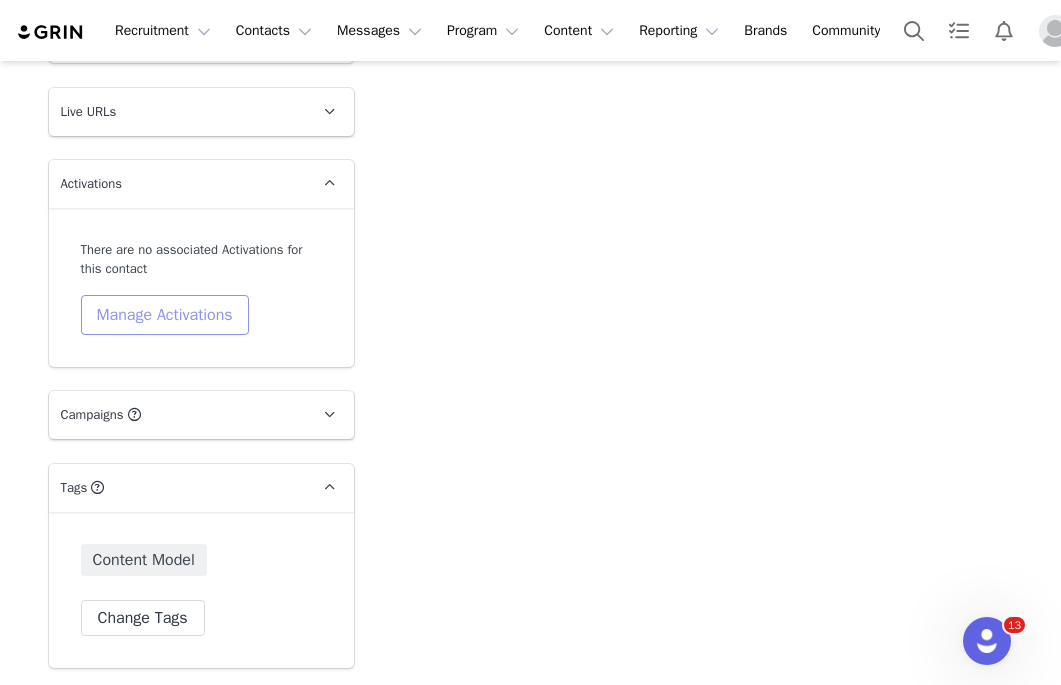 click on "Manage Activations" at bounding box center (165, 315) 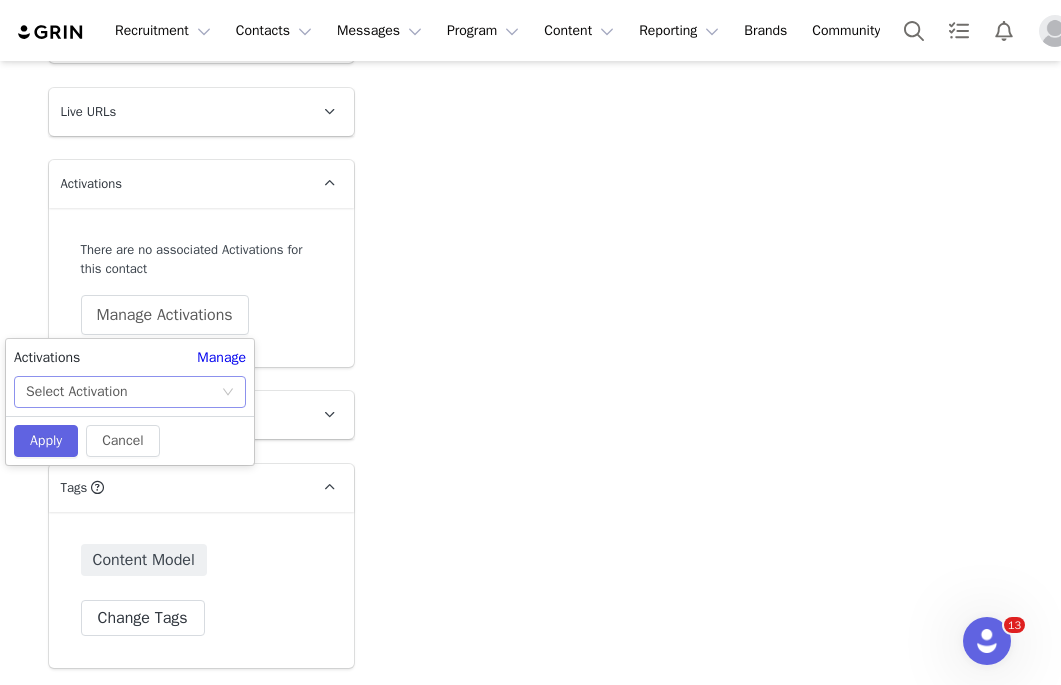 click on "Select Activation" at bounding box center [123, 392] 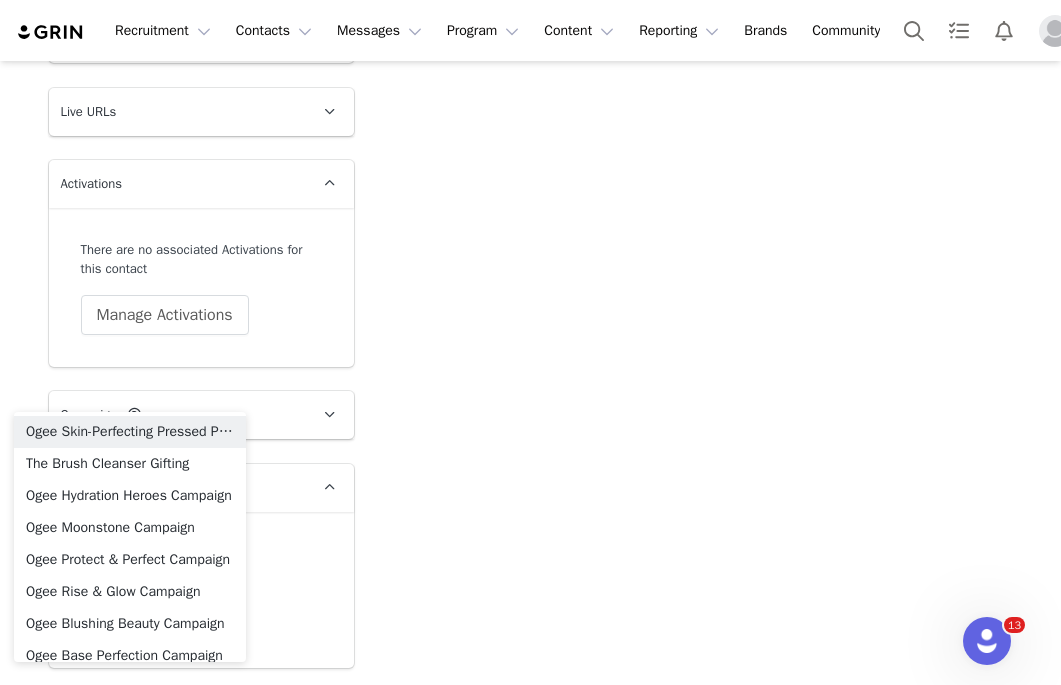 click on "Add Note   Send Email   Tasks  System Font 12pt To open the popup, press Shift+Enter To open the popup, press Shift+Enter To open the popup, press Shift+Enter To open the popup, press Shift+Enter Save Note Cancel Recent Activity All Notes Content Emails Actions Updates Contact Sync ⁨ [PERSON_NAME] ⁩ changed the ⁨relationship⁩ stage to ⁨ Messaged ⁩. [DATE] 6:16 PM ⁨ Instagram ⁩ was updated by ⁨ [PERSON_NAME] ⁩. [DATE] 8:41 PM Show more" at bounding box center [695, -935] 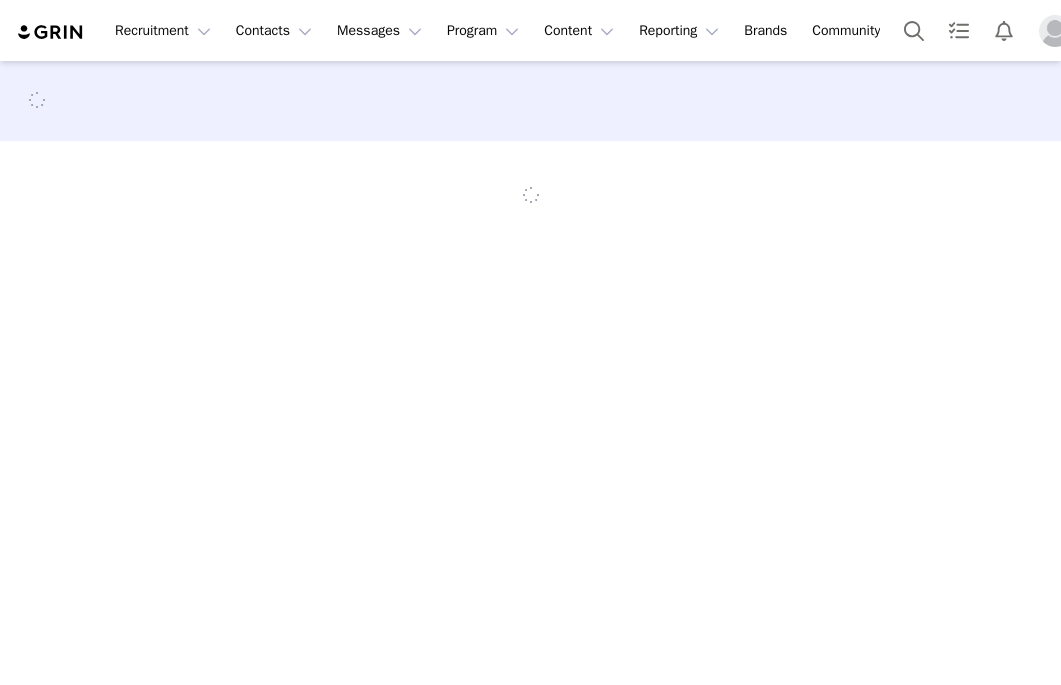 scroll, scrollTop: 0, scrollLeft: 0, axis: both 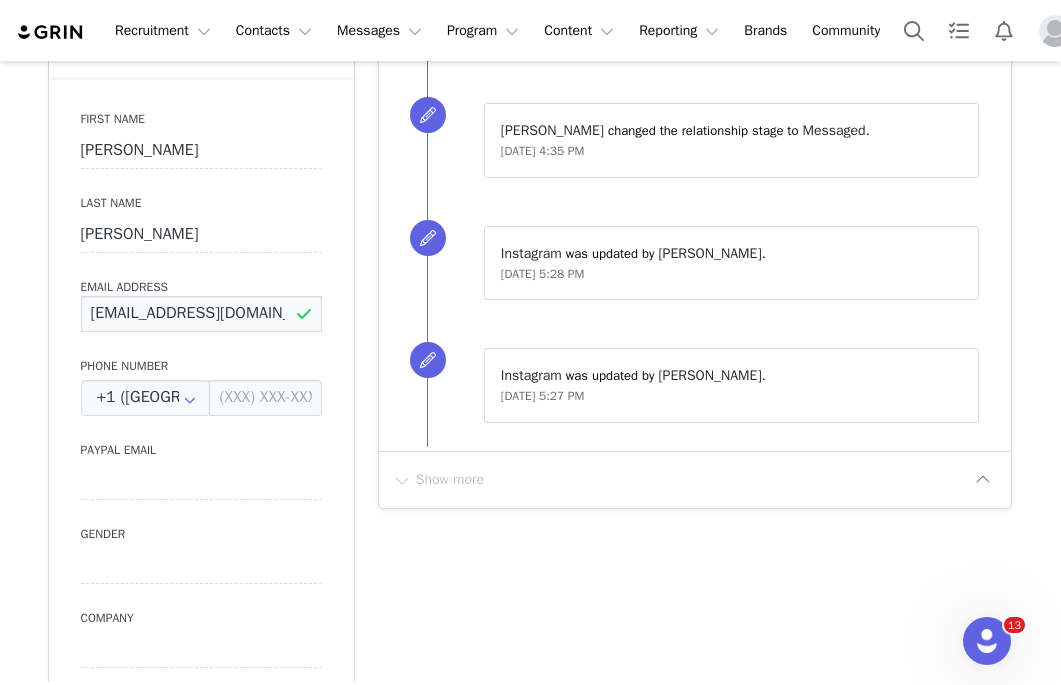drag, startPoint x: 266, startPoint y: 319, endPoint x: 41, endPoint y: 314, distance: 225.05554 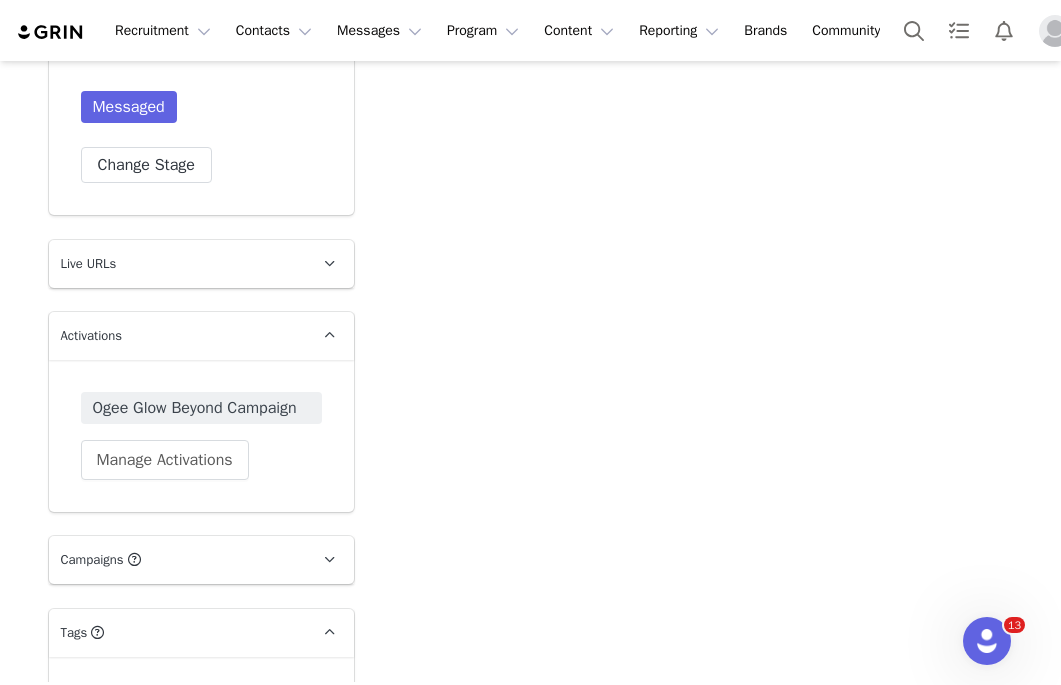 scroll, scrollTop: 2687, scrollLeft: 0, axis: vertical 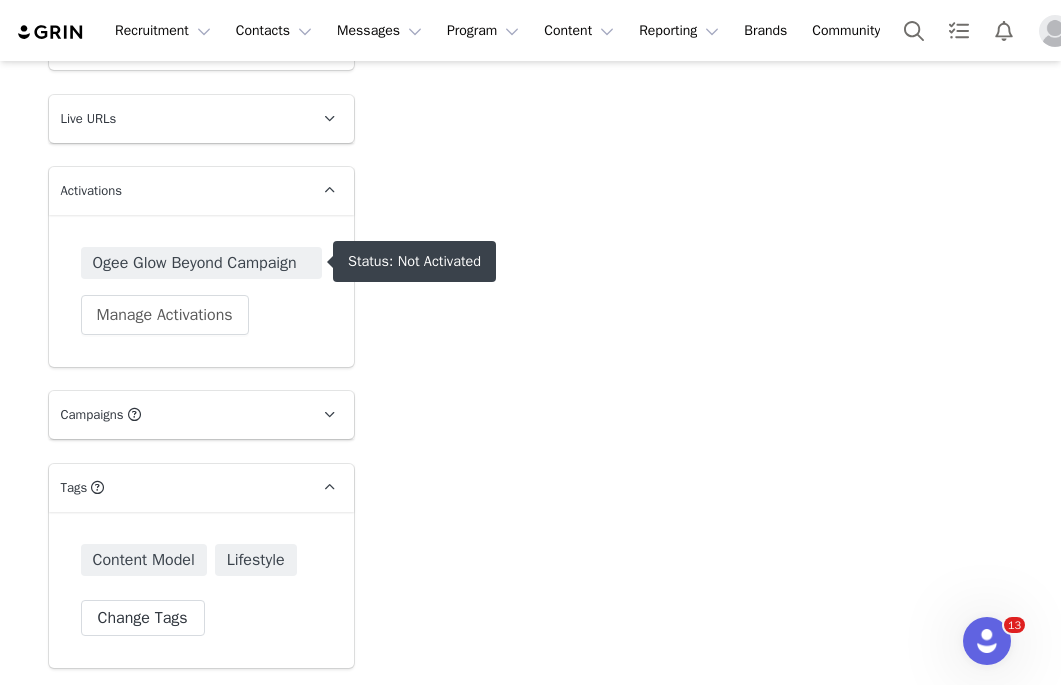 click on "Ogee Glow Beyond Campaign" at bounding box center (201, 263) 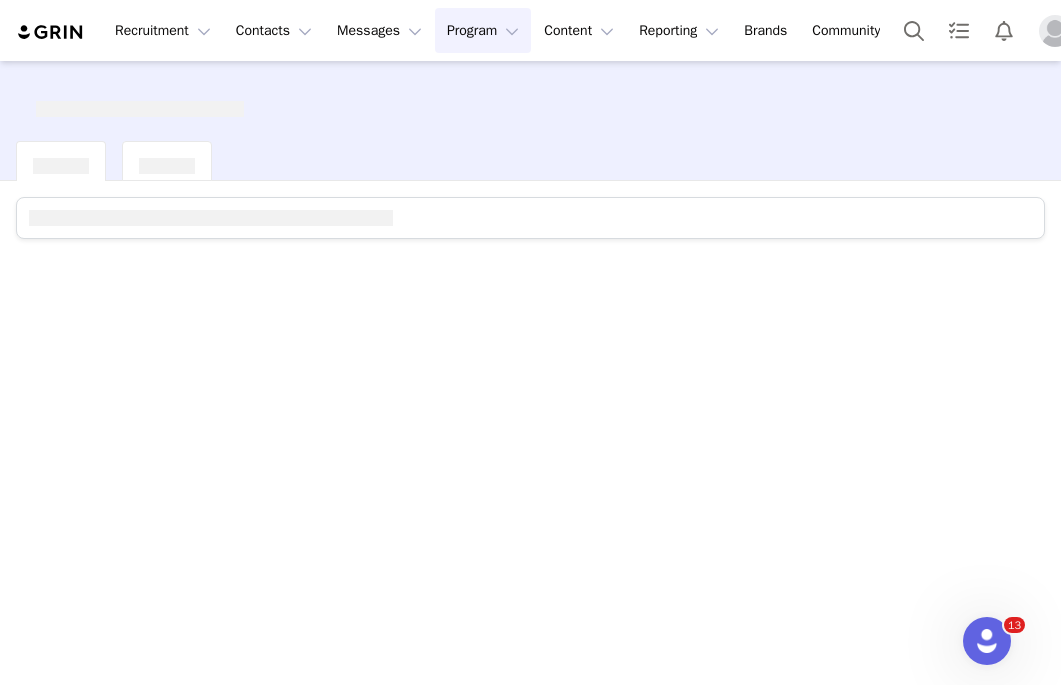 scroll, scrollTop: 0, scrollLeft: 0, axis: both 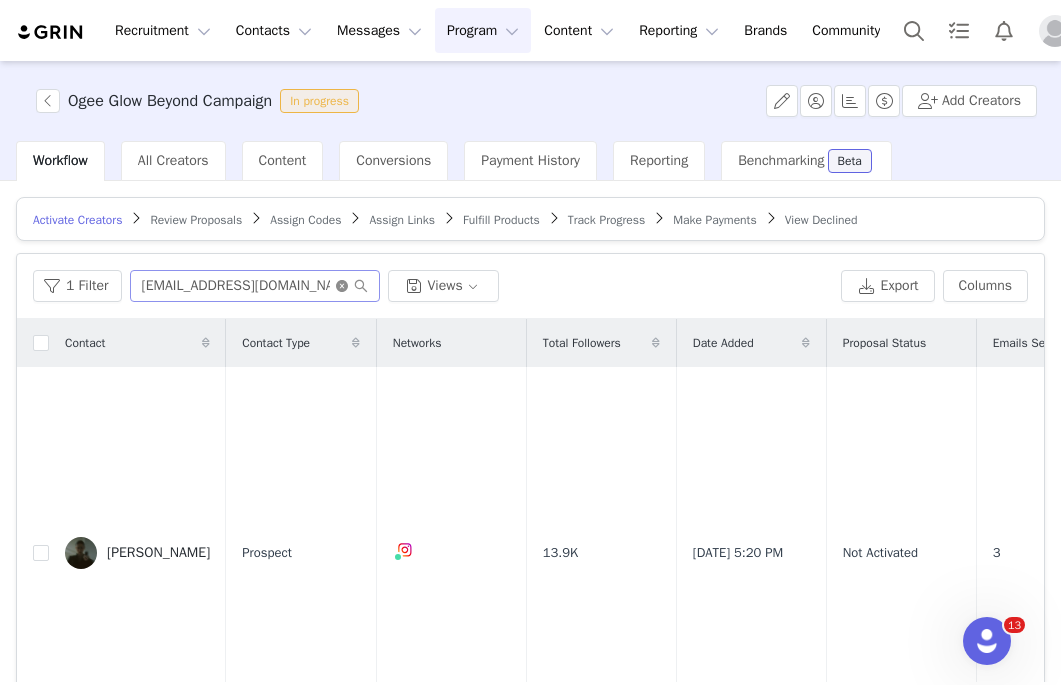 click 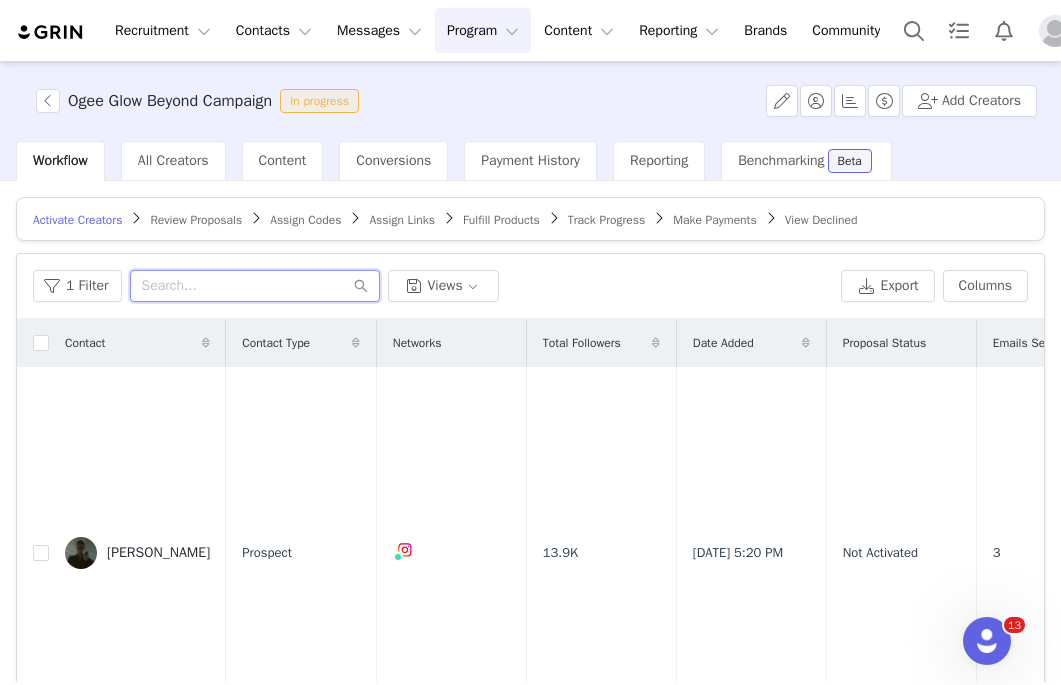 click at bounding box center (255, 286) 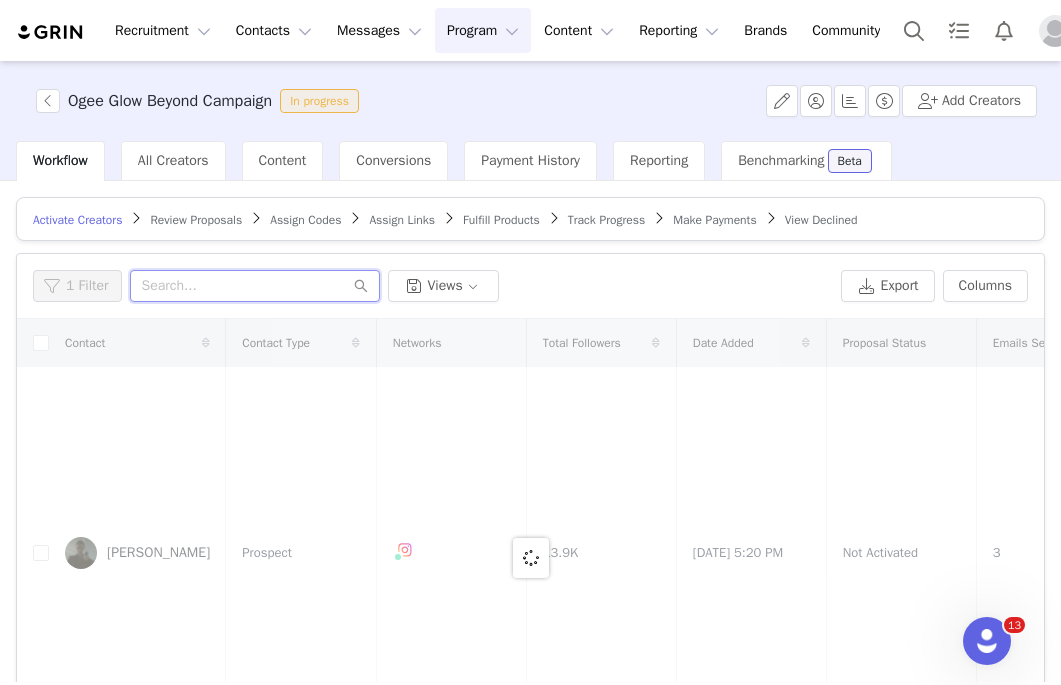 paste on "[EMAIL_ADDRESS][DOMAIN_NAME]" 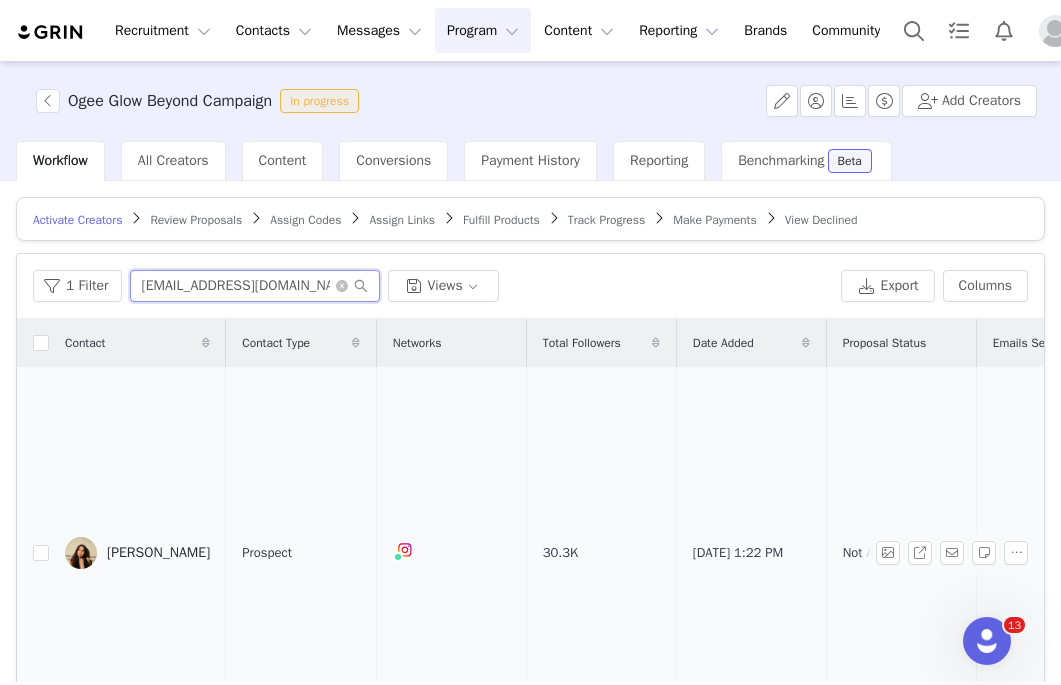 type on "[EMAIL_ADDRESS][DOMAIN_NAME]" 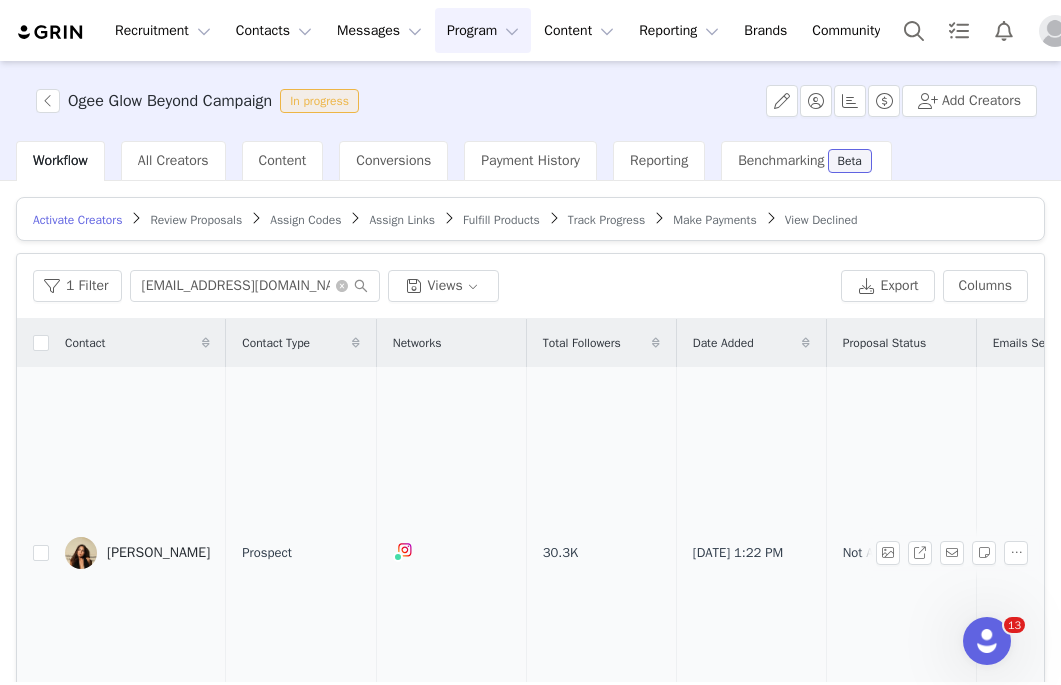 click on "Maria Hinson" at bounding box center (158, 553) 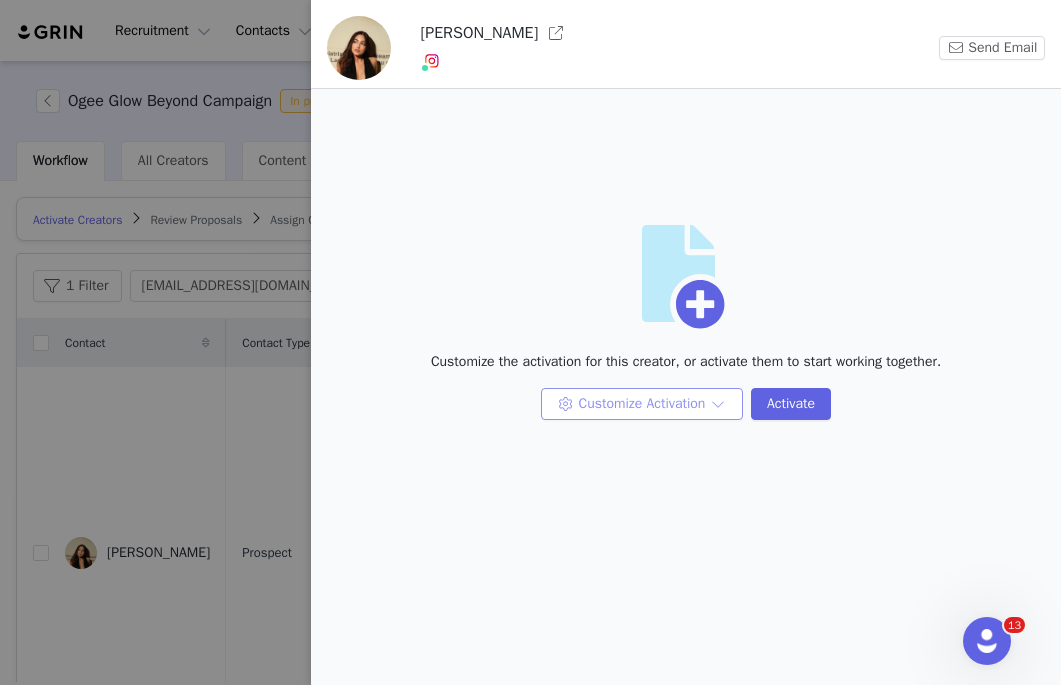 click on "Customize Activation" at bounding box center (642, 404) 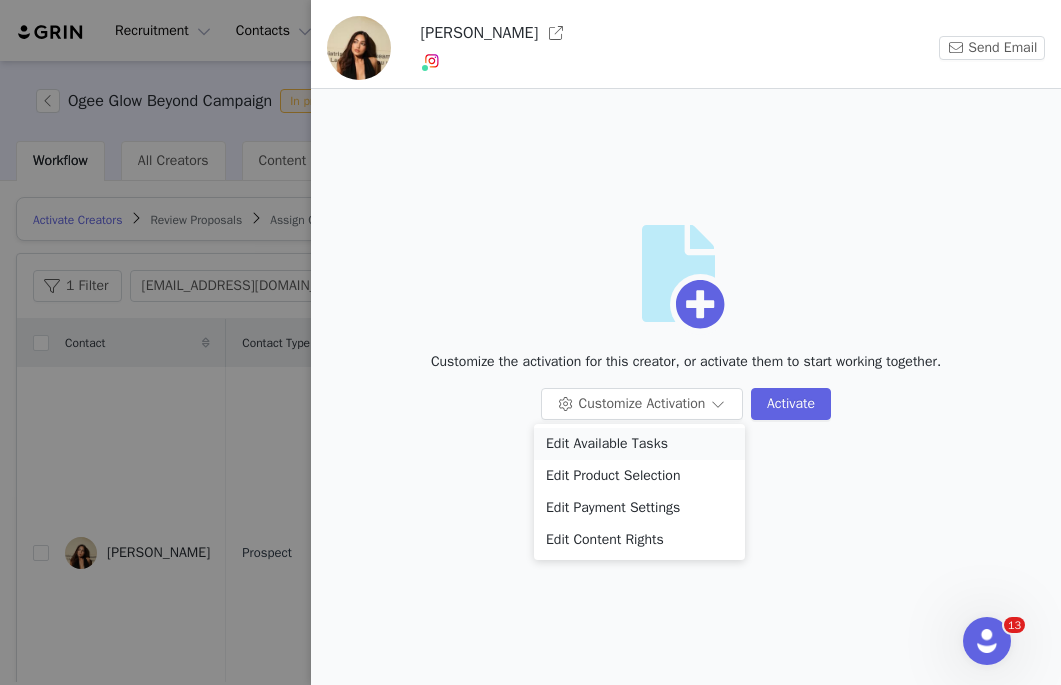 click on "Edit Available Tasks" at bounding box center [639, 444] 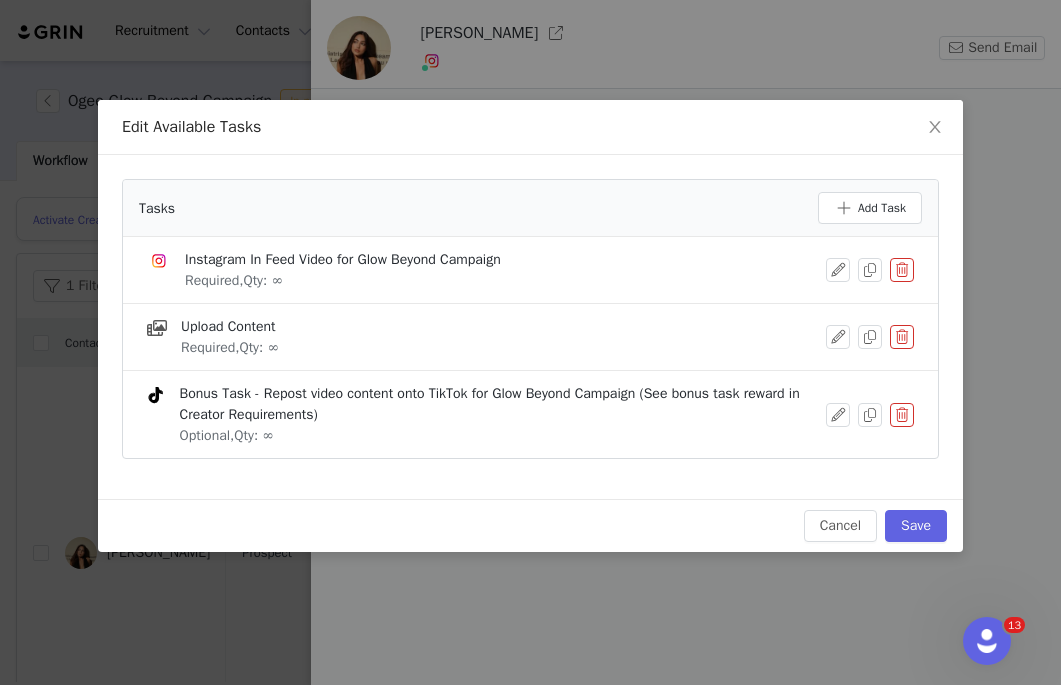 click on "Edit Available Tasks Tasks     Add Task Instagram In Feed Video for Glow Beyond Campaign  Required,   Qty: ∞              Upload Content  Required,   Qty: ∞              Bonus Task - Repost video content onto TikTok for Glow Beyond Campaign (See bonus task reward in Creator Requirements)  Optional,   Qty: ∞                    Cancel Save" at bounding box center (530, 342) 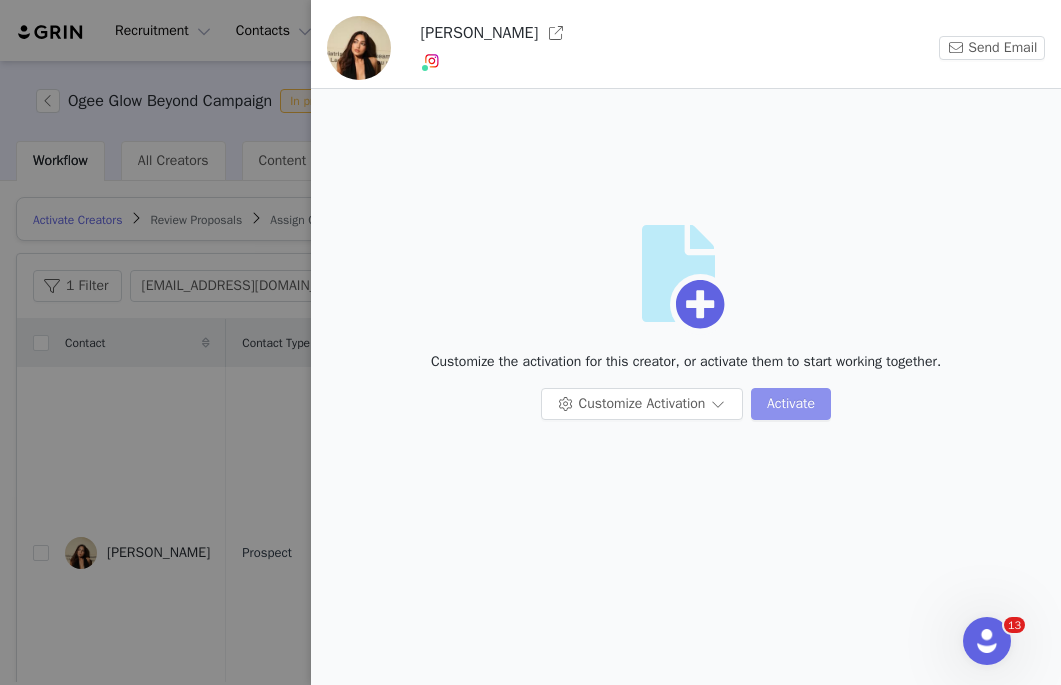 click on "Activate" at bounding box center (791, 404) 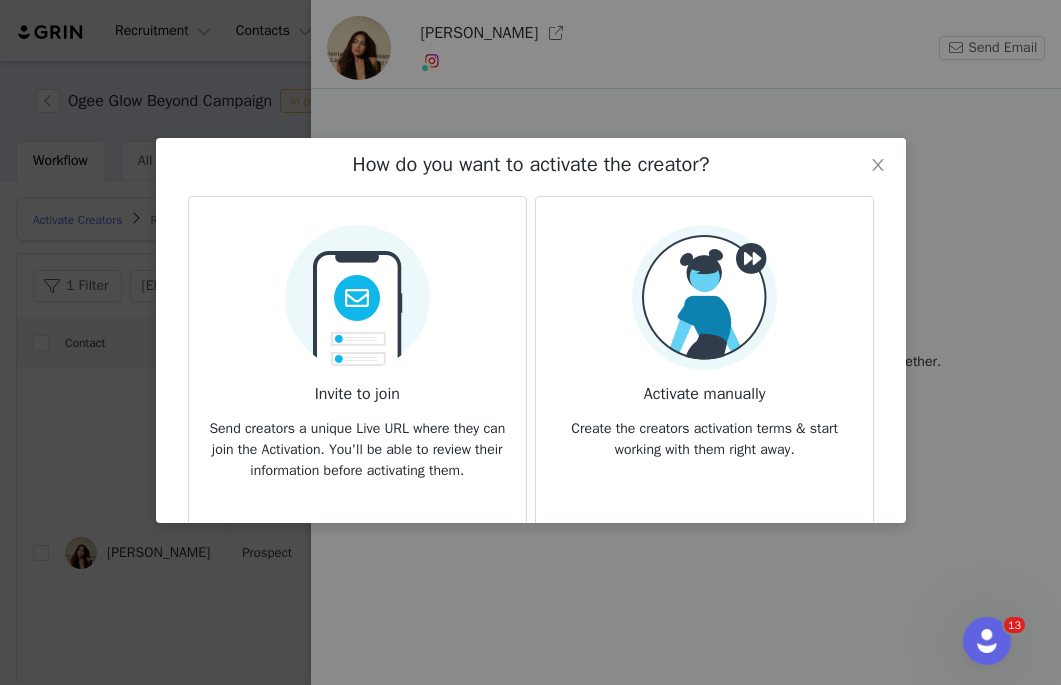 click on "Invite to join" at bounding box center [356, 388] 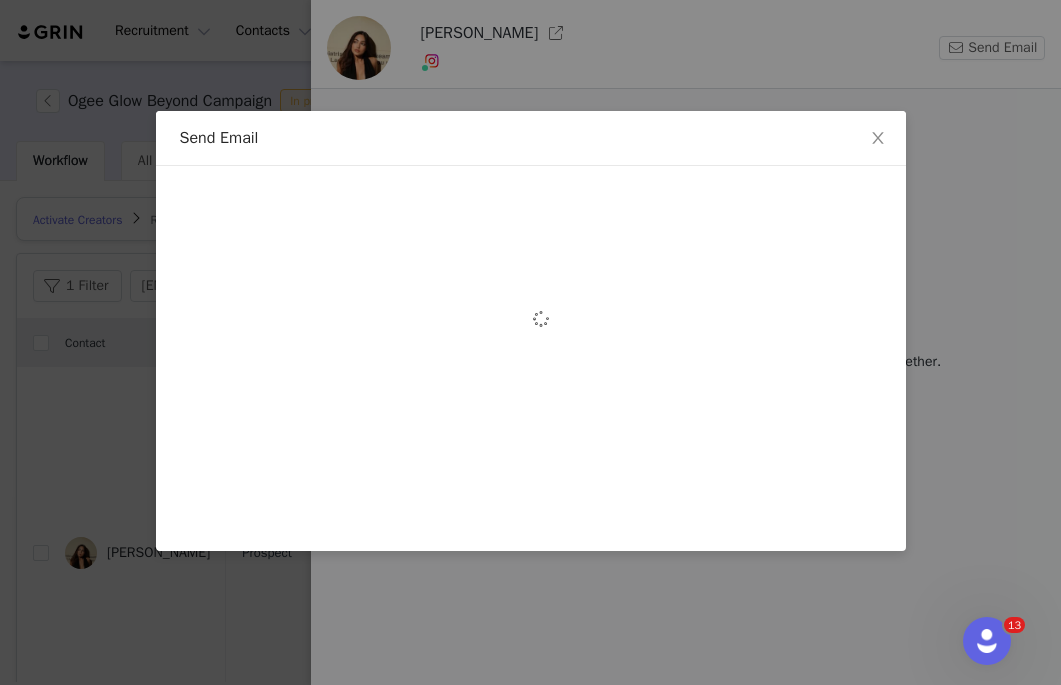 scroll, scrollTop: 0, scrollLeft: 0, axis: both 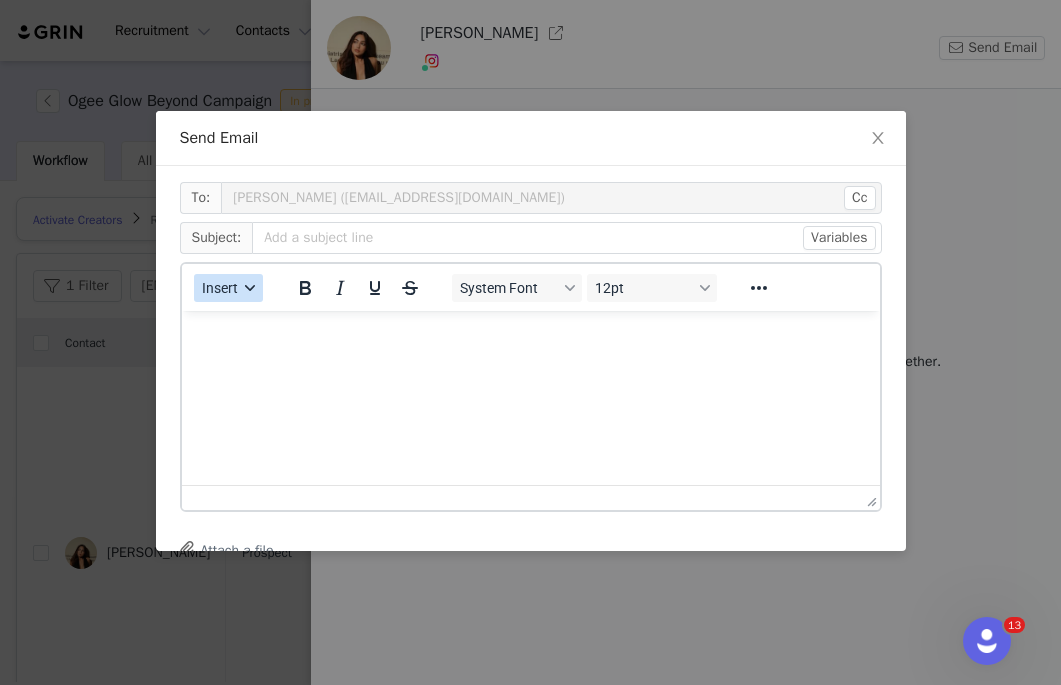 click 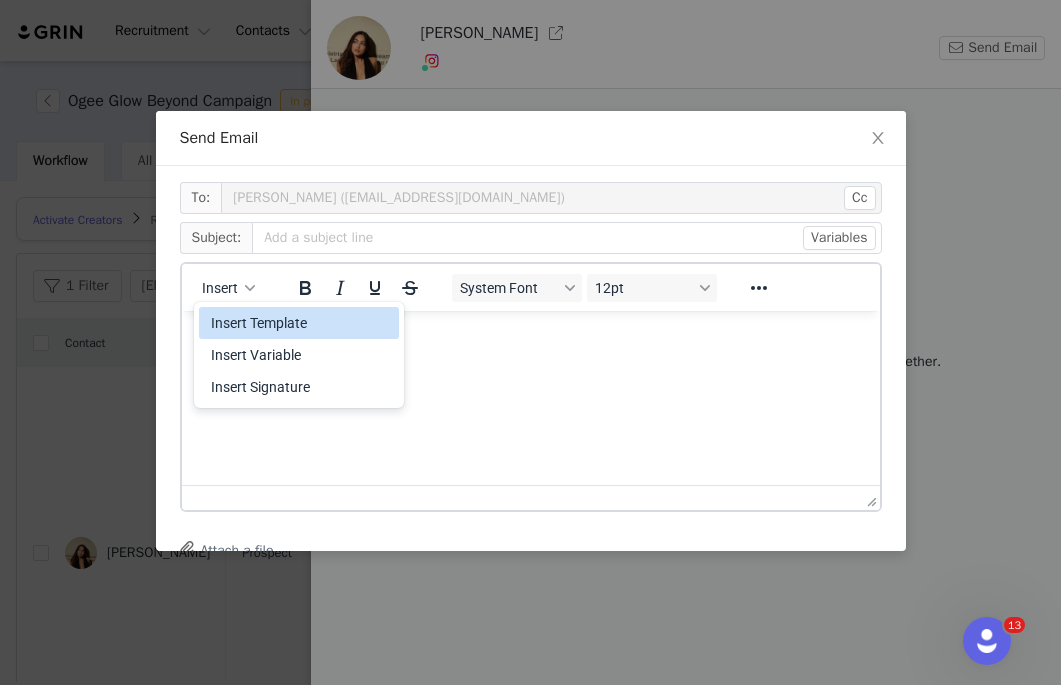 click on "Insert Template" at bounding box center (301, 323) 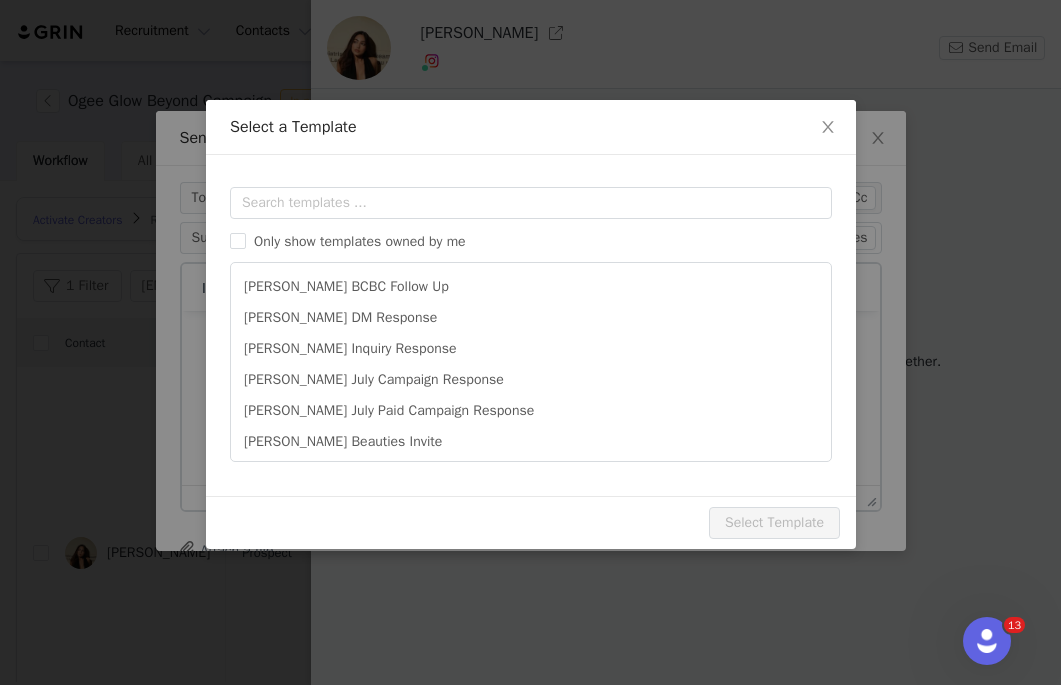 scroll, scrollTop: 0, scrollLeft: 0, axis: both 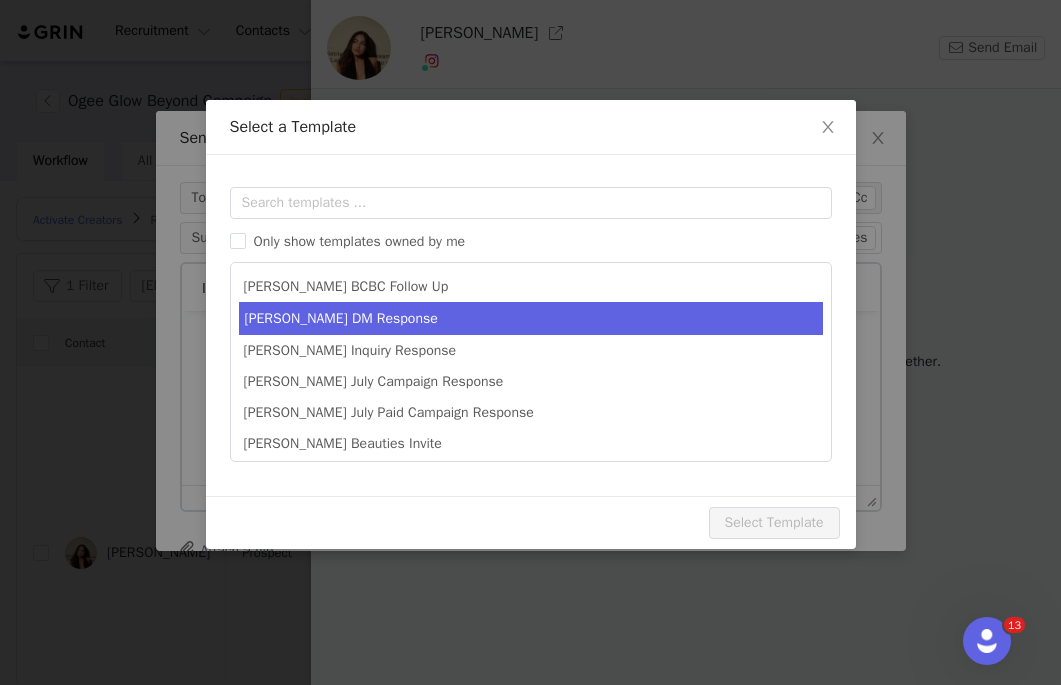 click on "Amanda DM Response" at bounding box center (531, 318) 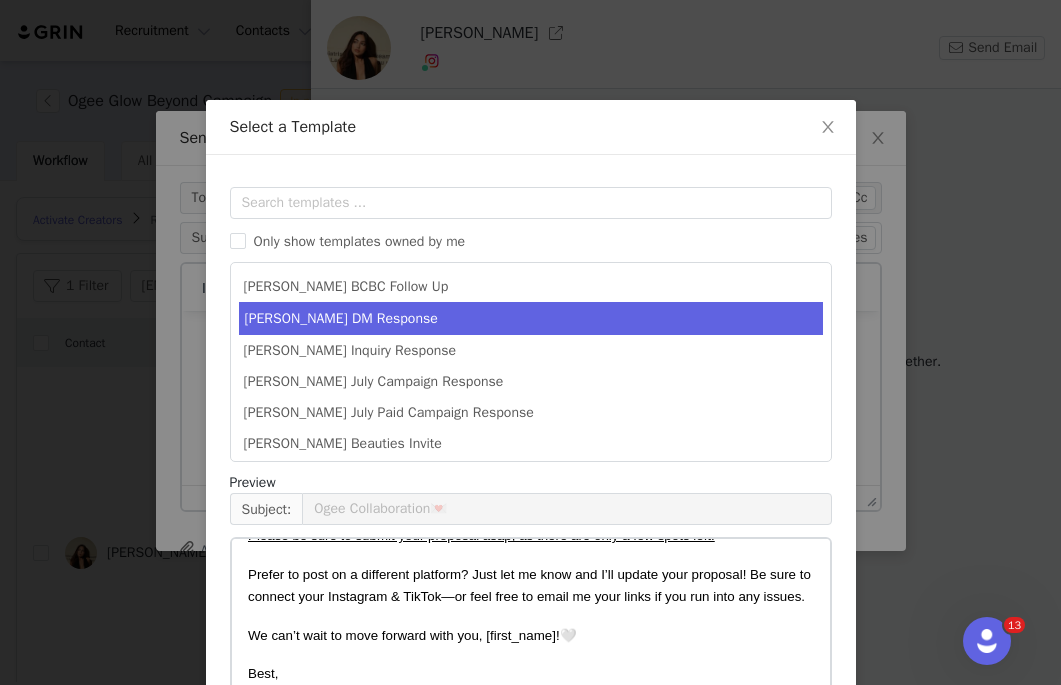scroll, scrollTop: 303, scrollLeft: 0, axis: vertical 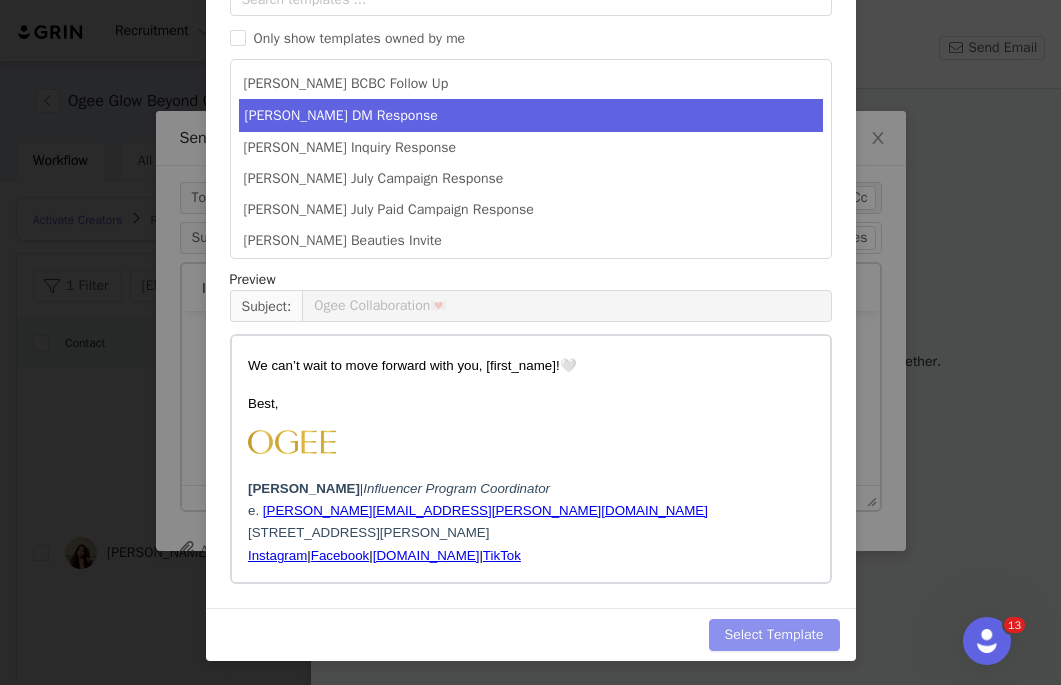 click on "Select Template" at bounding box center (774, 635) 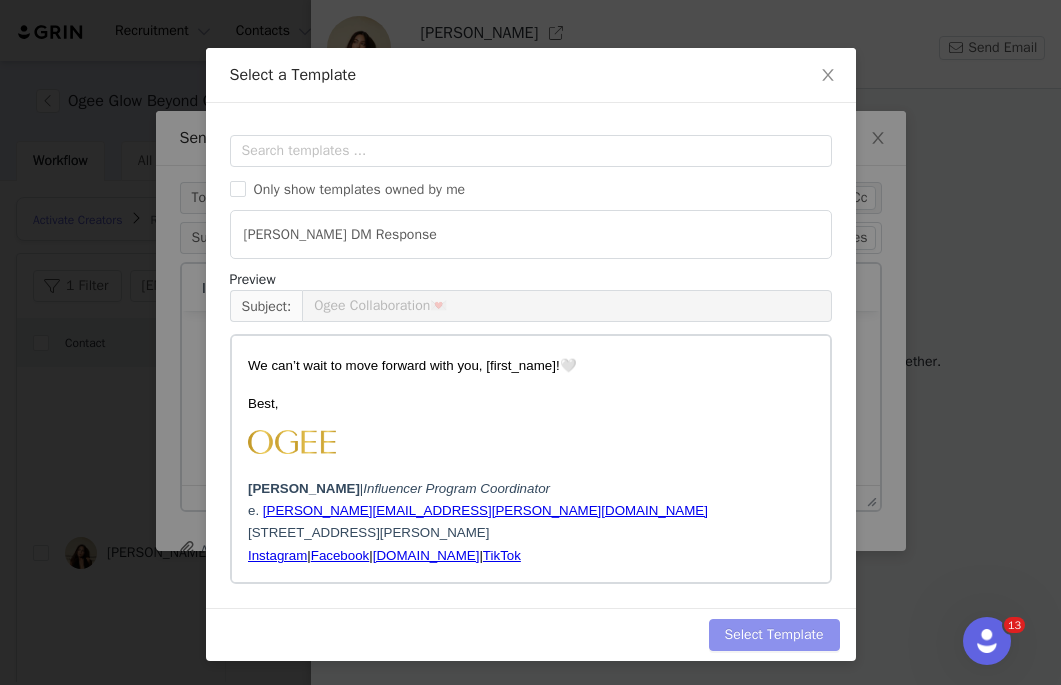 scroll, scrollTop: 0, scrollLeft: 0, axis: both 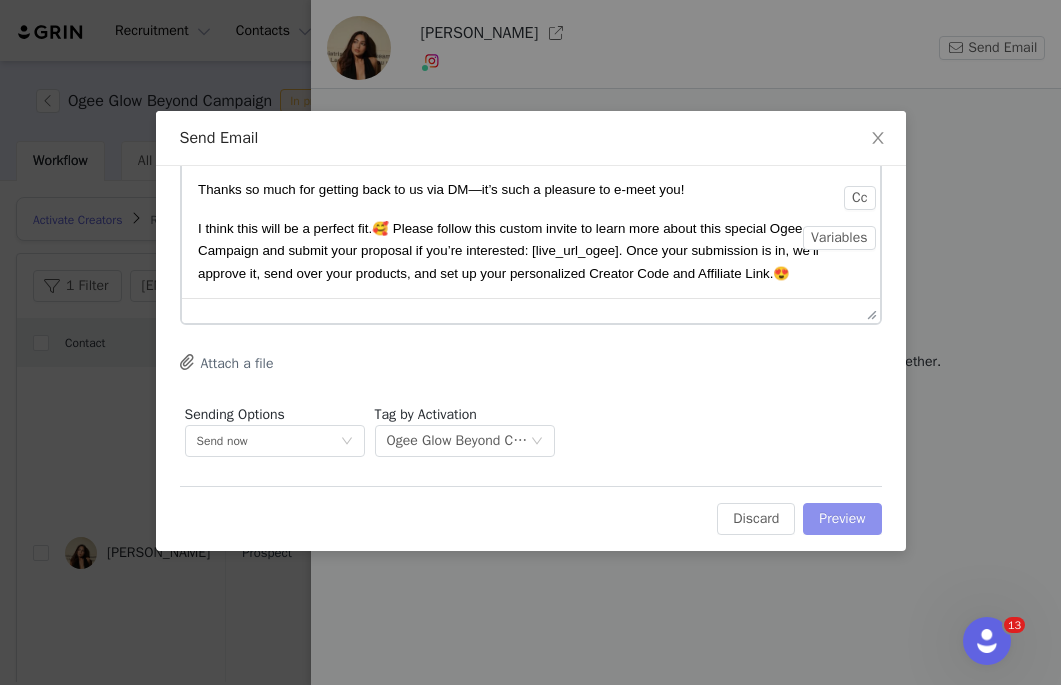 click on "Preview" at bounding box center [842, 519] 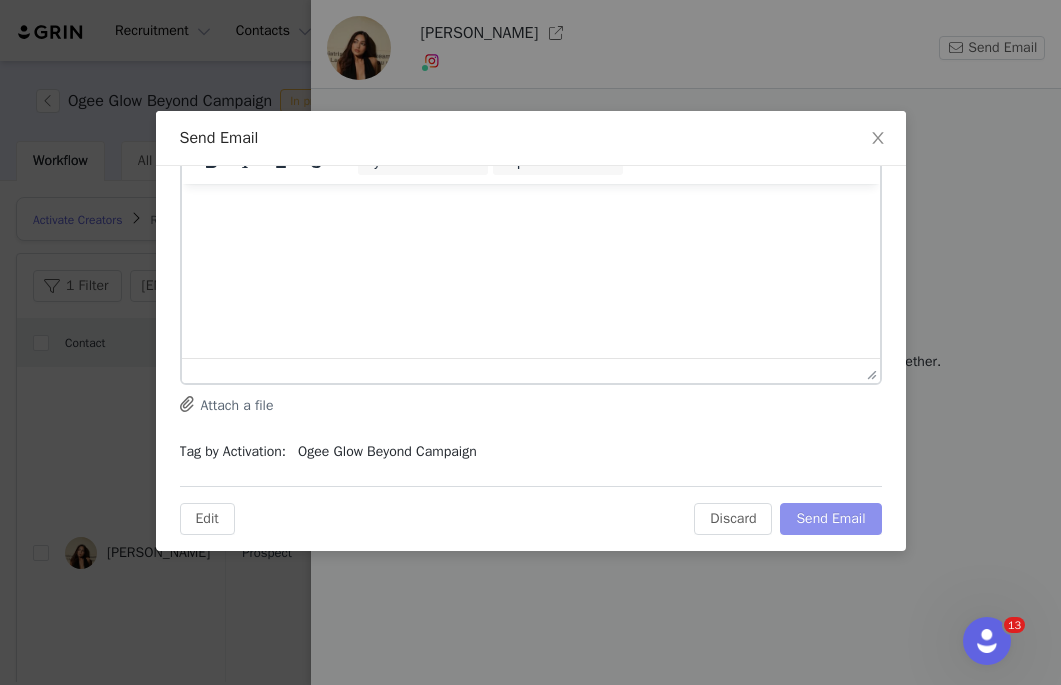 scroll, scrollTop: 0, scrollLeft: 0, axis: both 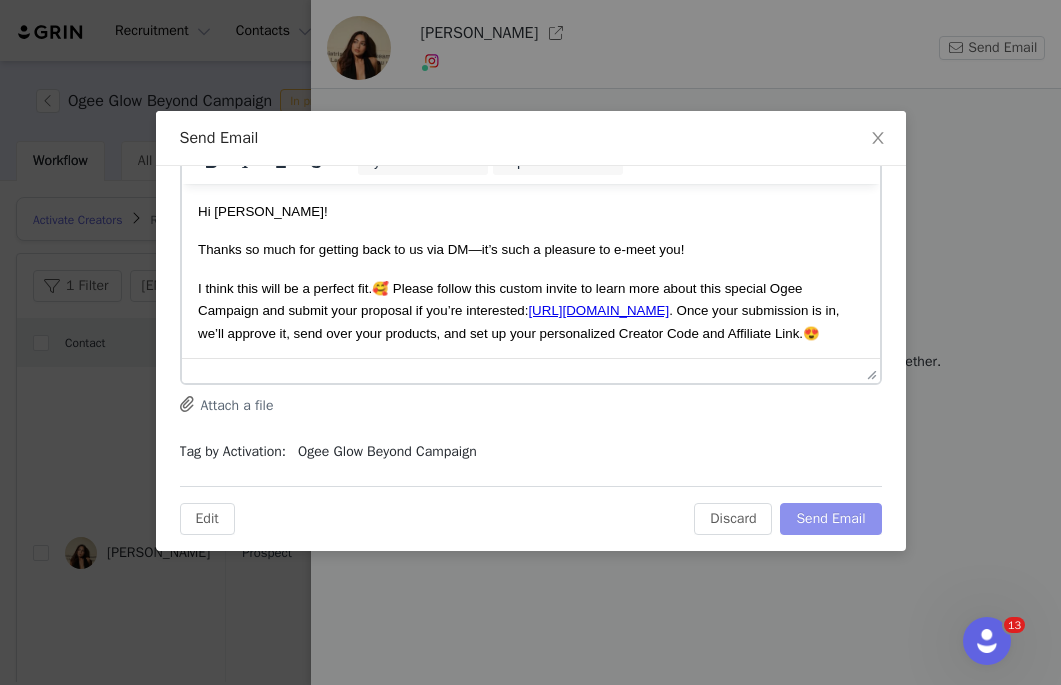 click on "Send Email" at bounding box center (830, 519) 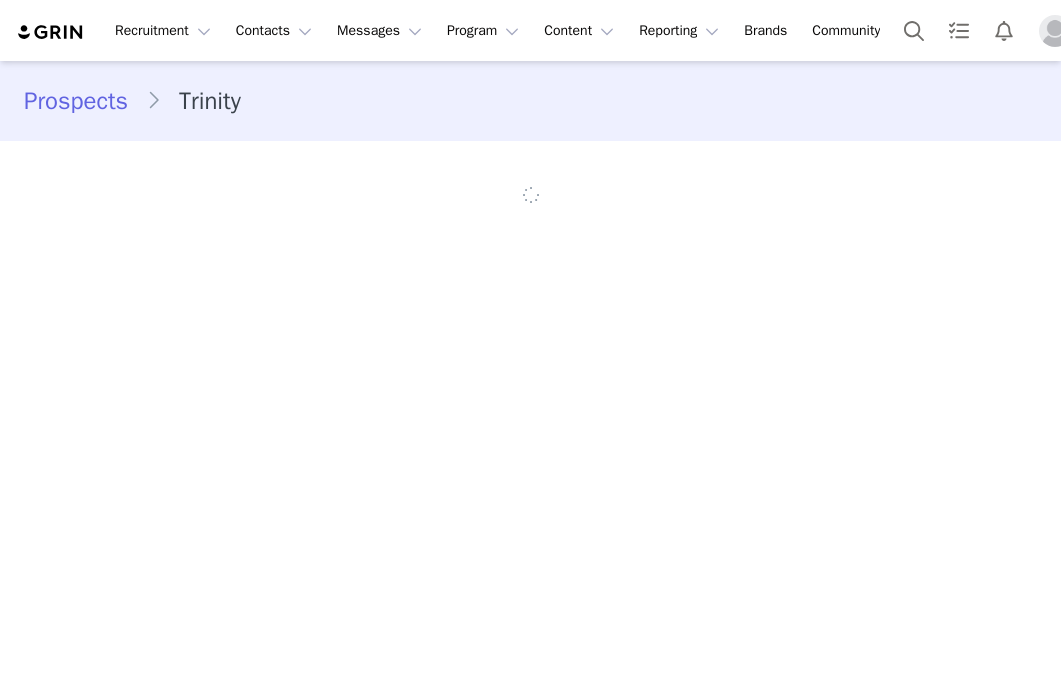 scroll, scrollTop: 0, scrollLeft: 0, axis: both 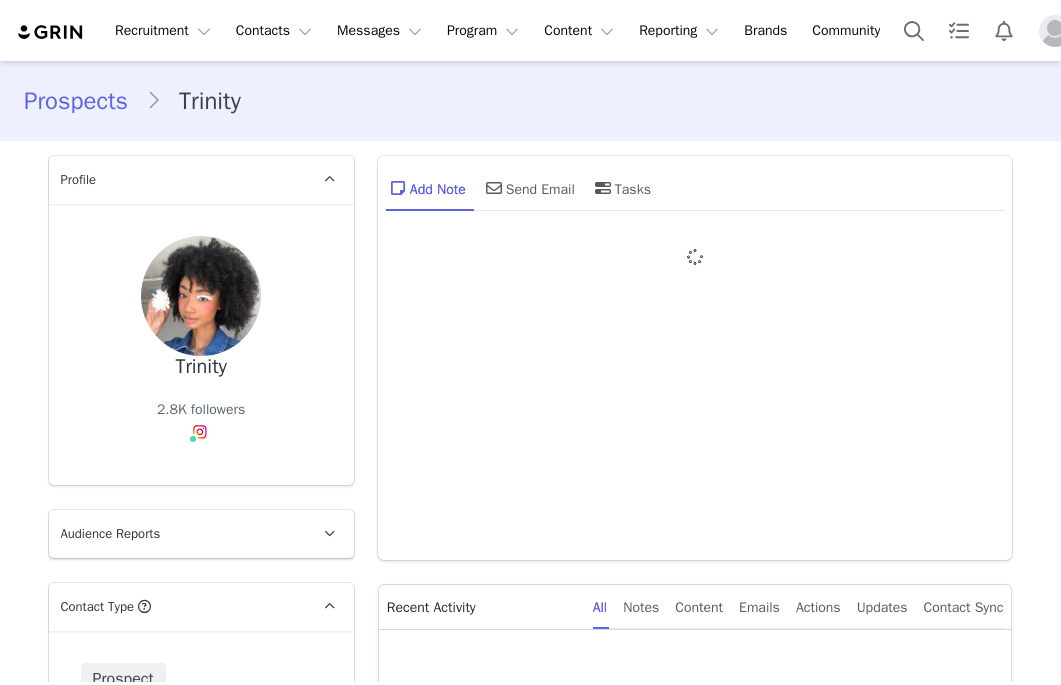 type on "+1 ([GEOGRAPHIC_DATA])" 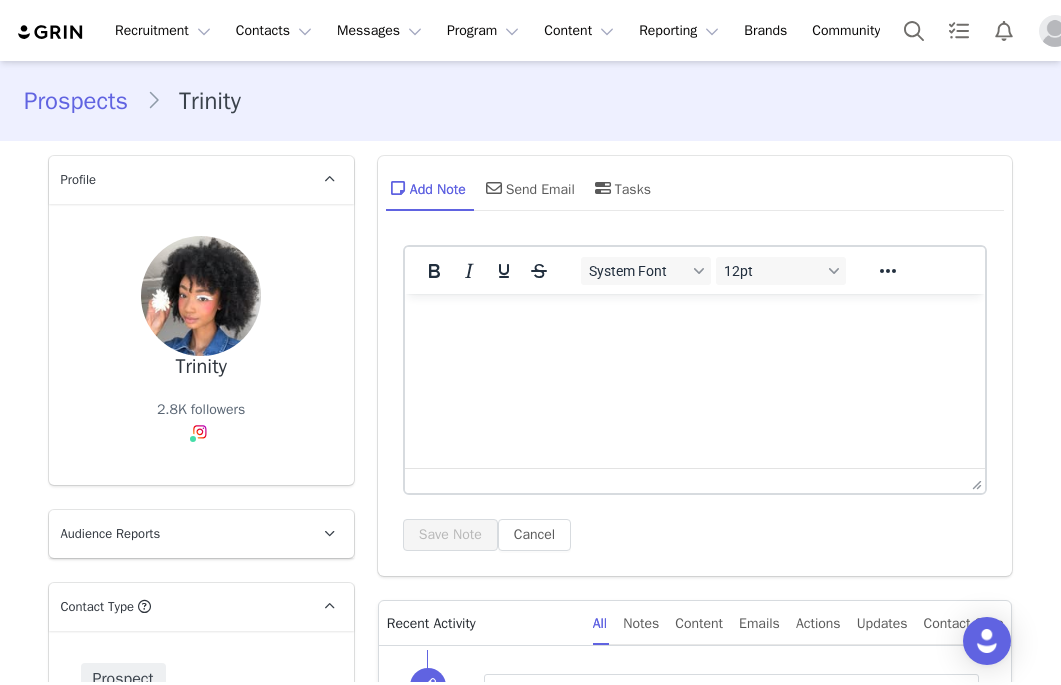 scroll, scrollTop: 0, scrollLeft: 0, axis: both 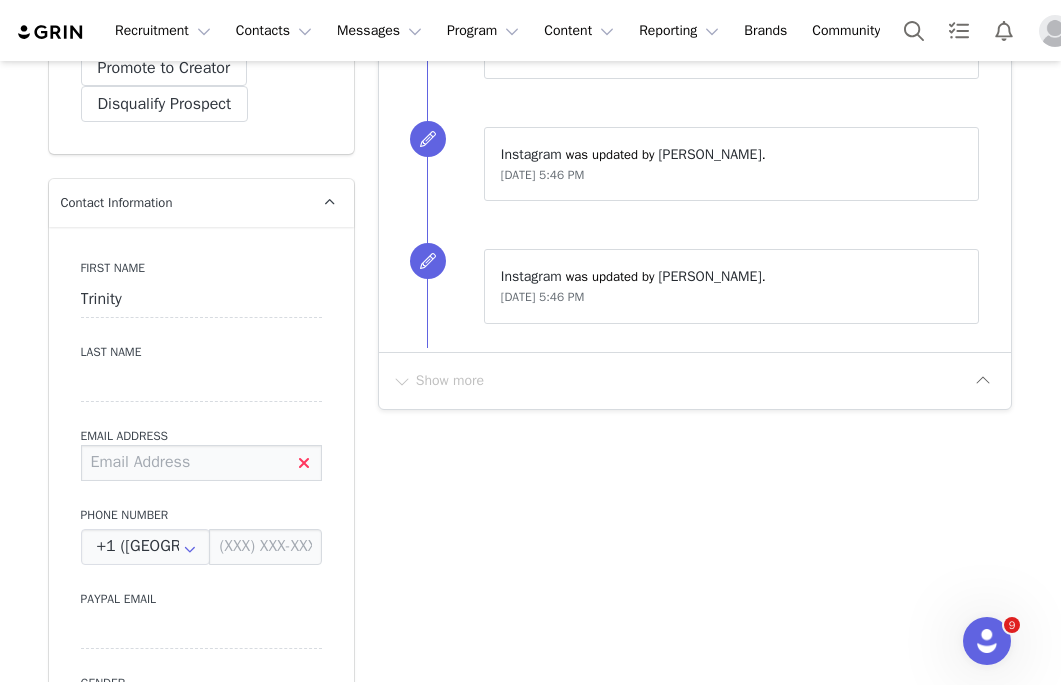 click at bounding box center [201, 463] 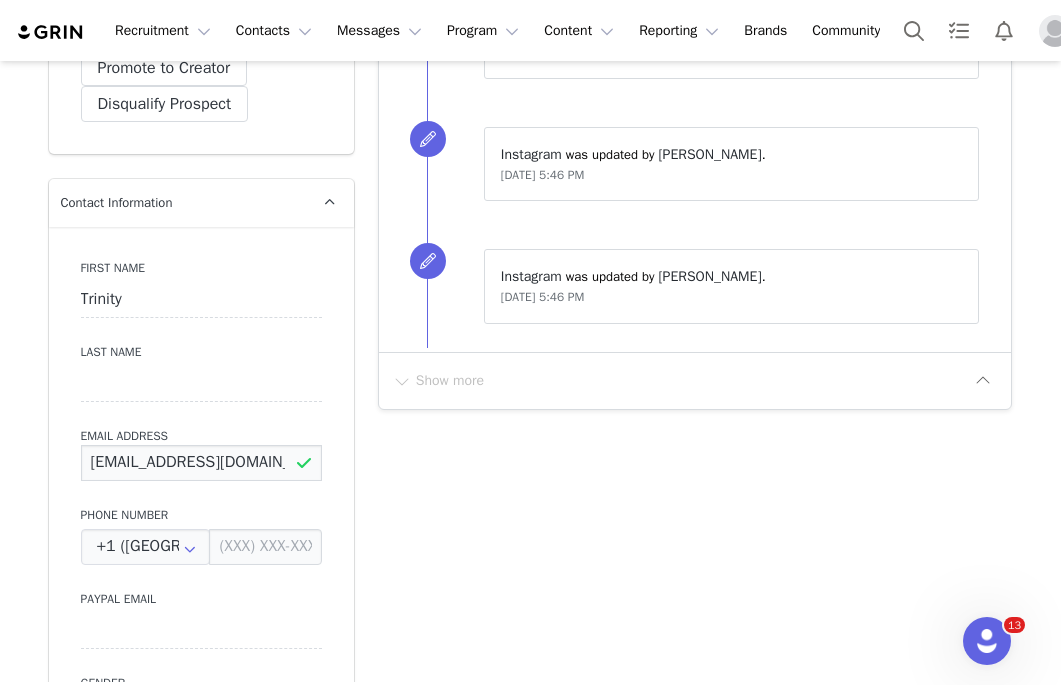 type on "[EMAIL_ADDRESS][DOMAIN_NAME]" 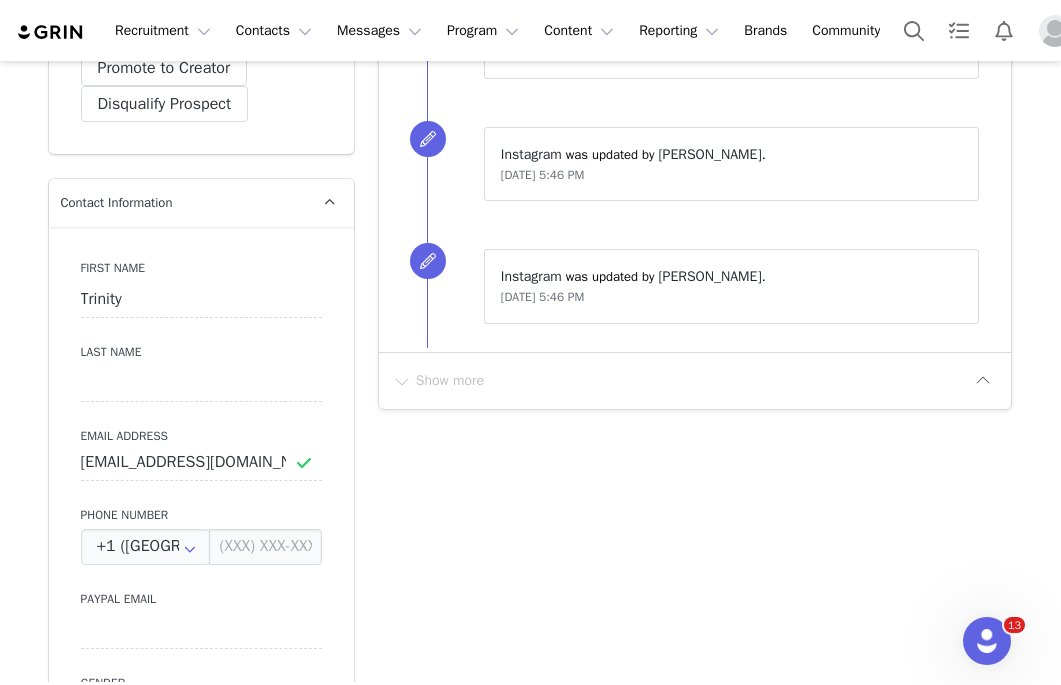 click on "Add Note   Send Email   Tasks  System Font 12pt To open the popup, press Shift+Enter To open the popup, press Shift+Enter To open the popup, press Shift+Enter To open the popup, press Shift+Enter Save Note Cancel Recent Activity All Notes Content Emails Actions Updates Contact Sync ⁨ [PERSON_NAME] ⁩ changed the ⁨relationship⁩ stage to ⁨ Messaged ⁩. [DATE] 6:15 PM ⁨ Instagram ⁩ was updated by ⁨ [PERSON_NAME] ⁩. [DATE] 5:46 PM ⁨ Instagram ⁩ was updated by ⁨ [PERSON_NAME] ⁩. [DATE] 5:46 PM Show more" at bounding box center [695, 1089] 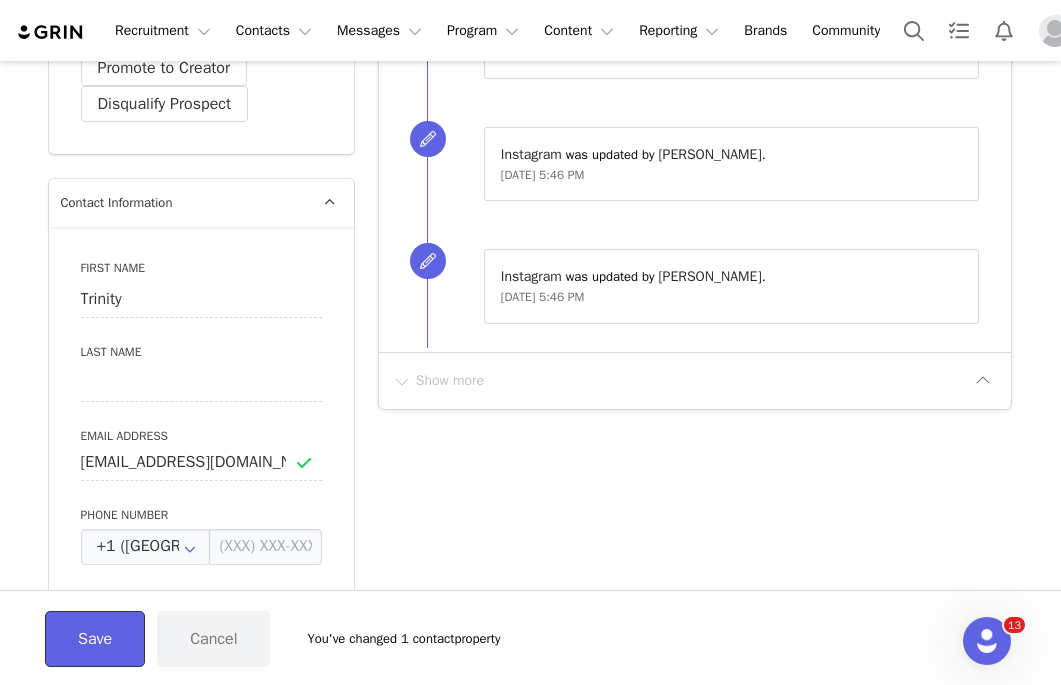 click on "Save" at bounding box center [95, 639] 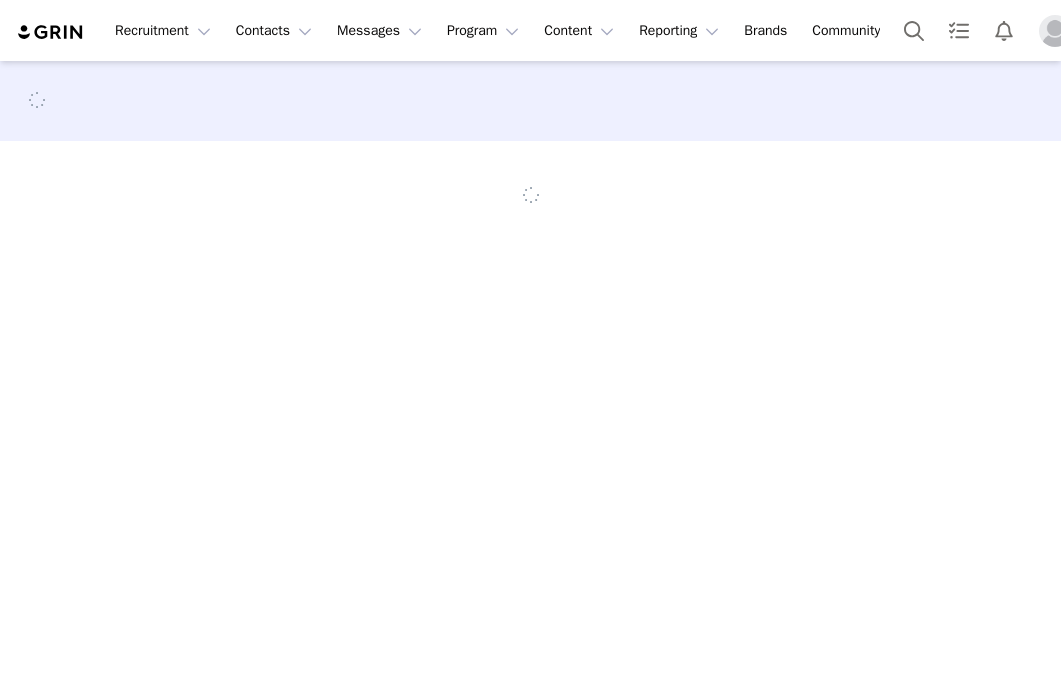 scroll, scrollTop: 0, scrollLeft: 0, axis: both 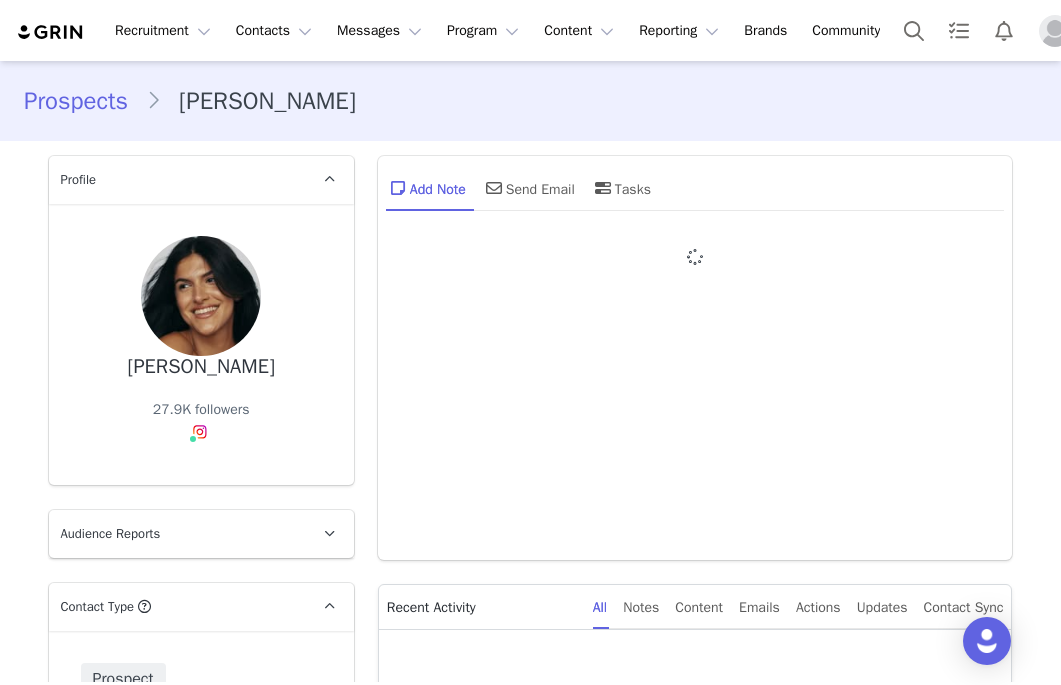 type on "+1 ([GEOGRAPHIC_DATA])" 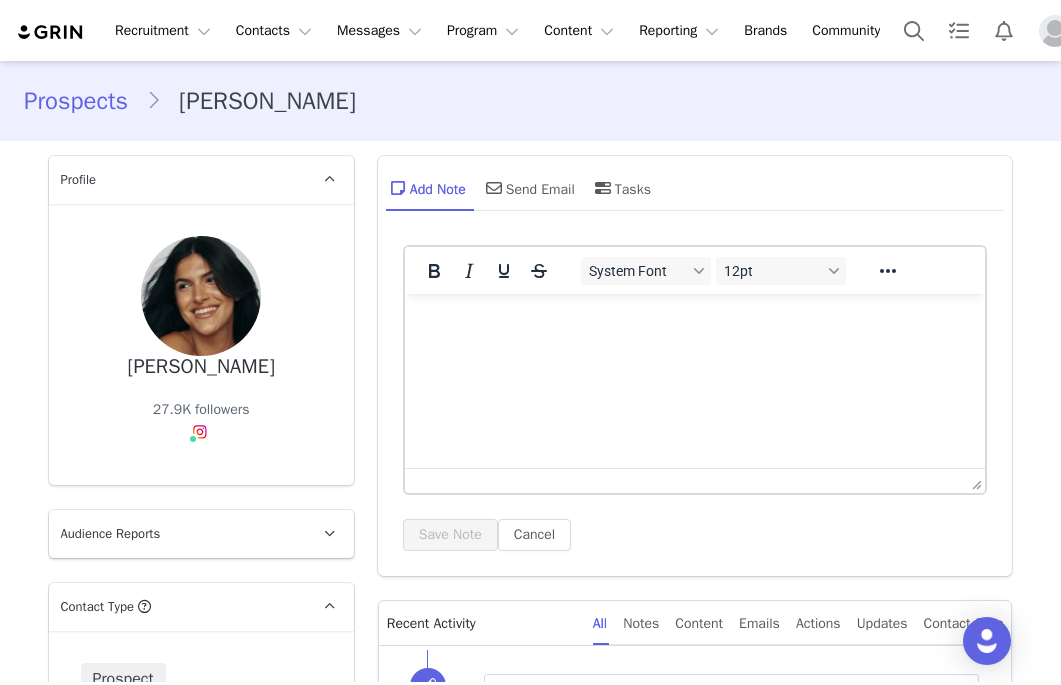 scroll, scrollTop: 0, scrollLeft: 0, axis: both 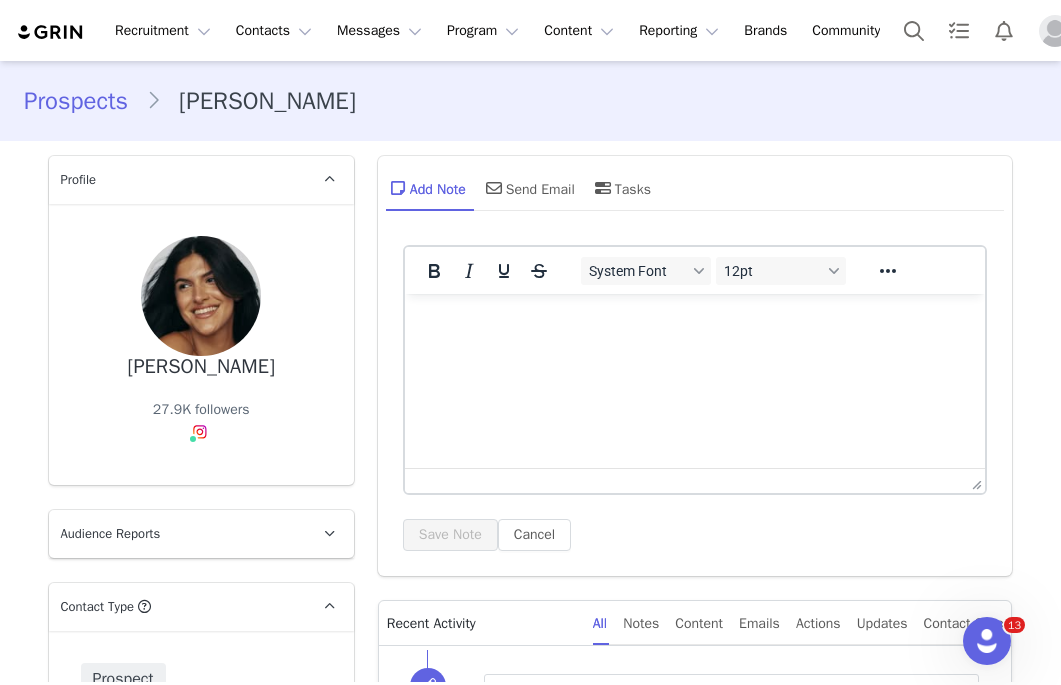 drag, startPoint x: 137, startPoint y: 370, endPoint x: 268, endPoint y: 374, distance: 131.06105 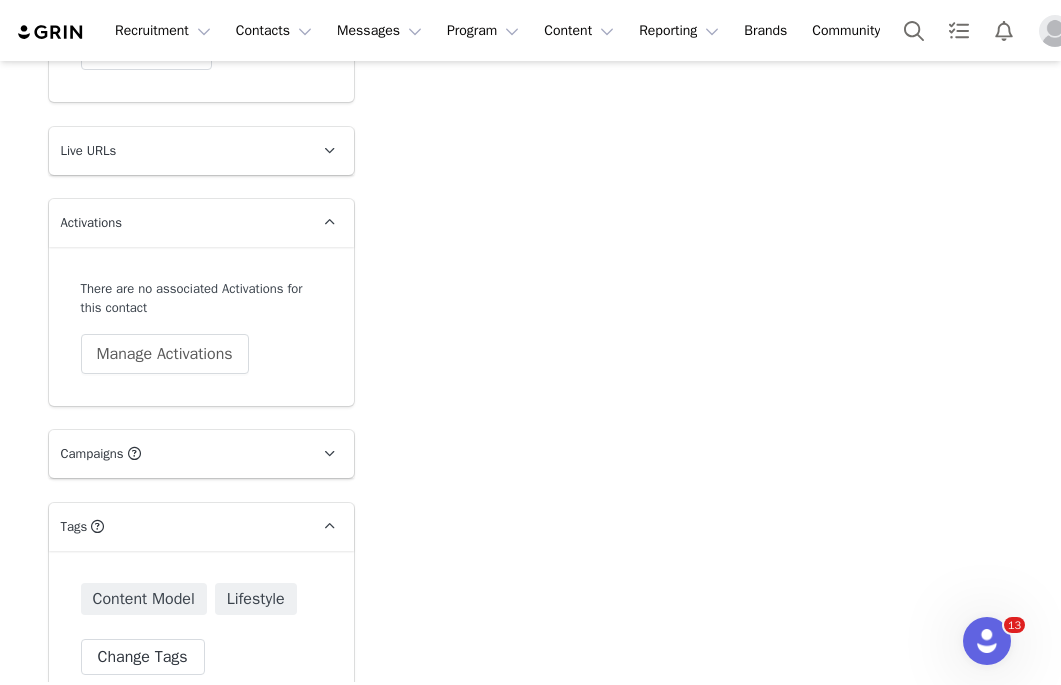 scroll, scrollTop: 2694, scrollLeft: 0, axis: vertical 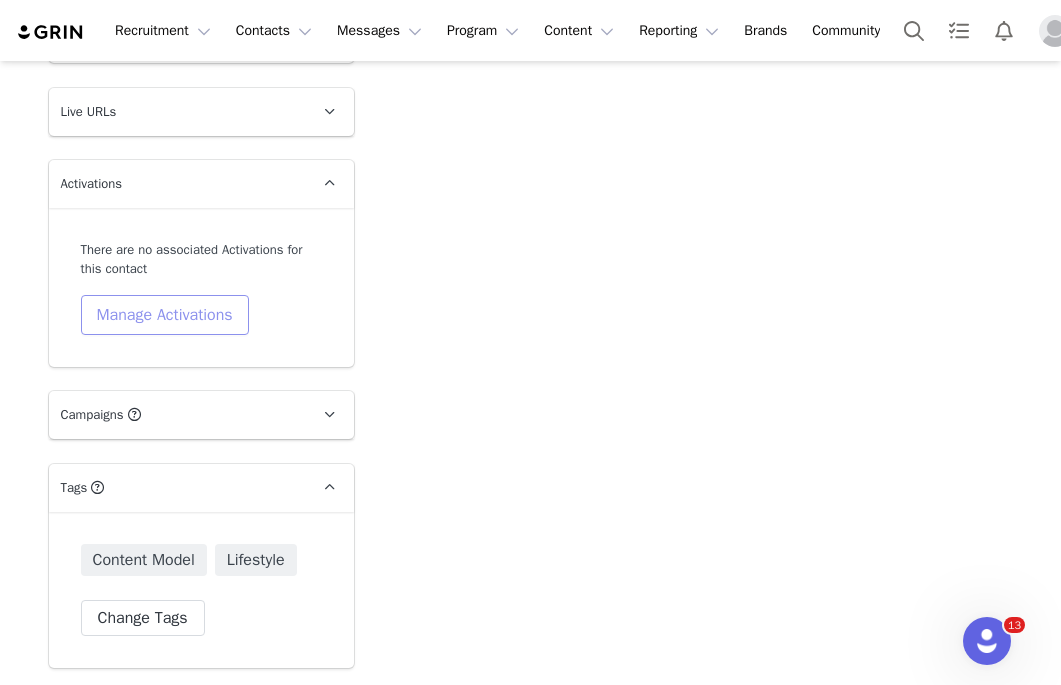 click on "Manage Activations" at bounding box center (165, 315) 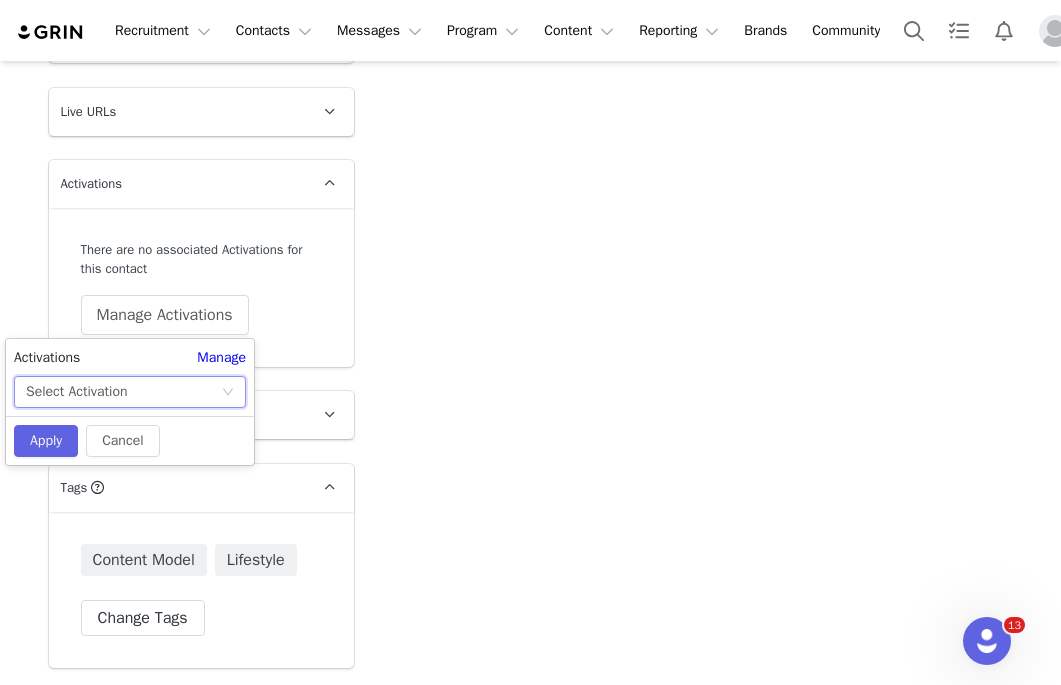 click on "Select Activation" at bounding box center (123, 392) 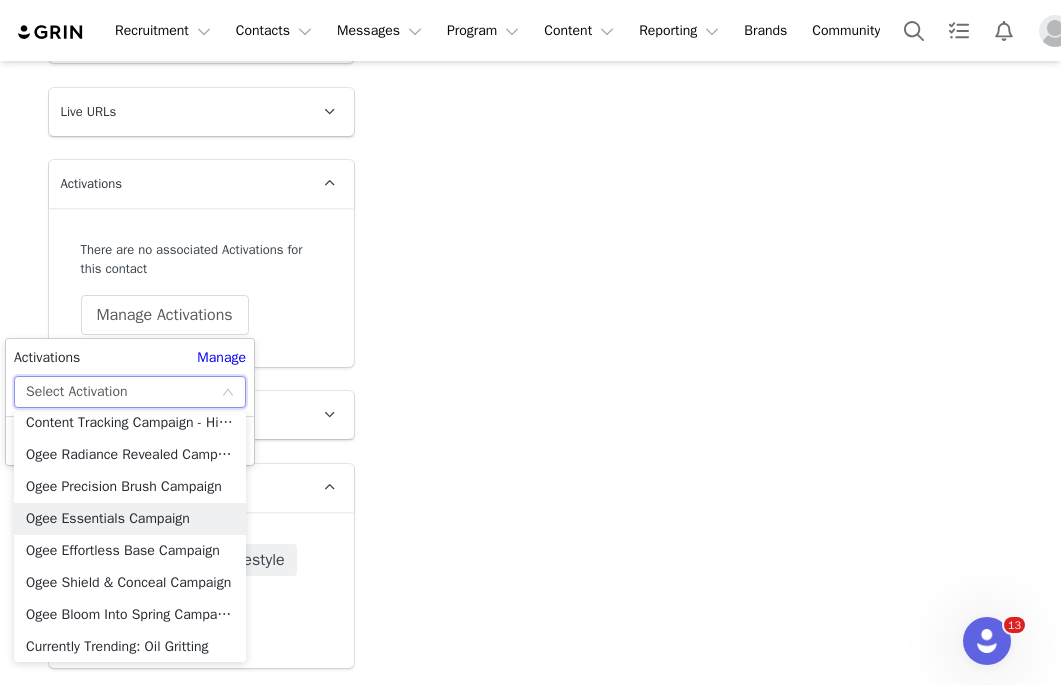 scroll, scrollTop: 1018, scrollLeft: 0, axis: vertical 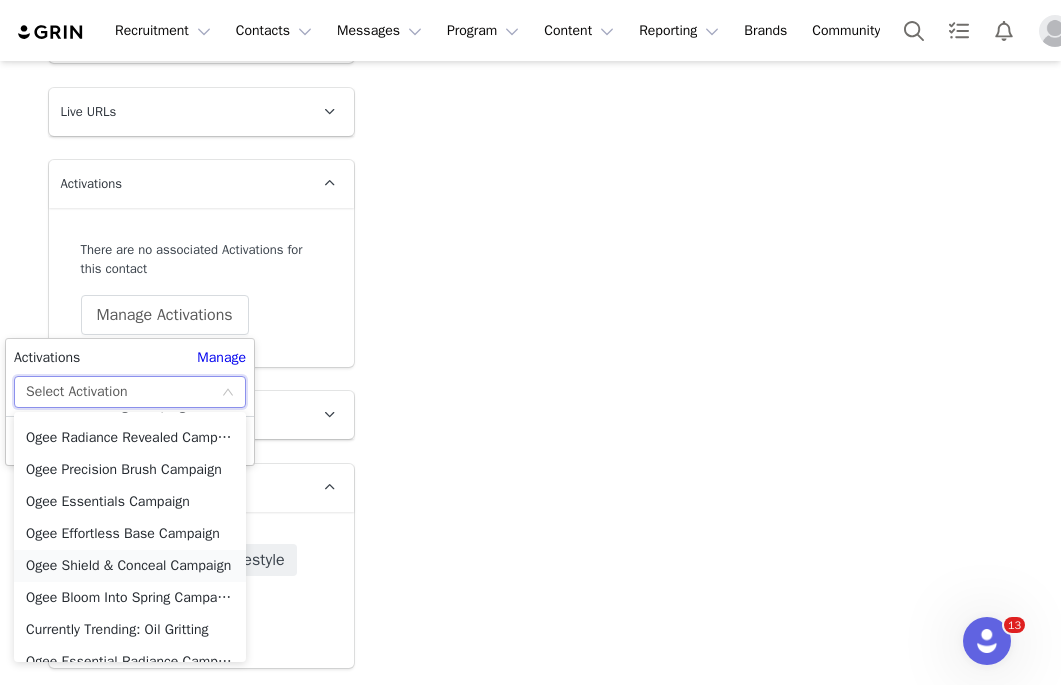 click on "Ogee Shield & Conceal Campaign" at bounding box center [130, 566] 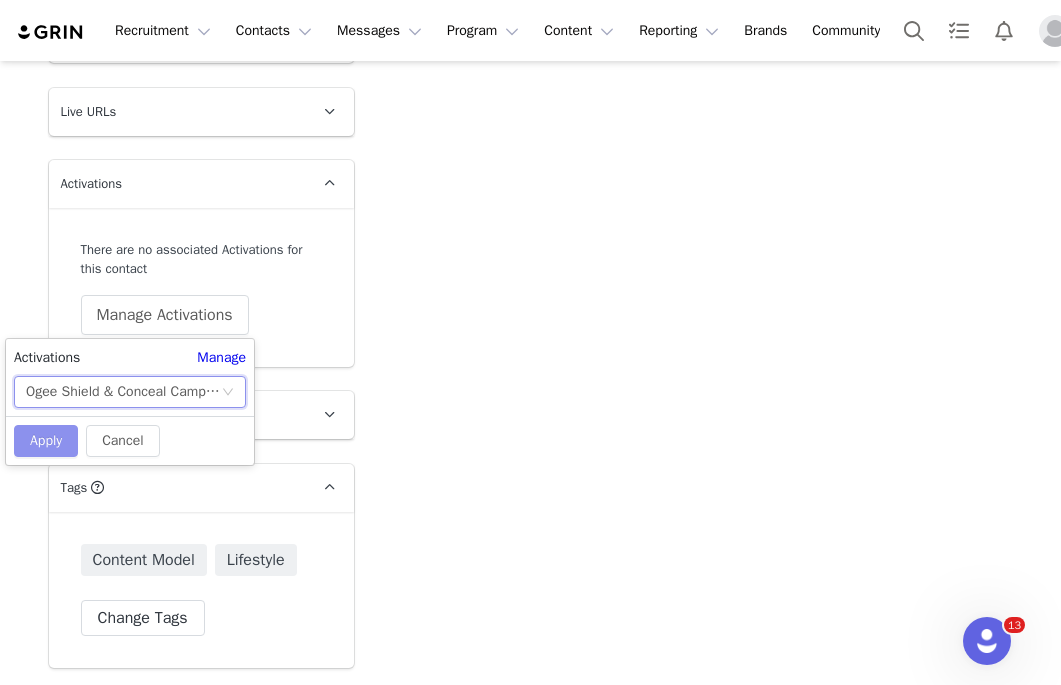 click on "Apply" at bounding box center (46, 441) 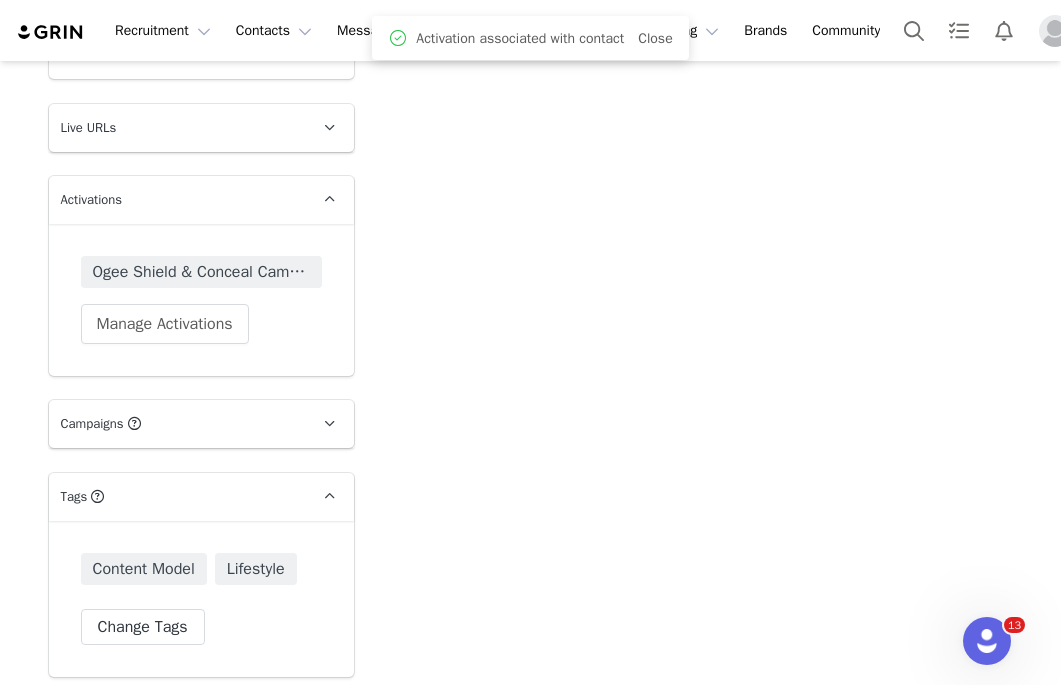 scroll, scrollTop: 2687, scrollLeft: 0, axis: vertical 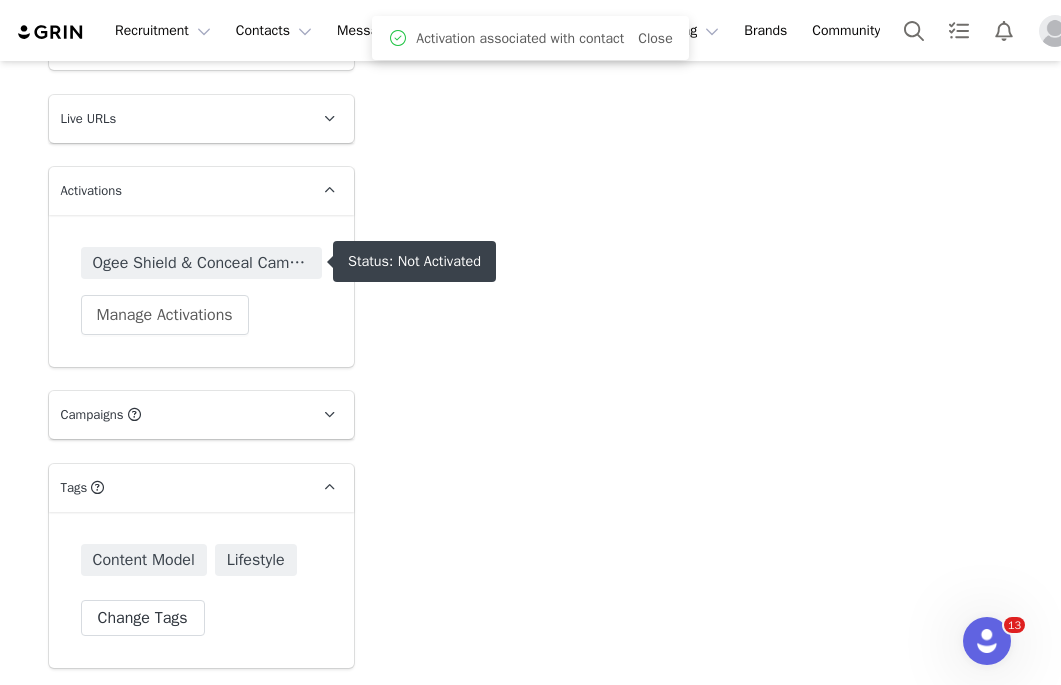 click on "Ogee Shield & Conceal Campaign" at bounding box center [201, 263] 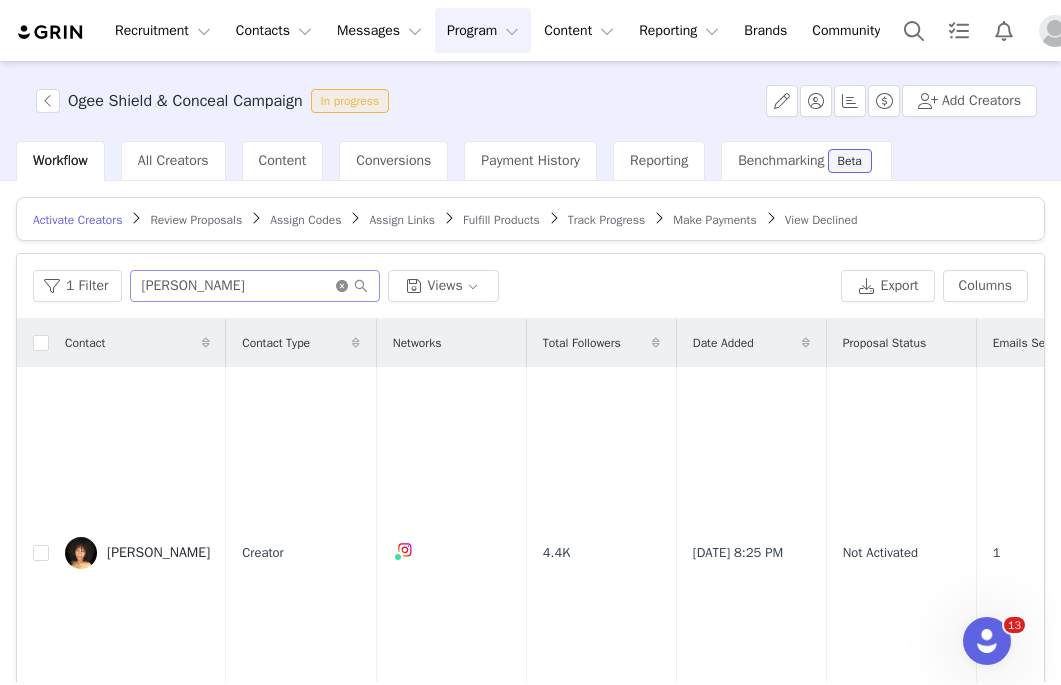 click 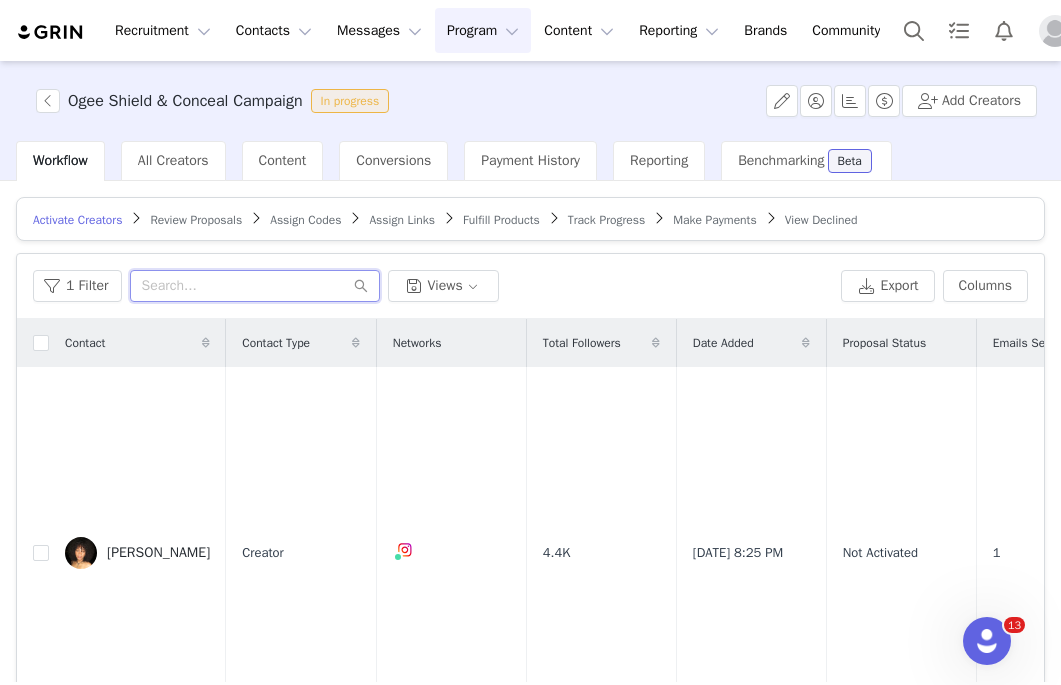 click at bounding box center [255, 286] 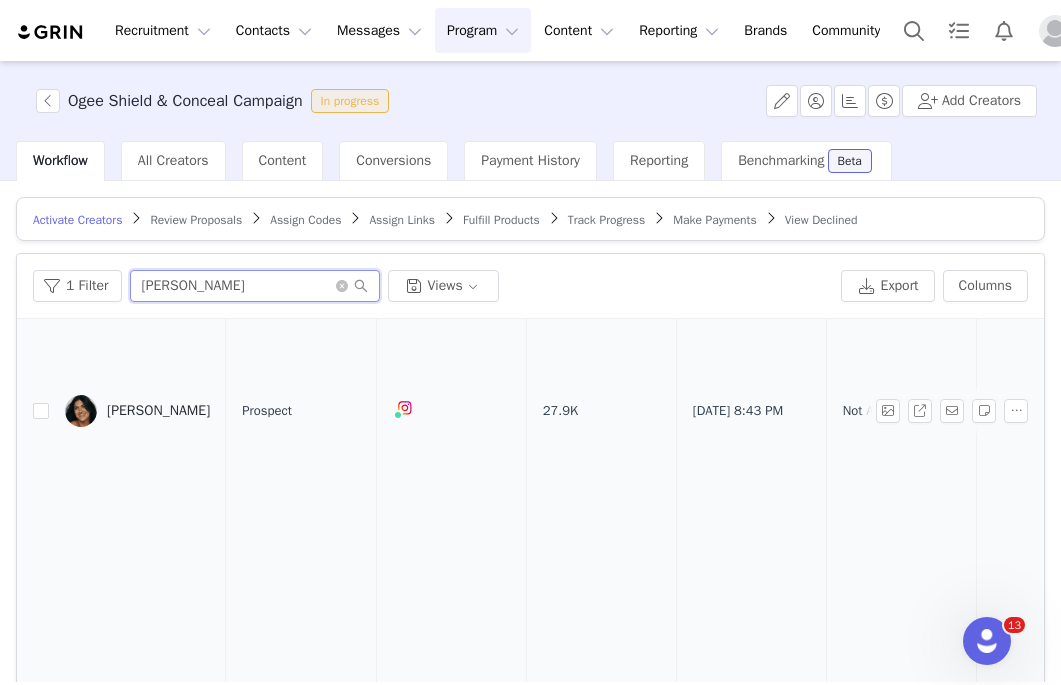 scroll, scrollTop: 494, scrollLeft: 0, axis: vertical 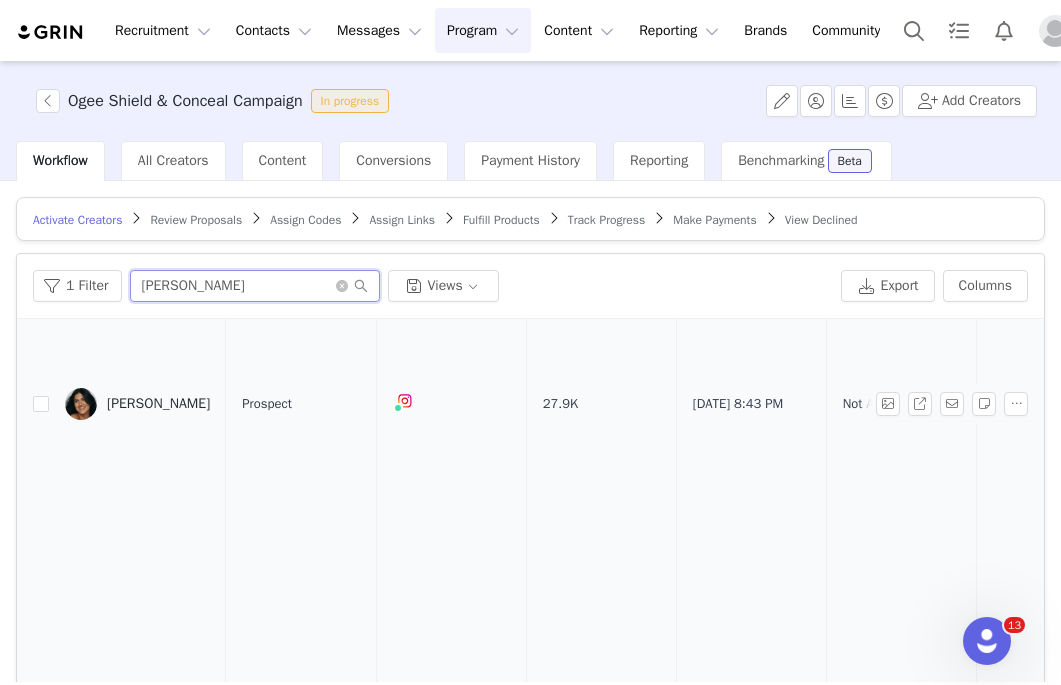 type on "[PERSON_NAME]" 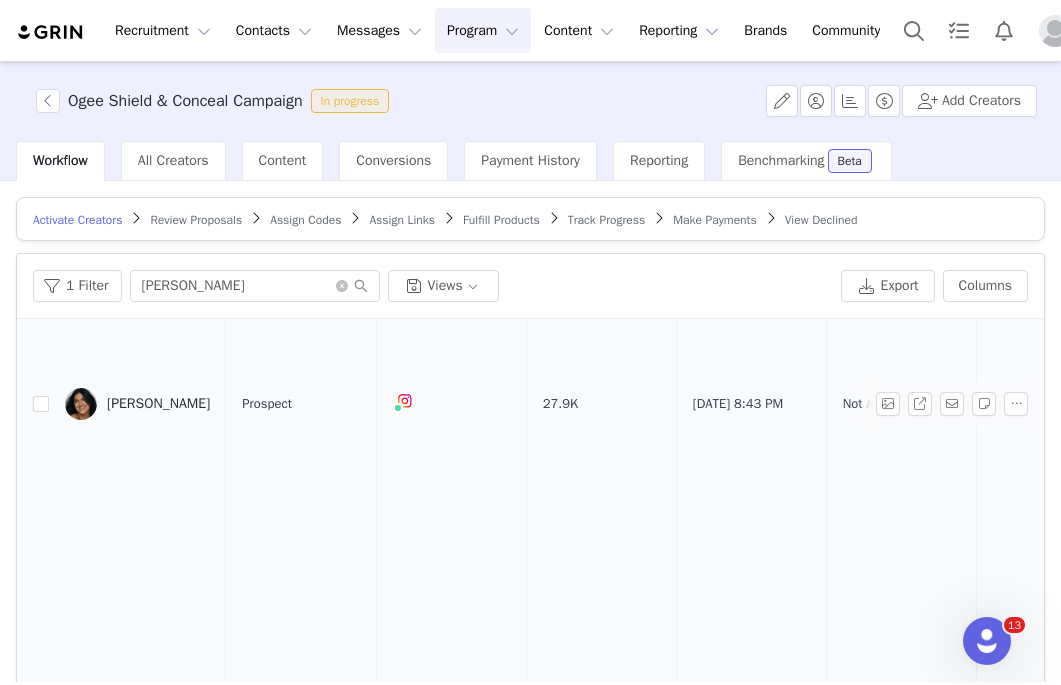 click on "[PERSON_NAME]" at bounding box center (158, 404) 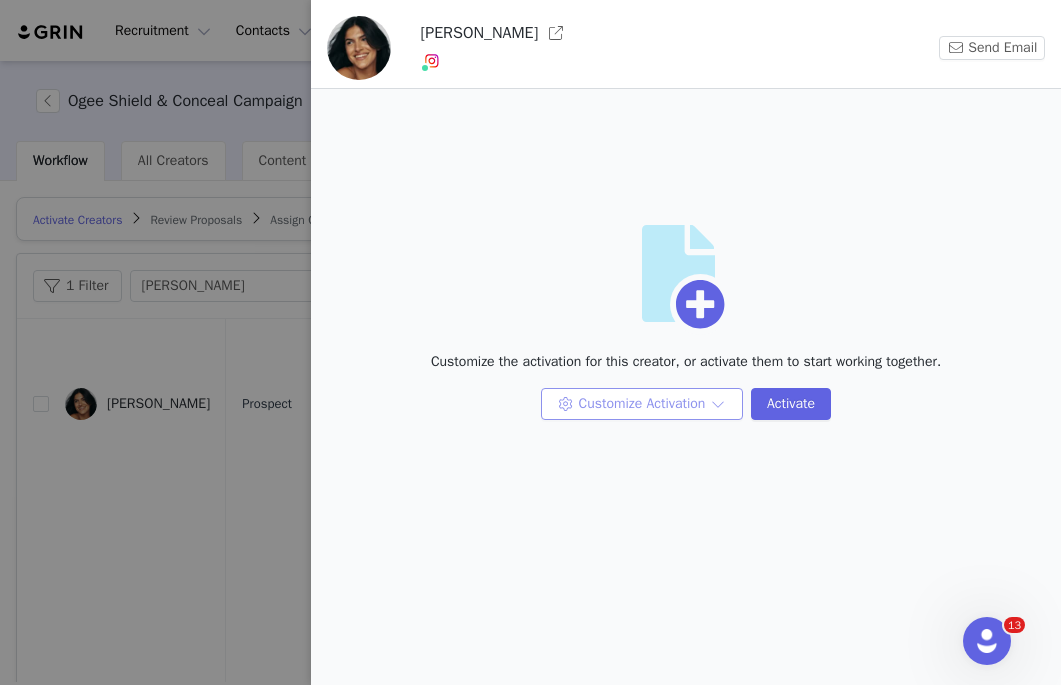click on "Customize Activation" at bounding box center [642, 404] 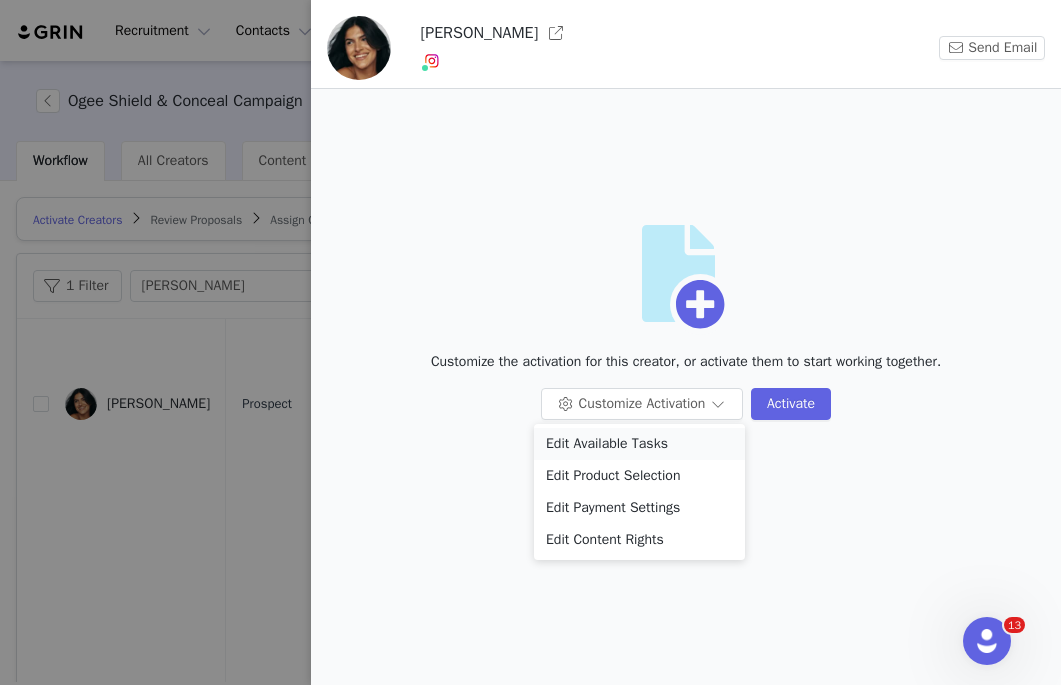click on "Edit Available Tasks" at bounding box center (639, 444) 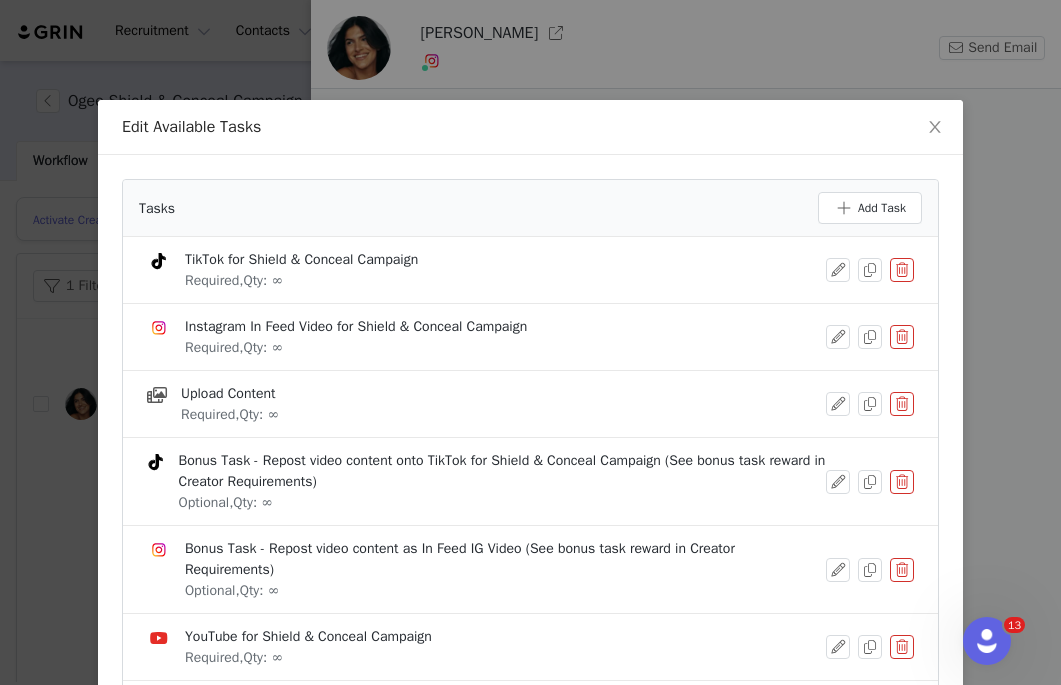 click at bounding box center [902, 270] 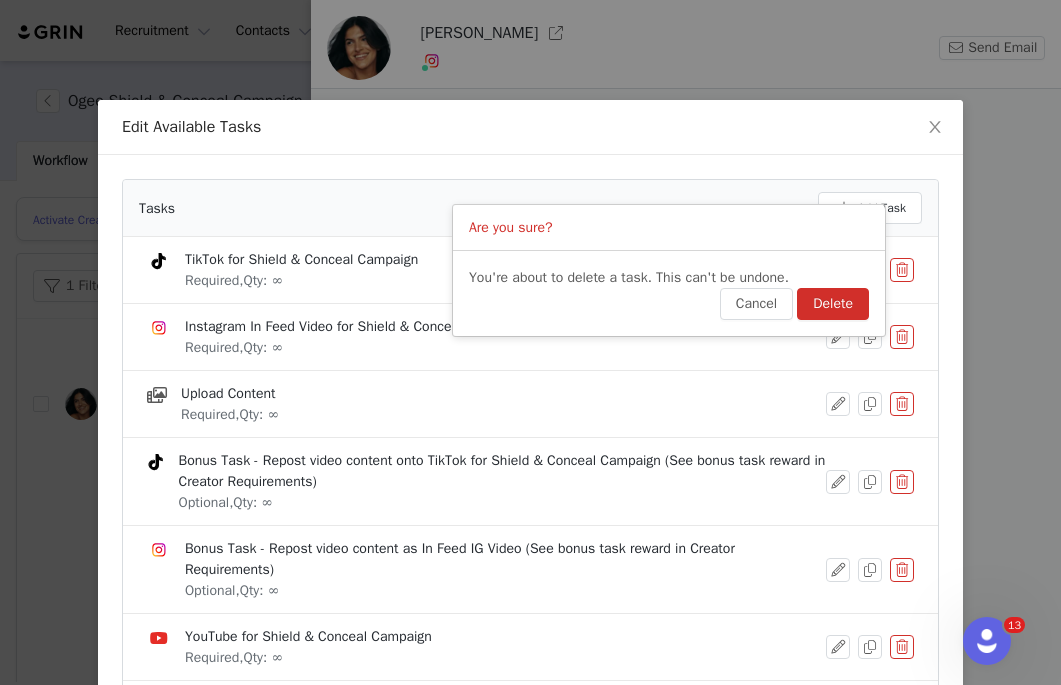 click on "Delete" at bounding box center [833, 304] 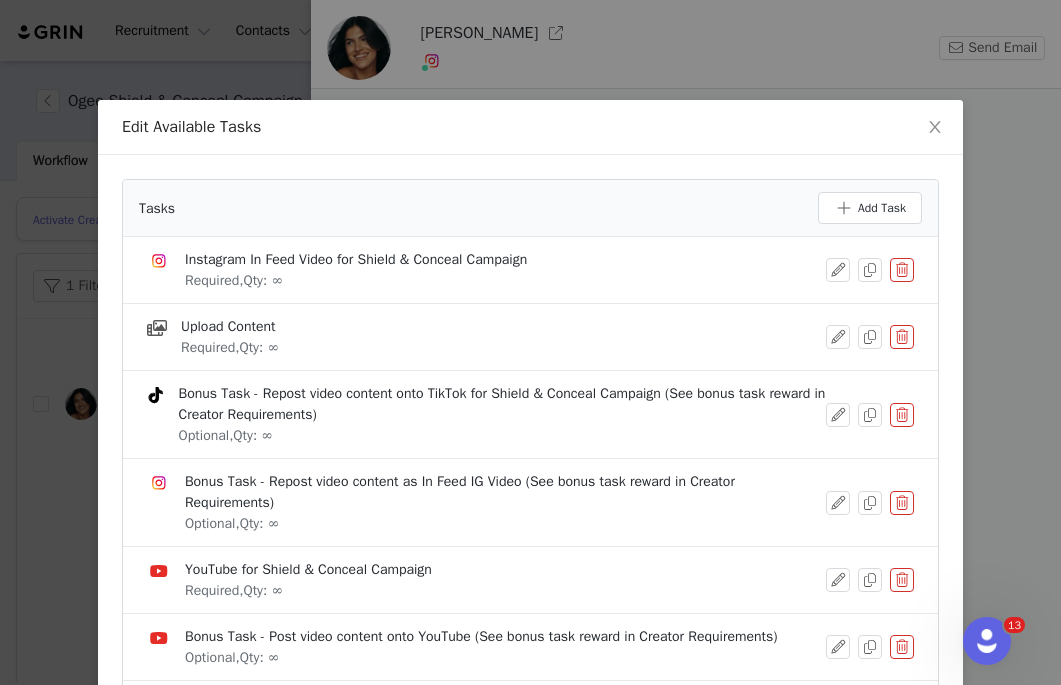 click at bounding box center [902, 503] 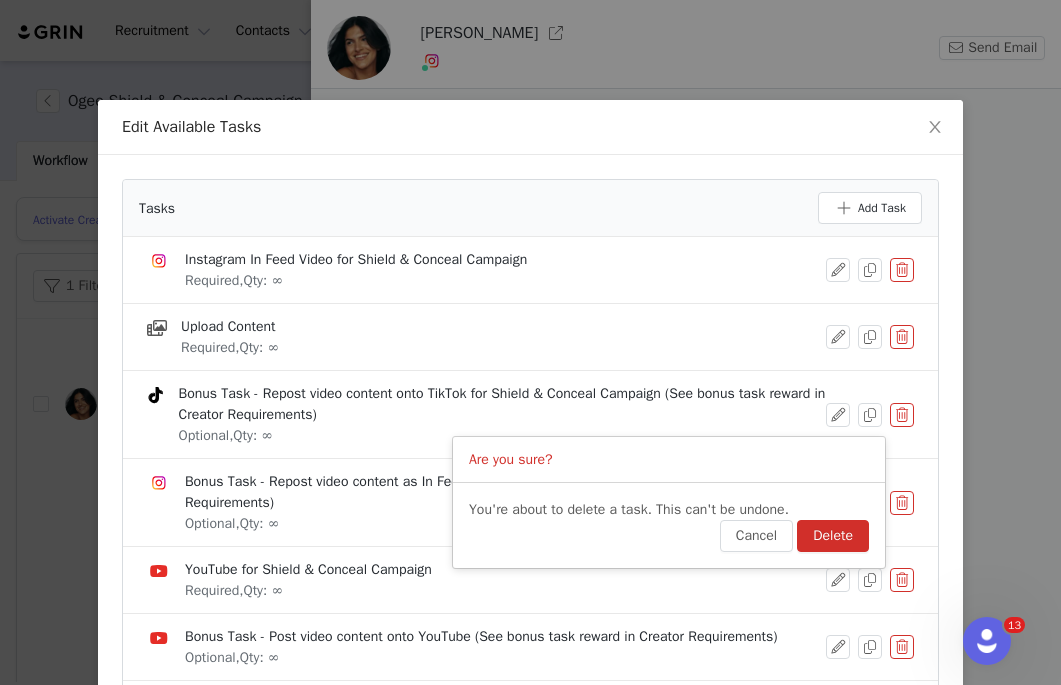 click on "Delete" at bounding box center [833, 536] 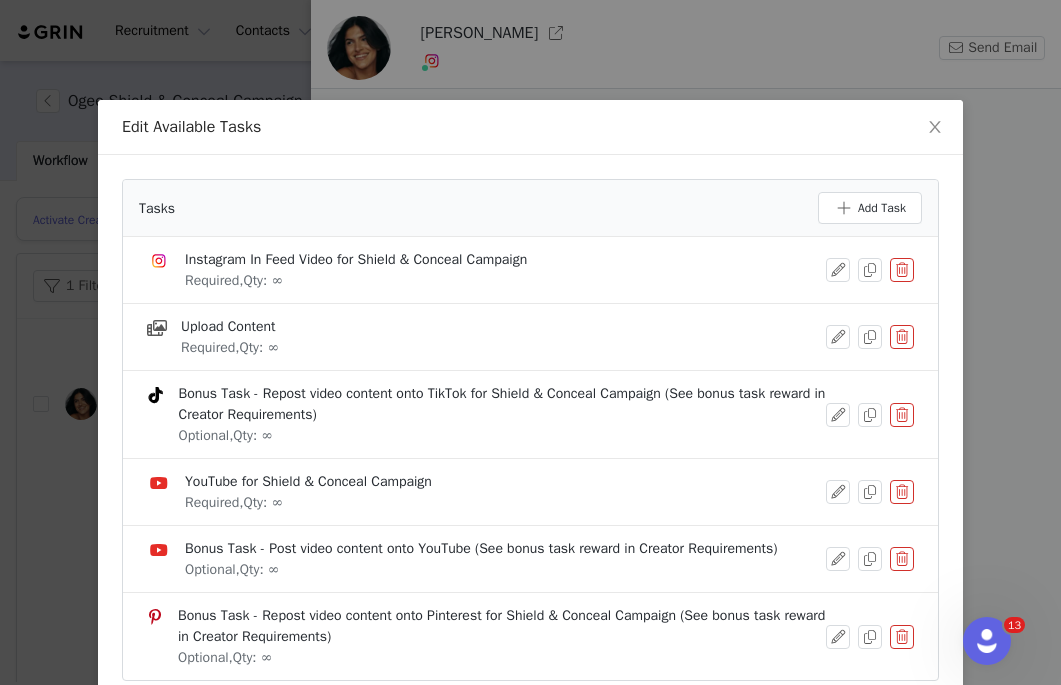 click at bounding box center [902, 559] 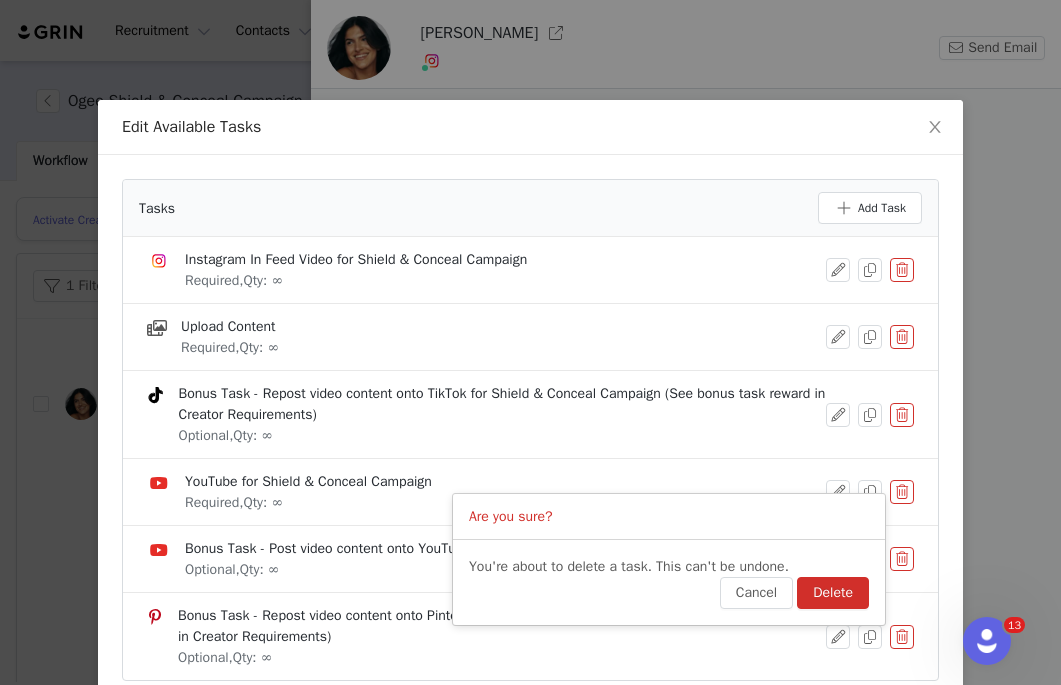 click on "Delete" at bounding box center [833, 593] 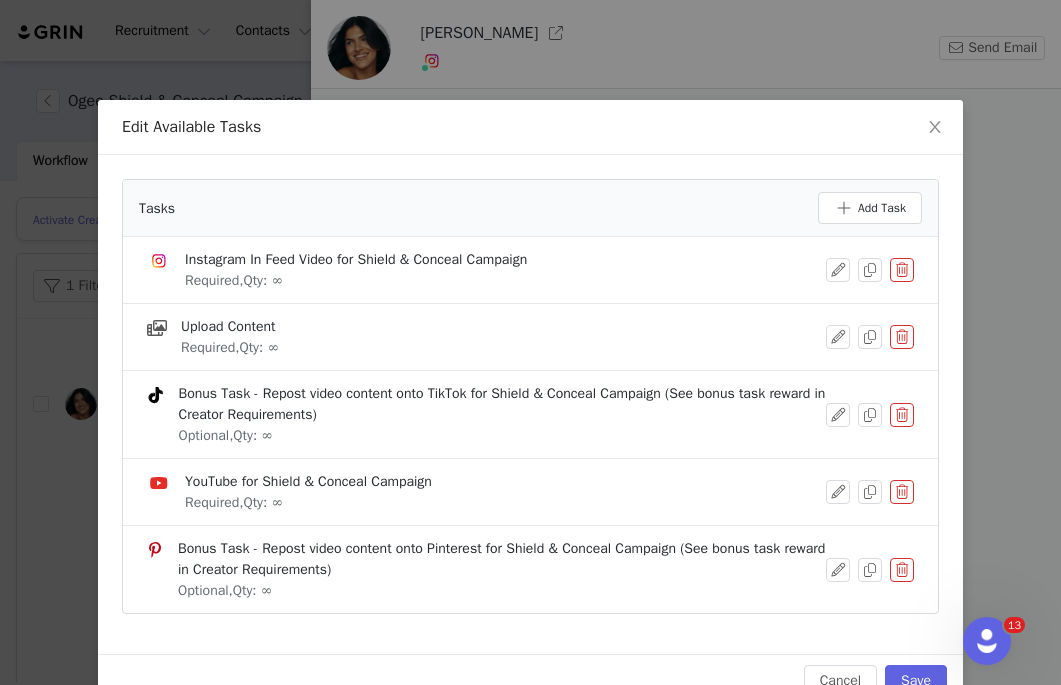 click at bounding box center [902, 492] 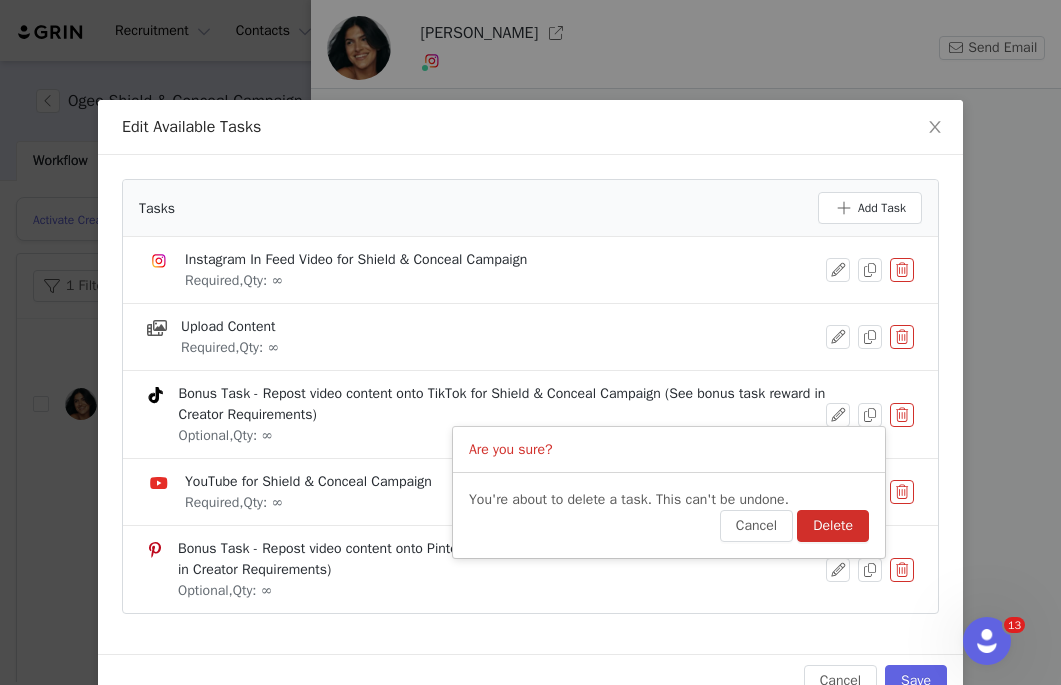 click on "Delete" at bounding box center [833, 526] 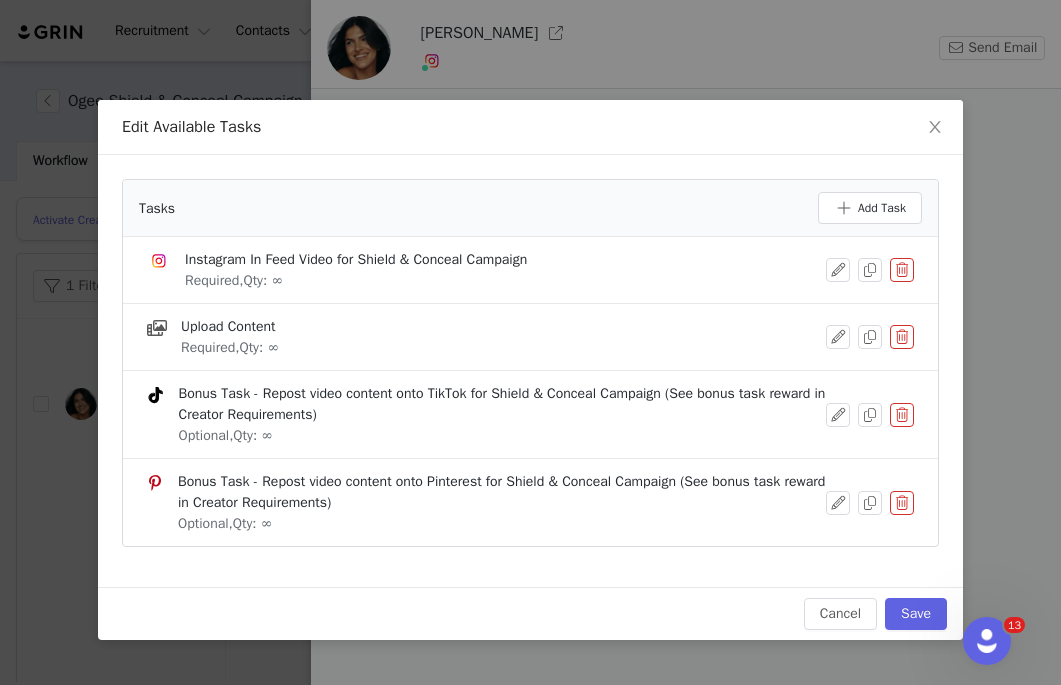click at bounding box center (902, 503) 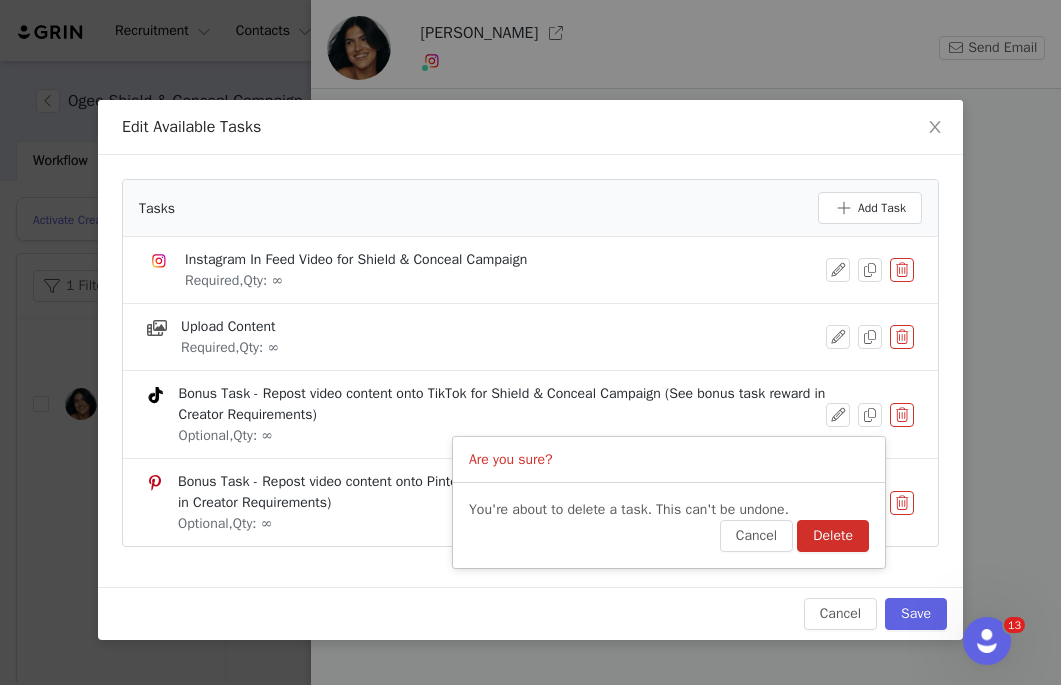 click on "Delete" at bounding box center (833, 536) 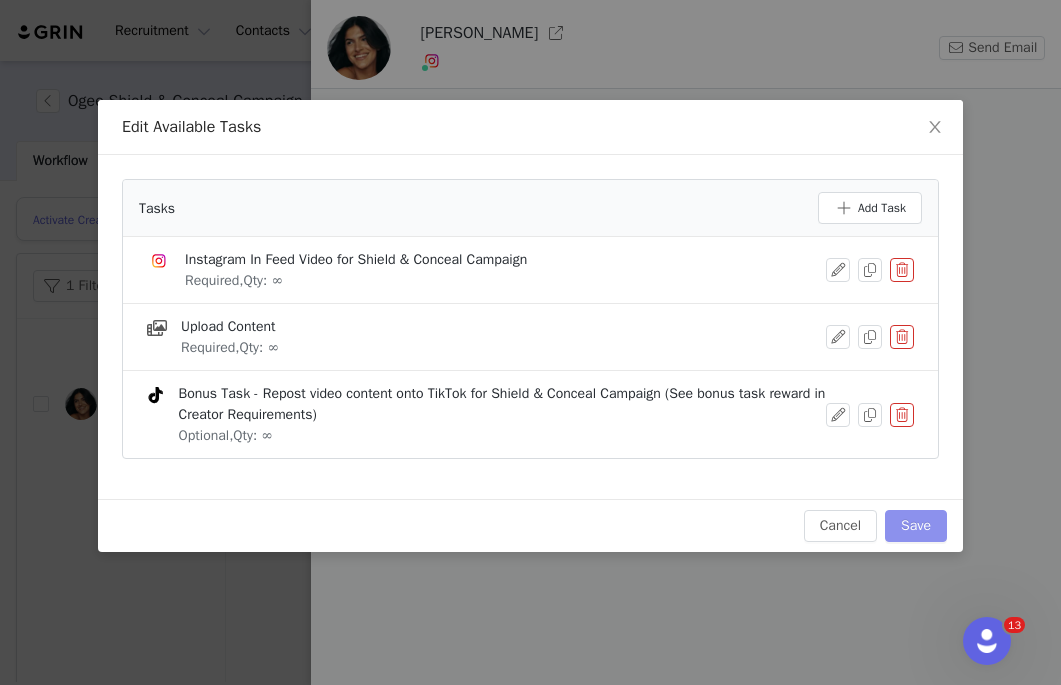 click on "Save" at bounding box center [916, 526] 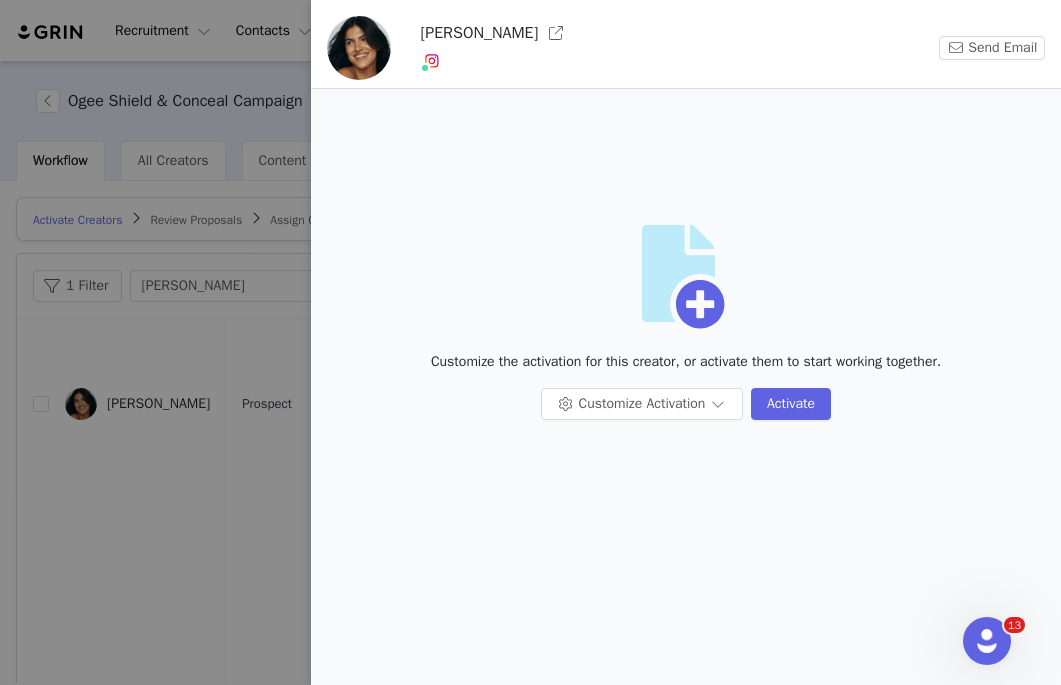 scroll, scrollTop: 0, scrollLeft: 0, axis: both 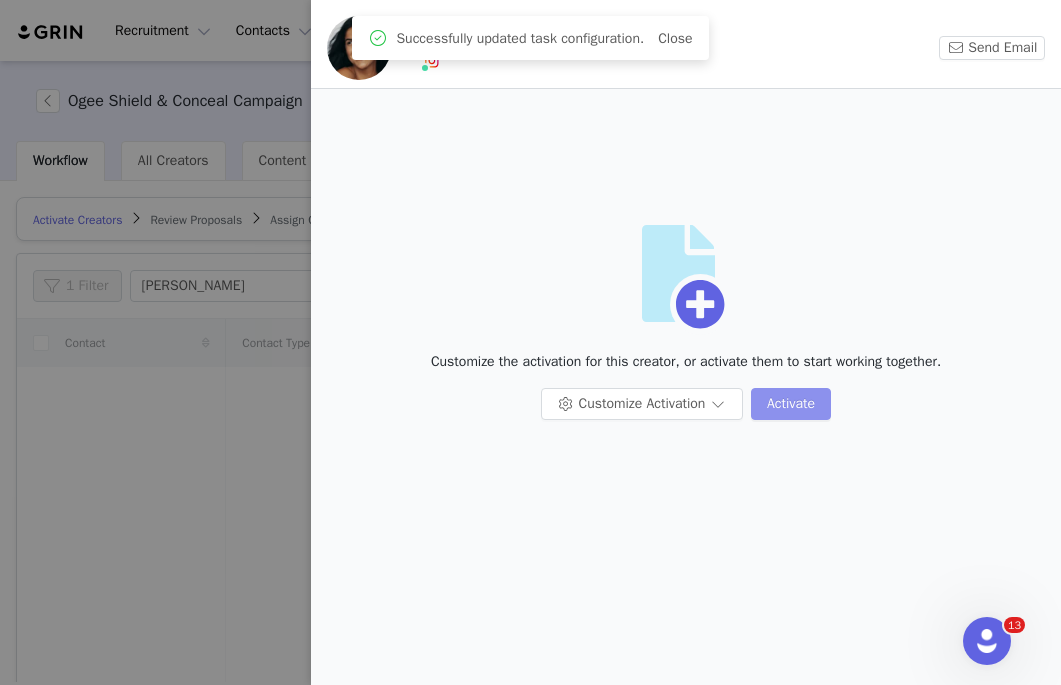click on "Activate" at bounding box center [791, 404] 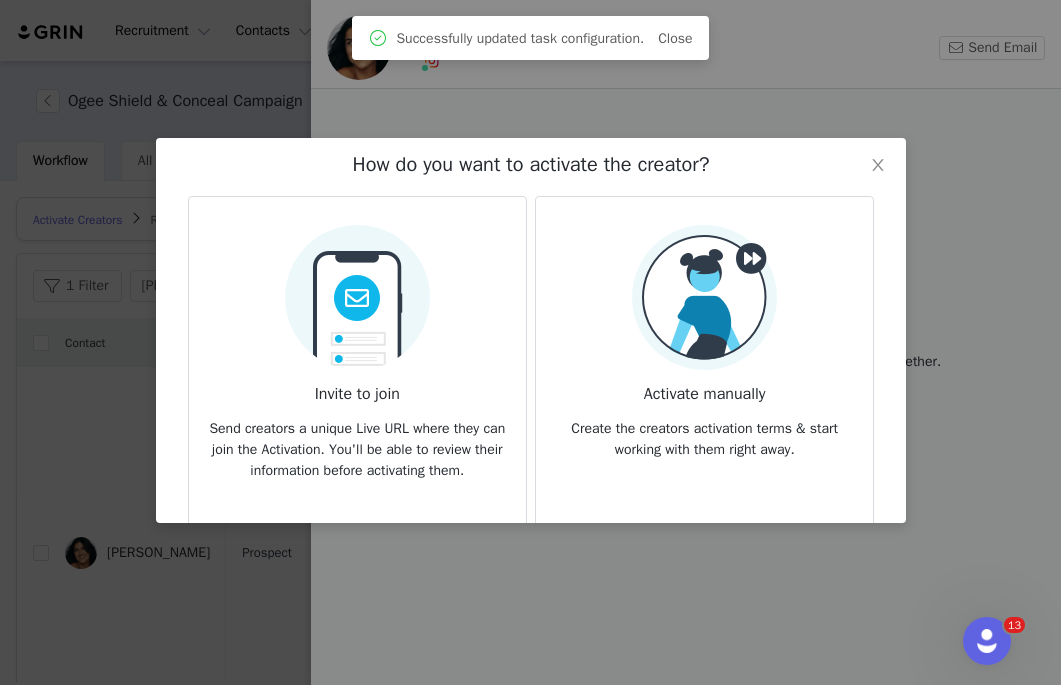 click at bounding box center [356, 291] 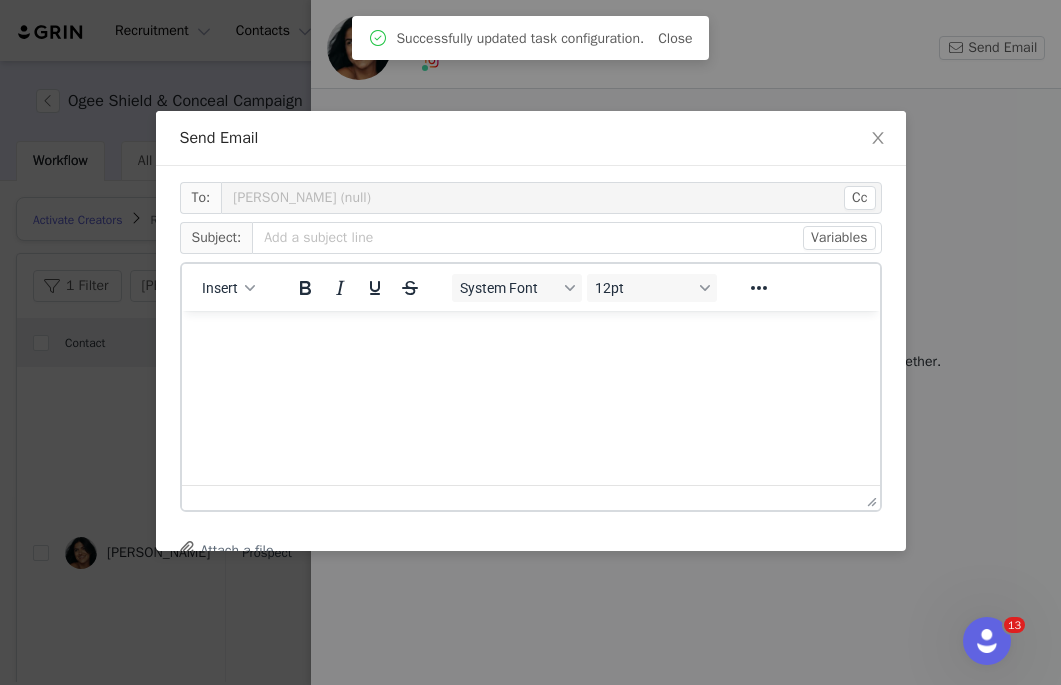 scroll, scrollTop: 0, scrollLeft: 0, axis: both 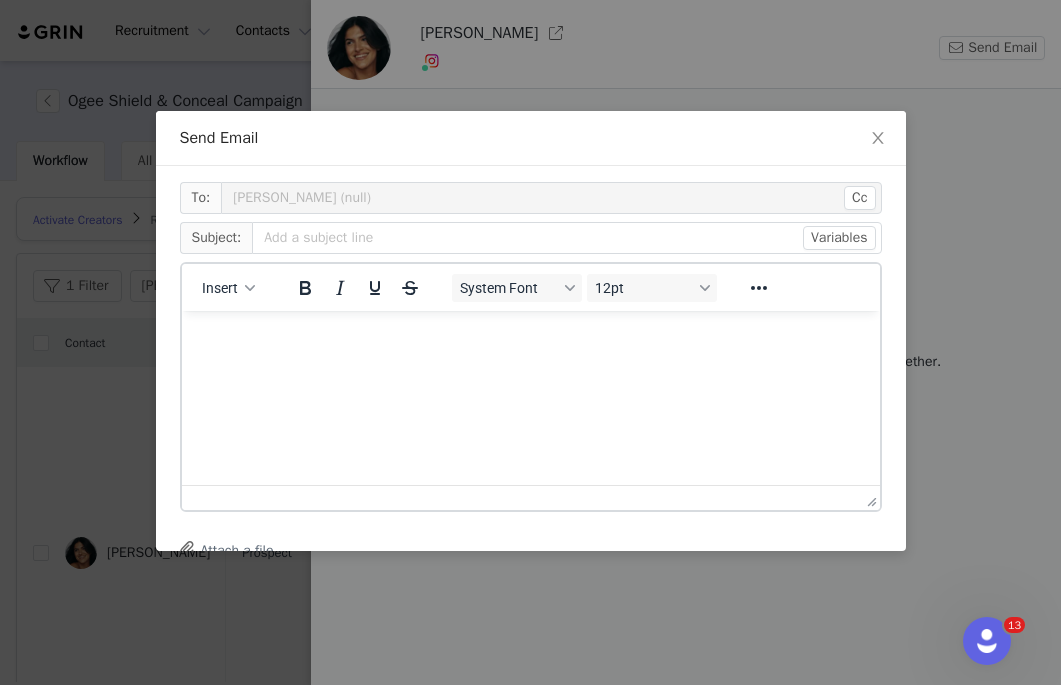click on "Send Email To: Victoria Sanínt (null)     Cc  Cc:       Subject:     Variables Insert System Font 12pt To open the popup, press Shift+Enter To open the popup, press Shift+Enter To open the popup, press Shift+Enter To open the popup, press Shift+Enter Attach a file Sending Options  Send now       This will be sent outside of your set  email hours .       Tag by Activation  Optional  Ogee Shield & Conceal Campaign        Edit     Discard Preview" at bounding box center [530, 342] 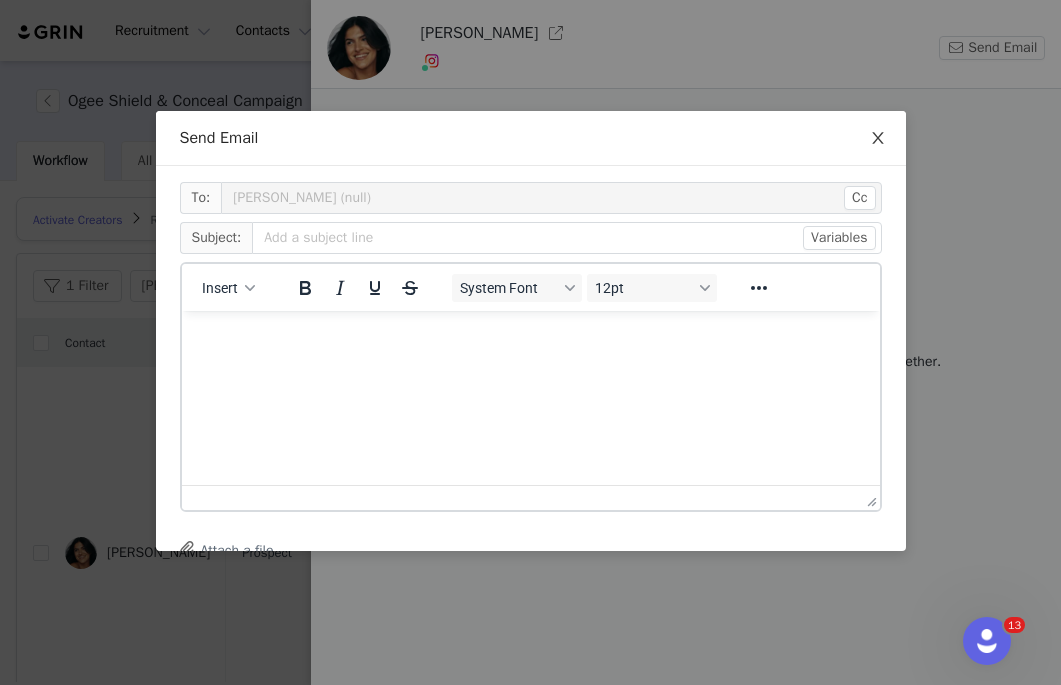 click 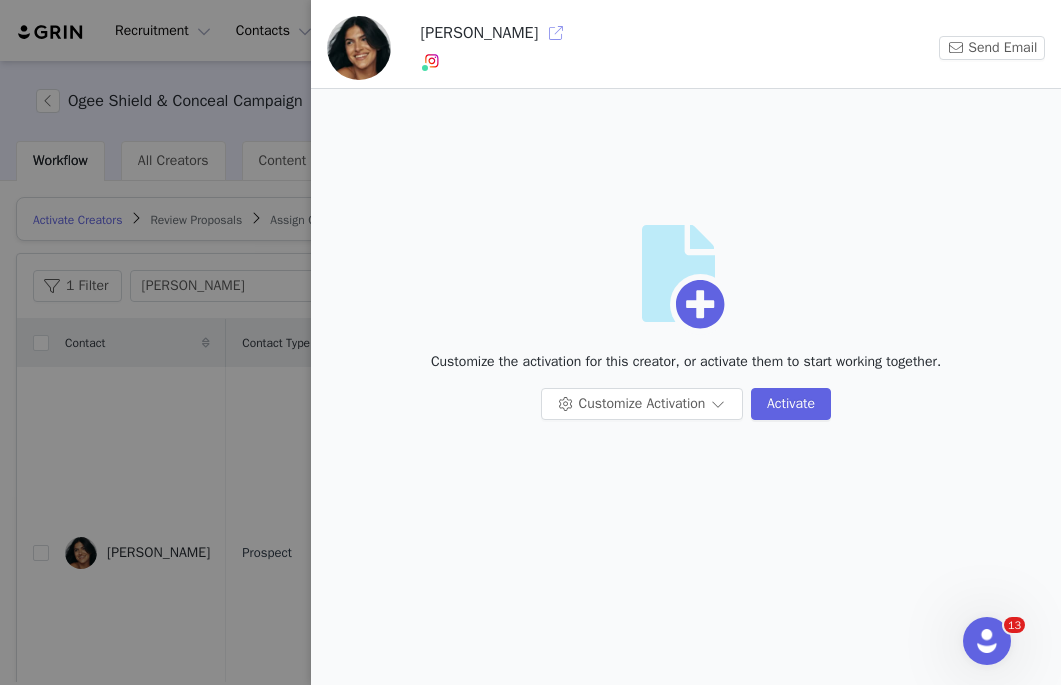 click at bounding box center (556, 33) 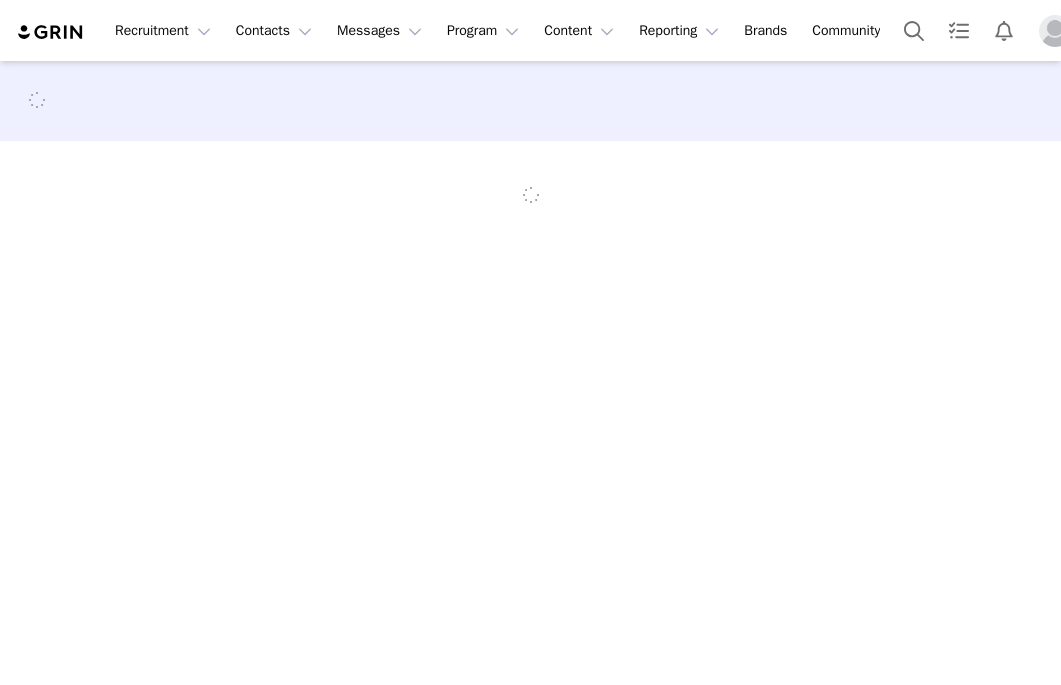 scroll, scrollTop: 0, scrollLeft: 0, axis: both 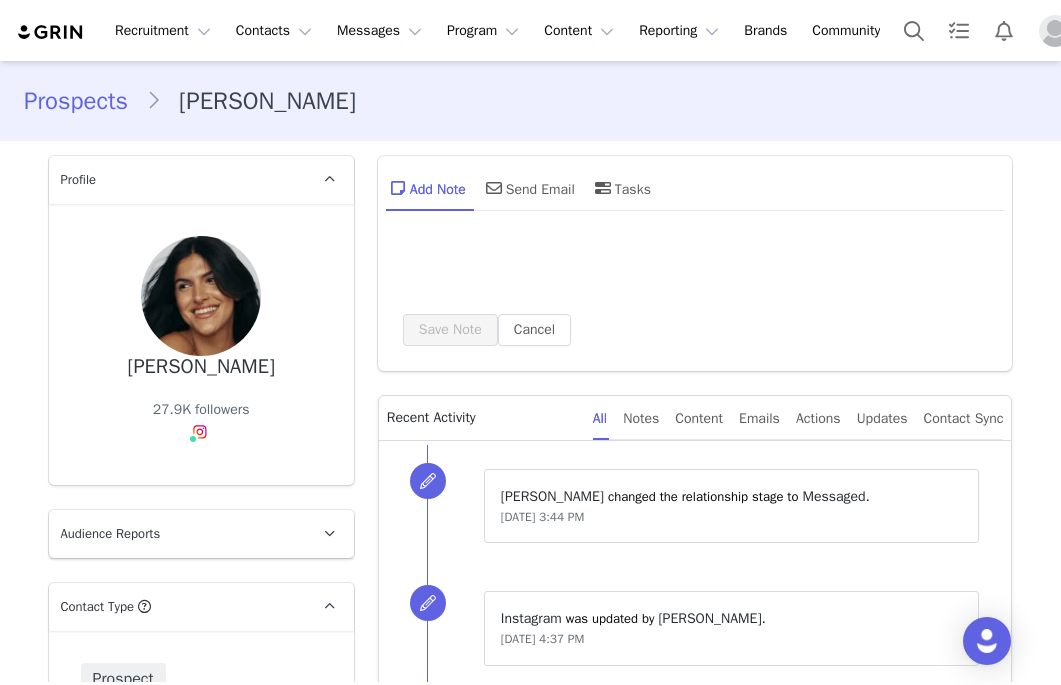 type on "+1 ([GEOGRAPHIC_DATA])" 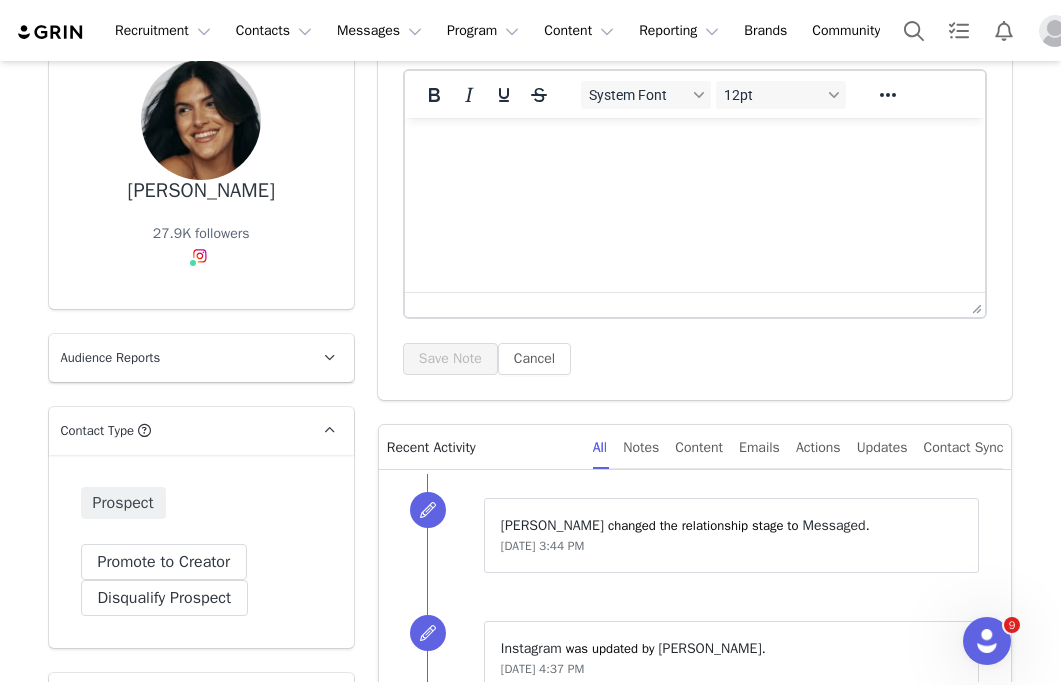 scroll, scrollTop: 0, scrollLeft: 0, axis: both 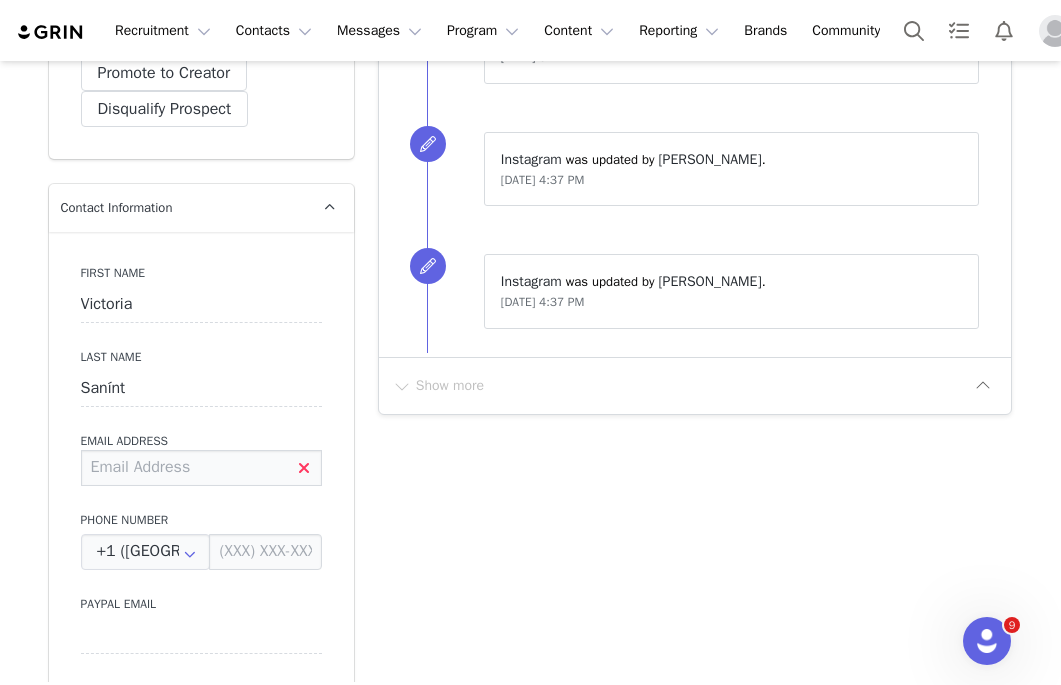 click at bounding box center (201, 468) 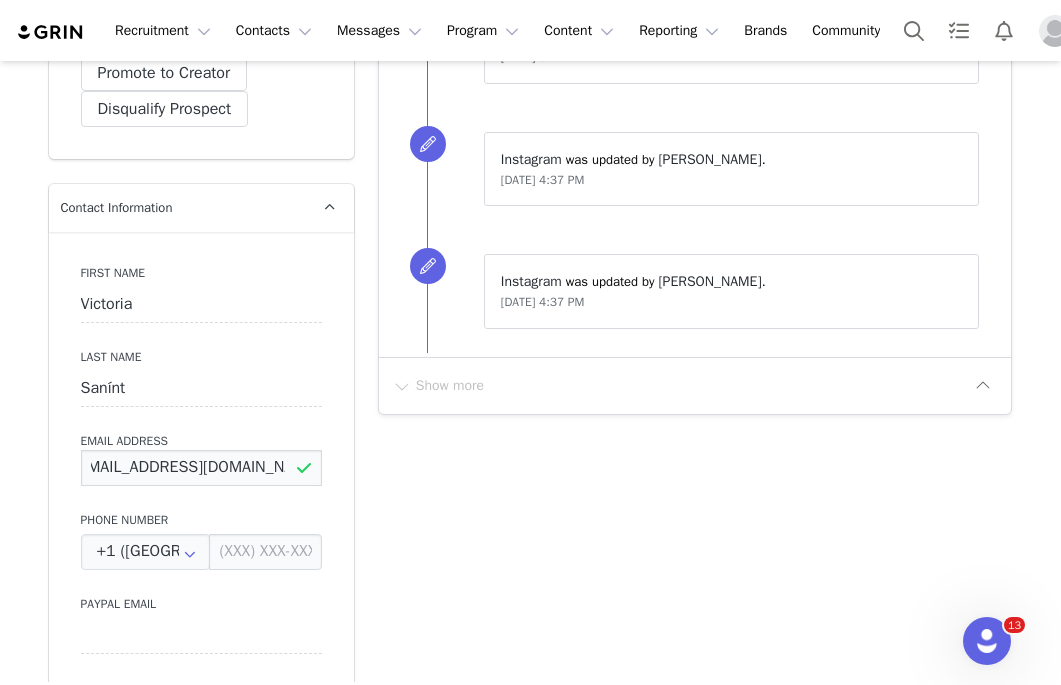 scroll, scrollTop: 0, scrollLeft: 40, axis: horizontal 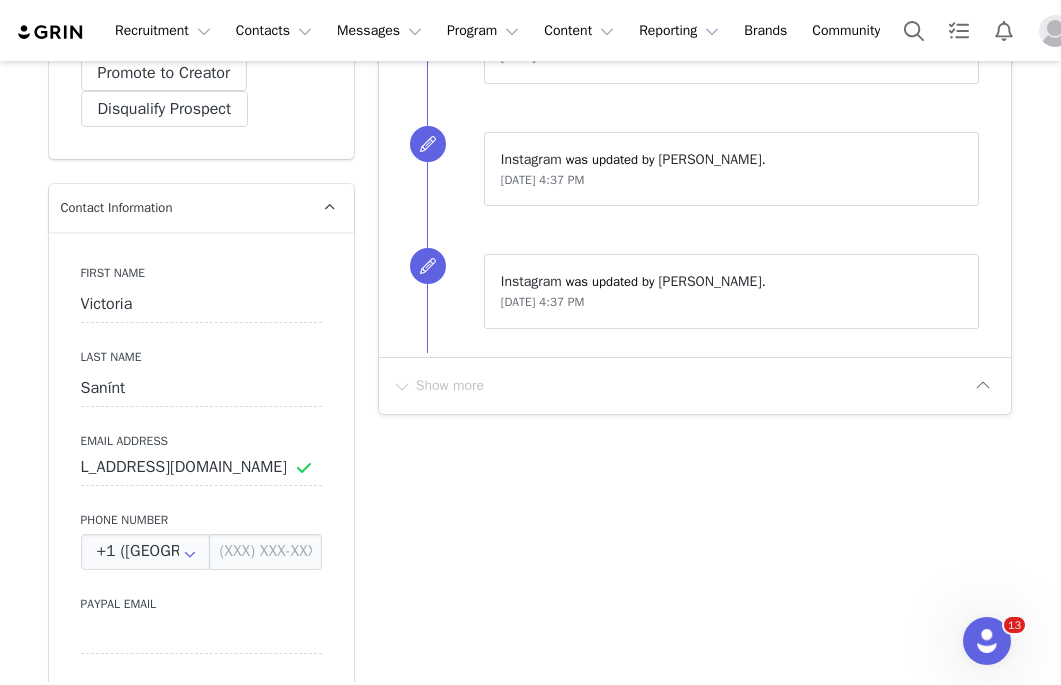 click on "Add Note   Send Email   Tasks  System Font 12pt To open the popup, press Shift+Enter To open the popup, press Shift+Enter To open the popup, press Shift+Enter To open the popup, press Shift+Enter Save Note Cancel Recent Activity All Notes Content Emails Actions Updates Contact Sync ⁨ [PERSON_NAME] ⁩ changed the ⁨relationship⁩ stage to ⁨ Messaged ⁩. [DATE] 3:44 PM ⁨ Instagram ⁩ was updated by ⁨ [PERSON_NAME] ⁩. [DATE] 4:37 PM ⁨ Instagram ⁩ was updated by ⁨ [PERSON_NAME] ⁩. [DATE] 4:37 PM Show more" at bounding box center (695, 1090) 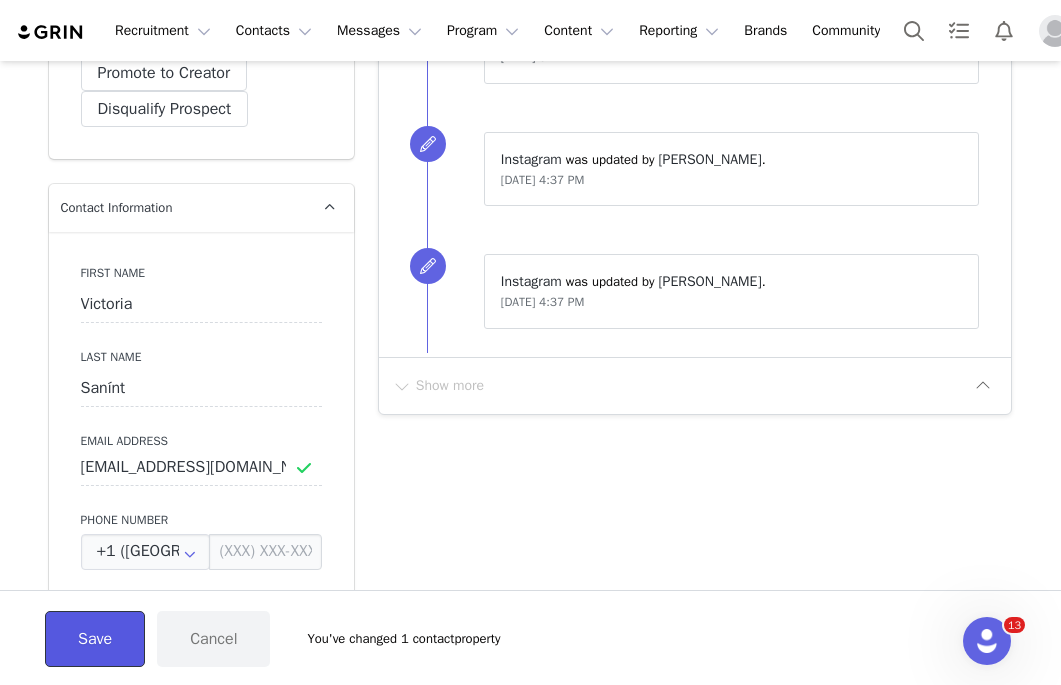 click on "Save" at bounding box center (95, 639) 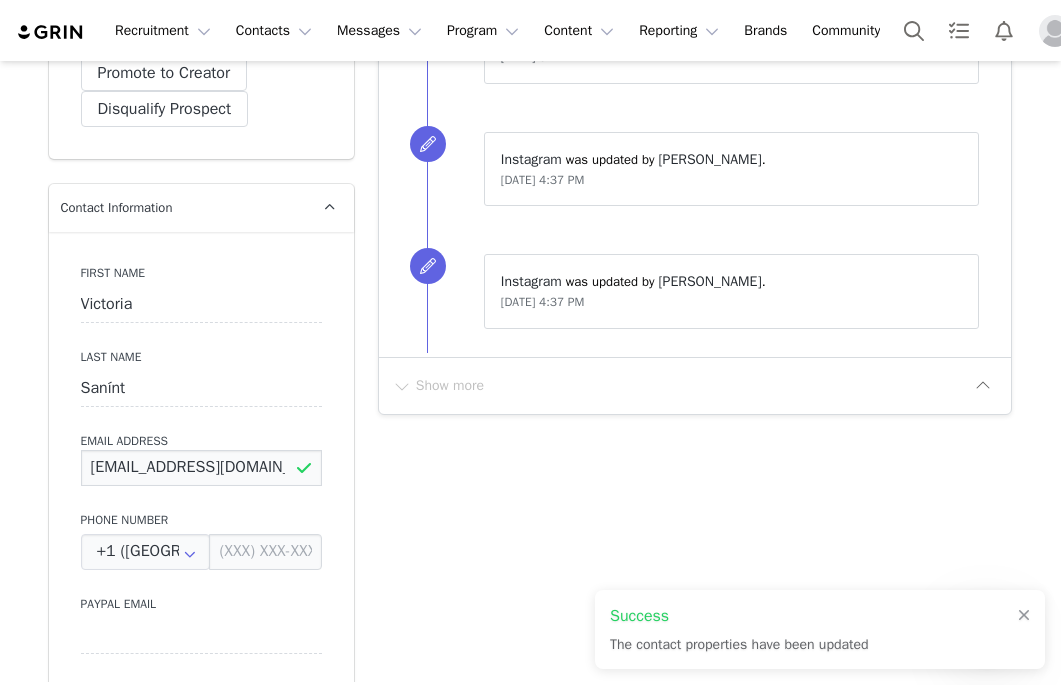 click on "vicrtoriapollaksanint@gmail.com" at bounding box center [201, 468] 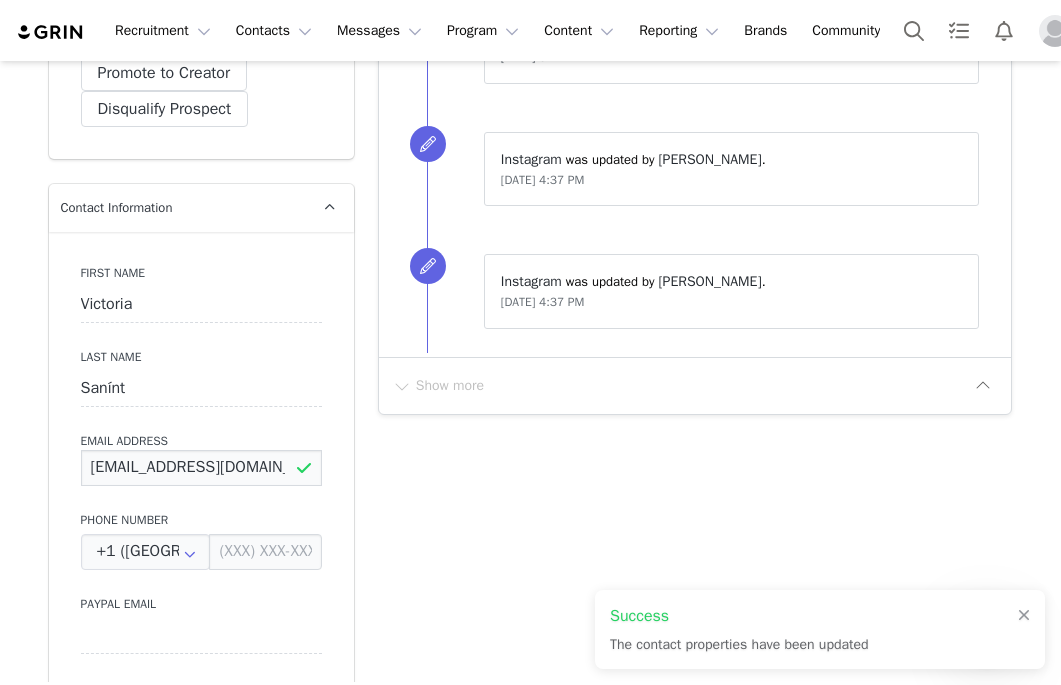 type on "victoriapollaksanint@gmail.com" 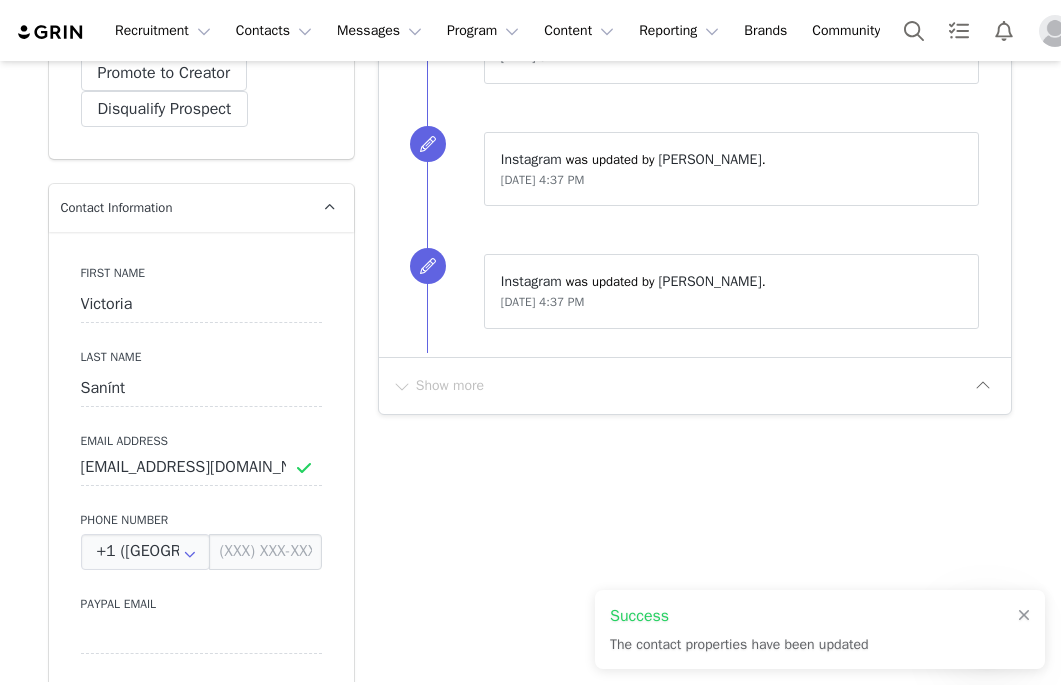 click on "Add Note   Send Email   Tasks  System Font 12pt To open the popup, press Shift+Enter To open the popup, press Shift+Enter To open the popup, press Shift+Enter To open the popup, press Shift+Enter Save Note Cancel Recent Activity All Notes Content Emails Actions Updates Contact Sync ⁨ Amanda Weyer ⁩ changed the ⁨relationship⁩ stage to ⁨ Messaged ⁩. Jul 8, 2025, 3:44 PM ⁨ Instagram ⁩ was updated by ⁨ Amanda Weyer ⁩. Jul 7, 2025, 4:37 PM ⁨ Instagram ⁩ was updated by ⁨ Amanda Weyer ⁩. Jul 7, 2025, 4:37 PM Show more" at bounding box center (695, 1090) 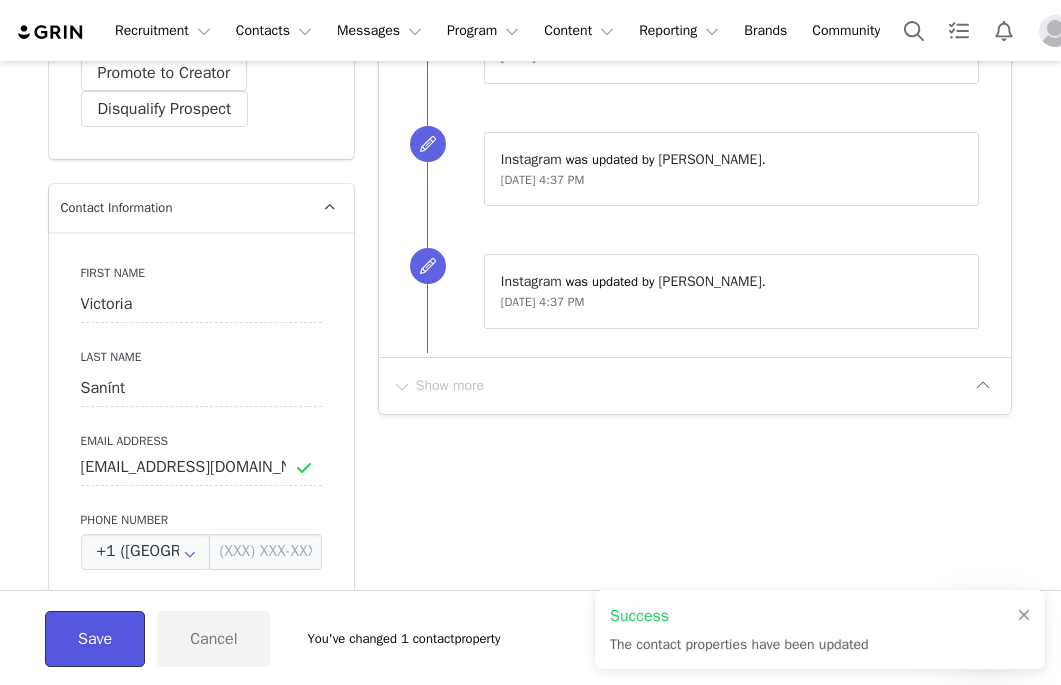 click on "Save" at bounding box center (95, 639) 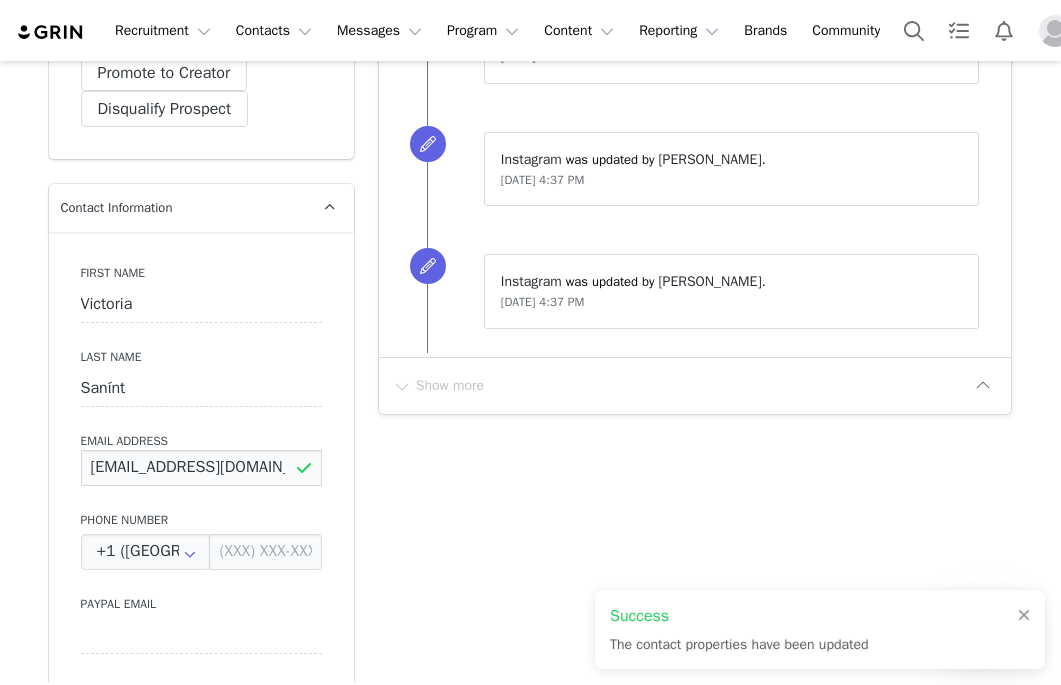 scroll, scrollTop: 0, scrollLeft: 35, axis: horizontal 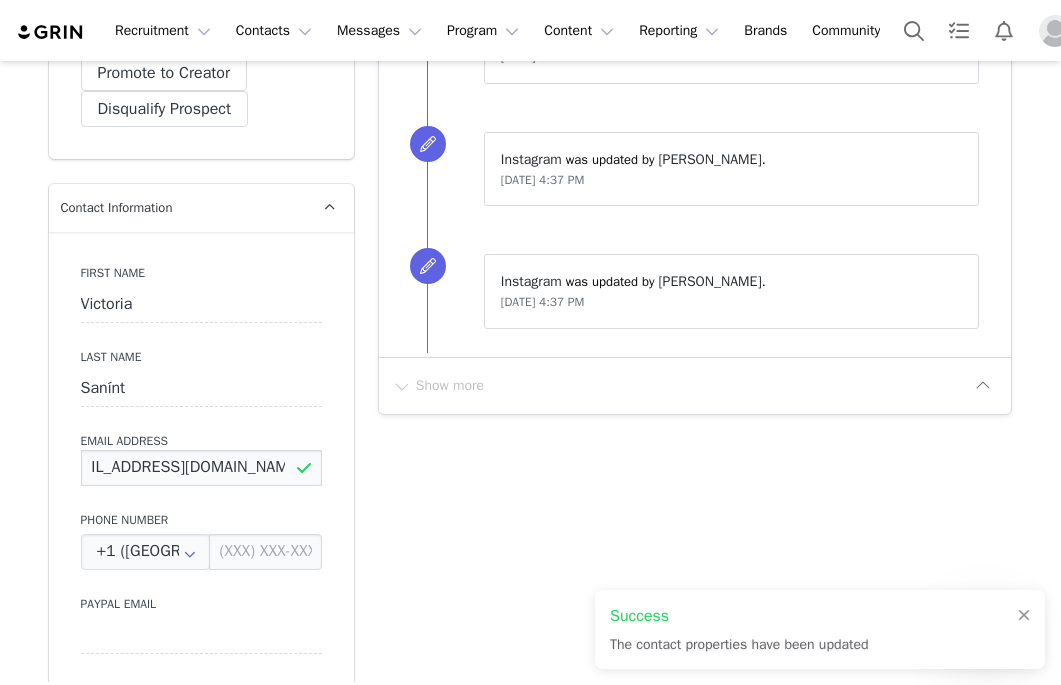 drag, startPoint x: 81, startPoint y: 469, endPoint x: 514, endPoint y: 486, distance: 433.3336 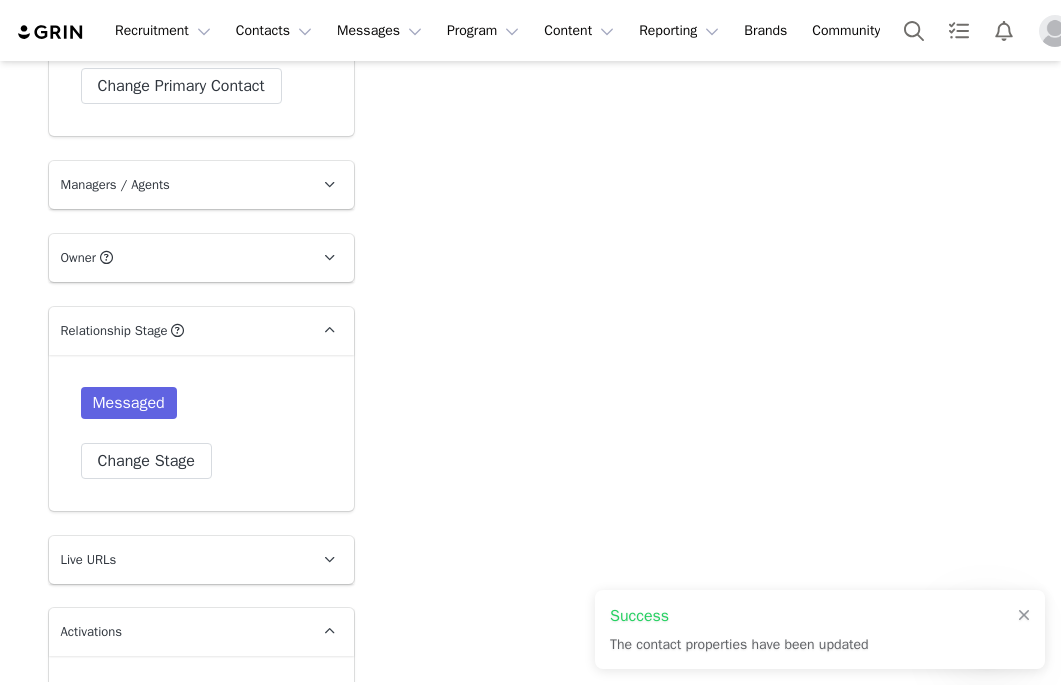 scroll, scrollTop: 2687, scrollLeft: 0, axis: vertical 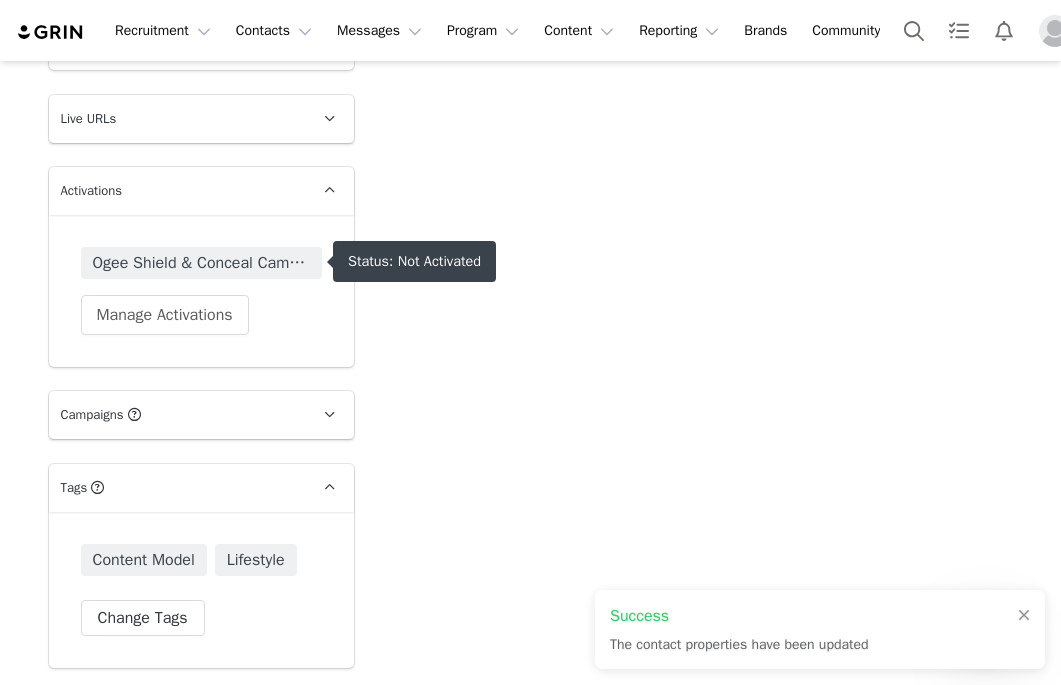 click on "Ogee Shield & Conceal Campaign" at bounding box center (201, 263) 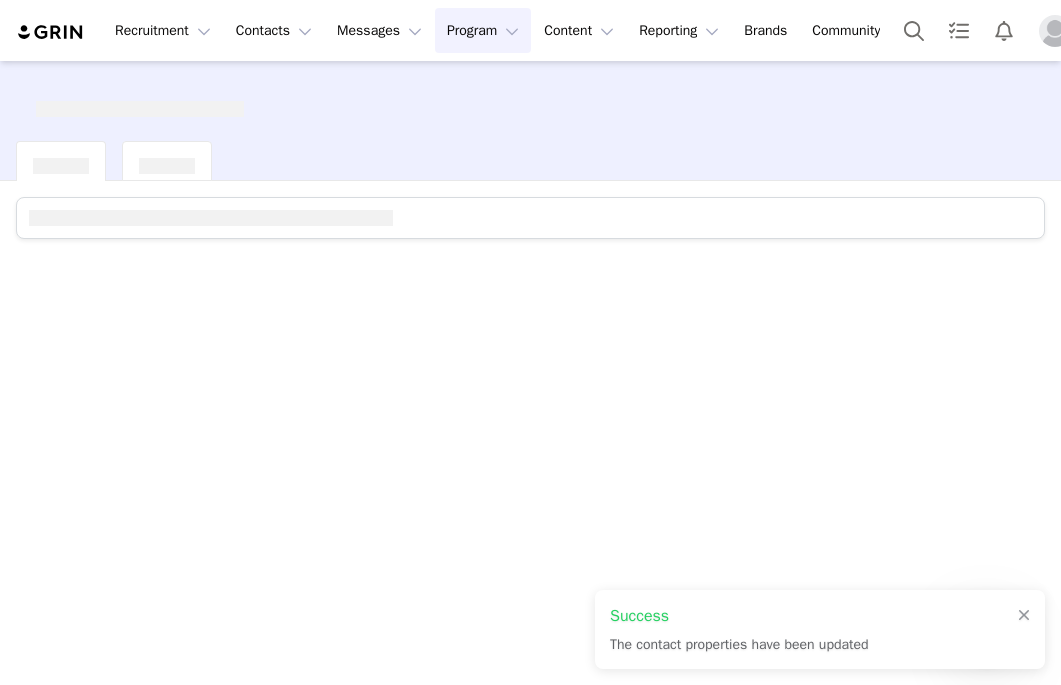 scroll, scrollTop: 0, scrollLeft: 0, axis: both 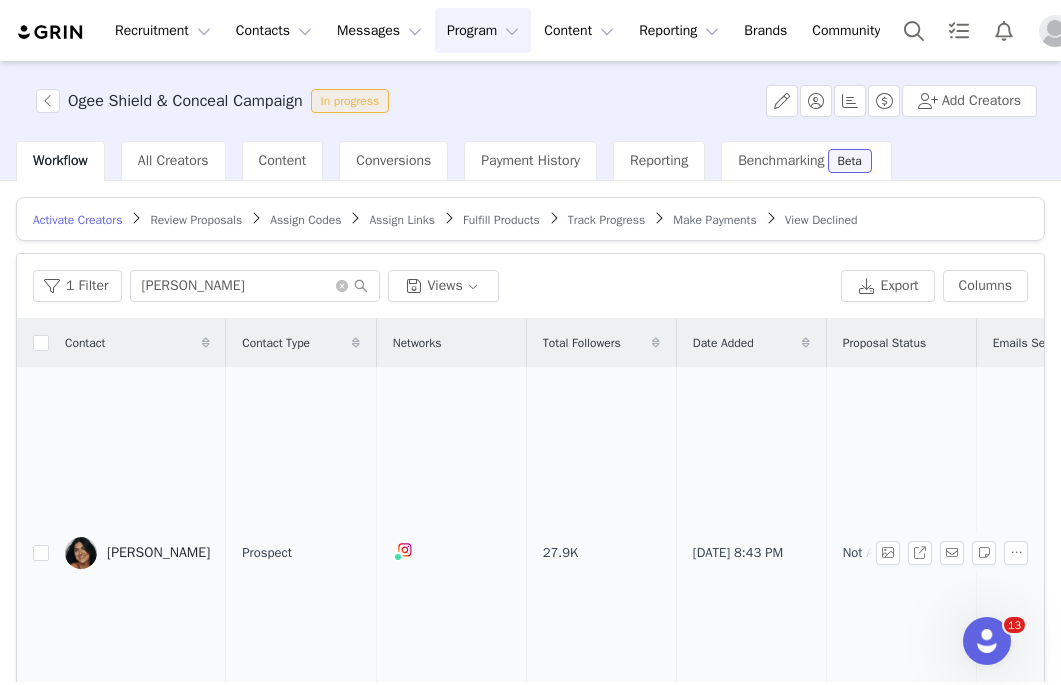 click on "[PERSON_NAME]" at bounding box center [158, 553] 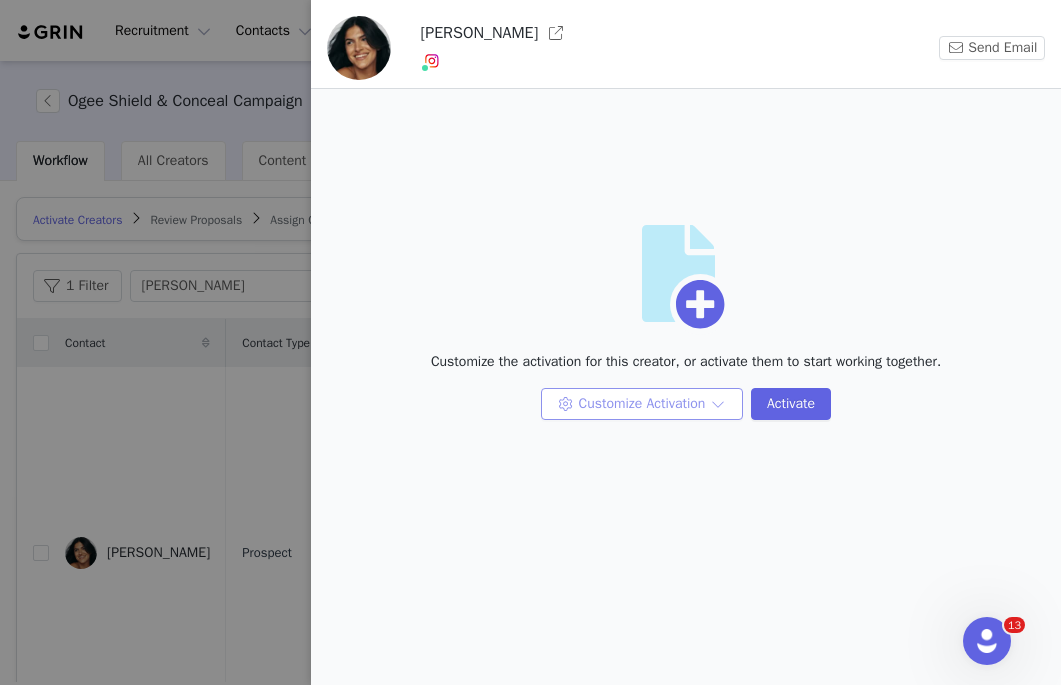 click on "Customize Activation" at bounding box center [642, 404] 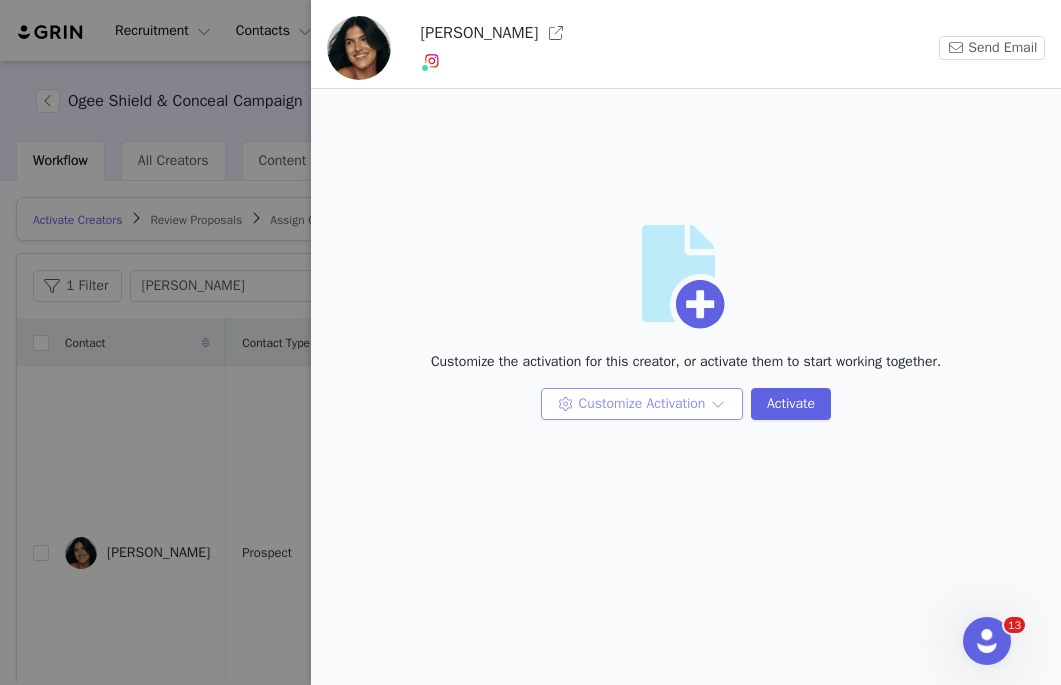 click on "Customize Activation" at bounding box center (642, 404) 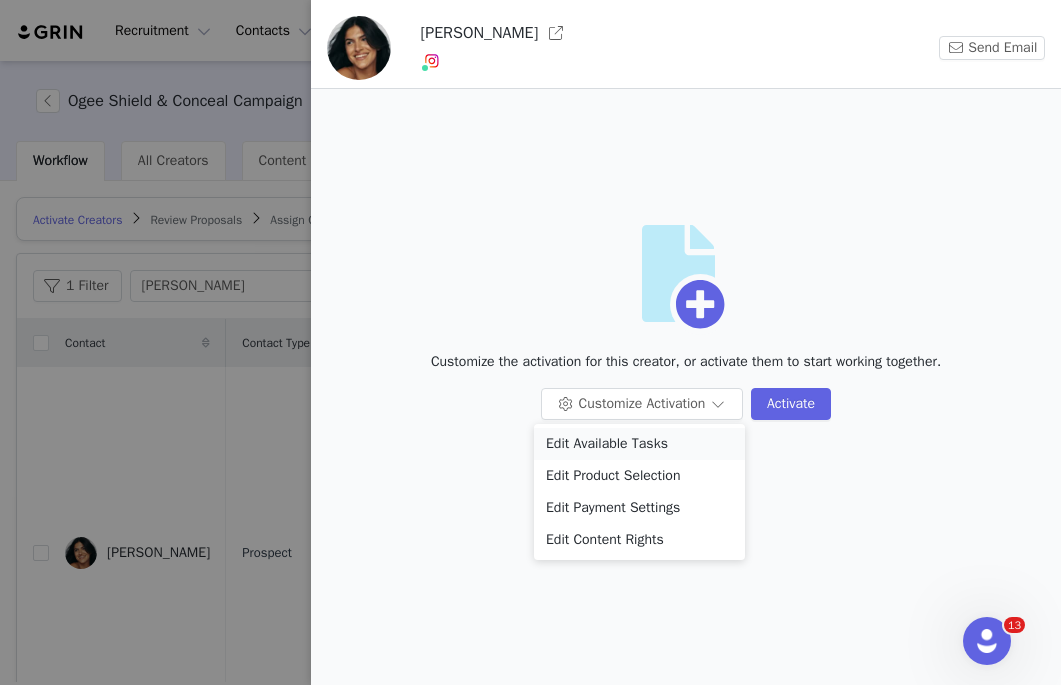 click on "Edit Available Tasks" at bounding box center (639, 444) 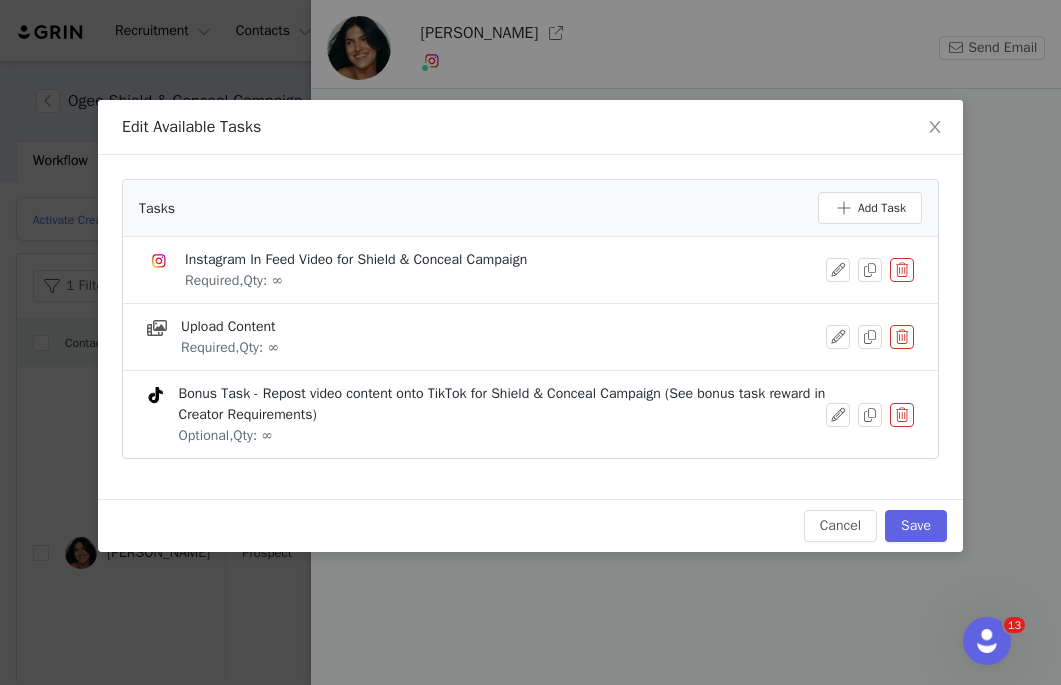 click on "Edit Available Tasks Tasks     Add Task Instagram In Feed Video for Shield & Conceal Campaign  Required,   Qty: ∞              Upload Content  Required,   Qty: ∞              Bonus Task - Repost video content onto TikTok for Shield & Conceal Campaign (See bonus task reward in Creator Requirements)  Optional,   Qty: ∞                    Cancel Save" at bounding box center (530, 342) 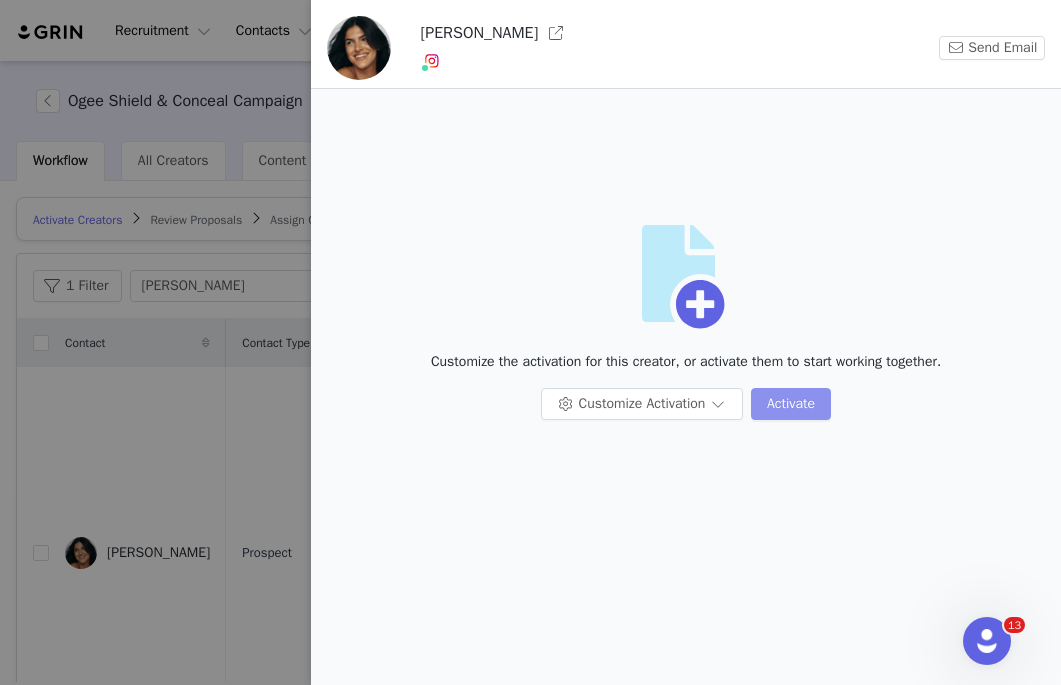 click on "Activate" at bounding box center [791, 404] 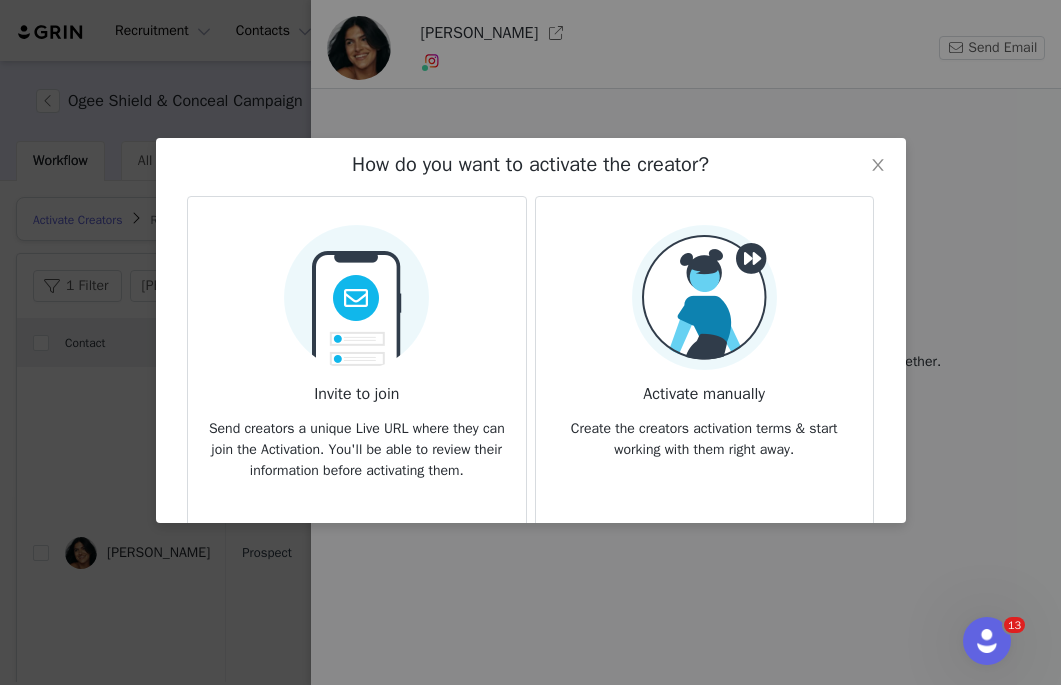 click at bounding box center (356, 291) 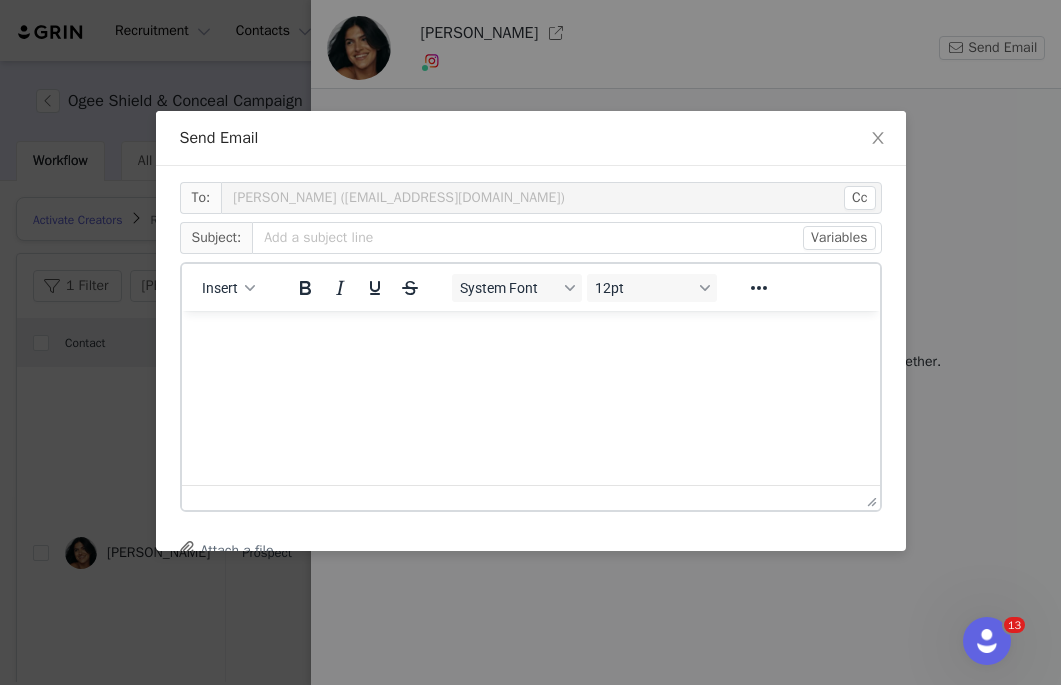scroll, scrollTop: 0, scrollLeft: 0, axis: both 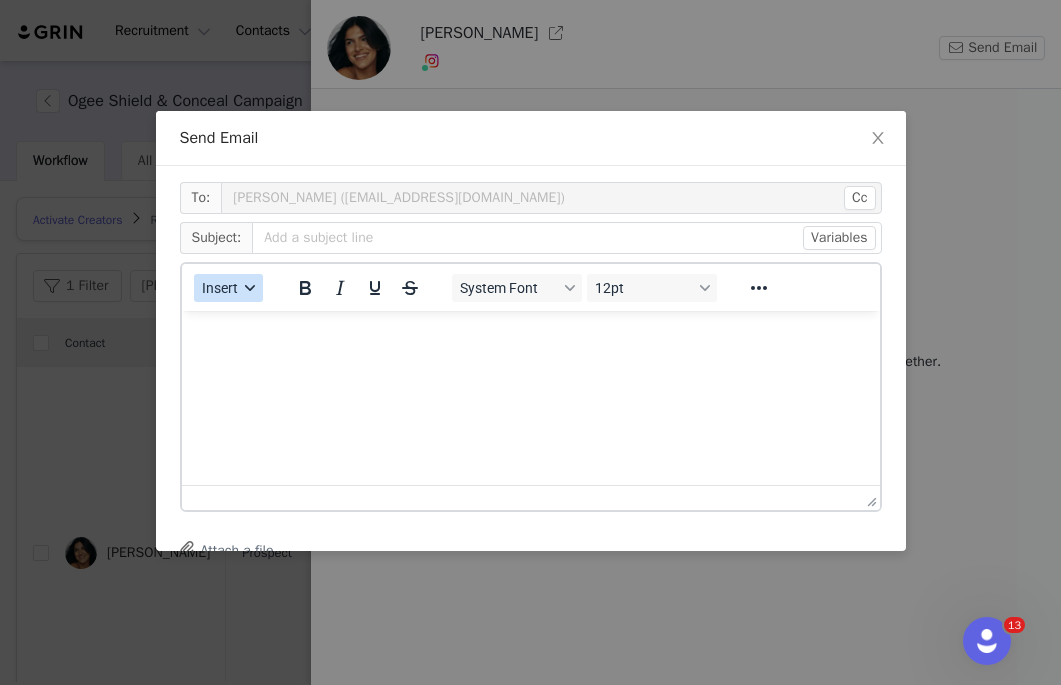 click 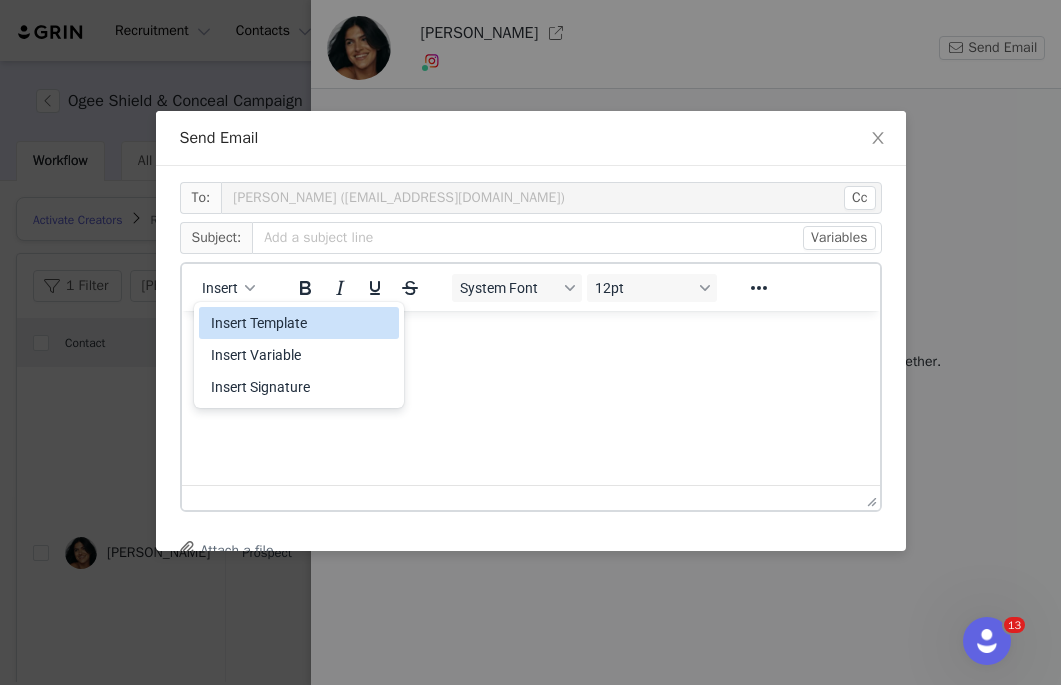 click on "Insert Template" at bounding box center [301, 323] 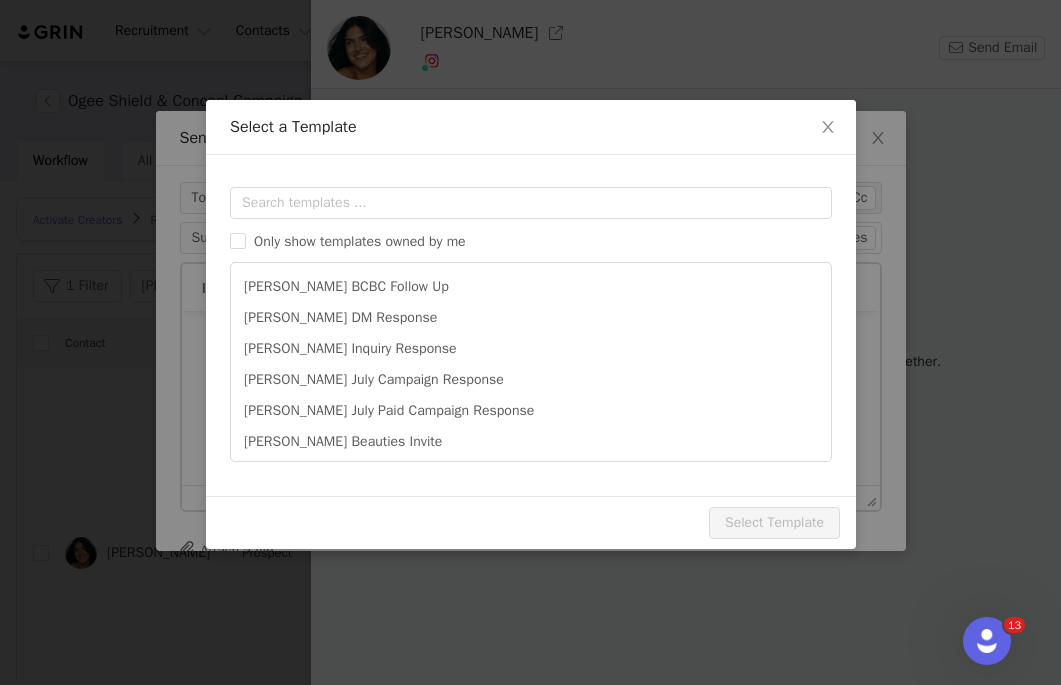 scroll, scrollTop: 0, scrollLeft: 0, axis: both 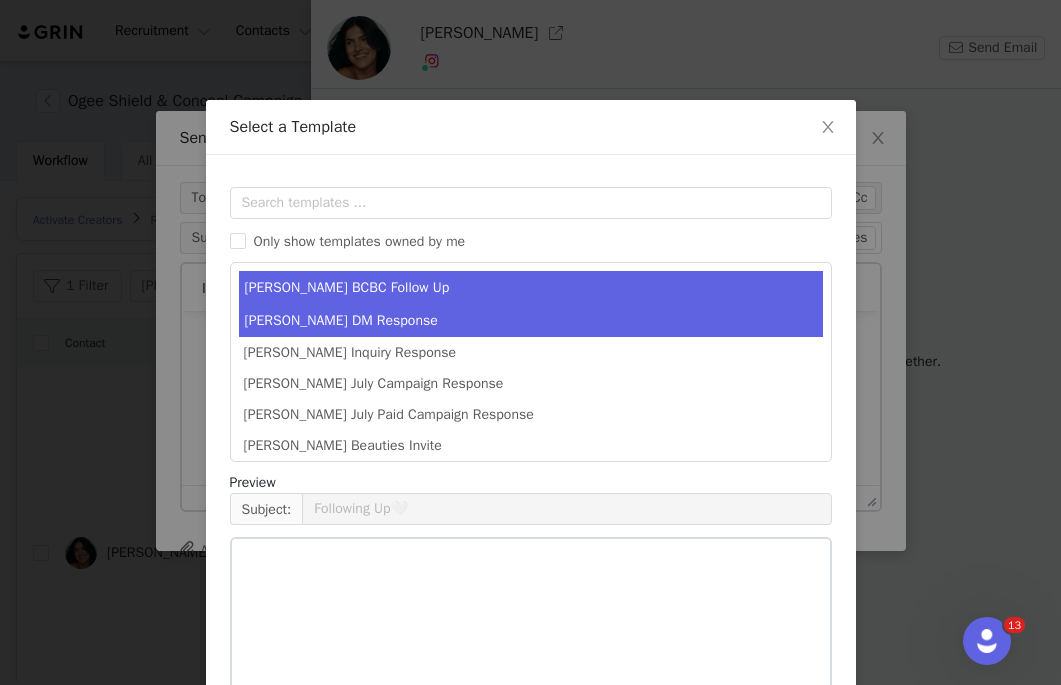 click on "[PERSON_NAME] DM Response" at bounding box center [531, 320] 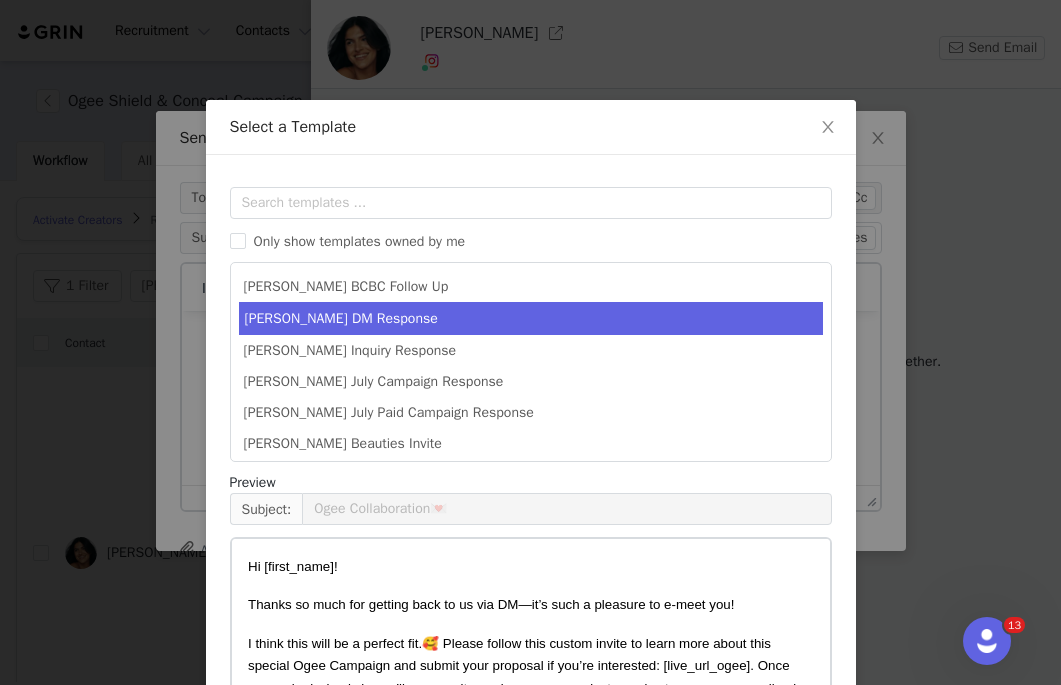 scroll, scrollTop: 303, scrollLeft: 0, axis: vertical 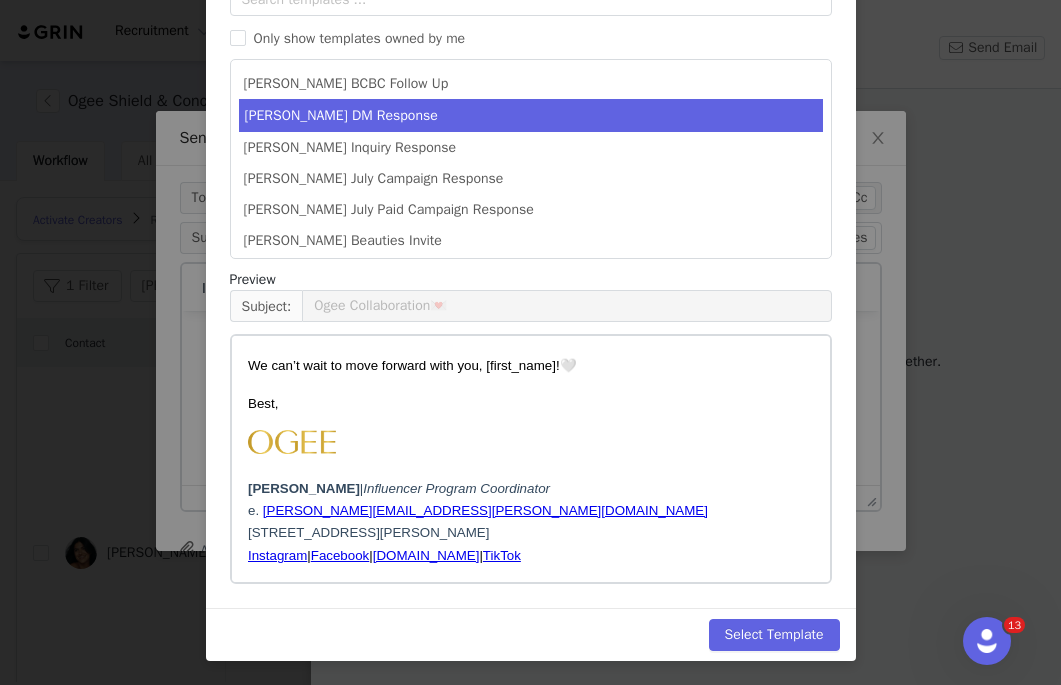 click on "Select Template" at bounding box center (531, 634) 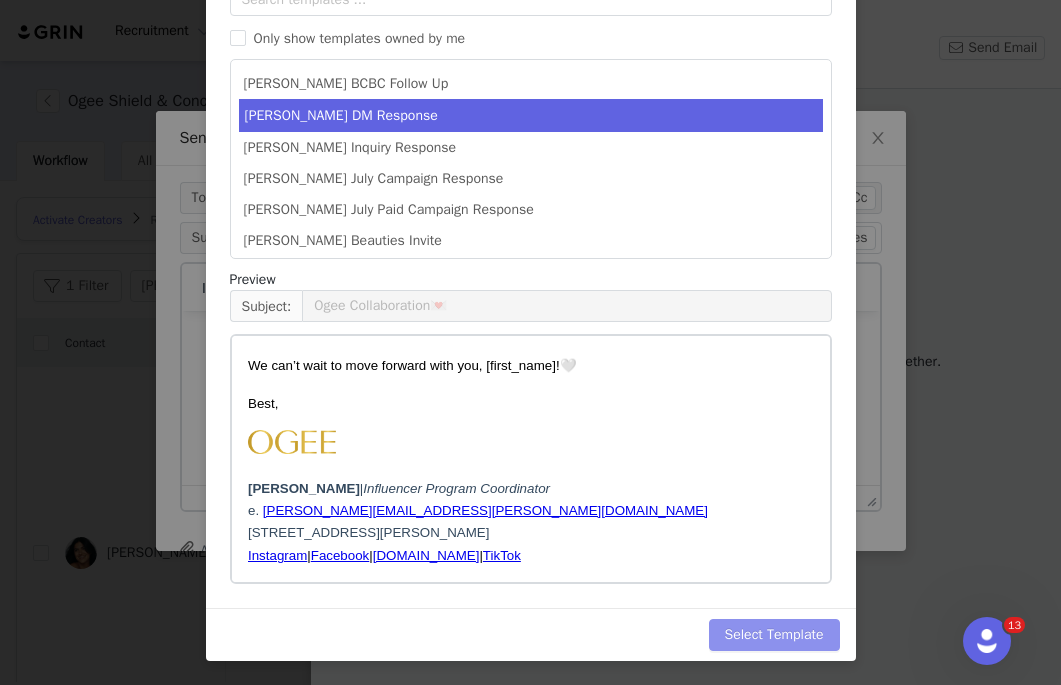 click on "Select Template" at bounding box center [774, 635] 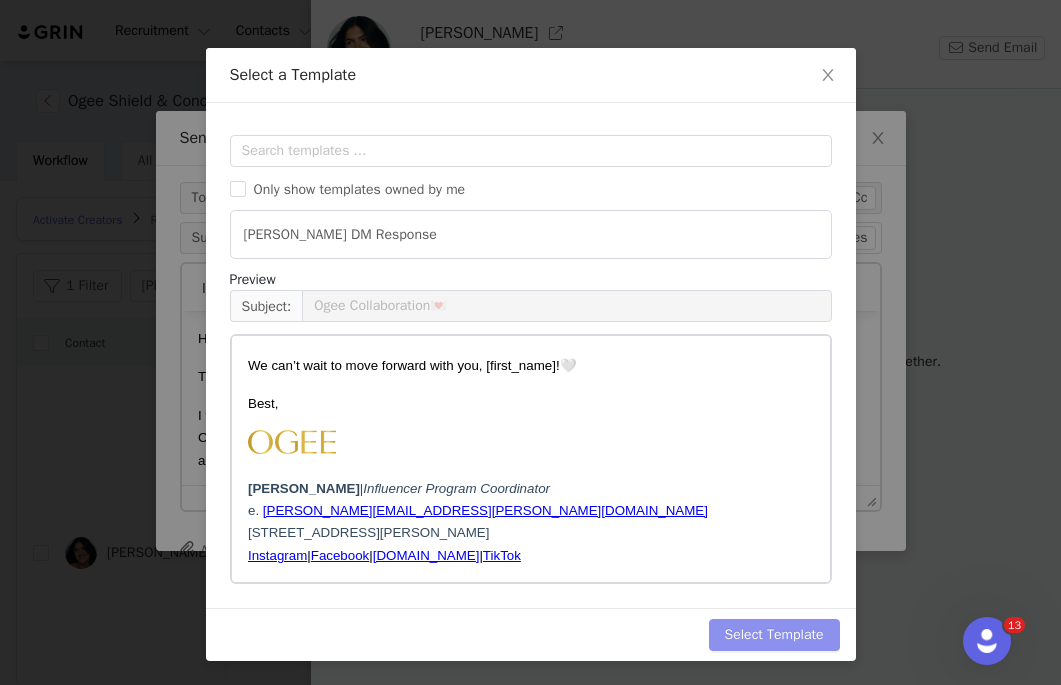 scroll, scrollTop: 0, scrollLeft: 0, axis: both 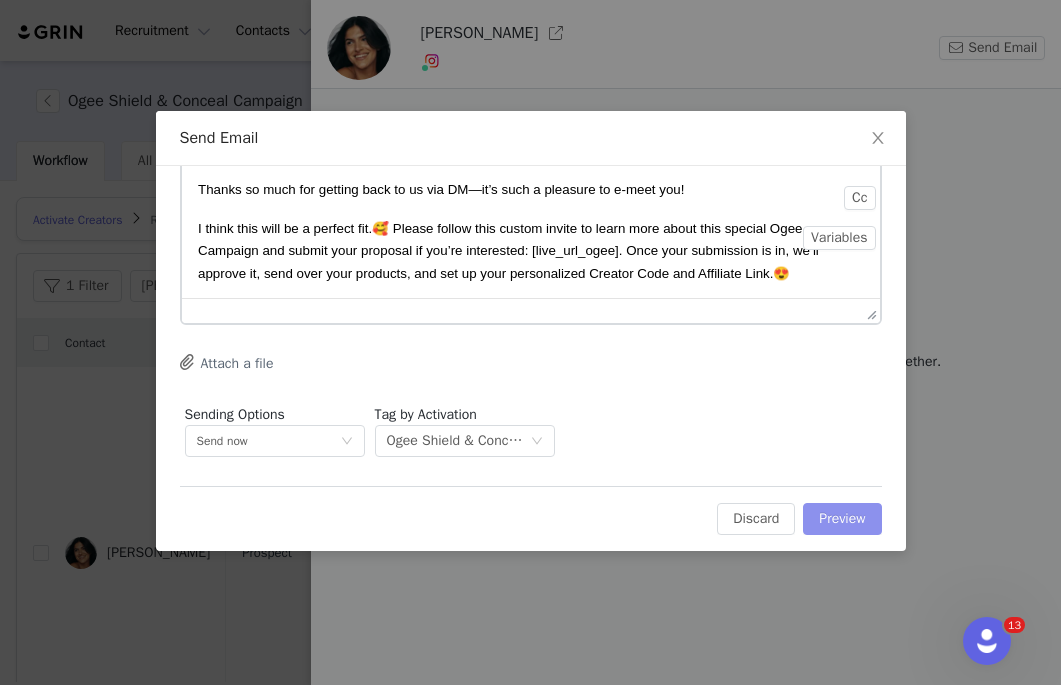 click on "Preview" at bounding box center (842, 519) 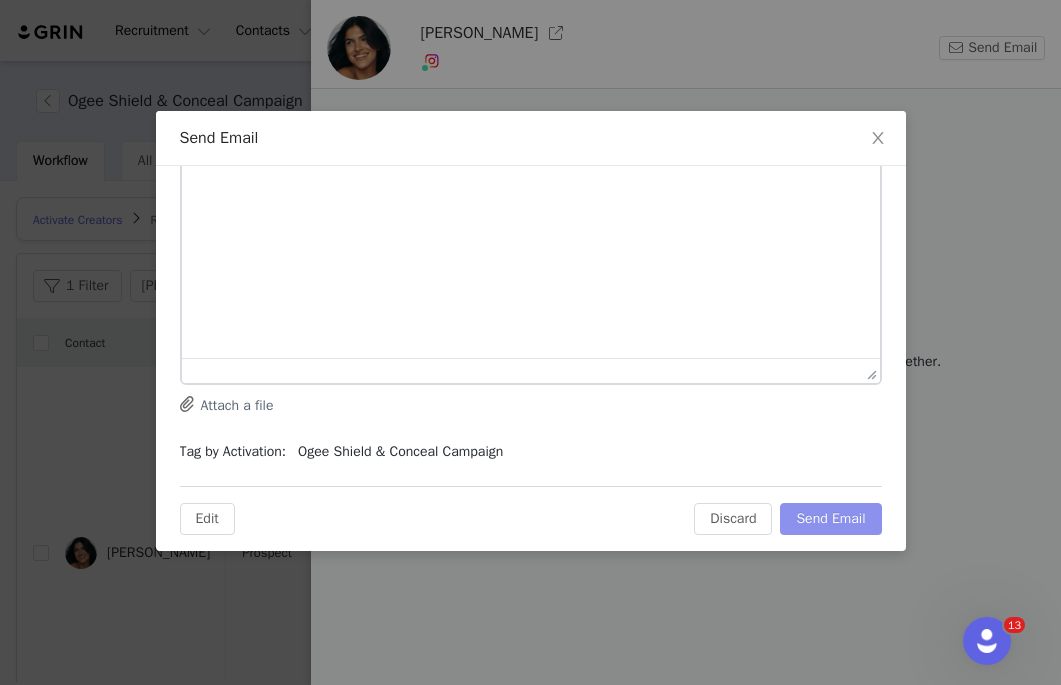 scroll, scrollTop: 0, scrollLeft: 0, axis: both 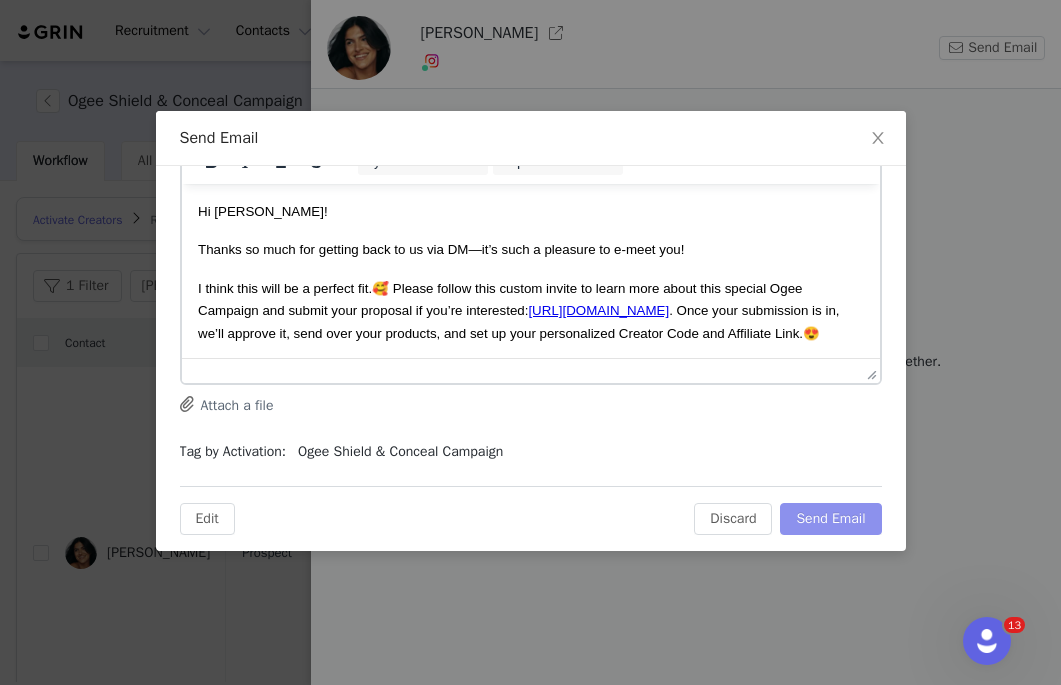 click on "Send Email" at bounding box center (830, 519) 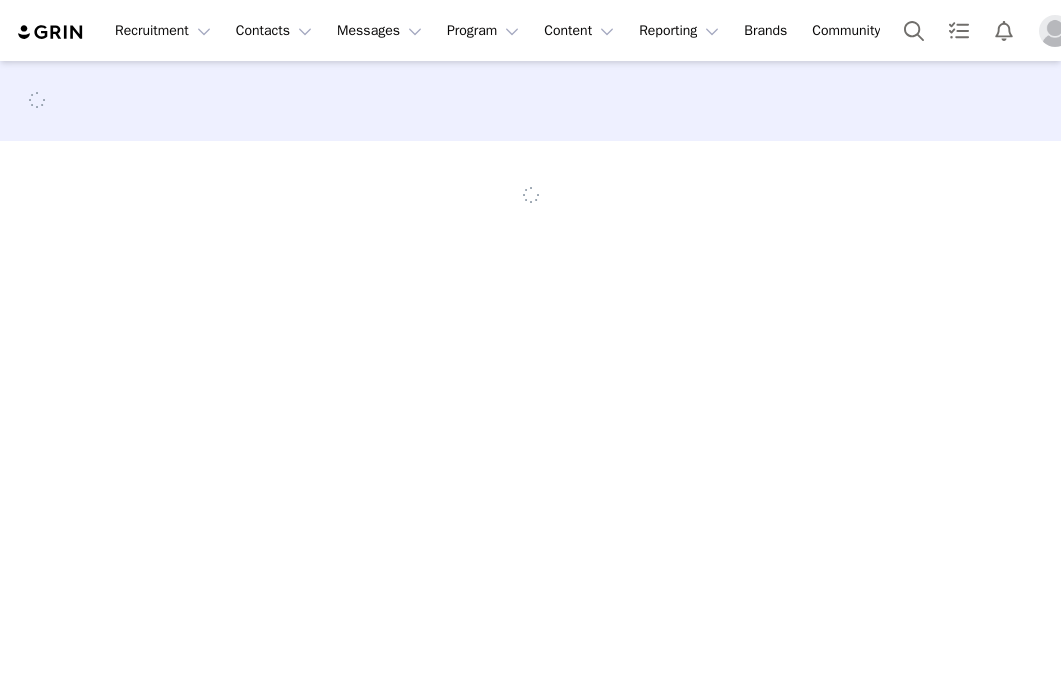 scroll, scrollTop: 0, scrollLeft: 0, axis: both 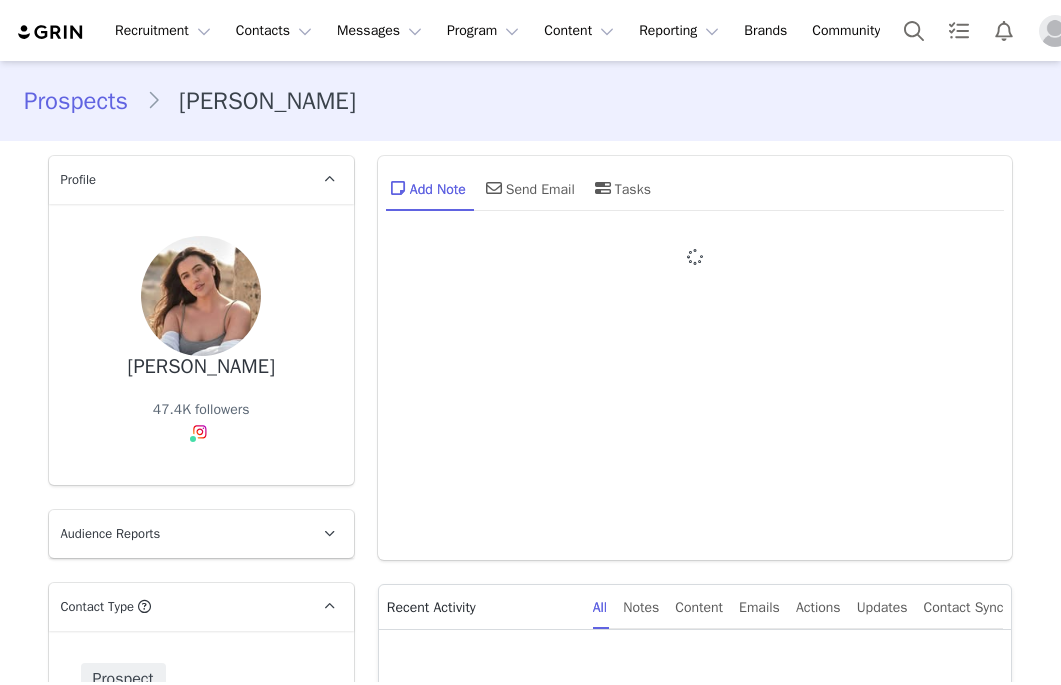 type on "+1 ([GEOGRAPHIC_DATA])" 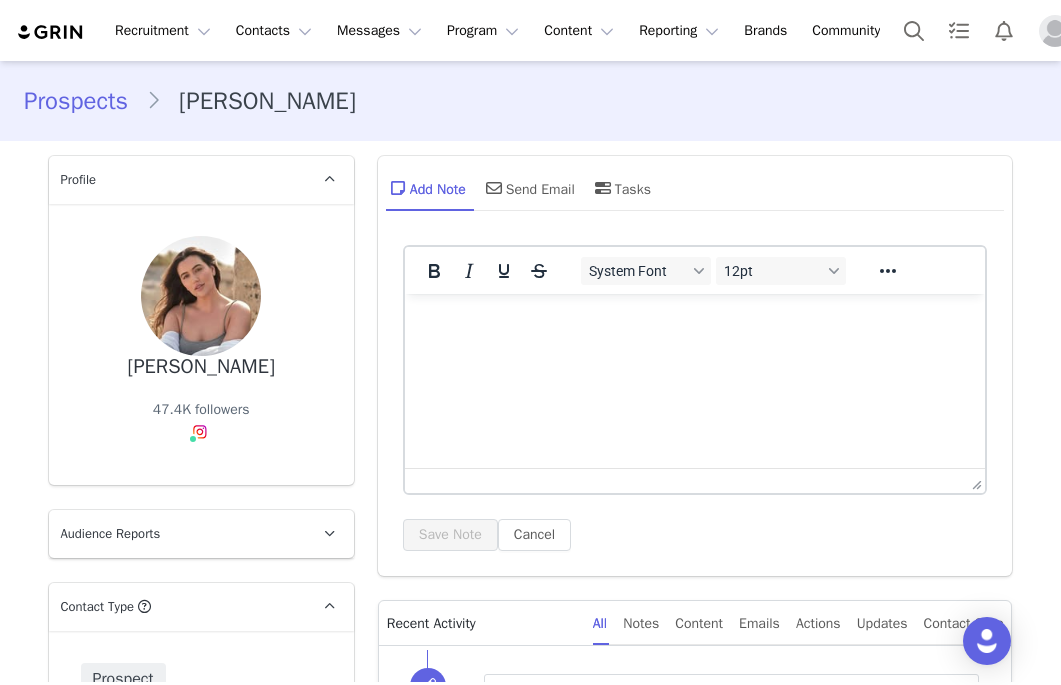 scroll, scrollTop: 0, scrollLeft: 0, axis: both 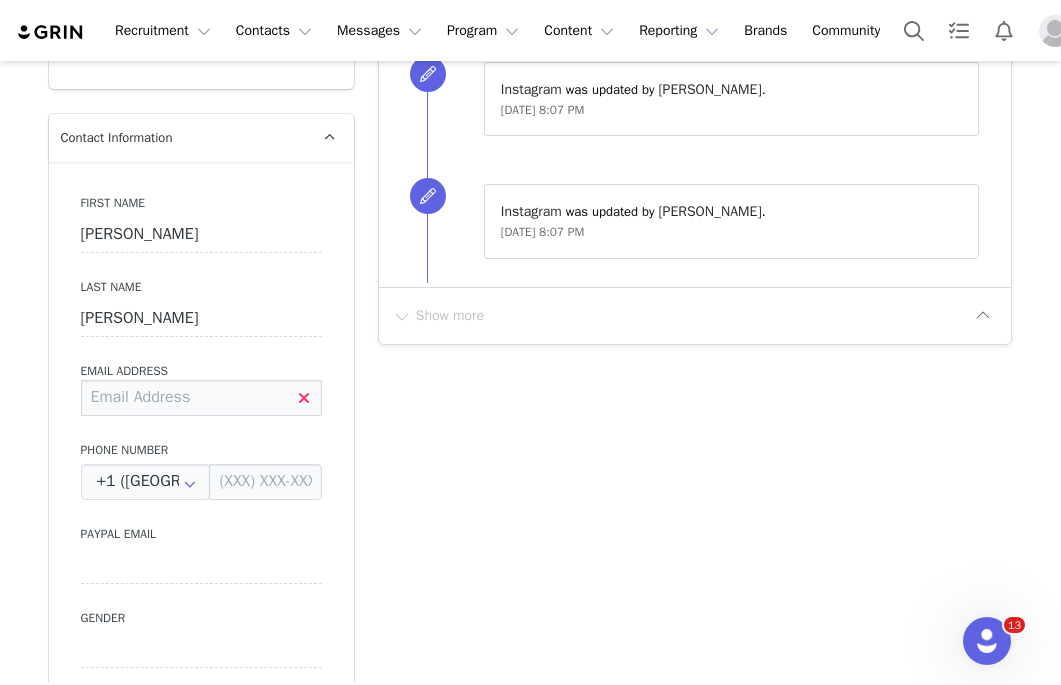 click at bounding box center [201, 398] 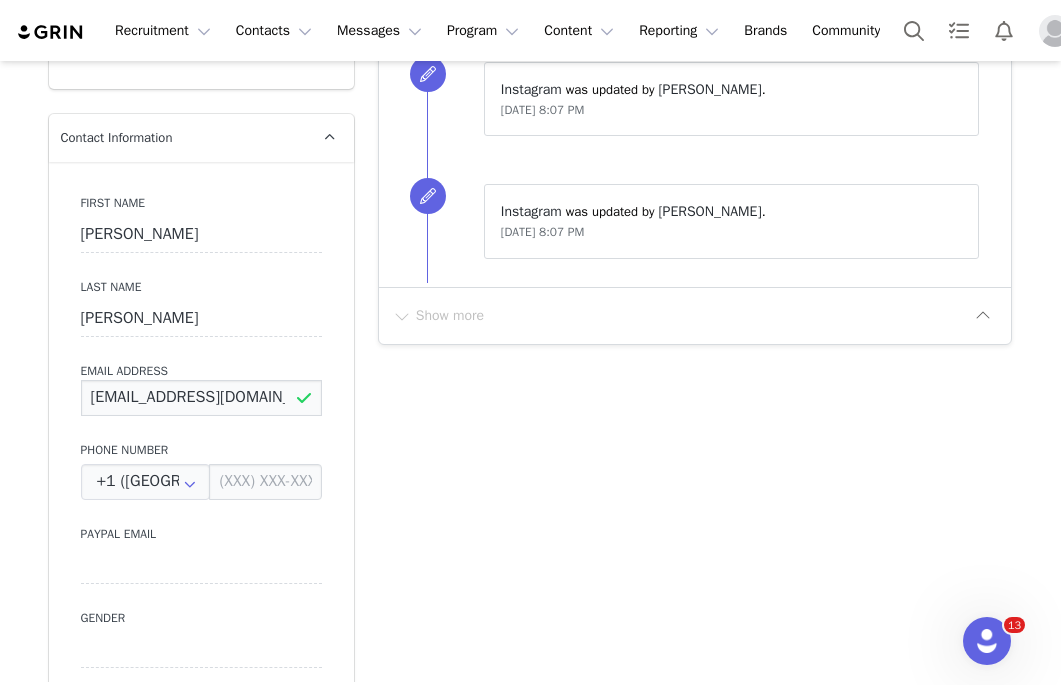 type on "[EMAIL_ADDRESS][DOMAIN_NAME]" 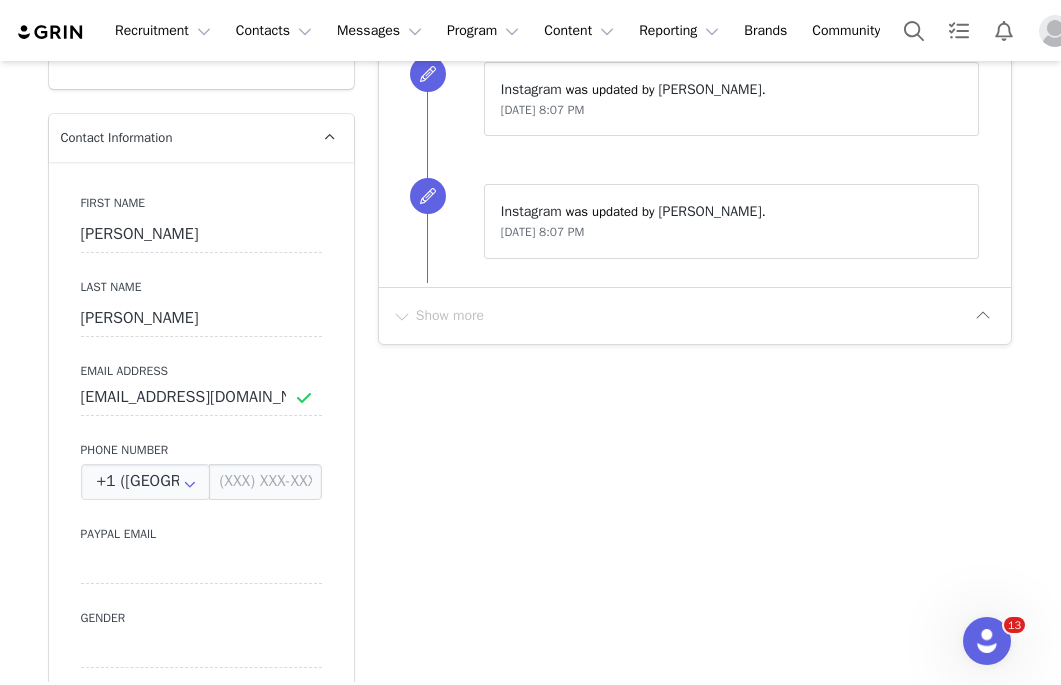 click on "Add Note   Send Email   Tasks  System Font 12pt To open the popup, press Shift+Enter To open the popup, press Shift+Enter To open the popup, press Shift+Enter To open the popup, press Shift+Enter Save Note Cancel Recent Activity All Notes Content Emails Actions Updates Contact Sync ⁨ [PERSON_NAME] ⁩ changed the ⁨relationship⁩ stage to ⁨ Messaged ⁩. [DATE] 6:32 PM ⁨ Instagram ⁩ was updated by ⁨ [PERSON_NAME] ⁩. [DATE] 8:07 PM ⁨ Instagram ⁩ was updated by ⁨ [PERSON_NAME] ⁩. [DATE] 8:07 PM Show more" at bounding box center (695, 1024) 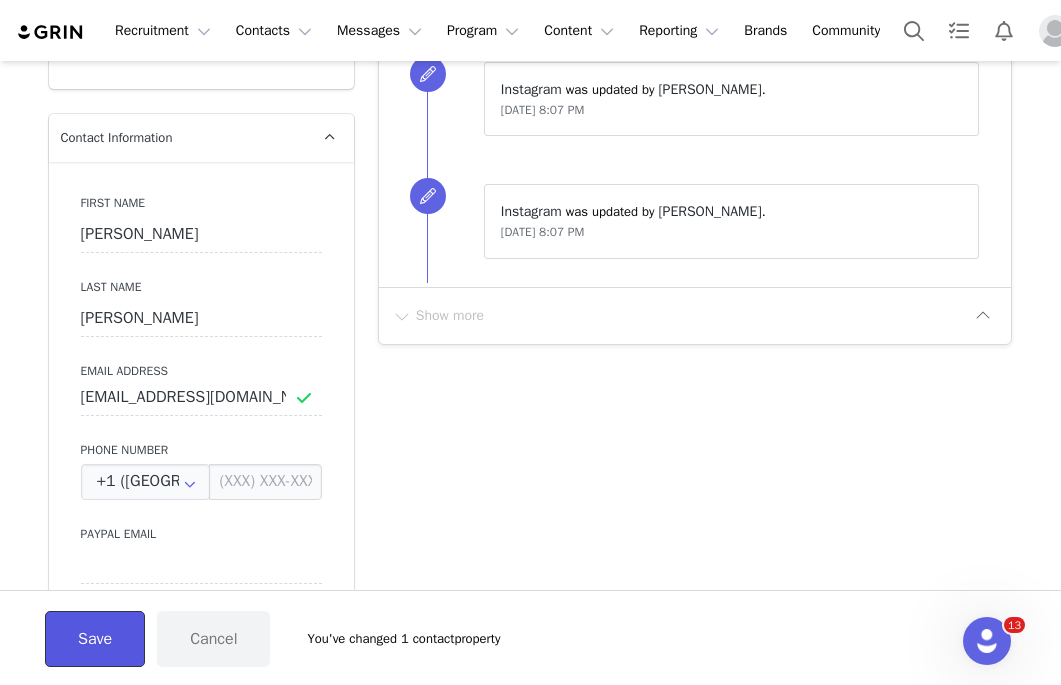 click on "Save" at bounding box center [95, 639] 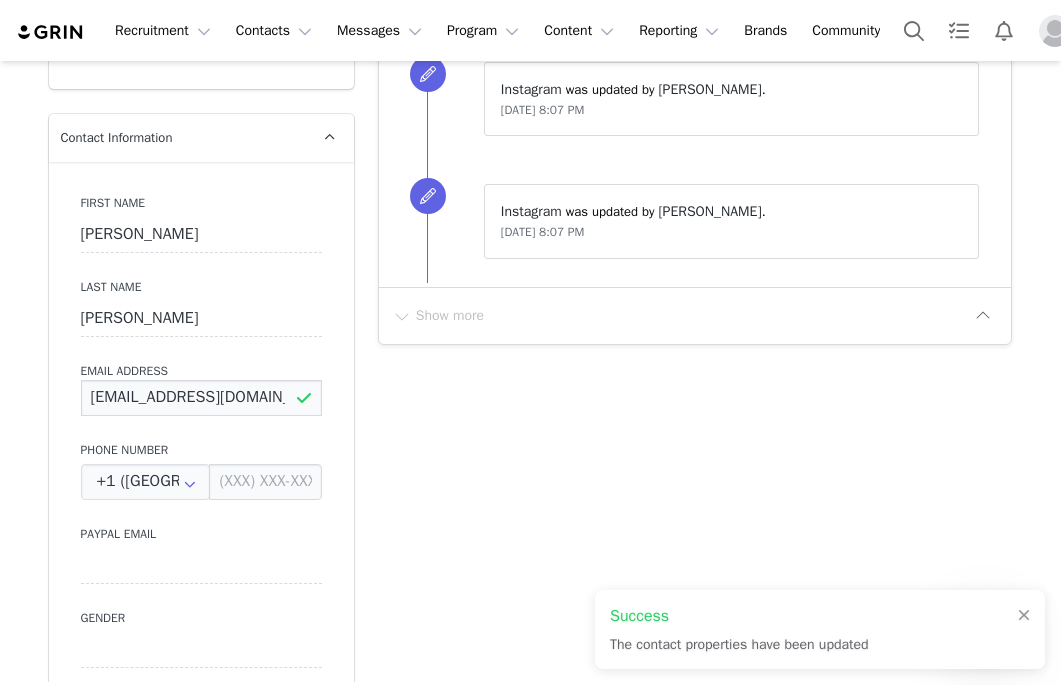drag, startPoint x: 280, startPoint y: 395, endPoint x: -16, endPoint y: 391, distance: 296.02704 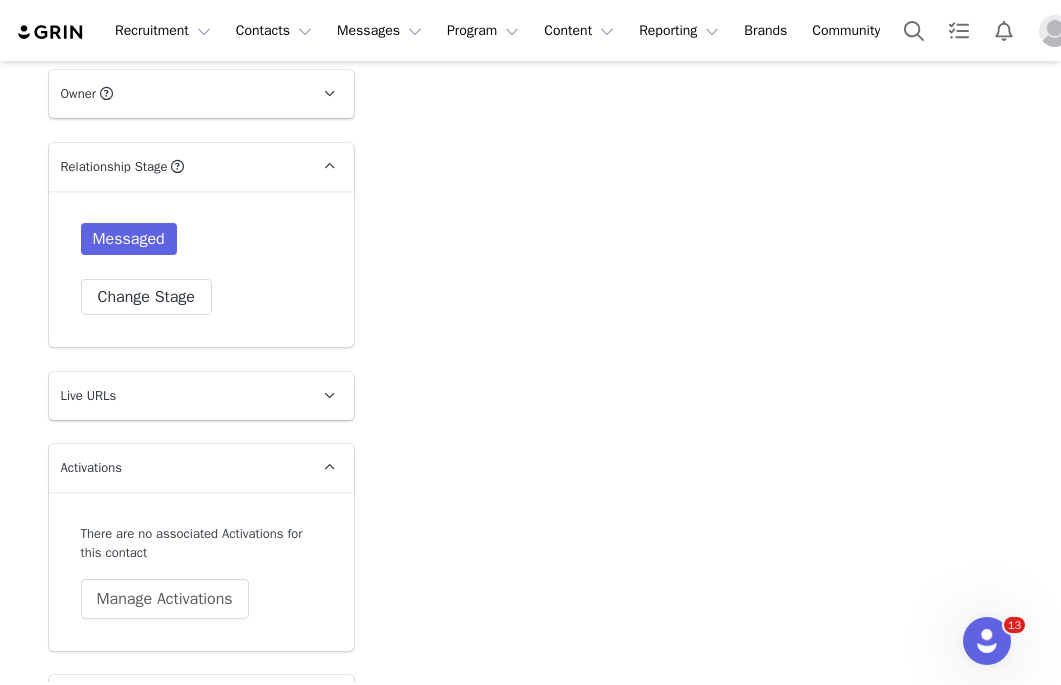 scroll, scrollTop: 2694, scrollLeft: 0, axis: vertical 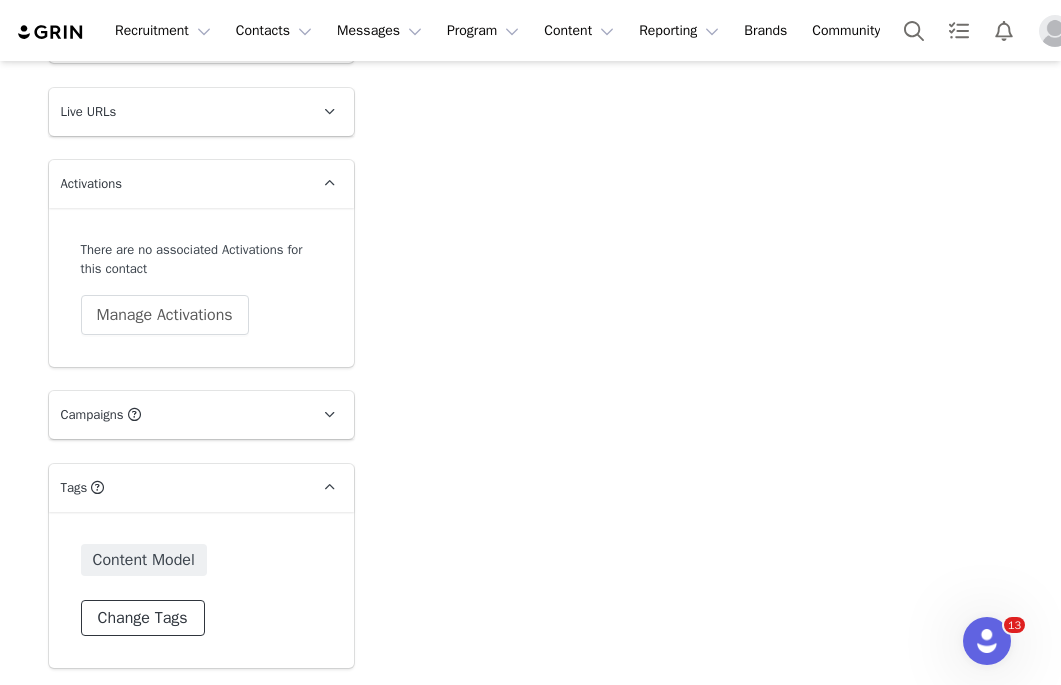 click on "Change Tags" at bounding box center (143, 618) 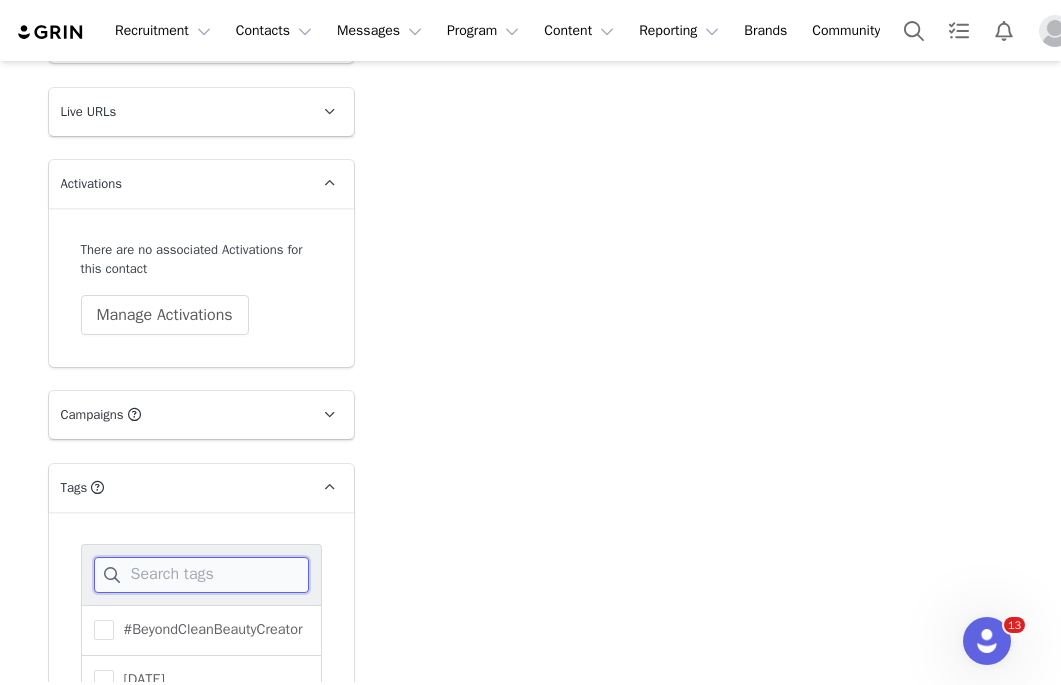 click at bounding box center (201, 575) 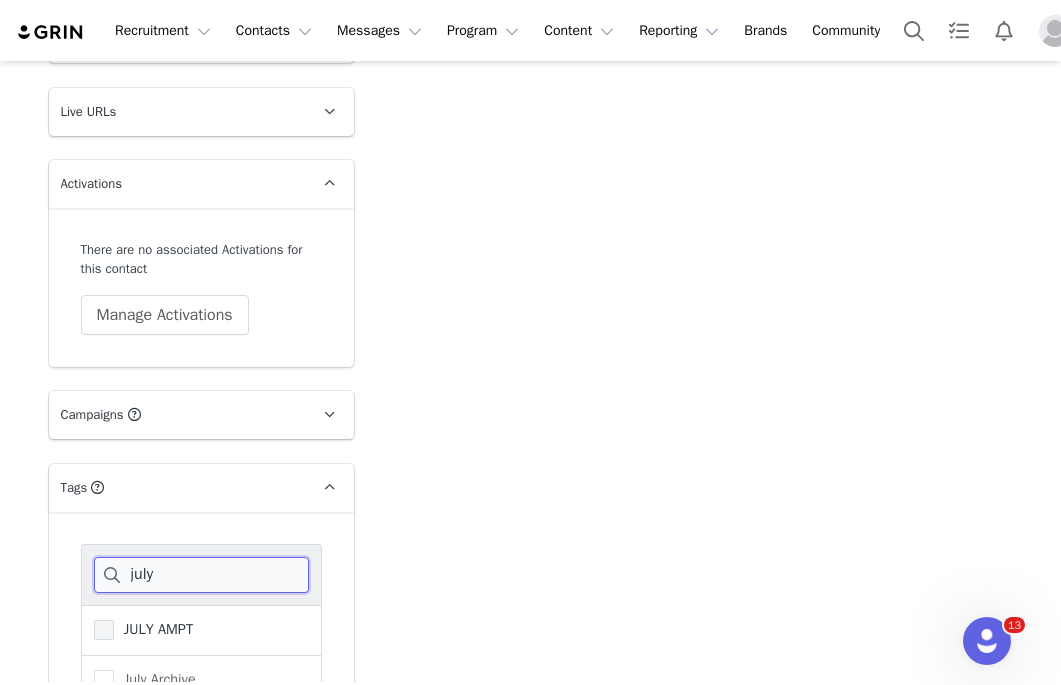 type on "july" 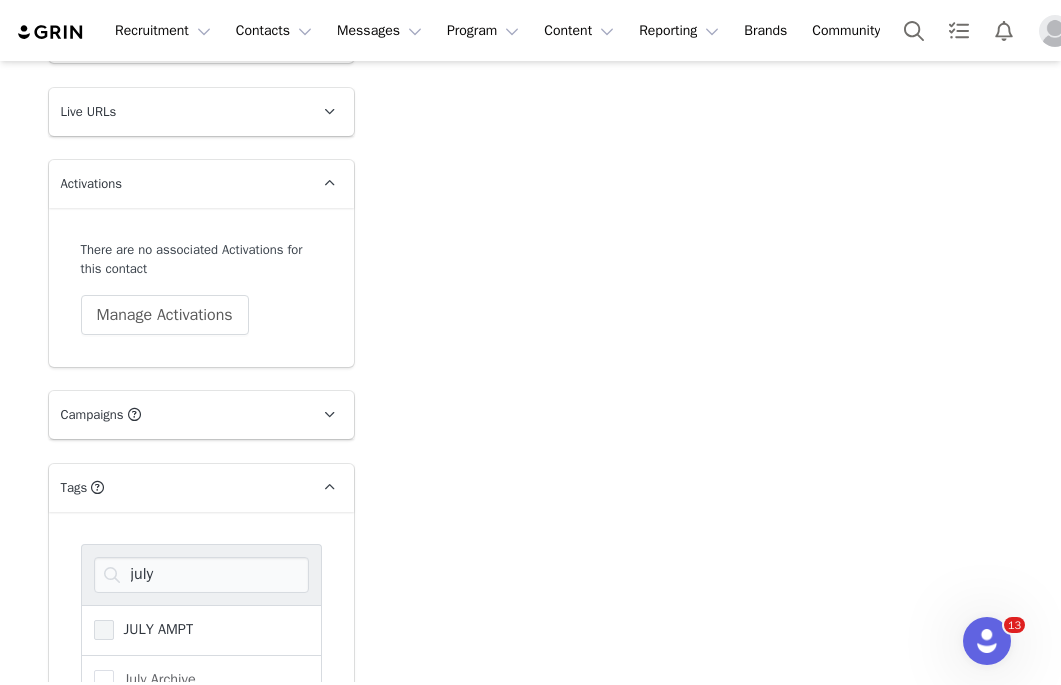 click at bounding box center (104, 630) 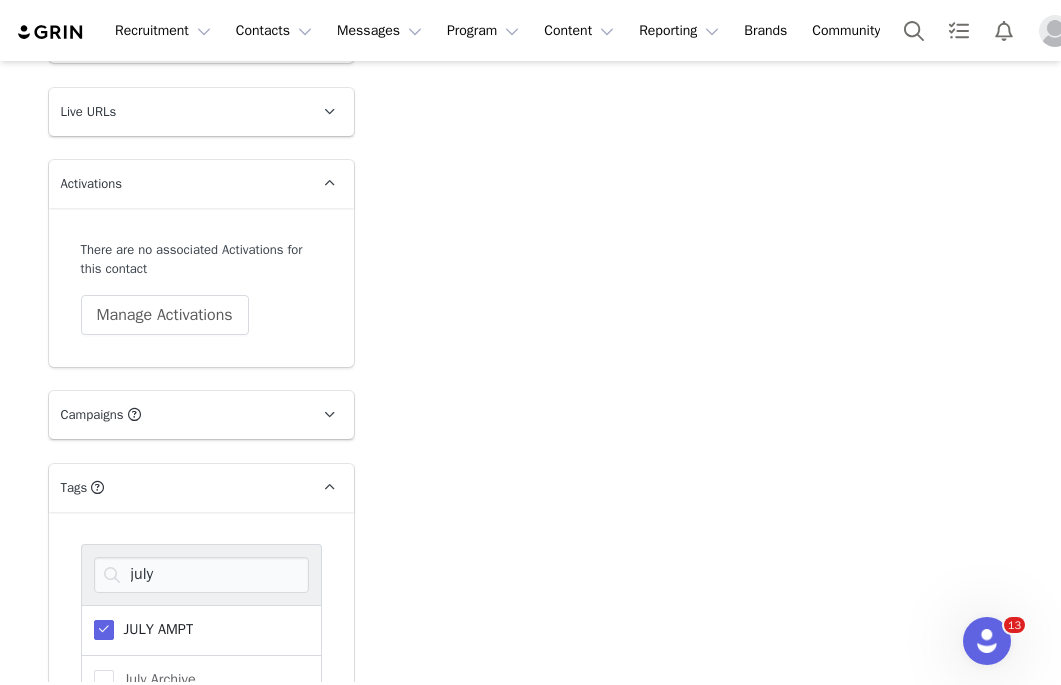 scroll, scrollTop: 2883, scrollLeft: 0, axis: vertical 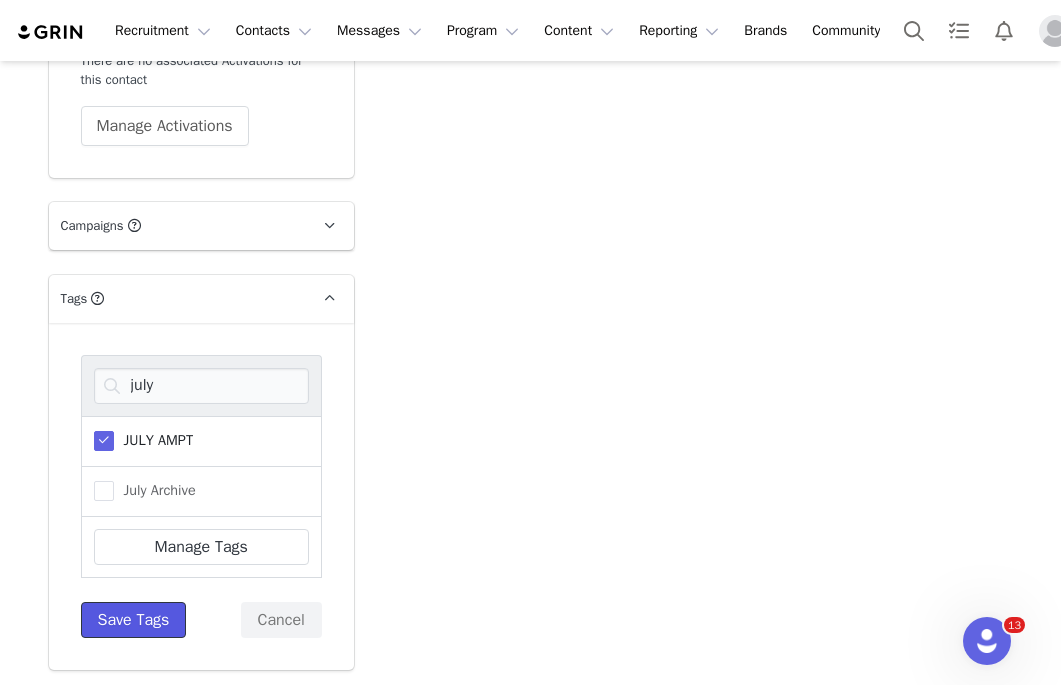 click on "Save Tags" at bounding box center (134, 620) 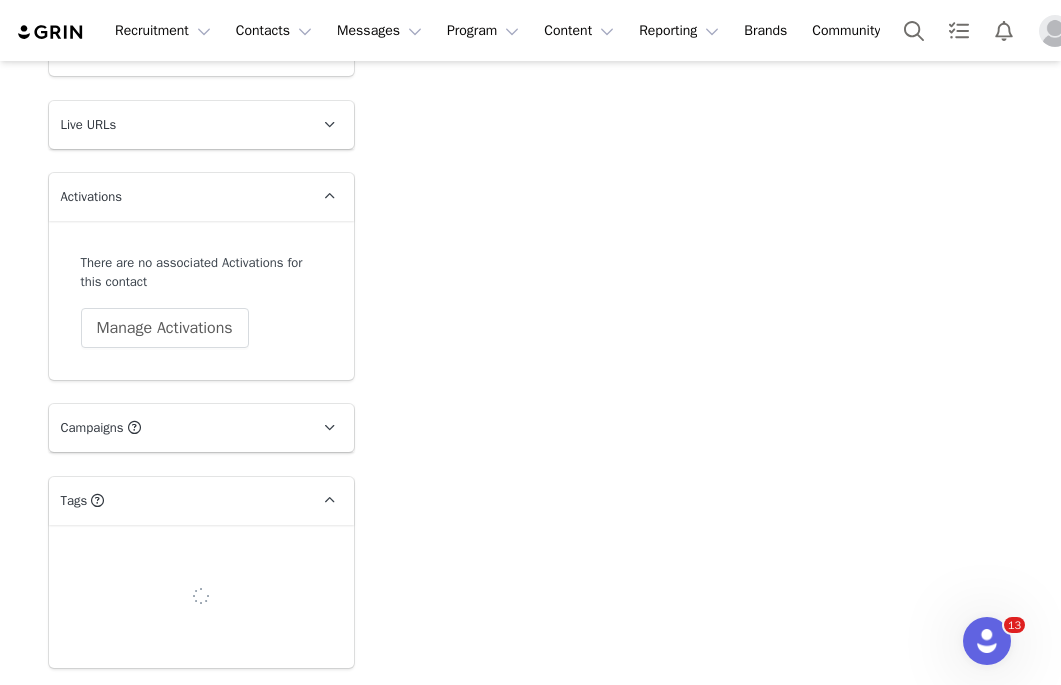 scroll, scrollTop: 2734, scrollLeft: 0, axis: vertical 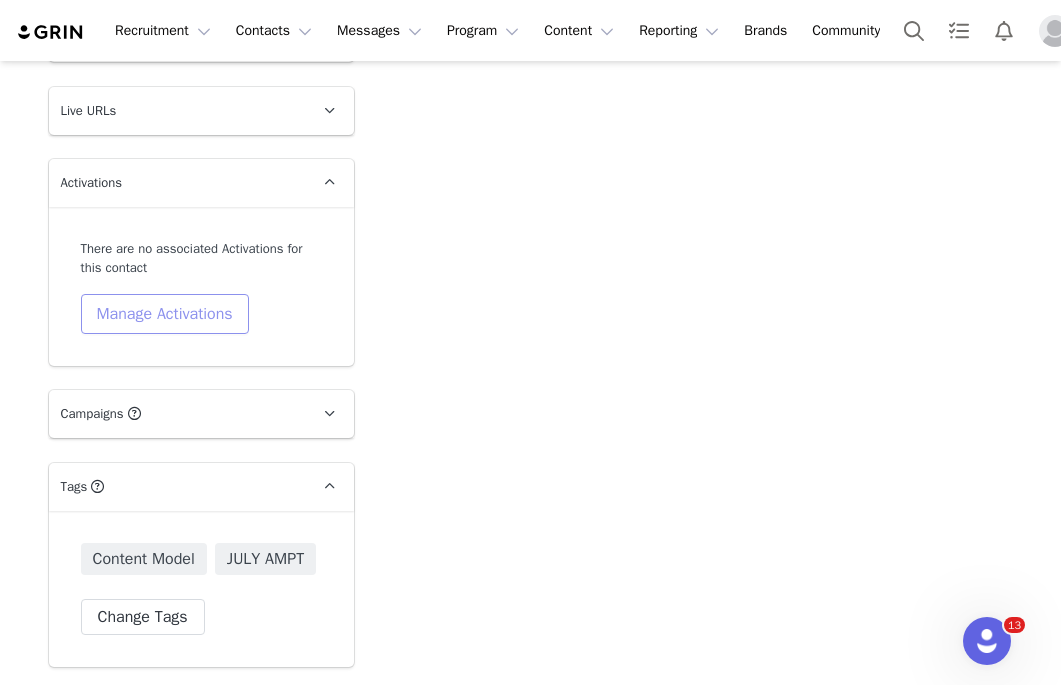 click on "Manage Activations" at bounding box center (165, 314) 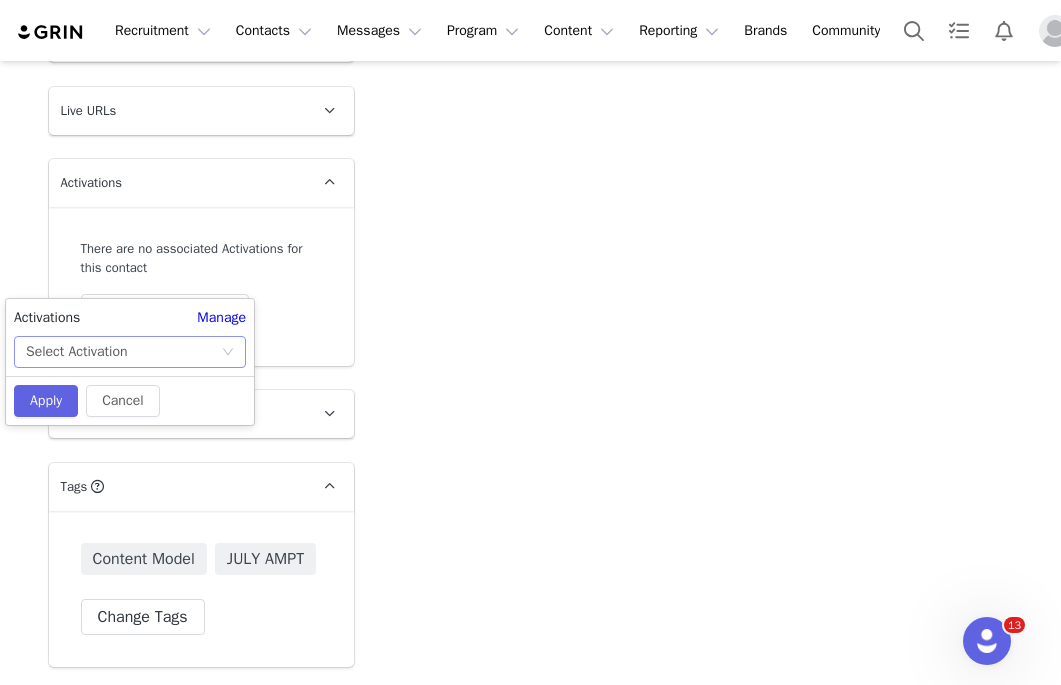 click on "Select Activation" at bounding box center [123, 352] 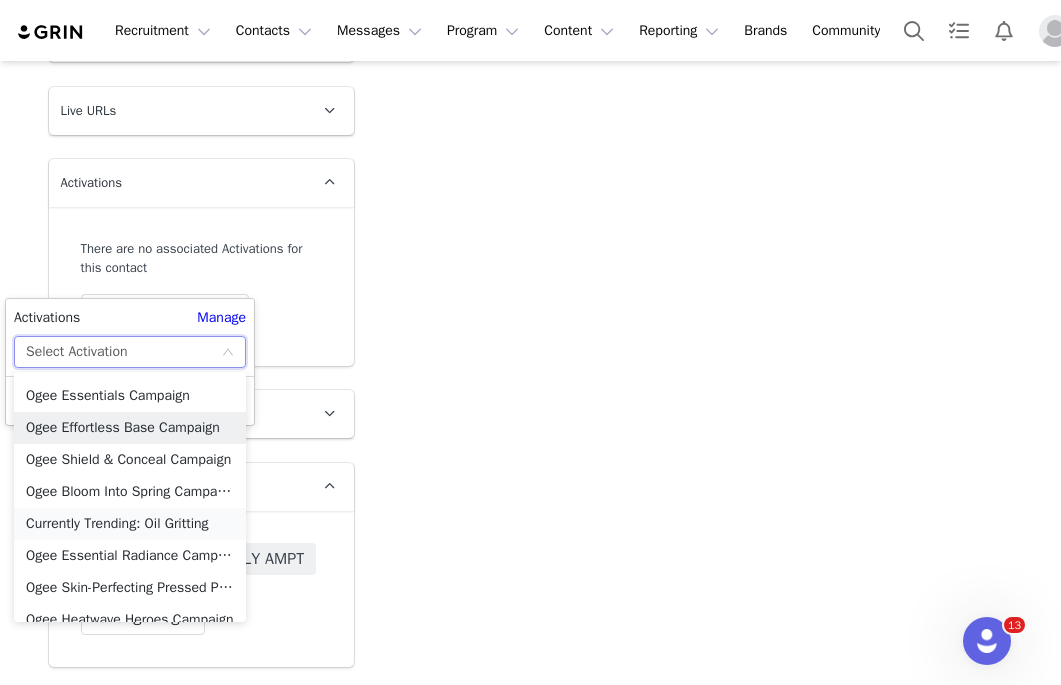 scroll, scrollTop: 1093, scrollLeft: 0, axis: vertical 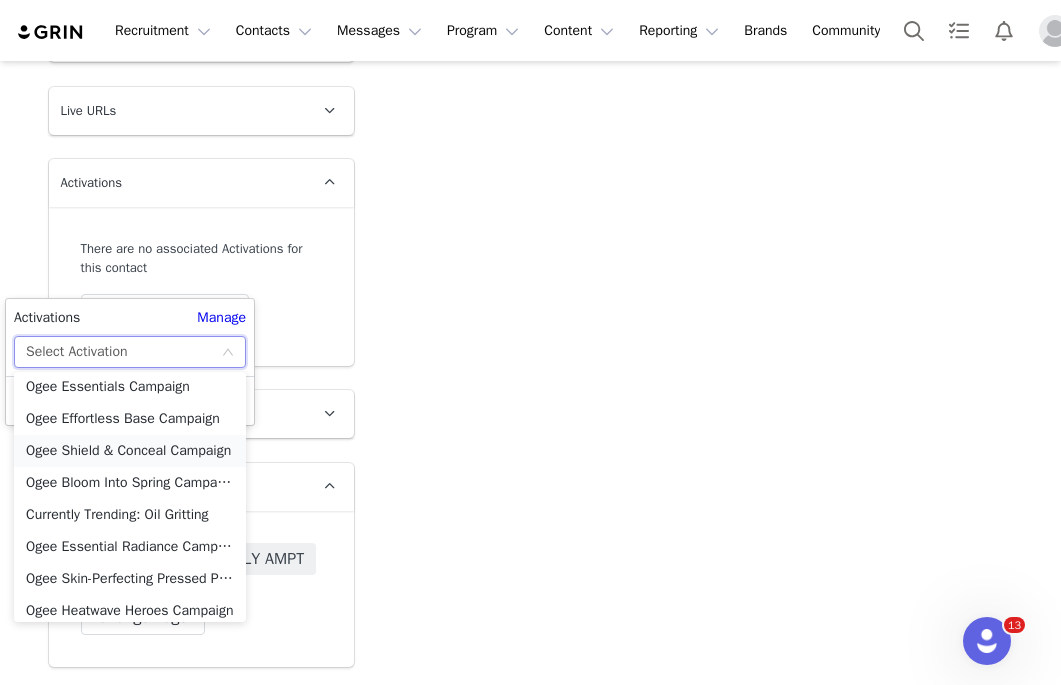 click on "Ogee Shield & Conceal Campaign" at bounding box center [130, 451] 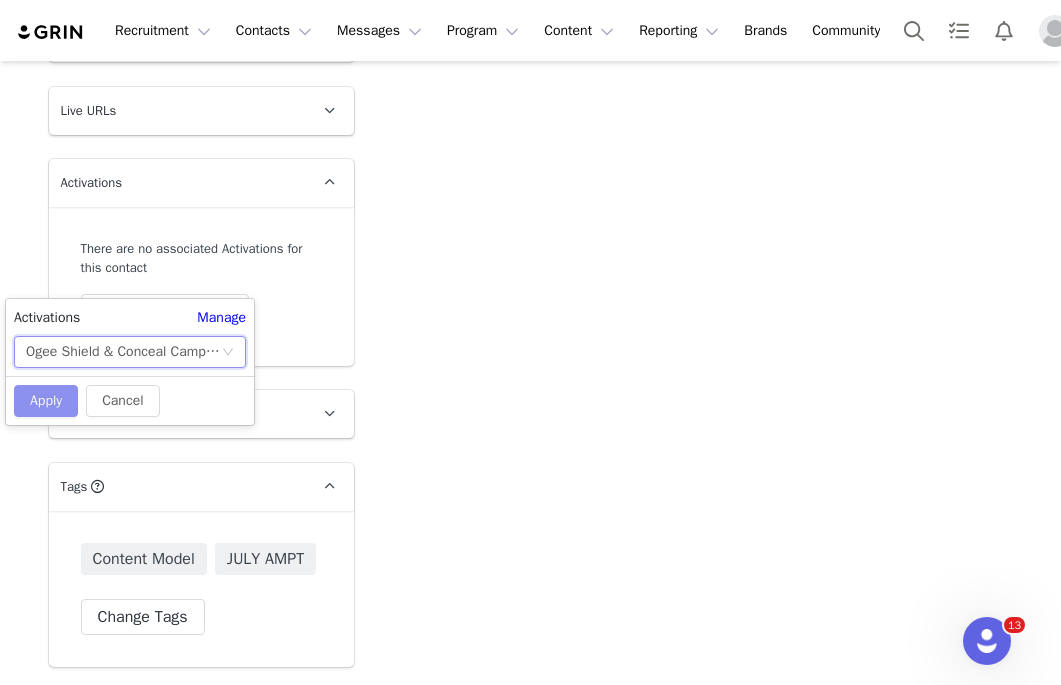 click on "Apply" at bounding box center [46, 401] 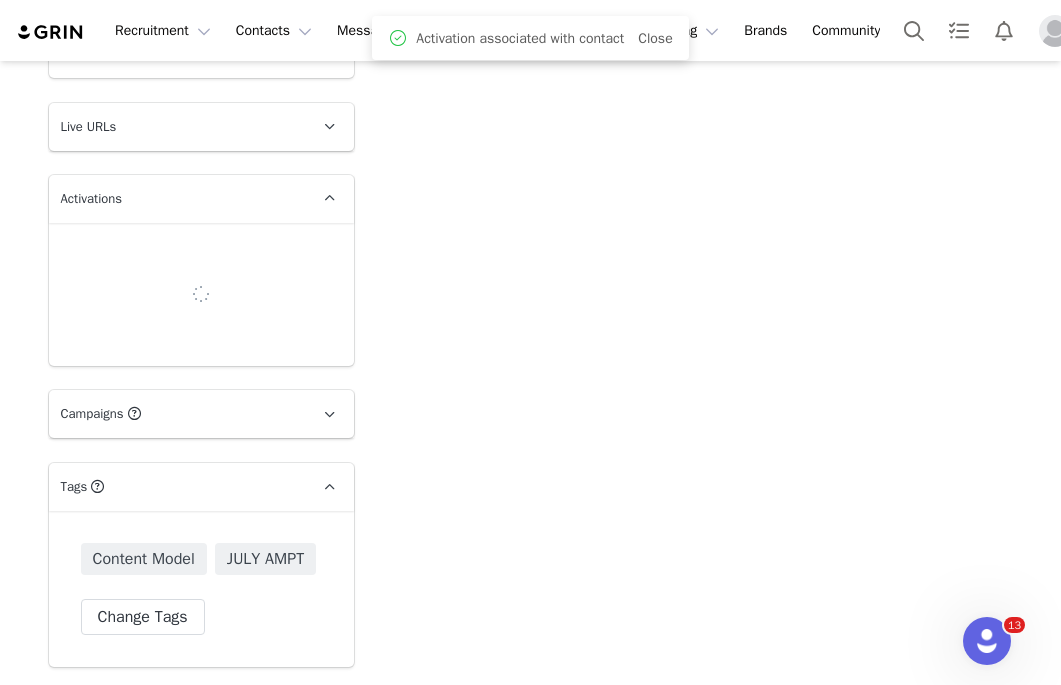 scroll, scrollTop: 2727, scrollLeft: 0, axis: vertical 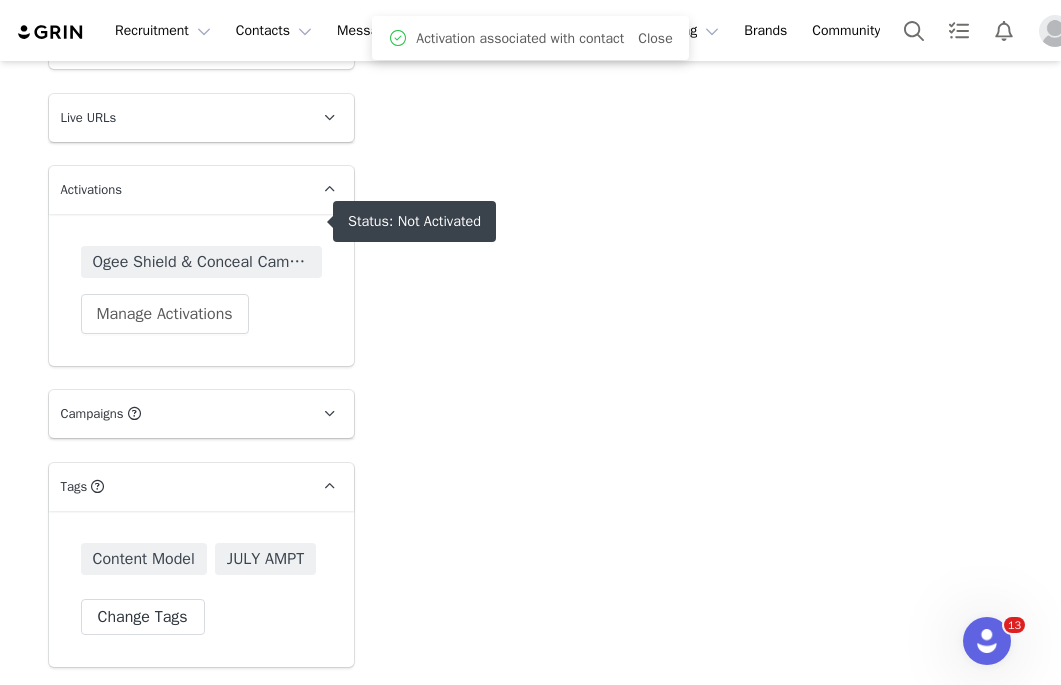 click on "Ogee Shield & Conceal Campaign" at bounding box center [201, 262] 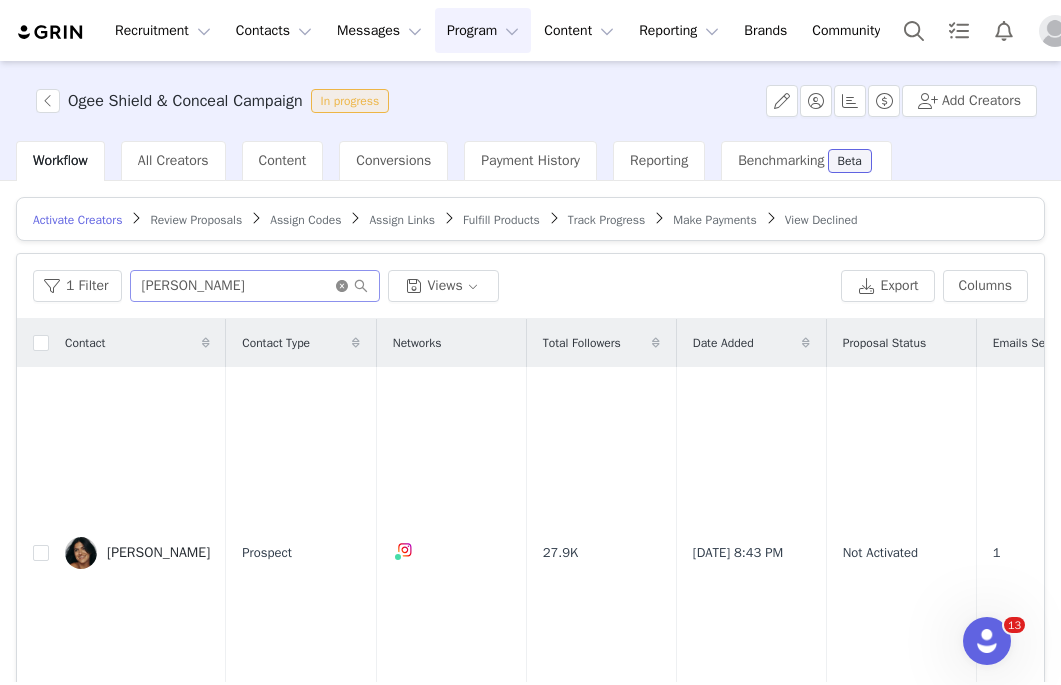 click 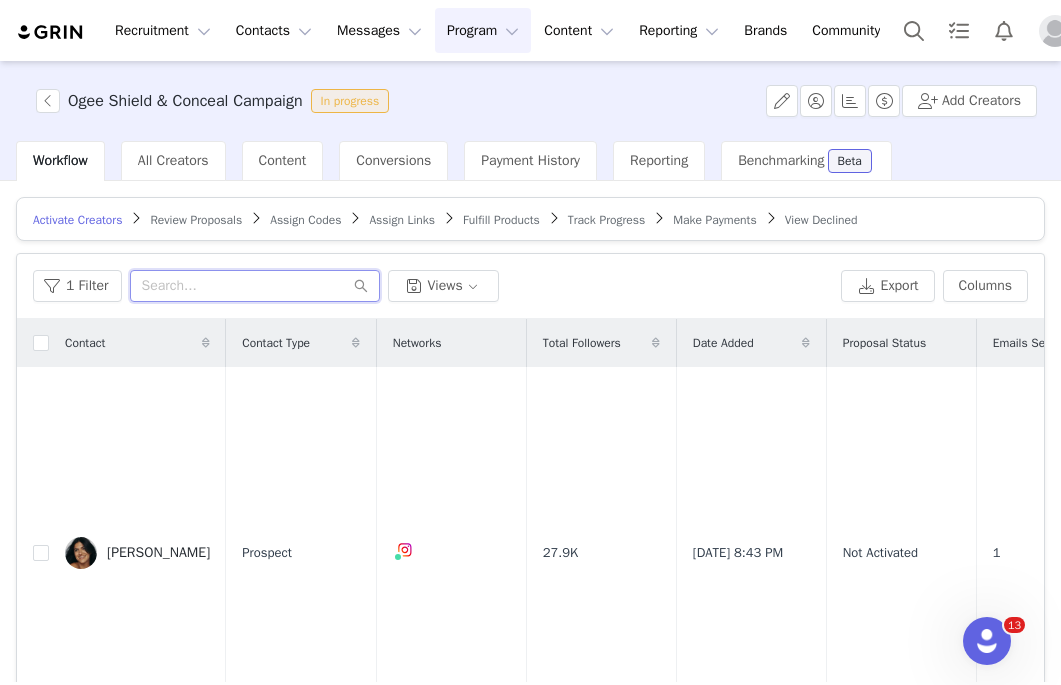 click at bounding box center (255, 286) 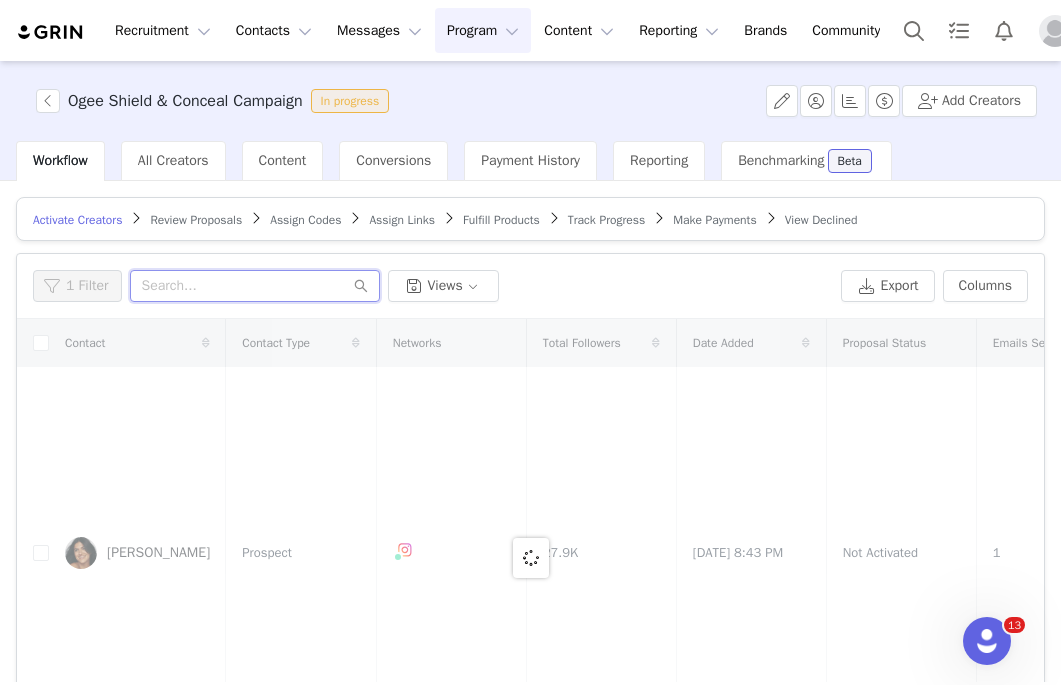 paste on "collabwithnic@gmail.com" 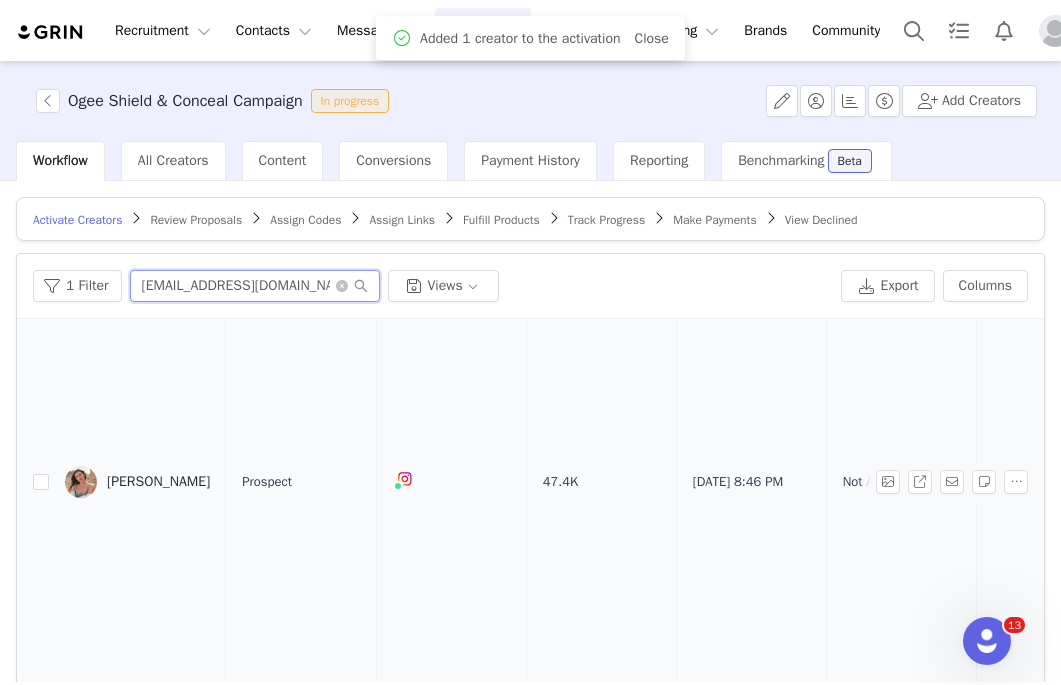 scroll, scrollTop: 517, scrollLeft: 0, axis: vertical 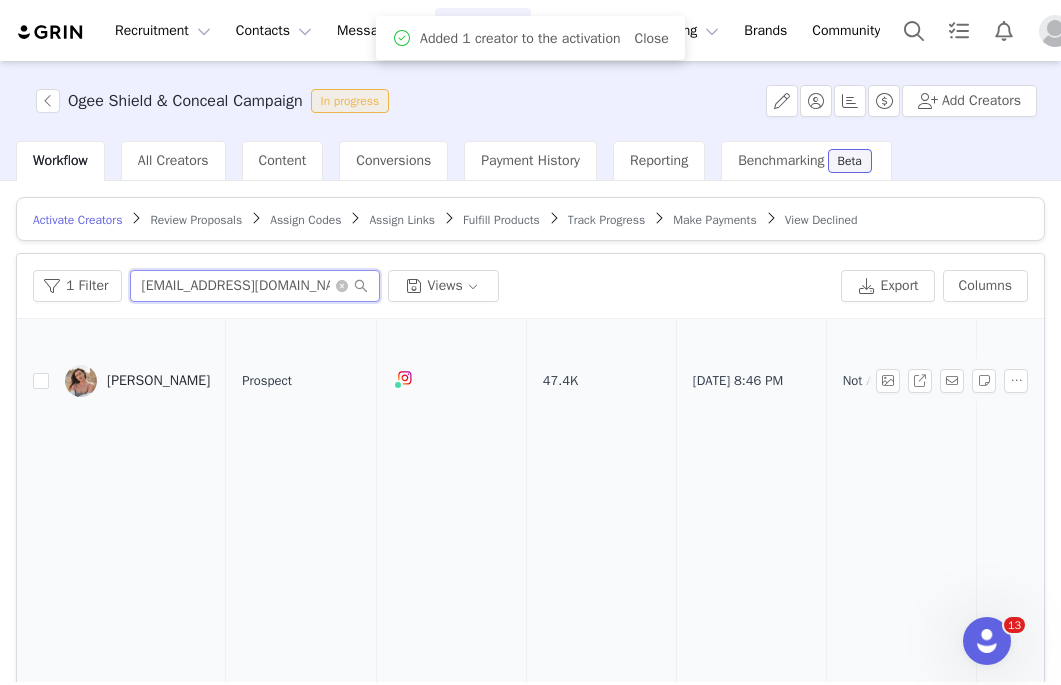 type on "collabwithnic@gmail.com" 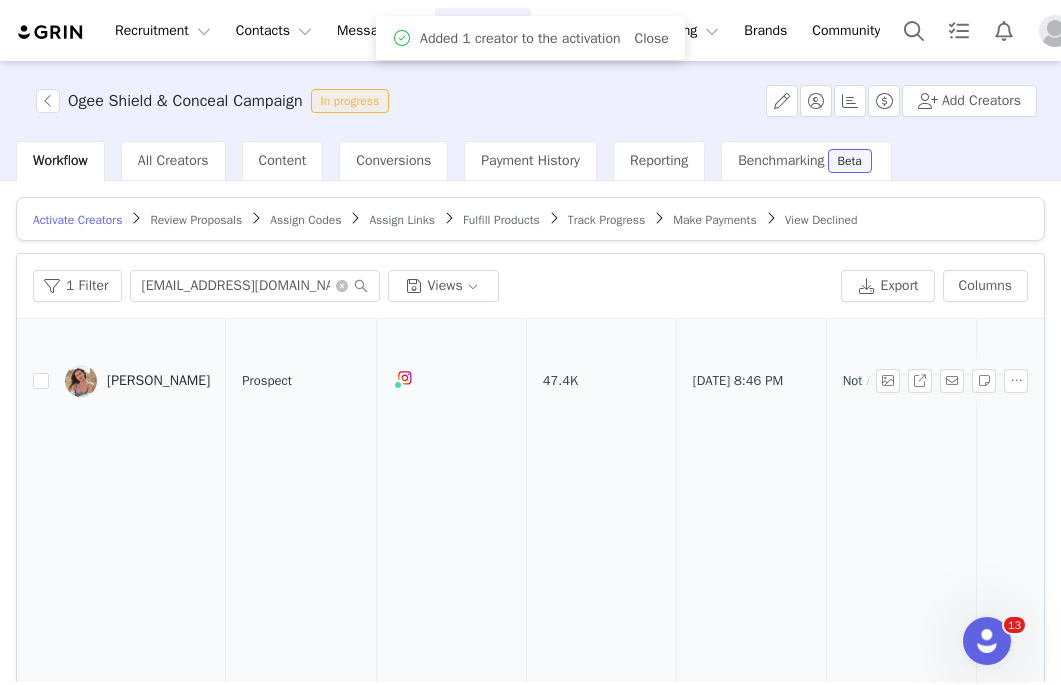 click on "Nicole Dancy" at bounding box center (158, 381) 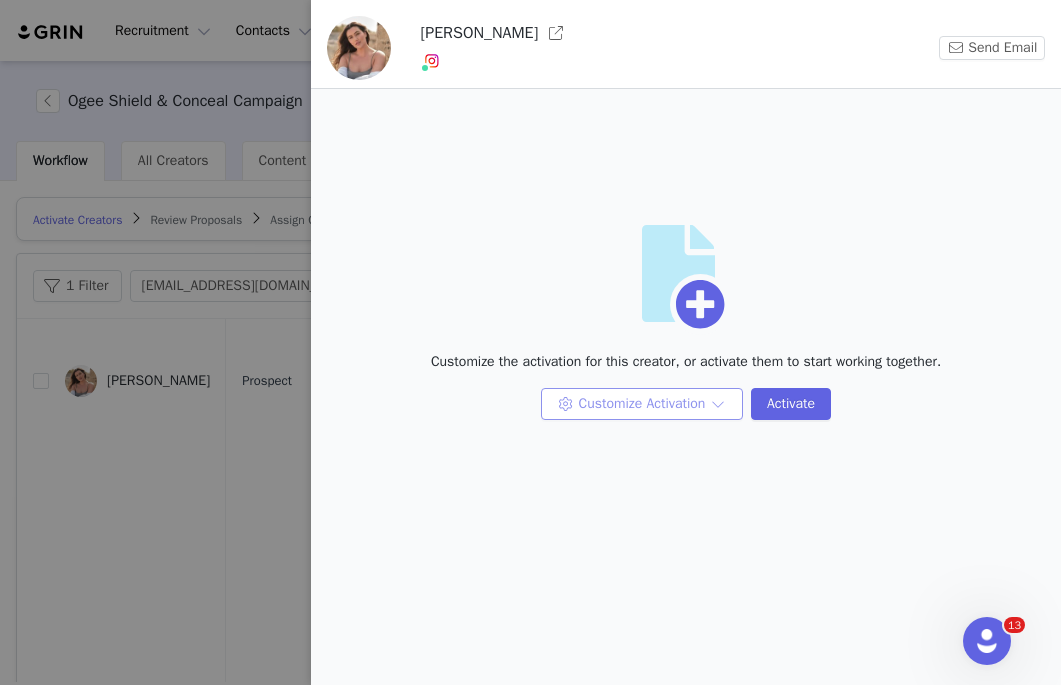 click on "Customize Activation" at bounding box center (642, 404) 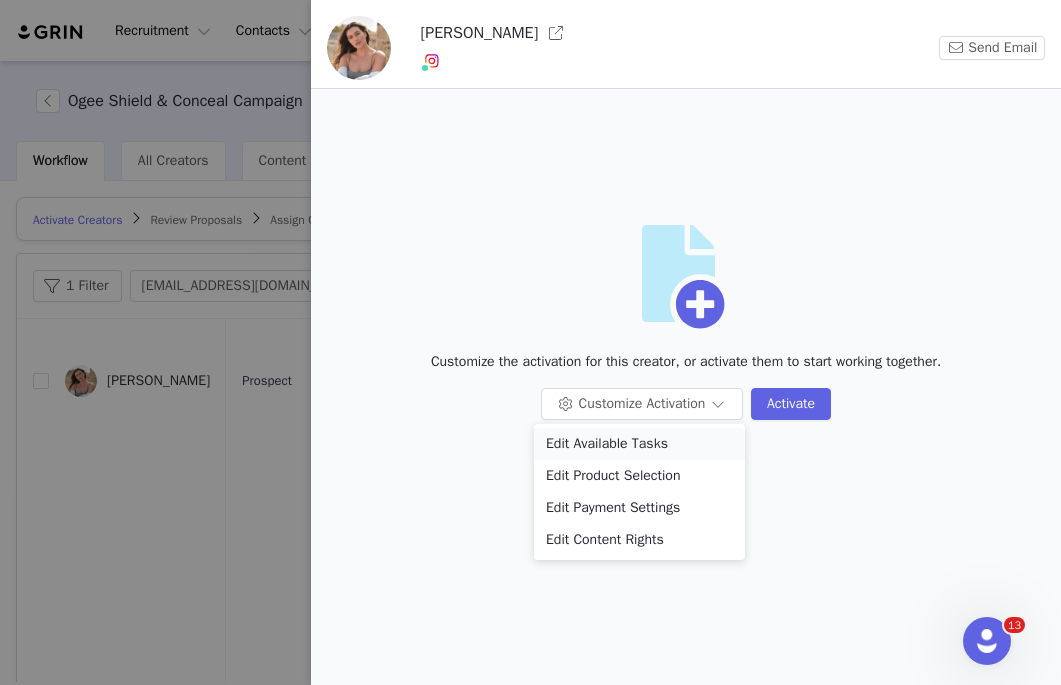 click on "Edit Available Tasks" at bounding box center (639, 444) 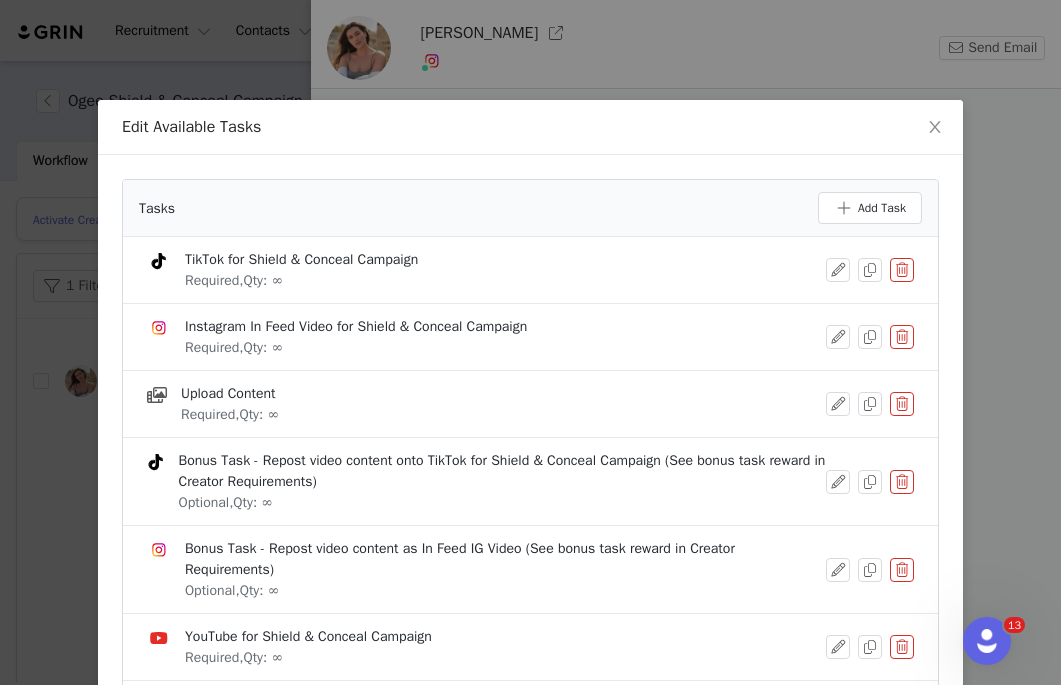 click at bounding box center (902, 270) 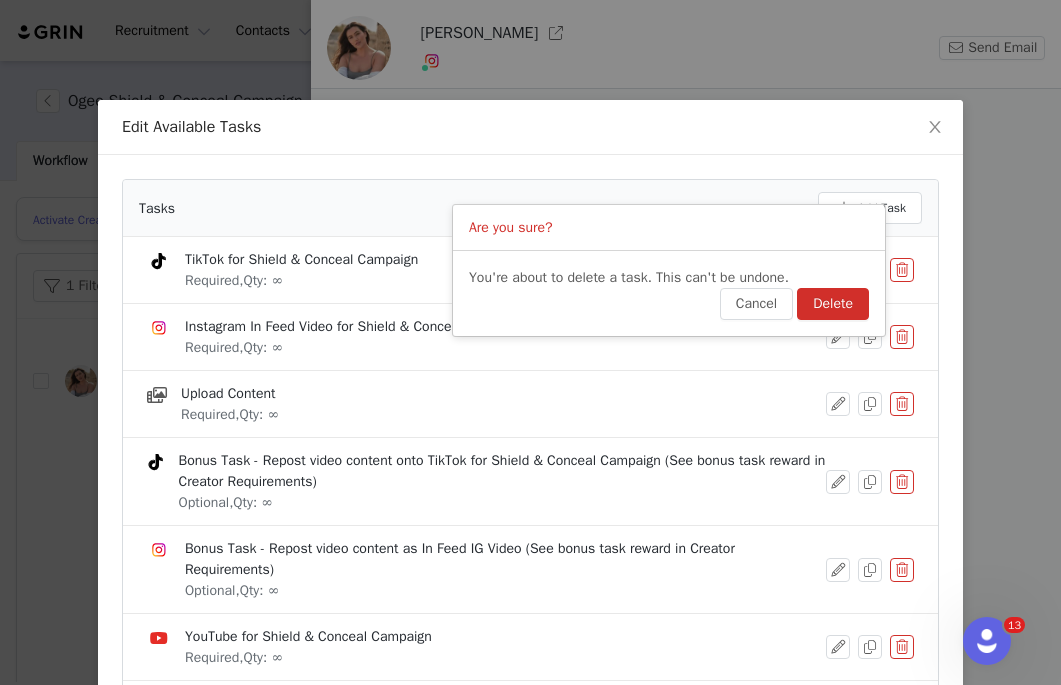 click on "Delete" at bounding box center [833, 304] 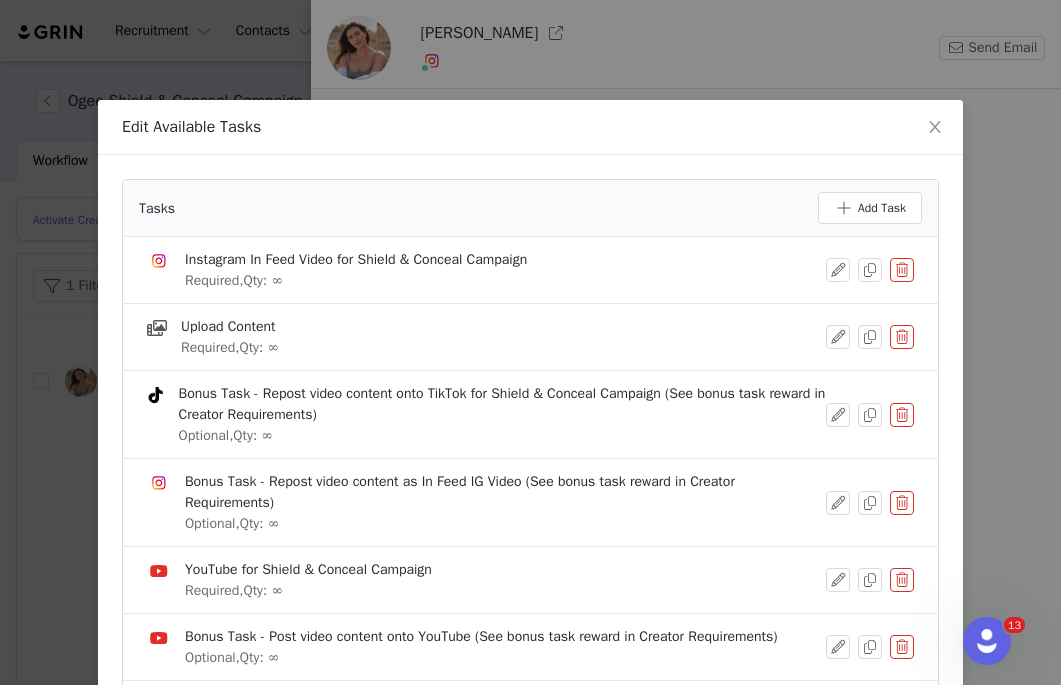 click at bounding box center [902, 580] 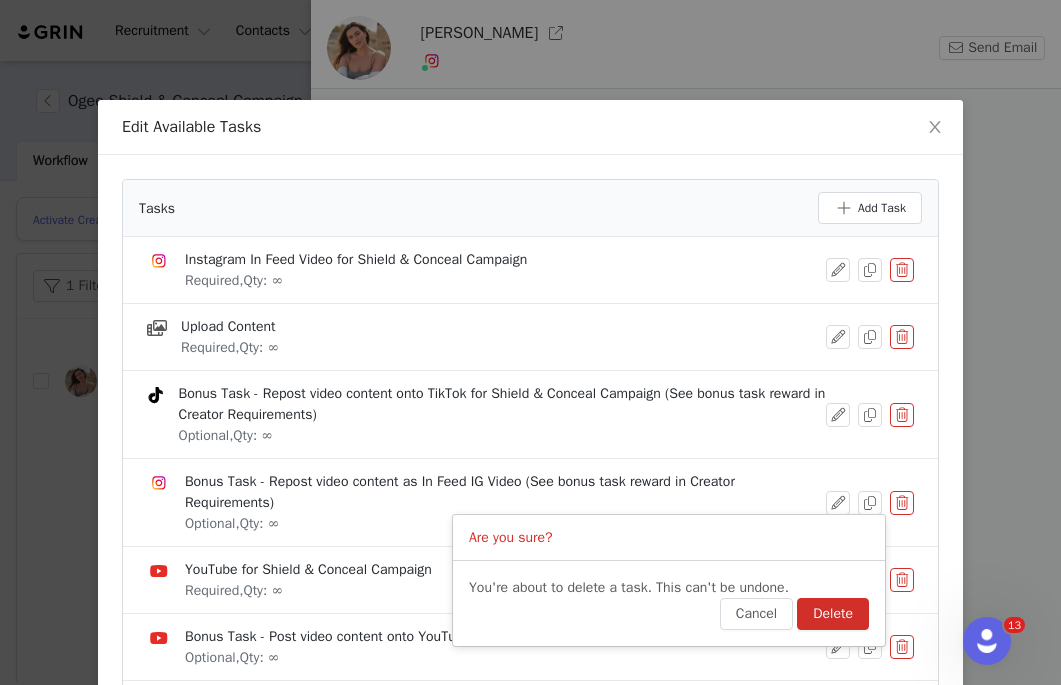 click on "Delete" at bounding box center [833, 614] 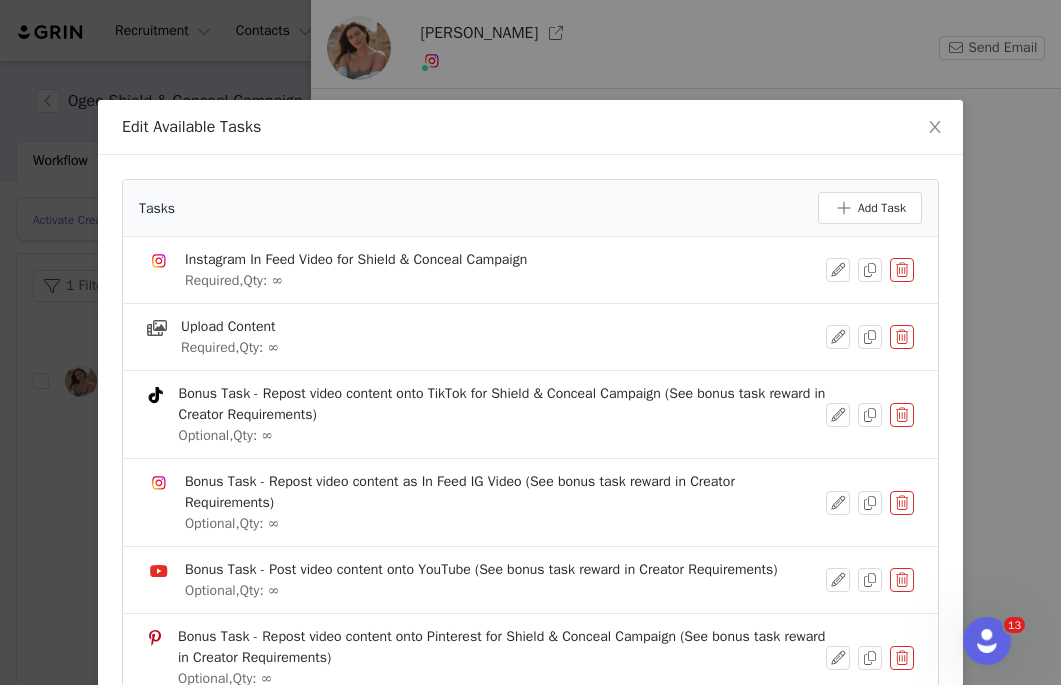 click at bounding box center [902, 580] 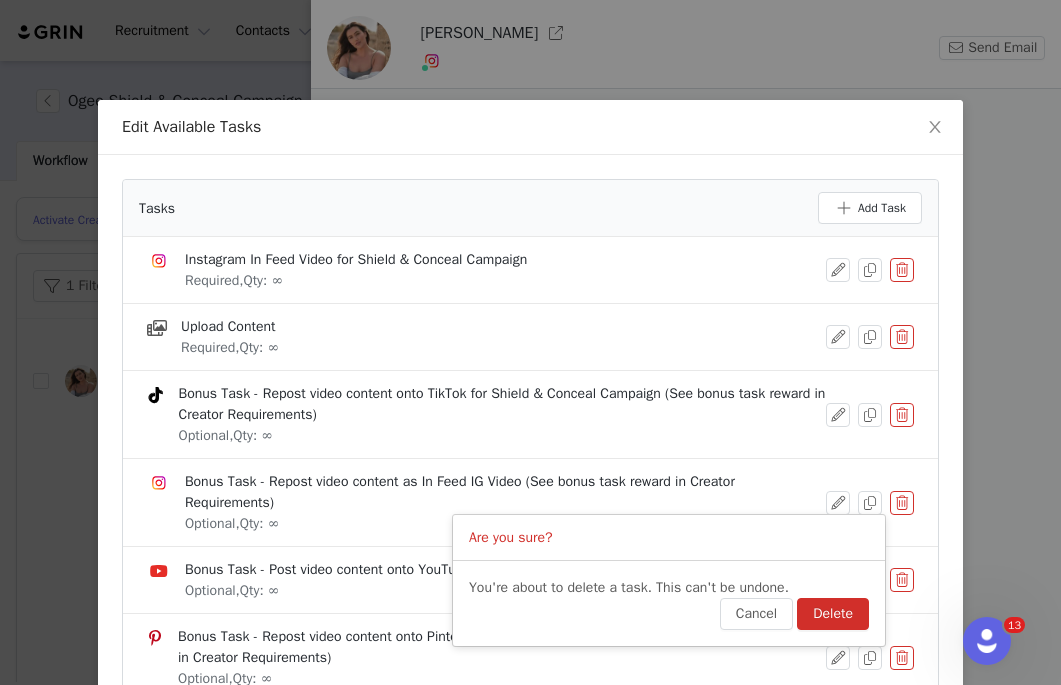 click on "Delete" at bounding box center [833, 614] 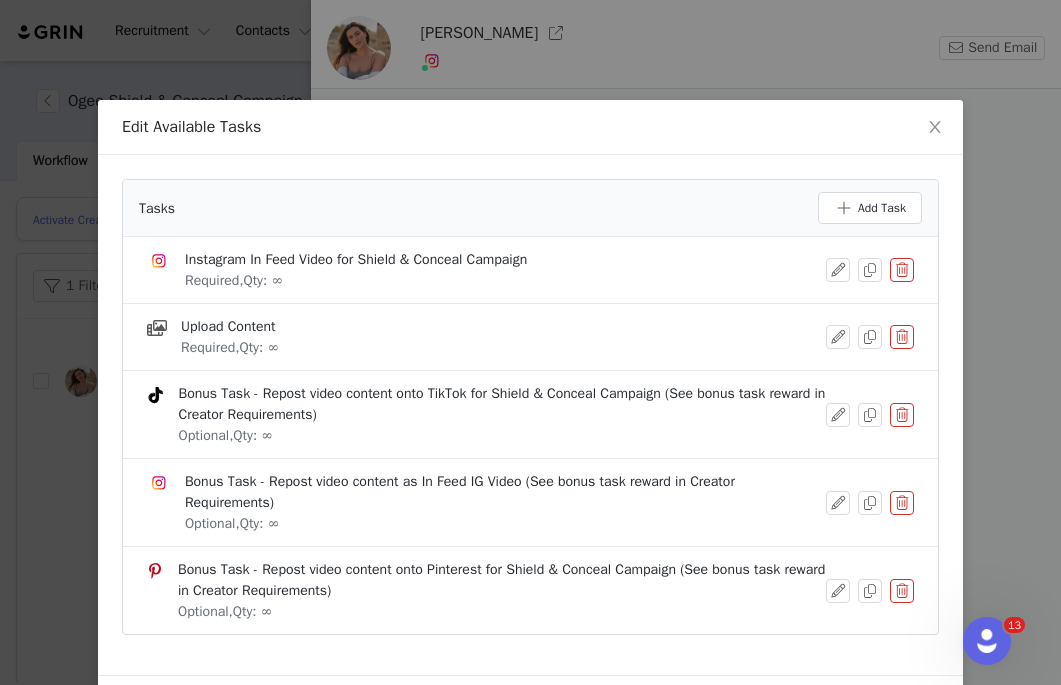 click at bounding box center (902, 591) 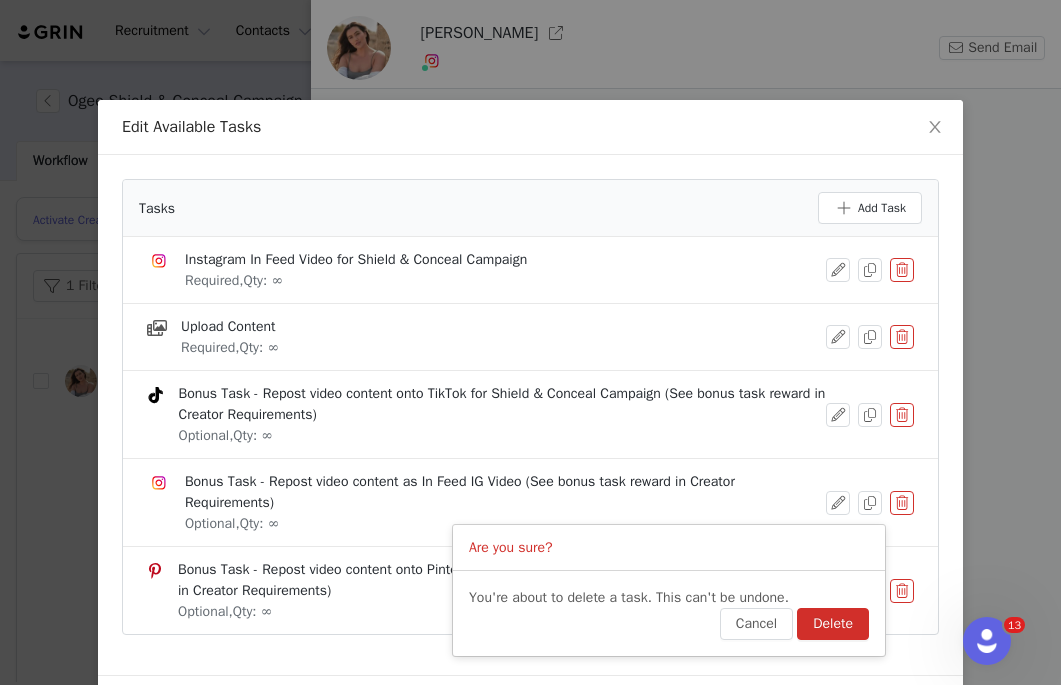 click on "Delete" at bounding box center (833, 624) 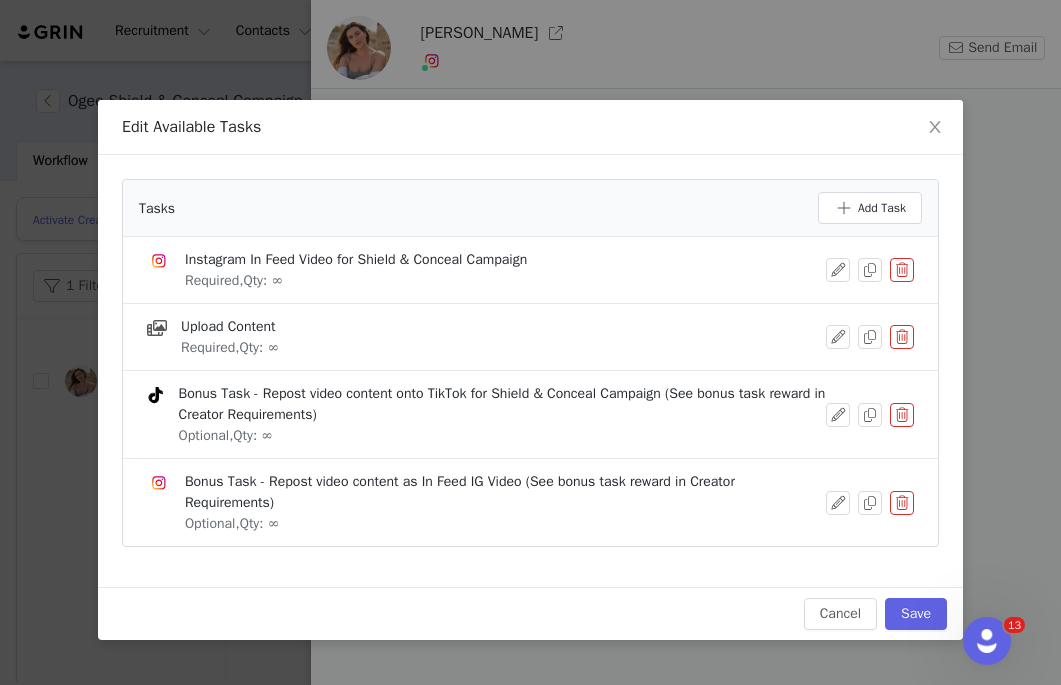 click at bounding box center (902, 503) 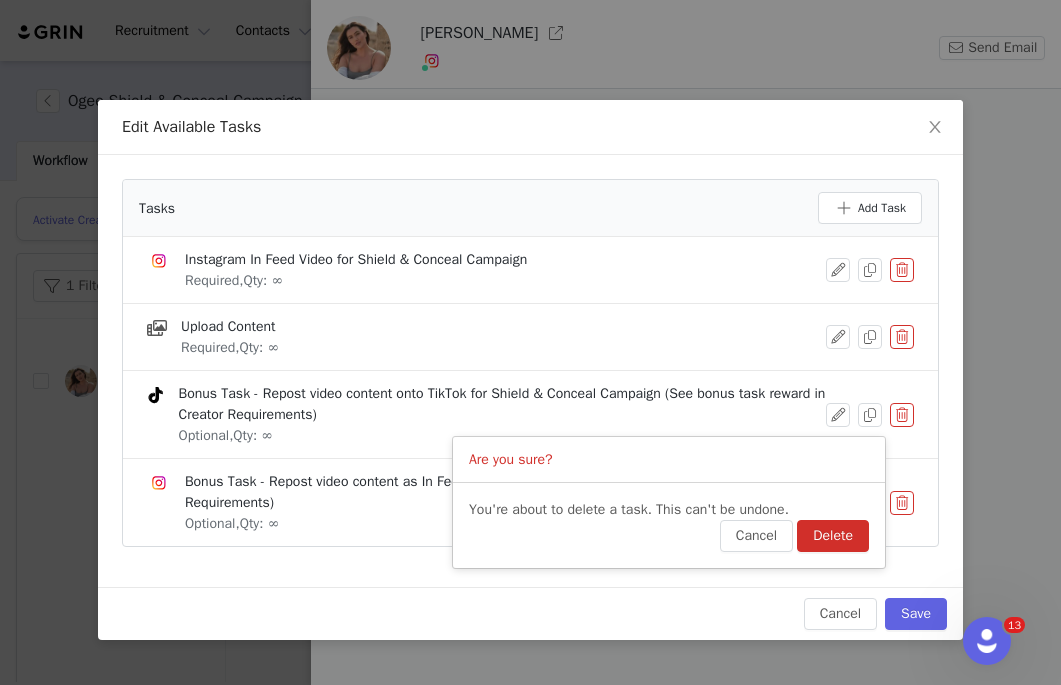 click on "Delete" at bounding box center (833, 536) 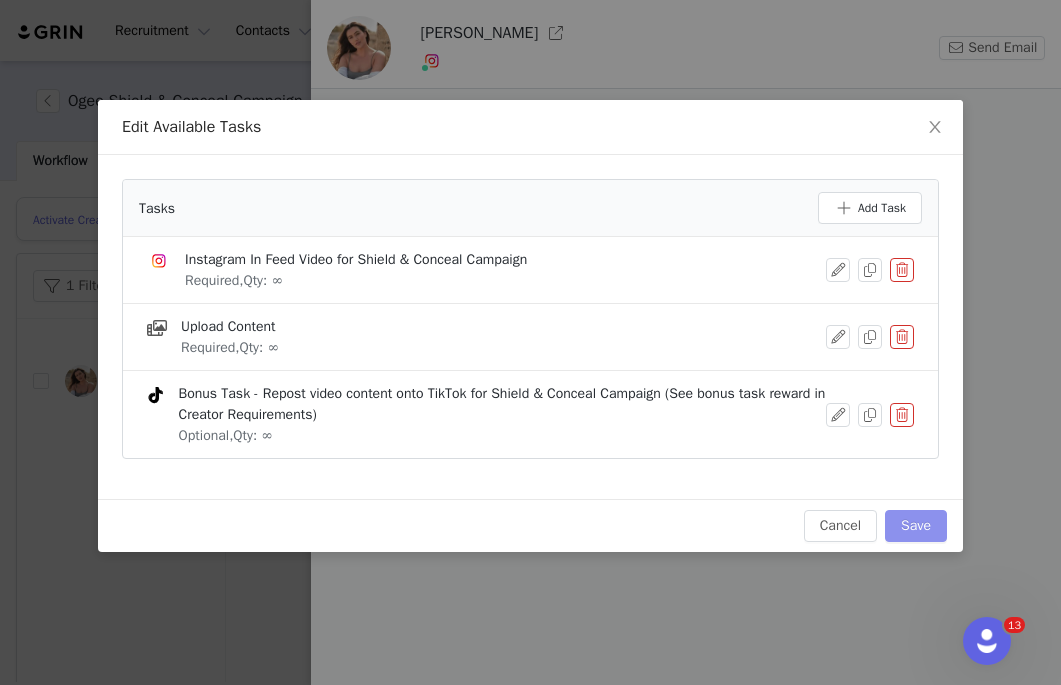 click on "Save" at bounding box center [916, 526] 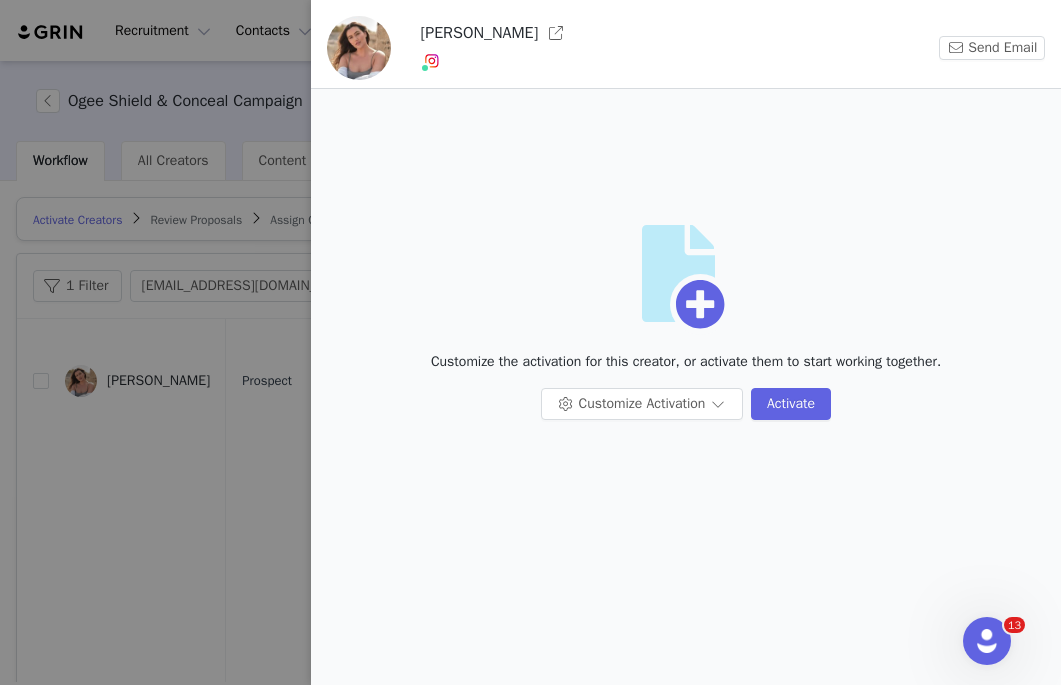 scroll, scrollTop: 0, scrollLeft: 0, axis: both 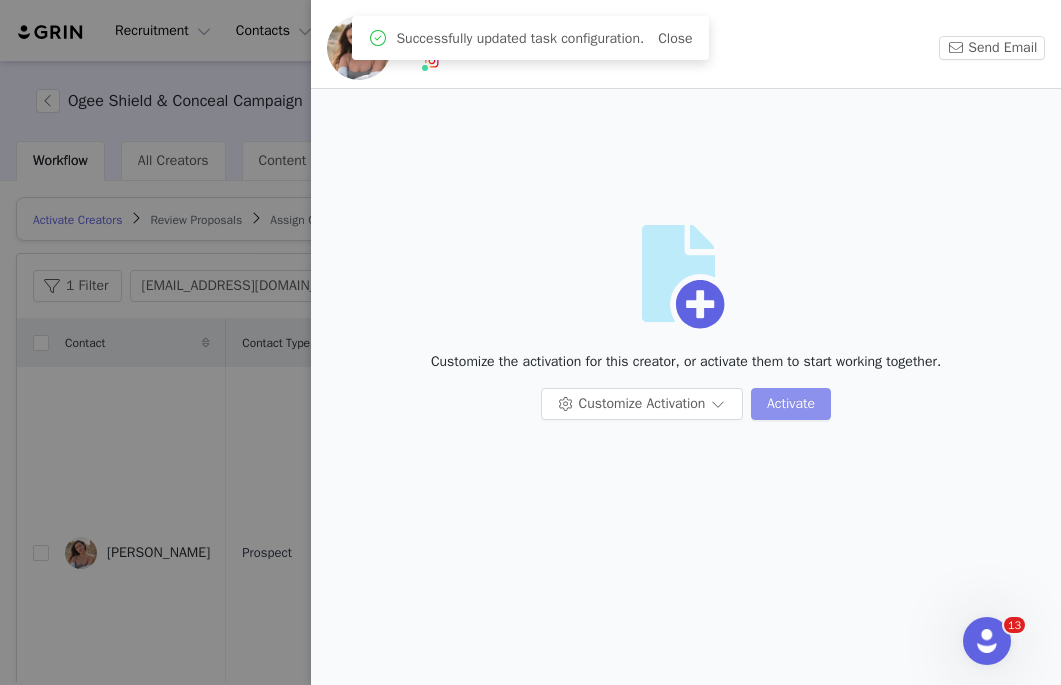 click on "Activate" at bounding box center [791, 404] 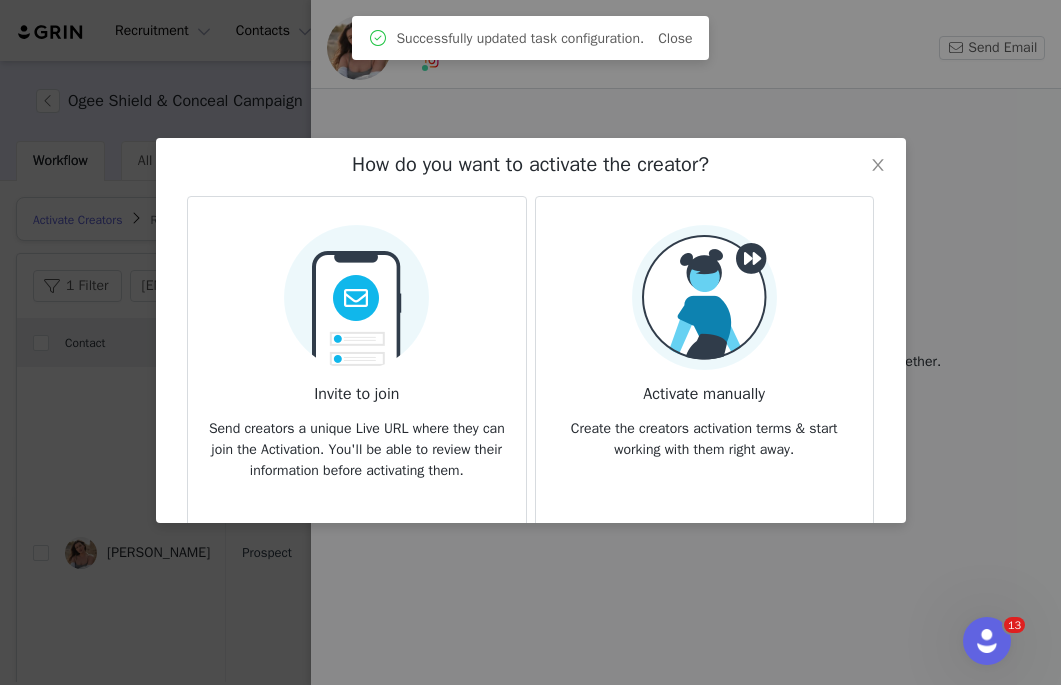 click on "Invite to join" at bounding box center [356, 388] 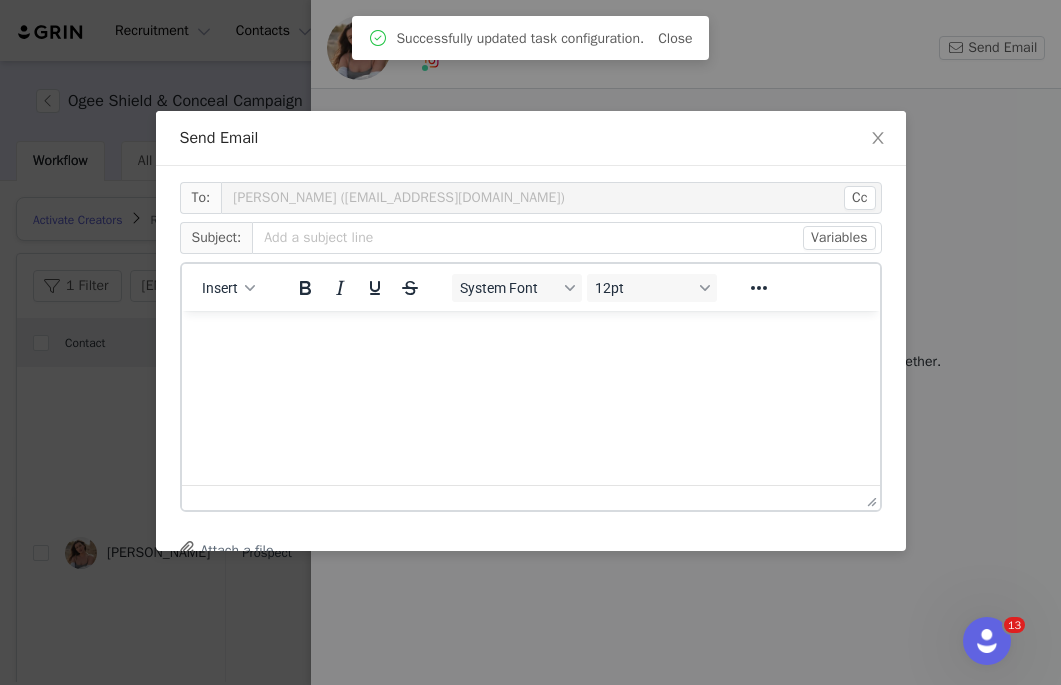 scroll, scrollTop: 0, scrollLeft: 0, axis: both 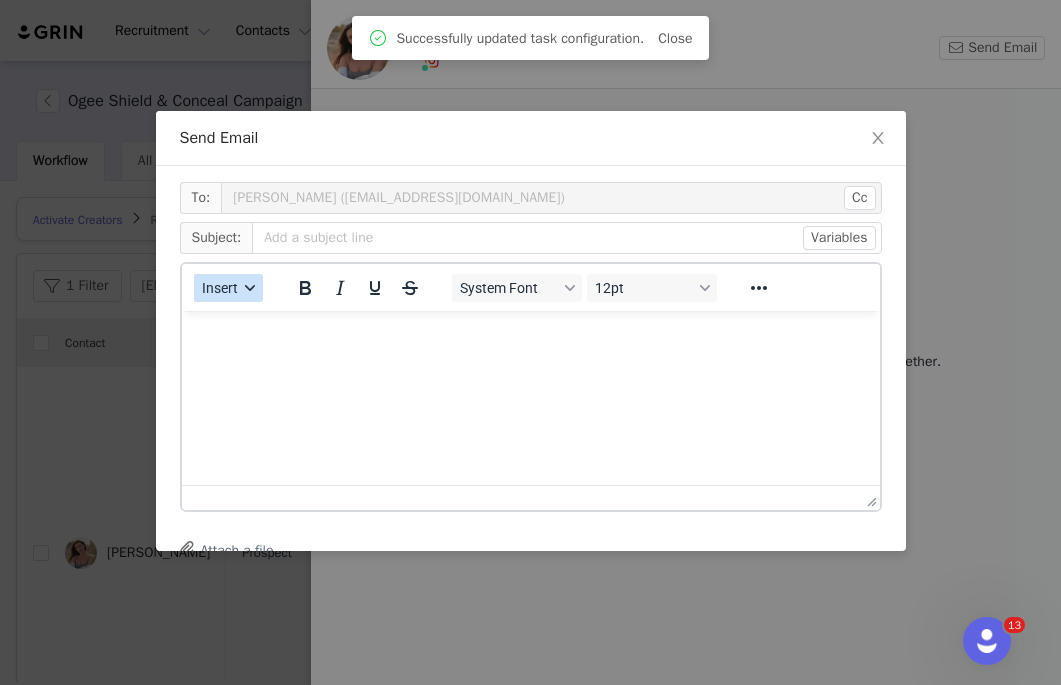 click on "Insert" at bounding box center (228, 288) 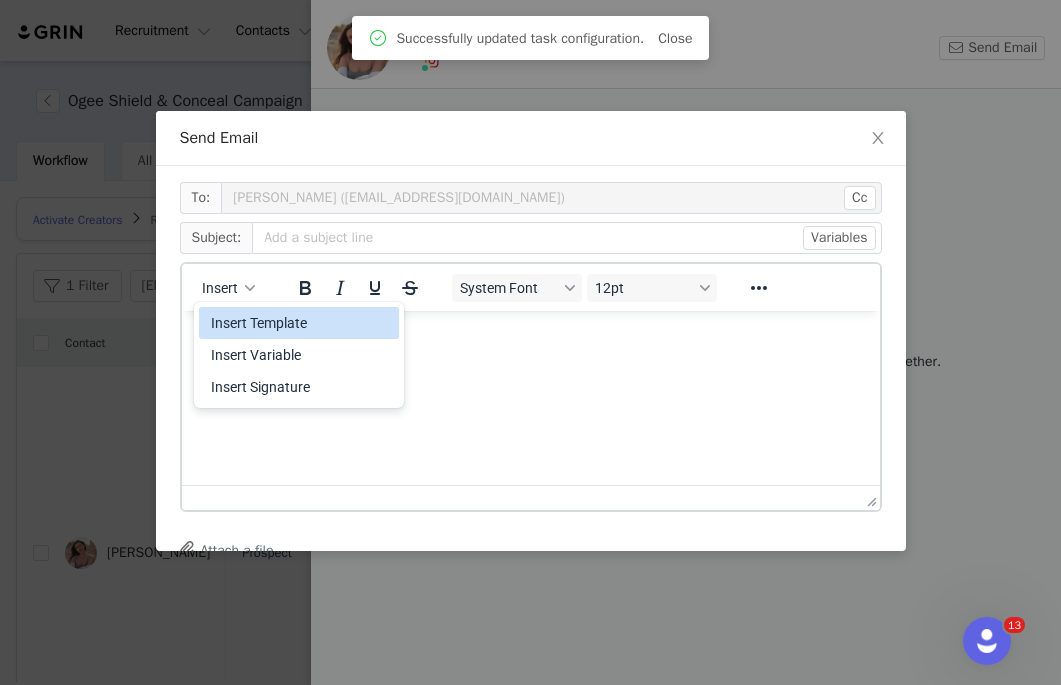 click on "Insert Template" at bounding box center [301, 323] 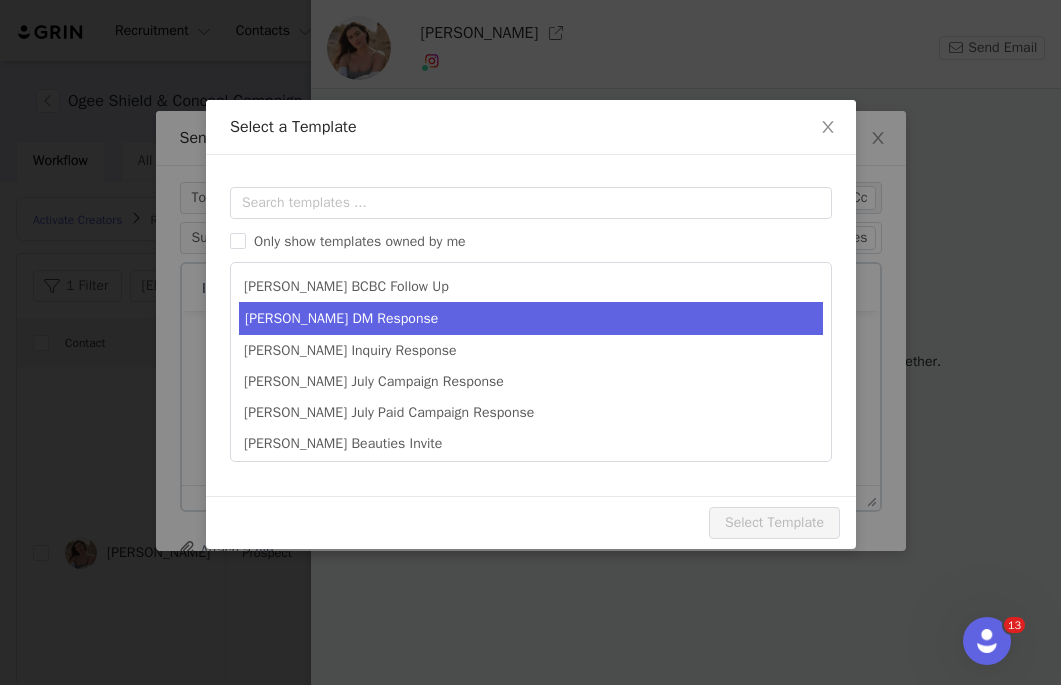 scroll, scrollTop: 0, scrollLeft: 0, axis: both 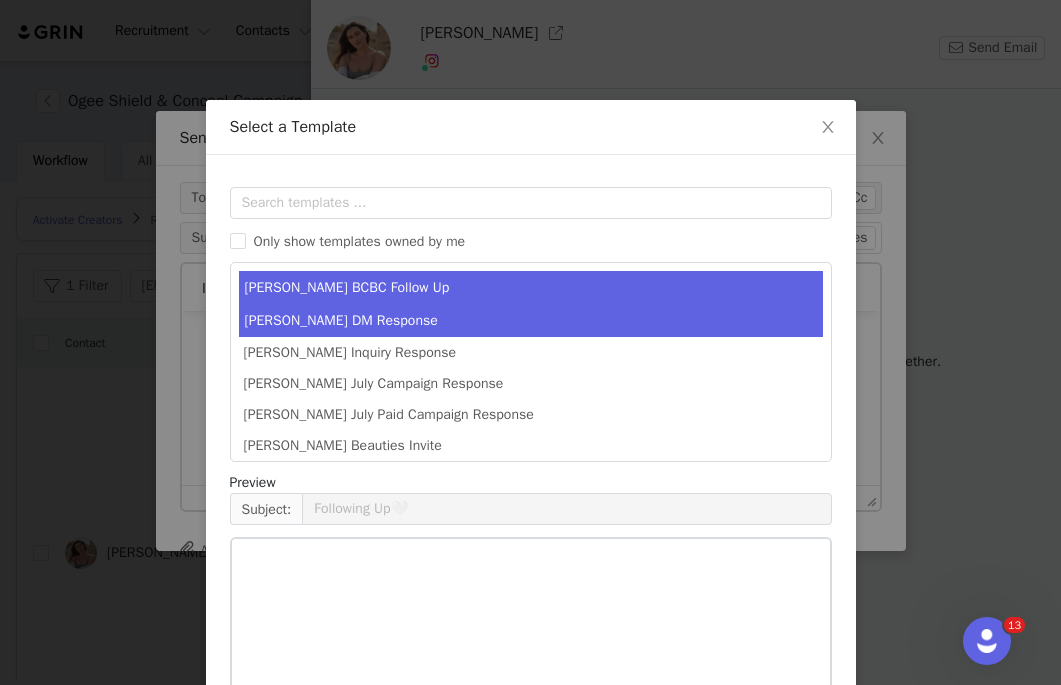 click on "Amanda DM Response" at bounding box center [531, 320] 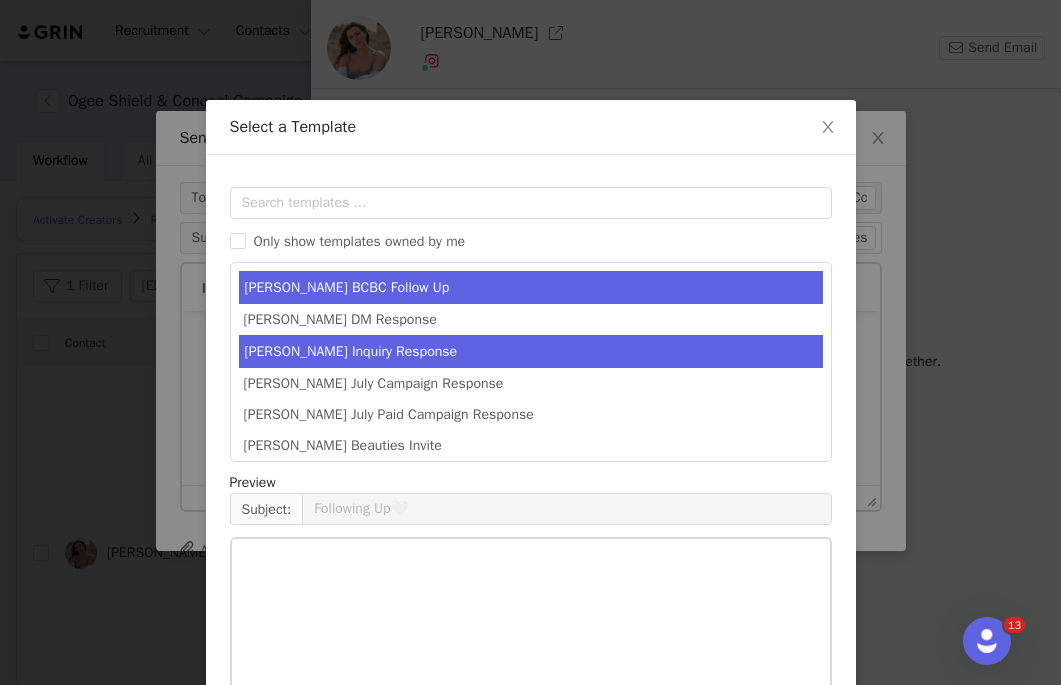 type on "Ogee Collaboration💌" 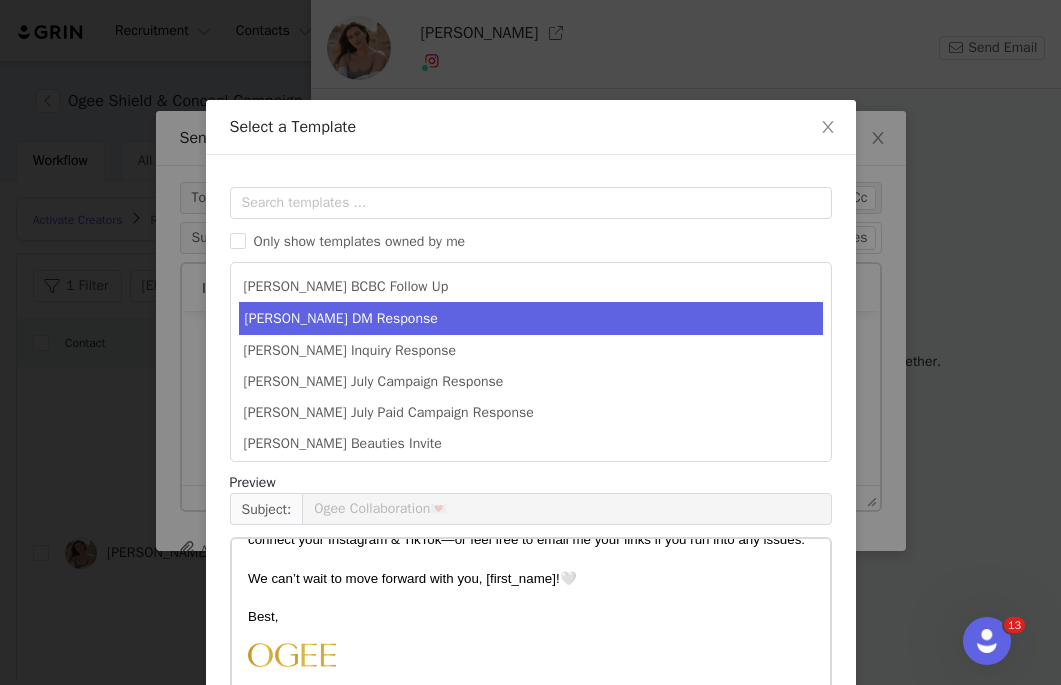 scroll, scrollTop: 303, scrollLeft: 0, axis: vertical 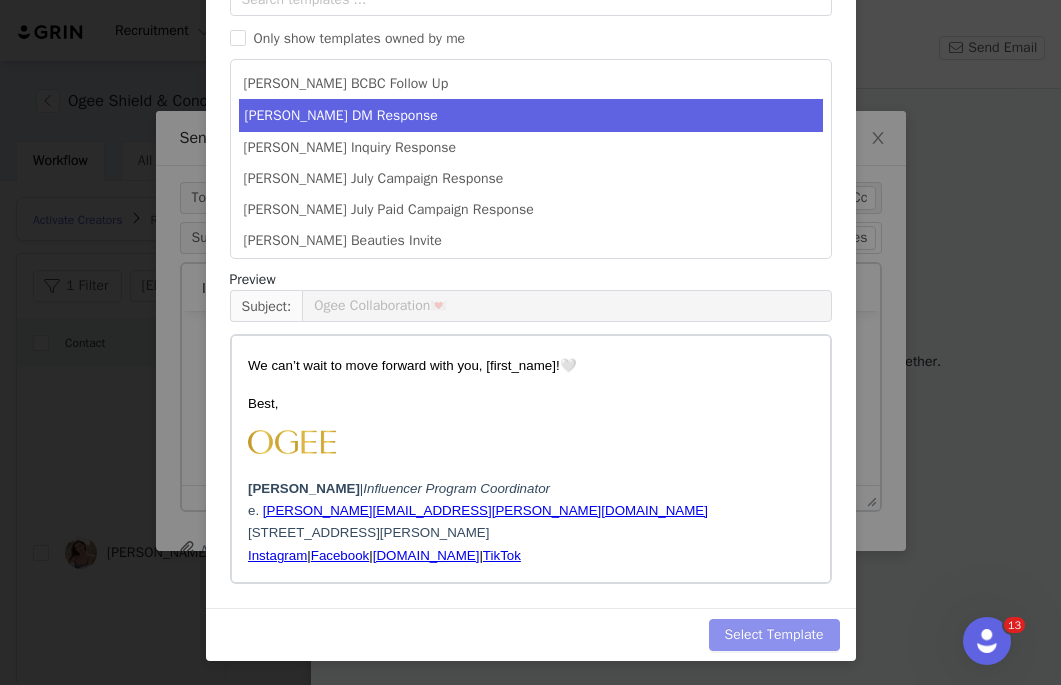 click on "Select Template" at bounding box center [774, 635] 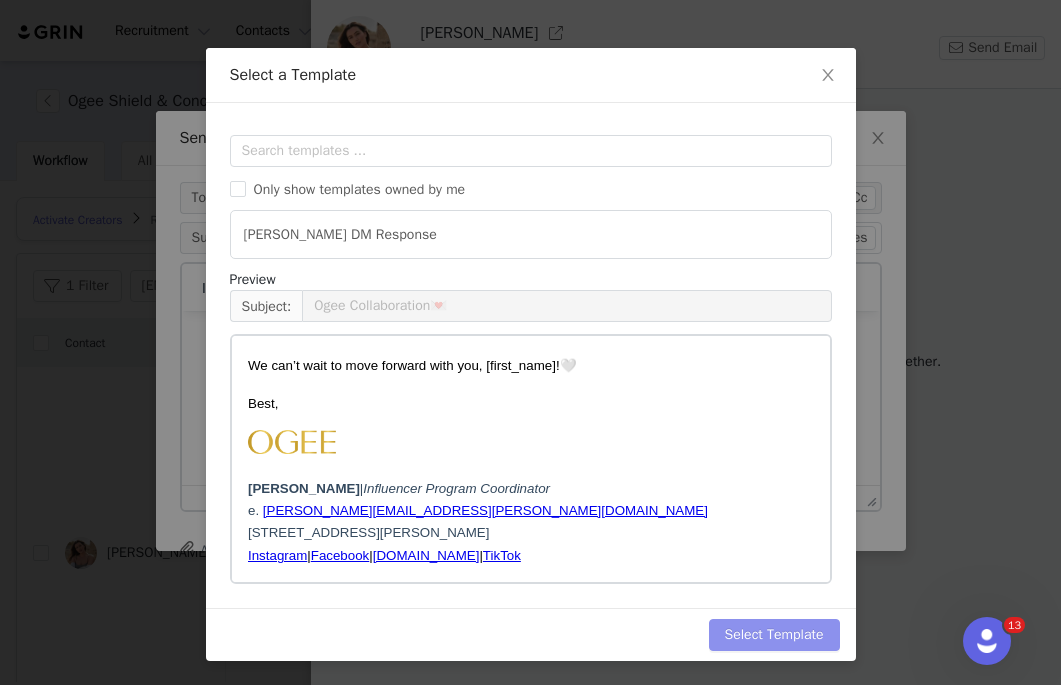 scroll, scrollTop: 0, scrollLeft: 0, axis: both 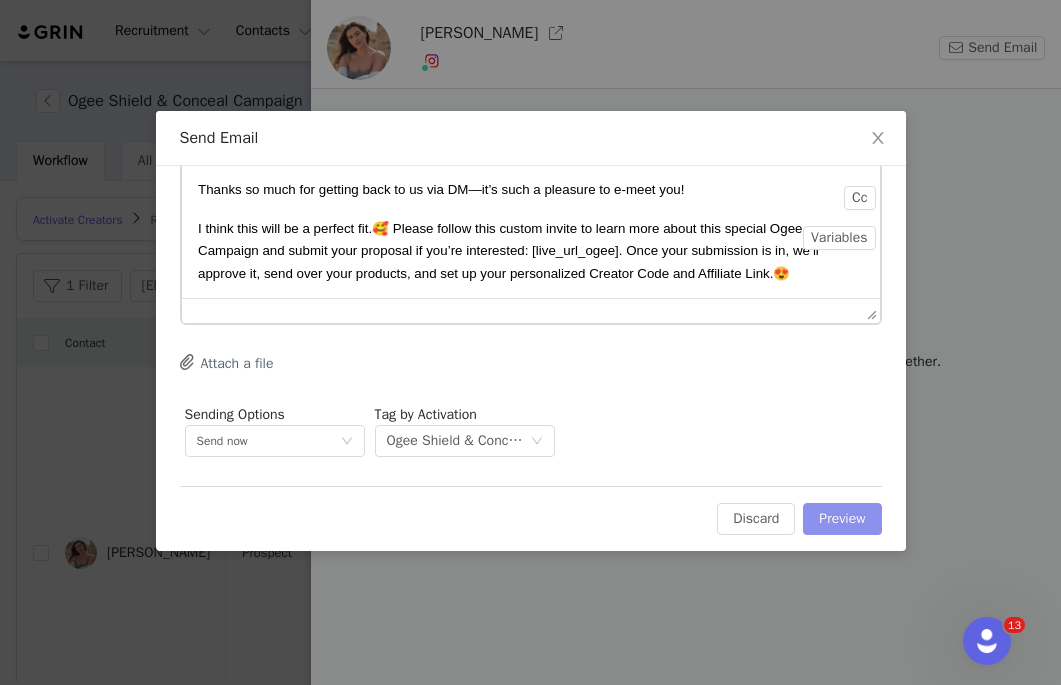 click on "Preview" at bounding box center [842, 519] 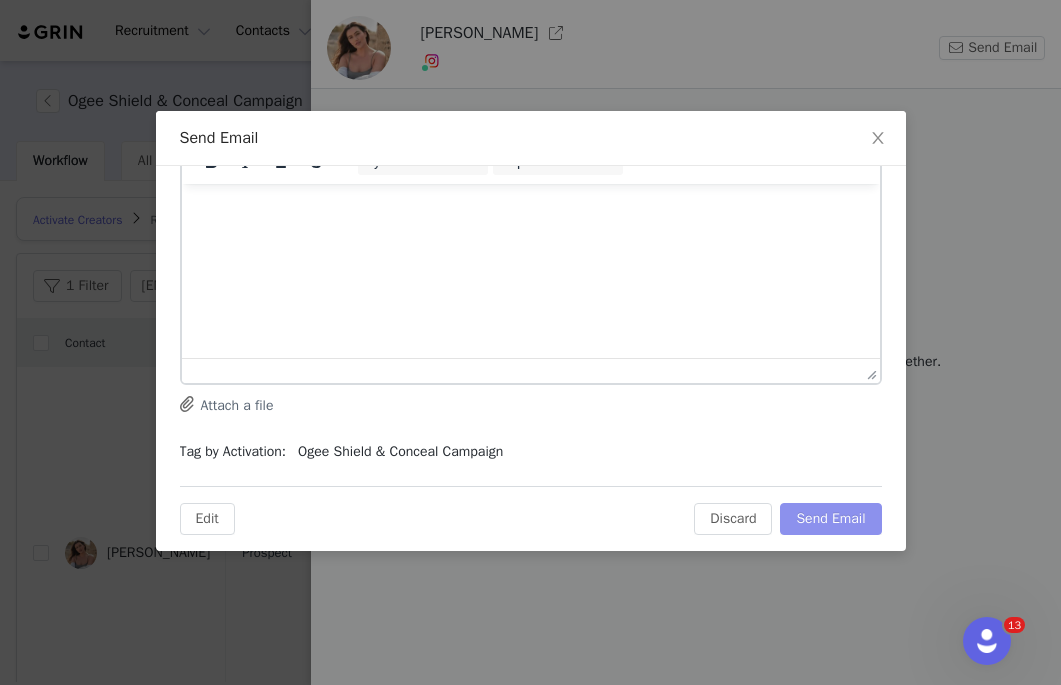 scroll, scrollTop: 0, scrollLeft: 0, axis: both 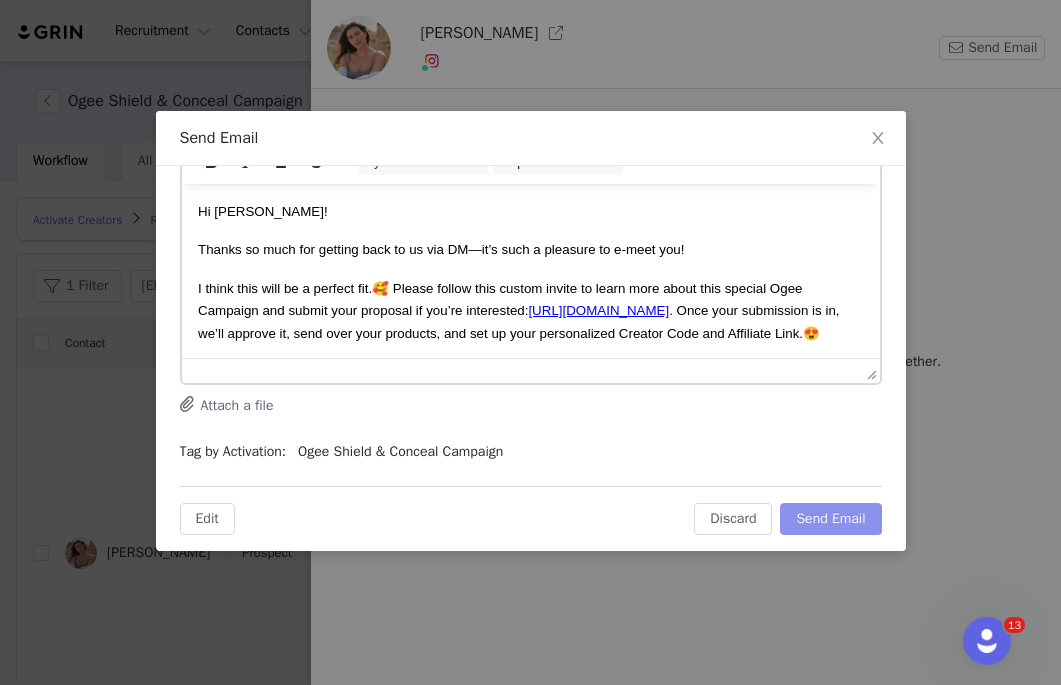 click on "Send Email" at bounding box center (830, 519) 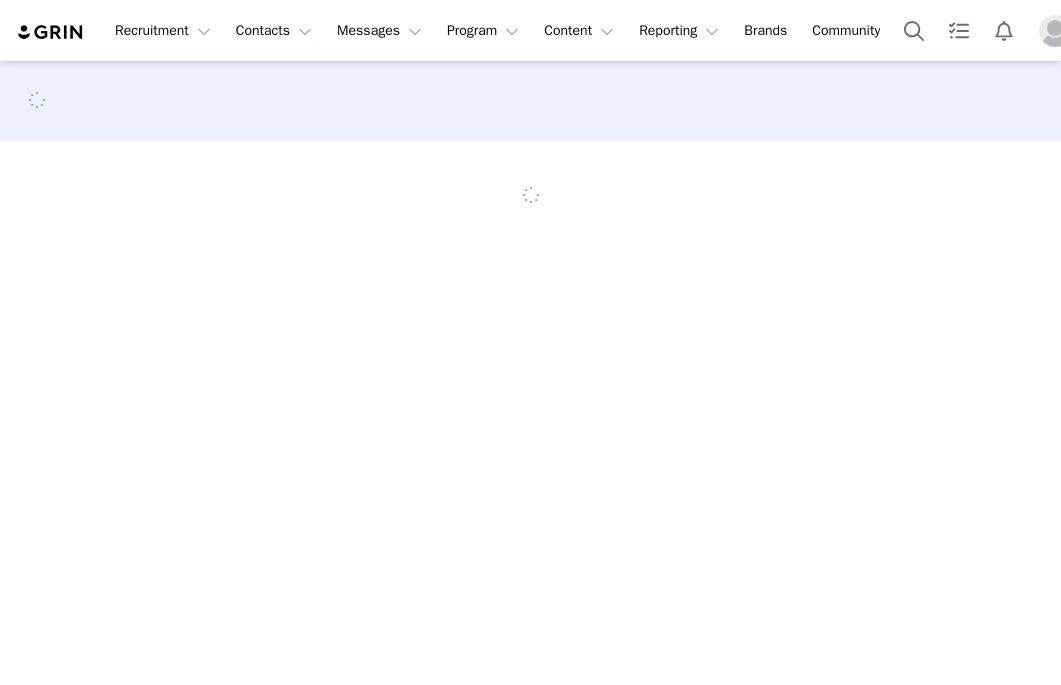 scroll, scrollTop: 0, scrollLeft: 0, axis: both 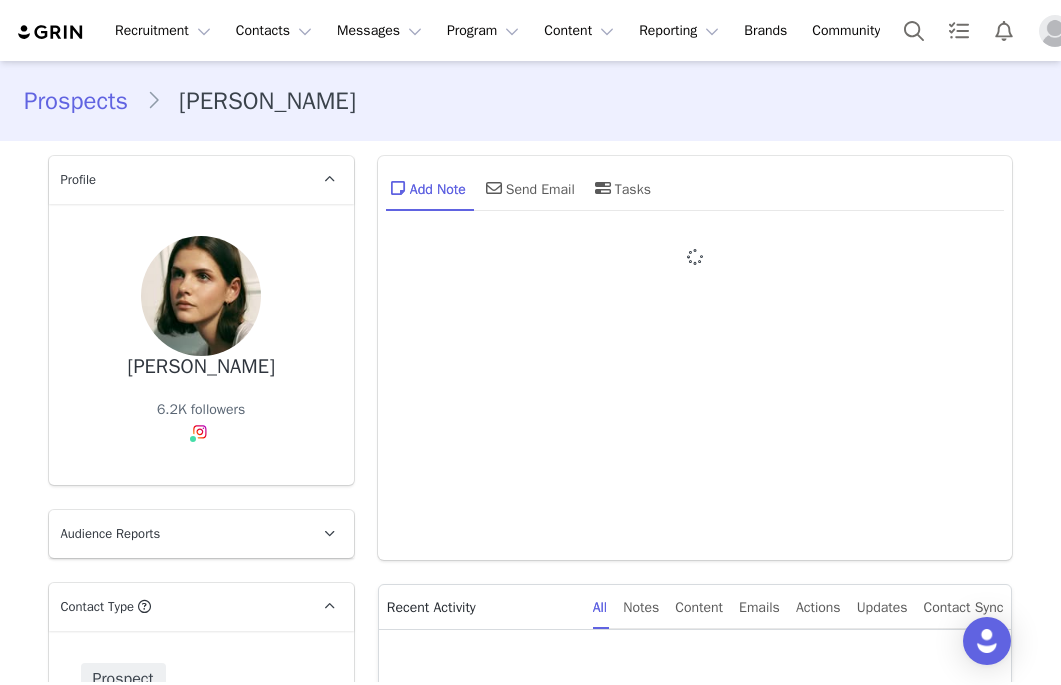 type on "+1 ([GEOGRAPHIC_DATA])" 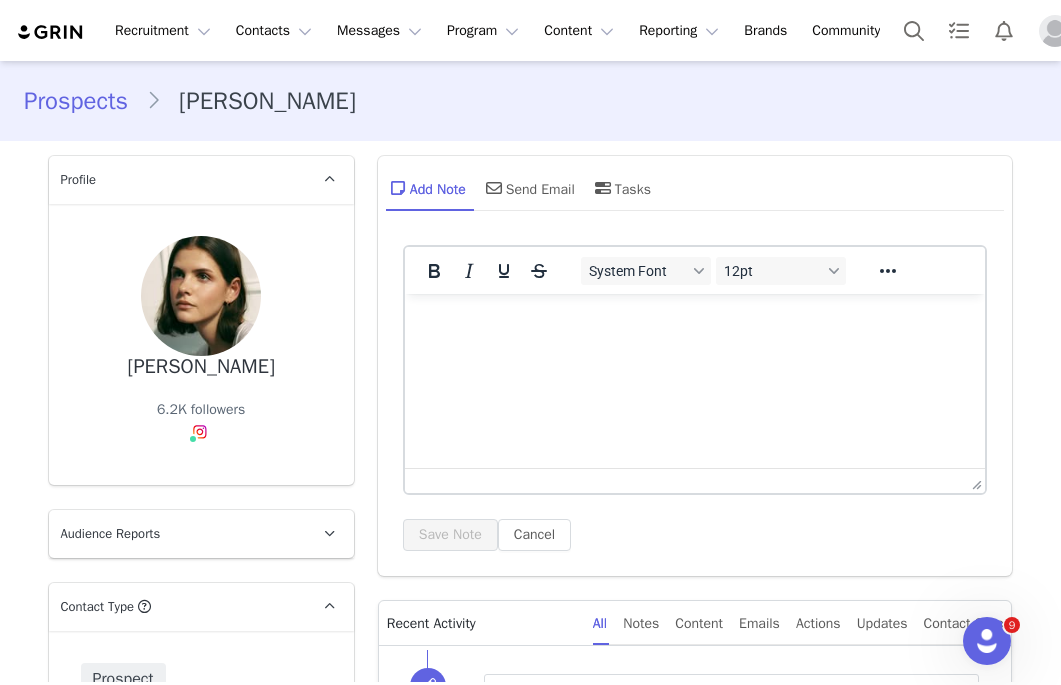 scroll, scrollTop: 0, scrollLeft: 0, axis: both 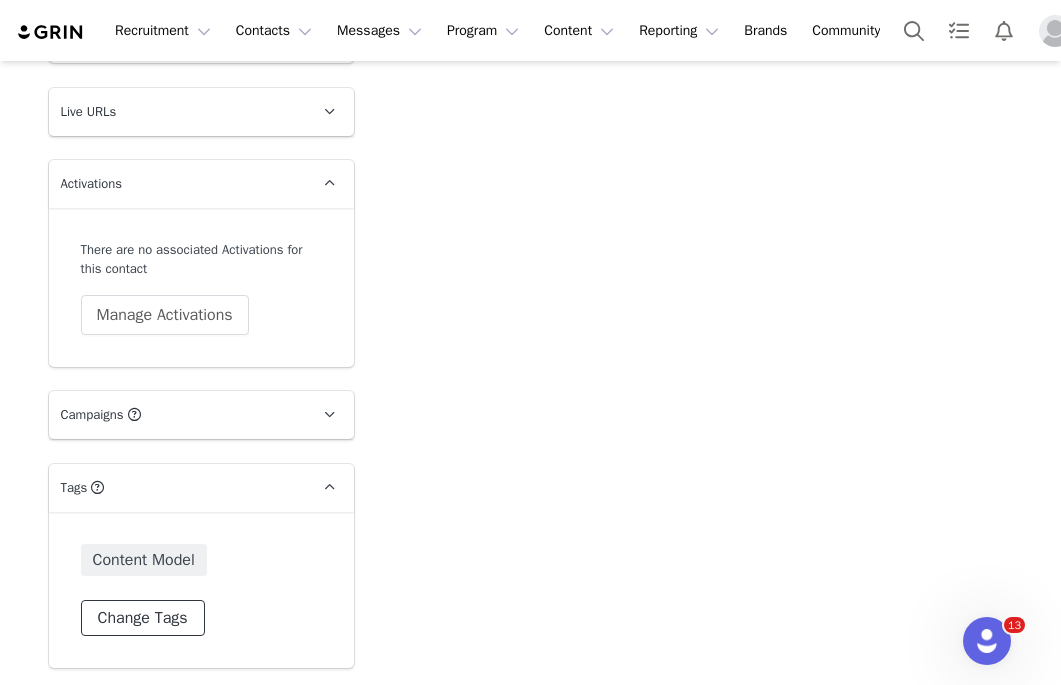 click on "Change Tags" at bounding box center [143, 618] 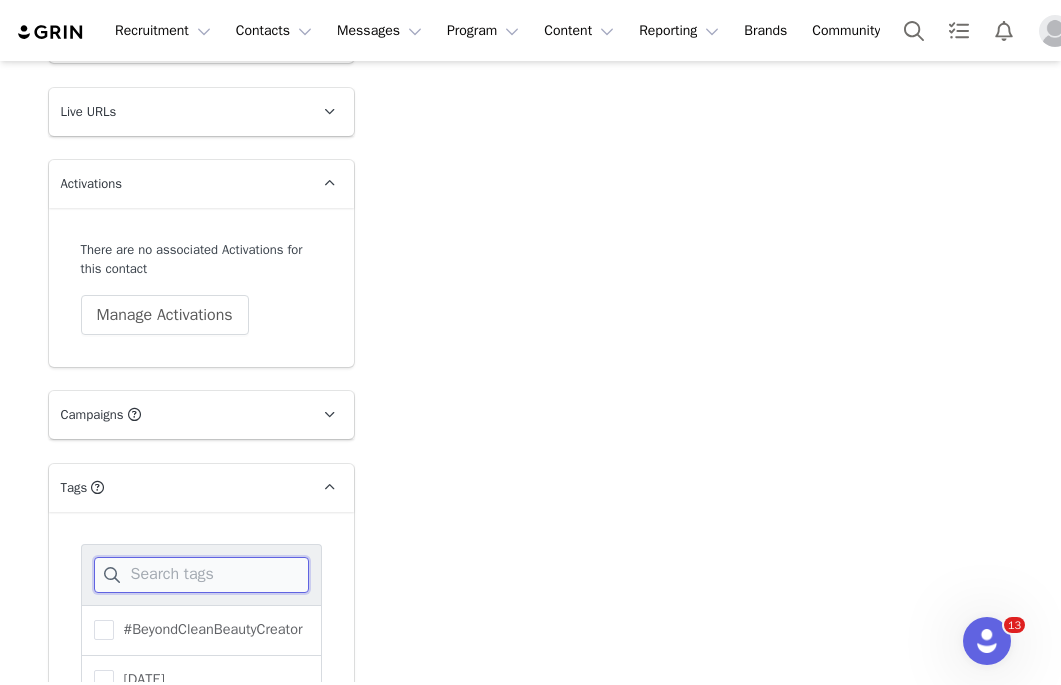 click at bounding box center [201, 575] 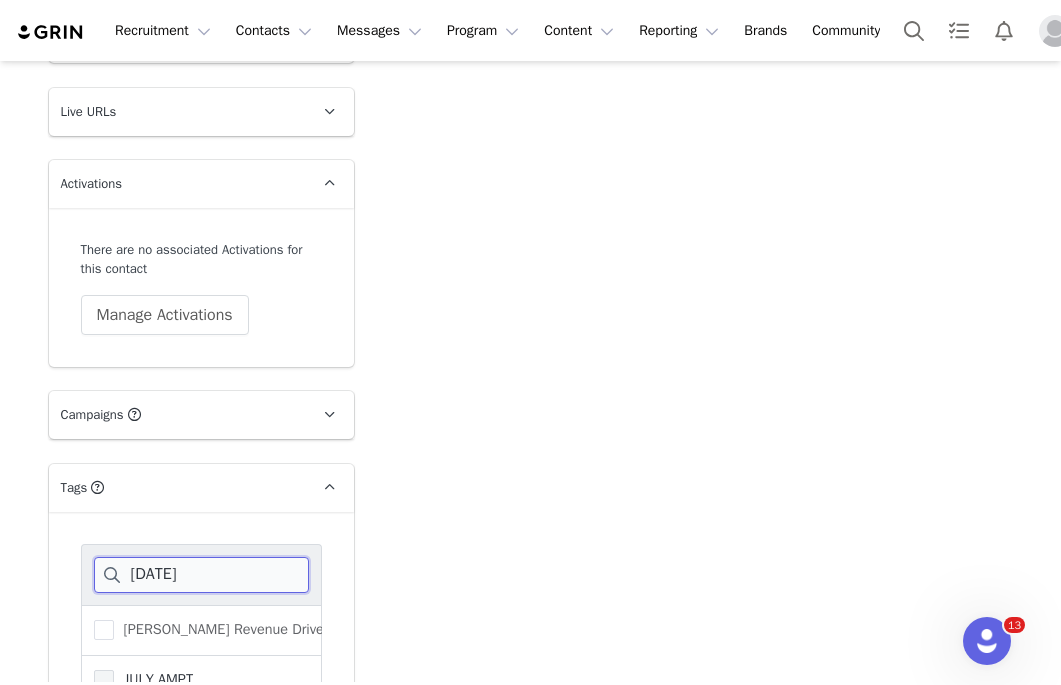 type on "jul" 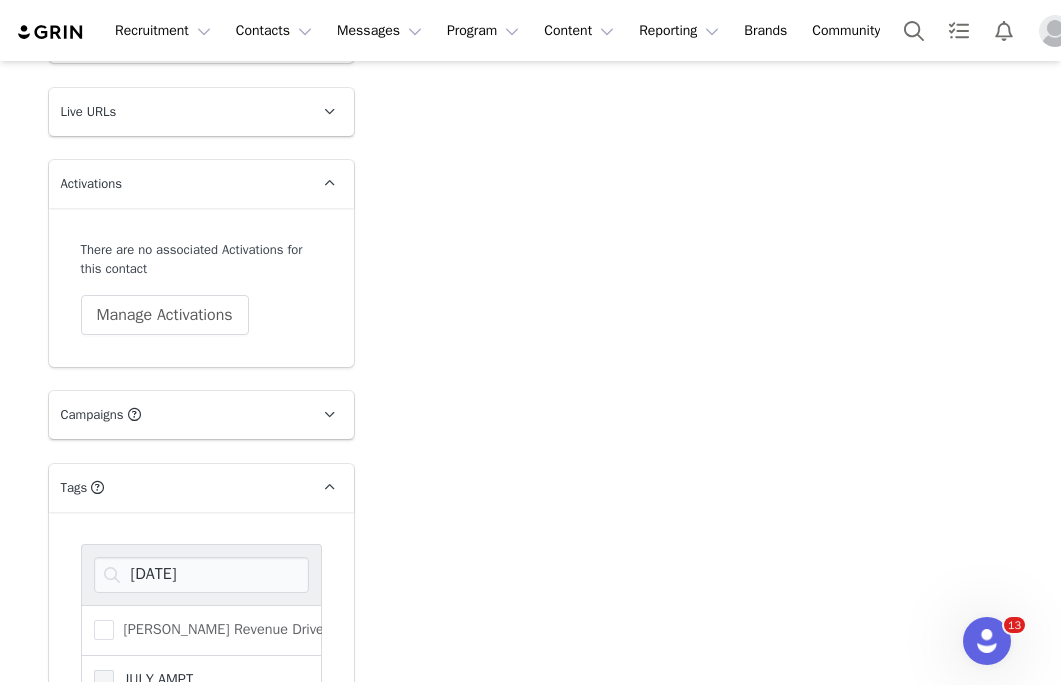 click at bounding box center [104, 680] 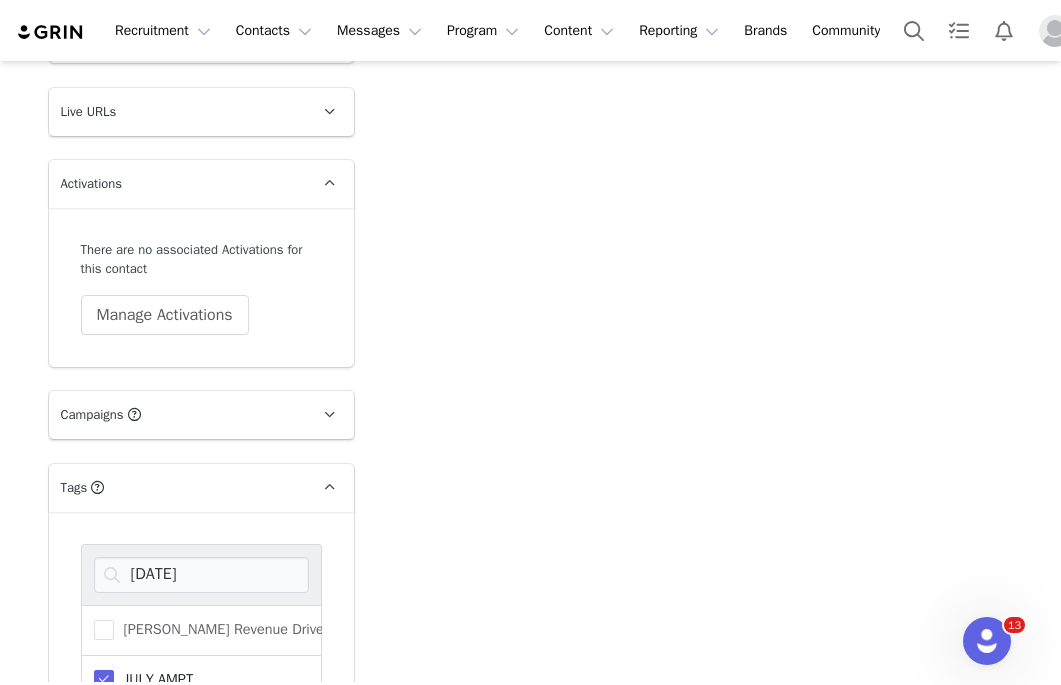 scroll, scrollTop: 2932, scrollLeft: 0, axis: vertical 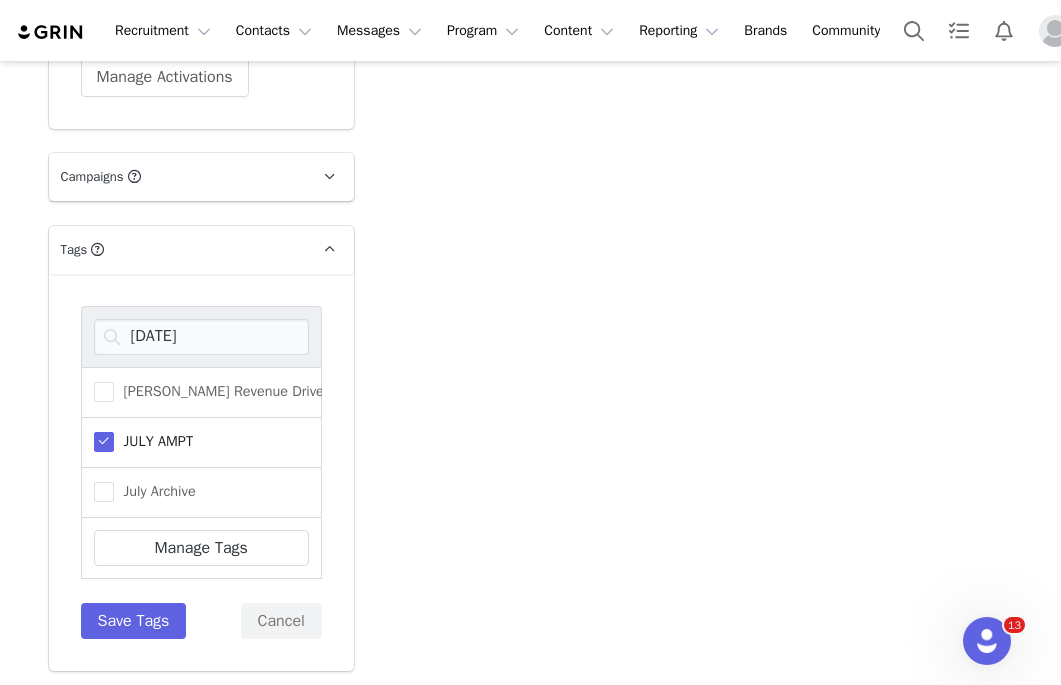 click on "jul  Julia Revenue Driver   JULY AMPT   July Archive   Manage Tags   Save Tags  Cancel" at bounding box center (201, 472) 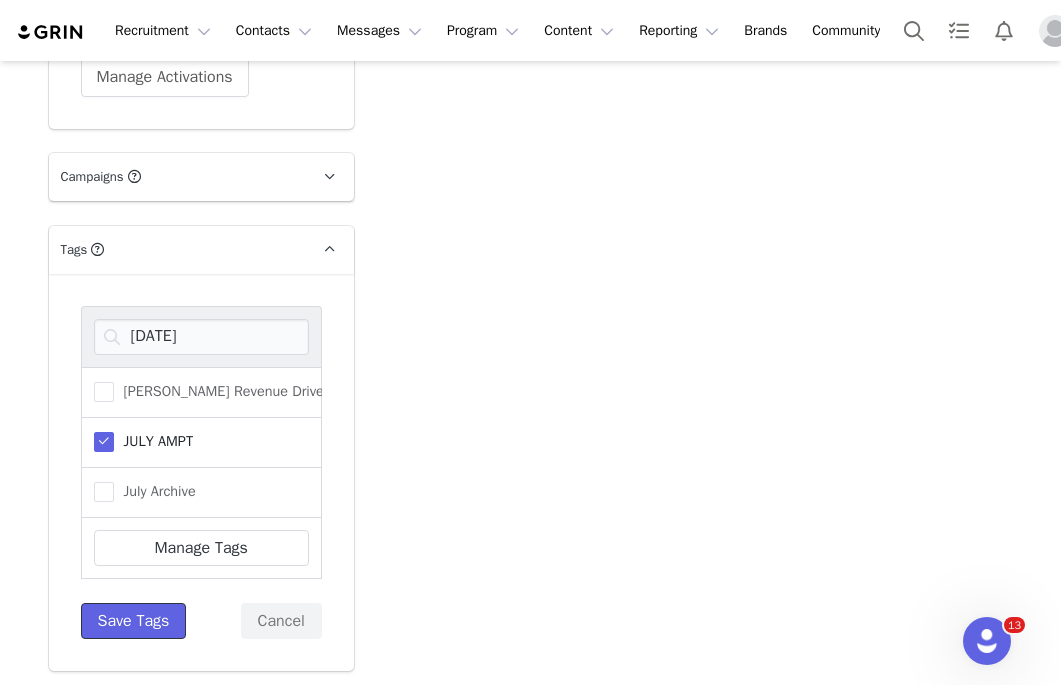 click on "Save Tags" at bounding box center (134, 621) 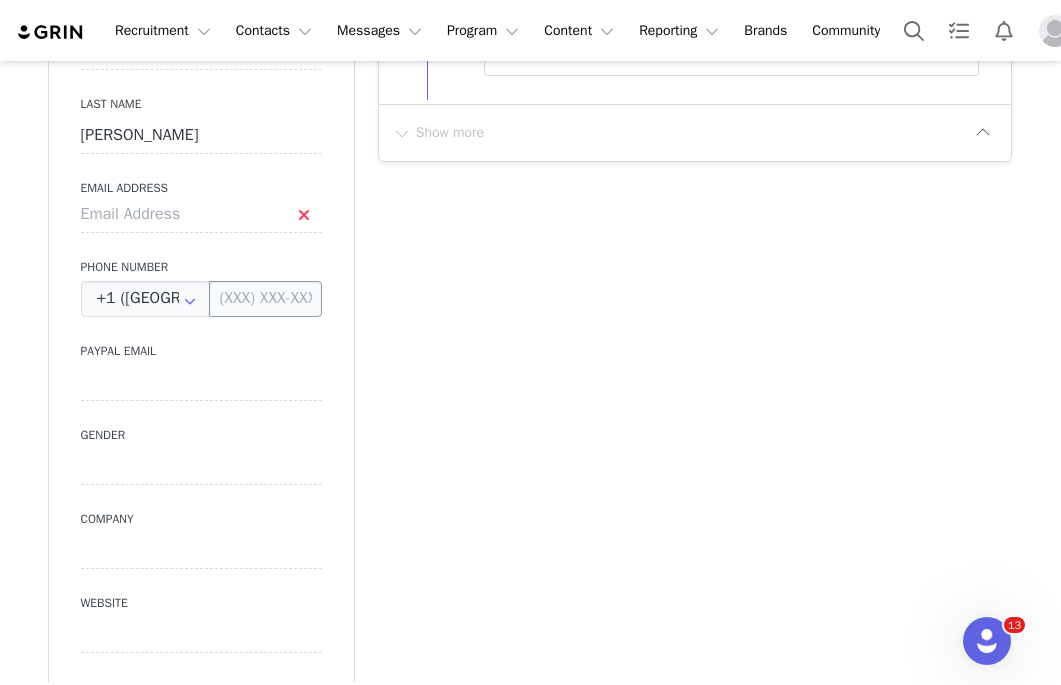 scroll, scrollTop: 891, scrollLeft: 0, axis: vertical 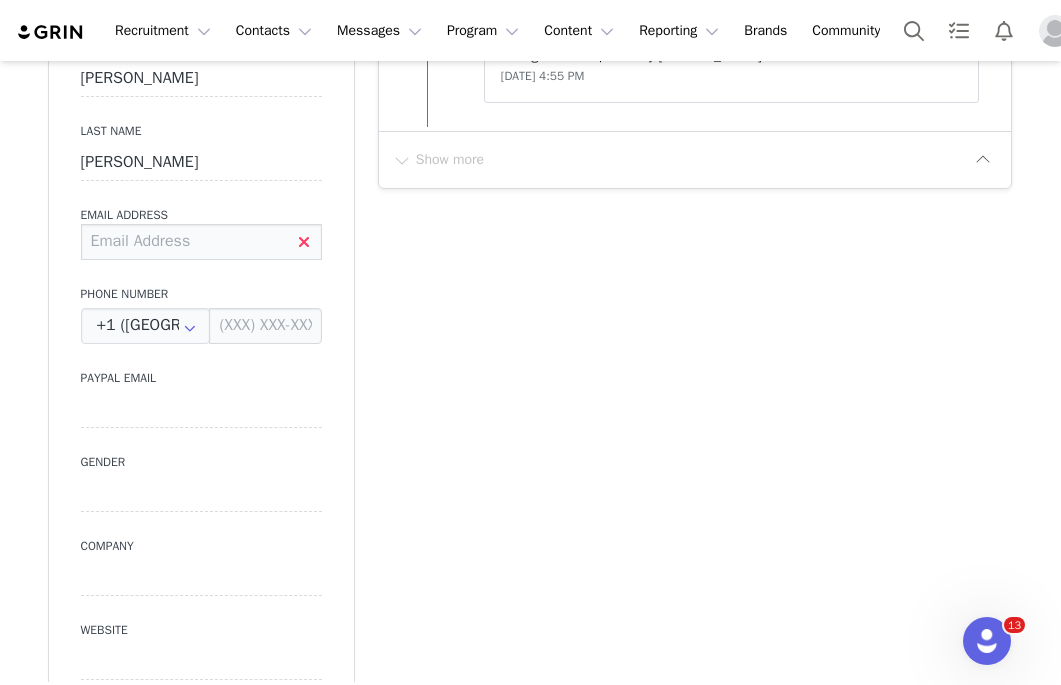 click at bounding box center [201, 242] 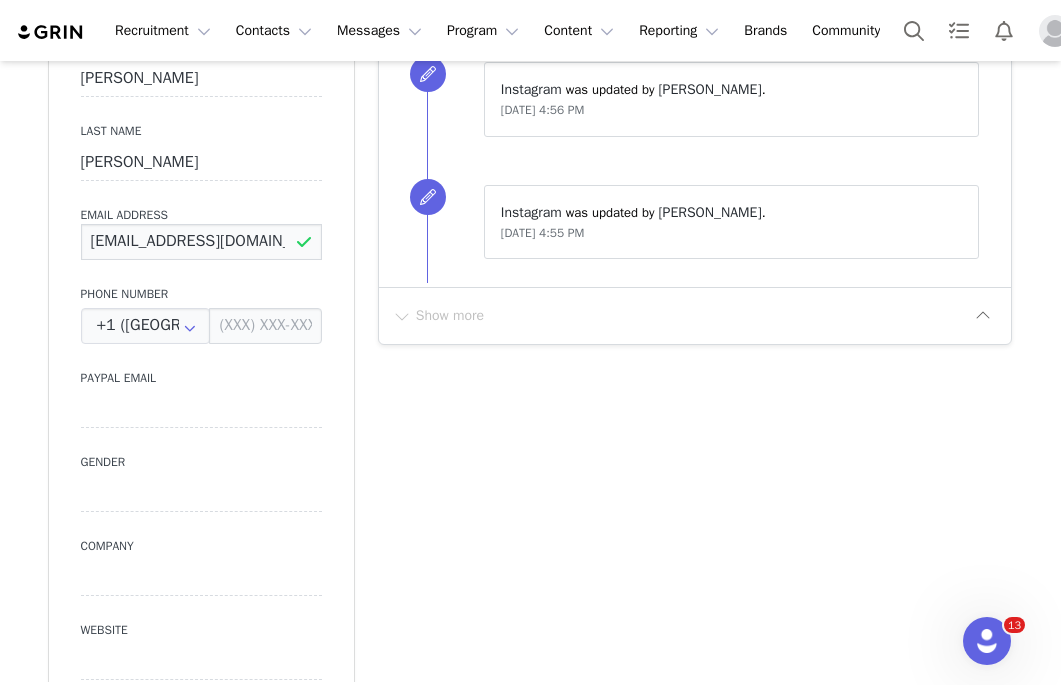 type on "jenlynesn@gmail.com" 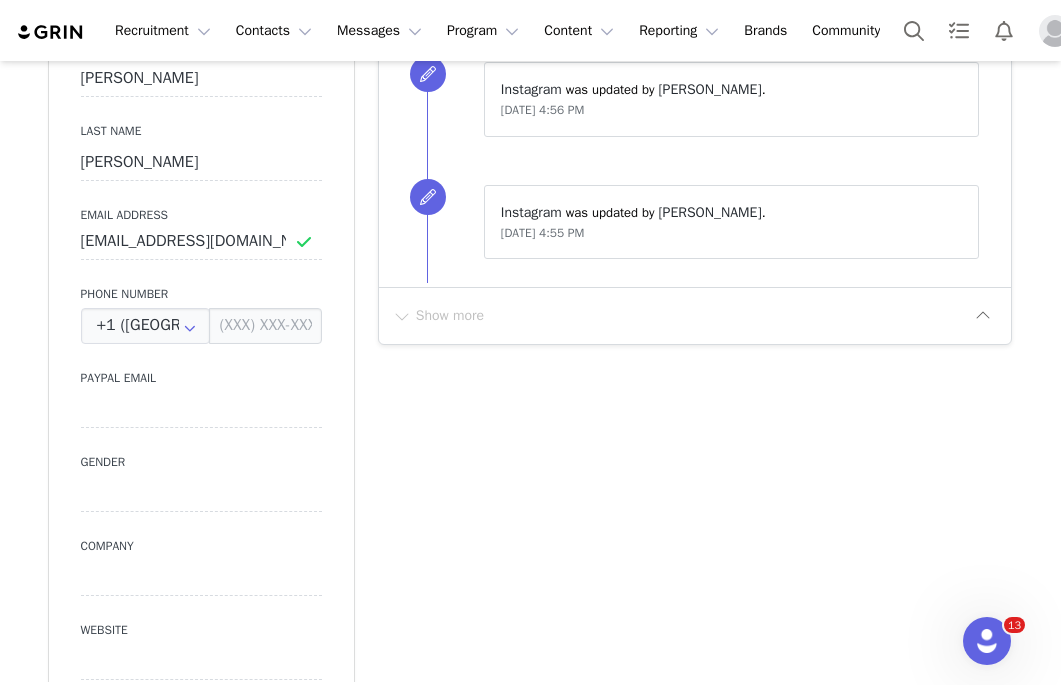 click on "Add Note   Send Email   Tasks  System Font 12pt To open the popup, press Shift+Enter To open the popup, press Shift+Enter To open the popup, press Shift+Enter To open the popup, press Shift+Enter Save Note Cancel Recent Activity All Notes Content Emails Actions Updates Contact Sync ⁨ Amanda Weyer ⁩ updated the tags to: Content Model JULY AMPT Jul 10, 2025, 8:48 PM ⁨ Amanda Weyer ⁩ changed the ⁨relationship⁩ stage to ⁨ Messaged ⁩. Jul 10, 2025, 6:37 PM ⁨ Instagram ⁩ was updated by ⁨ Amanda Weyer ⁩. Jul 10, 2025, 4:56 PM ⁨ Instagram ⁩ was updated by ⁨ Amanda Weyer ⁩. Jul 10, 2025, 4:55 PM Show more" at bounding box center [695, 868] 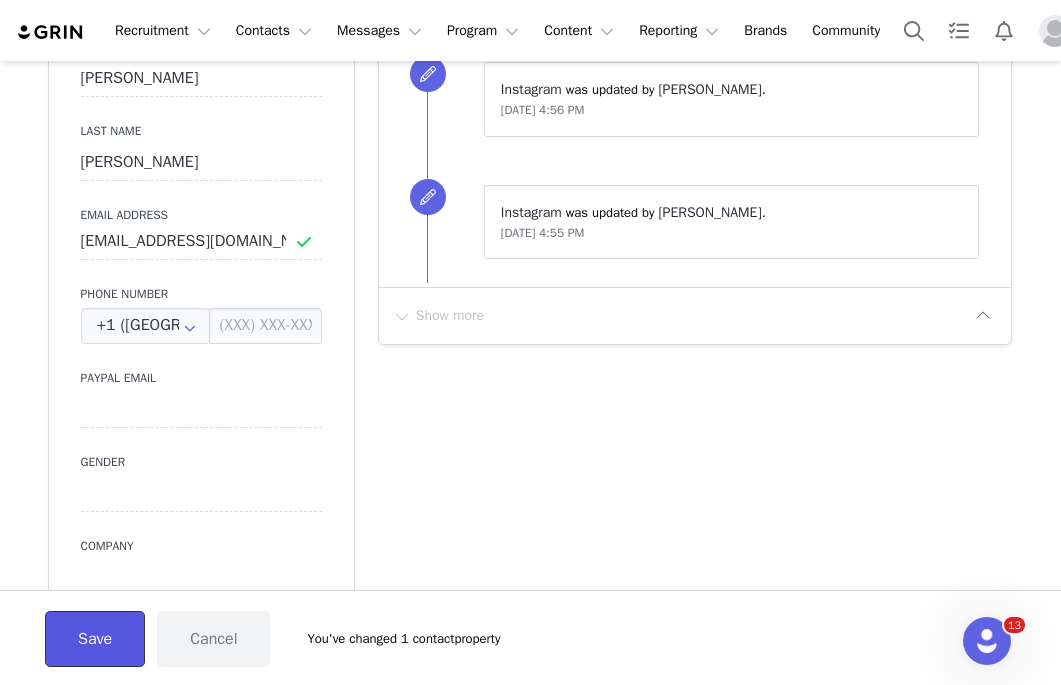 click on "Save" at bounding box center (95, 639) 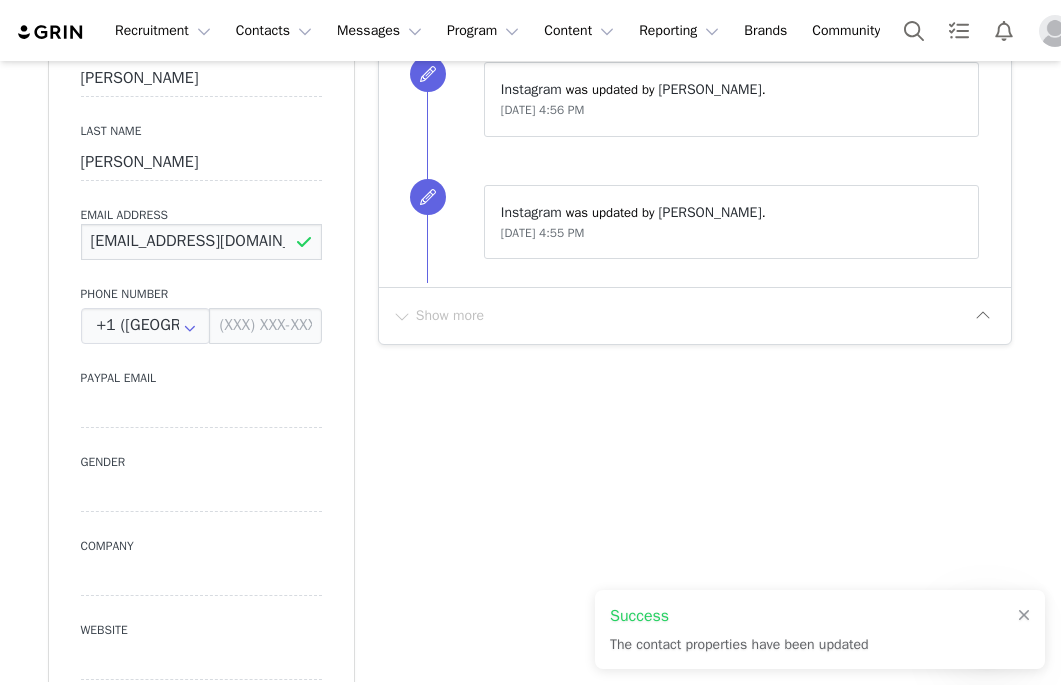 drag, startPoint x: 279, startPoint y: 240, endPoint x: 34, endPoint y: 235, distance: 245.05101 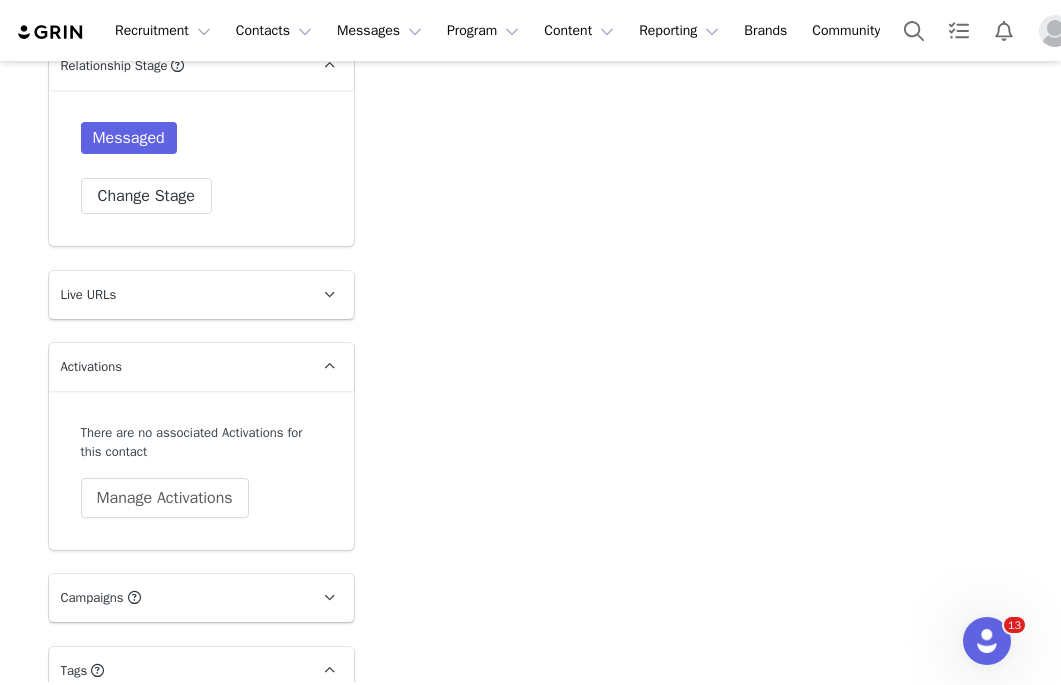 scroll, scrollTop: 2734, scrollLeft: 0, axis: vertical 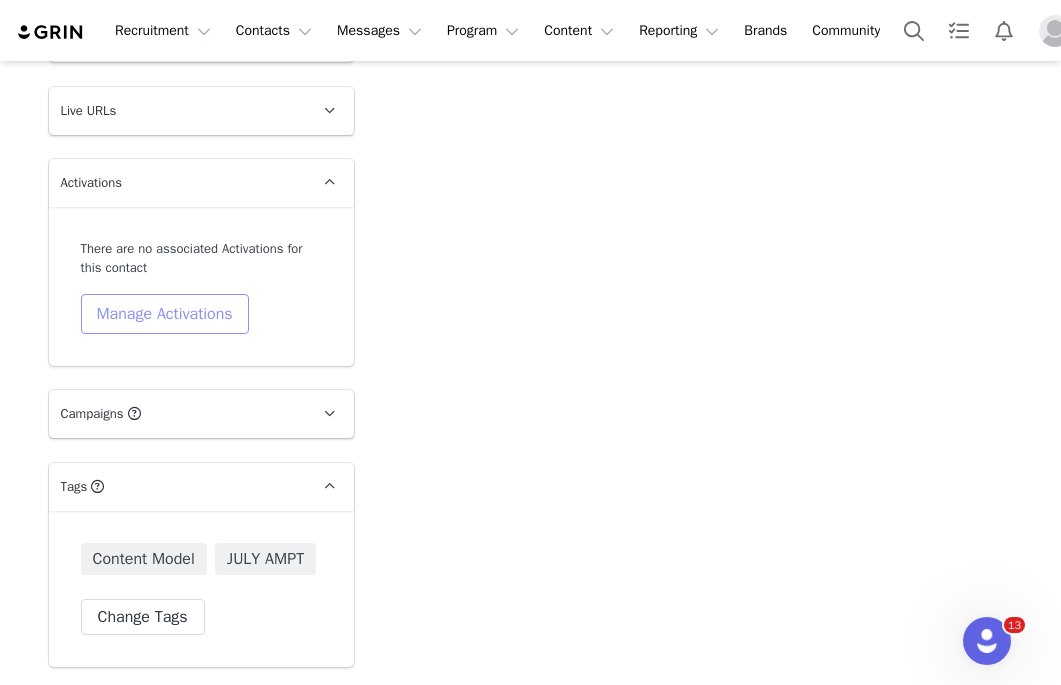 click on "Manage Activations" at bounding box center [165, 314] 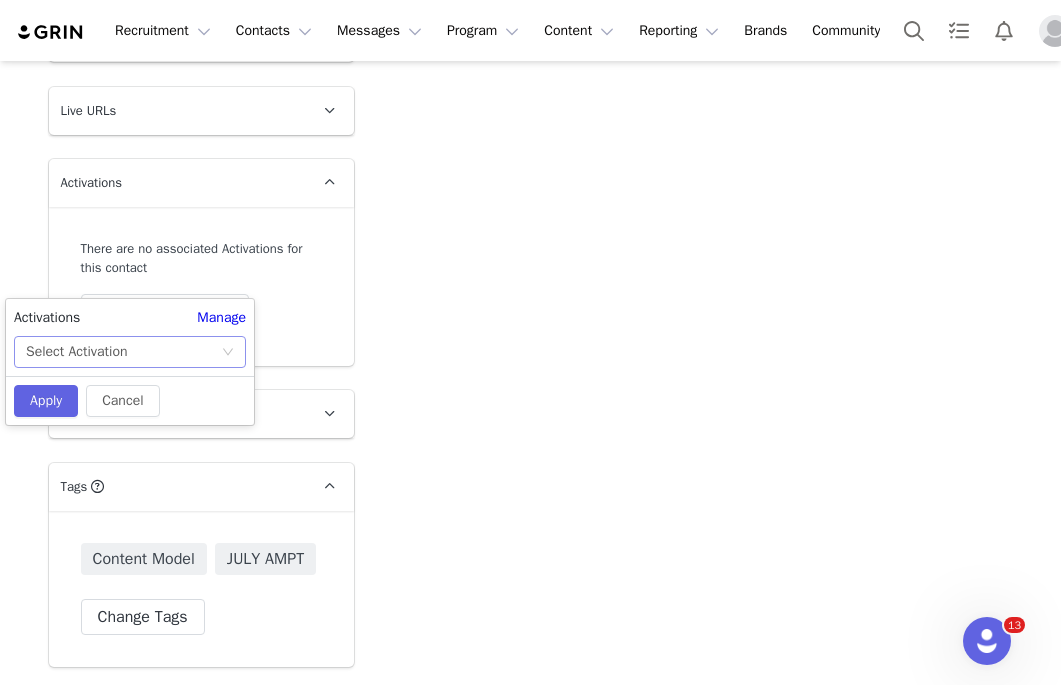 click on "Select Activation" at bounding box center (123, 352) 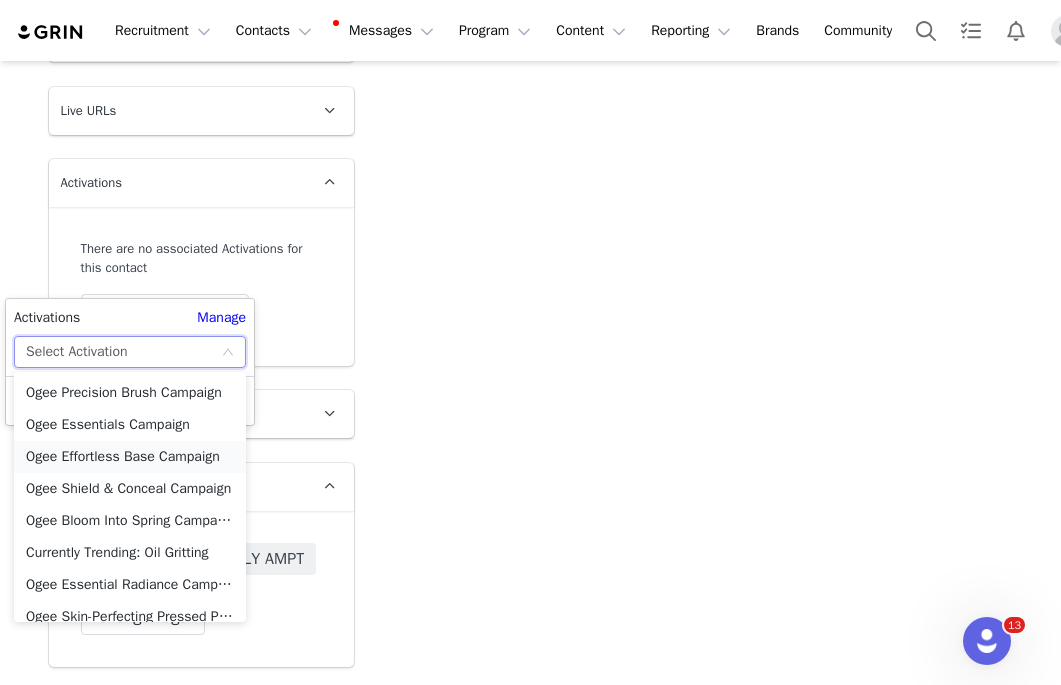 scroll, scrollTop: 1067, scrollLeft: 0, axis: vertical 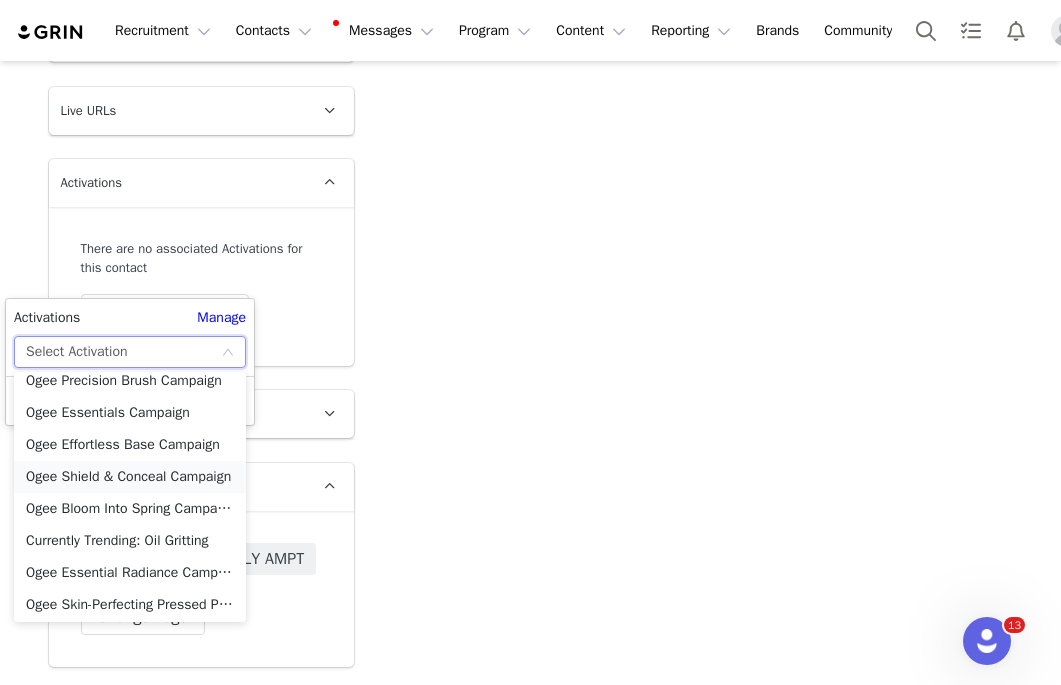 click on "Ogee Shield & Conceal Campaign" at bounding box center [130, 477] 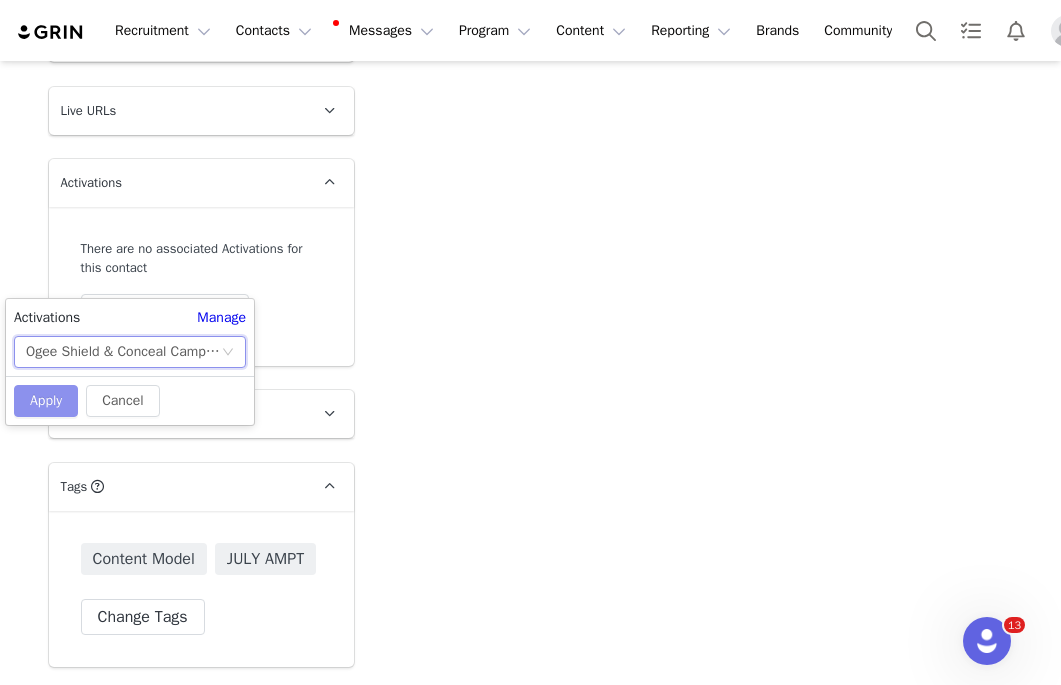 click on "Apply" at bounding box center (46, 401) 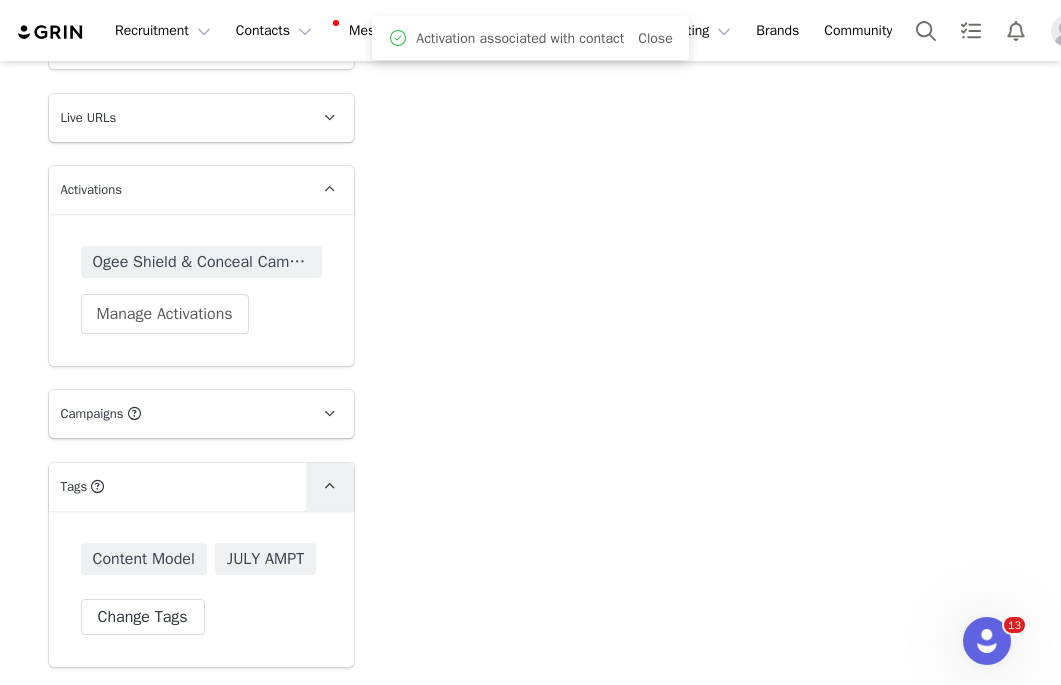scroll, scrollTop: 2727, scrollLeft: 0, axis: vertical 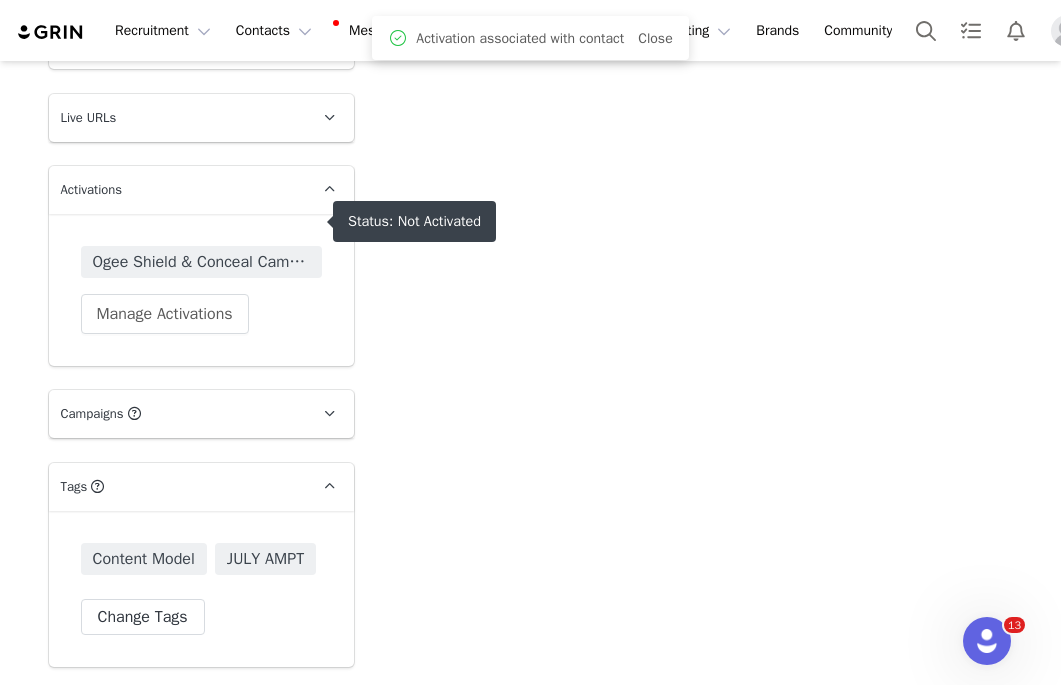 click on "Ogee Shield & Conceal Campaign" at bounding box center (201, 262) 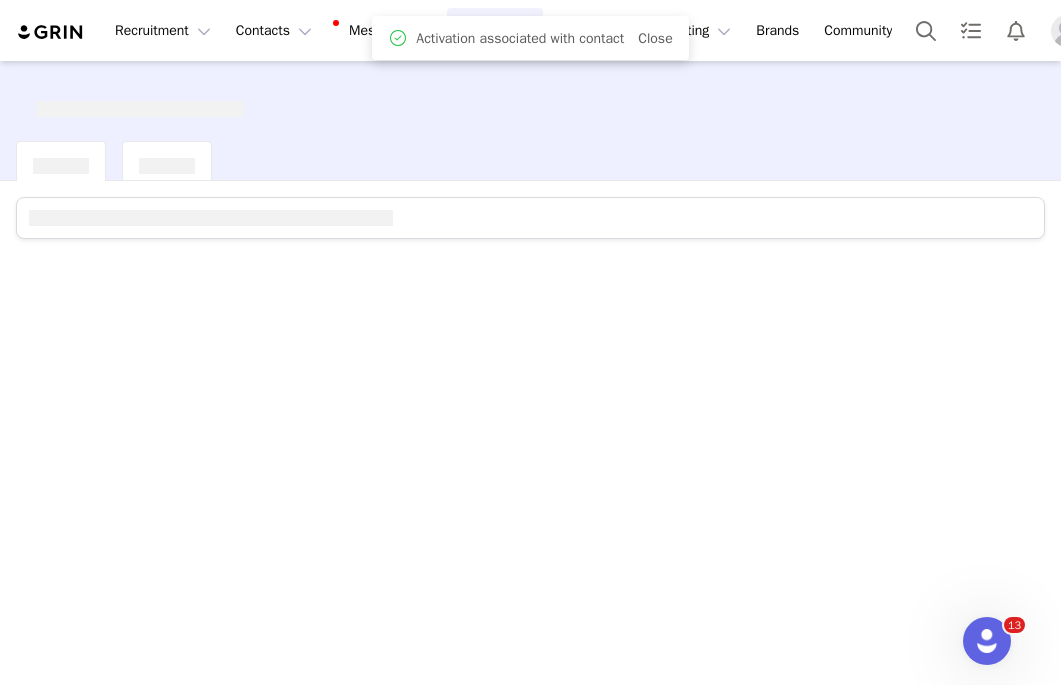 scroll, scrollTop: 0, scrollLeft: 0, axis: both 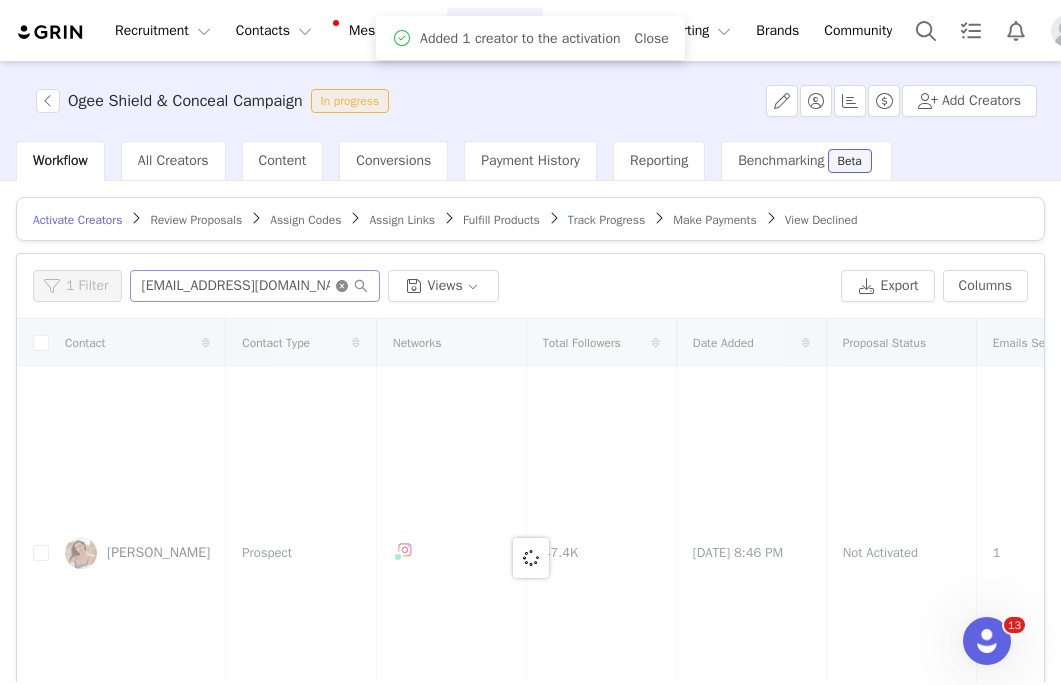 click 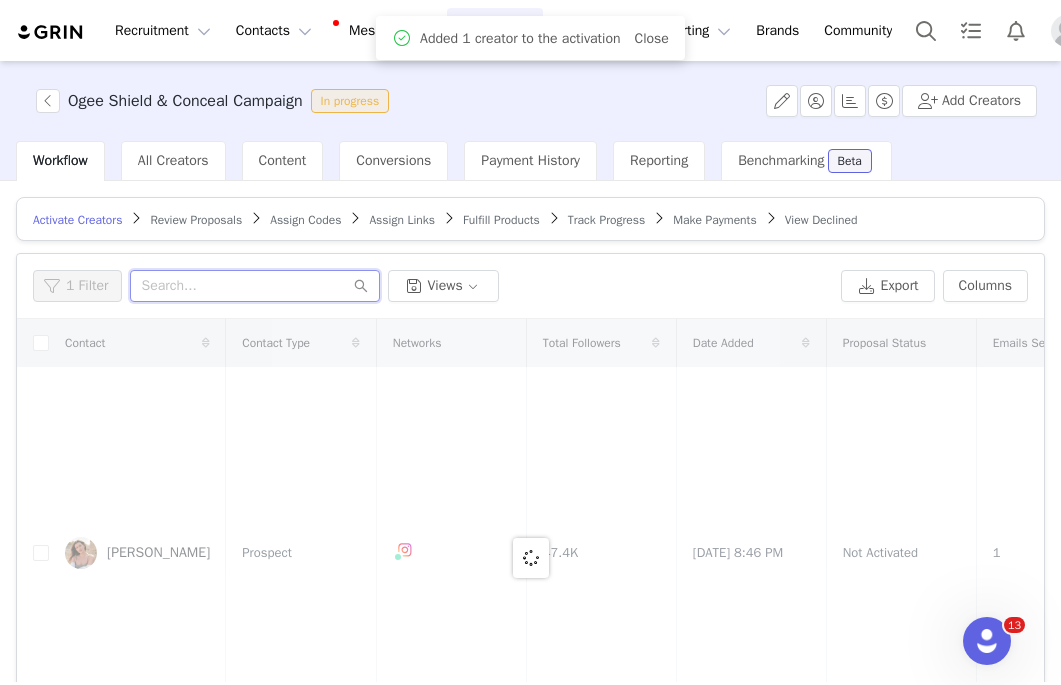 click at bounding box center [255, 286] 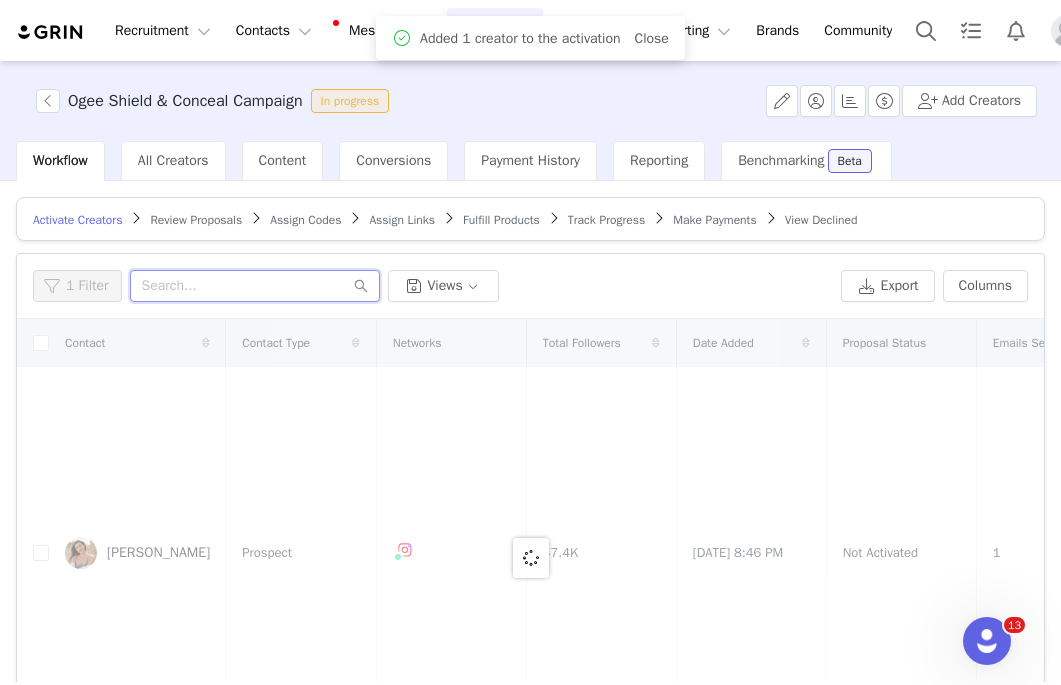 paste on "jenlynesn@gmail.com" 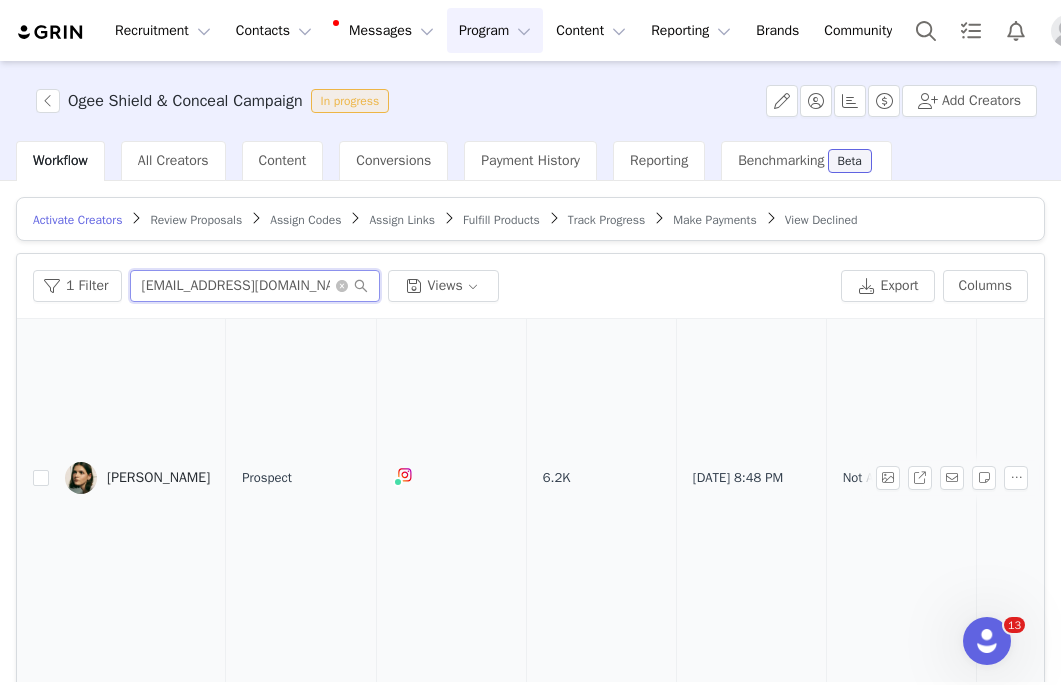scroll, scrollTop: 479, scrollLeft: 0, axis: vertical 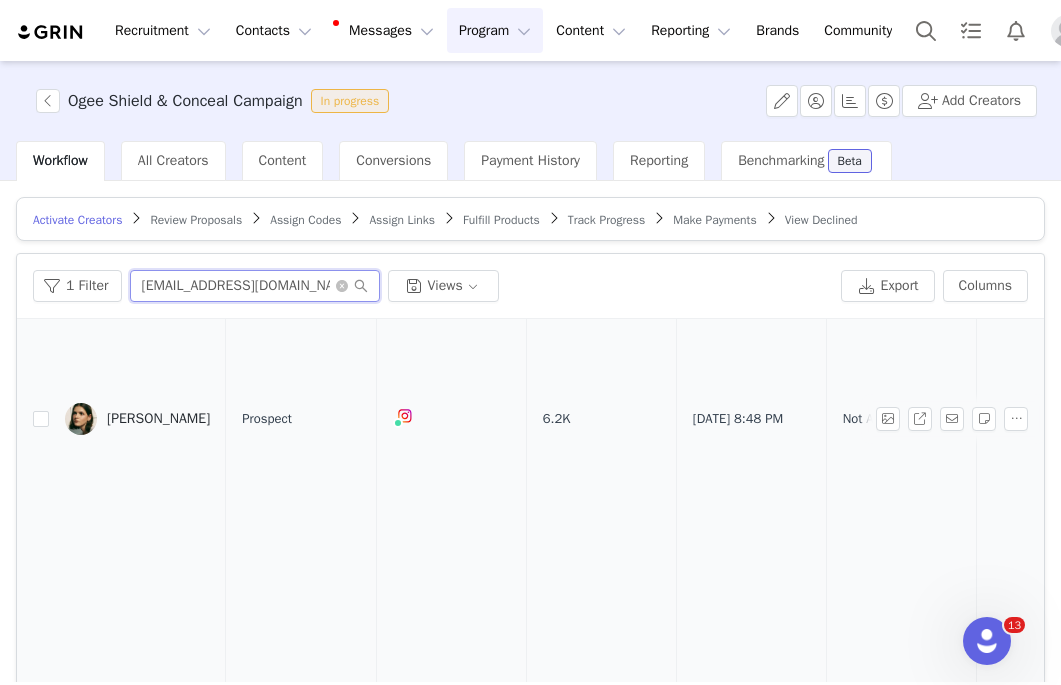 type on "jenlynesn@gmail.com" 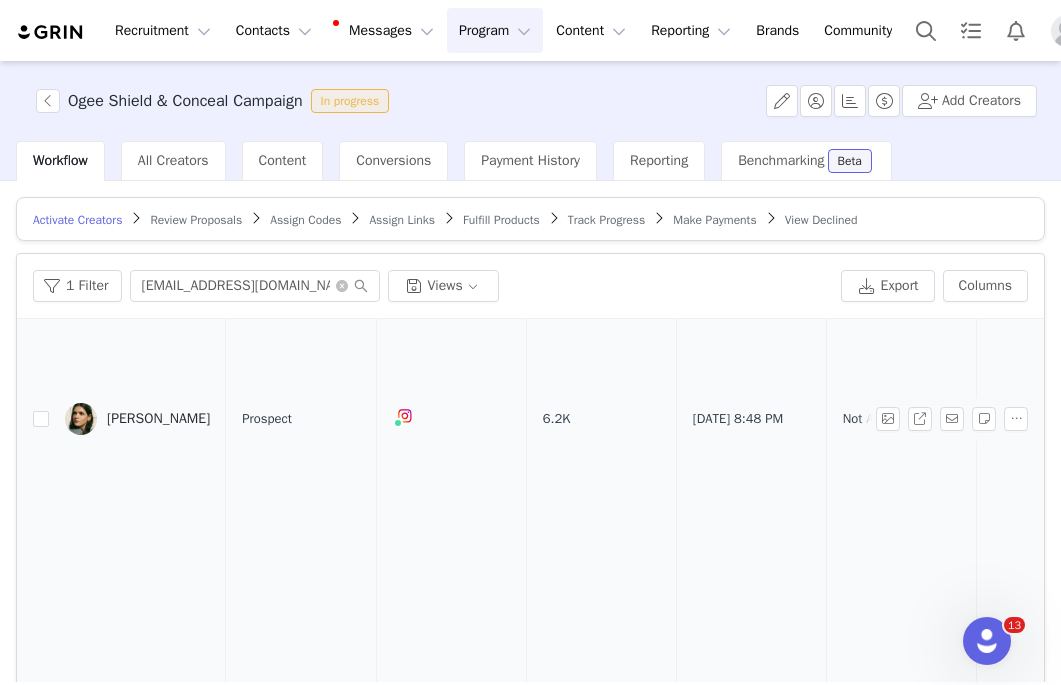 click on "Jennifer Lynes" at bounding box center (158, 419) 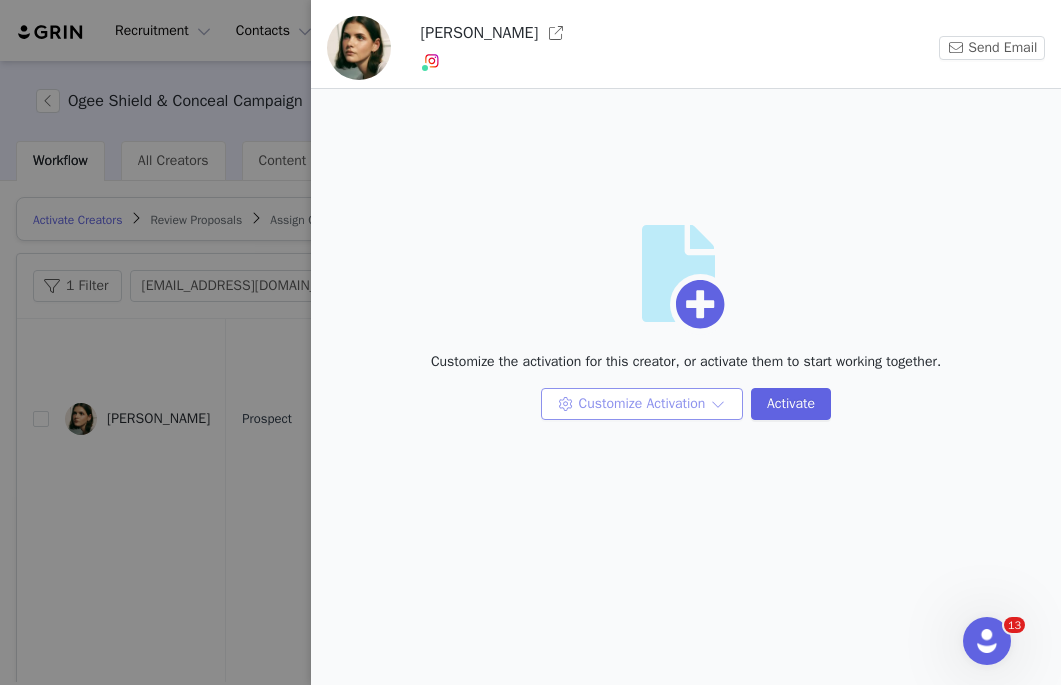 click on "Customize Activation" at bounding box center [642, 404] 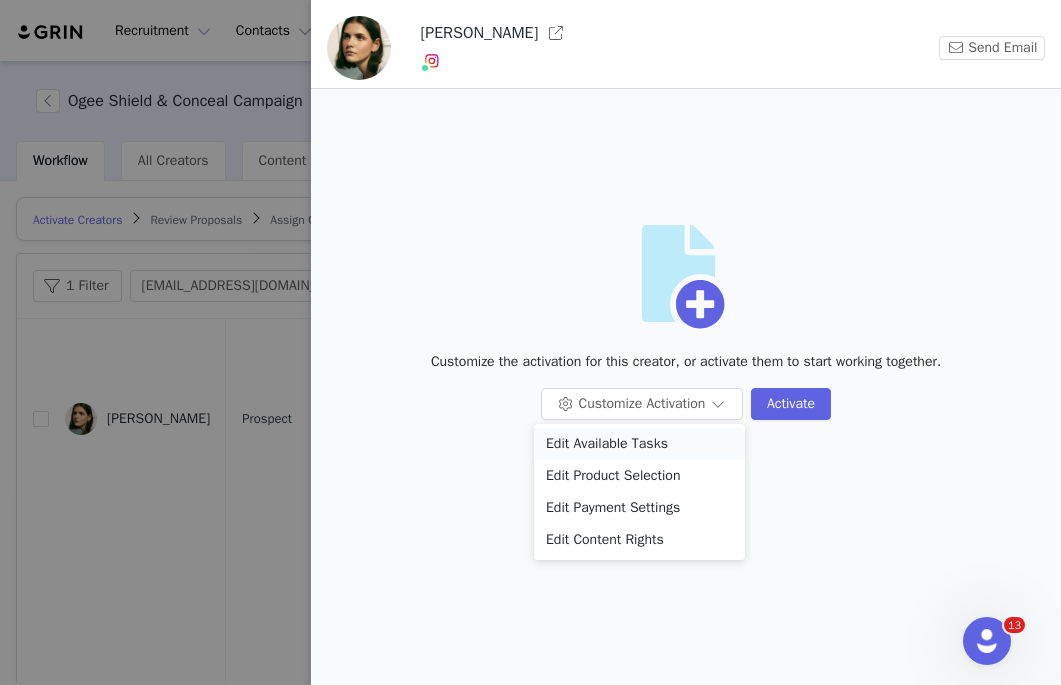 click on "Edit Available Tasks" at bounding box center (639, 444) 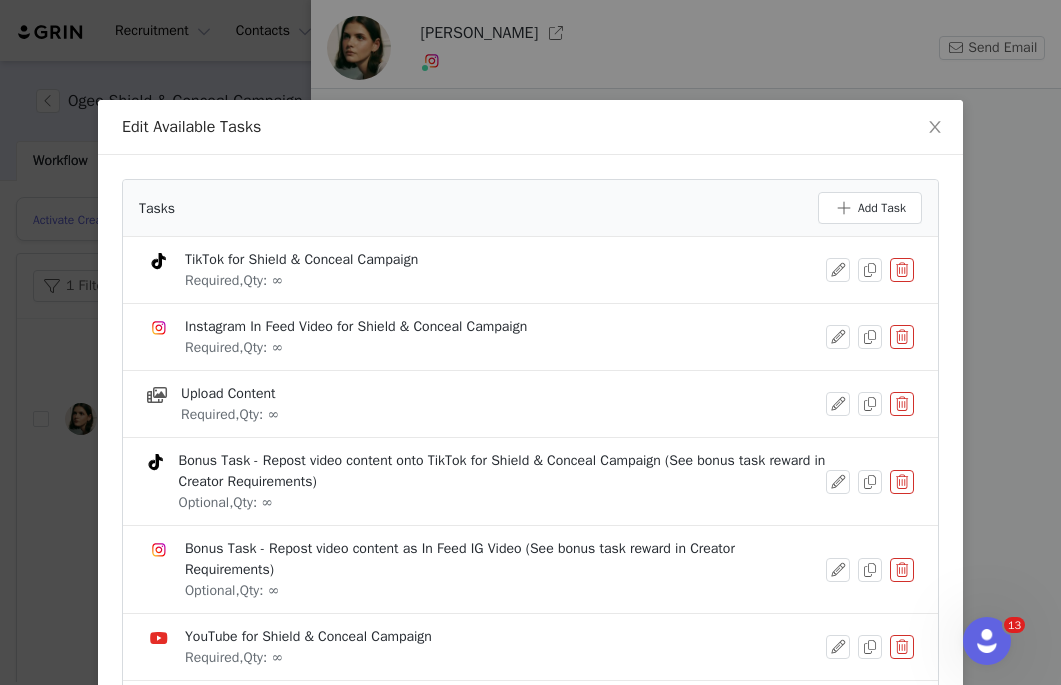 click at bounding box center [902, 270] 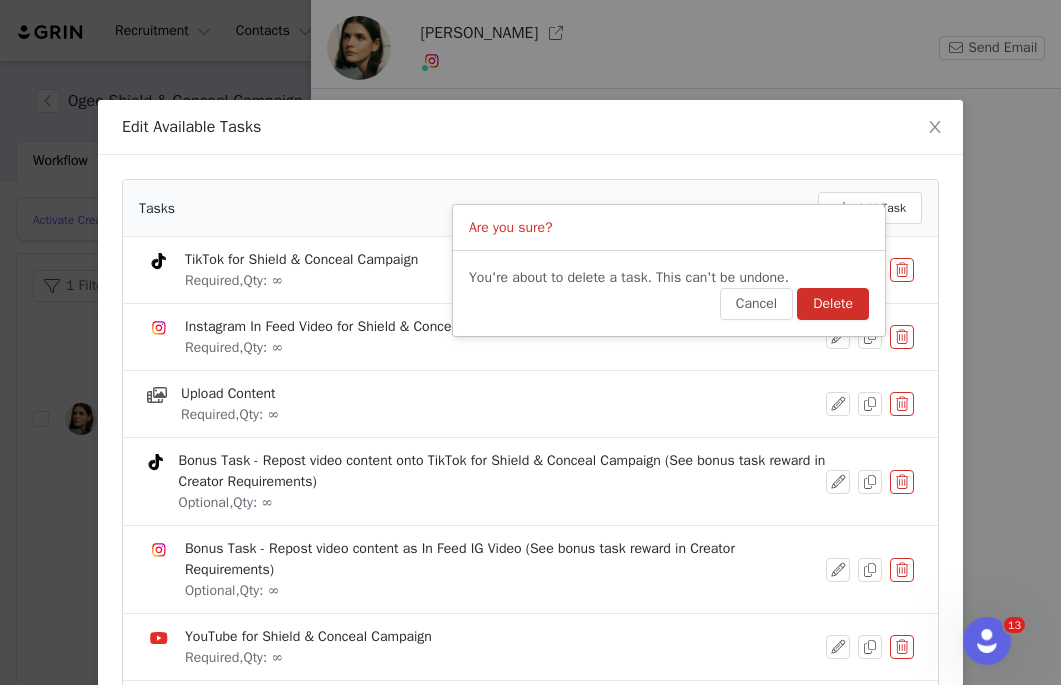 click on "Delete" at bounding box center [833, 304] 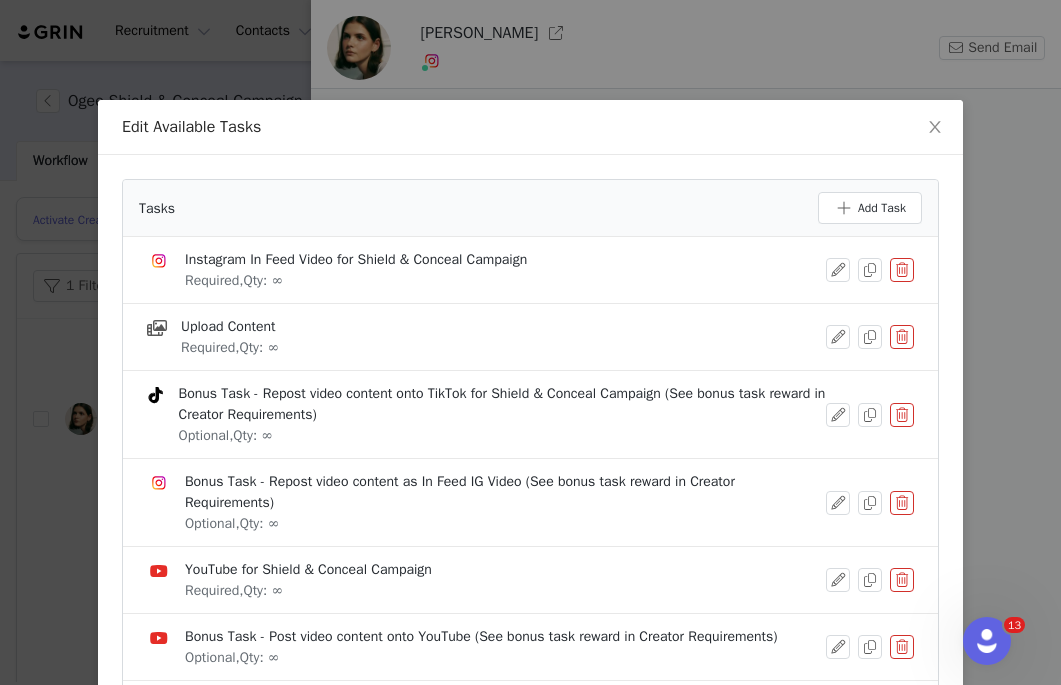 click at bounding box center [902, 580] 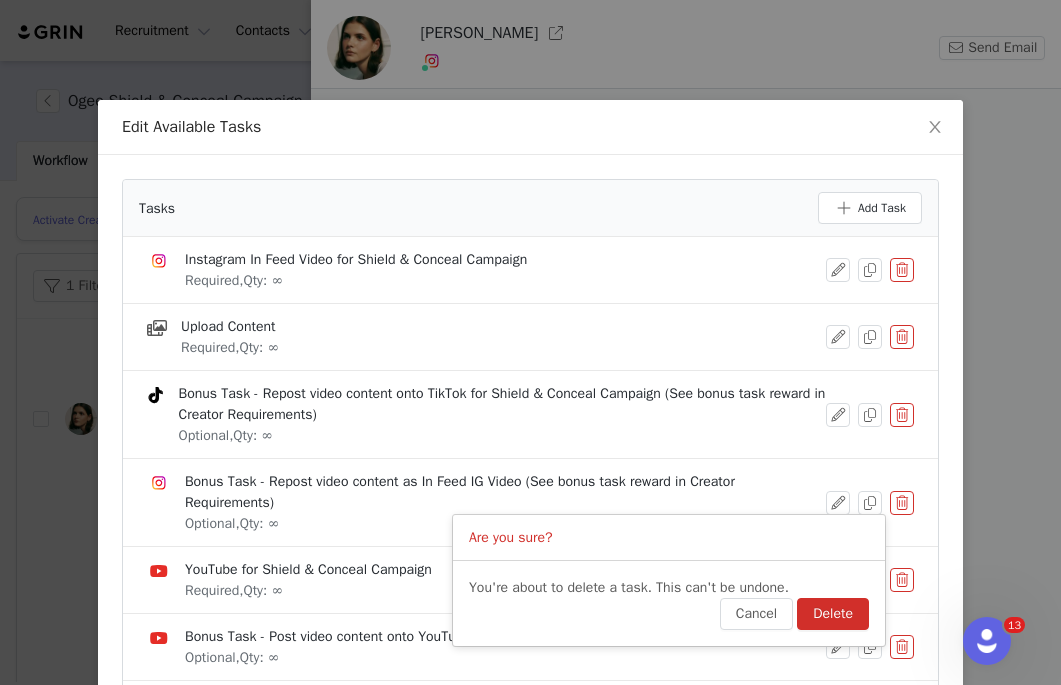 click on "Delete" at bounding box center [833, 614] 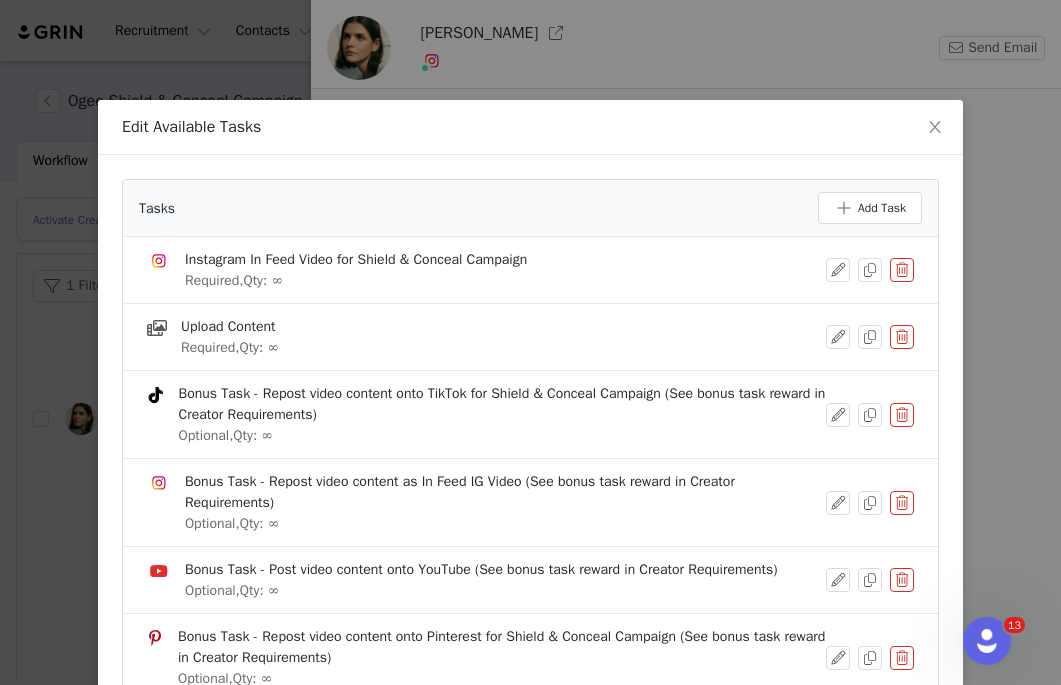 click at bounding box center (902, 580) 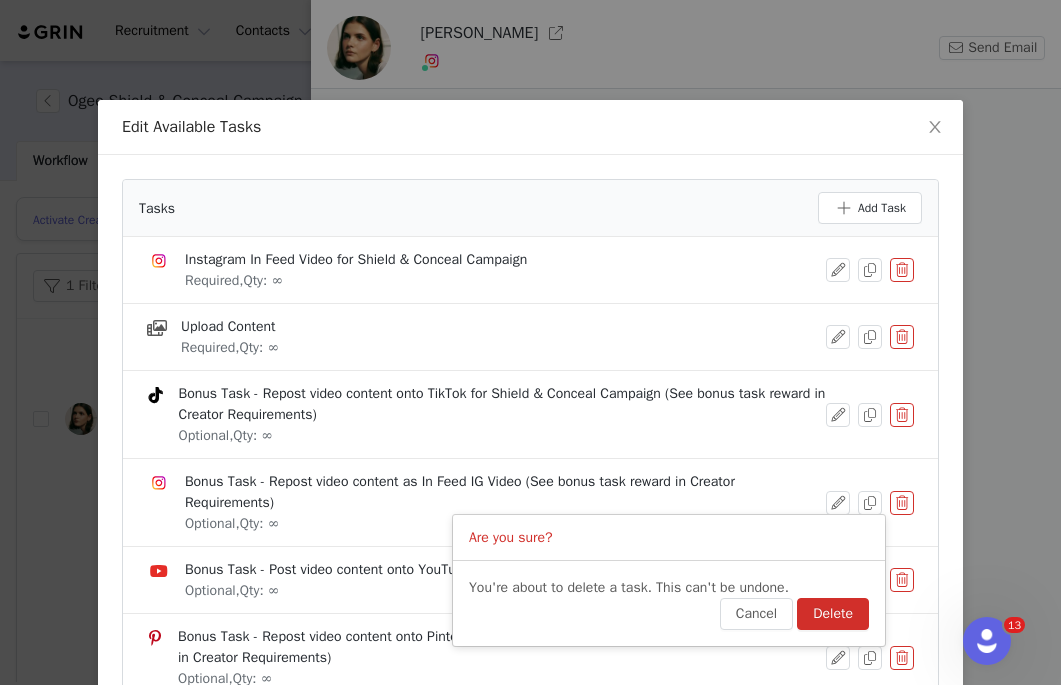 click on "Delete" at bounding box center (833, 614) 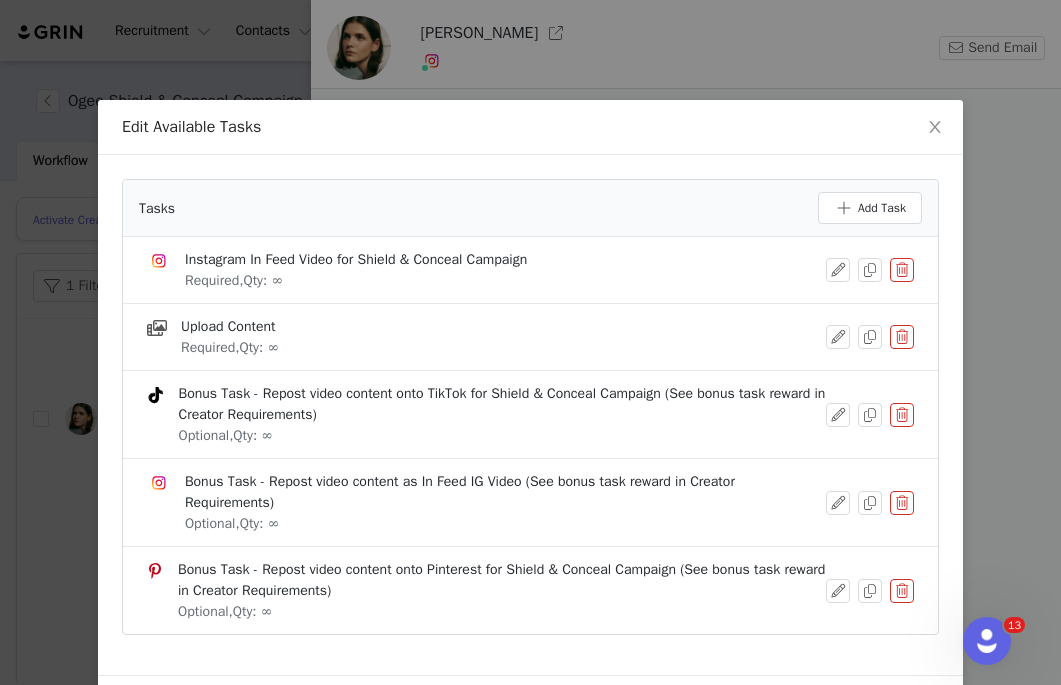 click at bounding box center (902, 591) 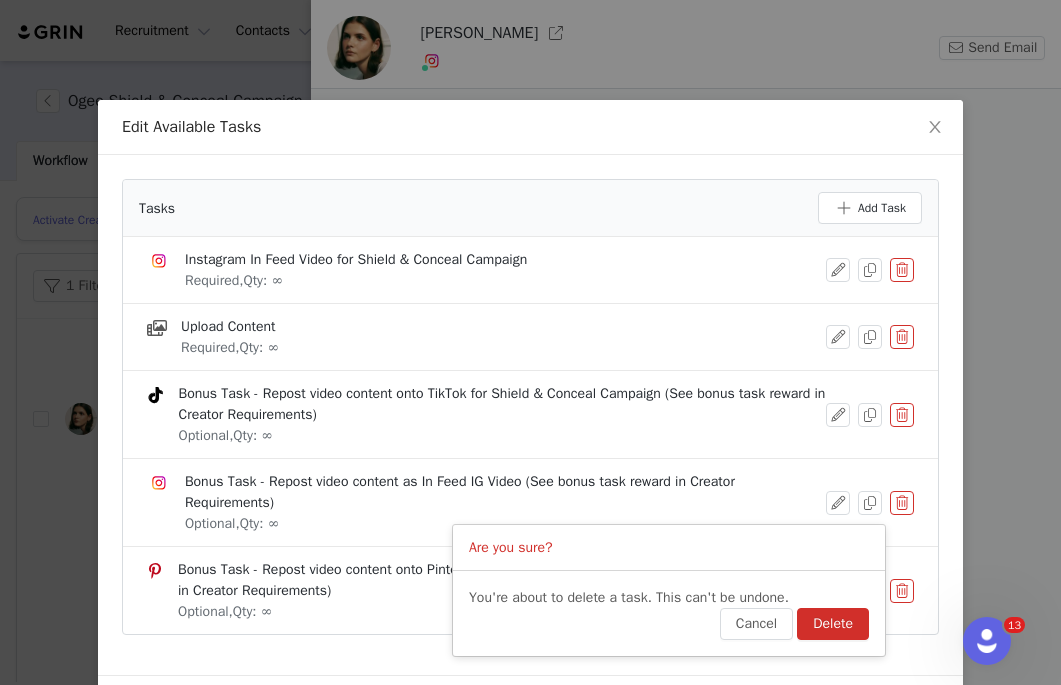 click on "Delete" at bounding box center (833, 624) 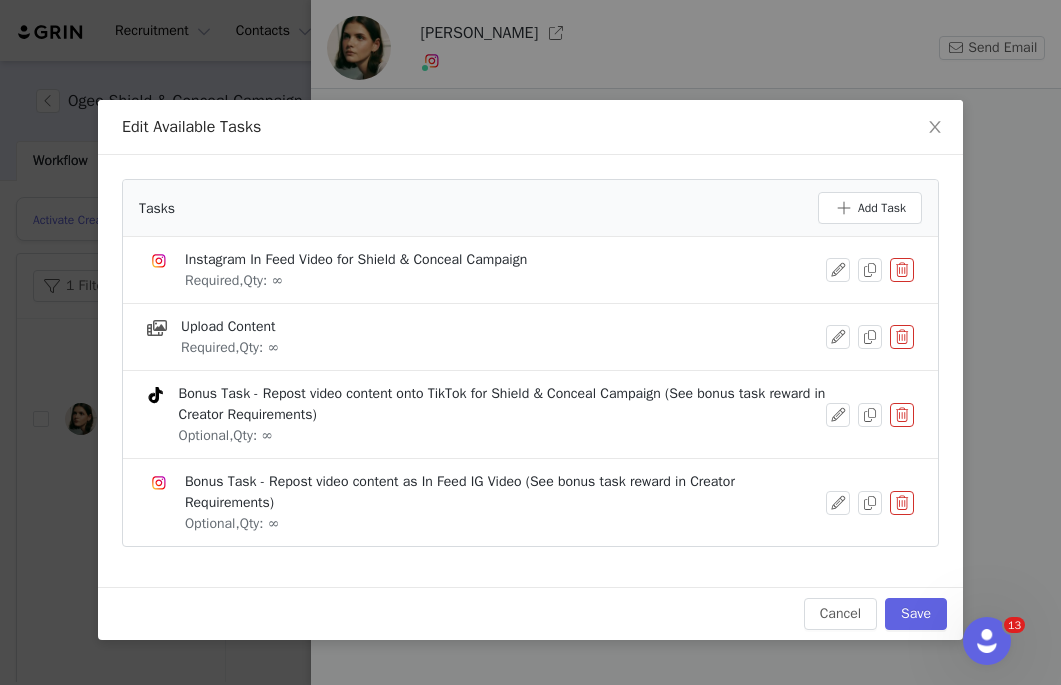 click at bounding box center [902, 503] 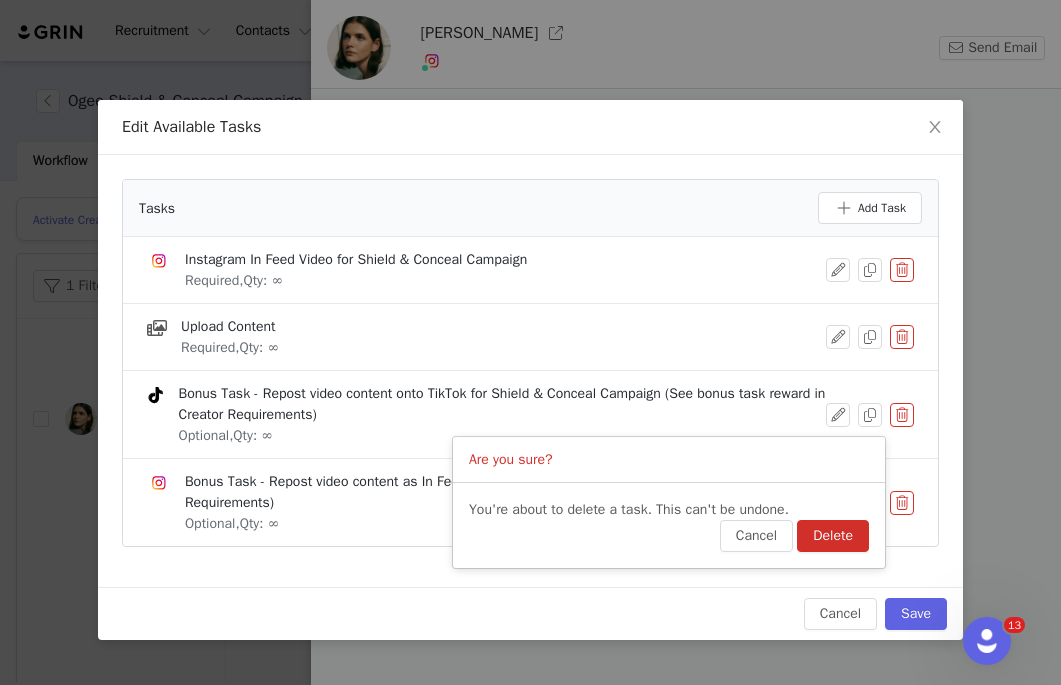 click on "Delete" at bounding box center (833, 536) 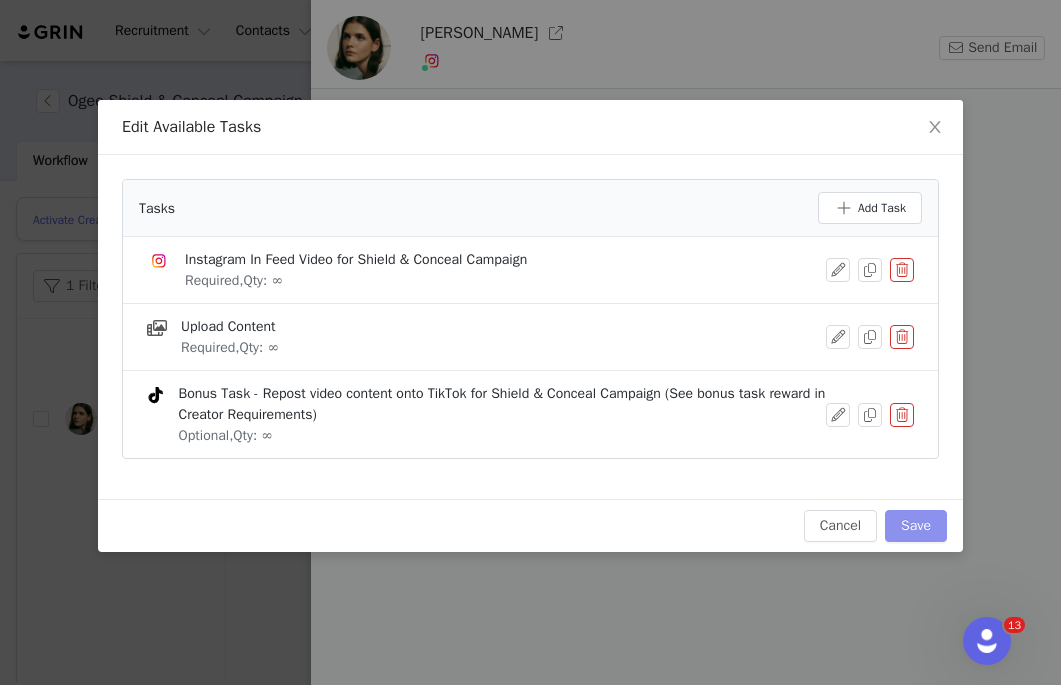 click on "Save" at bounding box center [916, 526] 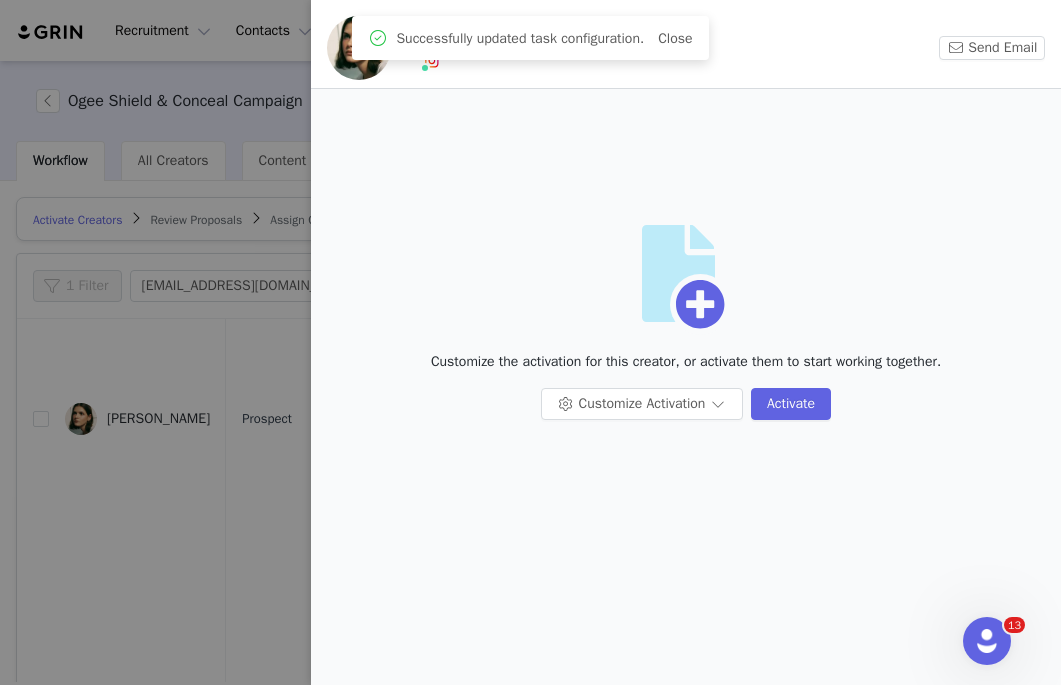 scroll, scrollTop: 0, scrollLeft: 0, axis: both 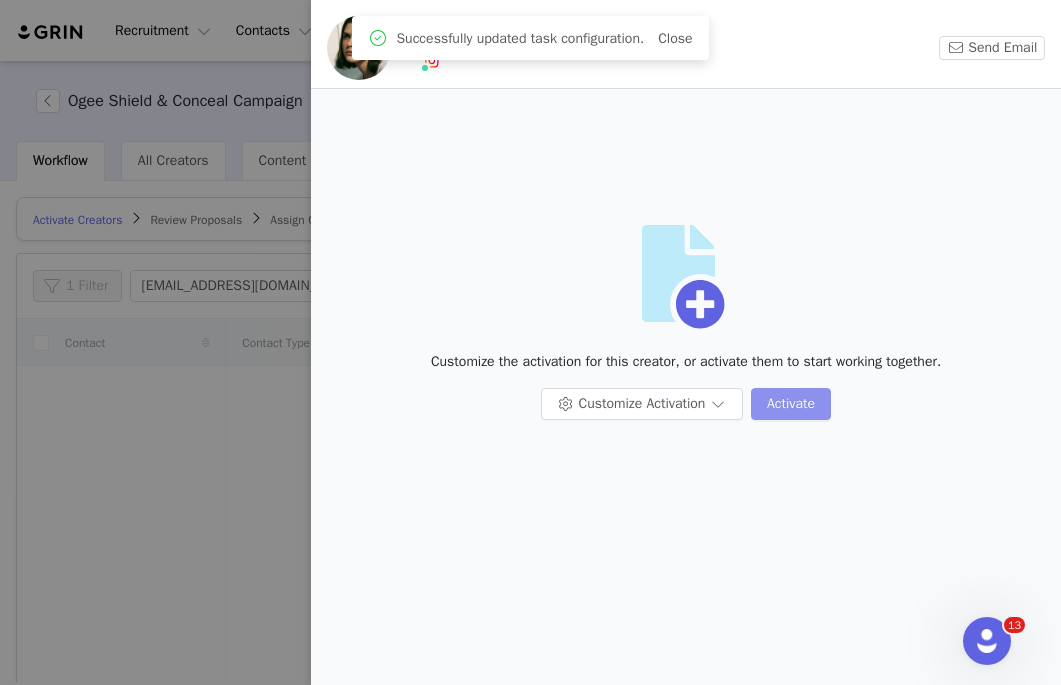 click on "Activate" at bounding box center [791, 404] 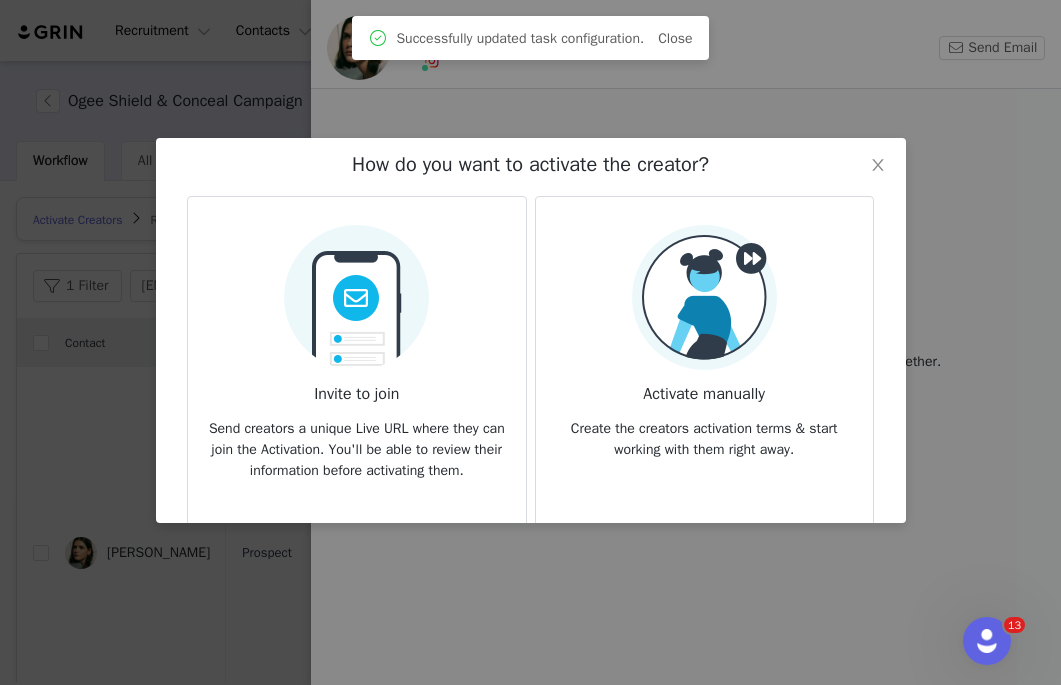 click on "Invite to join Send creators a unique Live URL where they can join the Activation. You'll be able to review their information before activating them.  Learn about Live URL" at bounding box center (356, 390) 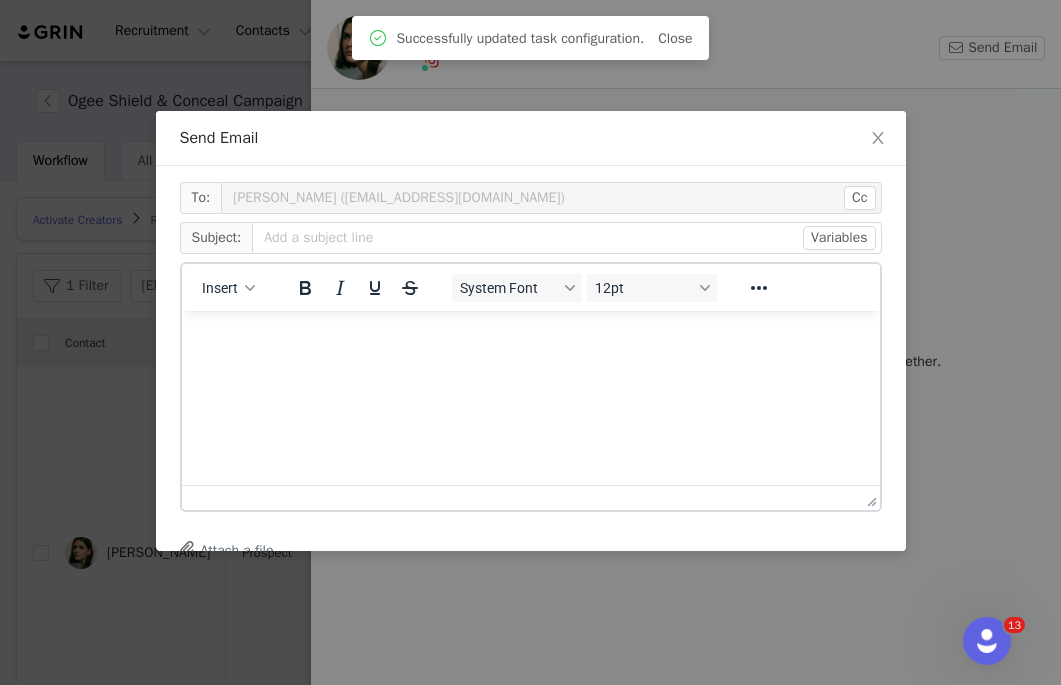 scroll, scrollTop: 0, scrollLeft: 0, axis: both 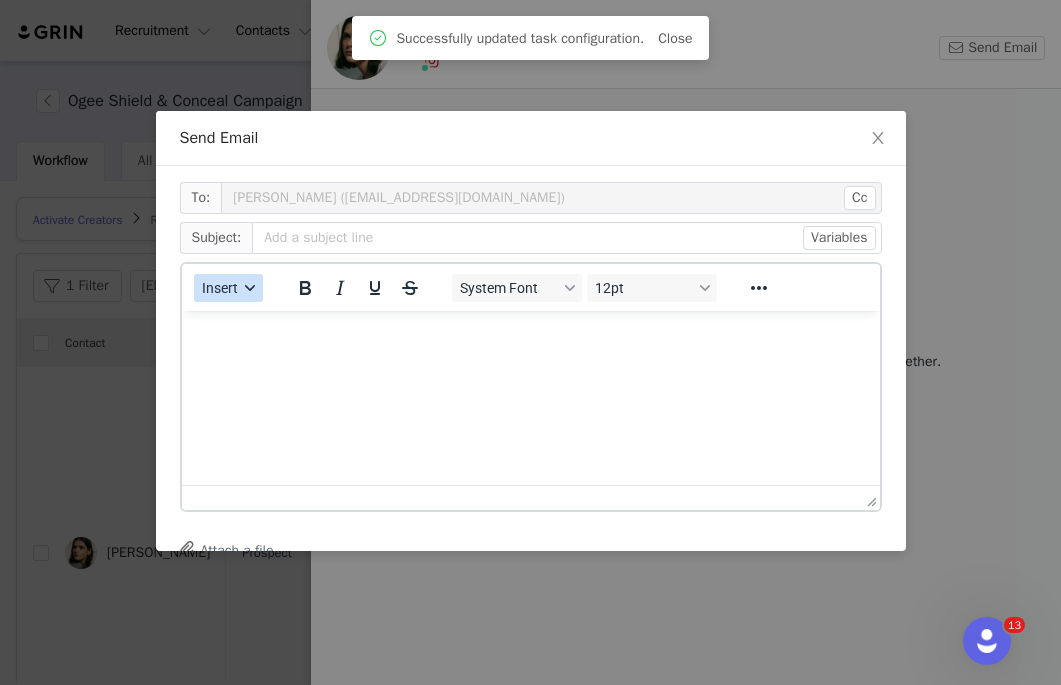 click at bounding box center (250, 288) 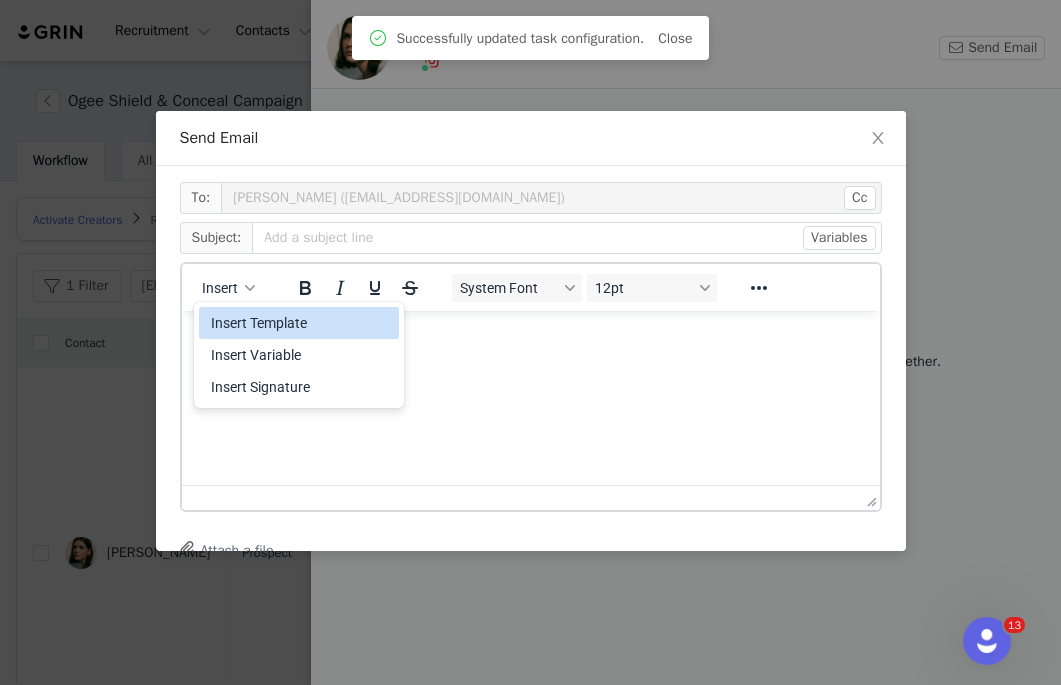click on "Insert Template" at bounding box center [301, 323] 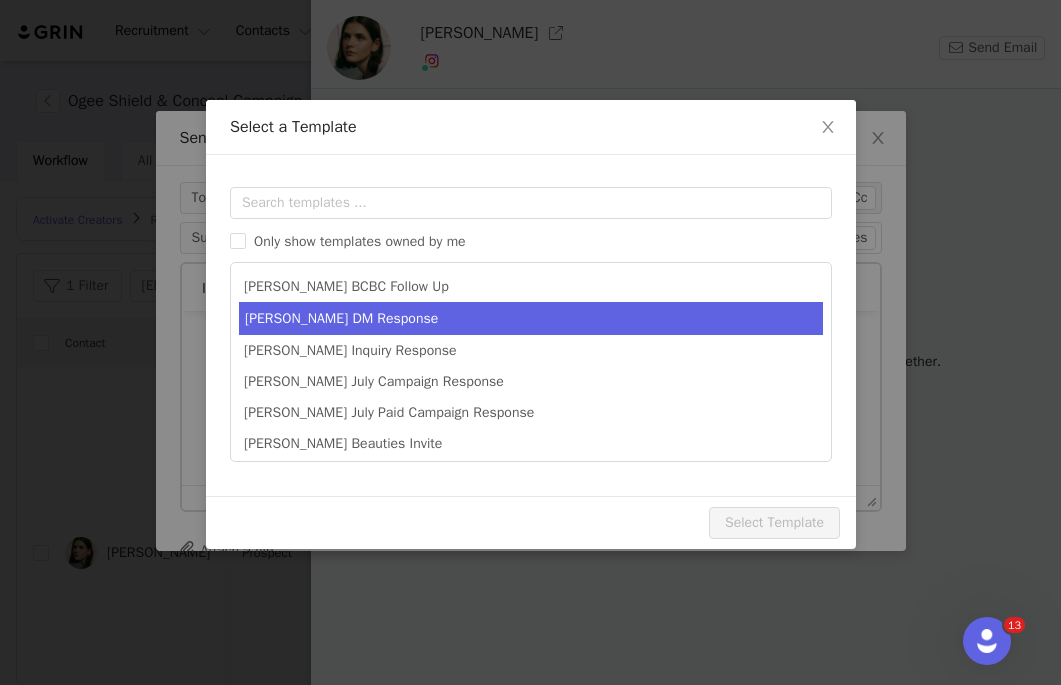 scroll, scrollTop: 0, scrollLeft: 0, axis: both 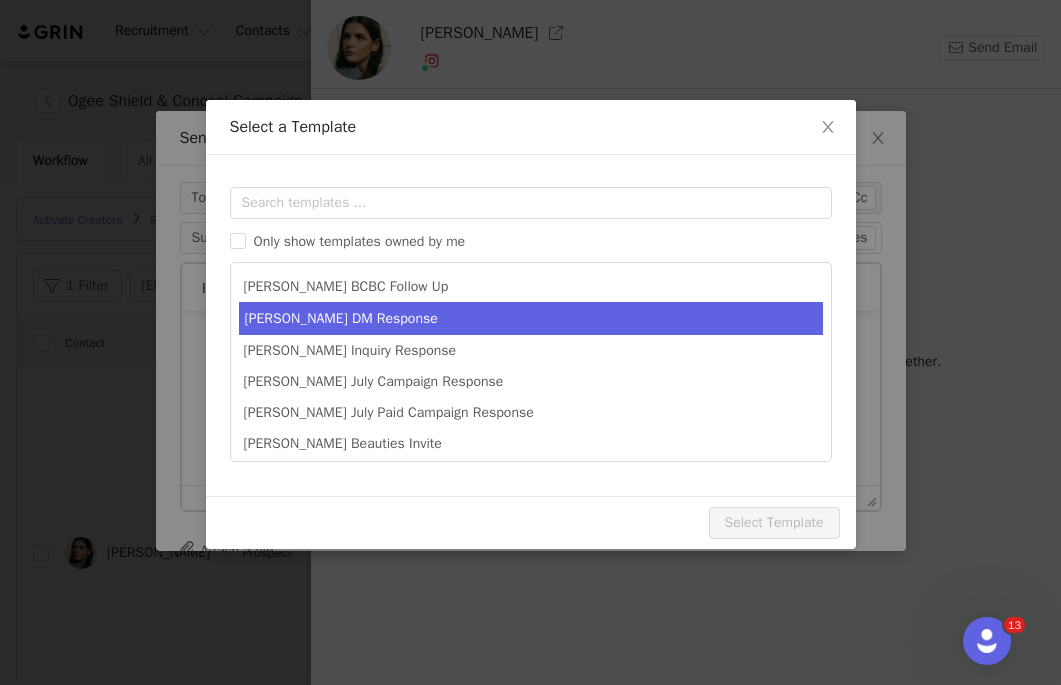 click on "Amanda DM Response" at bounding box center (531, 318) 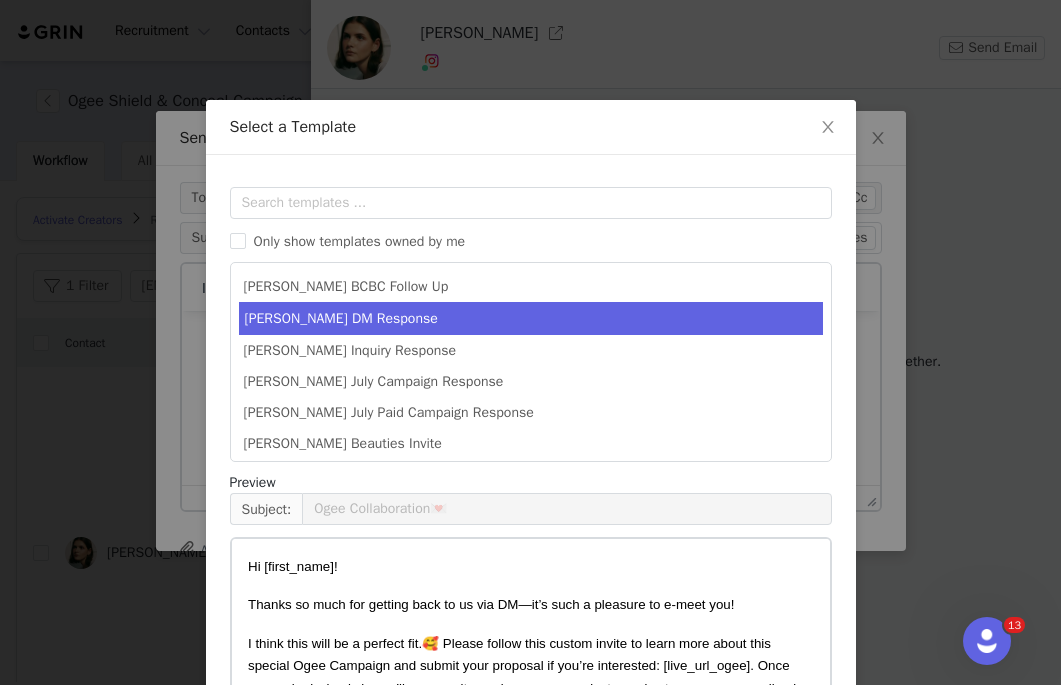 scroll, scrollTop: 303, scrollLeft: 0, axis: vertical 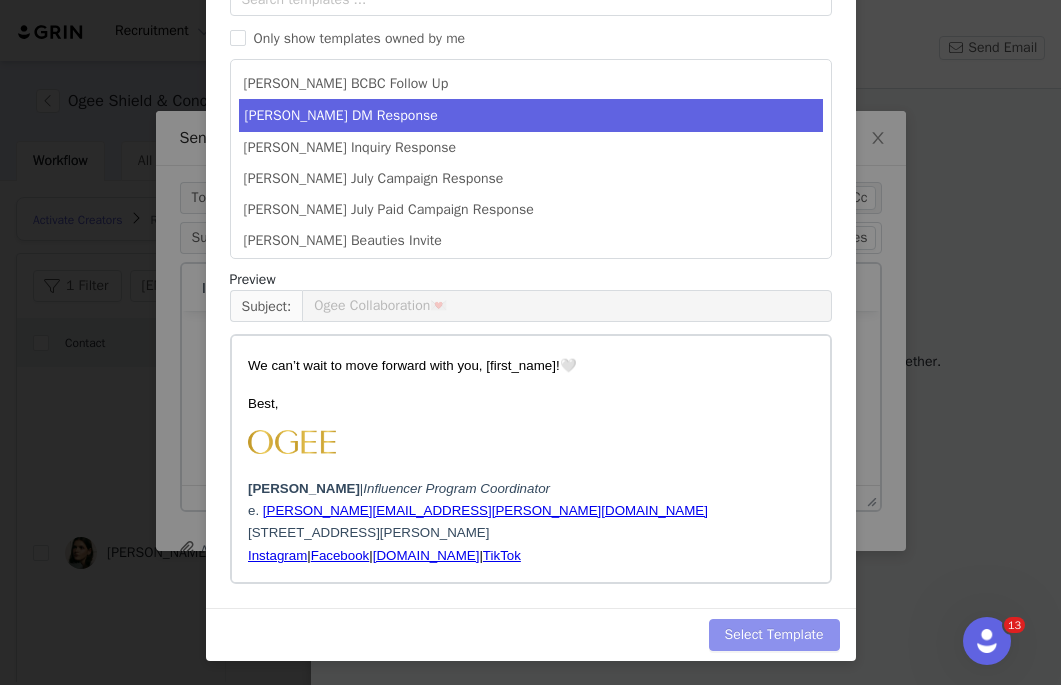 click on "Select Template" at bounding box center (774, 635) 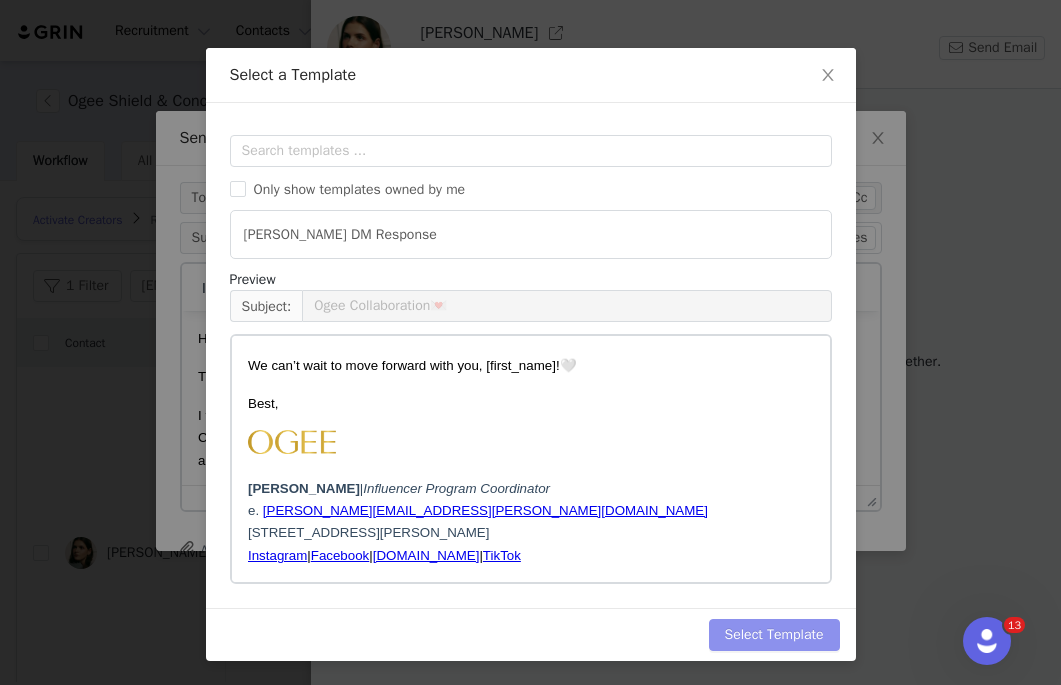 scroll, scrollTop: 0, scrollLeft: 0, axis: both 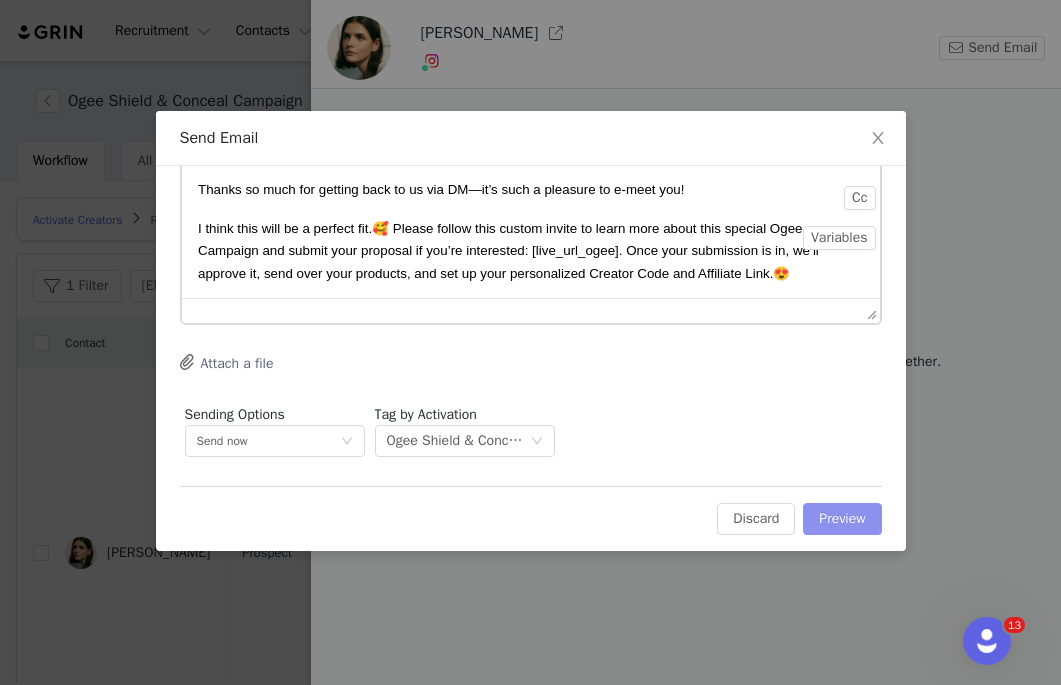 click on "Preview" at bounding box center [842, 519] 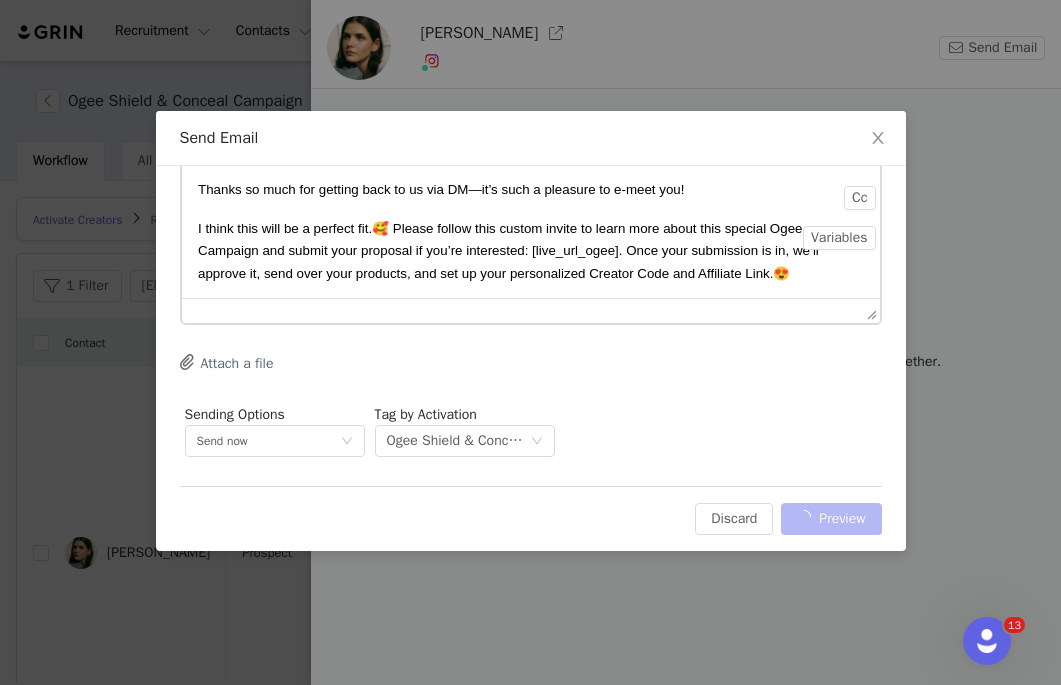 scroll, scrollTop: 0, scrollLeft: 0, axis: both 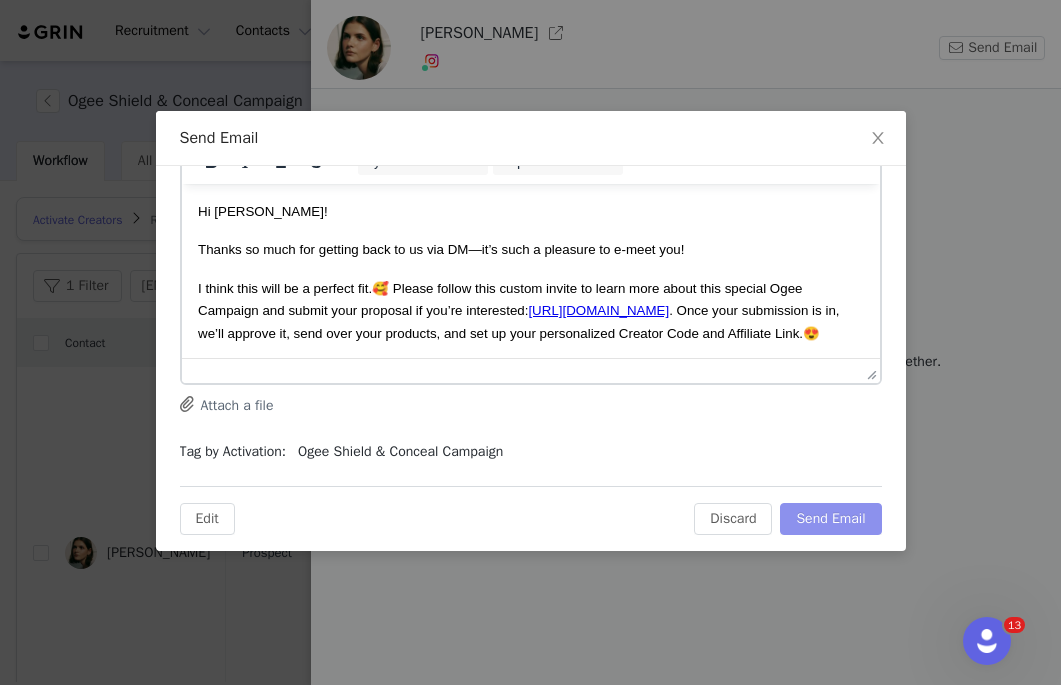 click on "Send Email" at bounding box center (830, 519) 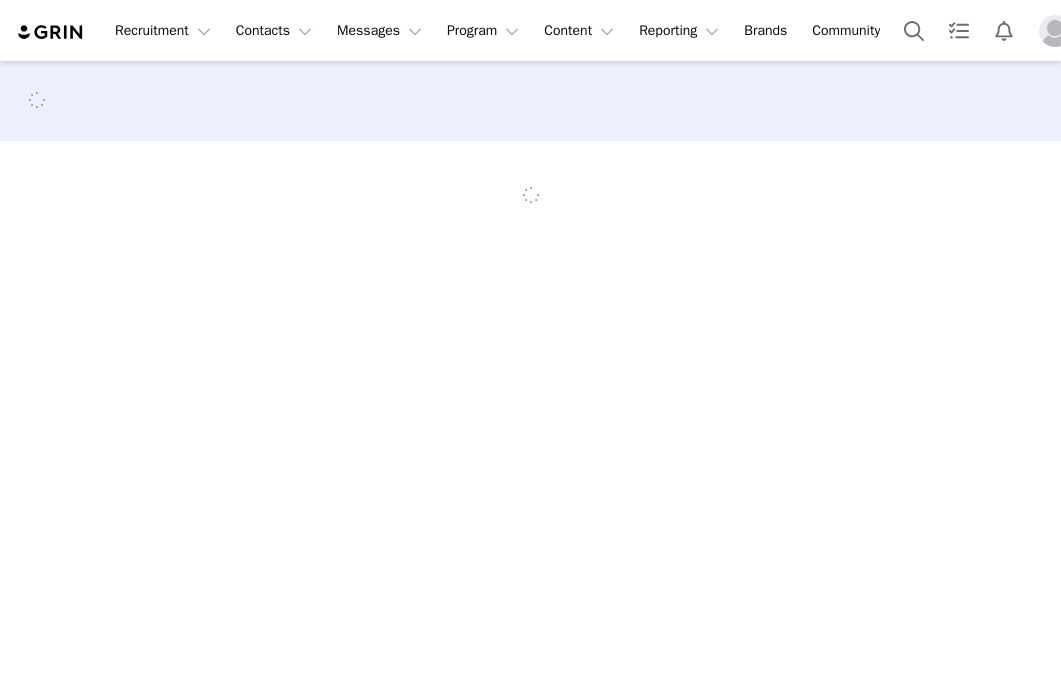 scroll, scrollTop: 0, scrollLeft: 0, axis: both 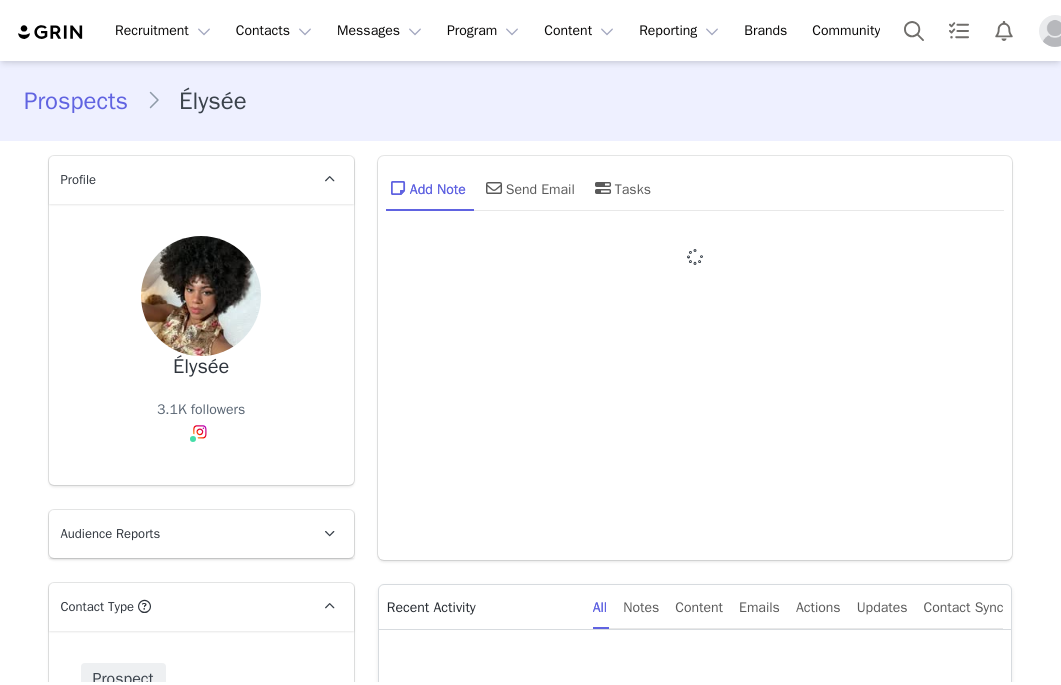 type on "+1 ([GEOGRAPHIC_DATA])" 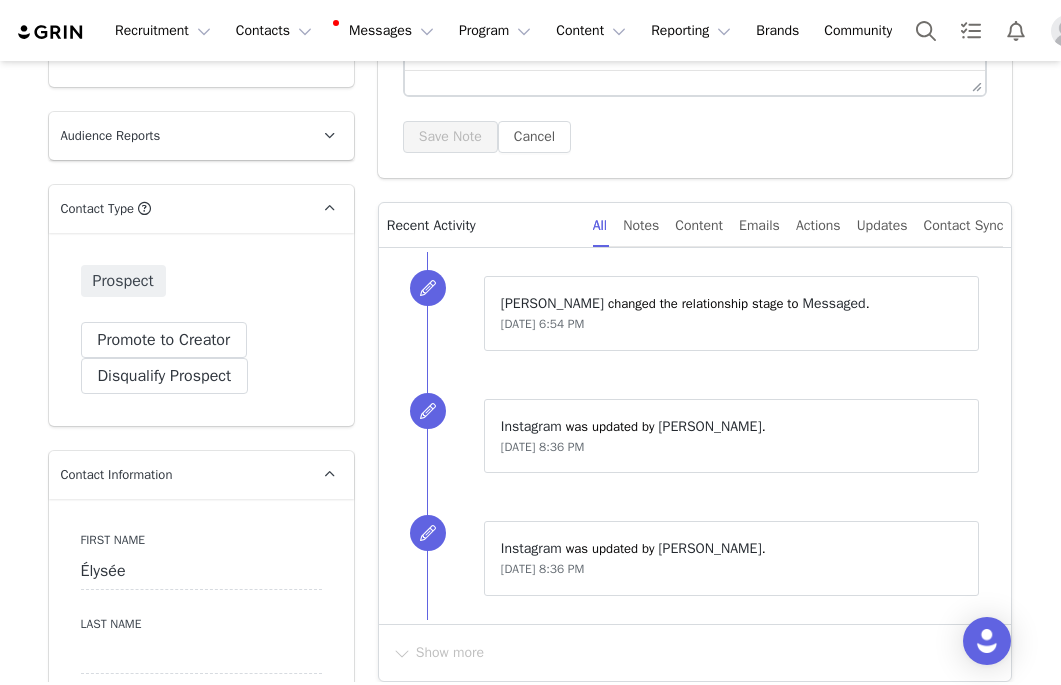 scroll, scrollTop: 474, scrollLeft: 0, axis: vertical 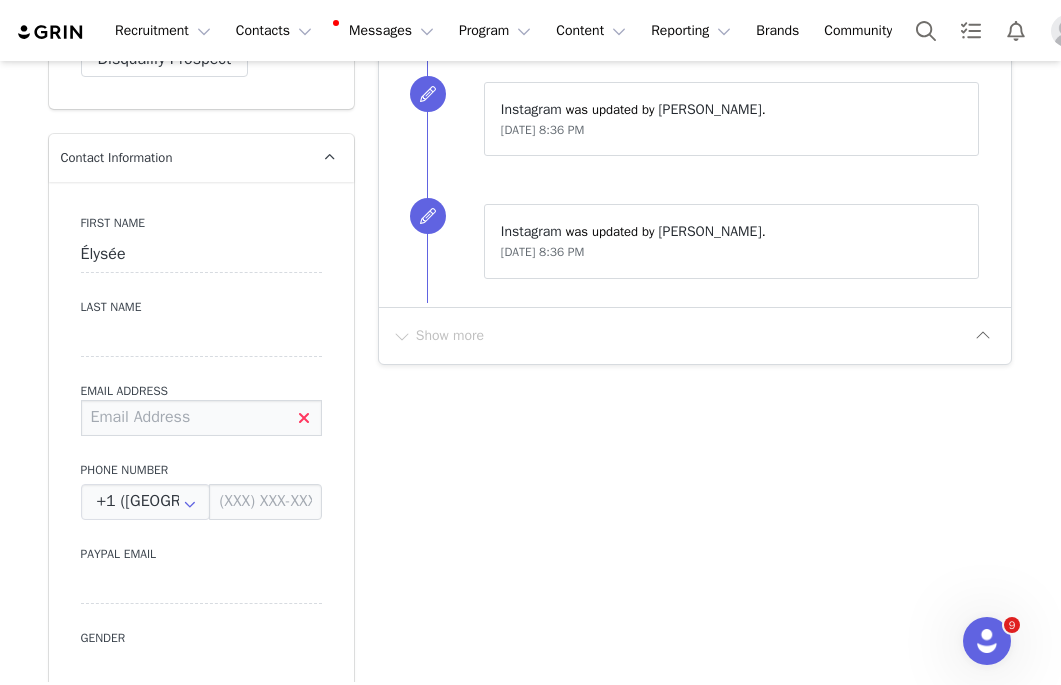 click at bounding box center [201, 418] 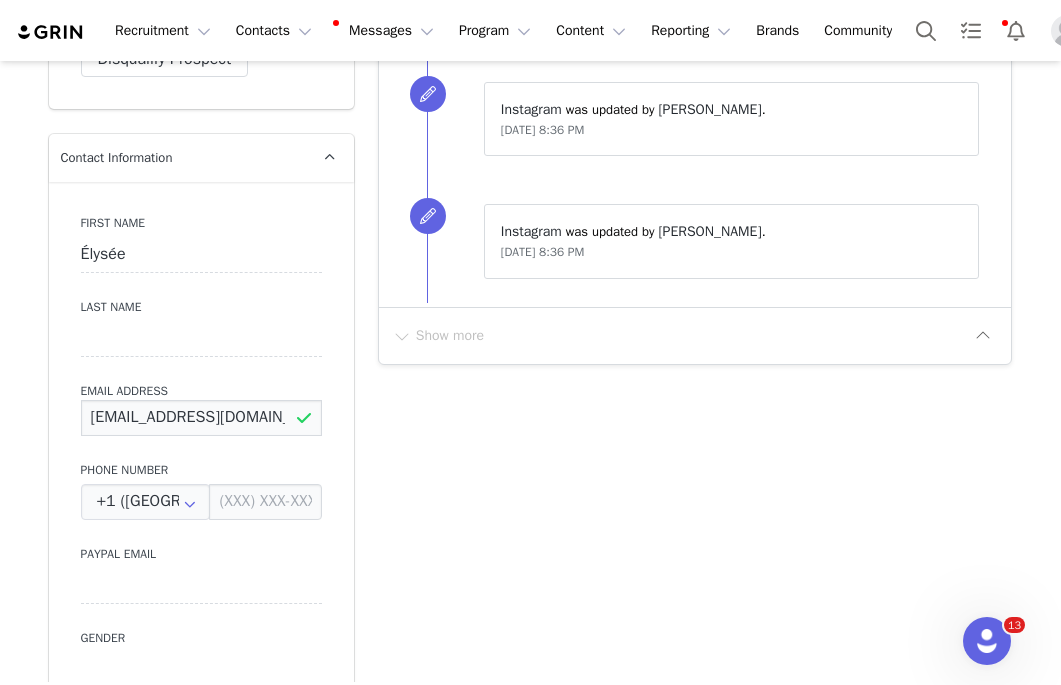 scroll, scrollTop: 0, scrollLeft: 3, axis: horizontal 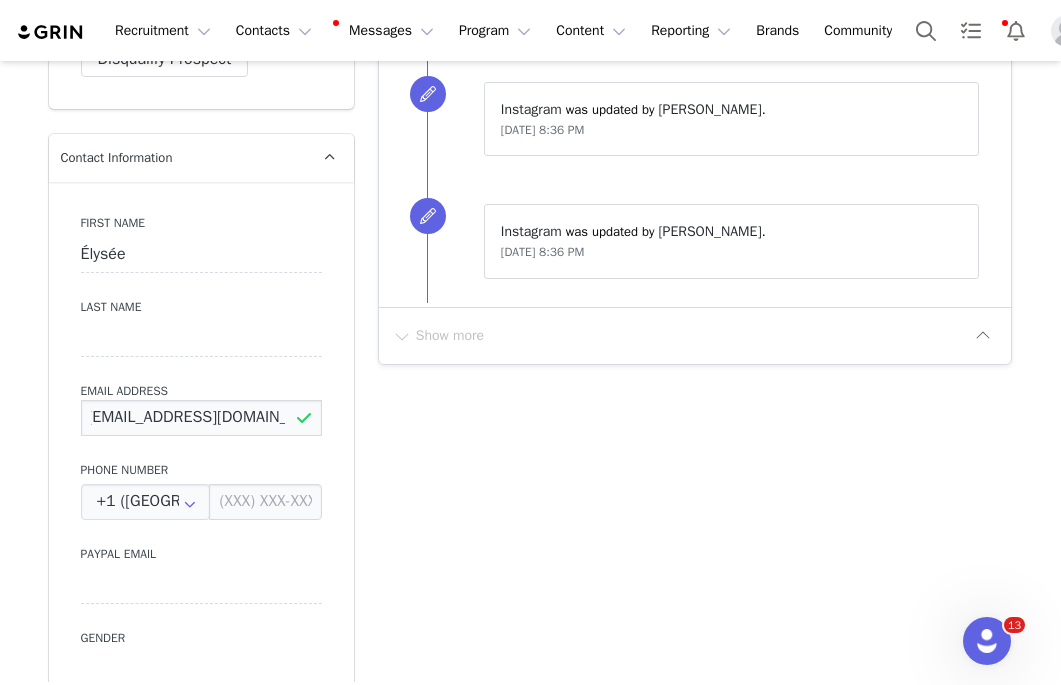 type on "[EMAIL_ADDRESS][DOMAIN_NAME]" 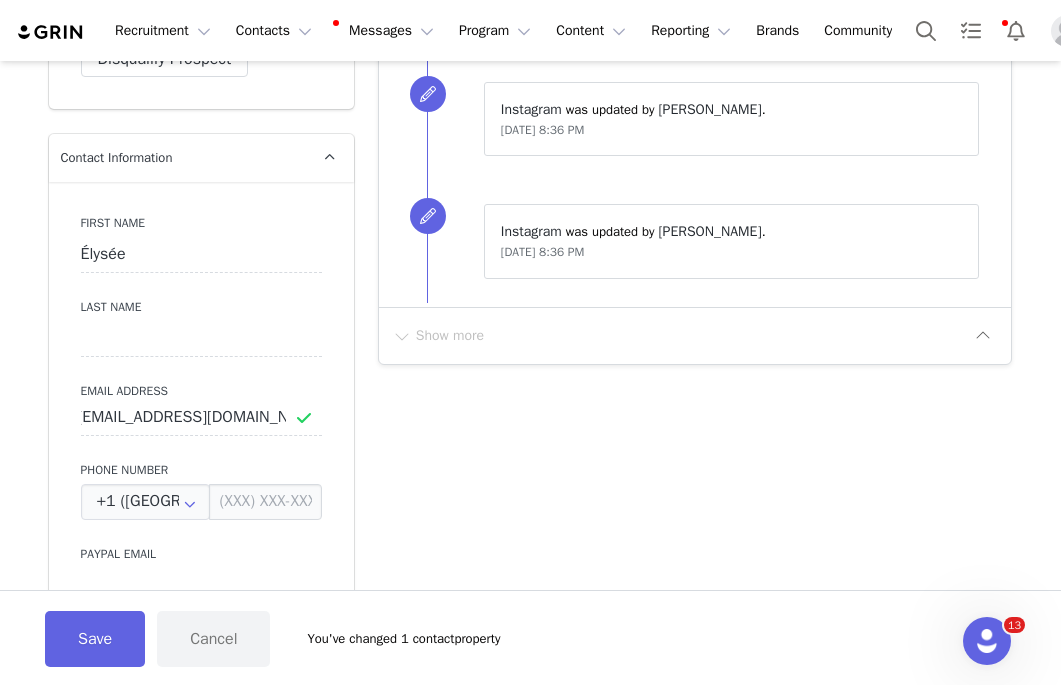 click on "First Name  Élysée  Last Name  Email Address [EMAIL_ADDRESS][DOMAIN_NAME]  Phone Number  +1 ([GEOGRAPHIC_DATA]) +93 ([GEOGRAPHIC_DATA]) +358 ([GEOGRAPHIC_DATA]) +355 ([GEOGRAPHIC_DATA]) +213 ([GEOGRAPHIC_DATA]) +376 ([GEOGRAPHIC_DATA]) +244 ([GEOGRAPHIC_DATA]) +1264 ([GEOGRAPHIC_DATA]) +1268 ([GEOGRAPHIC_DATA]) +54 ([GEOGRAPHIC_DATA]) +374 ([GEOGRAPHIC_DATA]) +297 ([GEOGRAPHIC_DATA]) +61 ([GEOGRAPHIC_DATA]) +43 ([GEOGRAPHIC_DATA]) +994 ([GEOGRAPHIC_DATA]) +1242 ([GEOGRAPHIC_DATA]) +973 ([GEOGRAPHIC_DATA]) +880 ([GEOGRAPHIC_DATA]) +1246 ([GEOGRAPHIC_DATA]) +375 ([GEOGRAPHIC_DATA]) +32 ([GEOGRAPHIC_DATA]) +501 ([GEOGRAPHIC_DATA]) +229 ([GEOGRAPHIC_DATA]) +1441 ([GEOGRAPHIC_DATA]) +975 ([GEOGRAPHIC_DATA]) +591 ([GEOGRAPHIC_DATA]) +599 ([GEOGRAPHIC_DATA]) +387 ([GEOGRAPHIC_DATA]) +267 ([GEOGRAPHIC_DATA]) +0 ([GEOGRAPHIC_DATA]) +55 ([GEOGRAPHIC_DATA]) +673 ([GEOGRAPHIC_DATA]) +359 ([GEOGRAPHIC_DATA]) +226 ([GEOGRAPHIC_DATA]) +257 ([GEOGRAPHIC_DATA]) +855 ([GEOGRAPHIC_DATA]) +1 ([GEOGRAPHIC_DATA]) +238 ([GEOGRAPHIC_DATA]) +1345 ([GEOGRAPHIC_DATA]) +236 ([GEOGRAPHIC_DATA]) +235 ([GEOGRAPHIC_DATA]) +56 ([GEOGRAPHIC_DATA]) +86 ([GEOGRAPHIC_DATA]) +61 ([GEOGRAPHIC_DATA]) +672 ([GEOGRAPHIC_DATA]) +57 ([GEOGRAPHIC_DATA]) +269 ([GEOGRAPHIC_DATA]) +242 ([GEOGRAPHIC_DATA]) +243 ([GEOGRAPHIC_DATA], [GEOGRAPHIC_DATA]) +682 ([GEOGRAPHIC_DATA]) +506 ([GEOGRAPHIC_DATA]) +385 ([GEOGRAPHIC_DATA])" at bounding box center (201, 547) 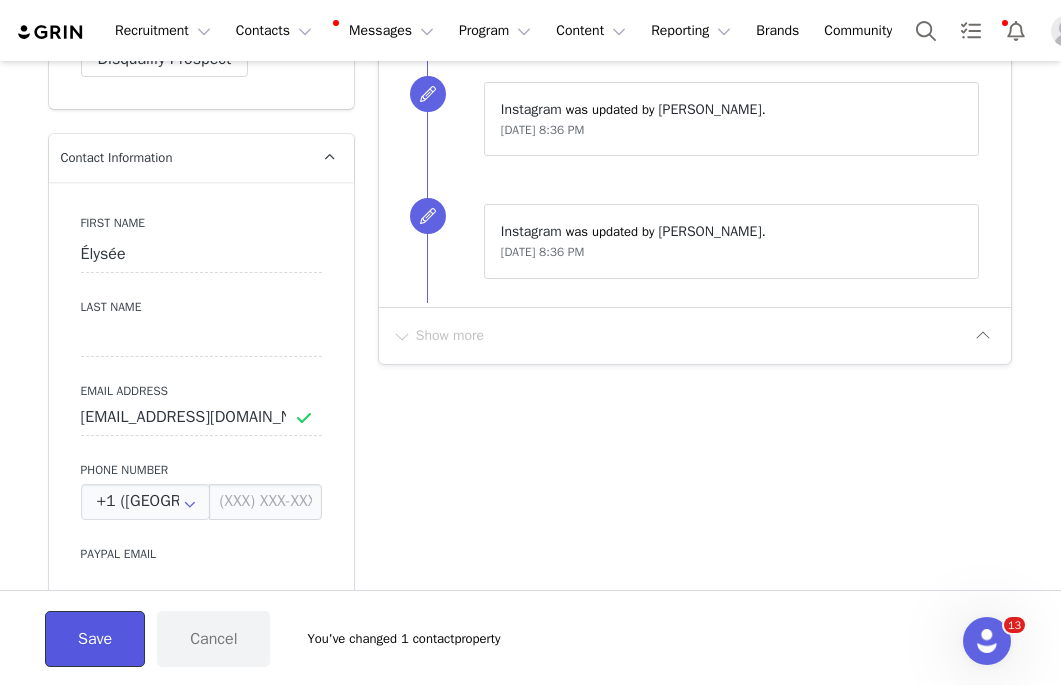 click on "Save" at bounding box center [95, 639] 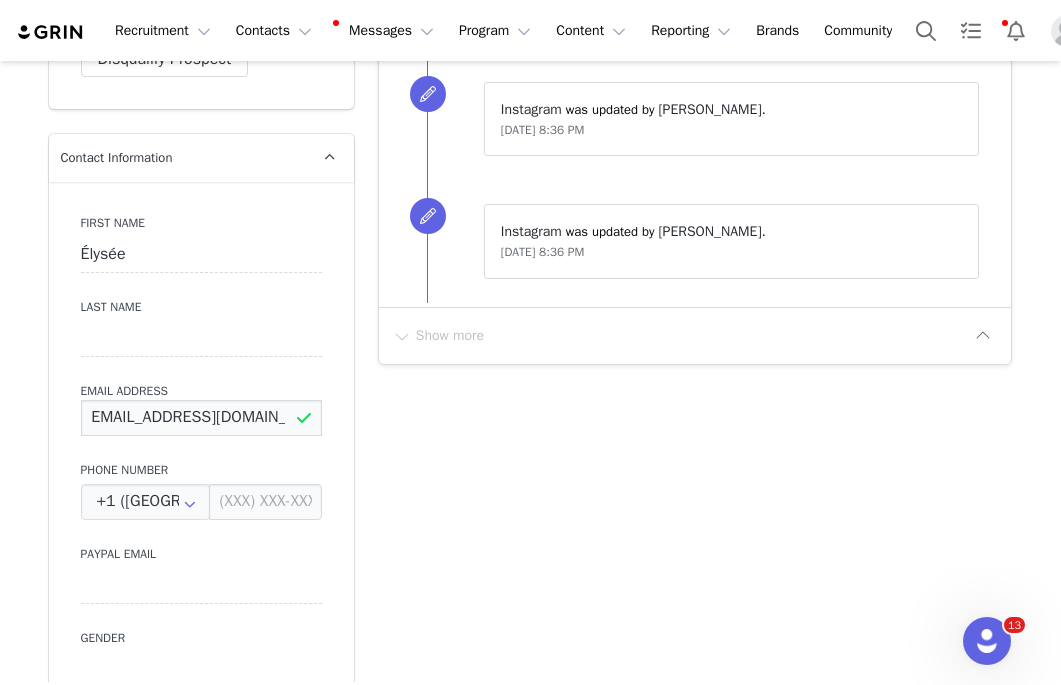 scroll, scrollTop: 0, scrollLeft: 0, axis: both 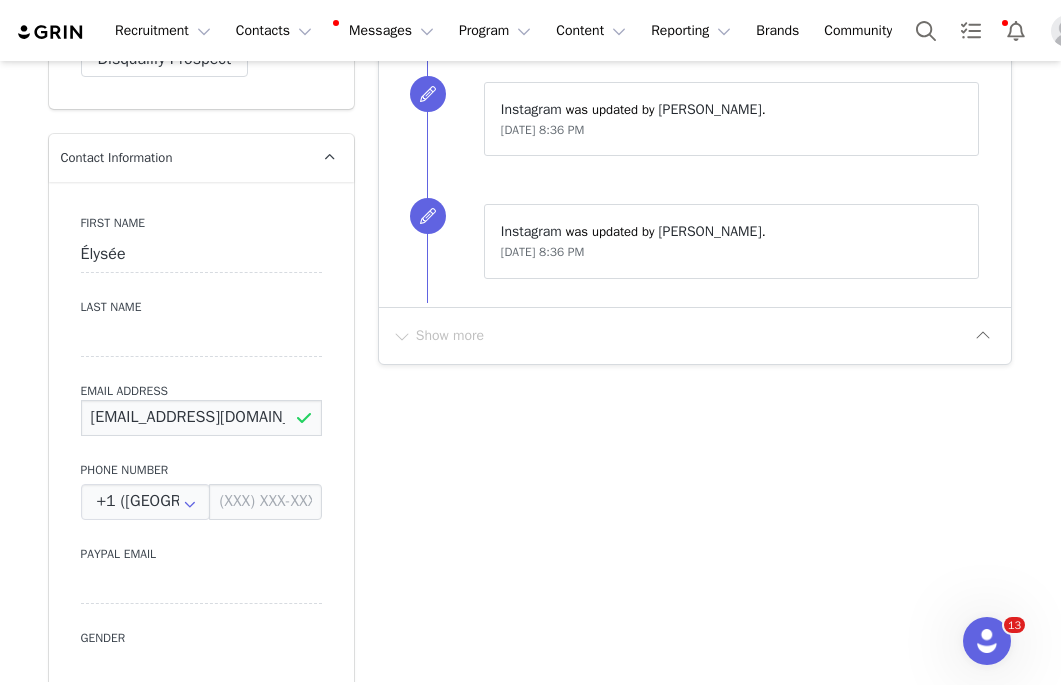 drag, startPoint x: 281, startPoint y: 418, endPoint x: 54, endPoint y: 416, distance: 227.0088 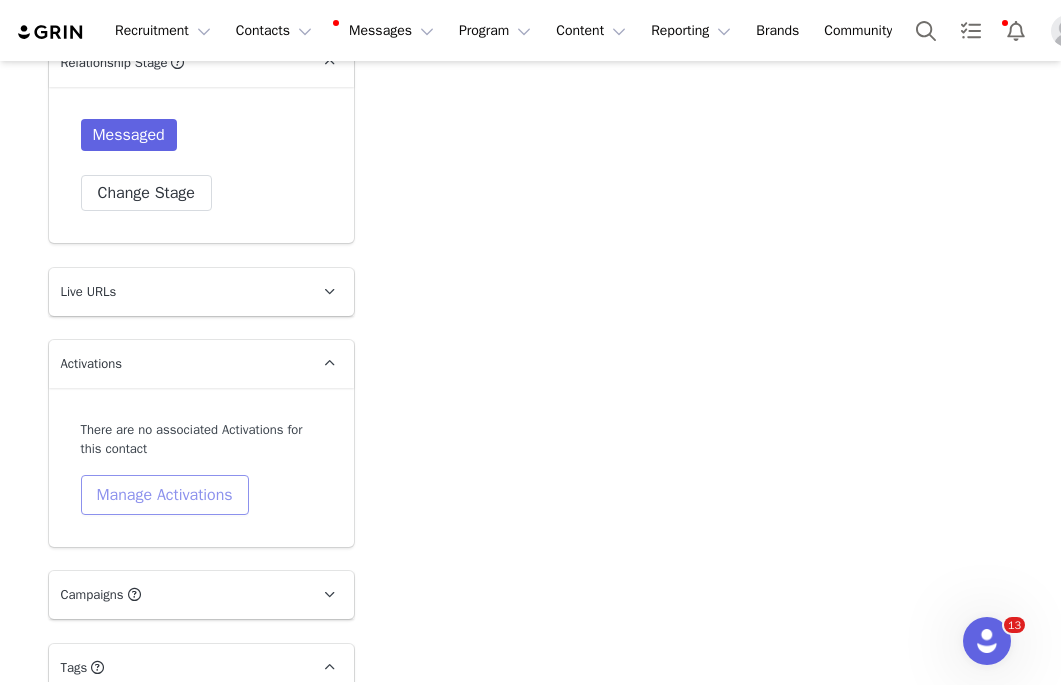 scroll, scrollTop: 2694, scrollLeft: 0, axis: vertical 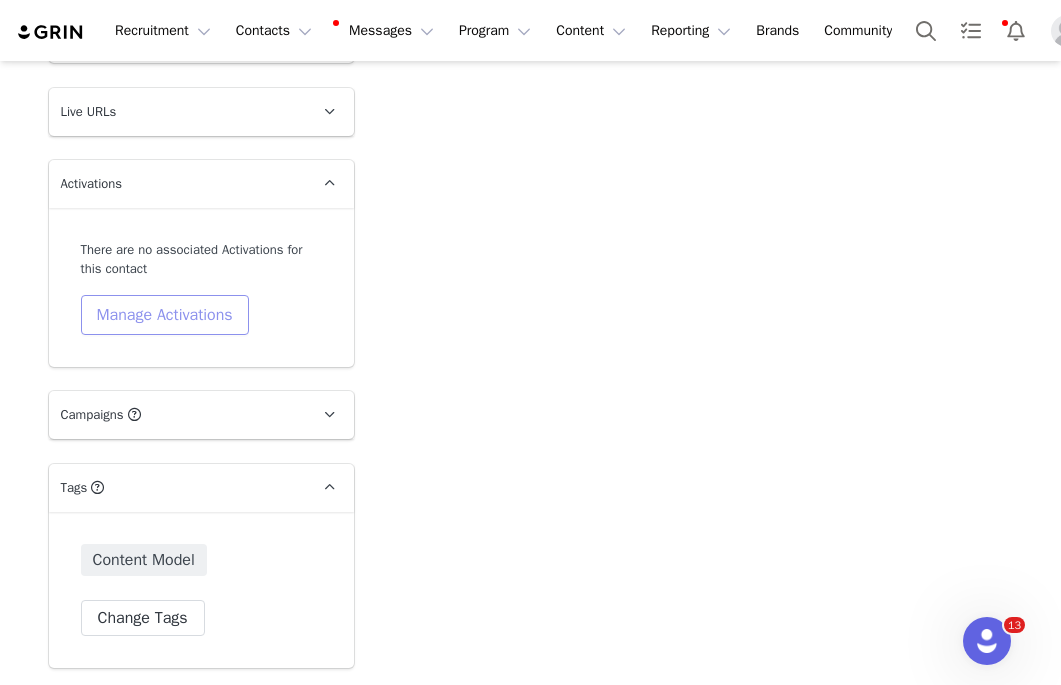 click on "Manage Activations" at bounding box center [165, 315] 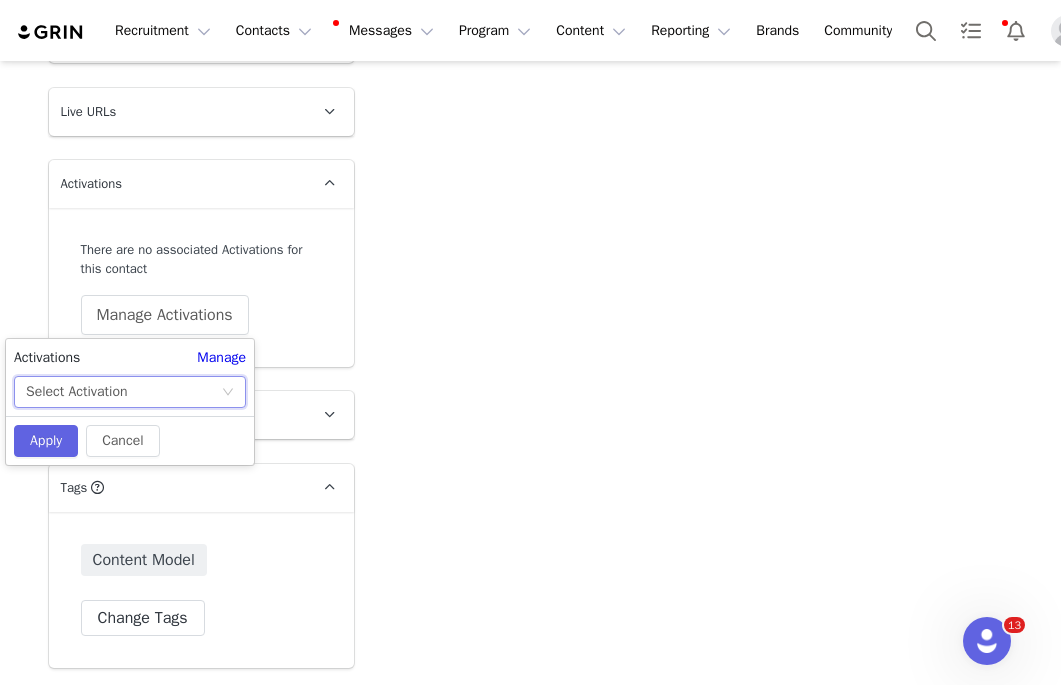 click on "Select Activation" at bounding box center [123, 392] 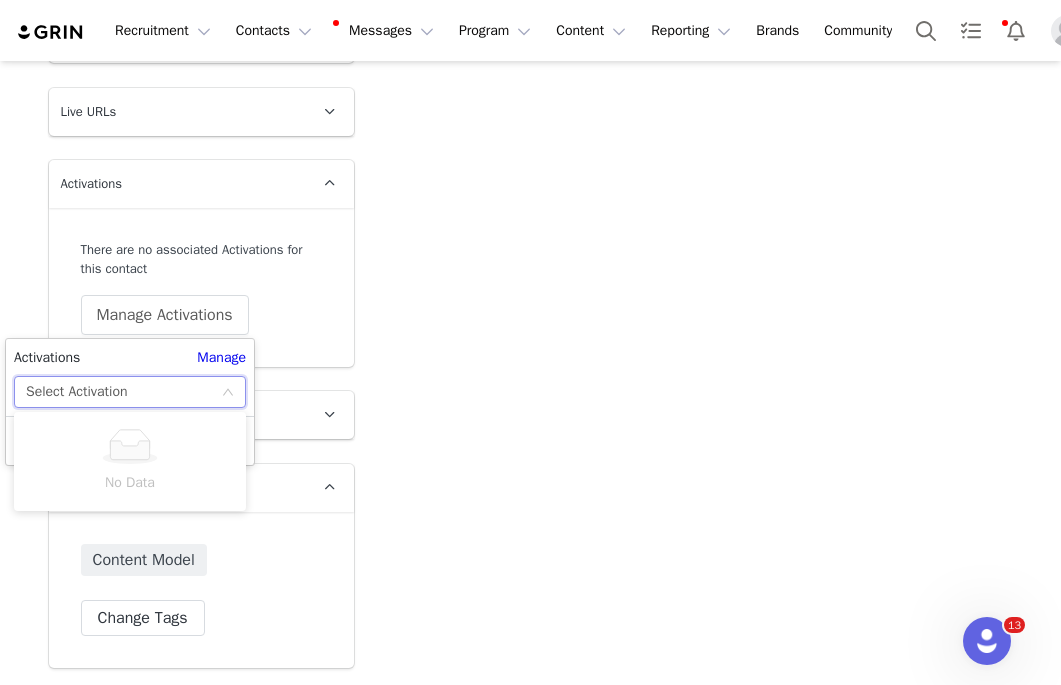 click on "Add Note   Send Email   Tasks  System Font 12pt To open the popup, press Shift+Enter To open the popup, press Shift+Enter To open the popup, press Shift+Enter To open the popup, press Shift+Enter Save Note Cancel Recent Activity All Notes Content Emails Actions Updates Contact Sync ⁨ [PERSON_NAME] ⁩ changed the ⁨relationship⁩ stage to ⁨ Messaged ⁩. [DATE] 6:54 PM ⁨ Instagram ⁩ was updated by ⁨ [PERSON_NAME] ⁩. [DATE] 8:36 PM ⁨ Instagram ⁩ was updated by ⁨ [PERSON_NAME] ⁩. [DATE] 8:36 PM Show more" at bounding box center [695, -935] 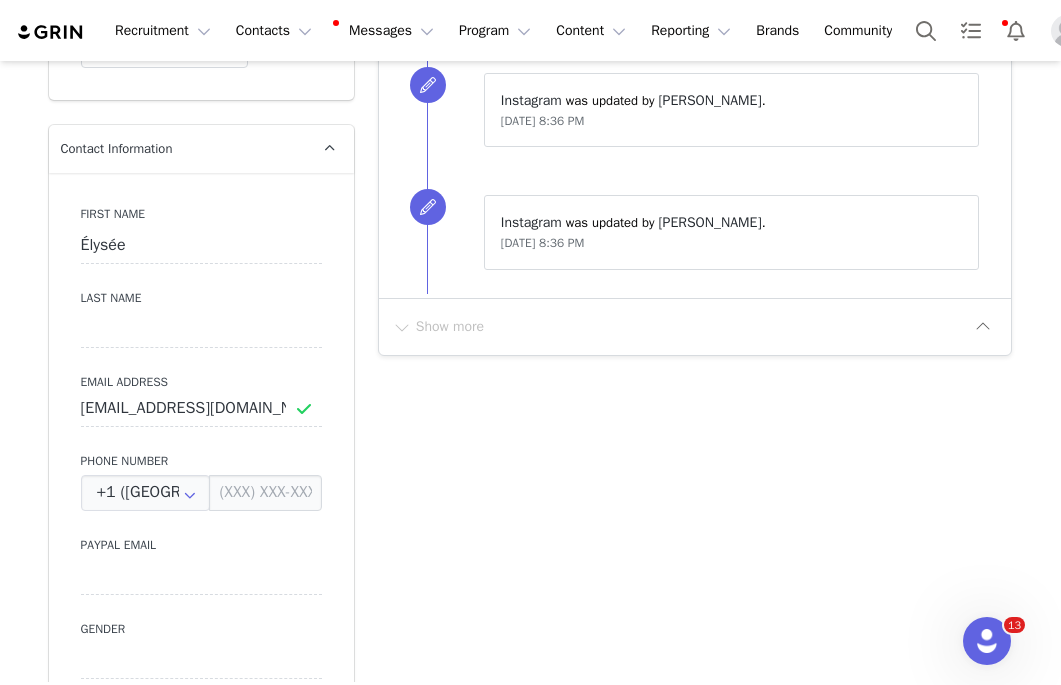 scroll, scrollTop: 710, scrollLeft: 0, axis: vertical 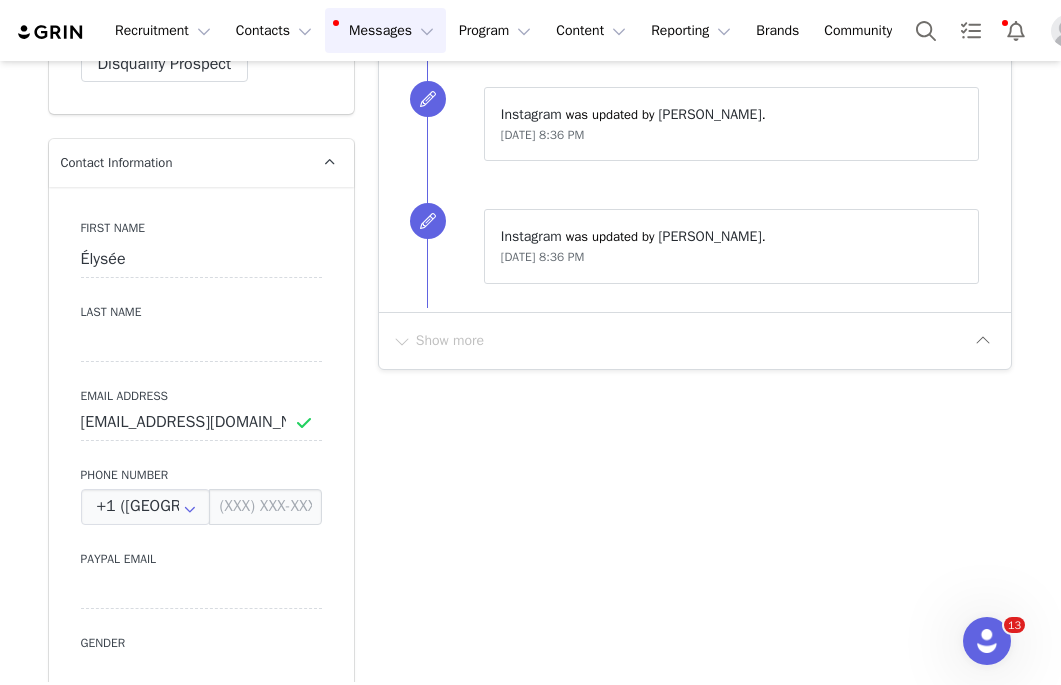 click on "Messages Messages" at bounding box center (385, 30) 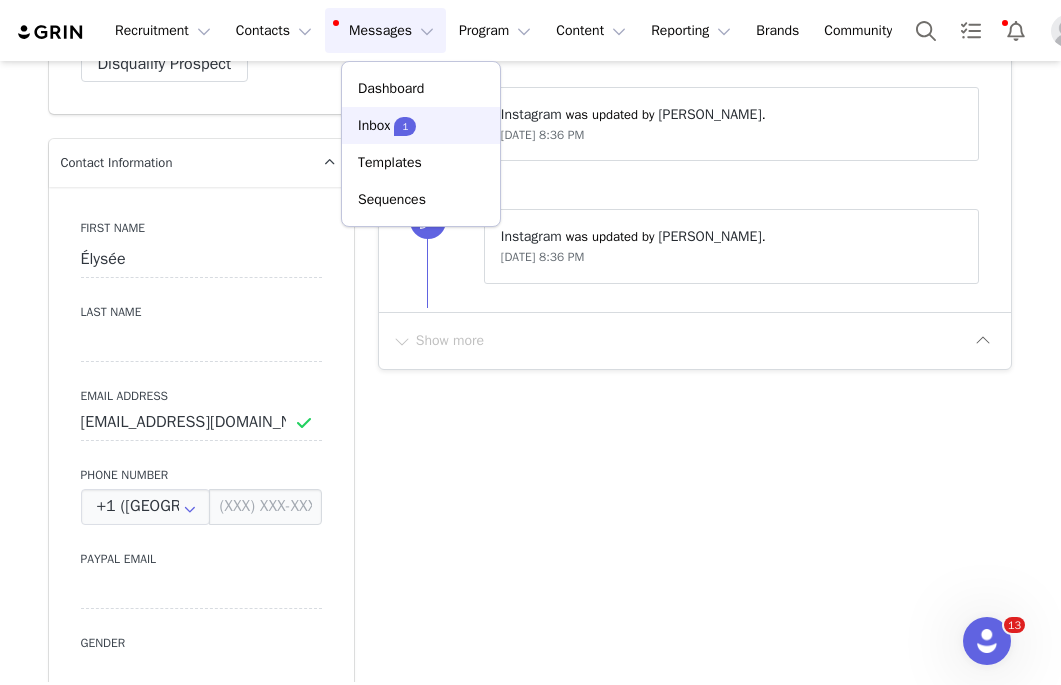 click on "Inbox" at bounding box center (374, 125) 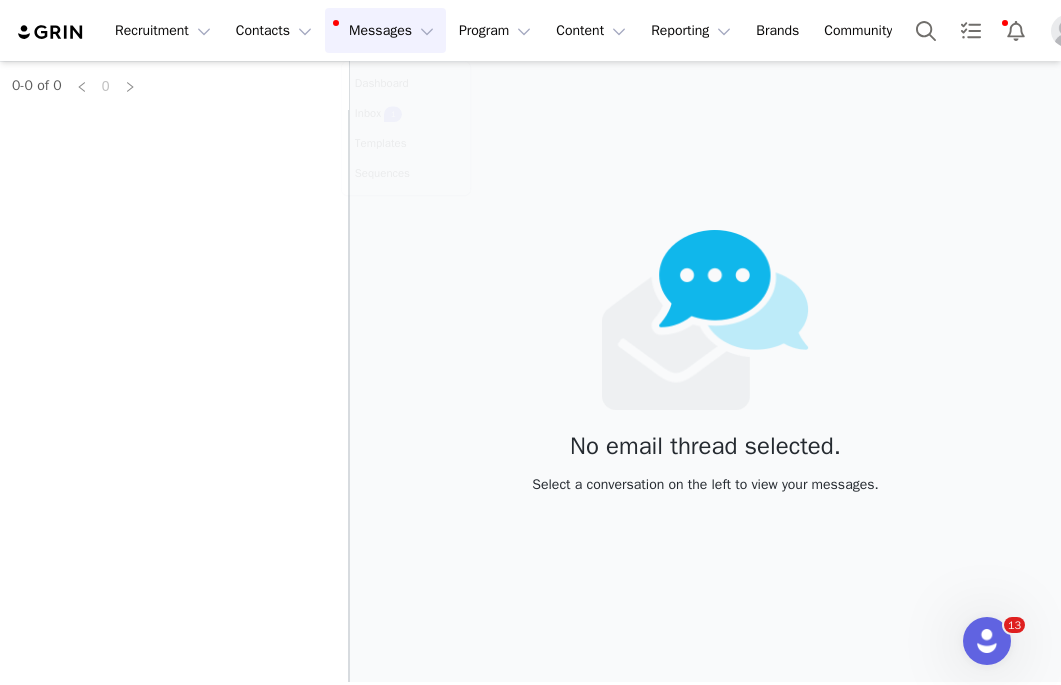 scroll, scrollTop: 0, scrollLeft: 0, axis: both 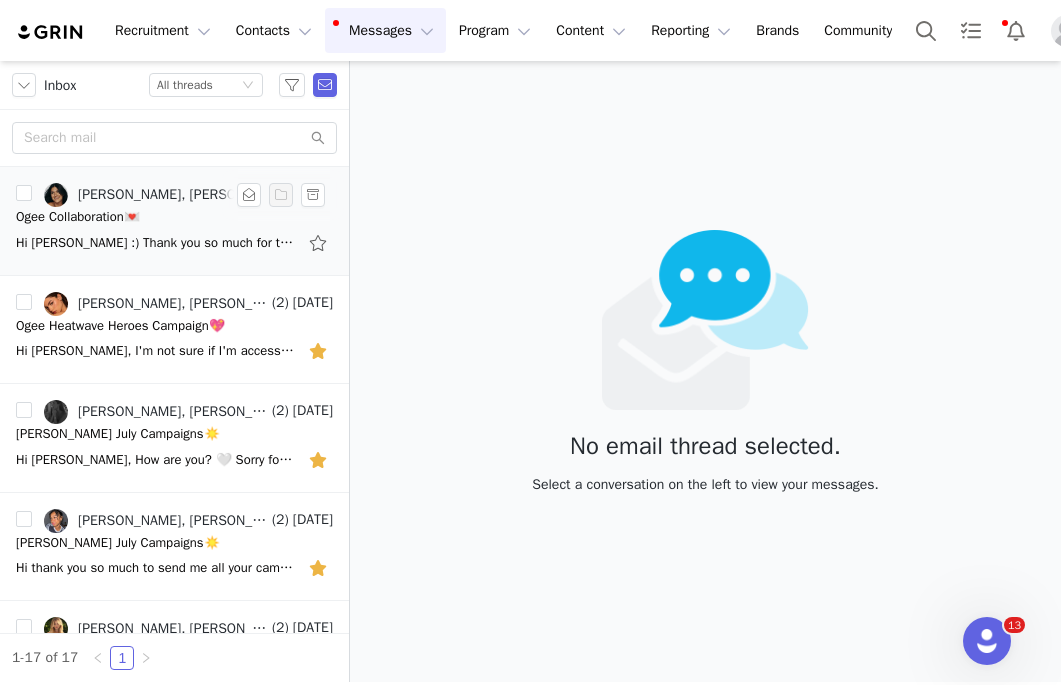click on "Ogee Collaboration💌" at bounding box center [174, 217] 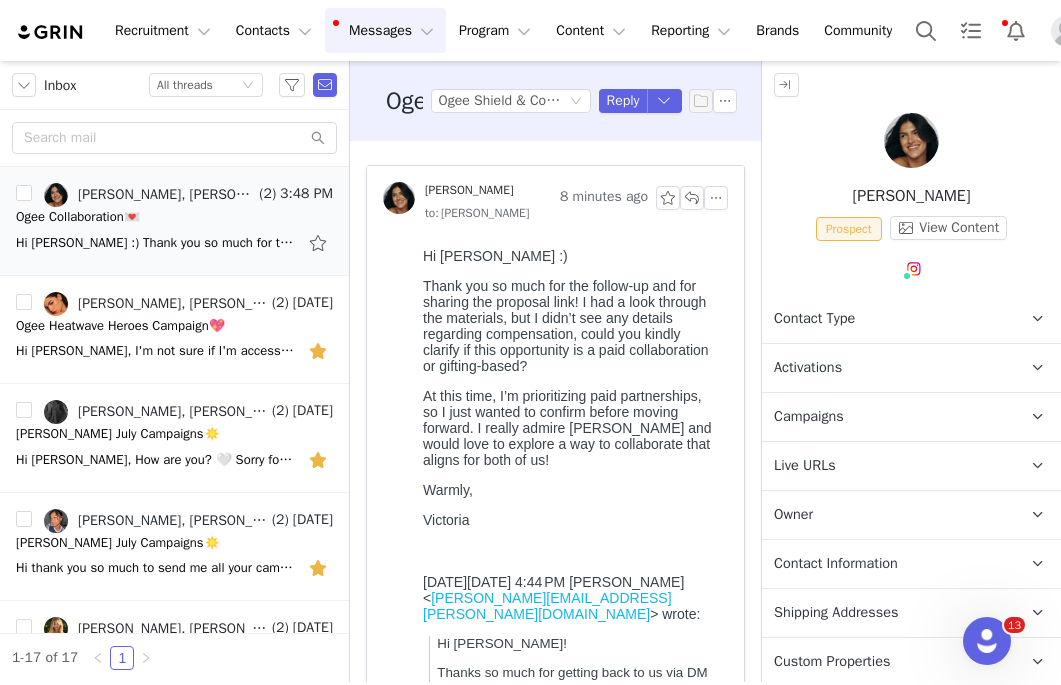 scroll, scrollTop: 0, scrollLeft: 0, axis: both 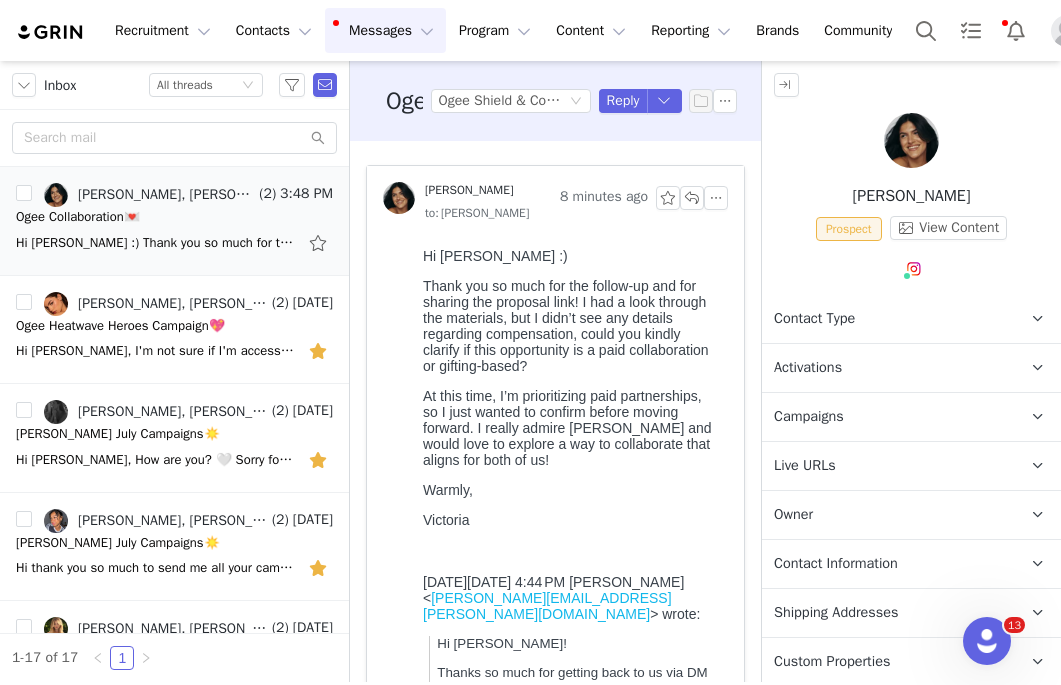click on "Activations" at bounding box center [808, 368] 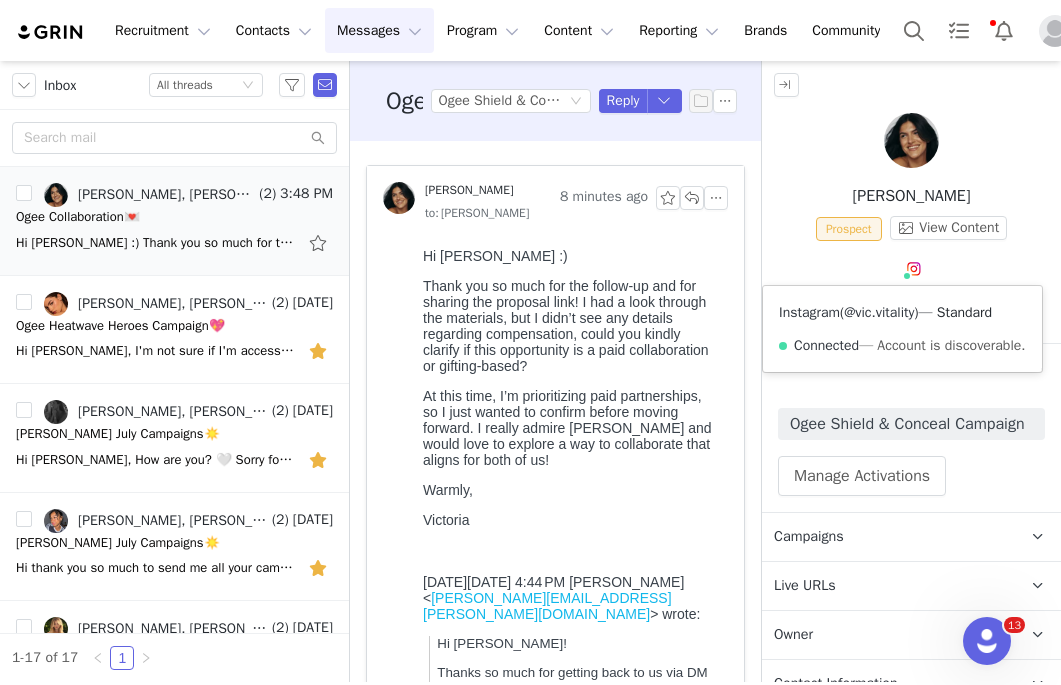 click on "@vic.vitality" at bounding box center (879, 312) 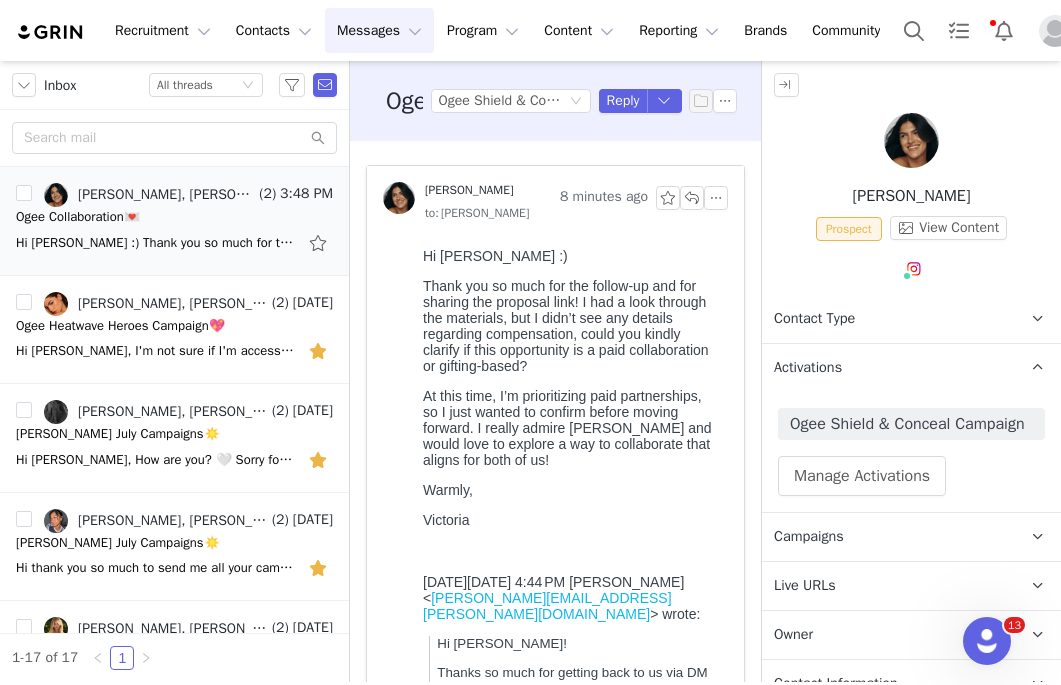scroll, scrollTop: 272, scrollLeft: 0, axis: vertical 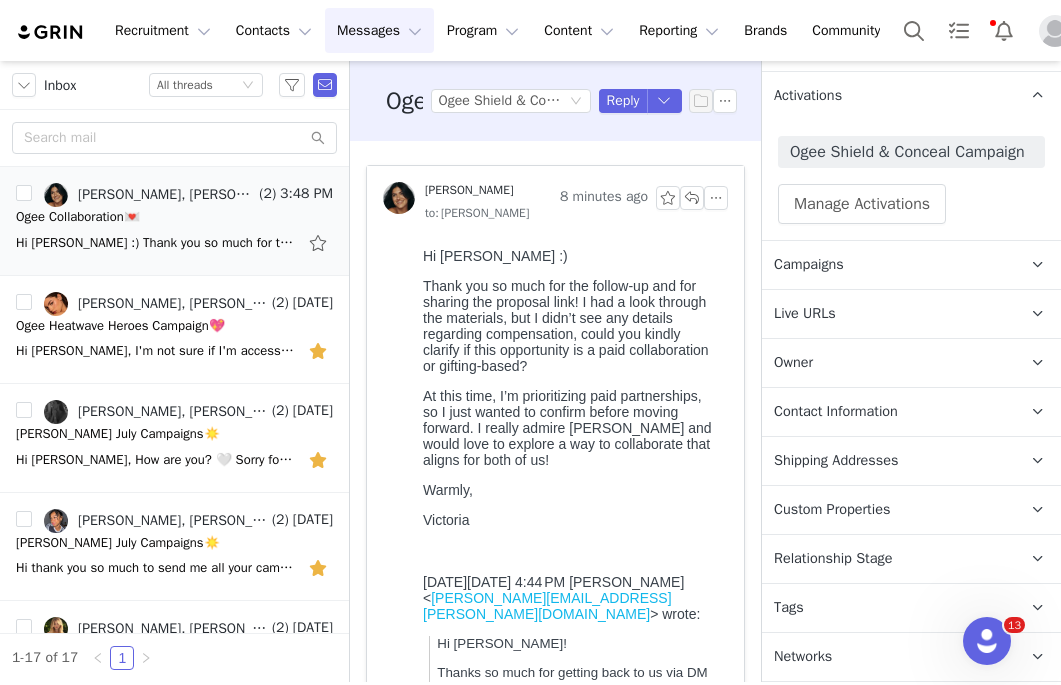 click on "Tags  Keep track of your contacts by assigning them tags. You can then filter your contacts by tag." at bounding box center [887, 608] 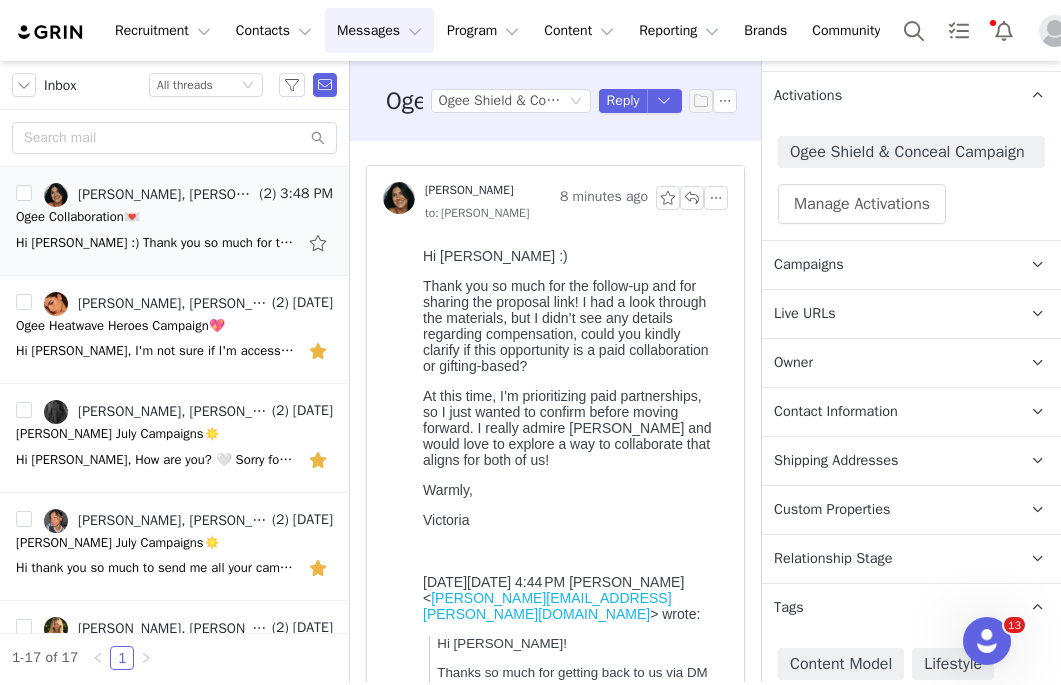 scroll, scrollTop: 396, scrollLeft: 0, axis: vertical 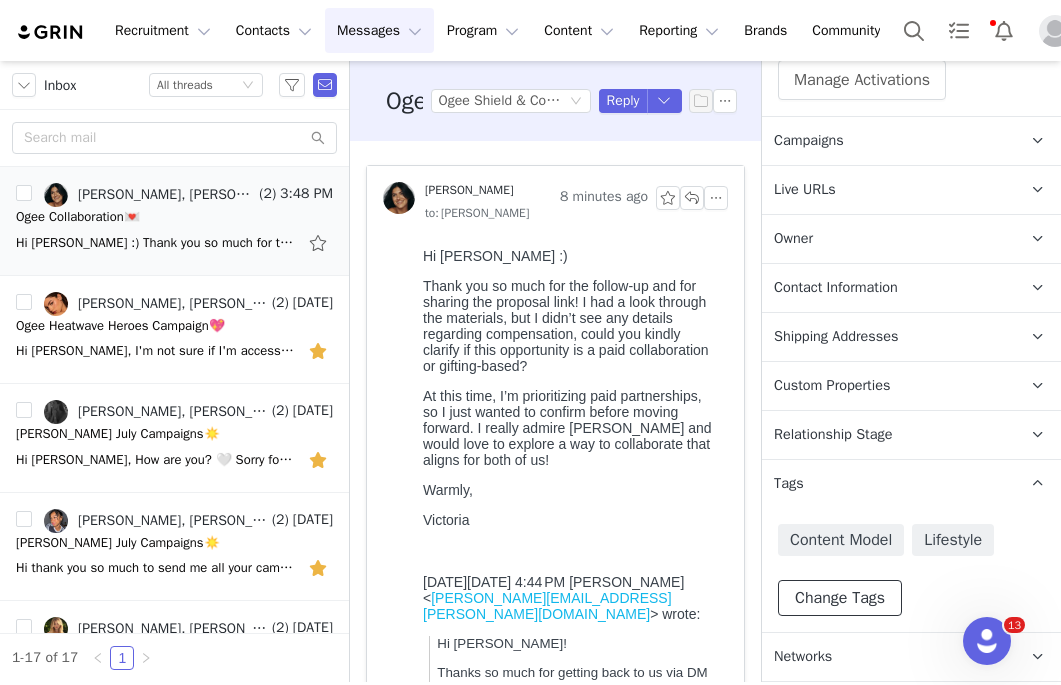click on "Change Tags" at bounding box center [840, 598] 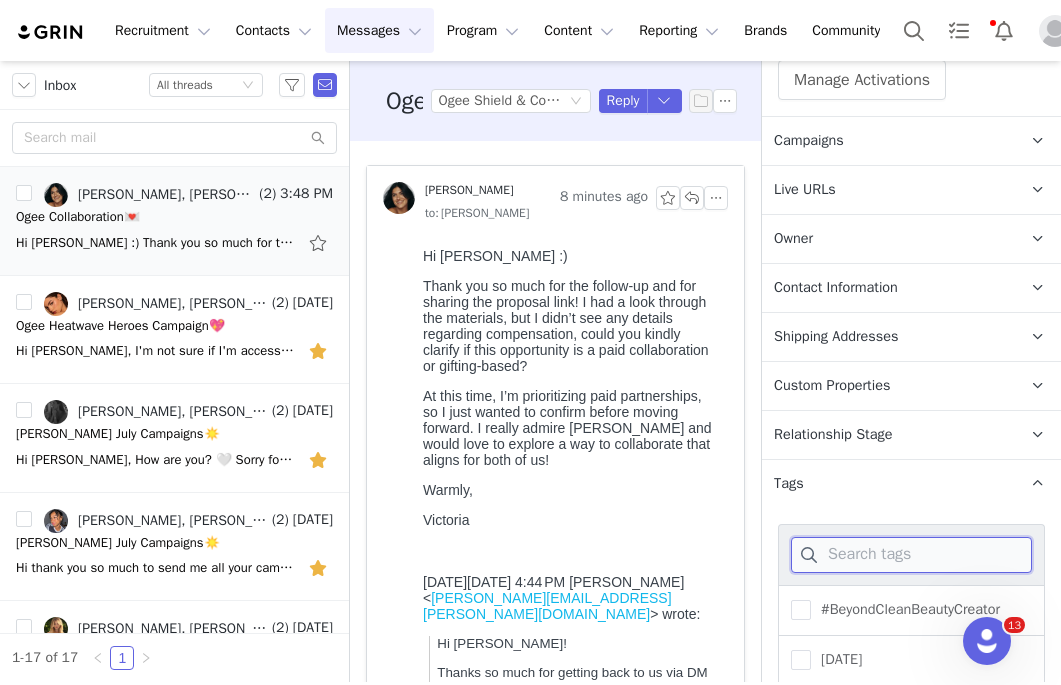 click at bounding box center [911, 555] 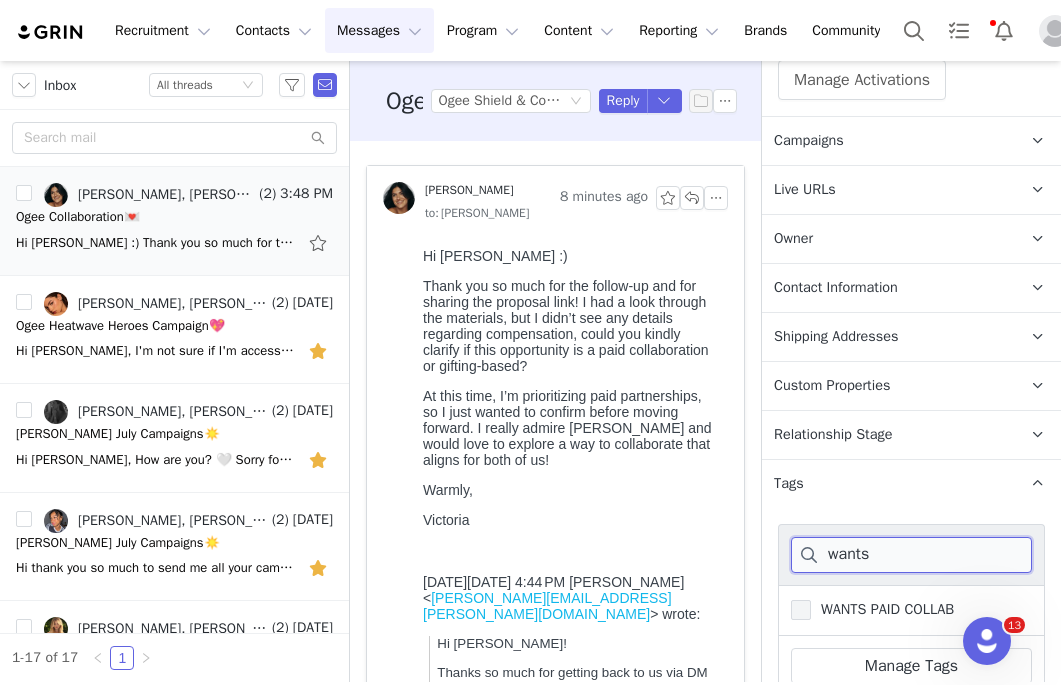 type on "wants" 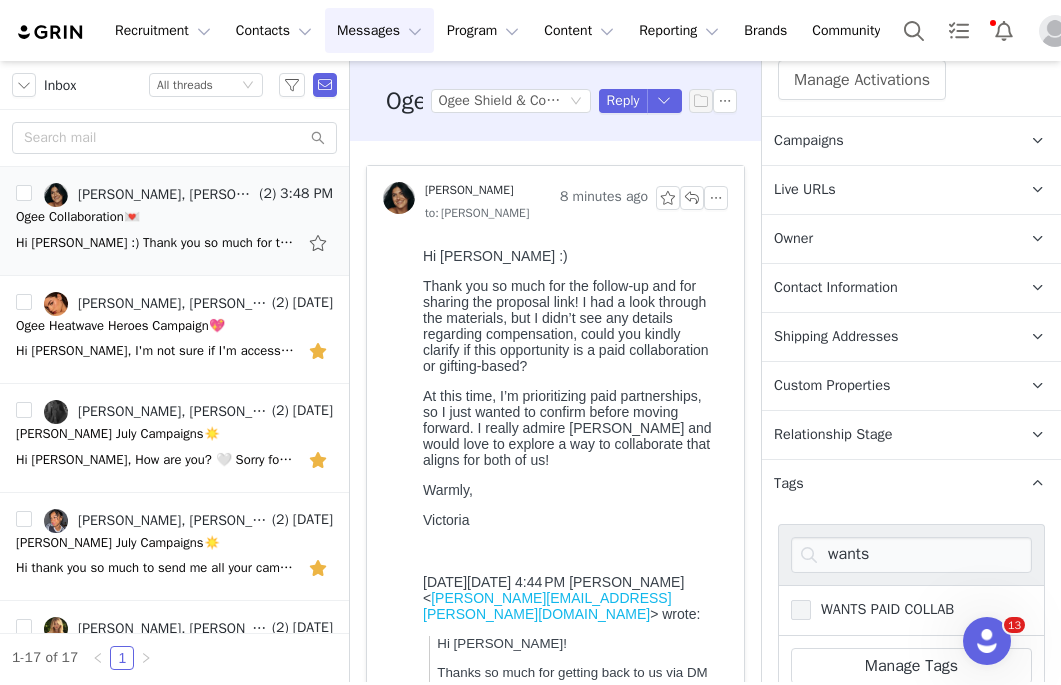 click at bounding box center [801, 610] 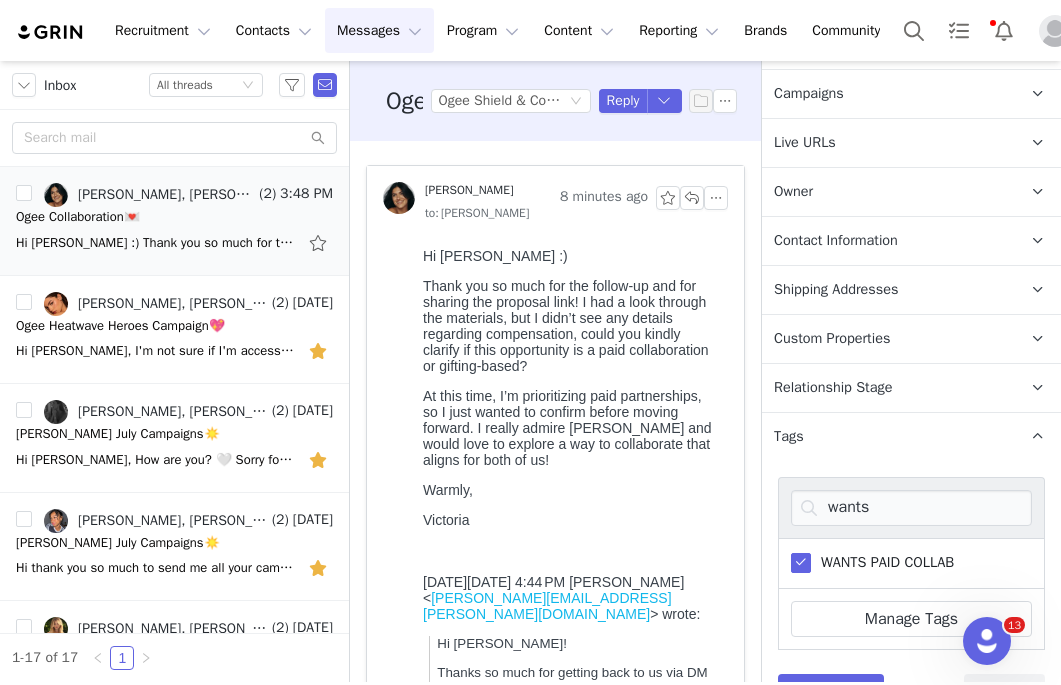 scroll, scrollTop: 536, scrollLeft: 0, axis: vertical 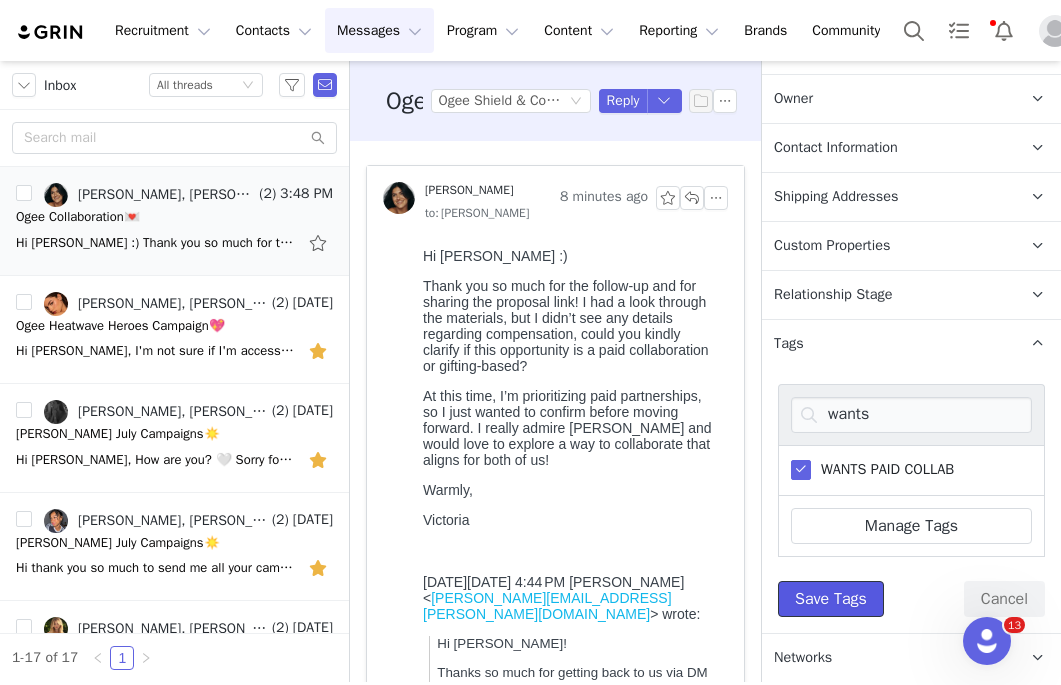 click on "Save Tags" at bounding box center [831, 599] 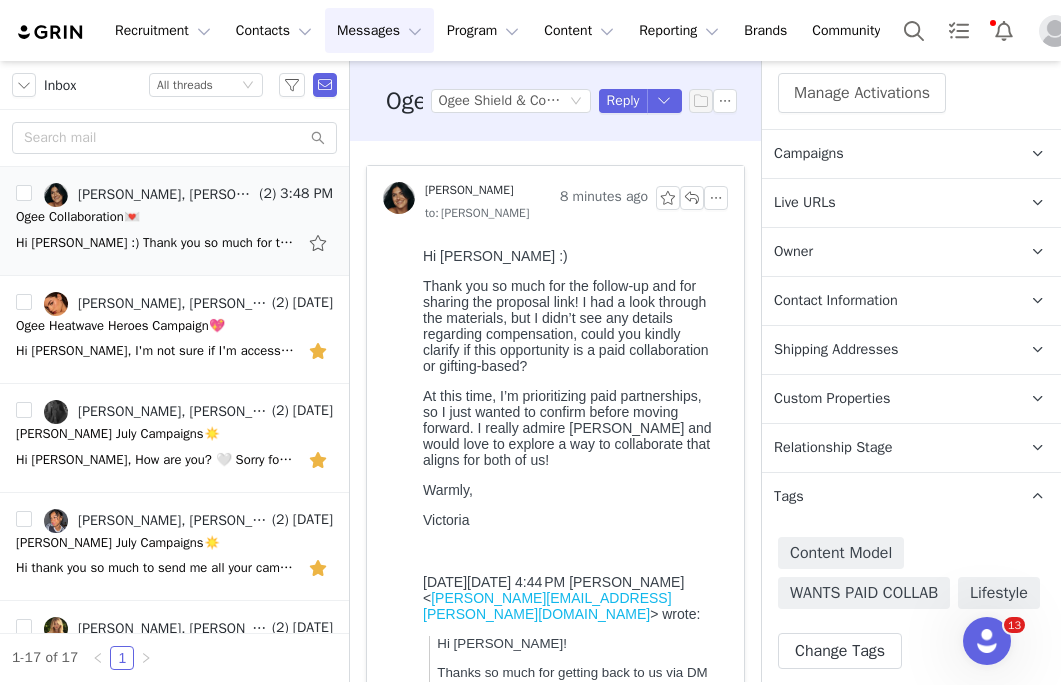 scroll, scrollTop: 476, scrollLeft: 0, axis: vertical 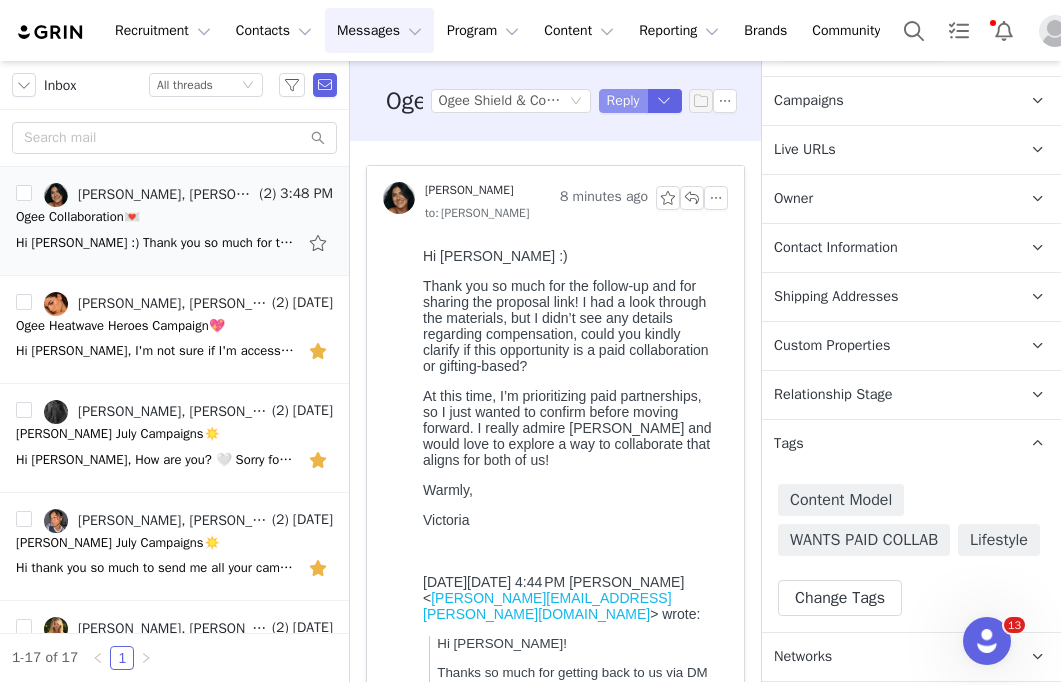 click on "Reply" at bounding box center (623, 101) 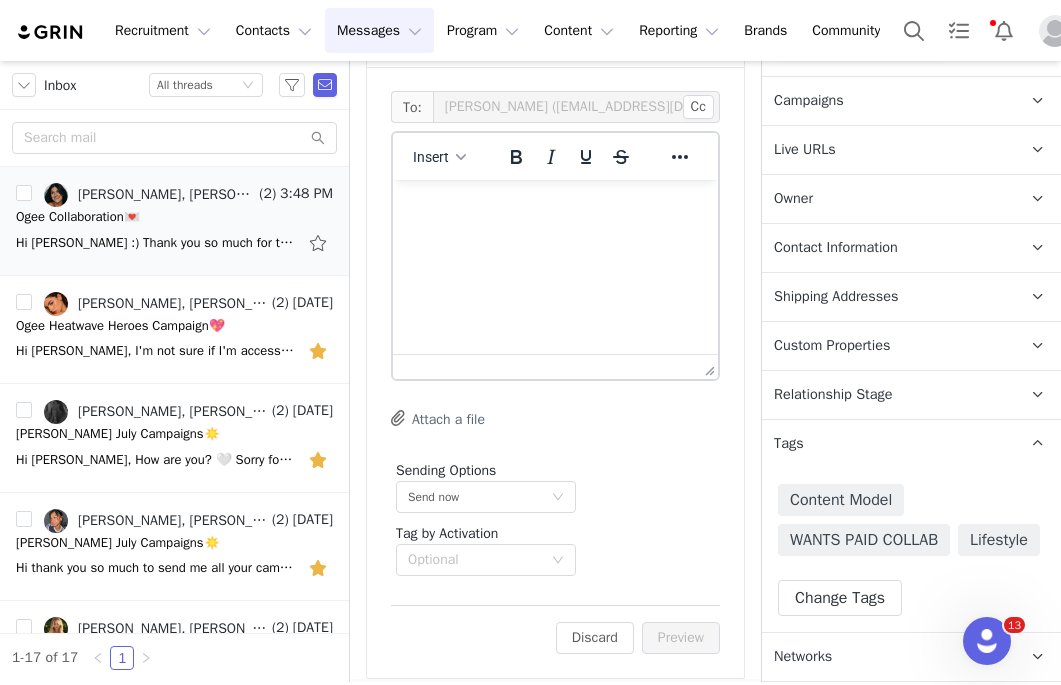 scroll, scrollTop: 1492, scrollLeft: 0, axis: vertical 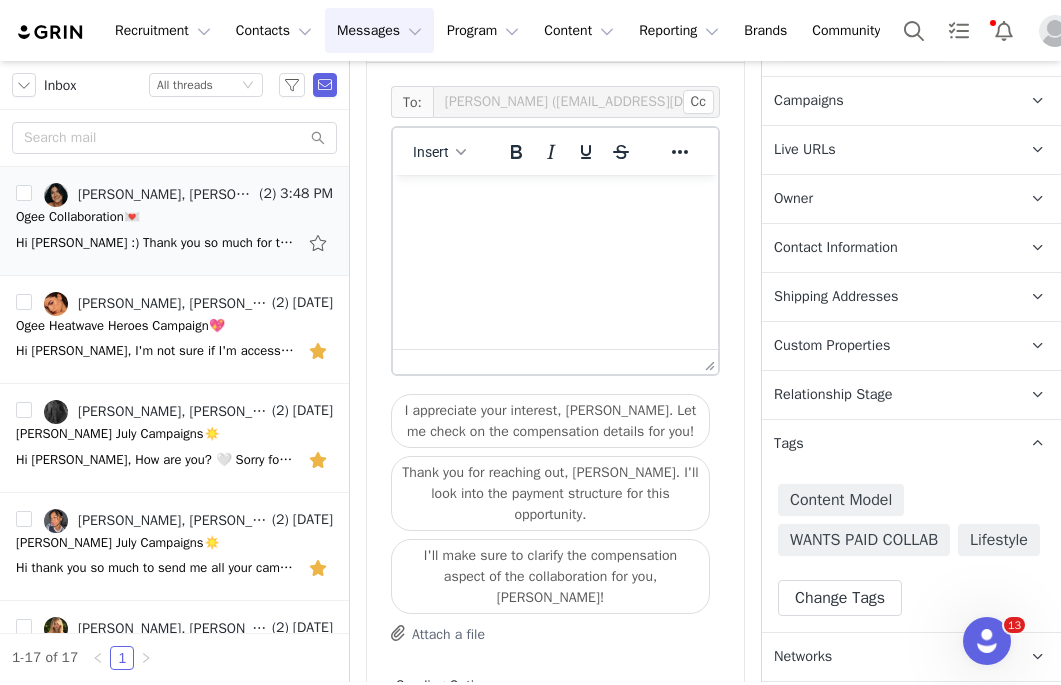 click at bounding box center (555, 202) 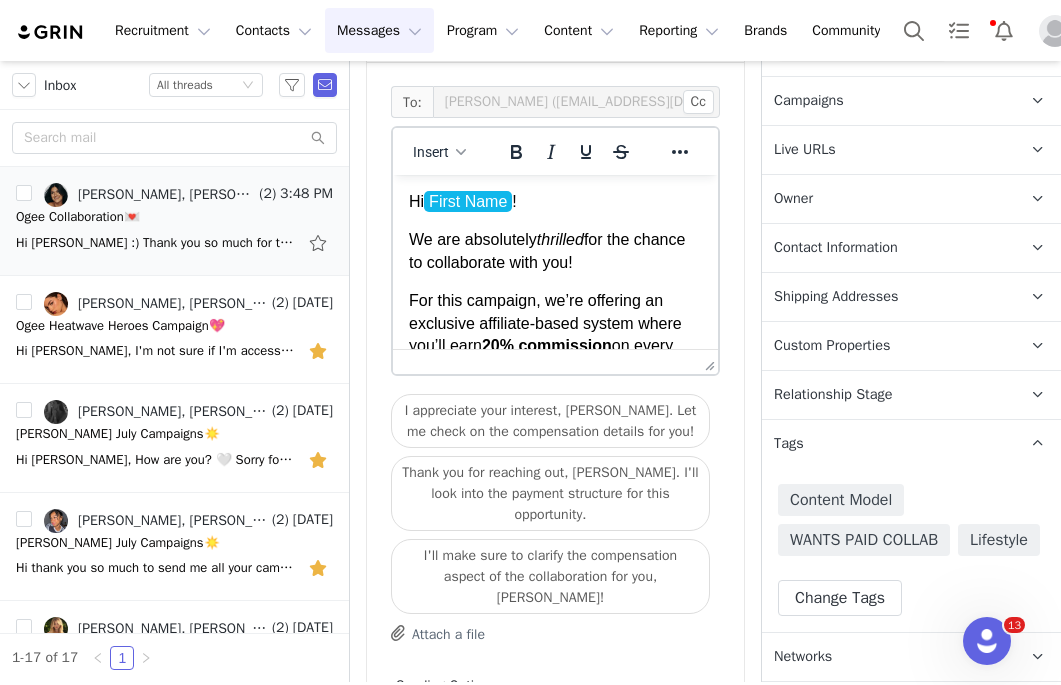 scroll, scrollTop: 316, scrollLeft: 0, axis: vertical 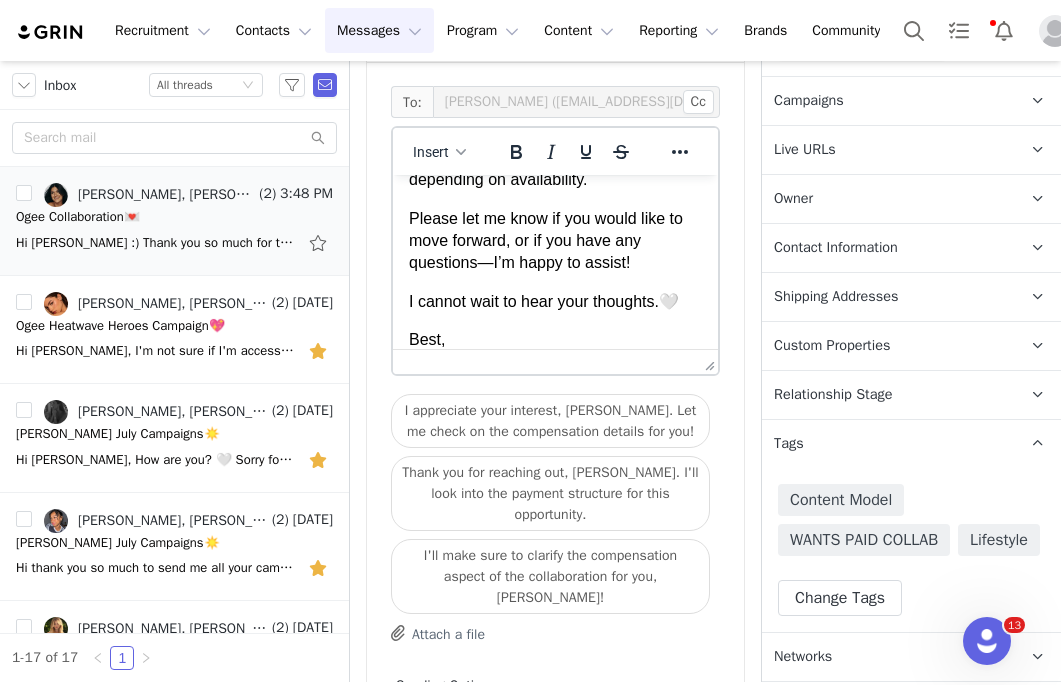 click on "Best," at bounding box center (555, 340) 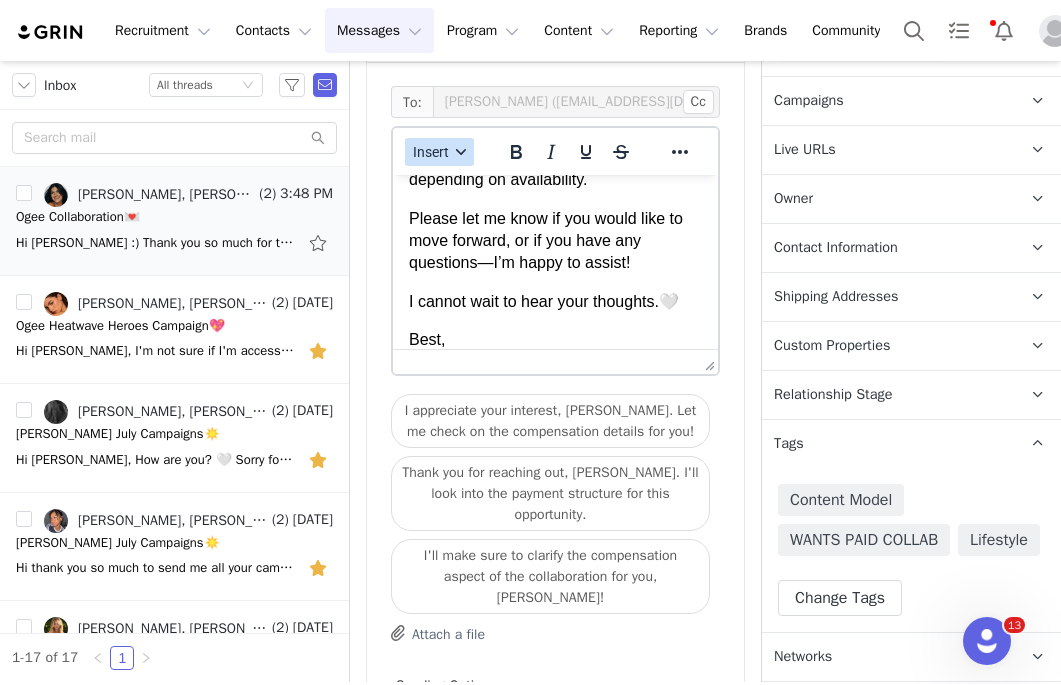 click 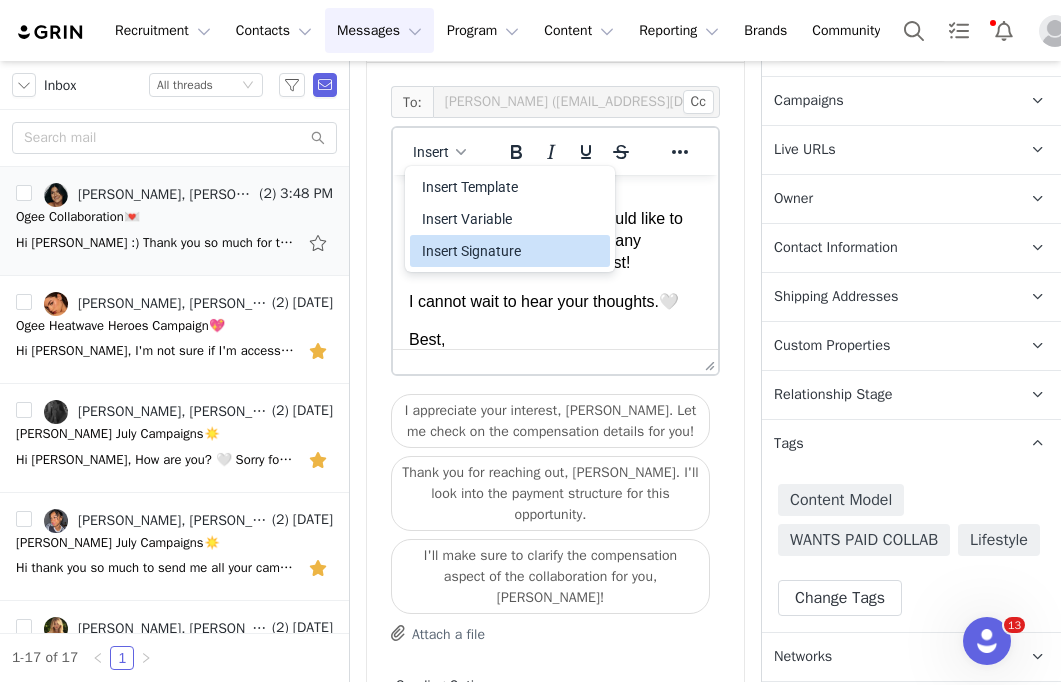 click on "Insert Signature" at bounding box center [512, 251] 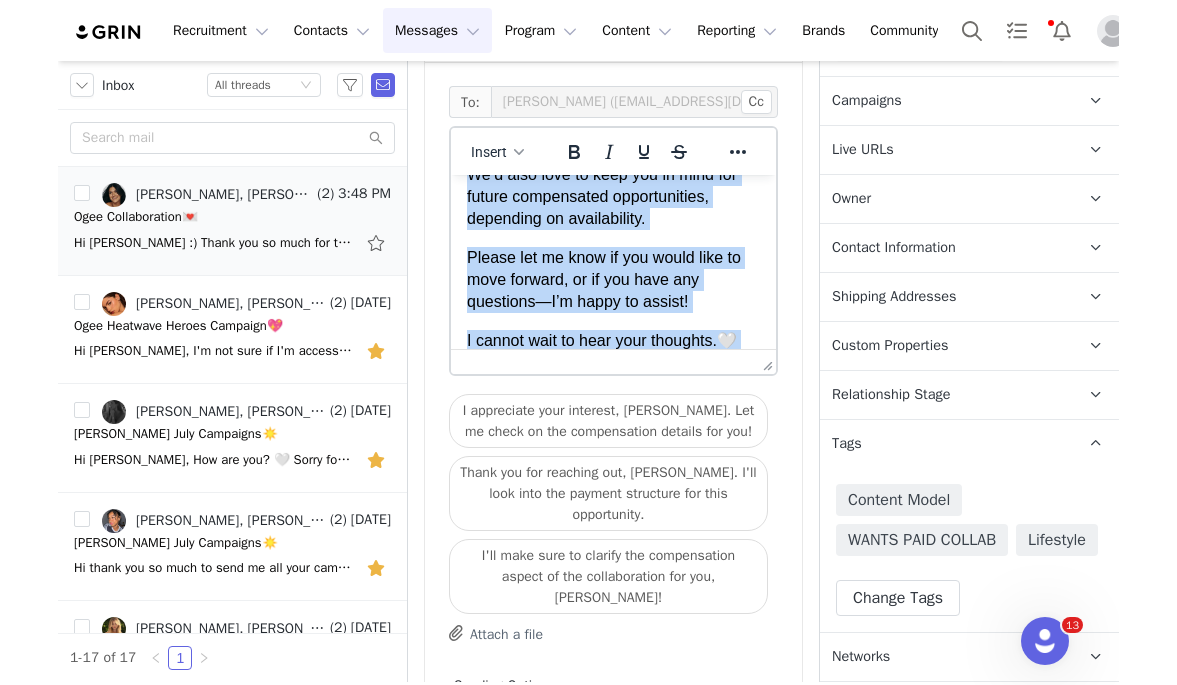 scroll, scrollTop: 0, scrollLeft: 0, axis: both 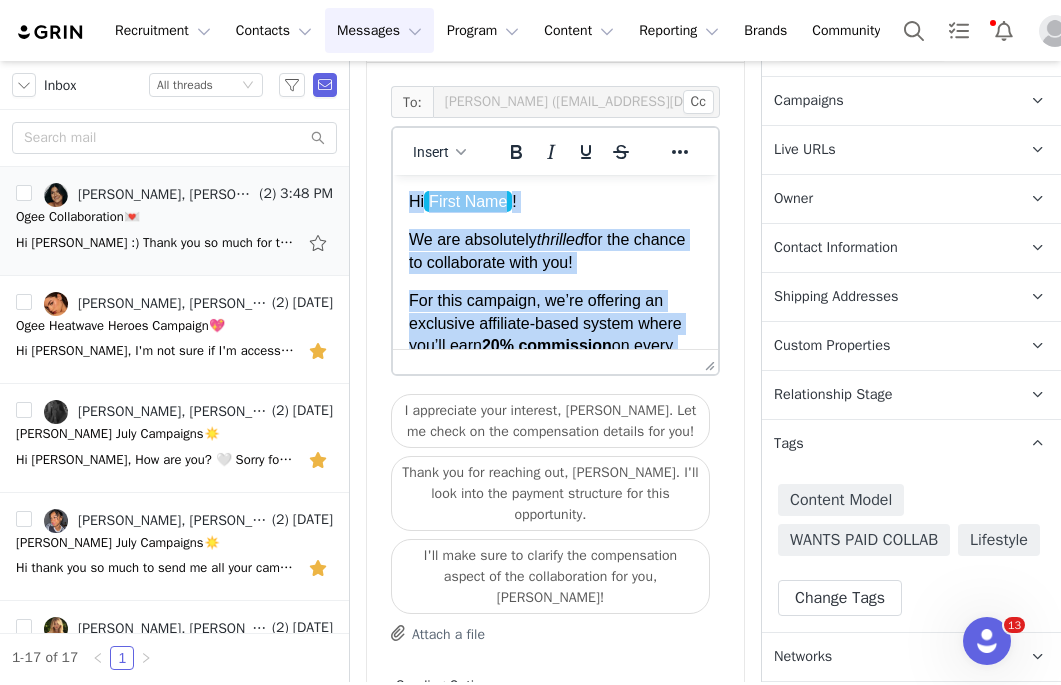 drag, startPoint x: 460, startPoint y: 240, endPoint x: 390, endPoint y: 142, distance: 120.432556 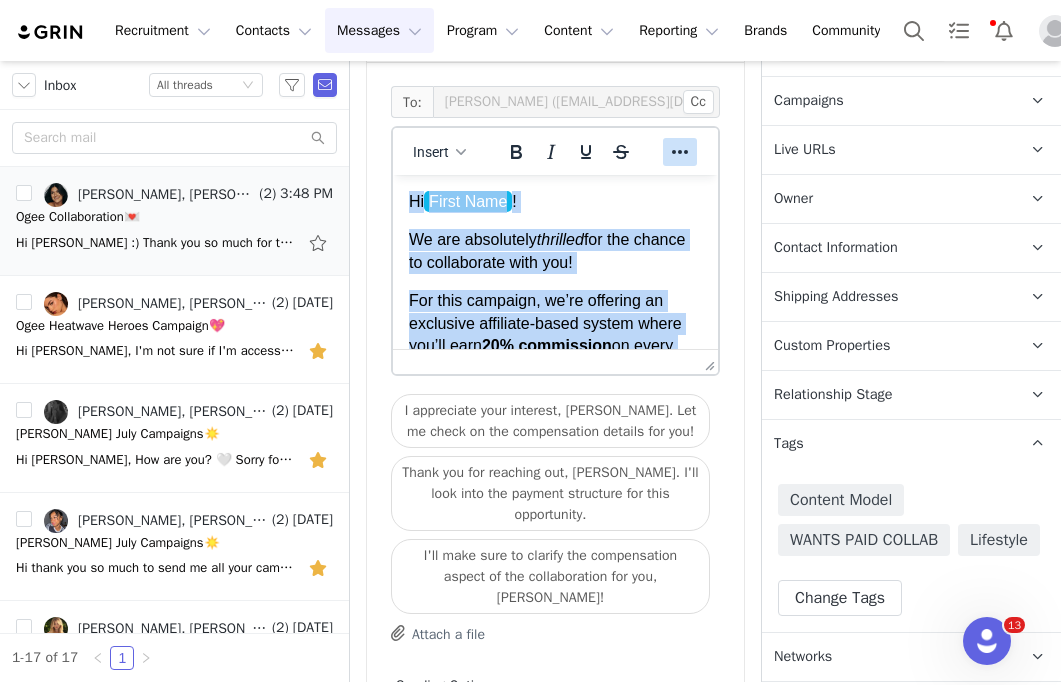 click 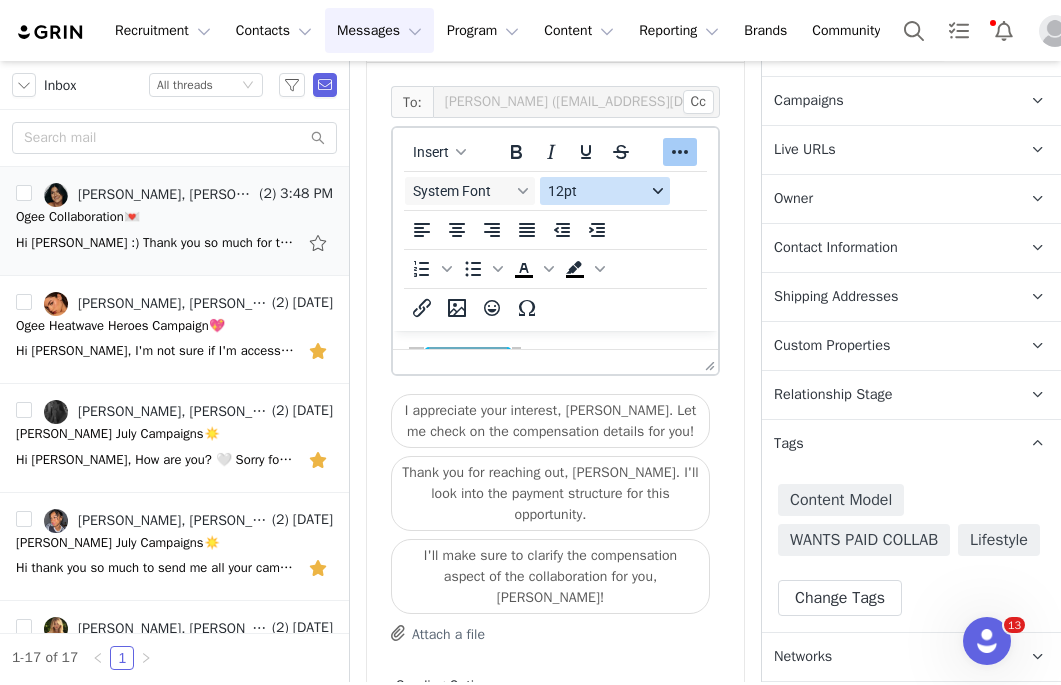 click on "12pt" at bounding box center [597, 191] 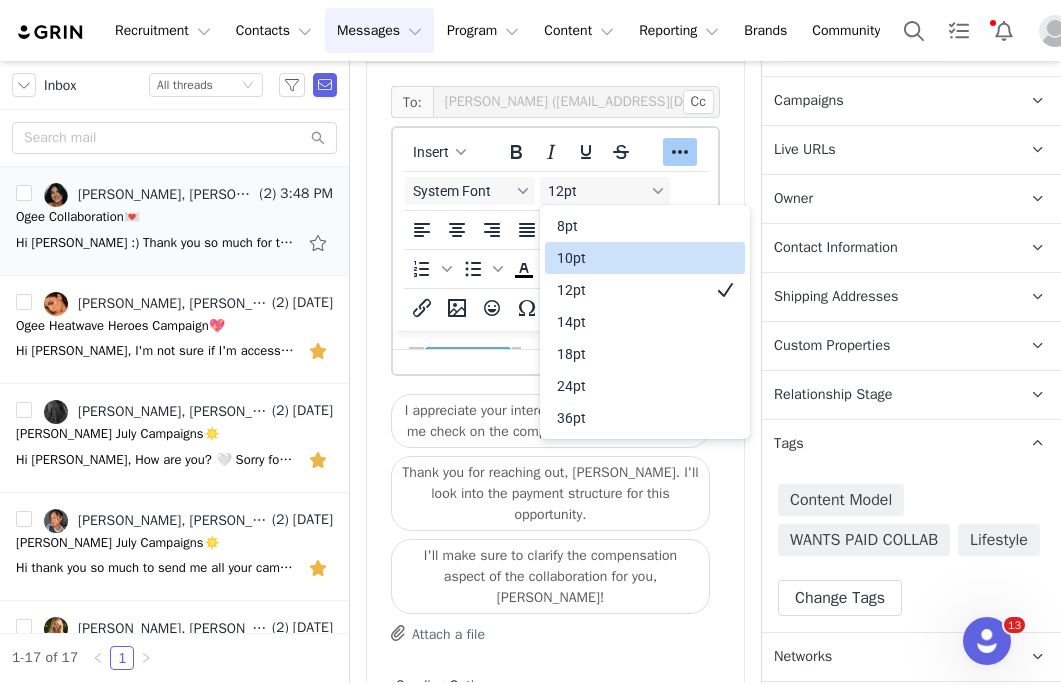 click on "10pt" at bounding box center [631, 258] 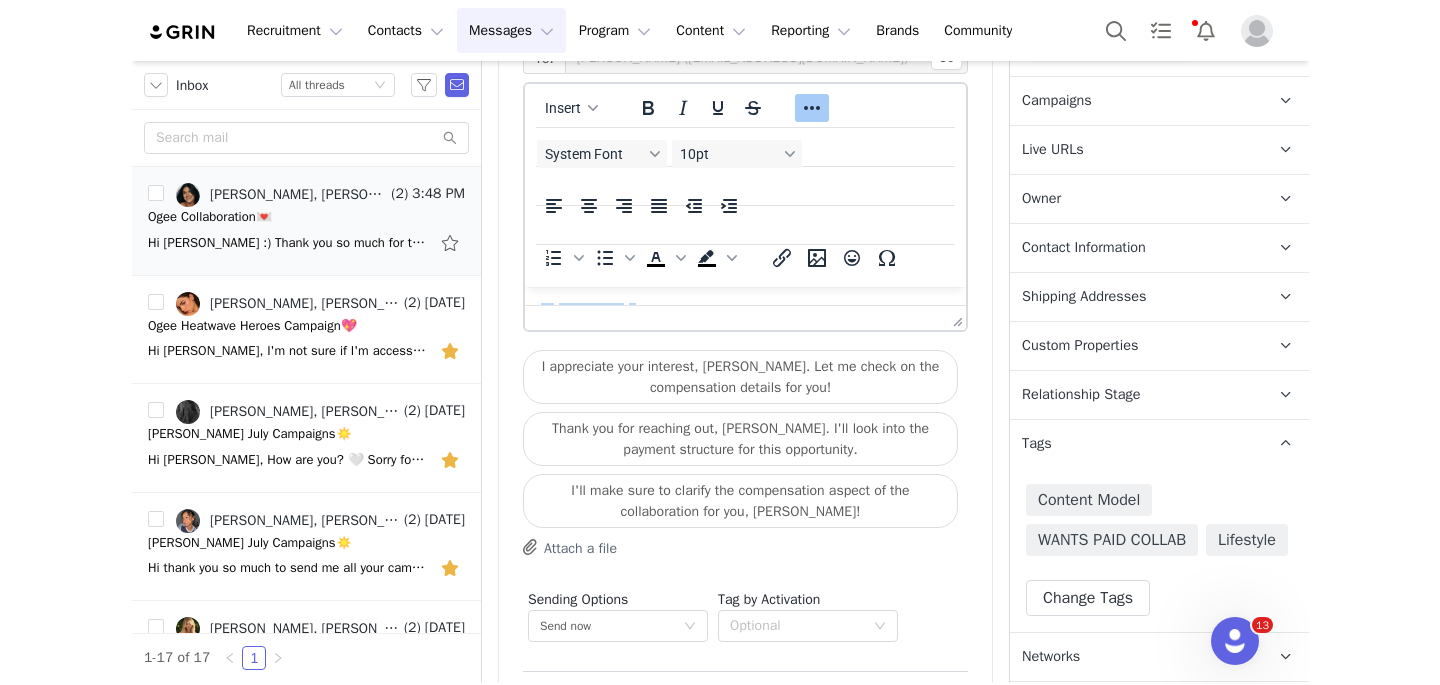 scroll, scrollTop: 1426, scrollLeft: 0, axis: vertical 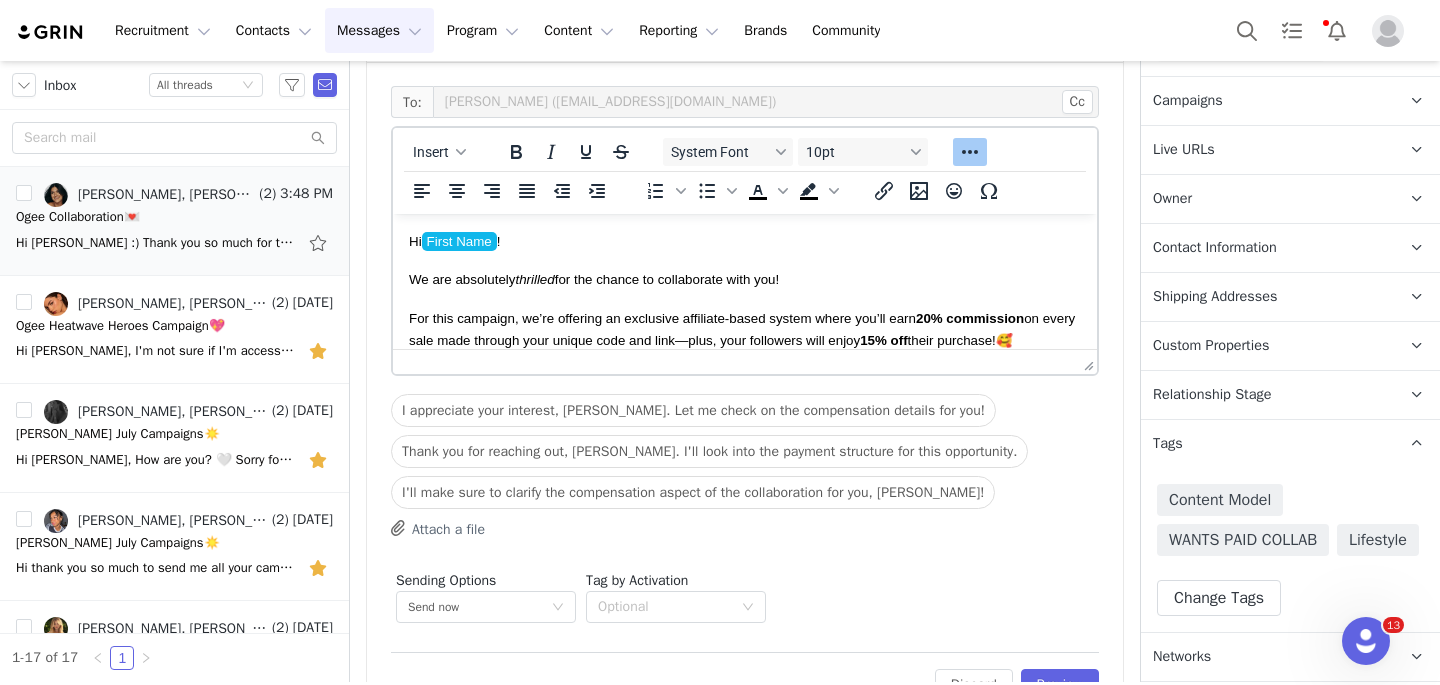 click on "Hi  First Name !" at bounding box center [745, 241] 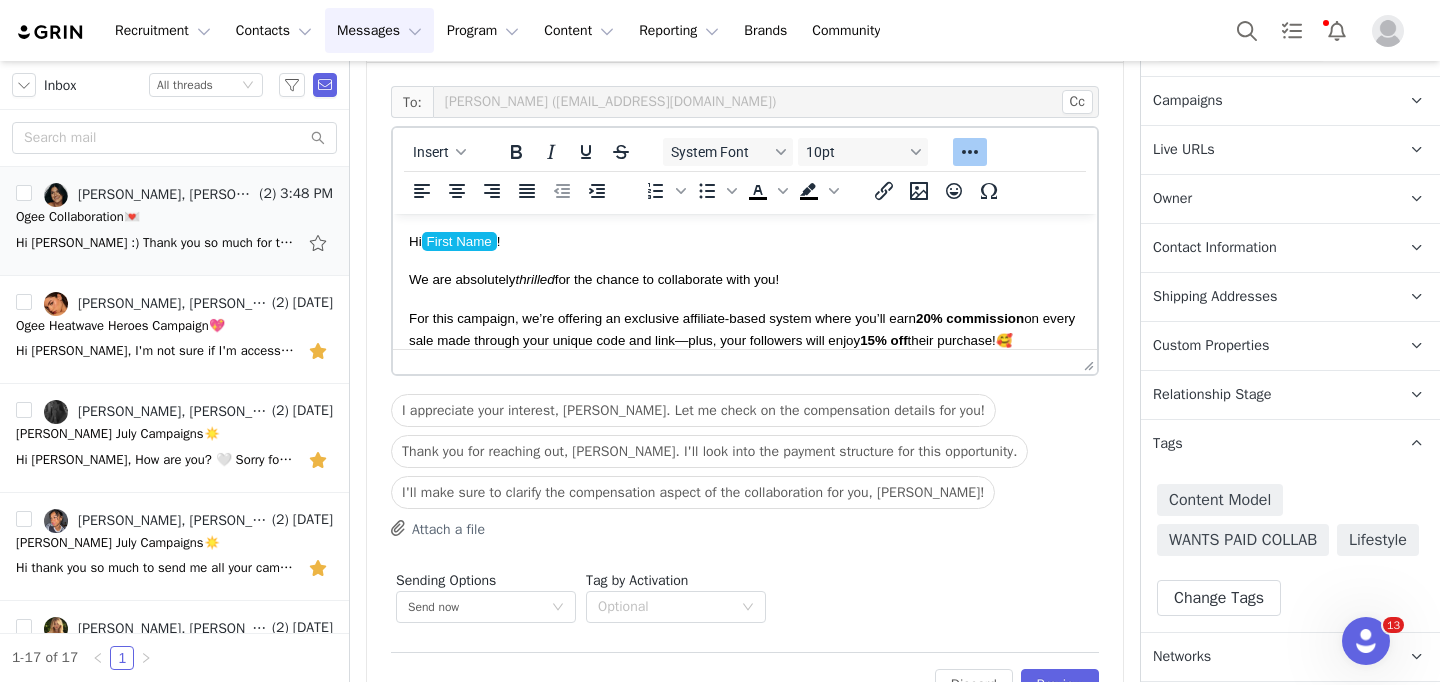 click on "Hi  First Name ! We are absolutely  thrilled  for the chance to collaborate with you! For this campaign, we’re offering an exclusive affiliate-based system where you’ll earn  20% commission  on every sale made through your unique code and link—plus, your followers will enjoy  15% off  their purchase!🥰 We’d also love to keep you in mind for future compensated opportunities, depending on availability. Please let me know if you would like to move forward, or if you have any questions—I’m happy to assist! I cannot wait to hear your thoughts.🤍 Best, Amanda Weyer  |  Influencer Program Coordinator  e.   amanda.weyer@ogee.com One Lawson Lane Suite 130 | Burlington, VT 05401 Instagram  |  Facebook   |  Ogee.com  |  TikTok" at bounding box center [745, 443] 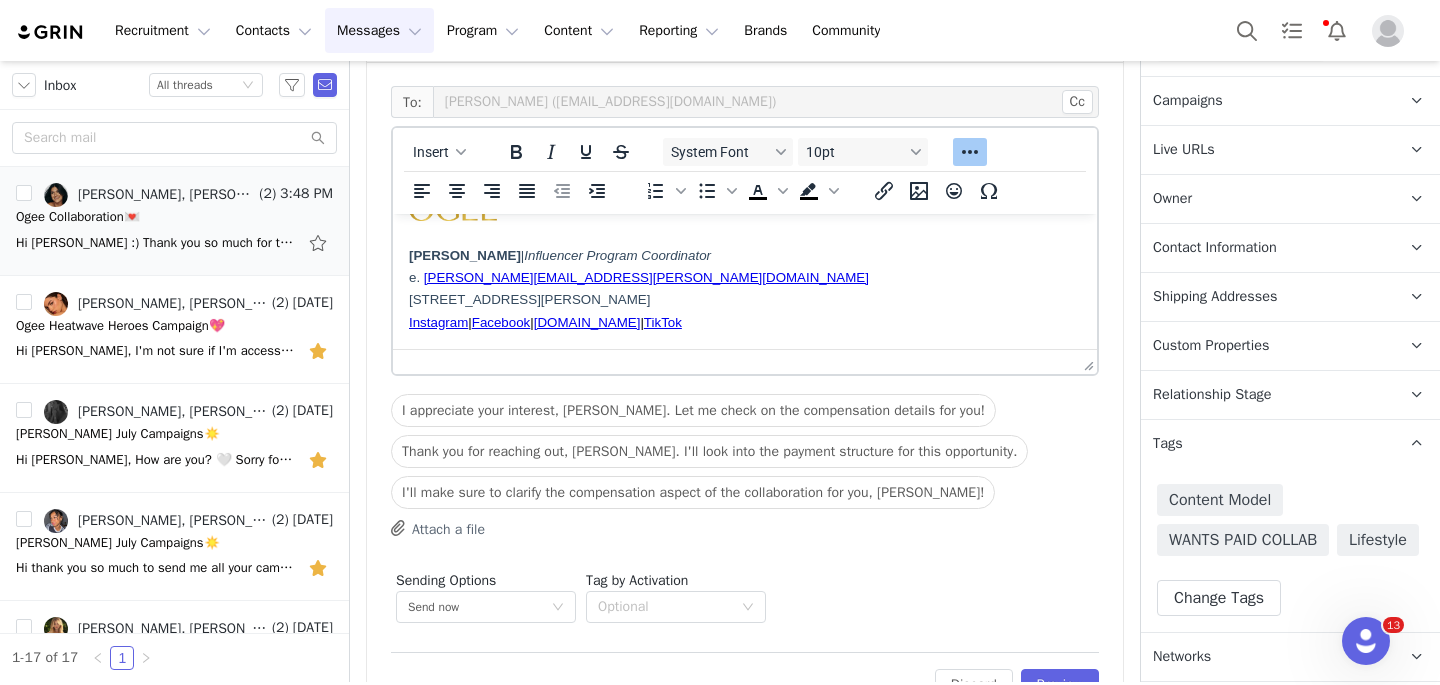 scroll, scrollTop: 347, scrollLeft: 0, axis: vertical 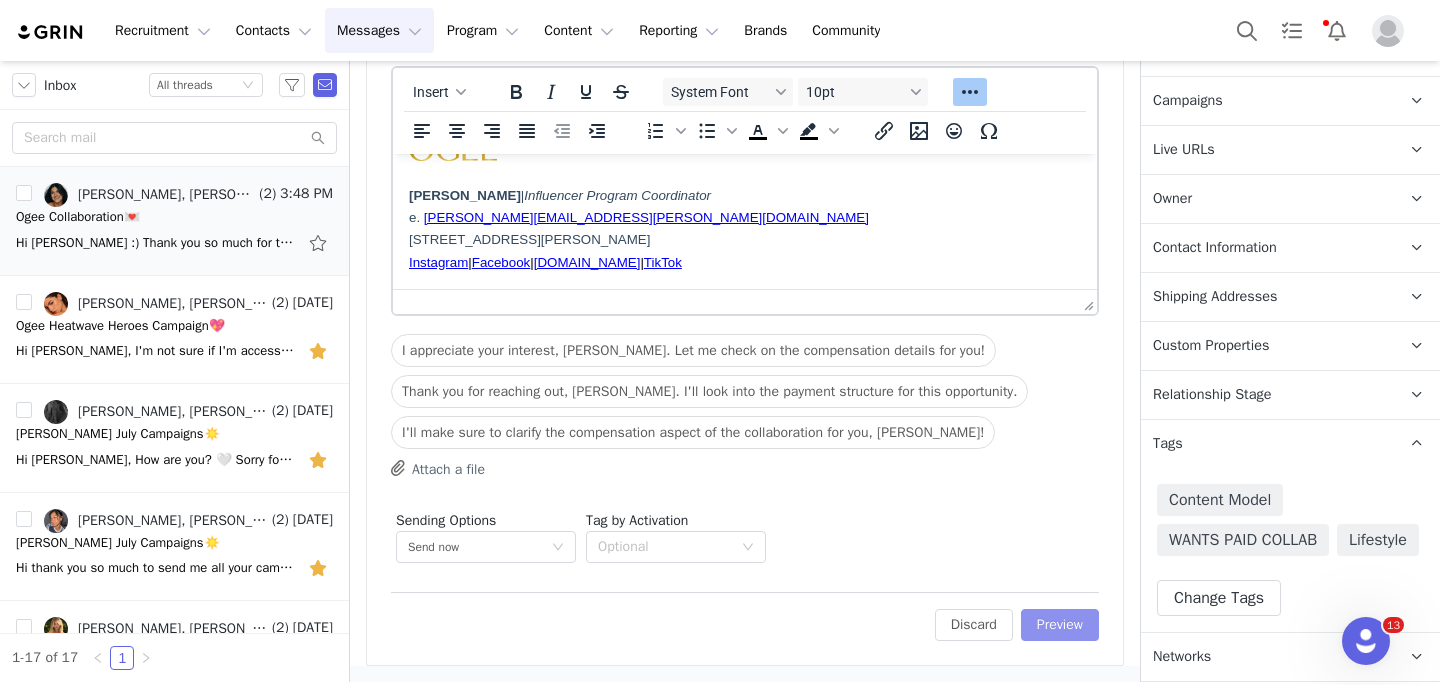 click on "Preview" at bounding box center (1060, 625) 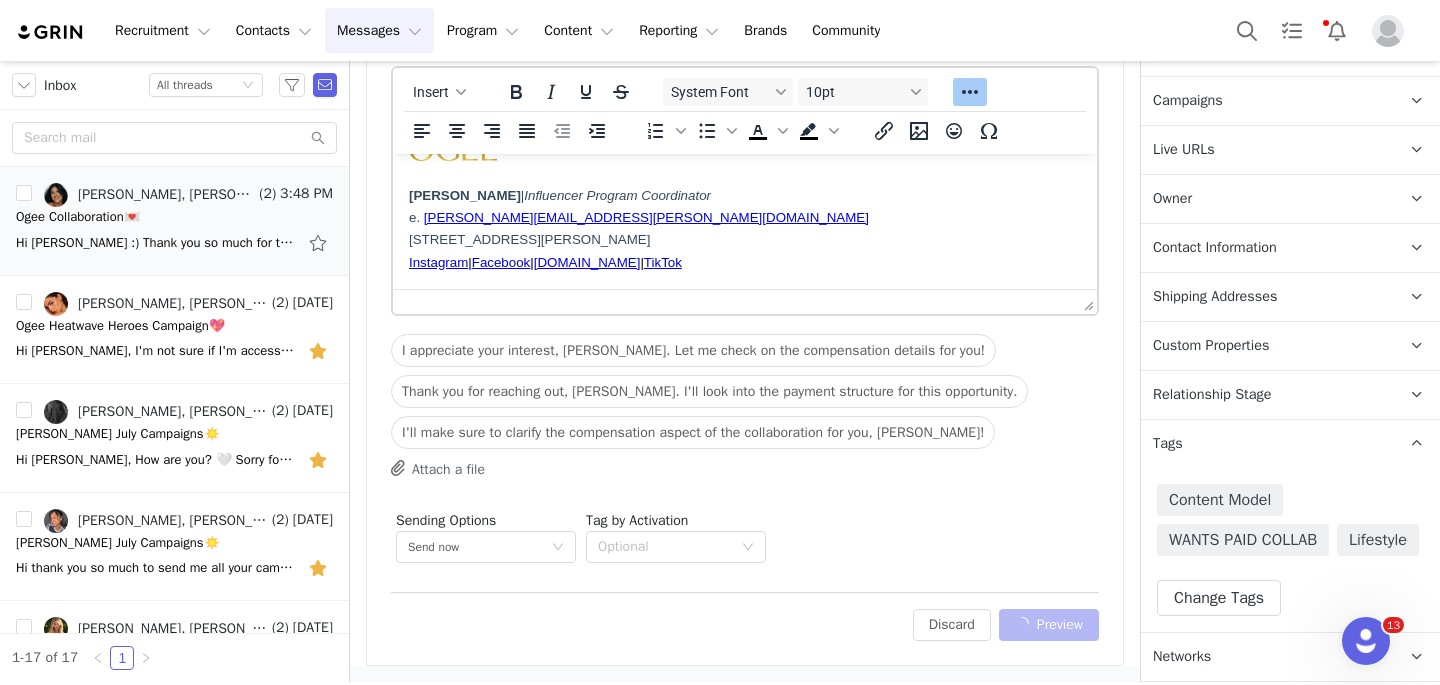 scroll, scrollTop: 1295, scrollLeft: 0, axis: vertical 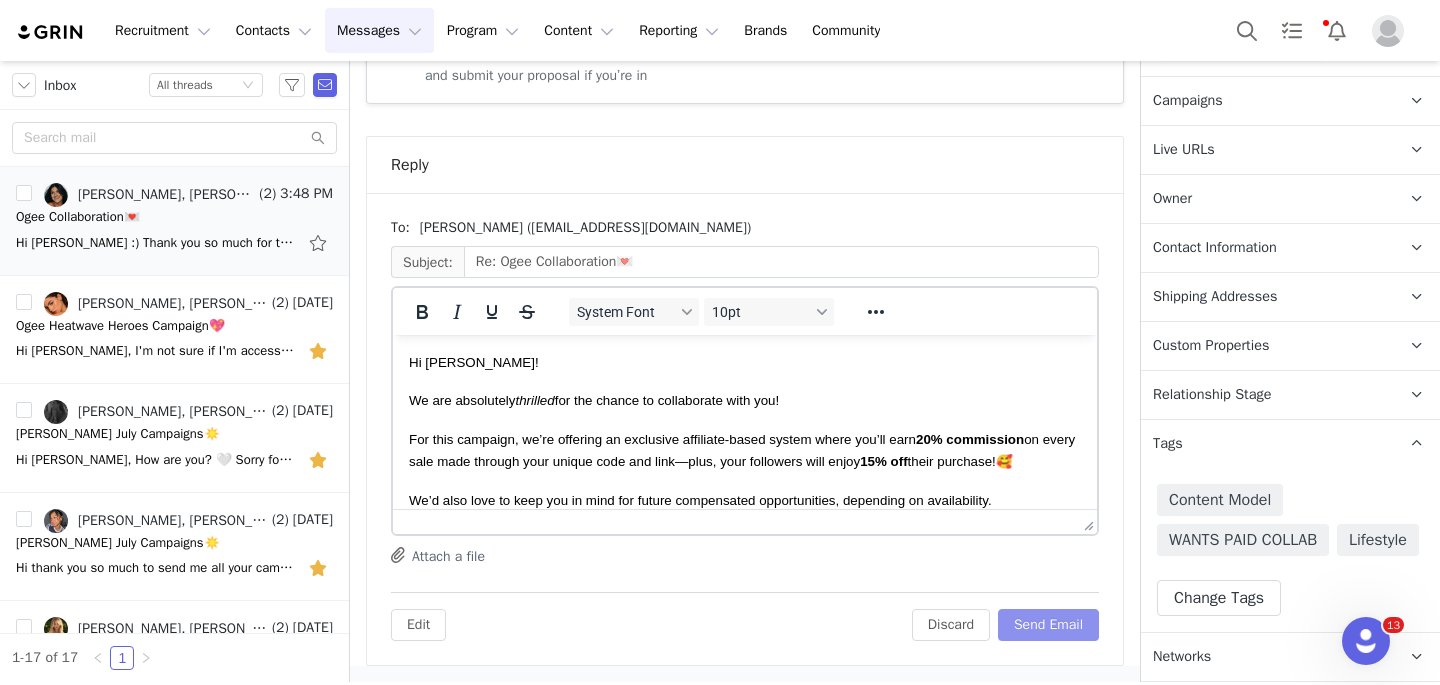 click on "Send Email" at bounding box center (1048, 625) 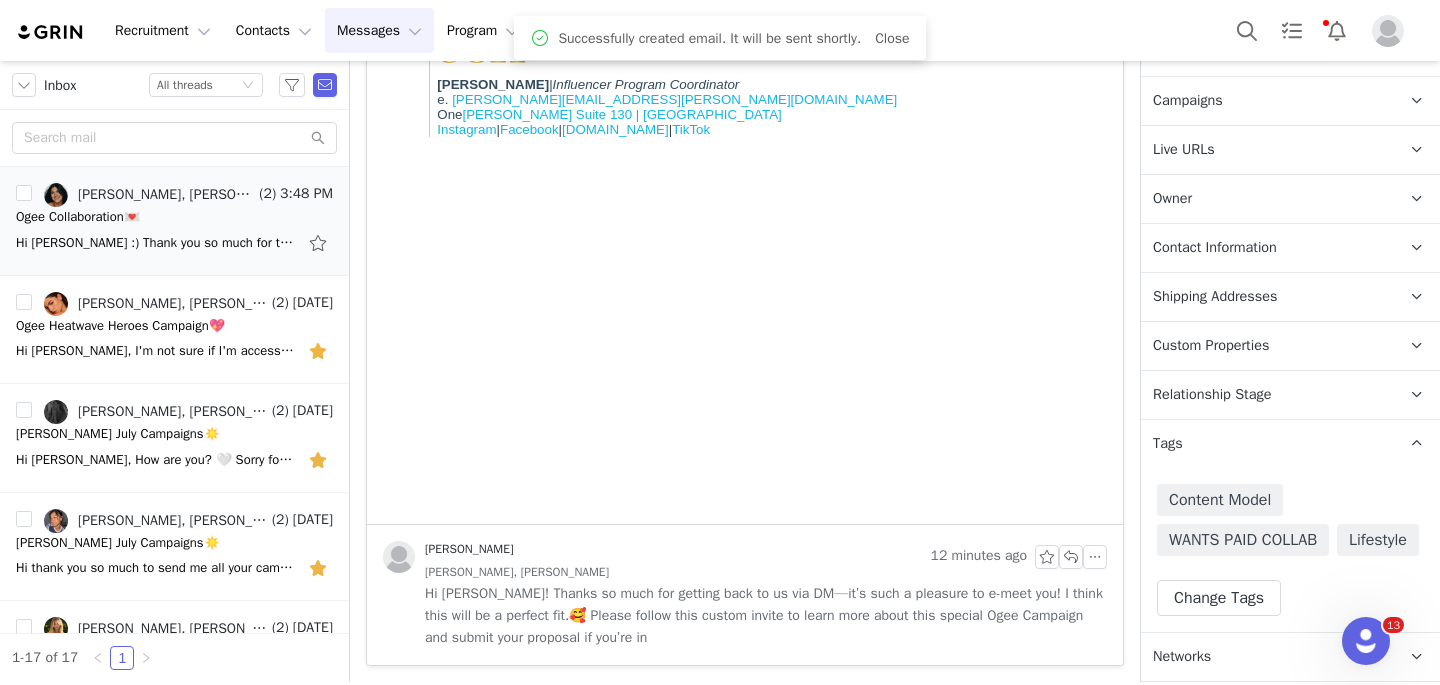 scroll, scrollTop: 733, scrollLeft: 0, axis: vertical 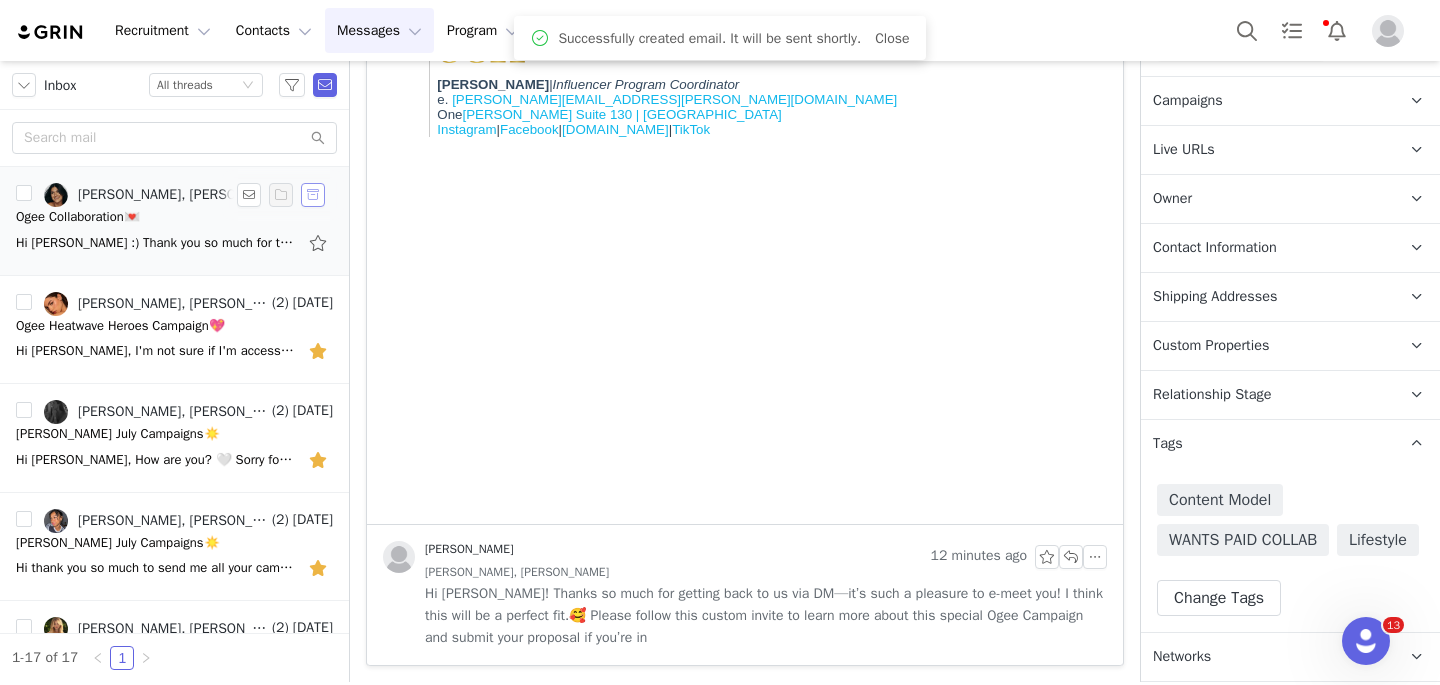 click at bounding box center (313, 195) 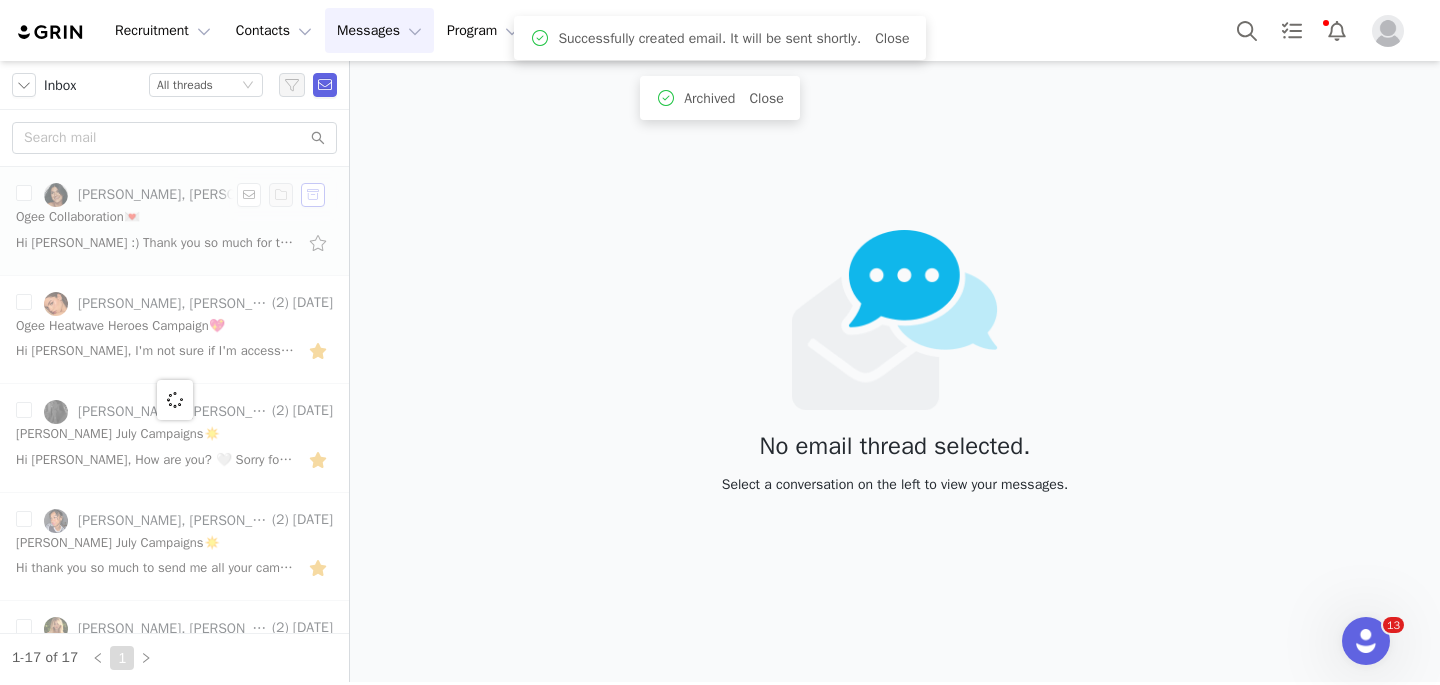 scroll, scrollTop: 0, scrollLeft: 0, axis: both 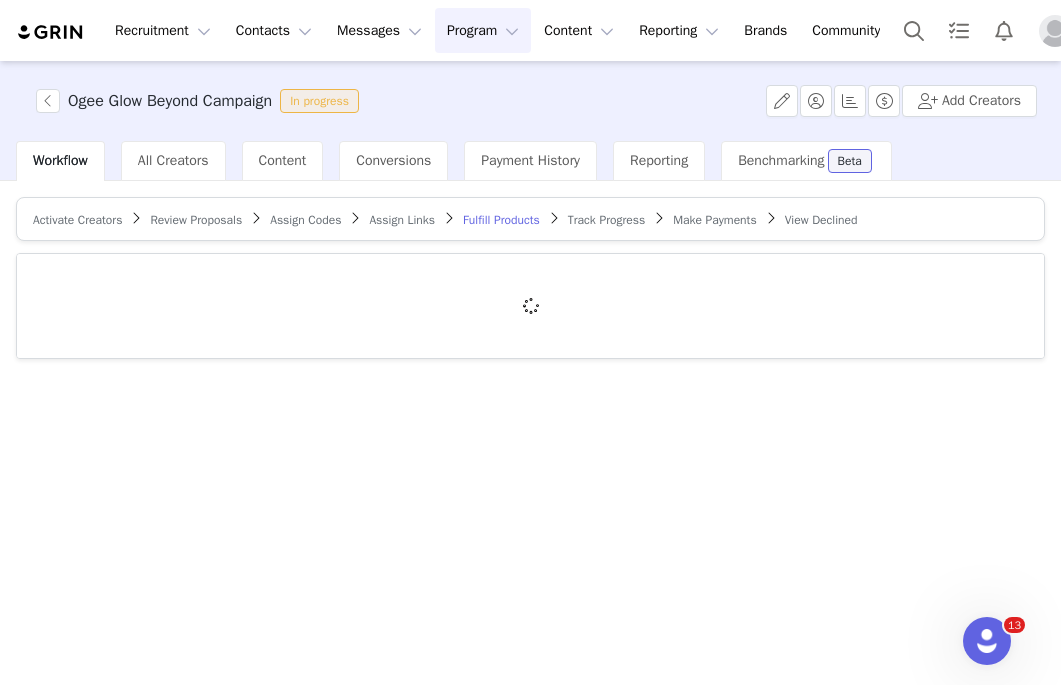 click on "Assign Links" at bounding box center [402, 220] 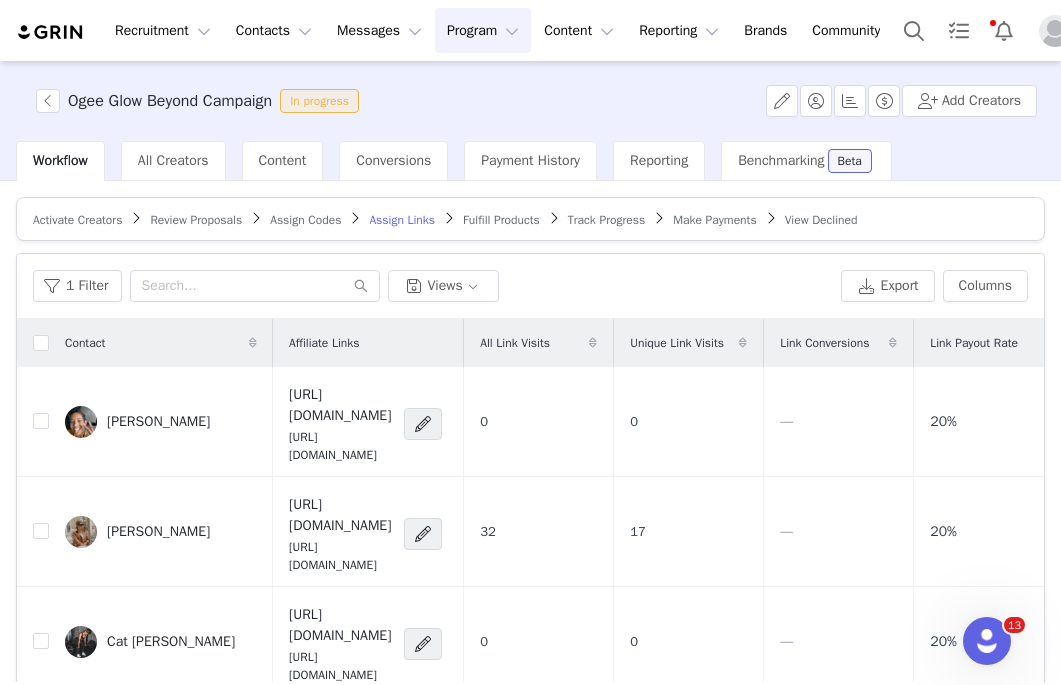 click on "Fulfill Products" at bounding box center [501, 220] 